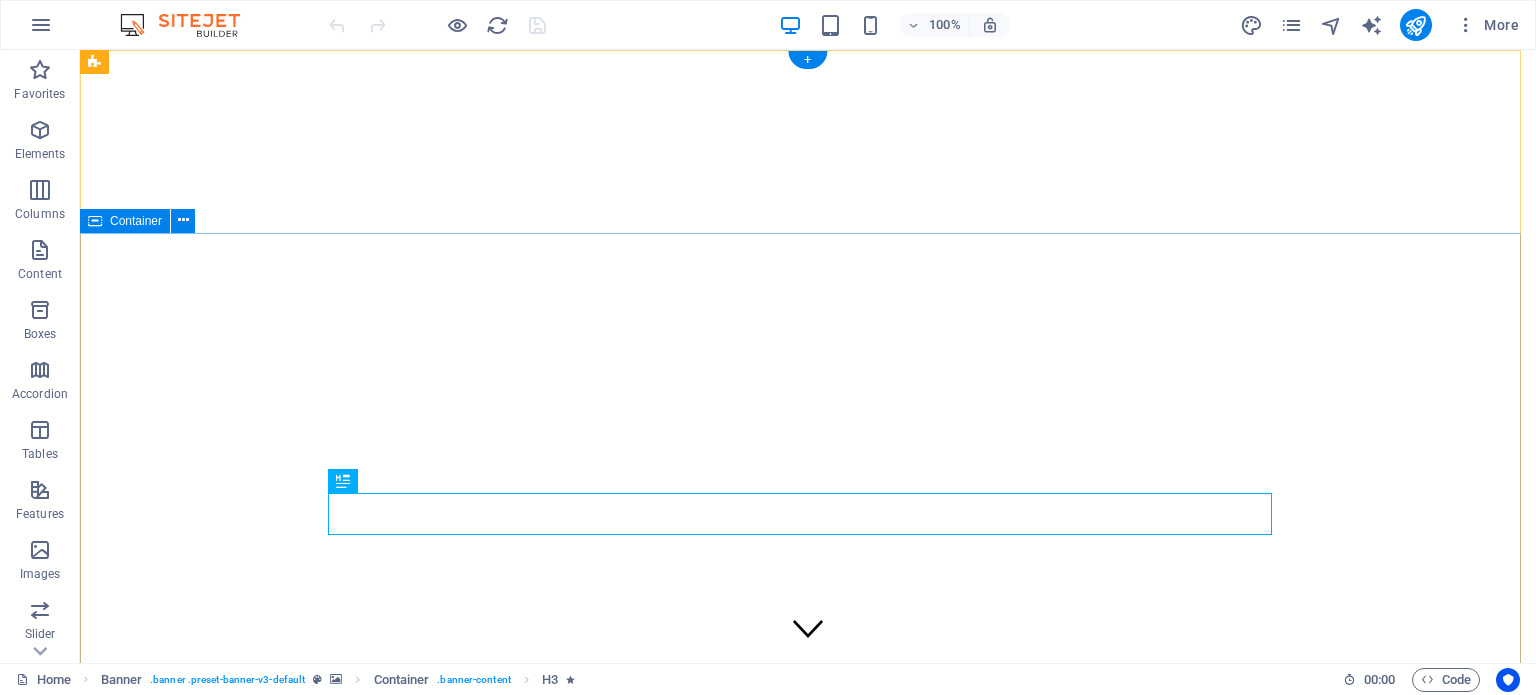scroll, scrollTop: 0, scrollLeft: 0, axis: both 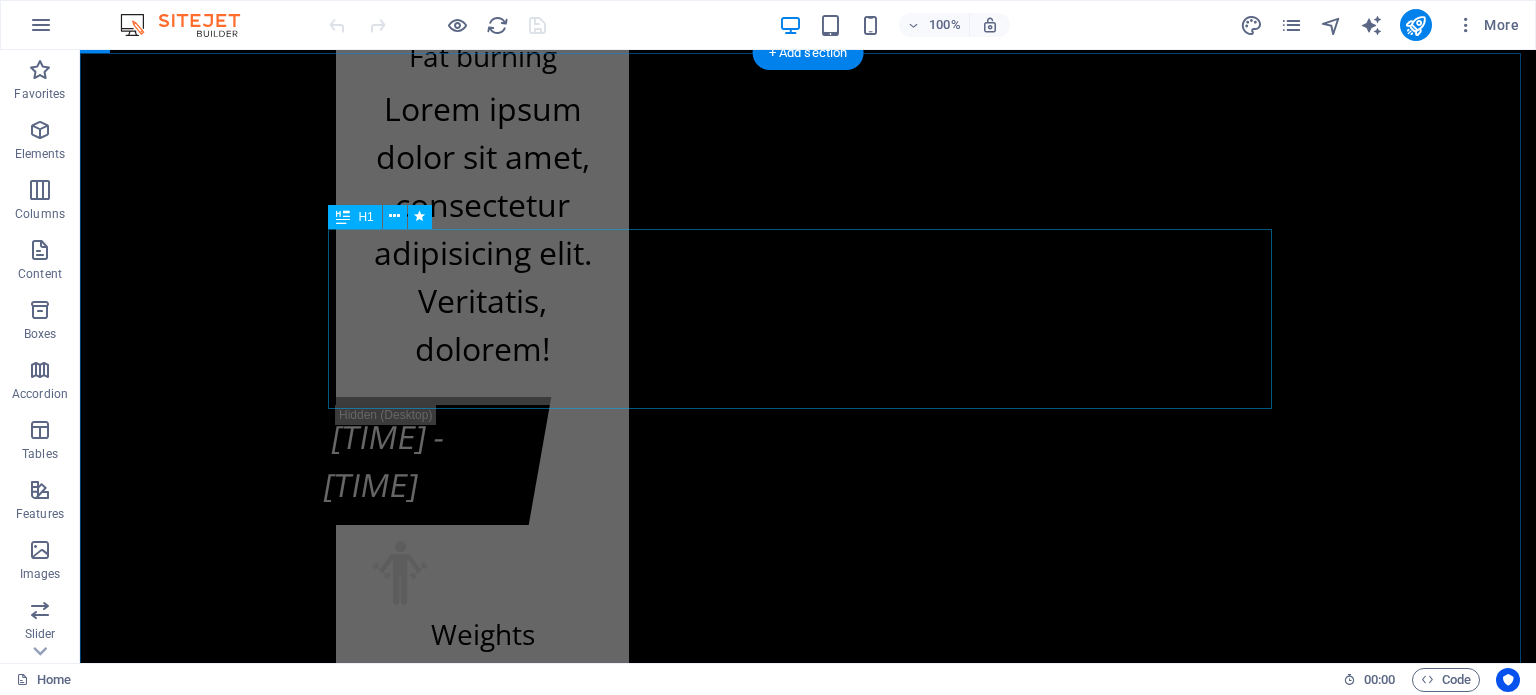 click on "Cjenovnik usluga  fitnes centra K.F. BHRT" at bounding box center (808, 20905) 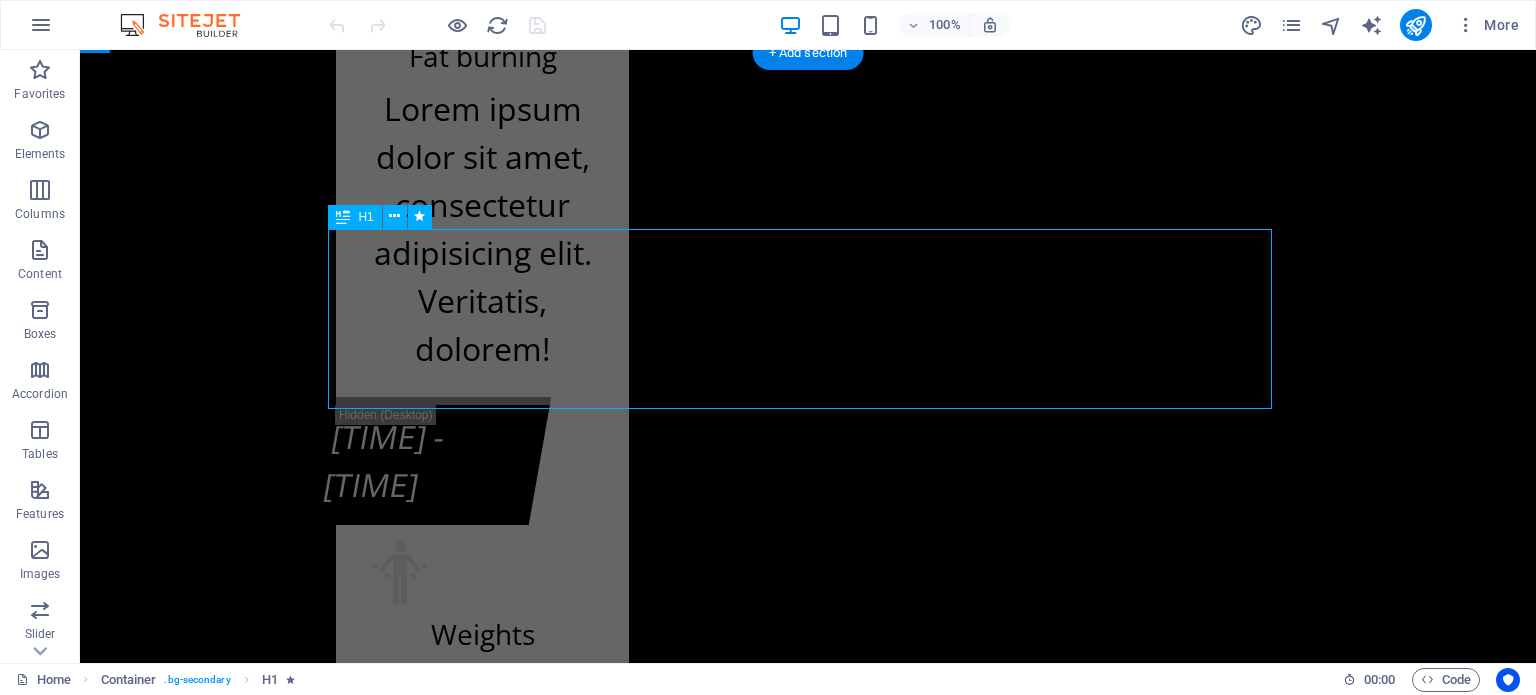 click on "Cjenovnik usluga  fitnes centra K.F. BHRT" at bounding box center [808, 20905] 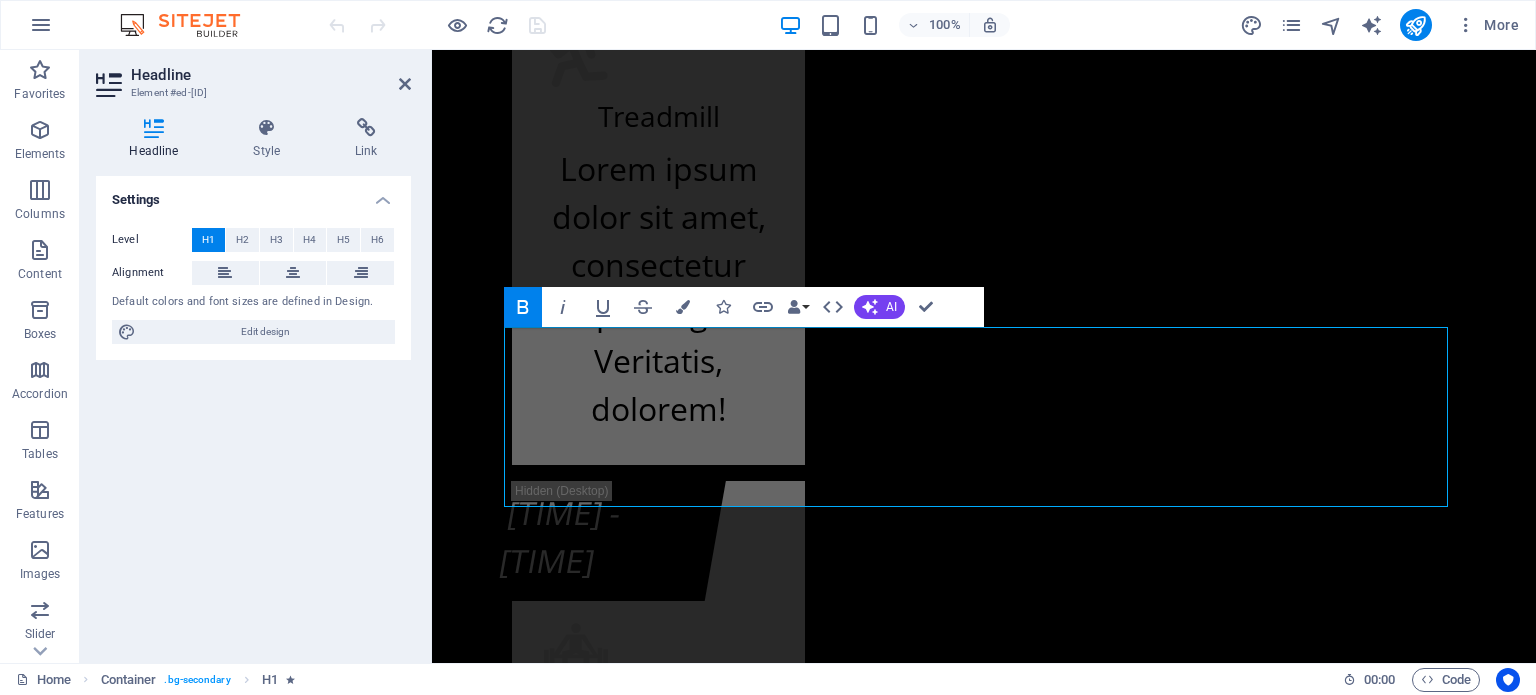scroll, scrollTop: 18456, scrollLeft: 0, axis: vertical 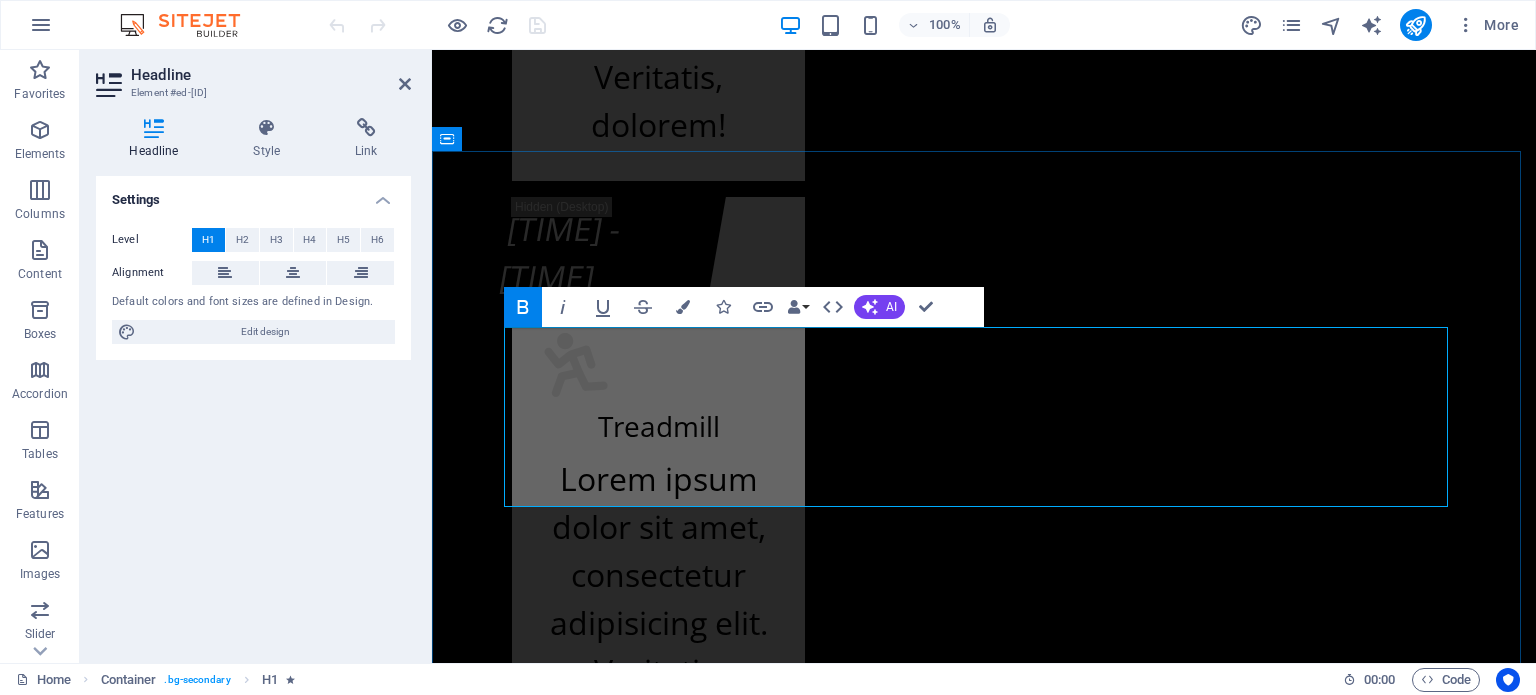 type 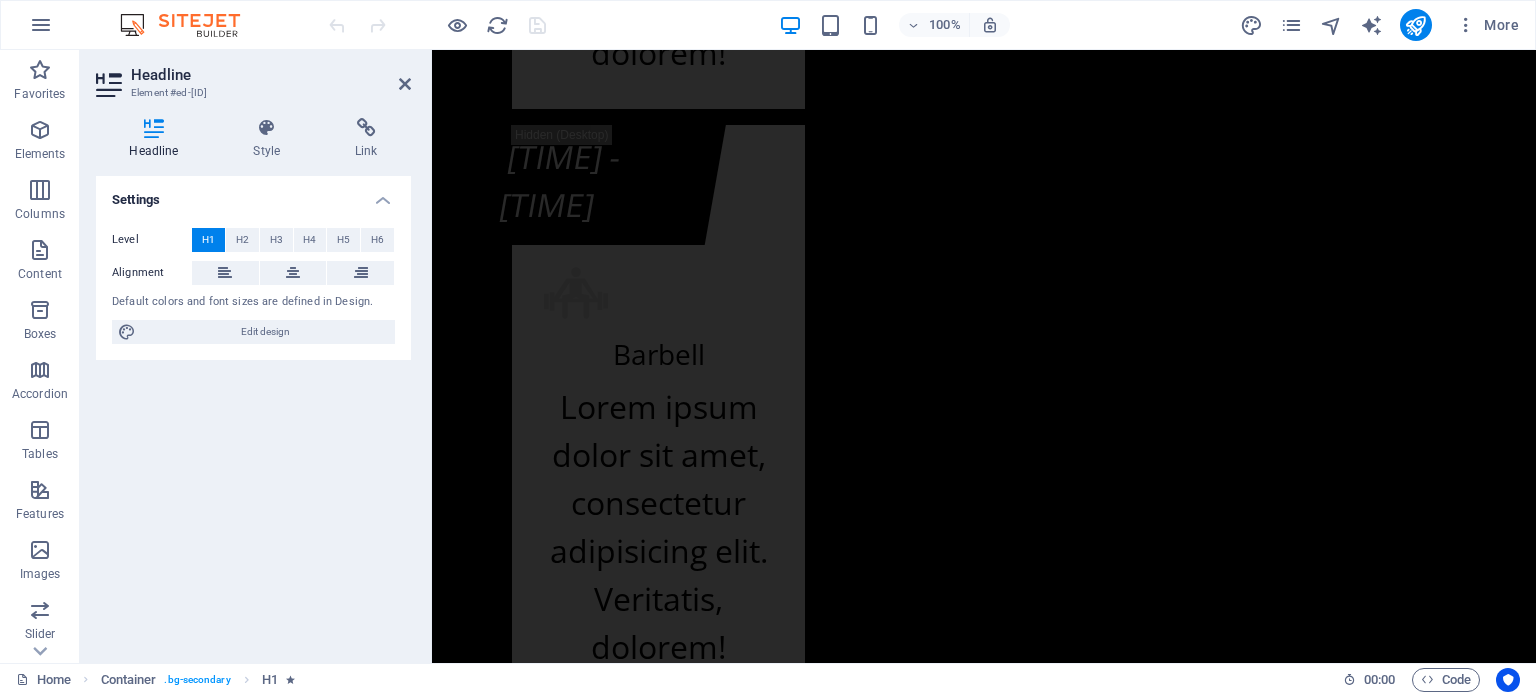scroll, scrollTop: 24363, scrollLeft: 0, axis: vertical 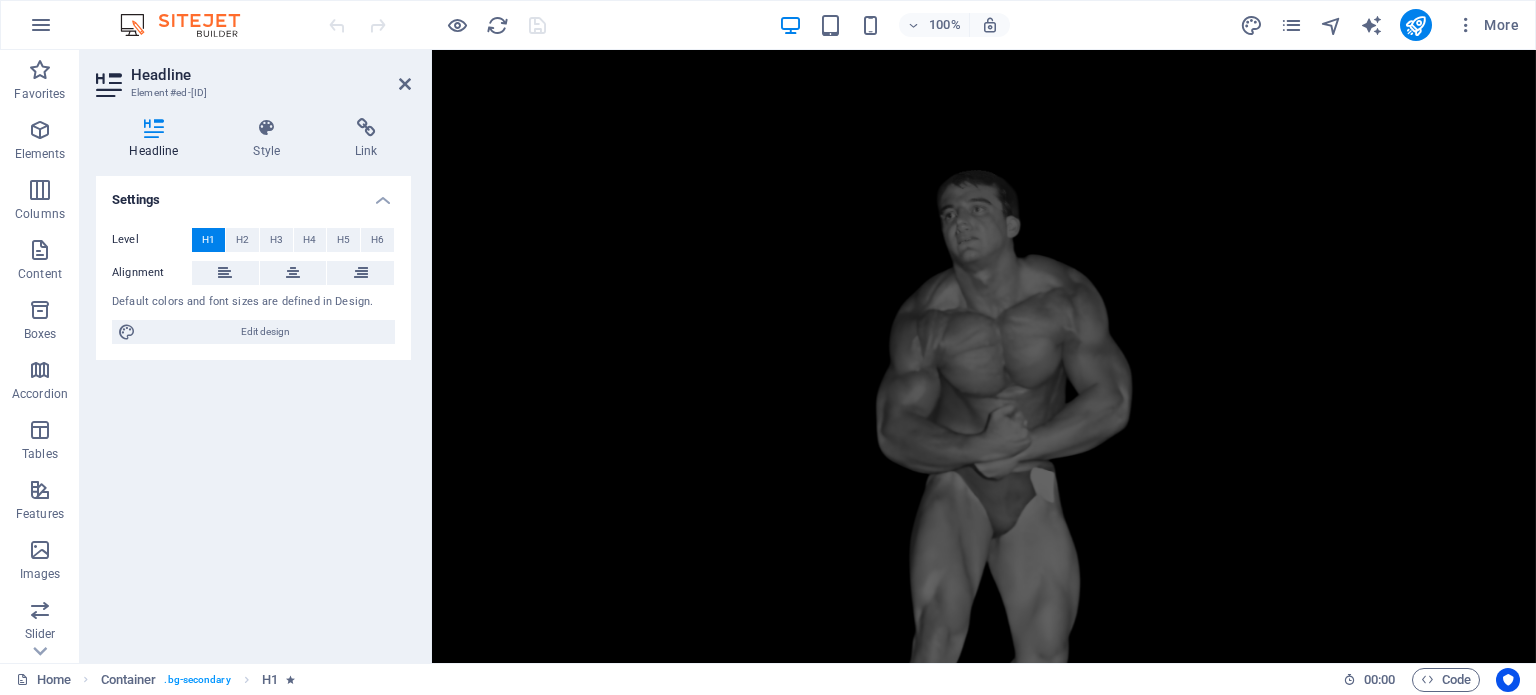 drag, startPoint x: 1529, startPoint y: 106, endPoint x: 1967, endPoint y: 98, distance: 438.07306 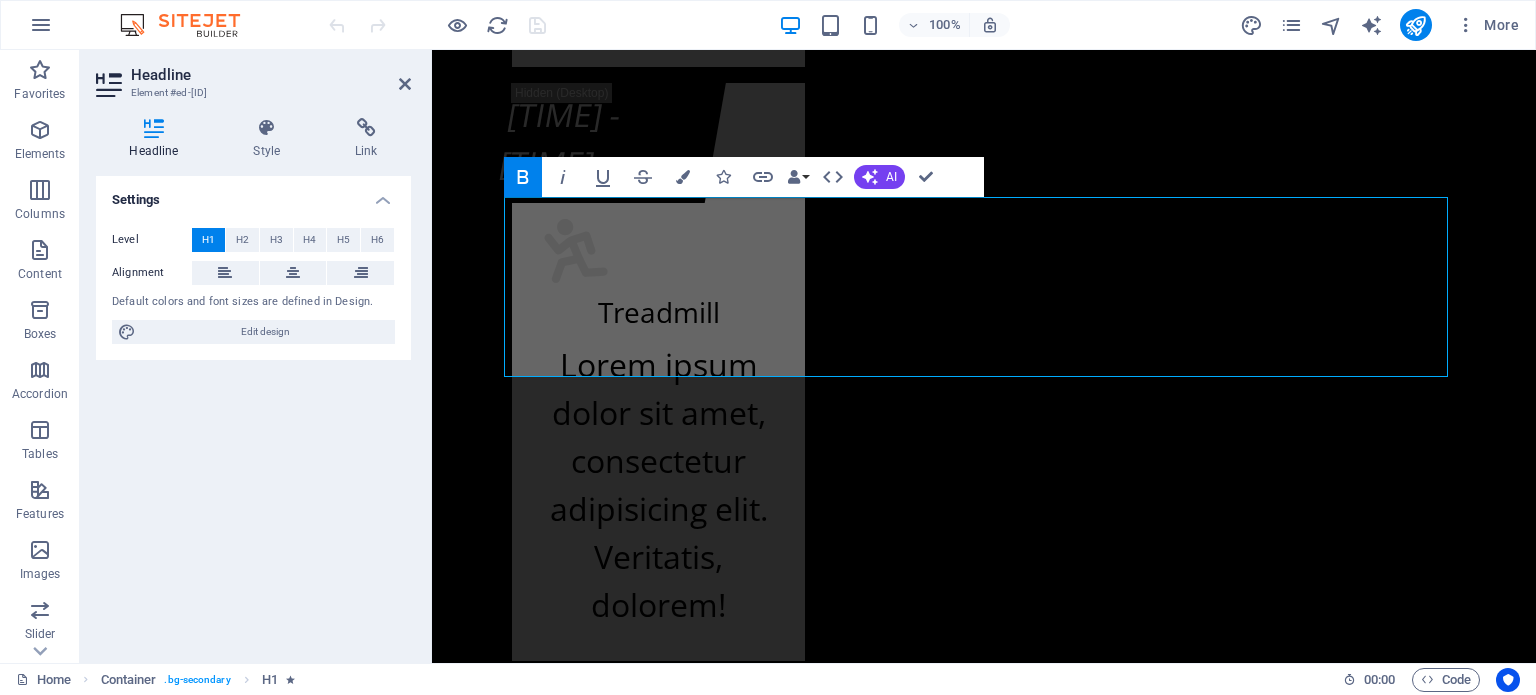 scroll, scrollTop: 18596, scrollLeft: 0, axis: vertical 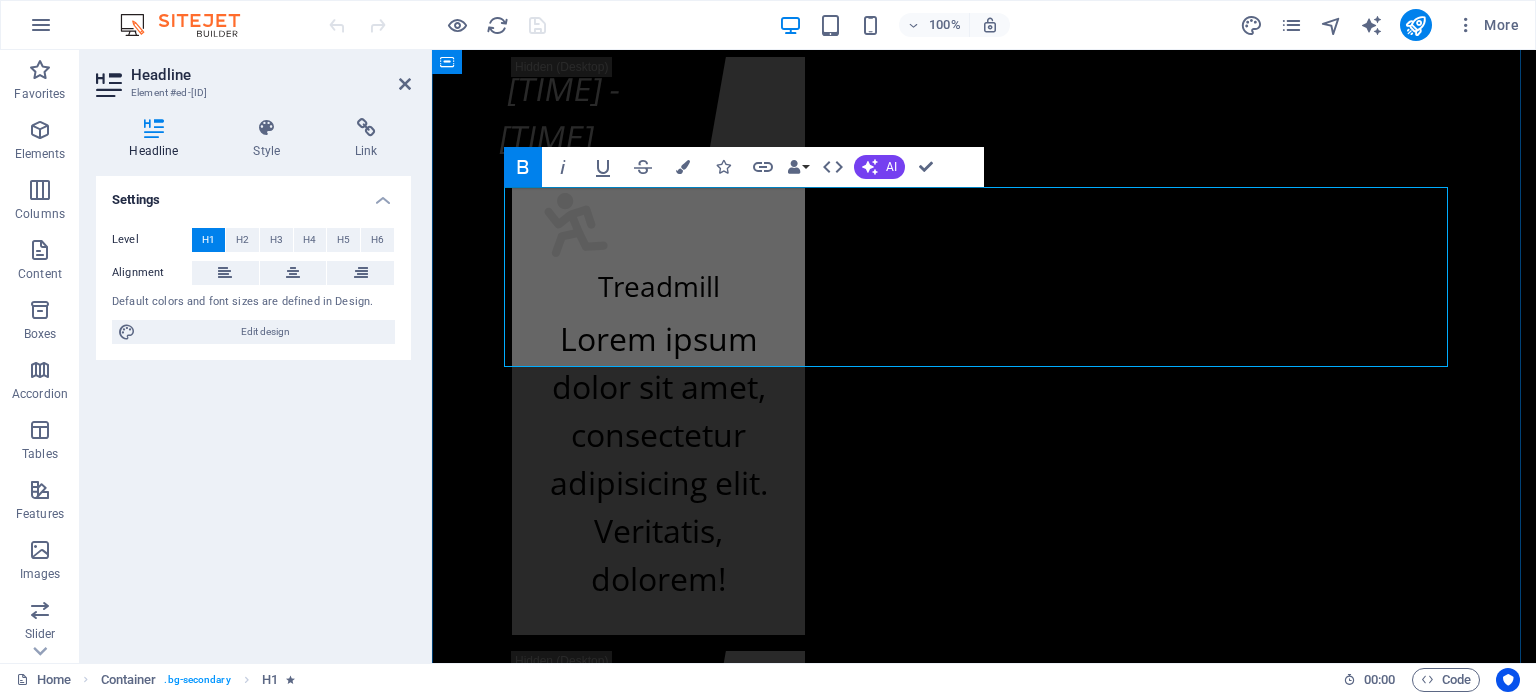 click on "Cjenovnik usluga  Fitness centra K.F. BHRT" at bounding box center (984, 19751) 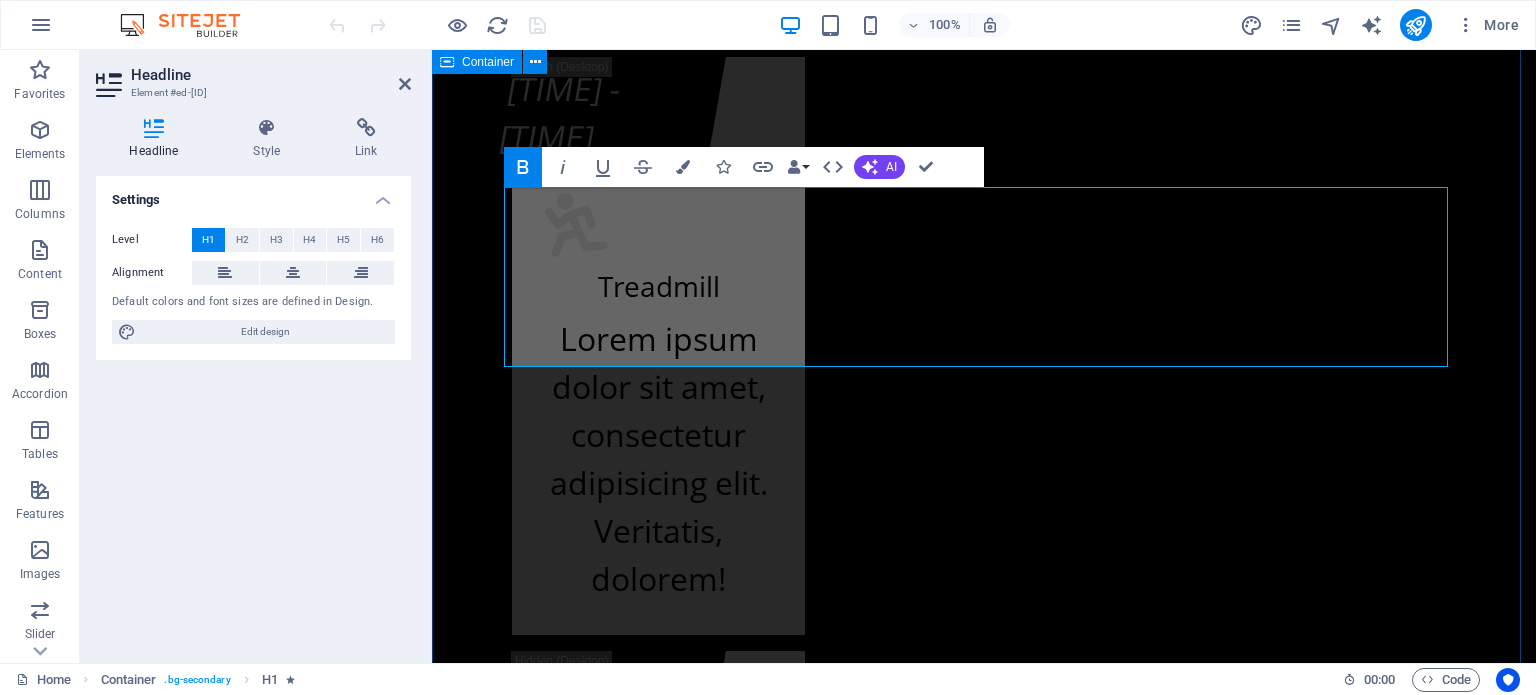 click on "Izaberi svoj plan Cjenovnik usluga  Fitness centra KF (BHRT) Drop content here or  Add elements  Paste clipboard OSNOVNI PLAN Dnevno korištenje 12KM Mjesečno korištenje KM 65,00  /mjesec Jedinstveno godišnje porodično korištenje  KM 260,00  /godina UČLANI SE Drop content here or  Add elements  Paste clipboard POVLAŠTENI PLAN Povlaštene kategorije su: učenici, studenti, penzioneri s penzijom do 999KM, invalidi i invalidi rata, članovi istog domaćinstva, darivaoci krvi Dnevno korištenje    8KM Mjesečno korištenje KM 50,00  /mjesec Jedinstveno godišnje porodično korištenje KM 260,00  /godina UČLANI SE Drop content here or  Add elements  Paste clipboard AEROBIK PLAN  SAMO ZA ŽENE GRUPNO VJEŽBANJE SAMO ZA ŽENE svaki radni dan od ponedeljka do petka od 18:45h do 20:00h Jedinstveno dnevno korištenje 15KM Jedinstveno mjesečno korištenje KM 60,00  /mjesec Jedinstveno godišnje porodično korištenje KM 260,00  /godina UČLANI SE" at bounding box center [984, 21238] 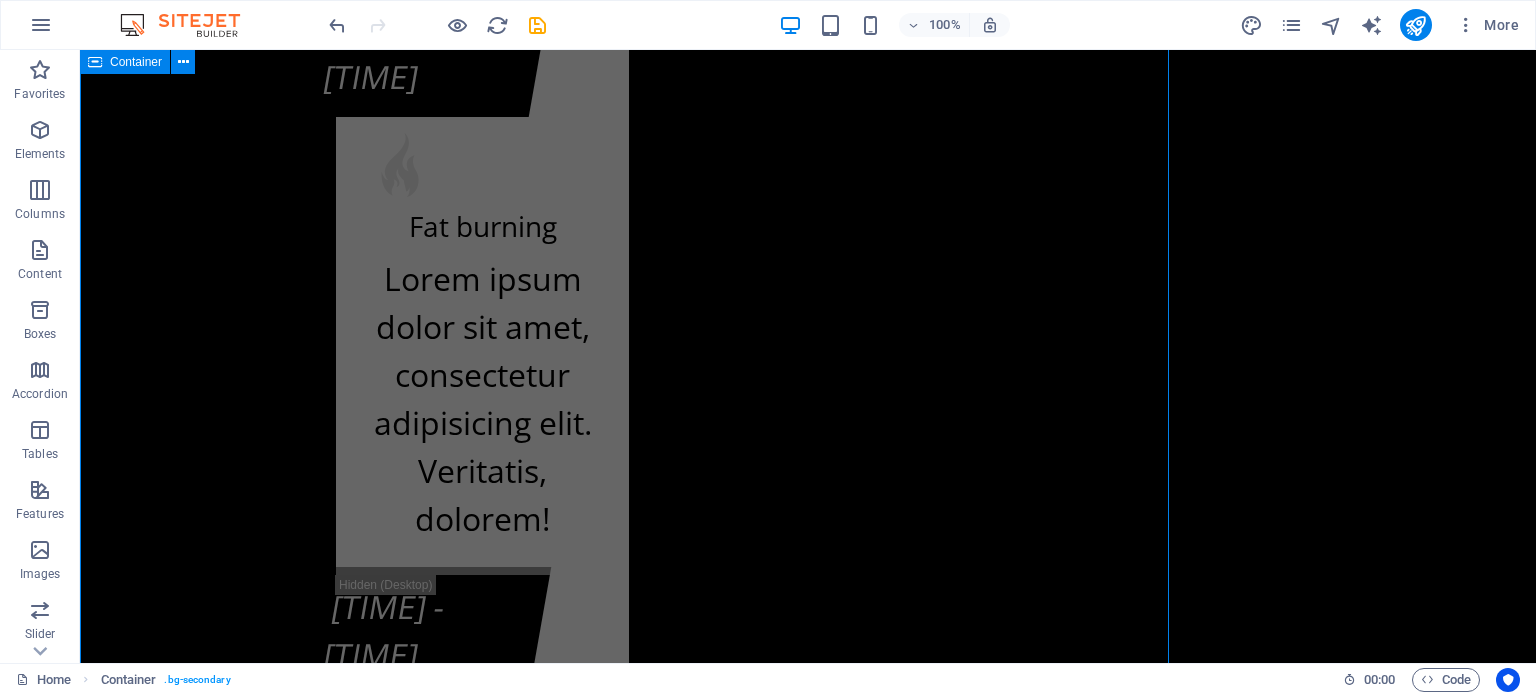 scroll, scrollTop: 18808, scrollLeft: 0, axis: vertical 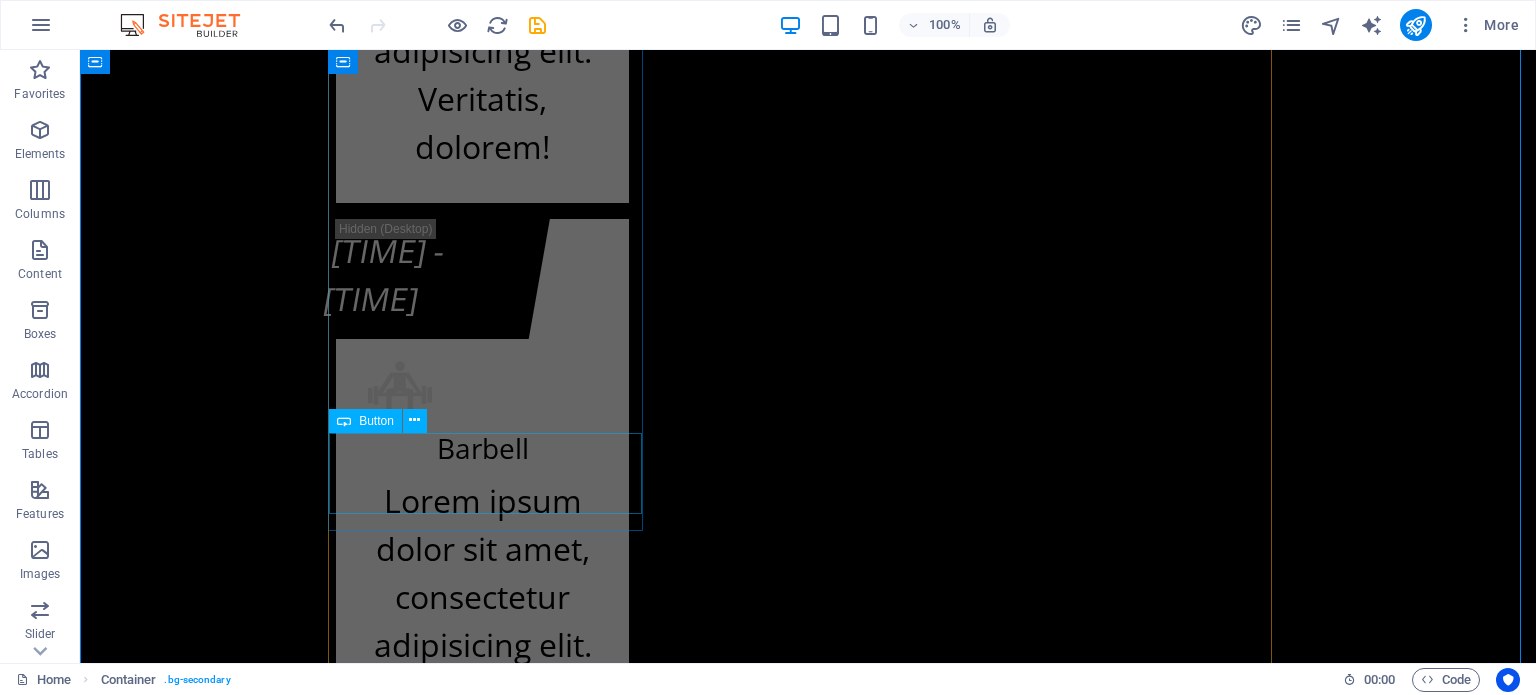 click on "UČLANI SE" at bounding box center (808, 20433) 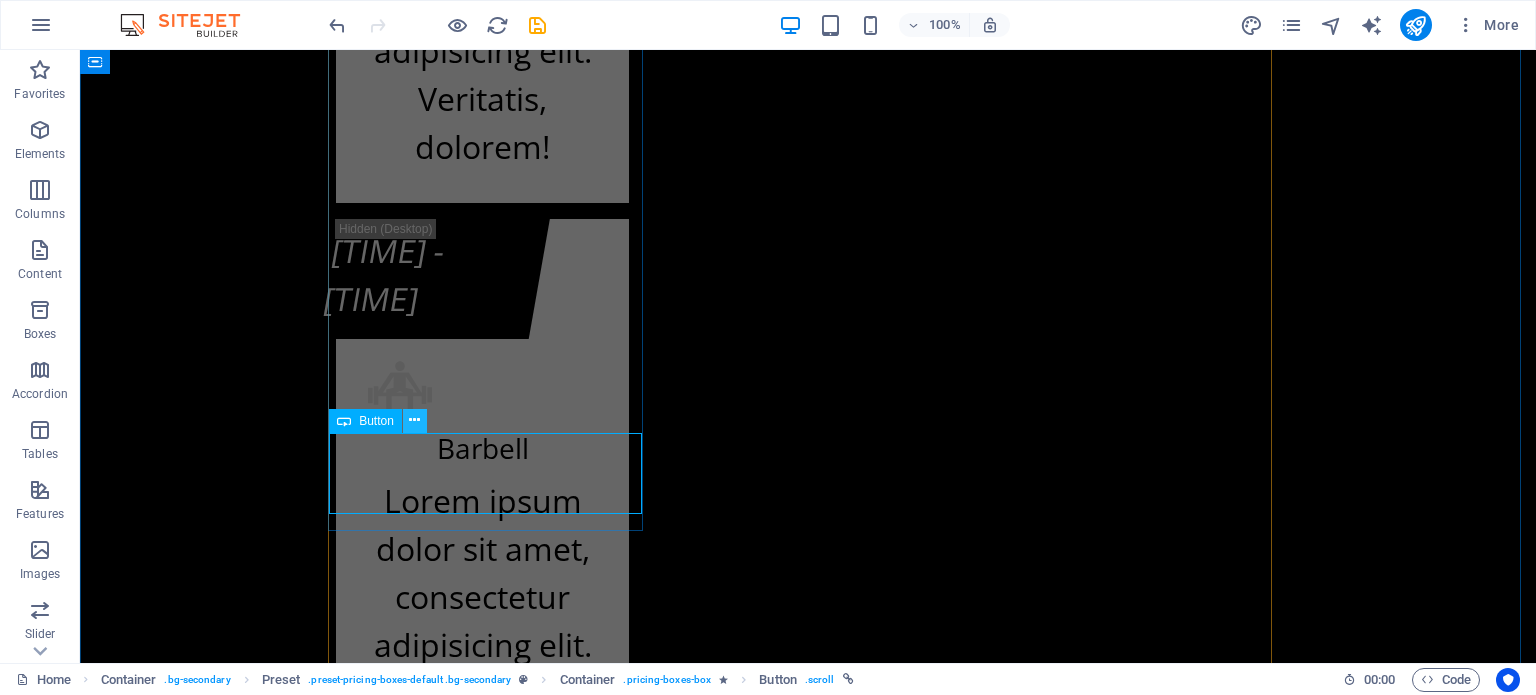 click at bounding box center (414, 420) 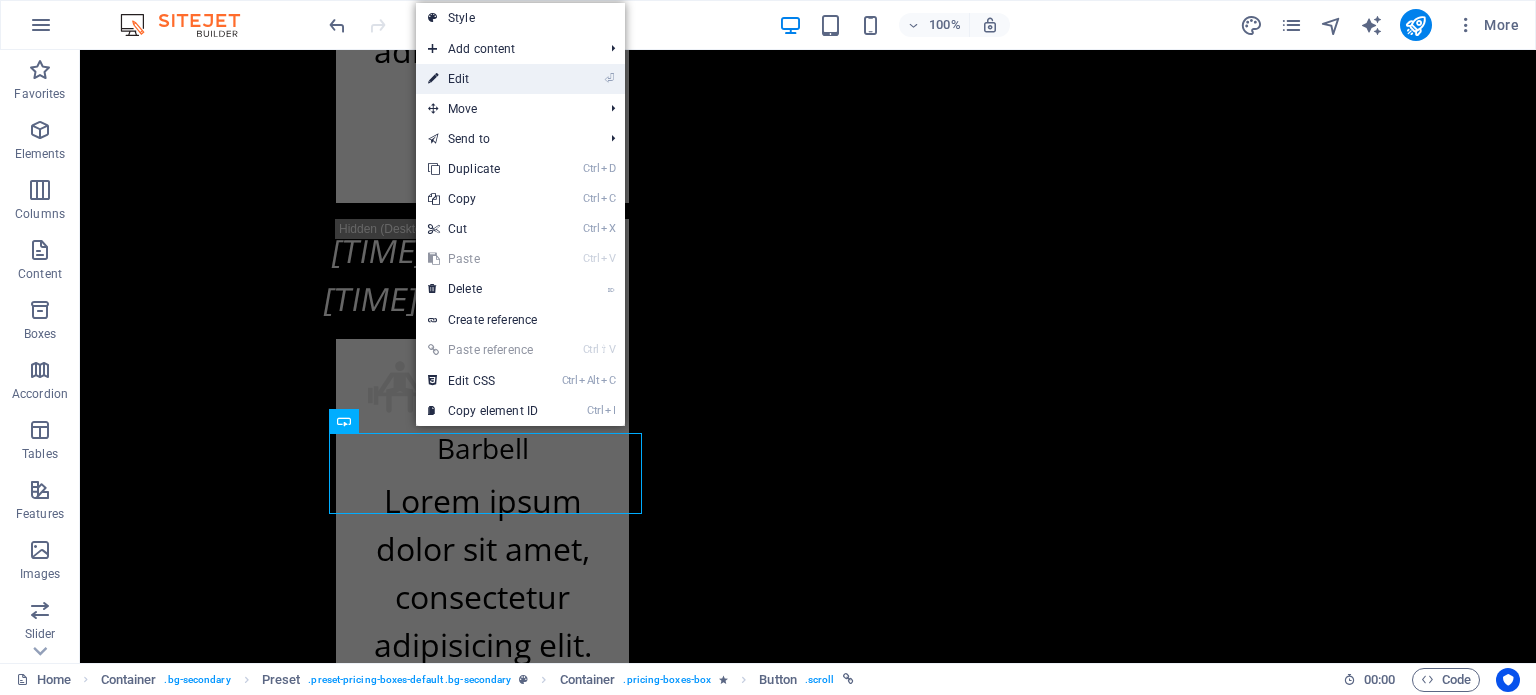 click on "⏎  Edit" at bounding box center [483, 79] 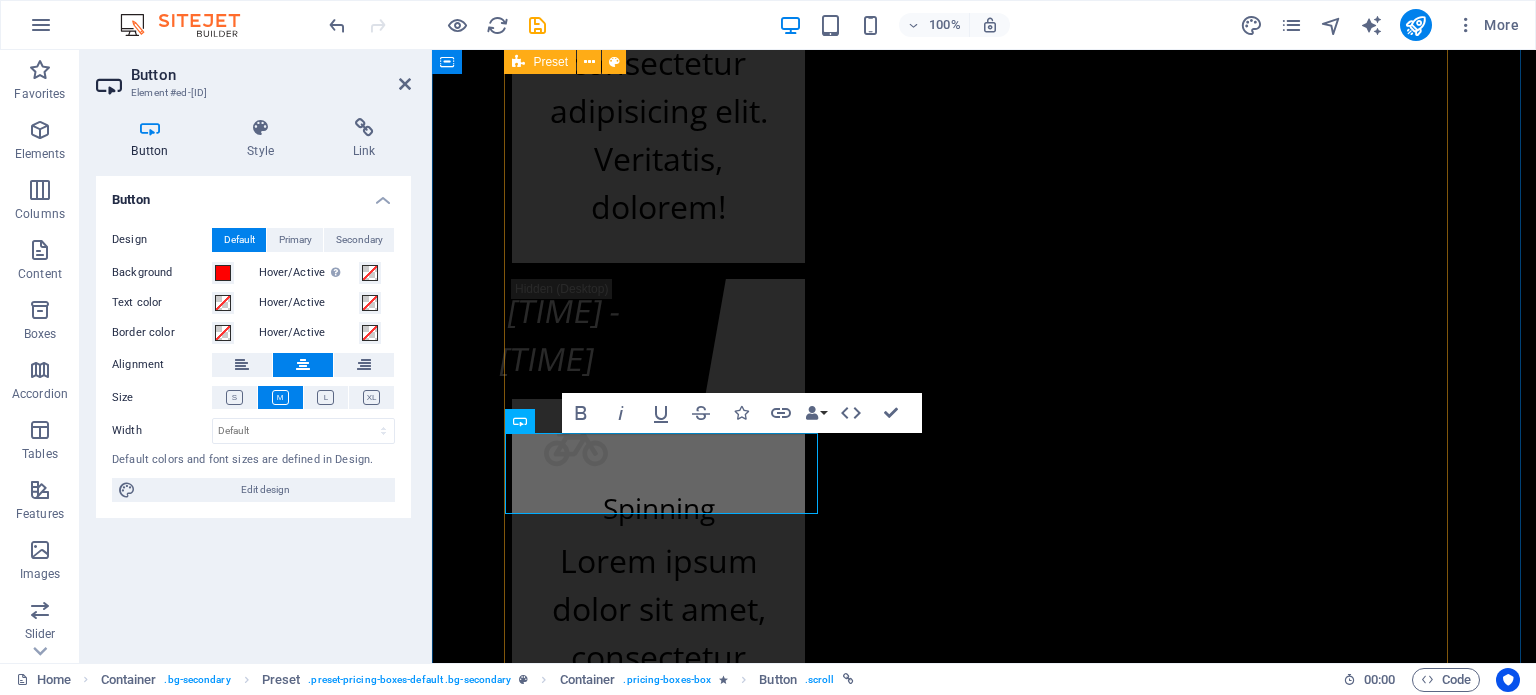 scroll, scrollTop: 19928, scrollLeft: 0, axis: vertical 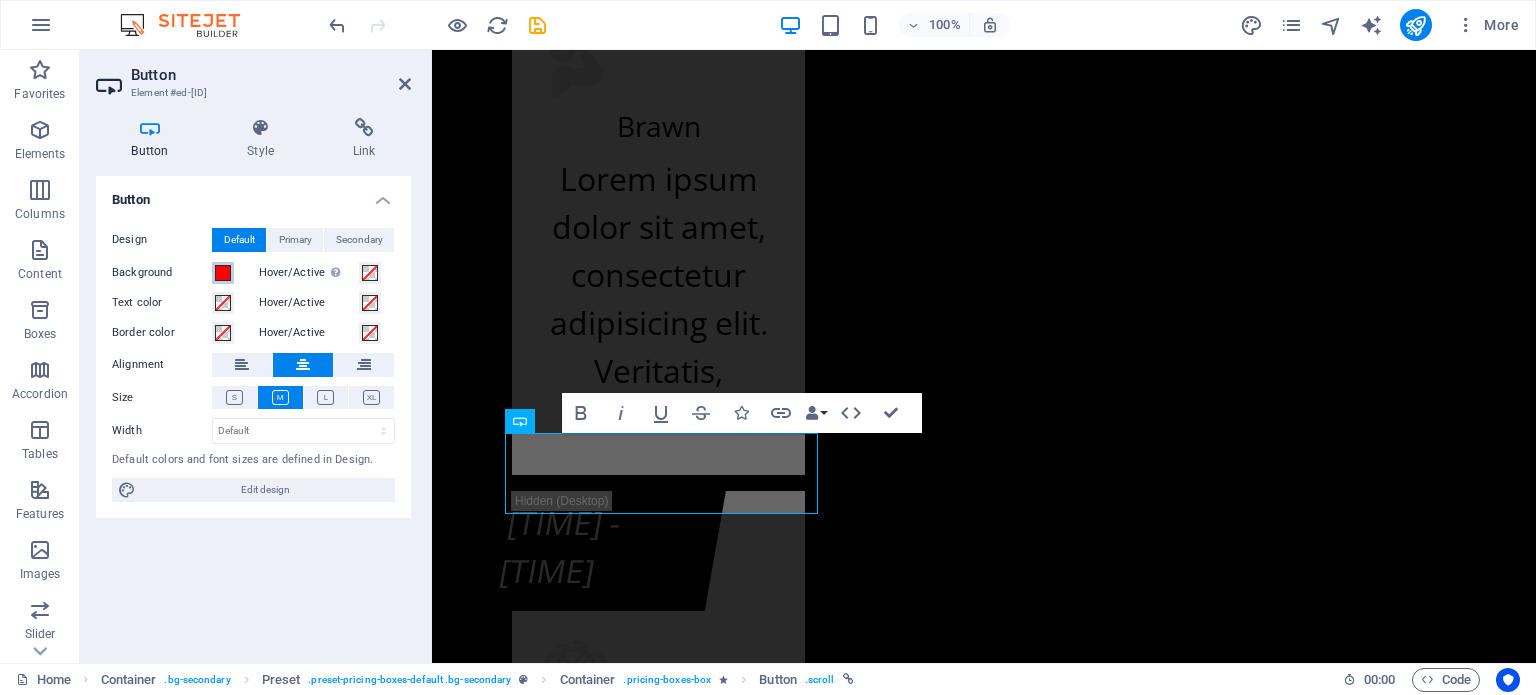 click at bounding box center [223, 273] 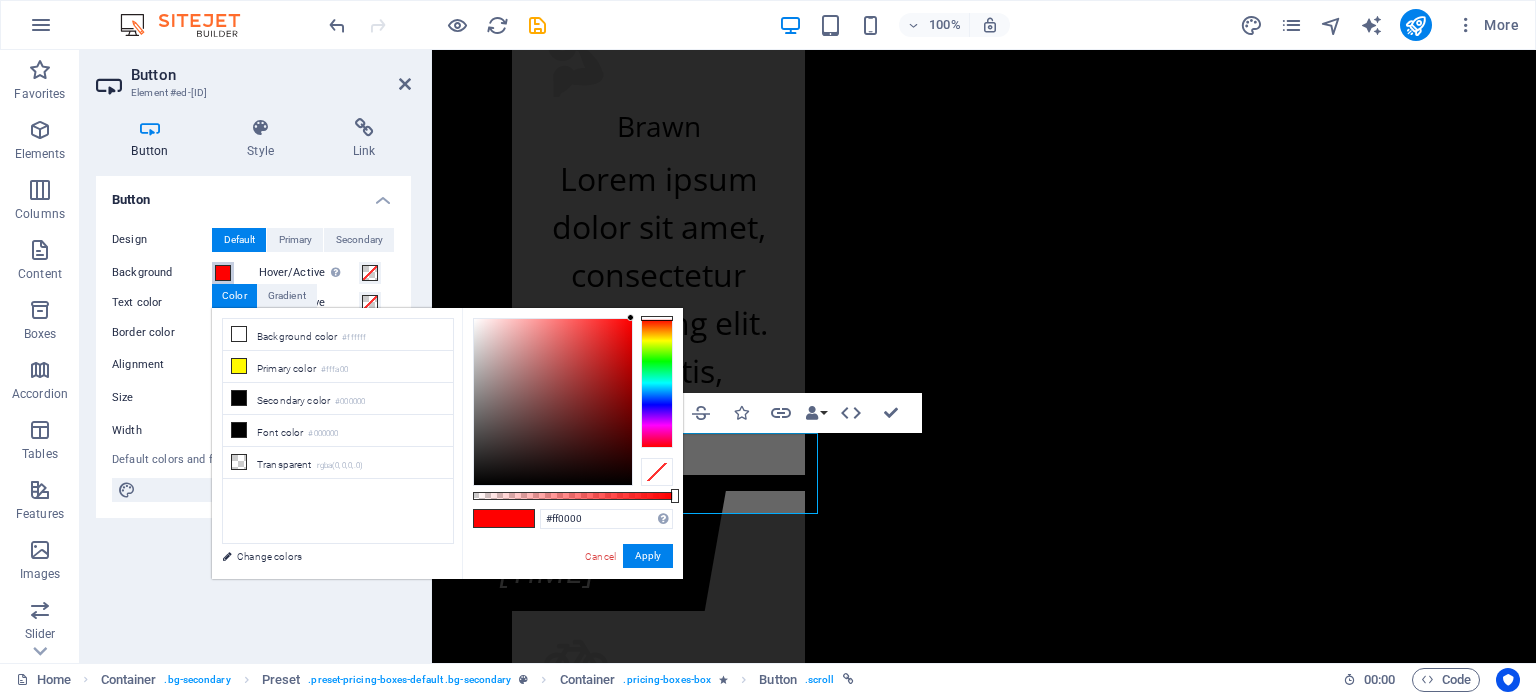 type on "#00c2ff" 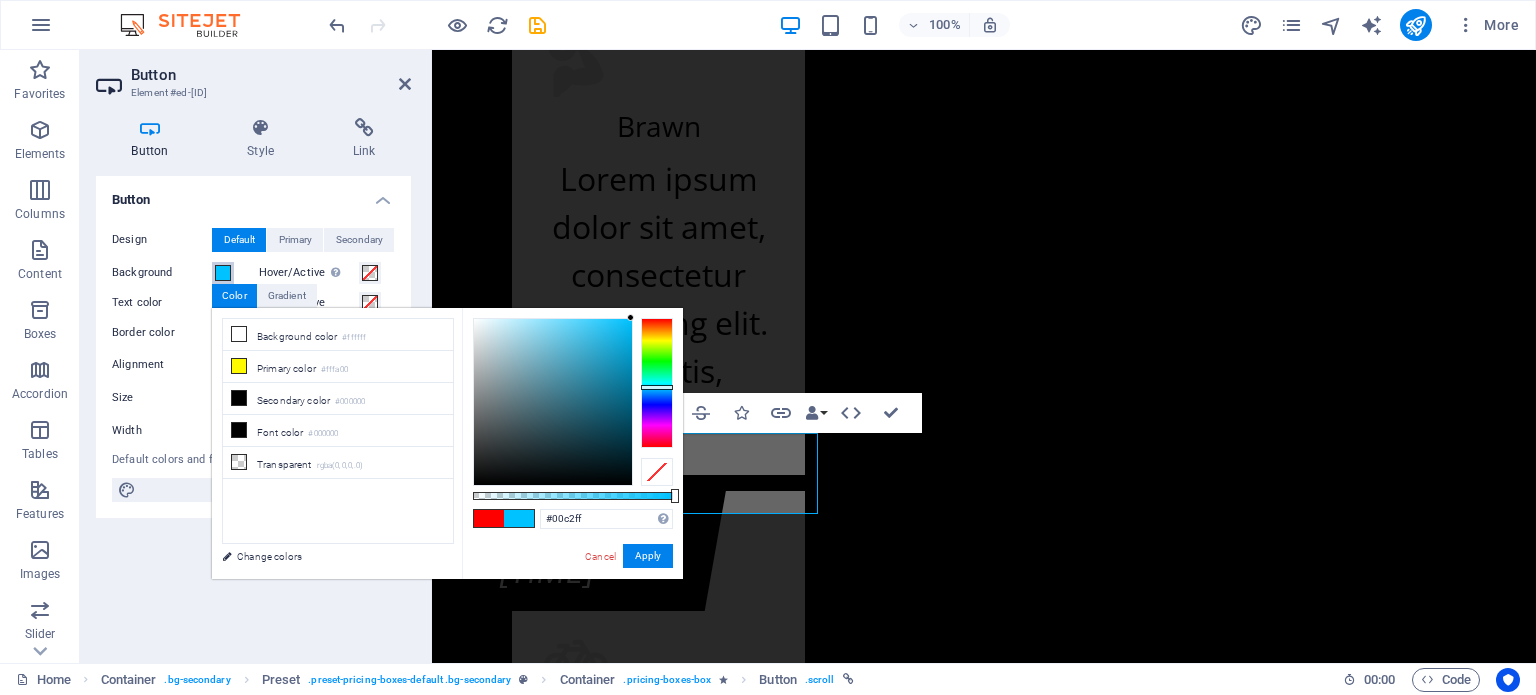 click at bounding box center (657, 383) 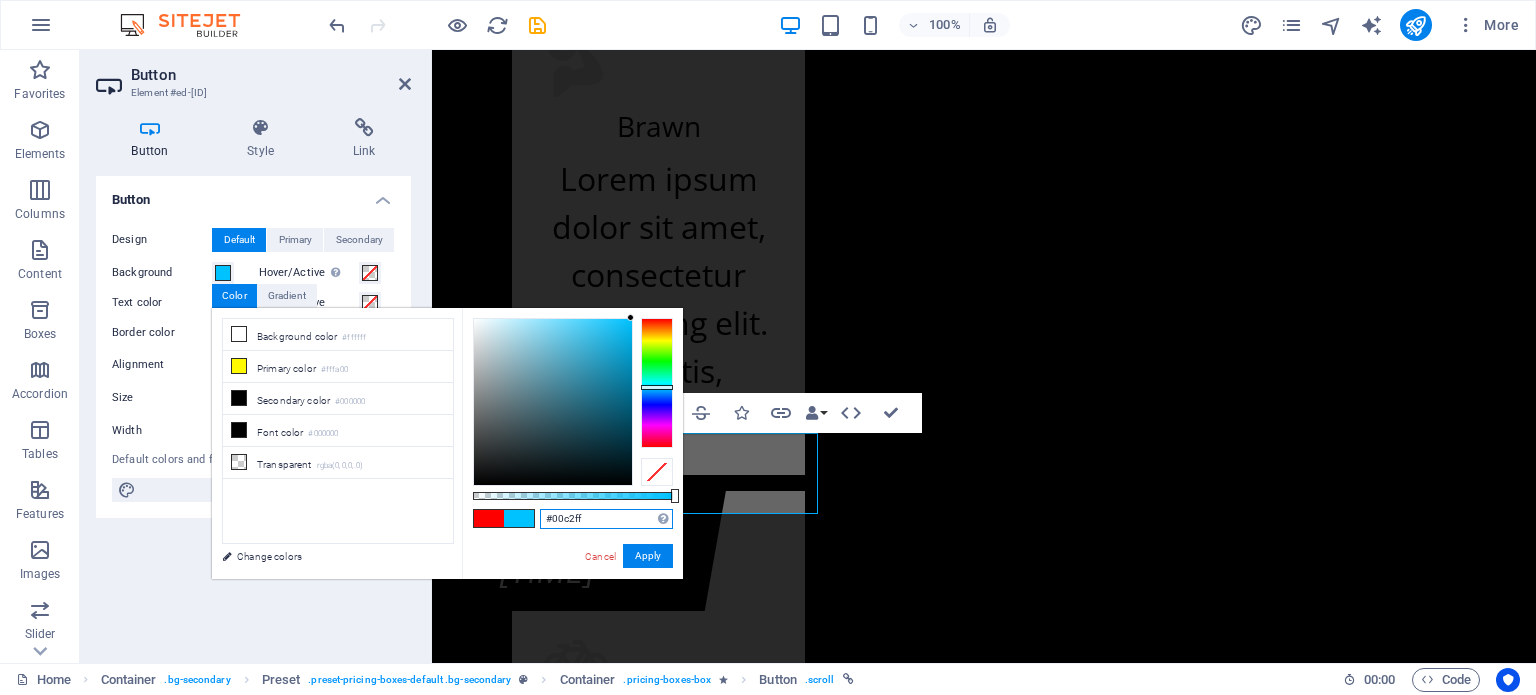 drag, startPoint x: 621, startPoint y: 511, endPoint x: 528, endPoint y: 511, distance: 93 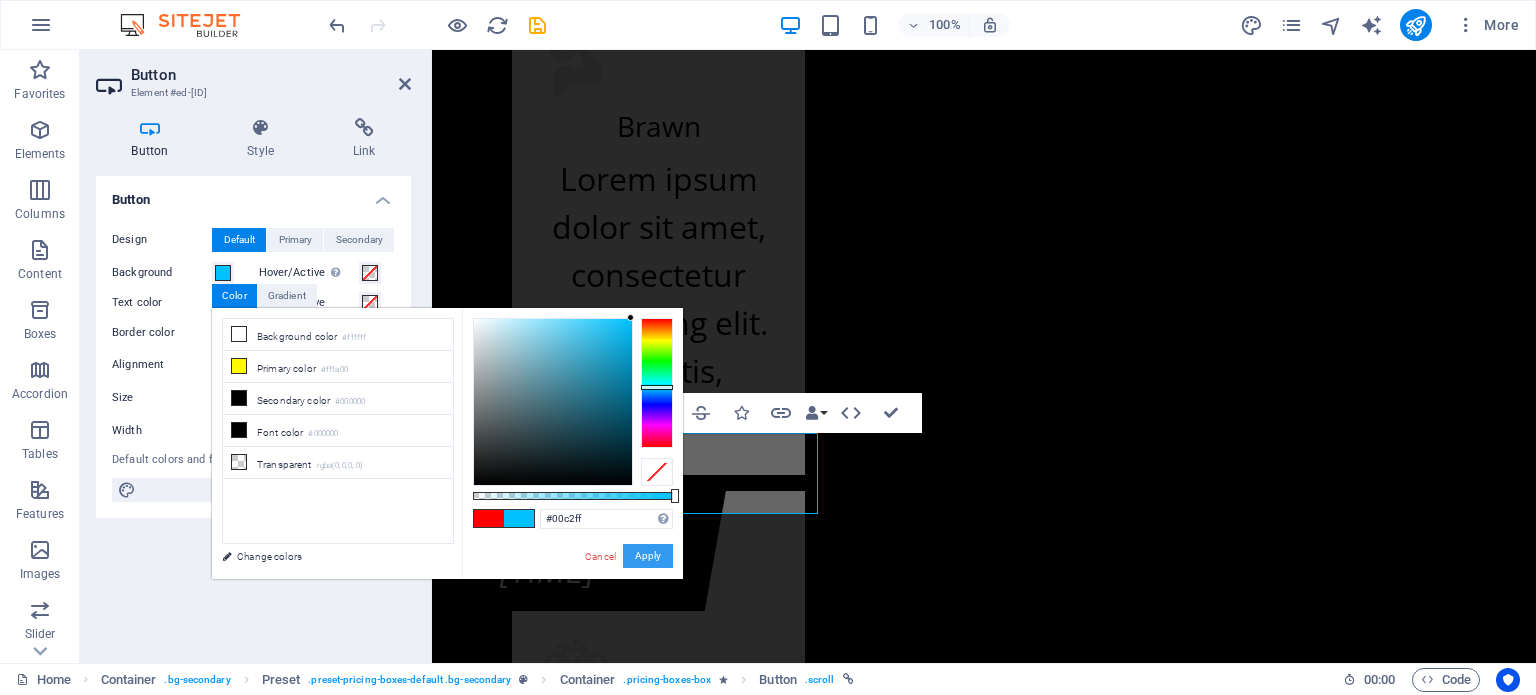 click on "Apply" at bounding box center [648, 556] 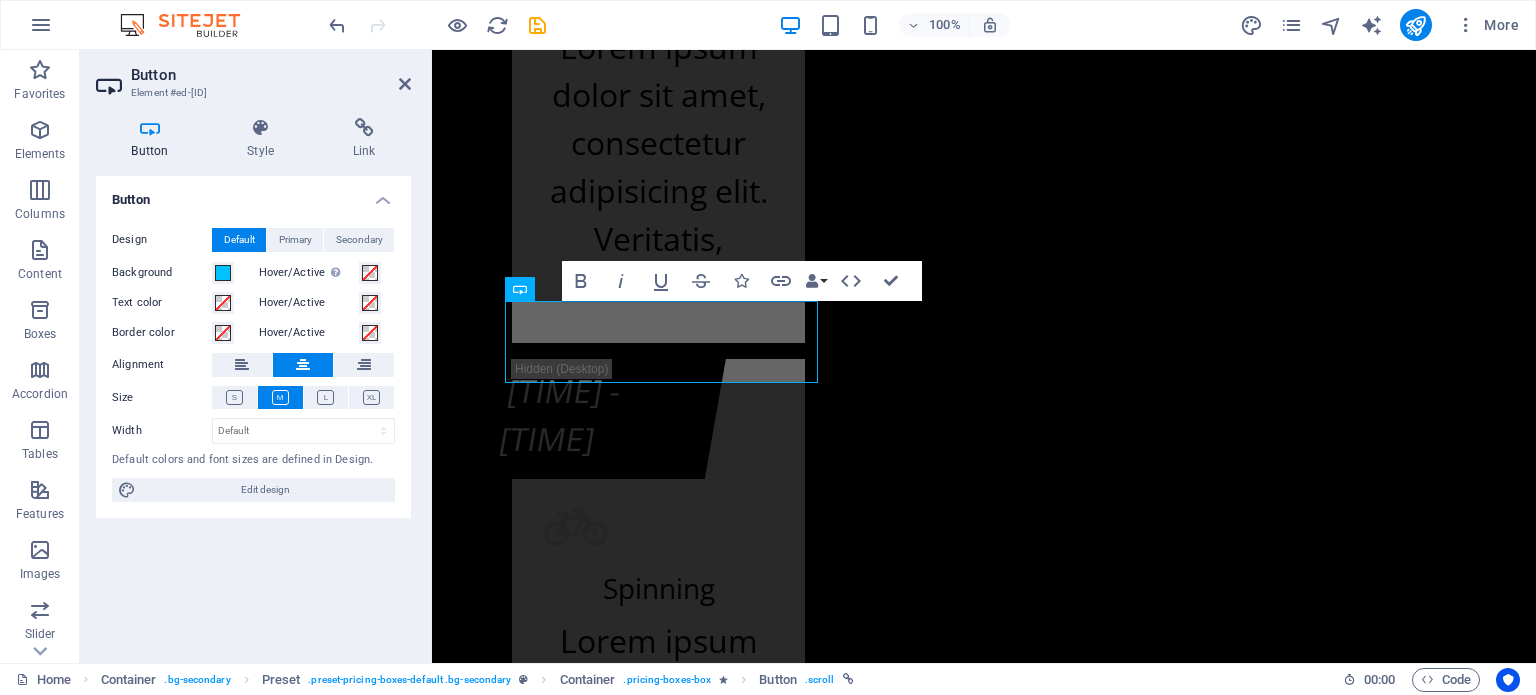 scroll, scrollTop: 20168, scrollLeft: 0, axis: vertical 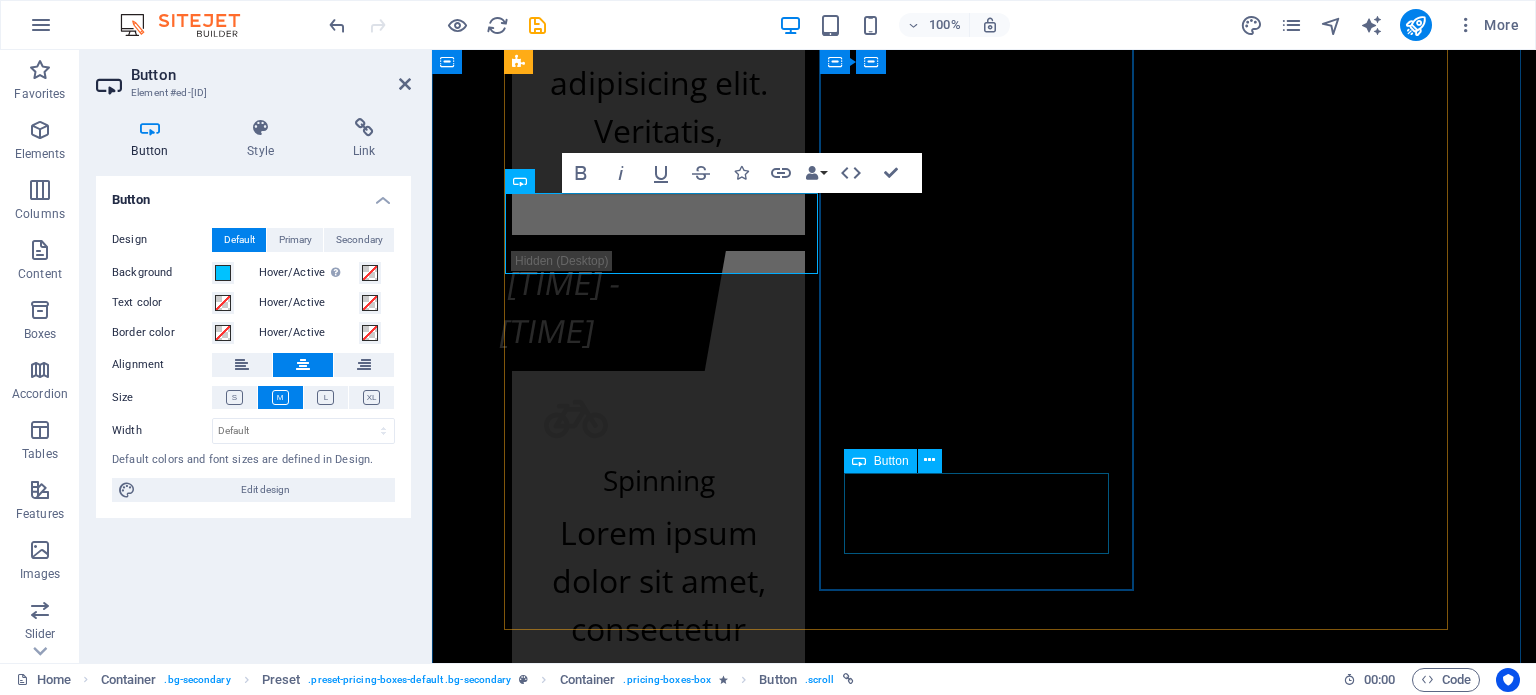 click on "UČLANI SE" at bounding box center [984, 20098] 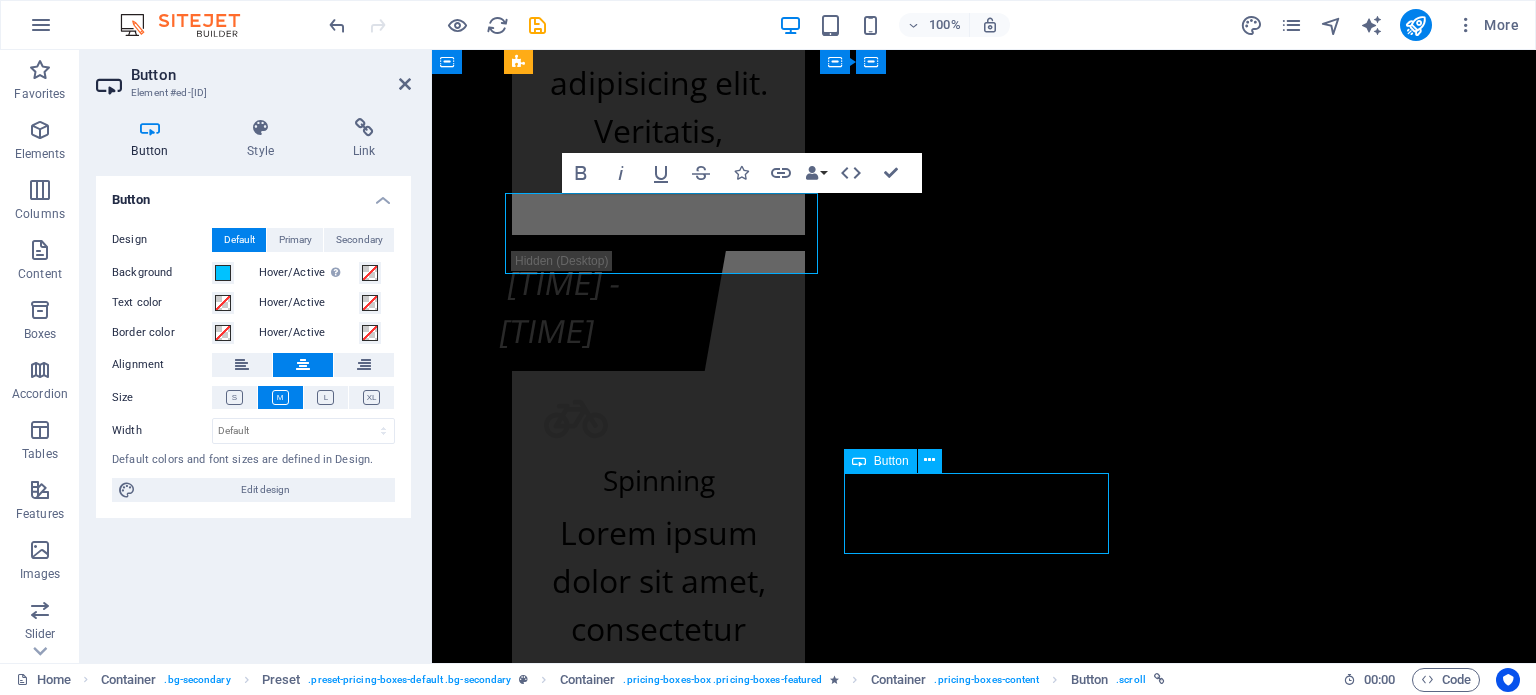 scroll, scrollTop: 20380, scrollLeft: 0, axis: vertical 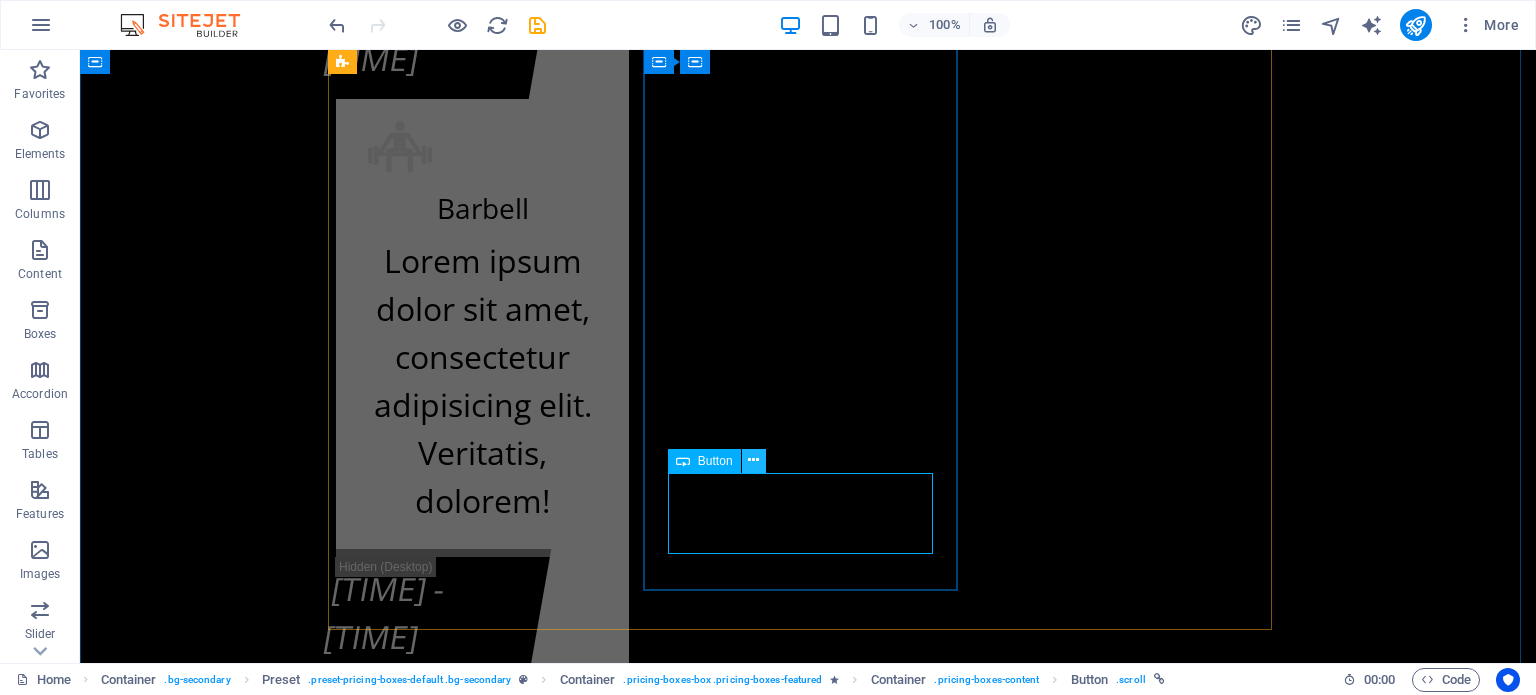 click at bounding box center [753, 460] 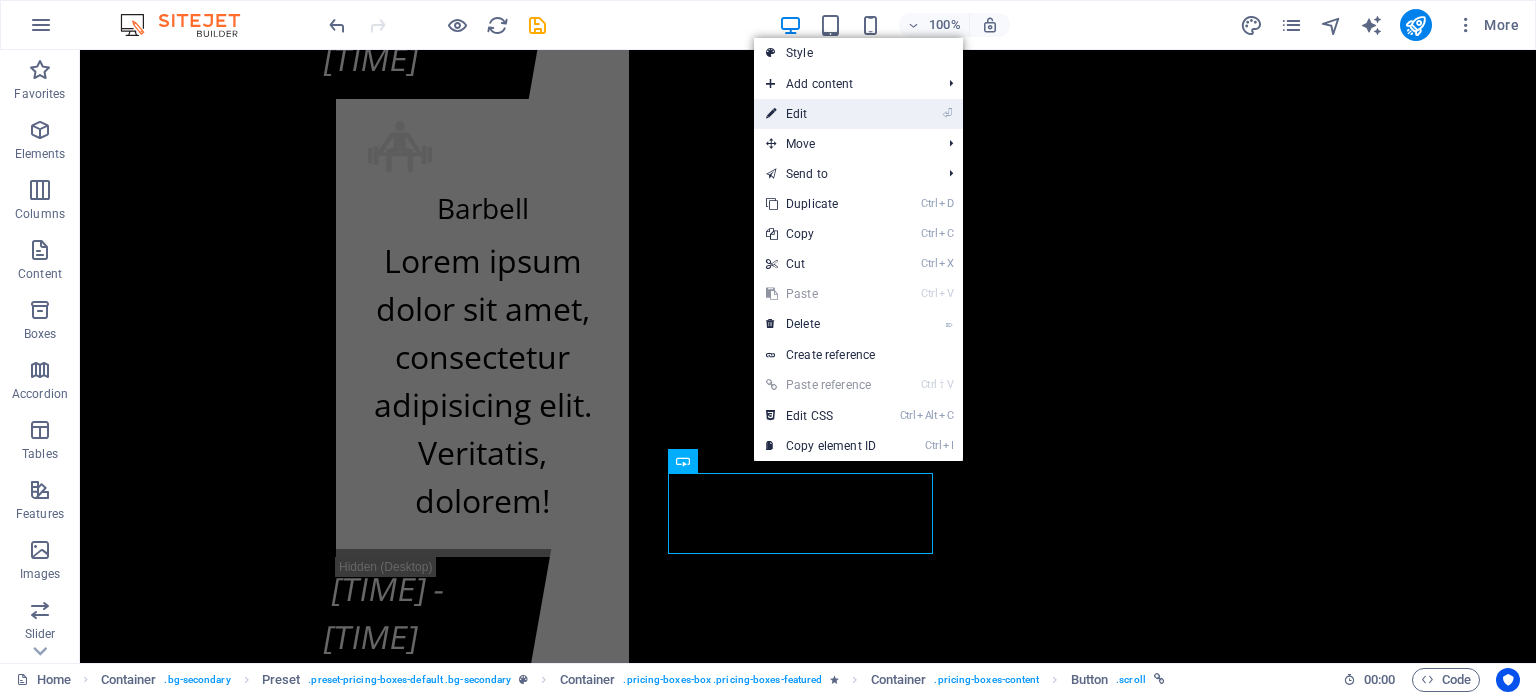 click on "⏎  Edit" at bounding box center [821, 114] 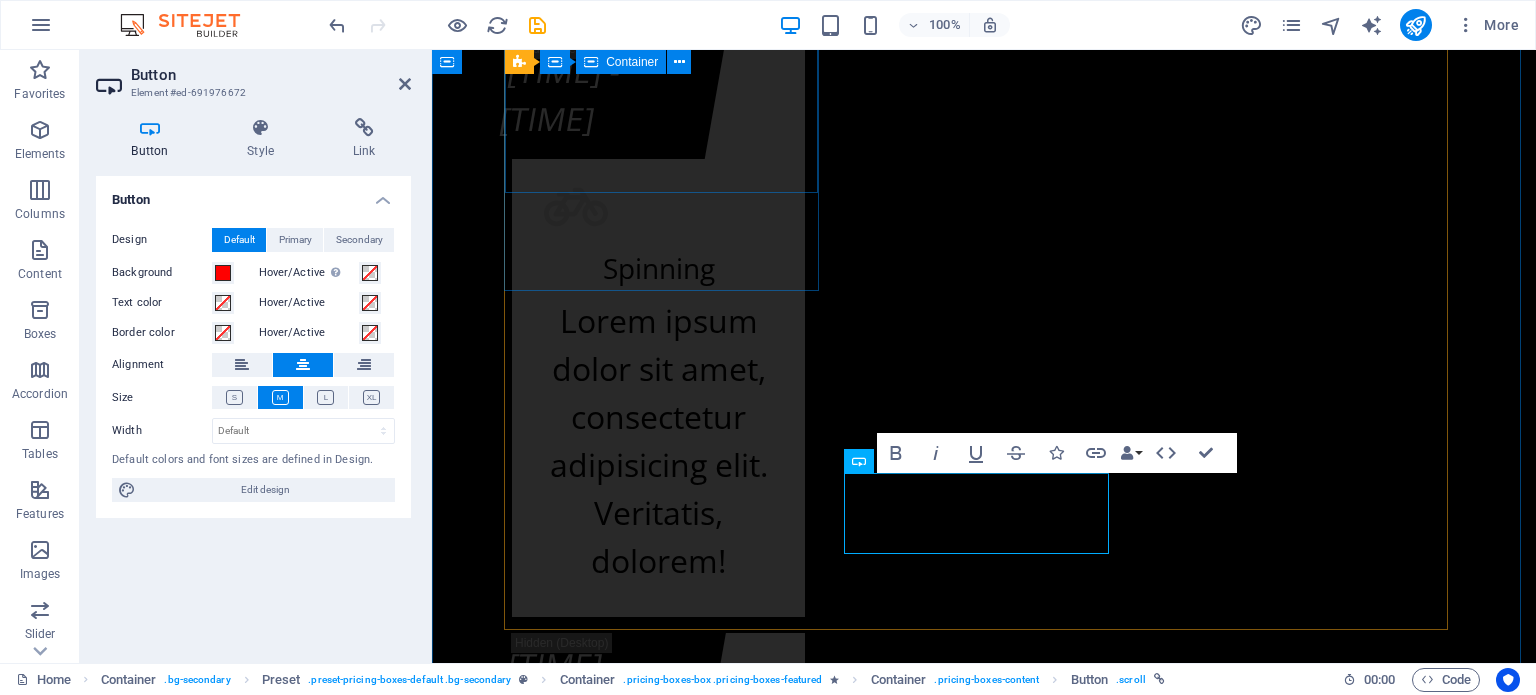 scroll, scrollTop: 20168, scrollLeft: 0, axis: vertical 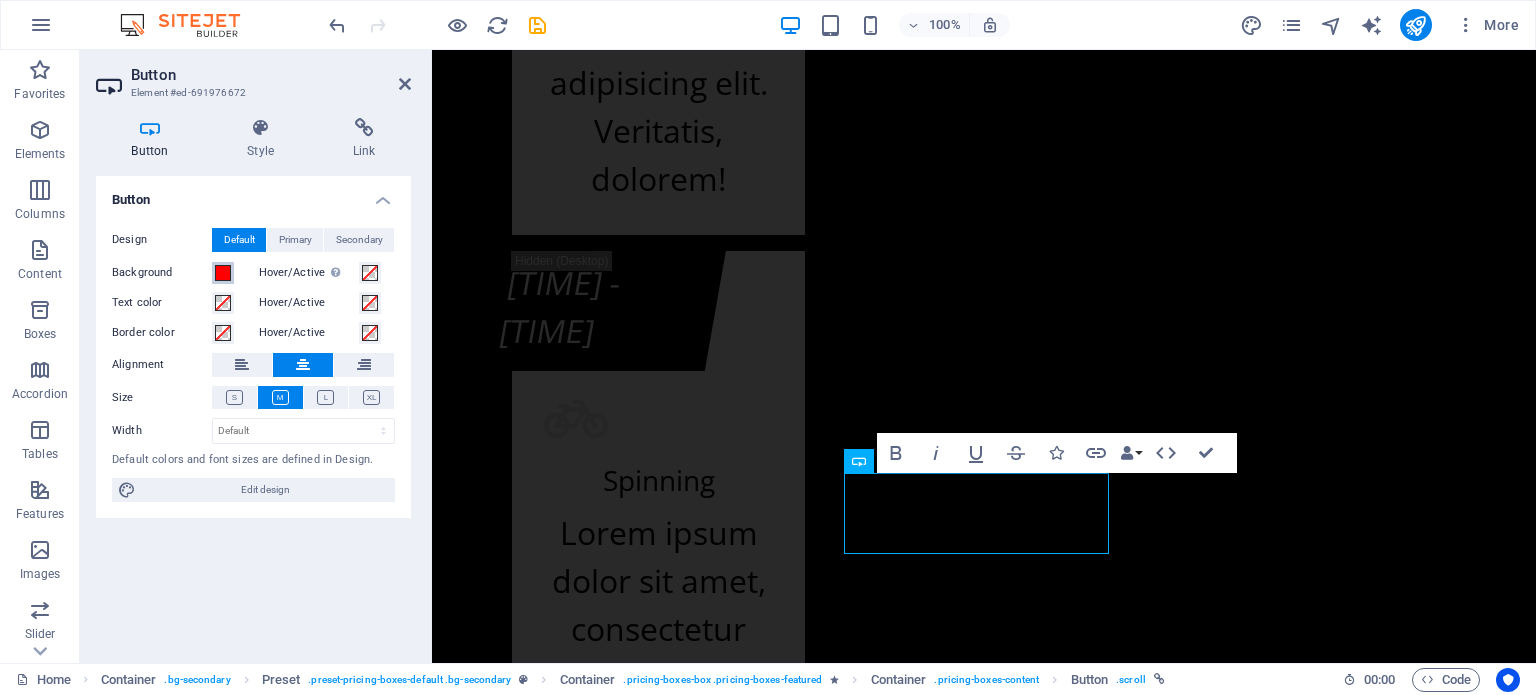 click at bounding box center (223, 273) 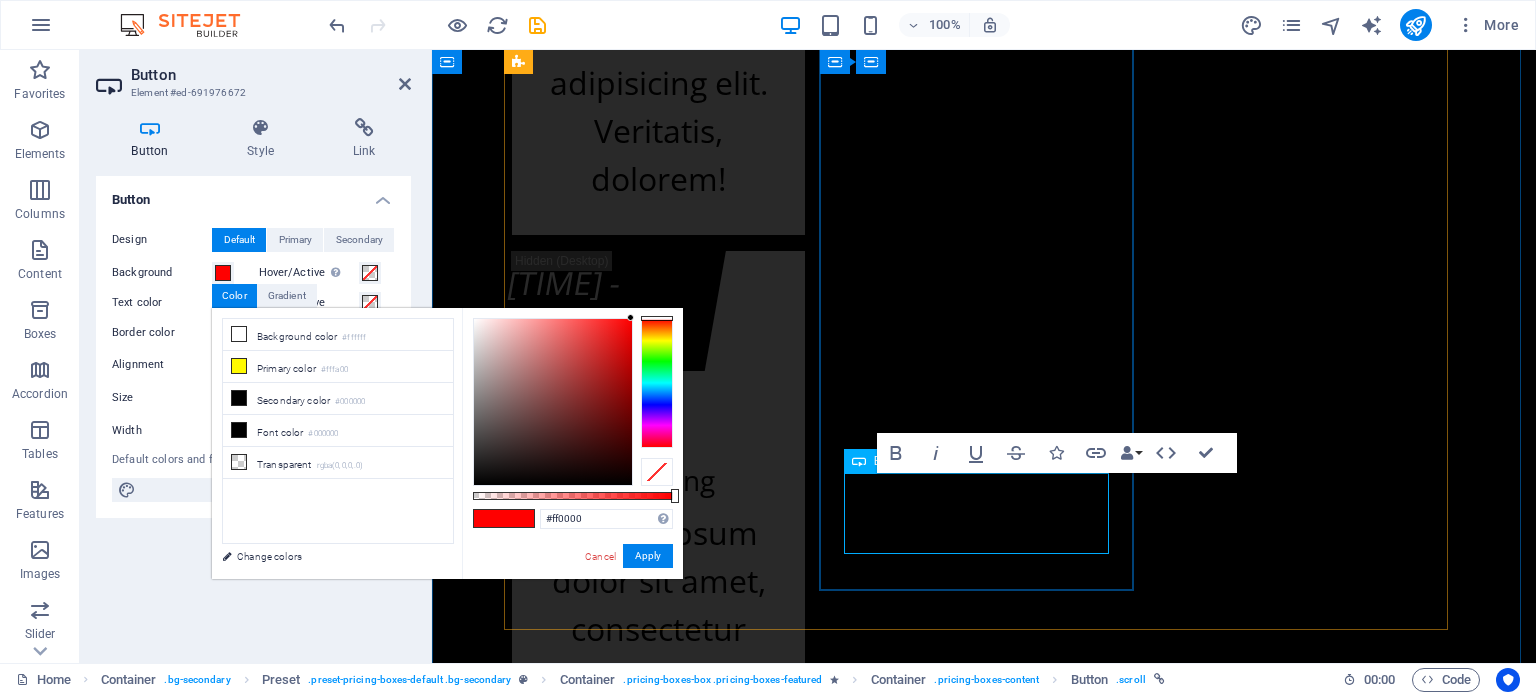 click on "UČLANI SE" at bounding box center [984, 20098] 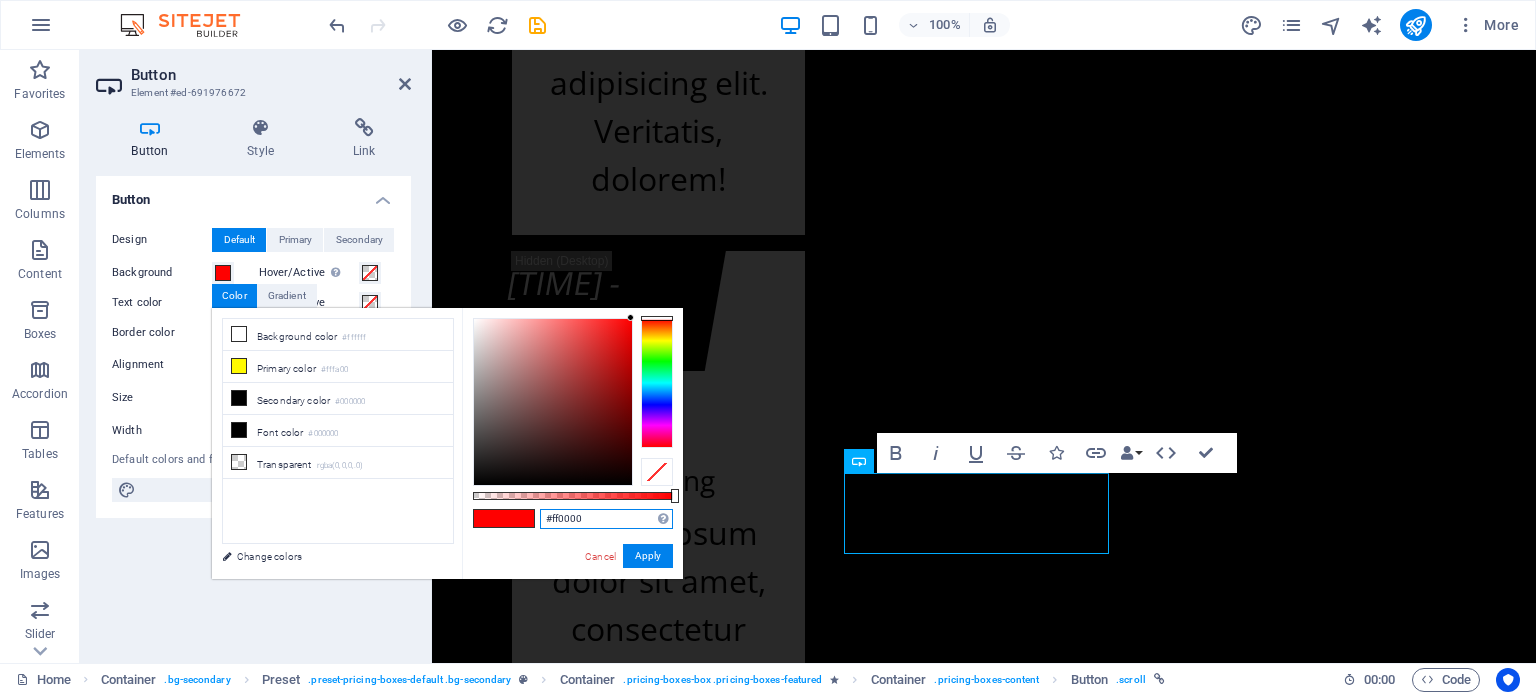 drag, startPoint x: 587, startPoint y: 519, endPoint x: 494, endPoint y: 514, distance: 93.13431 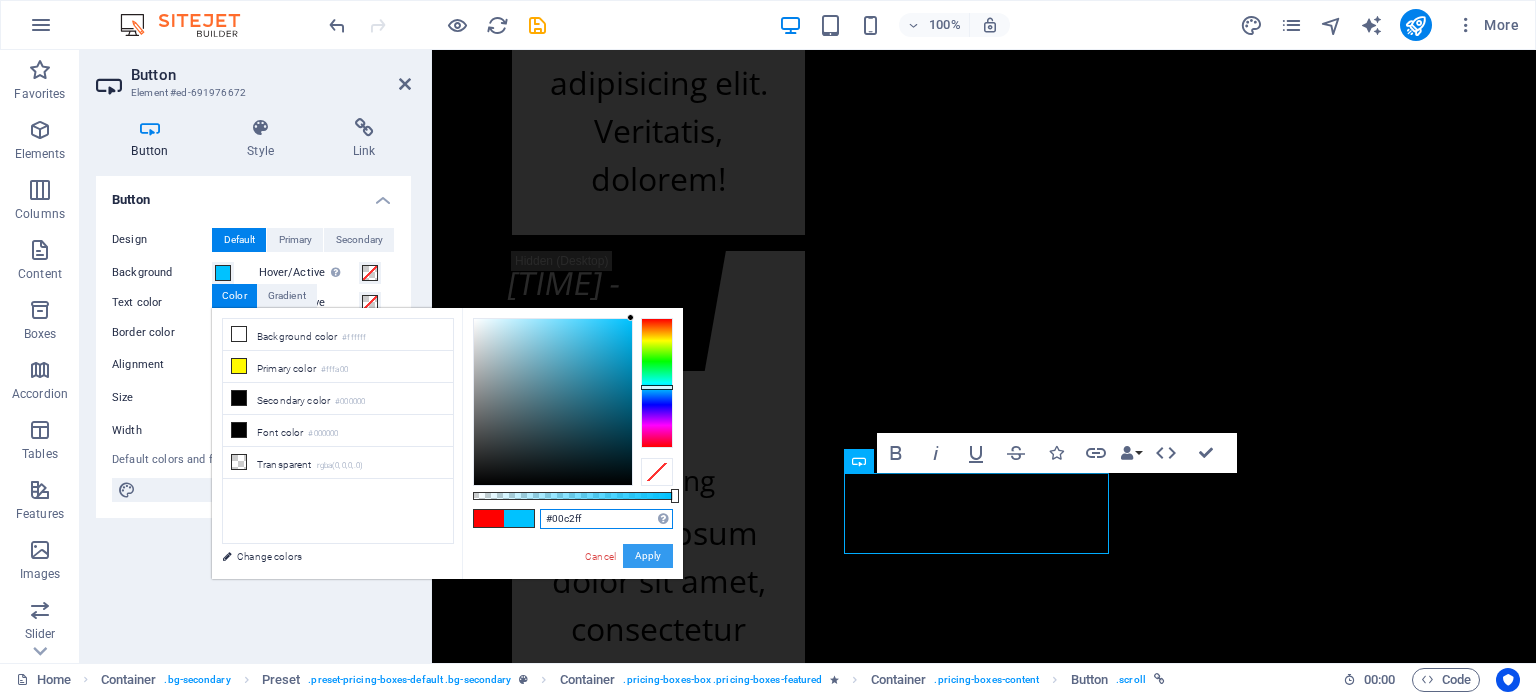 type on "#00c2ff" 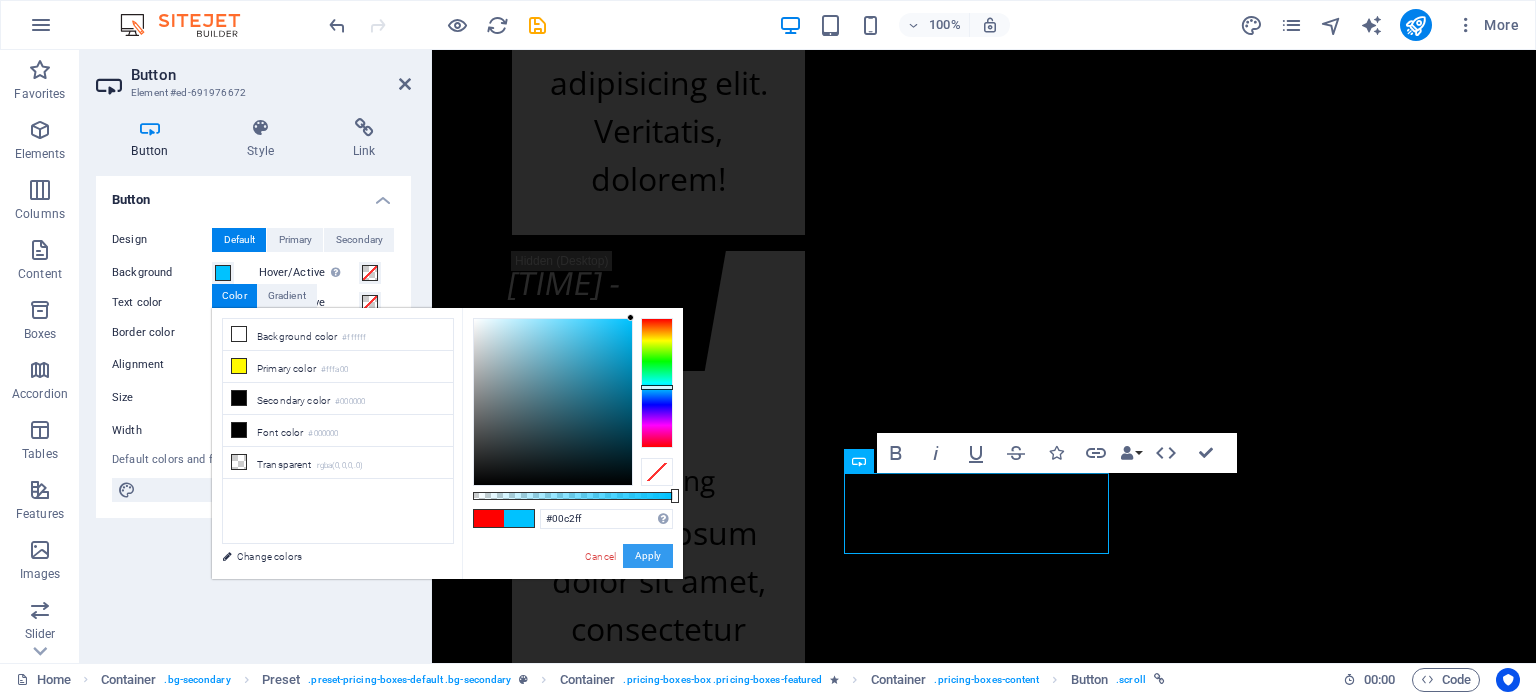 click on "Apply" at bounding box center (648, 556) 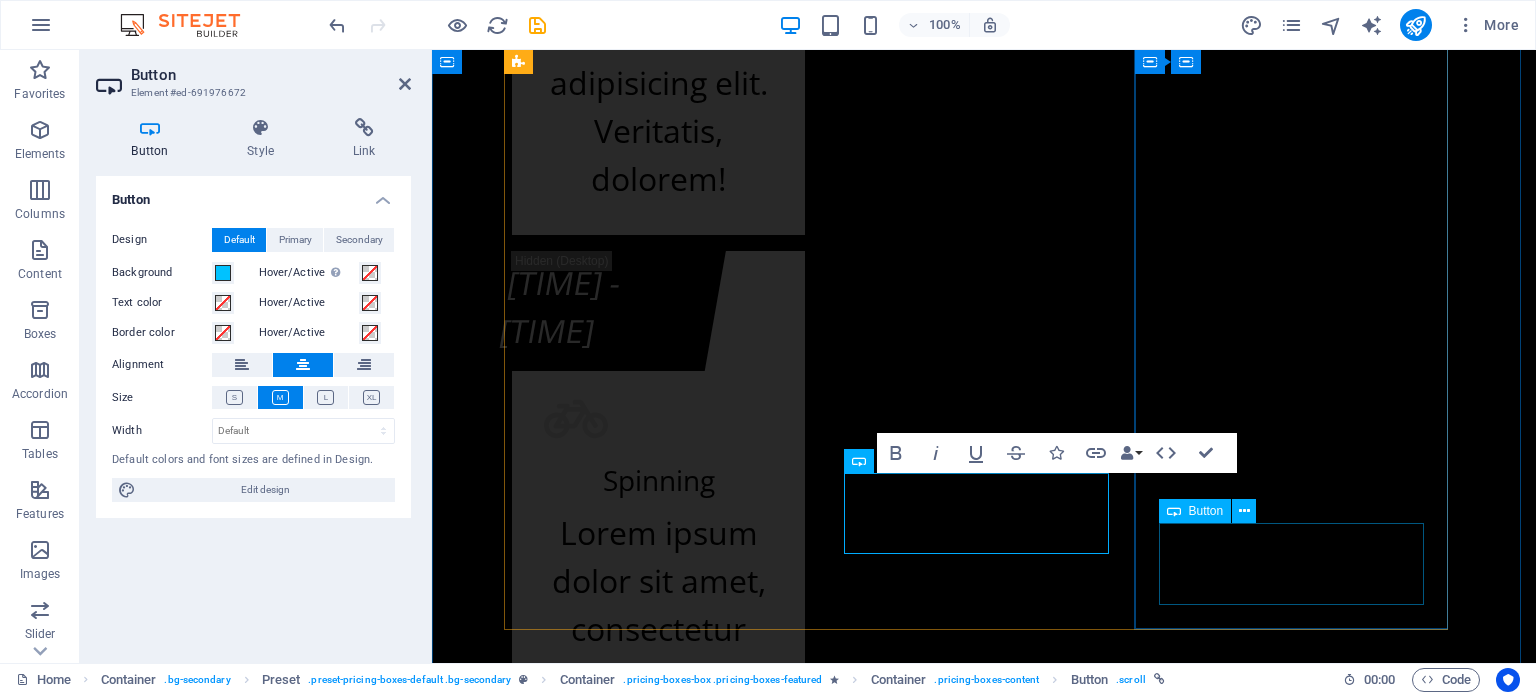 click on "UČLANI SE" at bounding box center [984, 21272] 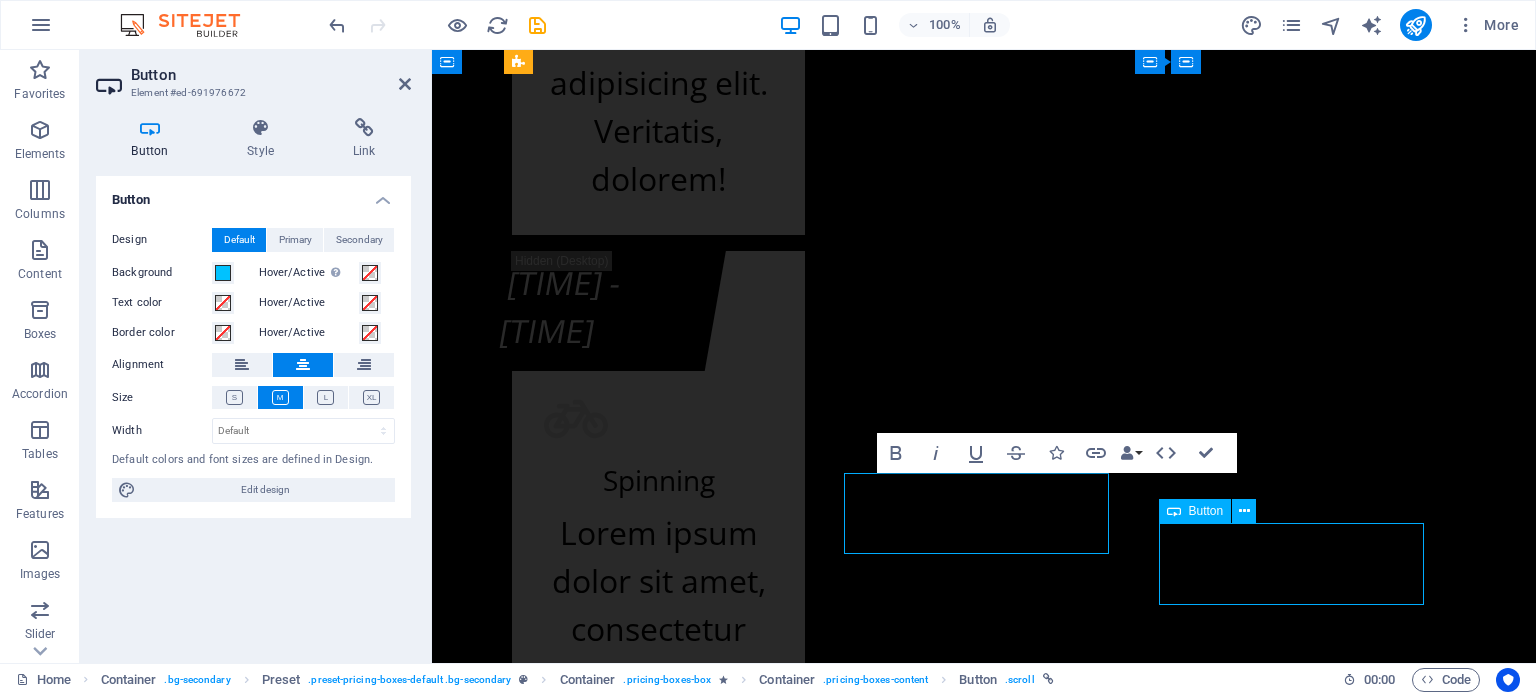 scroll, scrollTop: 20380, scrollLeft: 0, axis: vertical 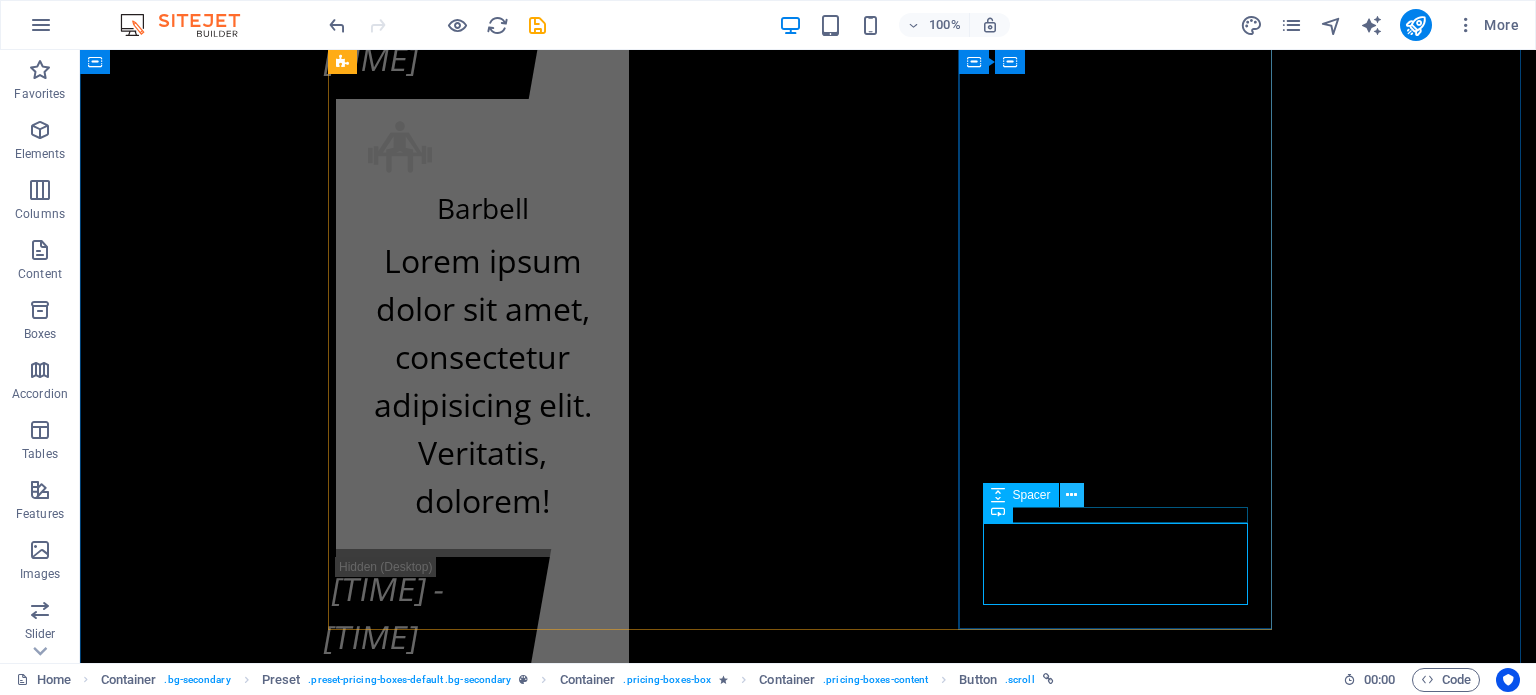 click at bounding box center [1071, 495] 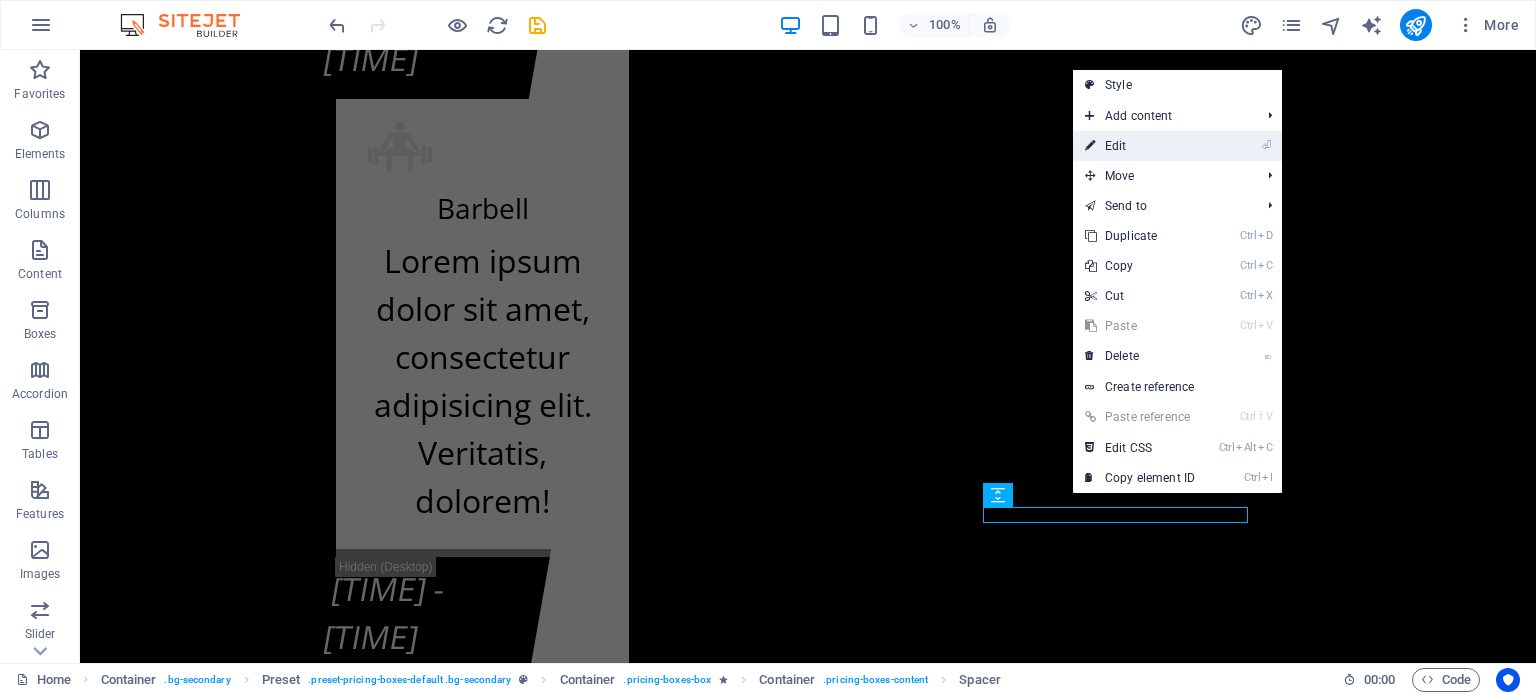 click on "⏎  Edit" at bounding box center [1140, 146] 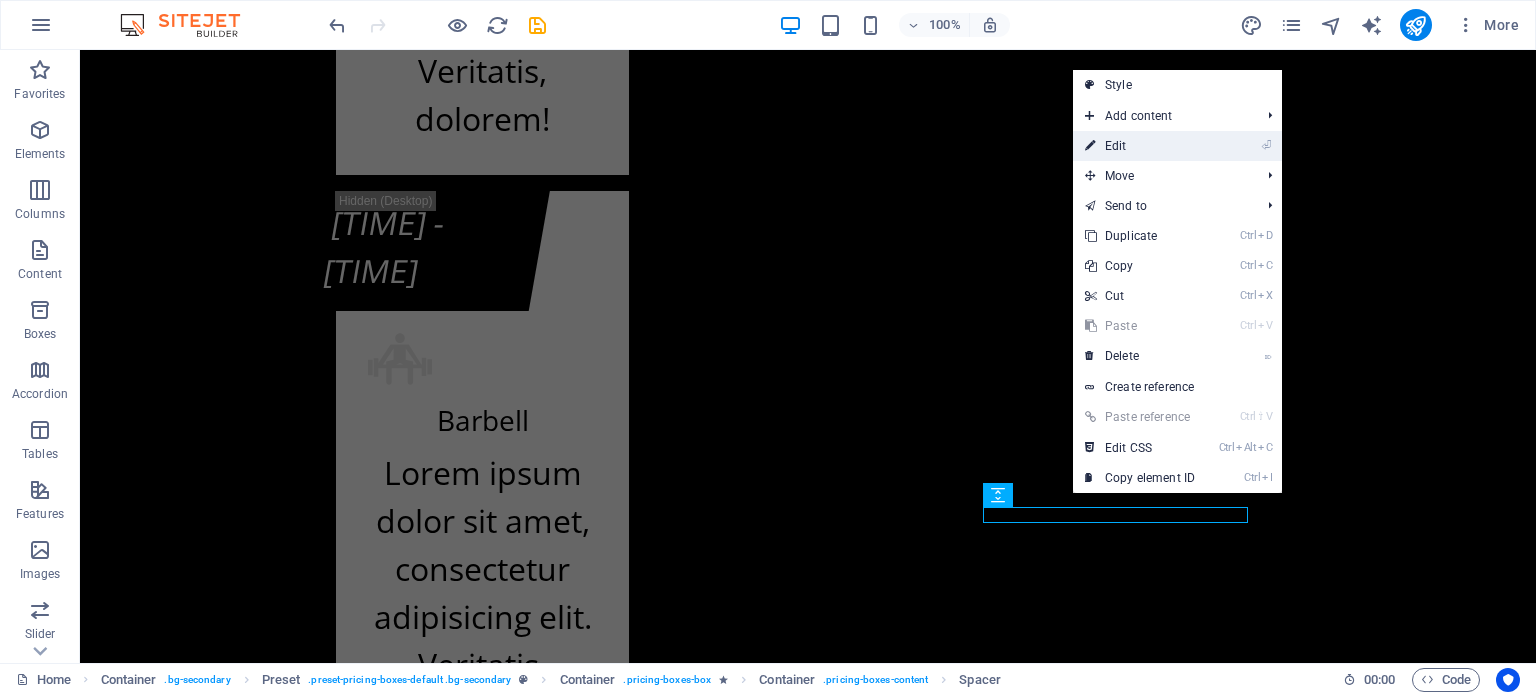 select on "rem" 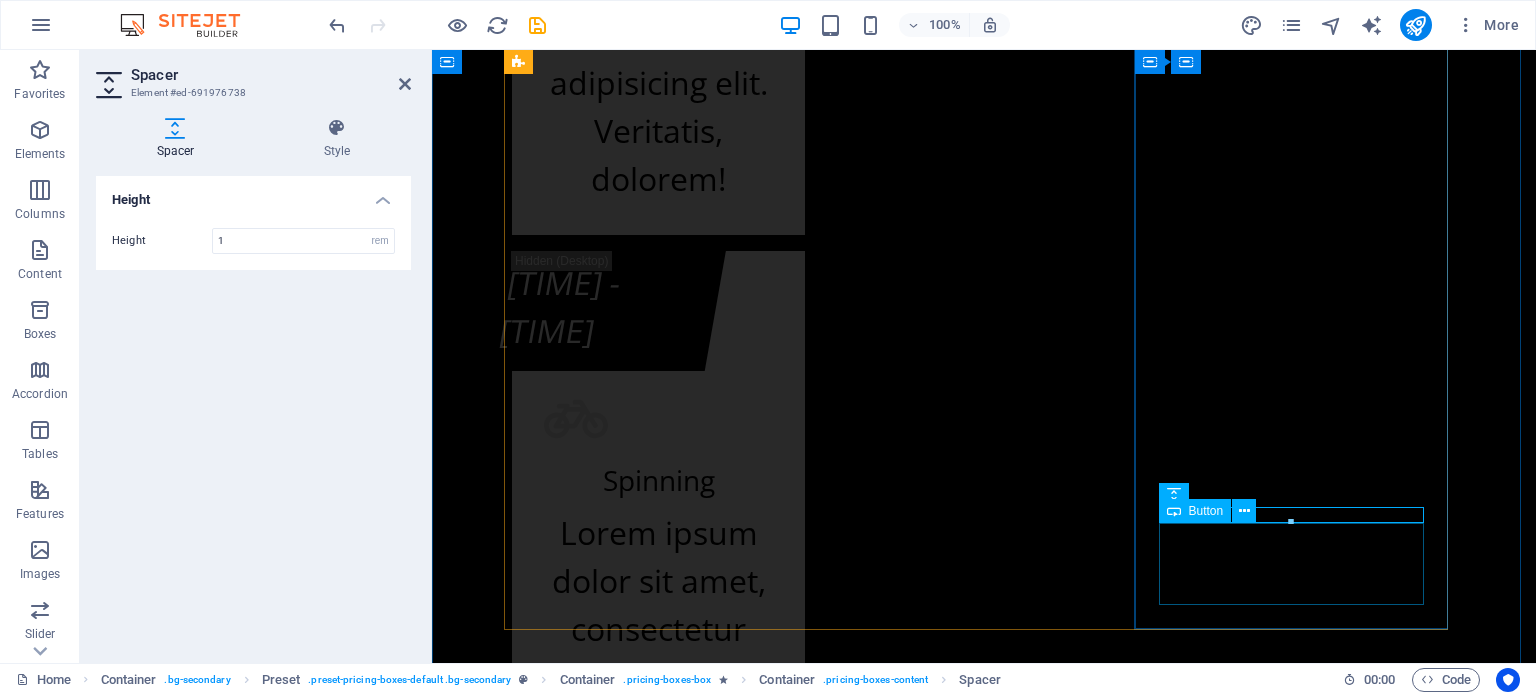 click on "UČLANI SE" at bounding box center (984, 21272) 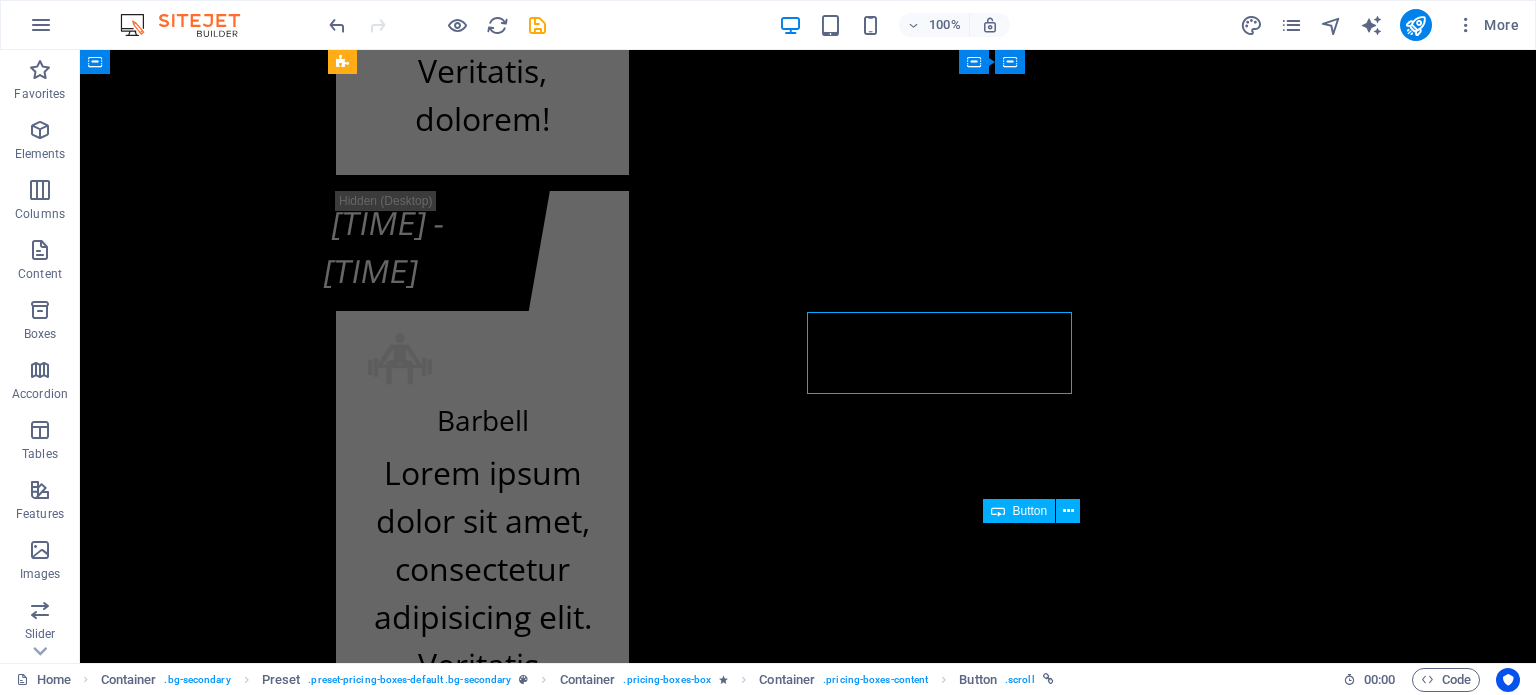 scroll, scrollTop: 20380, scrollLeft: 0, axis: vertical 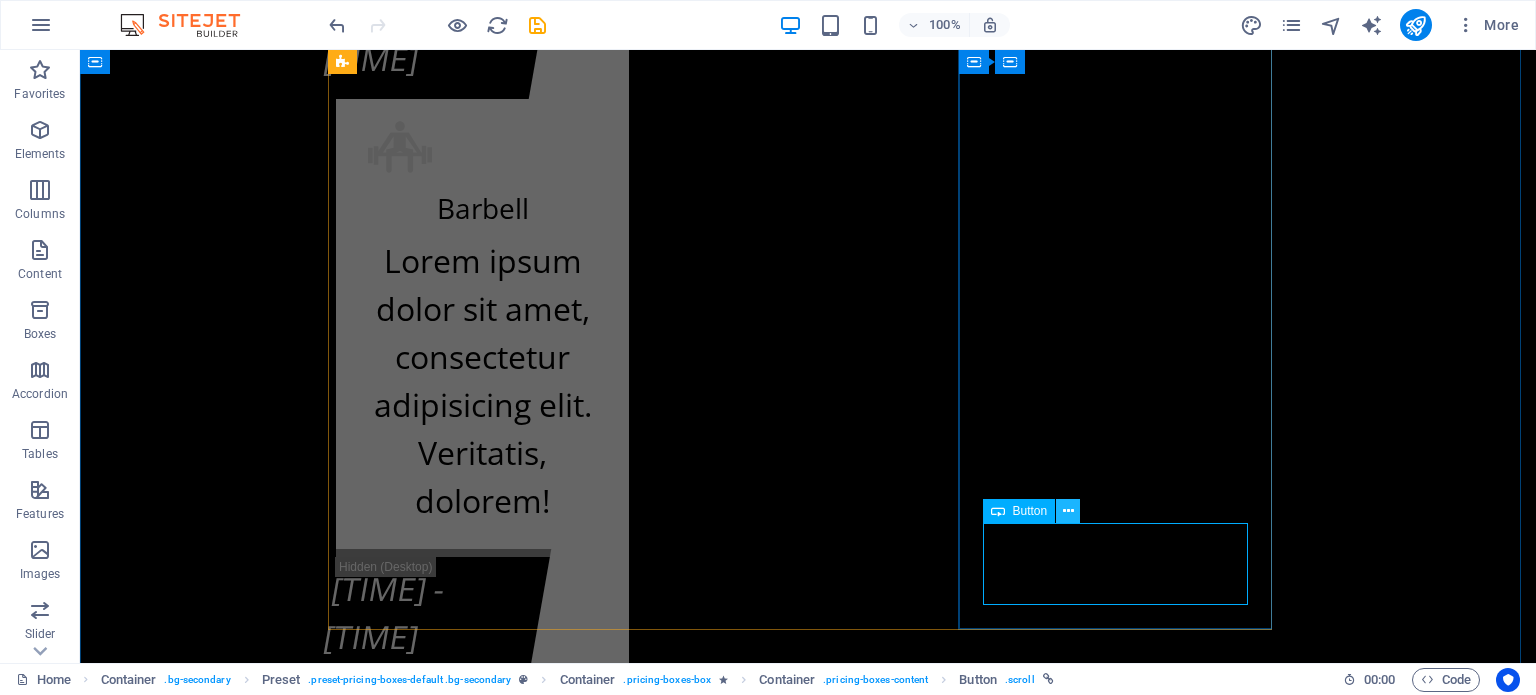 click at bounding box center (1068, 511) 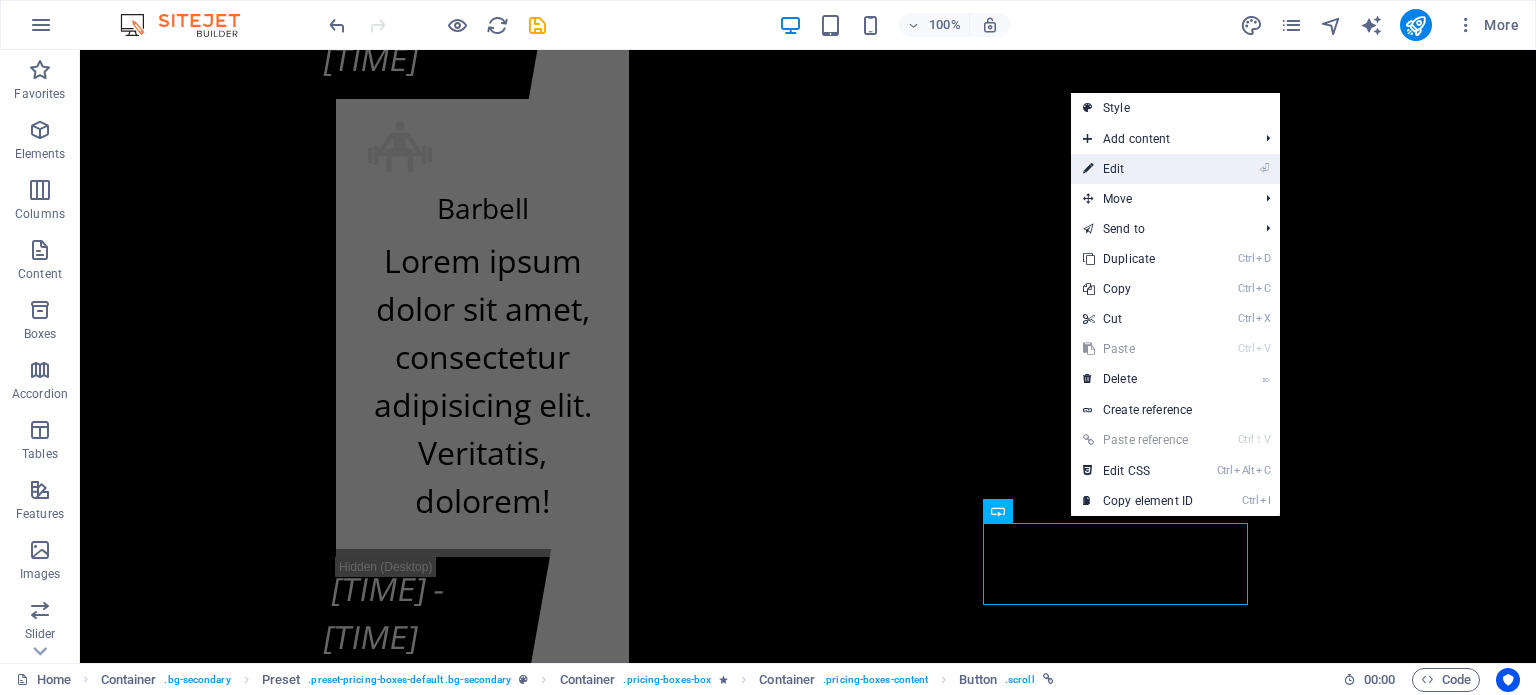 click on "⏎  Edit" at bounding box center [1138, 169] 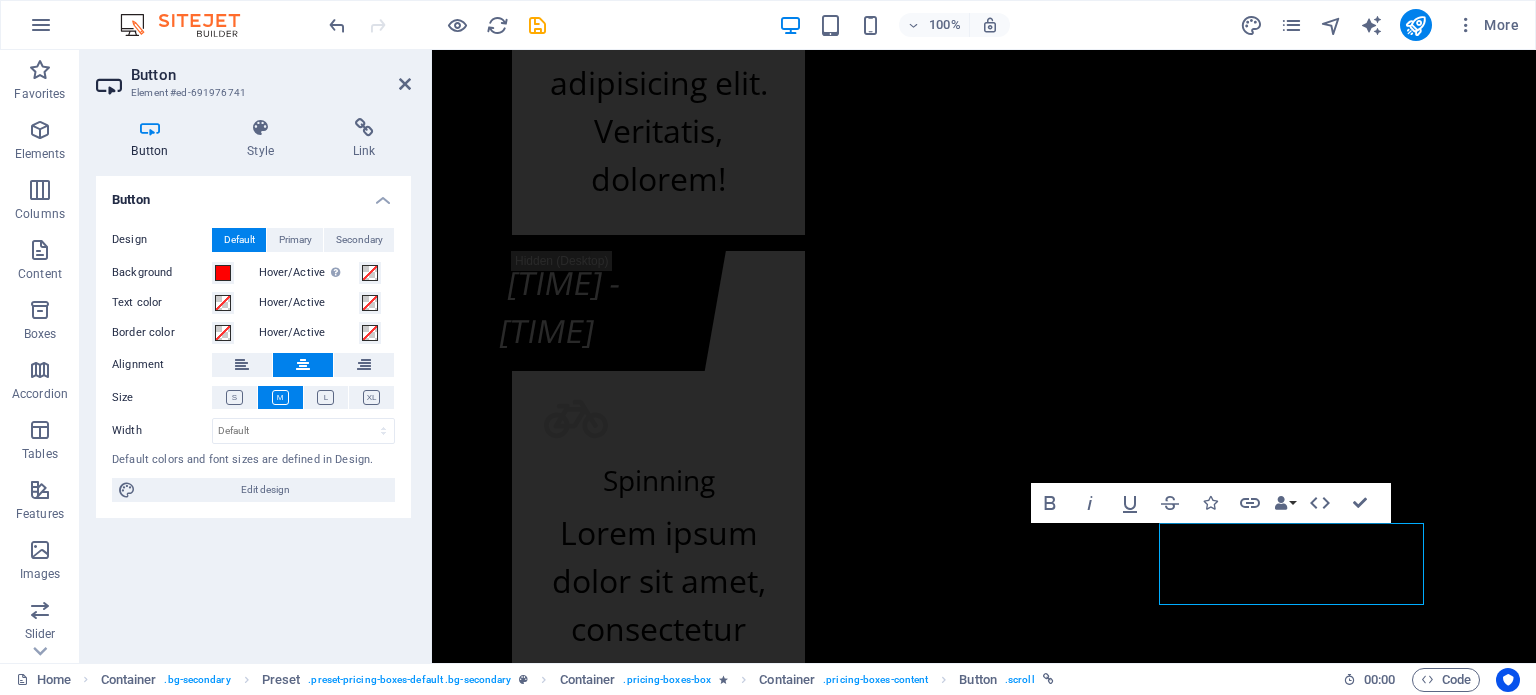 click on "Background" at bounding box center (162, 273) 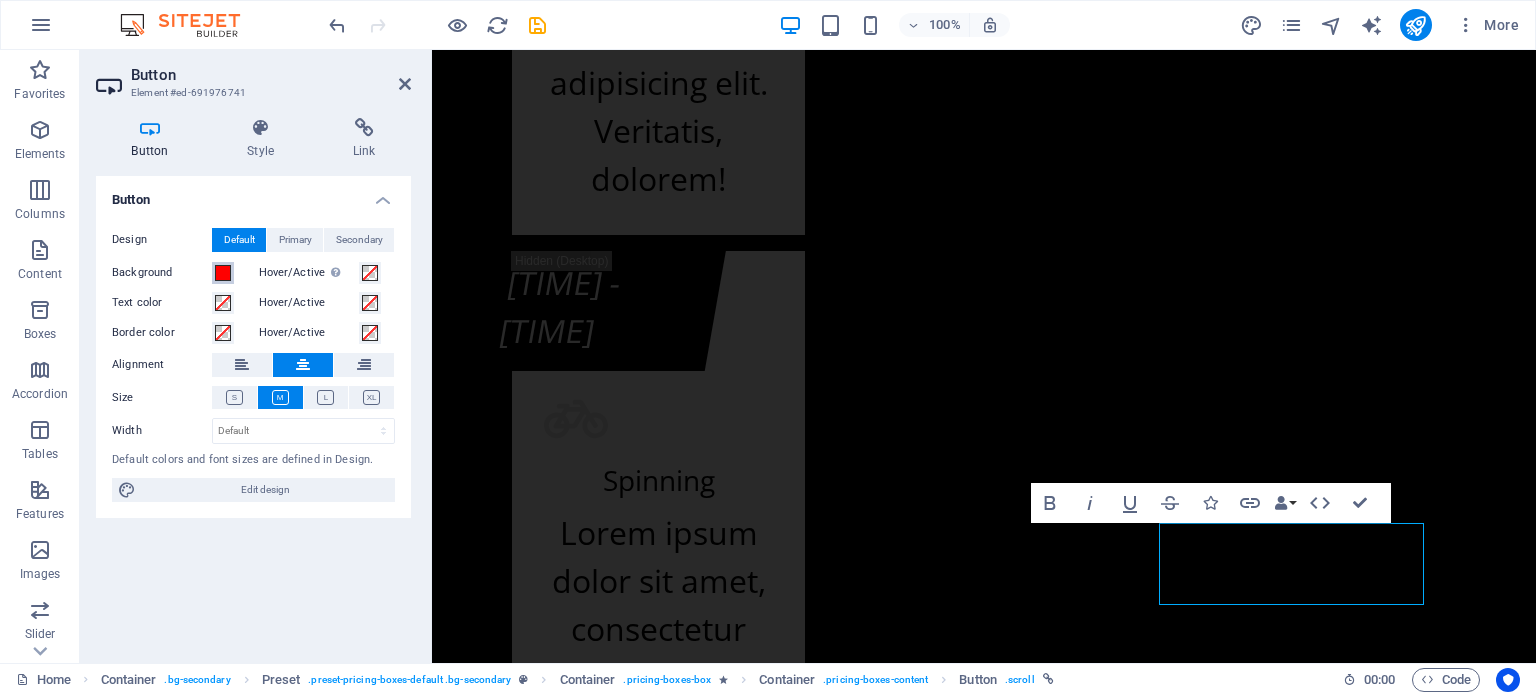 click on "Background" at bounding box center (223, 273) 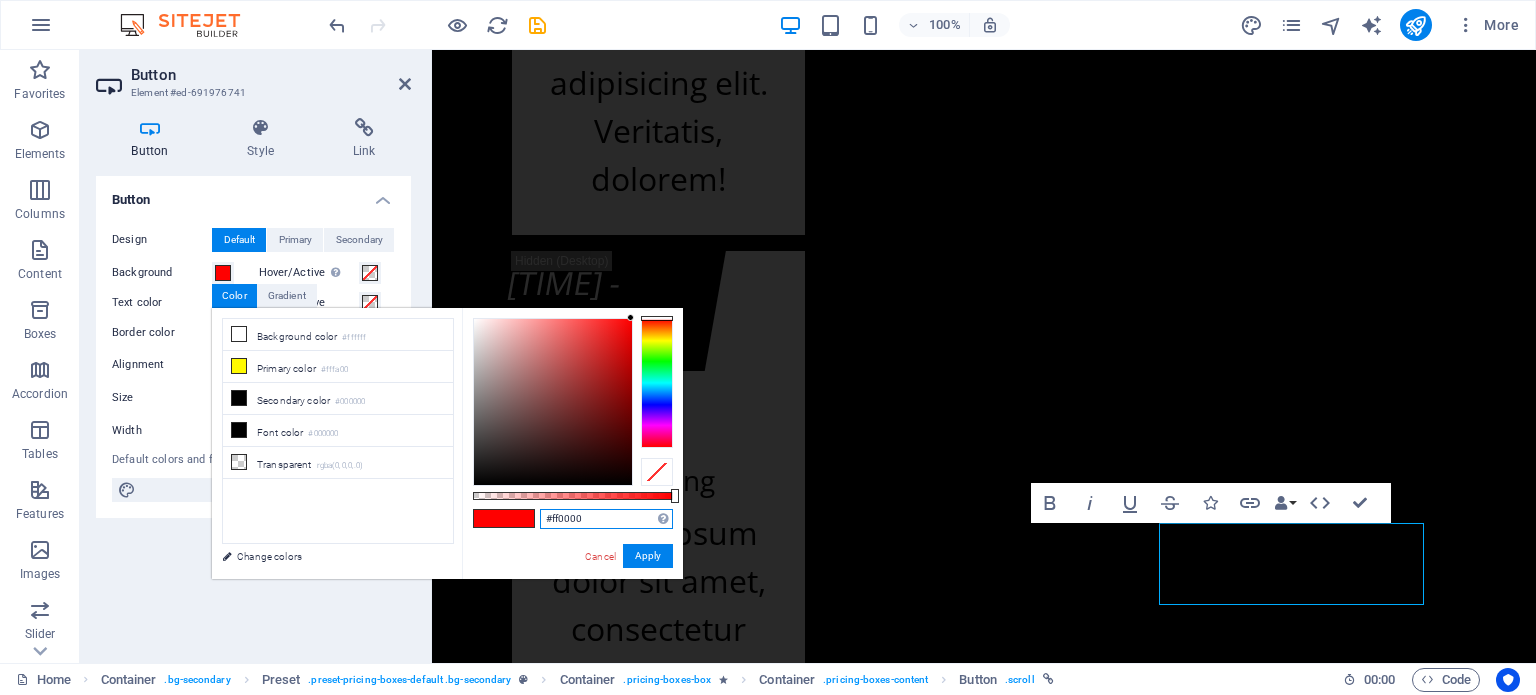 drag, startPoint x: 612, startPoint y: 511, endPoint x: 482, endPoint y: 502, distance: 130.31117 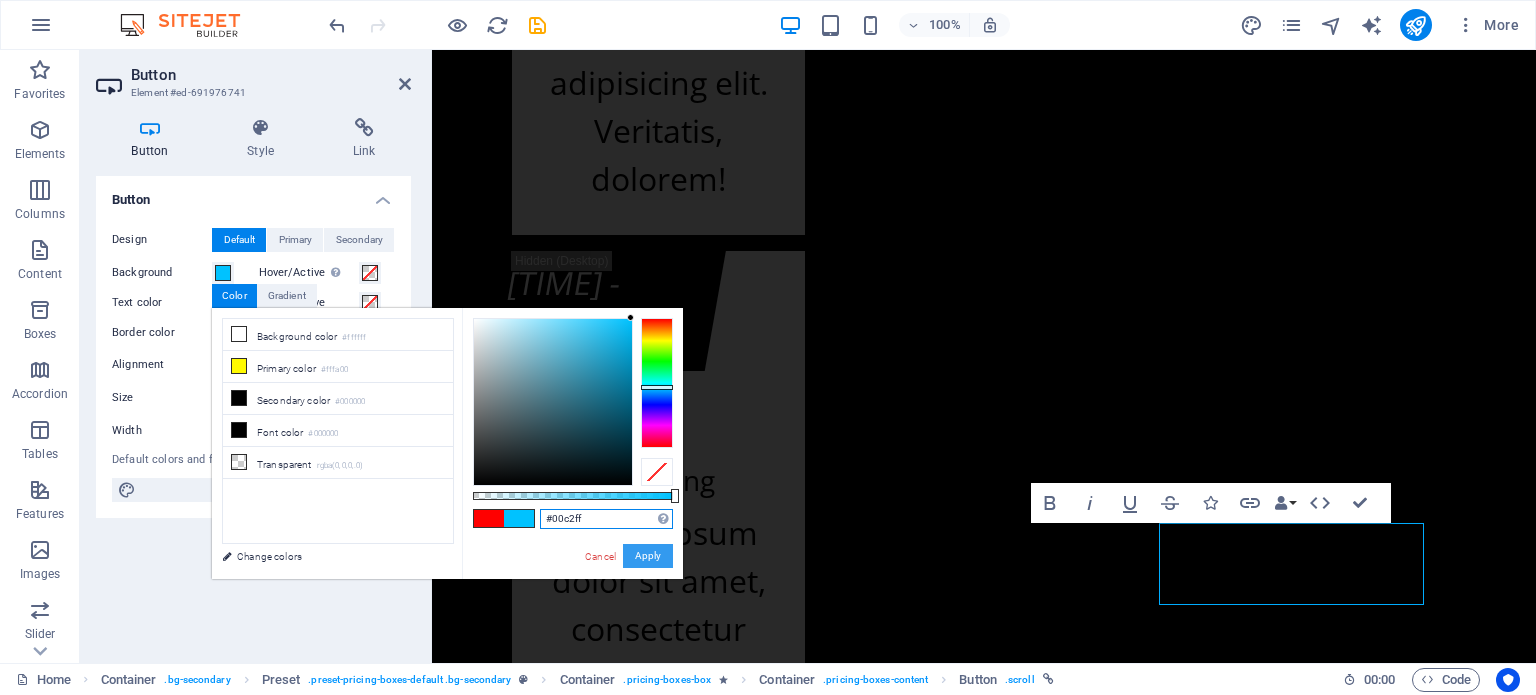 type on "#00c2ff" 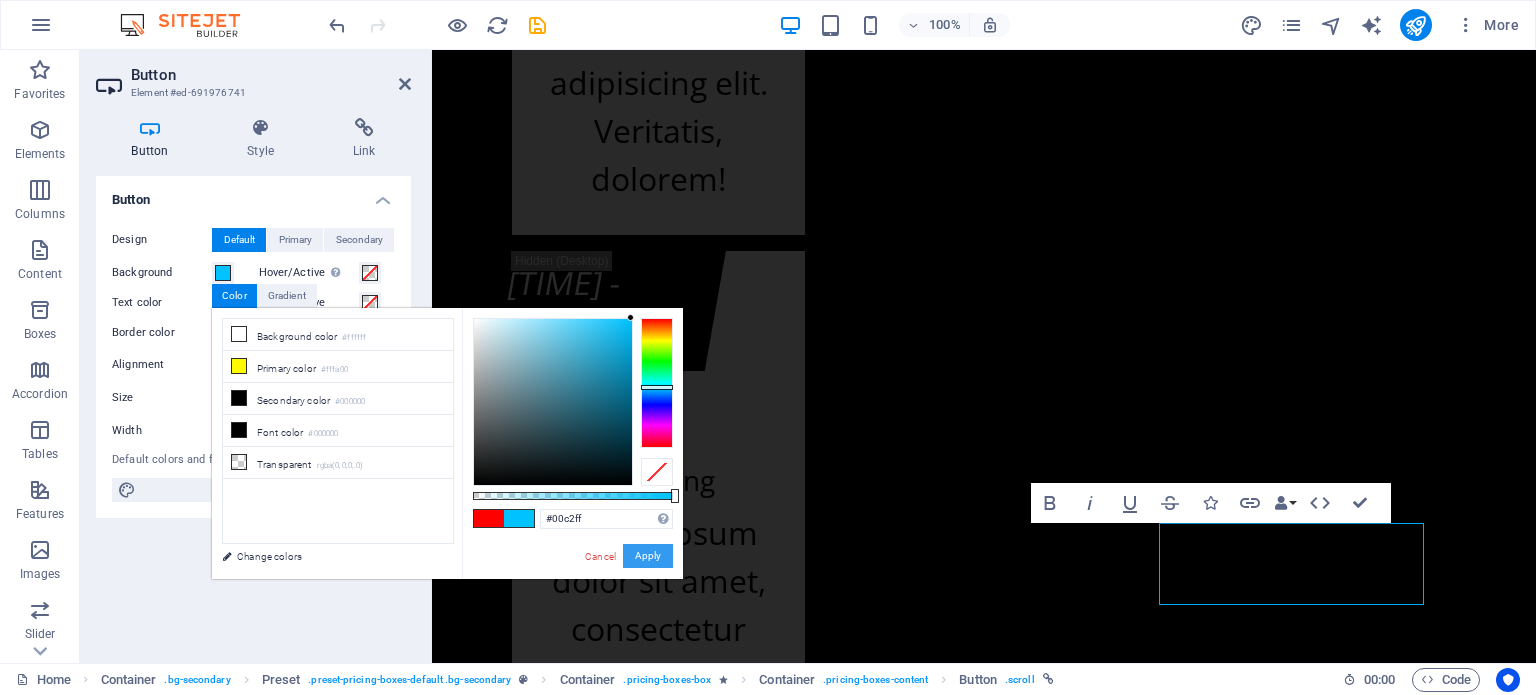 click on "Apply" at bounding box center (648, 556) 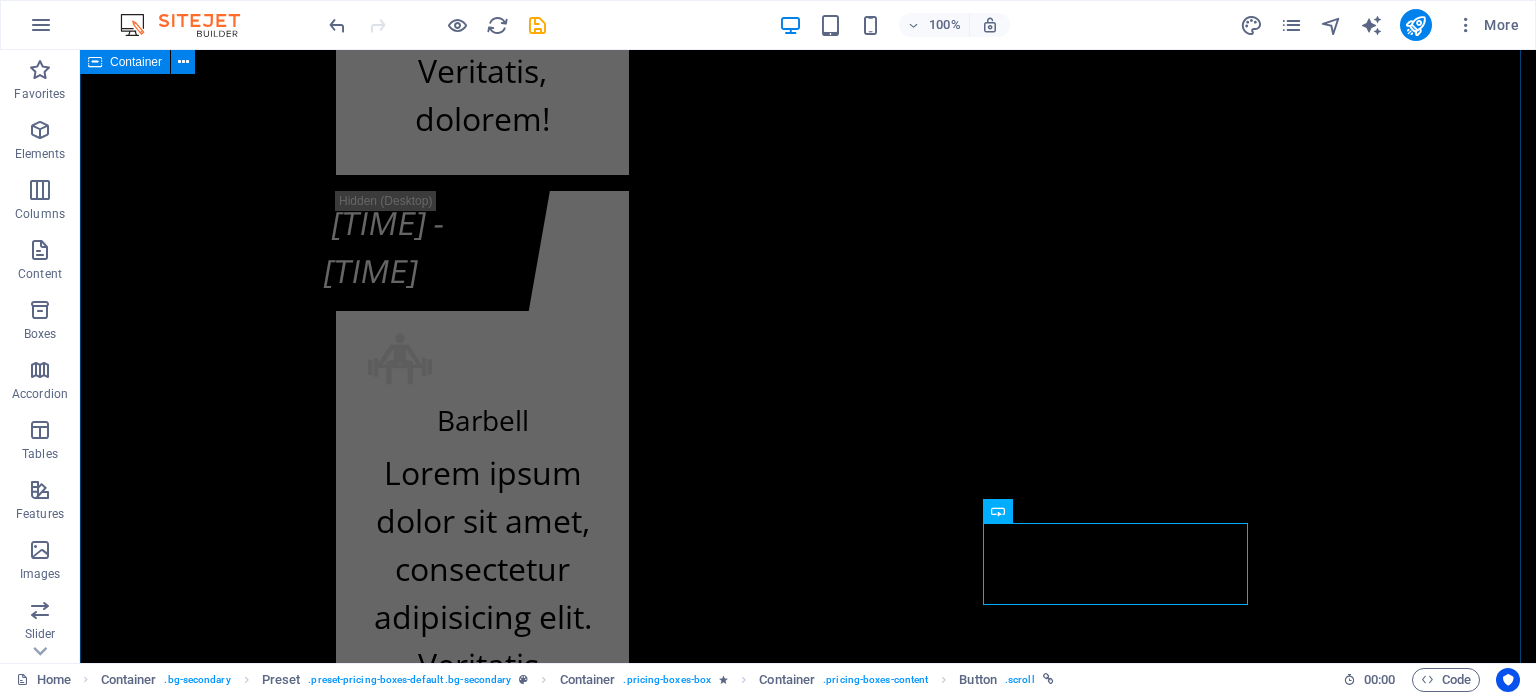 scroll, scrollTop: 20380, scrollLeft: 0, axis: vertical 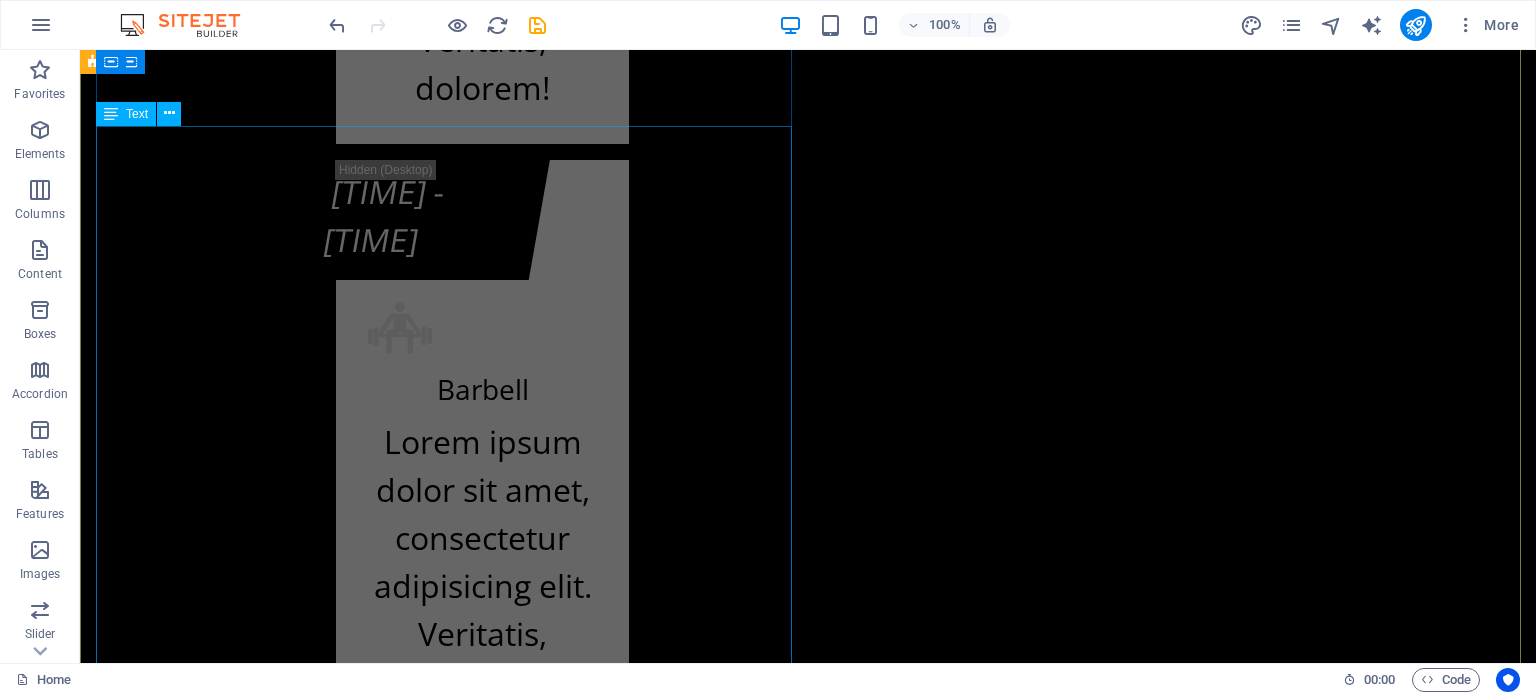 click on "kf-fitnes.ba Adresa Fitness centra KF (BHRT): [STREET] [NUMBER], [POSTAL_CODE] [CITY] Adresa Fitnes centra K.F.  (Olimp. bazen Otoka): [STREET] [NUMBER]b, [POSTAL_CODE] [CITY] +[PHONE] Radno vrijeme Fitness centra KF (zgrada BHRT): Od ponedeljka do subote od 07:30h do 22:00h i nedeljom ćod 09:00h do 20:00h Radno vrijeme  Fitnes centra K.F. (Olimp. bazen Otoka): Od ponedeljka do subote od 07:00h do 22:30h i nedeljom od 09:00h do 20:00h info@kf-fitnes.ba" at bounding box center (808, 23918) 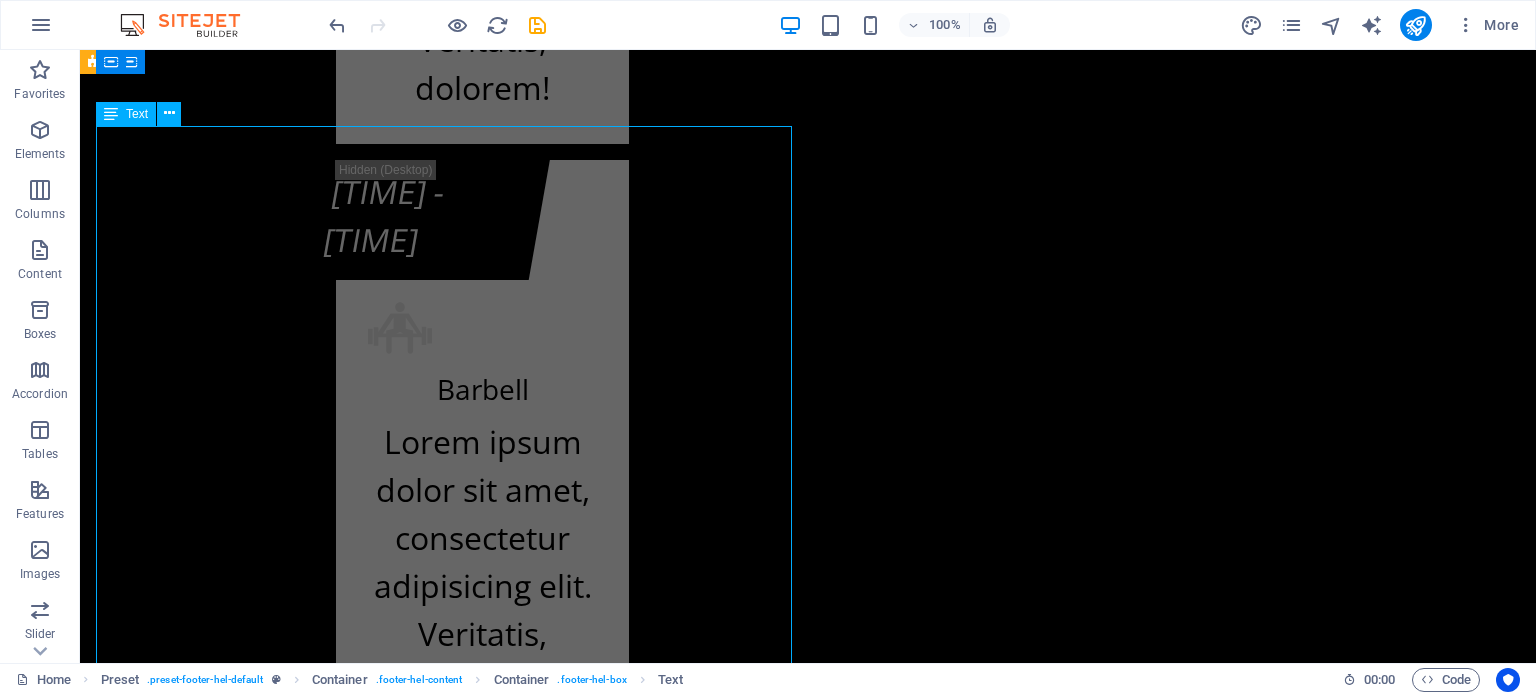 click on "kf-fitnes.ba Adresa Fitness centra KF (BHRT): [STREET] [NUMBER], [POSTAL_CODE] [CITY] Adresa Fitnes centra K.F.  (Olimp. bazen Otoka): [STREET] [NUMBER]b, [POSTAL_CODE] [CITY] +[PHONE] Radno vrijeme Fitness centra KF (zgrada BHRT): Od ponedeljka do subote od 07:30h do 22:00h i nedeljom ćod 09:00h do 20:00h Radno vrijeme  Fitnes centra K.F. (Olimp. bazen Otoka): Od ponedeljka do subote od 07:00h do 22:30h i nedeljom od 09:00h do 20:00h info@kf-fitnes.ba" at bounding box center [808, 23918] 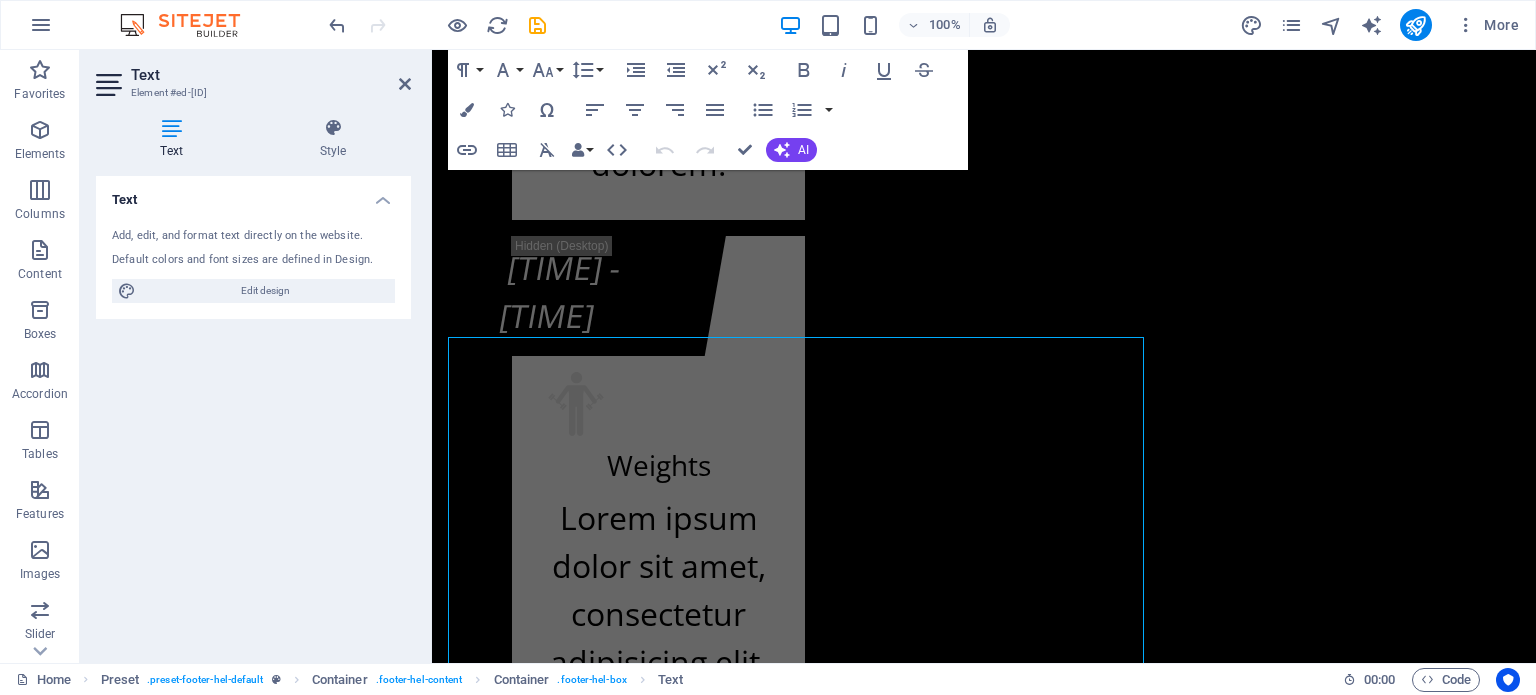 scroll, scrollTop: 24692, scrollLeft: 0, axis: vertical 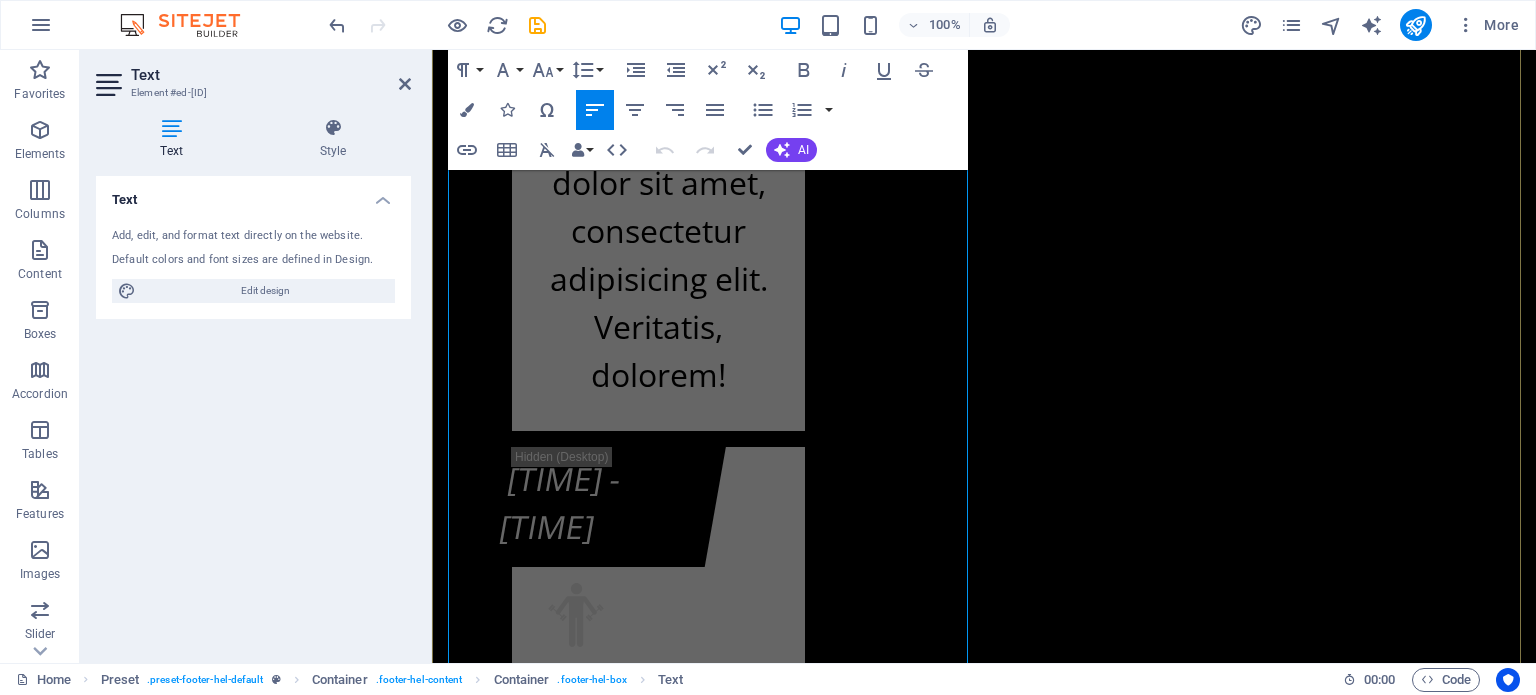 click on "(zgrada BHRT):" at bounding box center [1009, 22470] 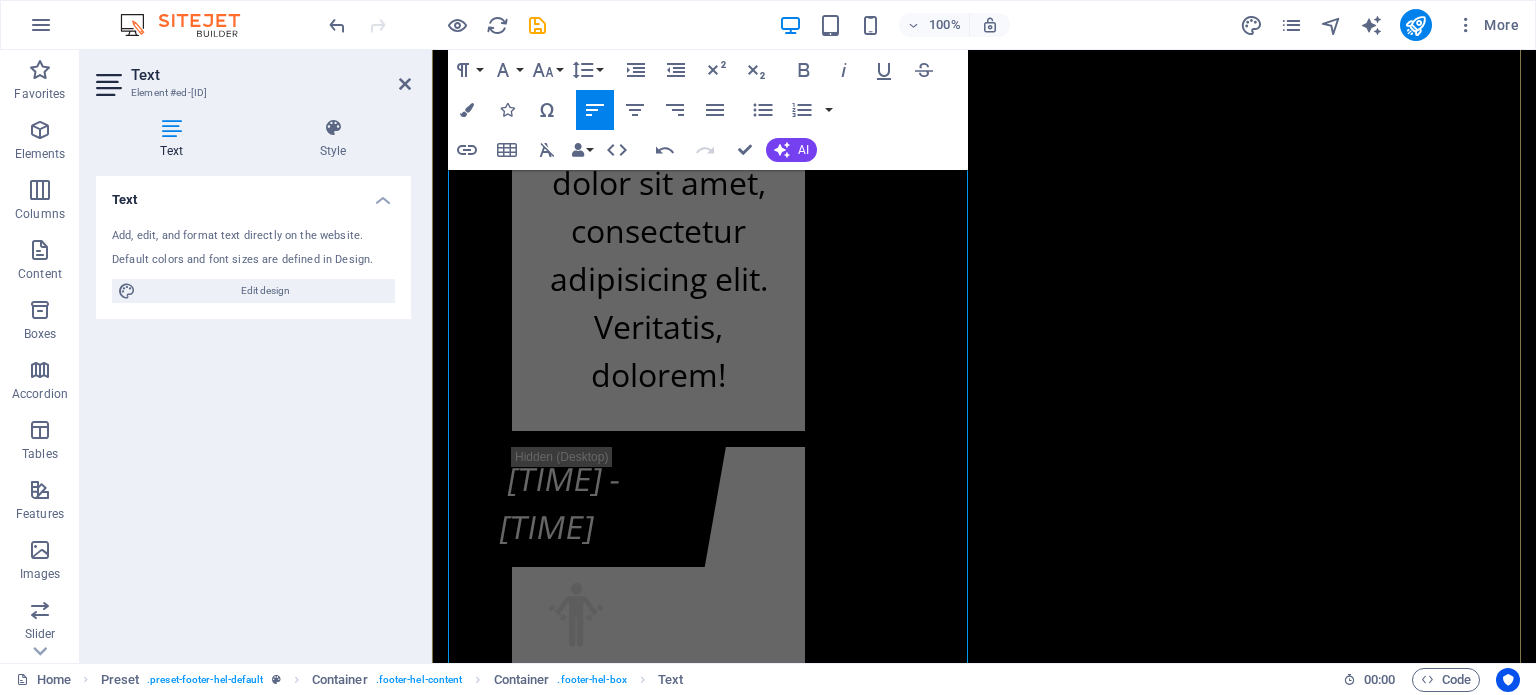 click on "(Olimp. bazen Otoka):" at bounding box center [1009, 22694] 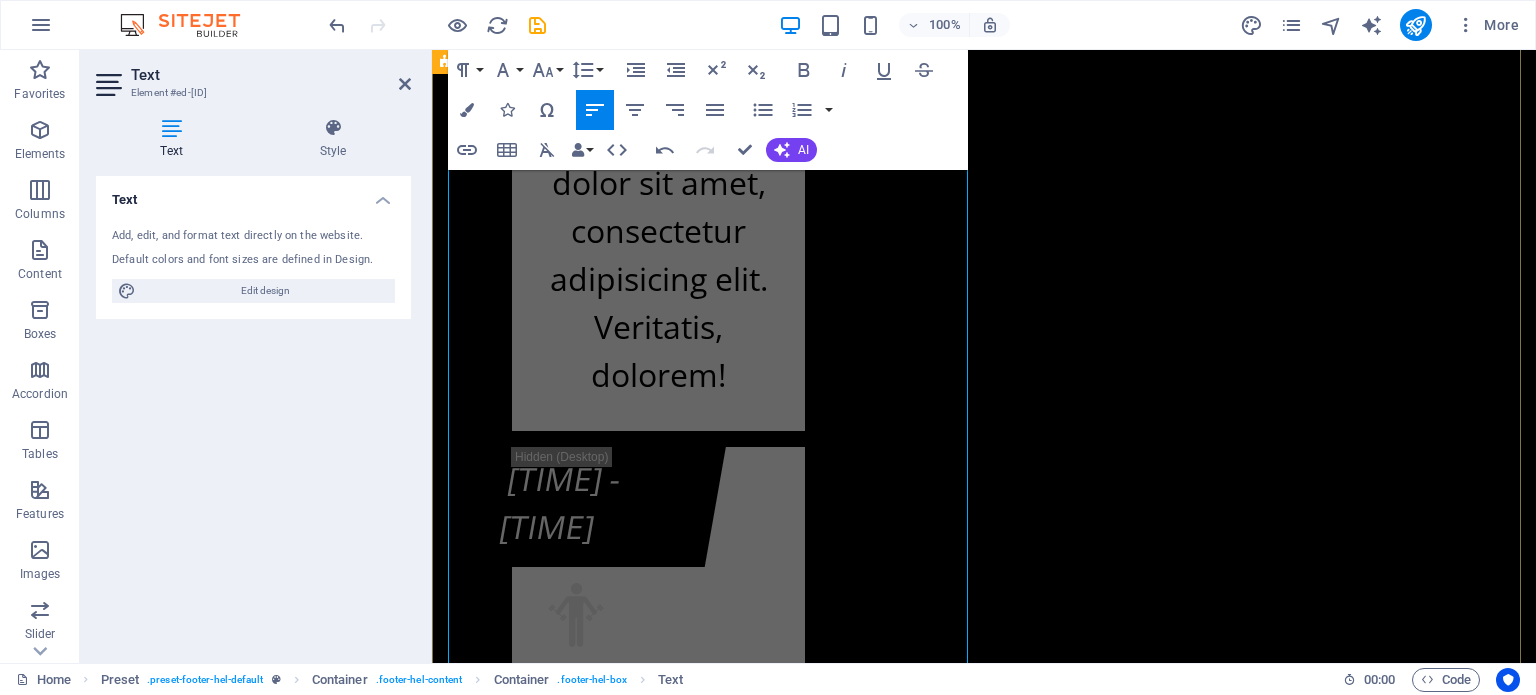 click on "Kontakt info   kf-fitnes.ba Adresa Fitness centra KF  (BHRT): Bulevar Meše Selimovića 12,  71000 Sarajevo Adresa Fitnes centra K.F.  (Olimp. bazen Otoka): Bulevar Meše Selimovića 83b,  71000 Sarajevo +387 [PHONE] Radno vrijeme Fitness centra KF (zgrada BHRT): Od ponedeljka do subote od 07:30h do 22:00h i nedeljom ćod 09:00h do 20:00h Radno vrijeme  Fitnes centra K.F. (Olimp. bazen Otoka): Od ponedeljka do subote od 07:00h do 22:30h i nedeljom od 09:00h do 20:00h info@kf-fitnes.ba Učlani se   Cjenovni plan fitnes centra
K.F. O.b. Otoka - Osnovni plan K.F. O.b. Otoka - Povlašteni plan K.F. O.b. Otoka - Aerobik plan K.F. O.b. Otoka - AQUA Aerobik plan   I have read and understand the privacy policy. Unreadable? Load new PODNESI ZAHTJEV" at bounding box center [984, 23298] 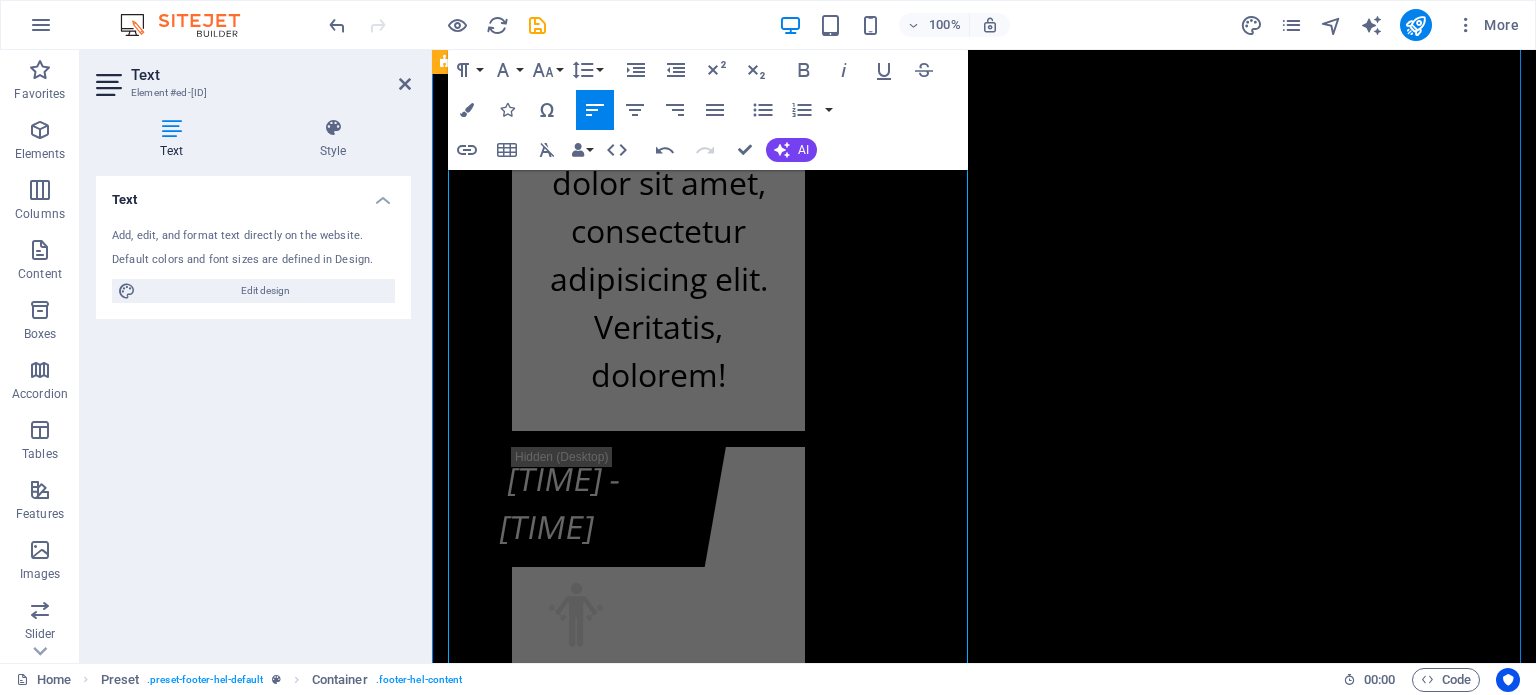 scroll, scrollTop: 24903, scrollLeft: 0, axis: vertical 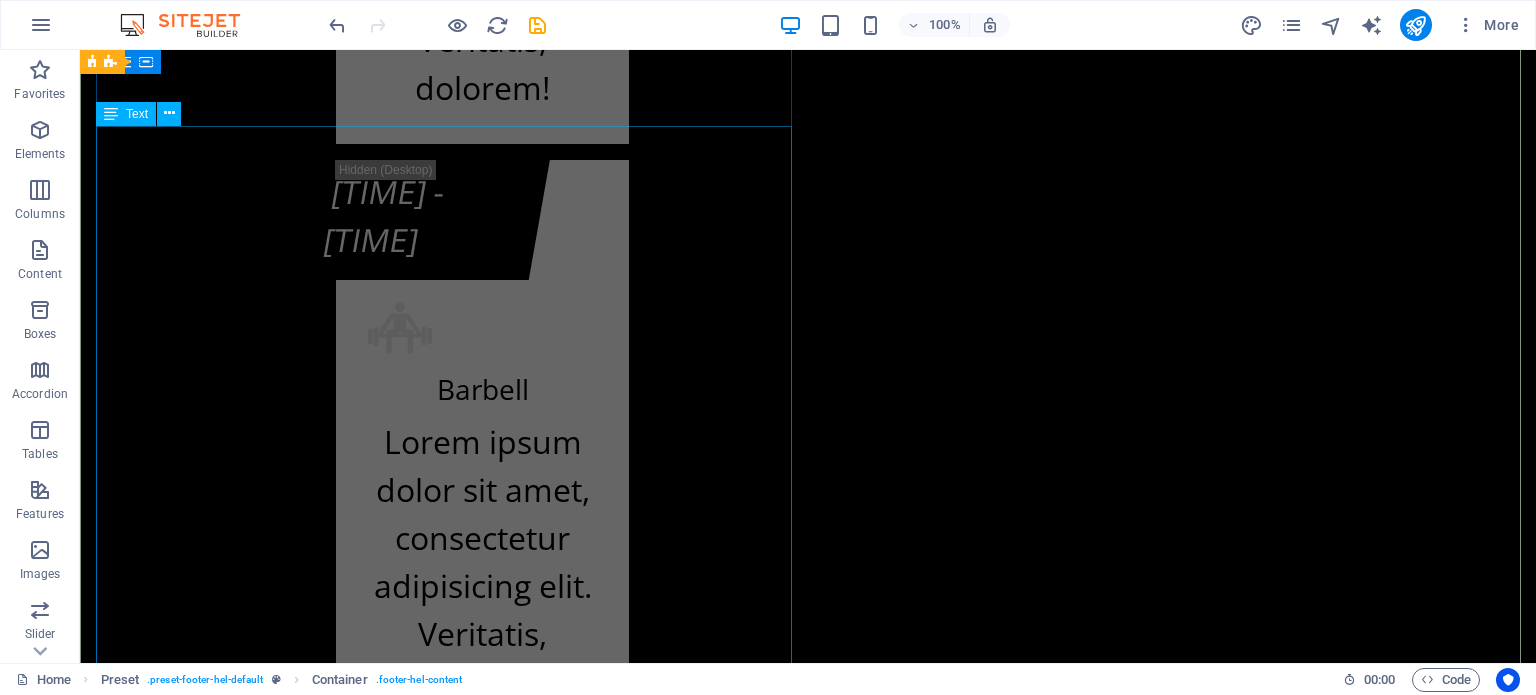 click on "kf-fitnes.ba Adresa Fitness centra KF  (BHRT): Bulevar Meše Selimovića 12,  71000 Sarajevo Adresa Fitnes centra K.F.  (Olimp. bazen Otoka): Bulevar Meše Selimovića 83b,  71000 Sarajevo +387 [PHONE] Radno vrijeme Fitness centra KF (zgrada BHRT): Od ponedeljka do subote od 07:30h do 22:00h i nedeljom ćod 09:00h do 20:00h Radno vrijeme  Fitnes centra K.F. (Olimp. bazen Otoka): Od ponedeljka do subote od 07:00h do 22:30h i nedeljom od 09:00h do 20:00h info@kf-fitnes.ba" at bounding box center [808, 23918] 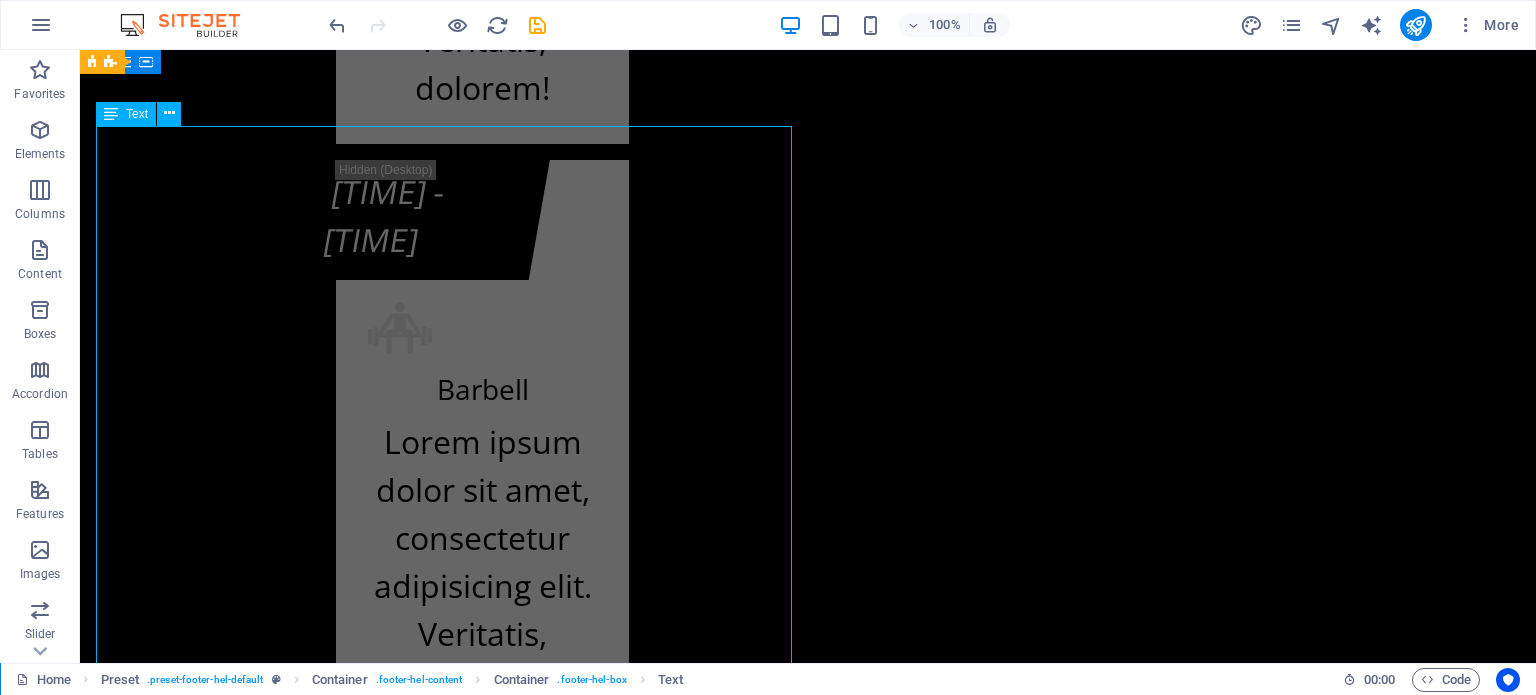 click on "kf-fitnes.ba Adresa Fitness centra KF  (BHRT): Bulevar Meše Selimovića 12,  71000 Sarajevo Adresa Fitnes centra K.F.  (Olimp. bazen Otoka): Bulevar Meše Selimovića 83b,  71000 Sarajevo +387 [PHONE] Radno vrijeme Fitness centra KF (zgrada BHRT): Od ponedeljka do subote od 07:30h do 22:00h i nedeljom ćod 09:00h do 20:00h Radno vrijeme  Fitnes centra K.F. (Olimp. bazen Otoka): Od ponedeljka do subote od 07:00h do 22:30h i nedeljom od 09:00h do 20:00h info@kf-fitnes.ba" at bounding box center [808, 23918] 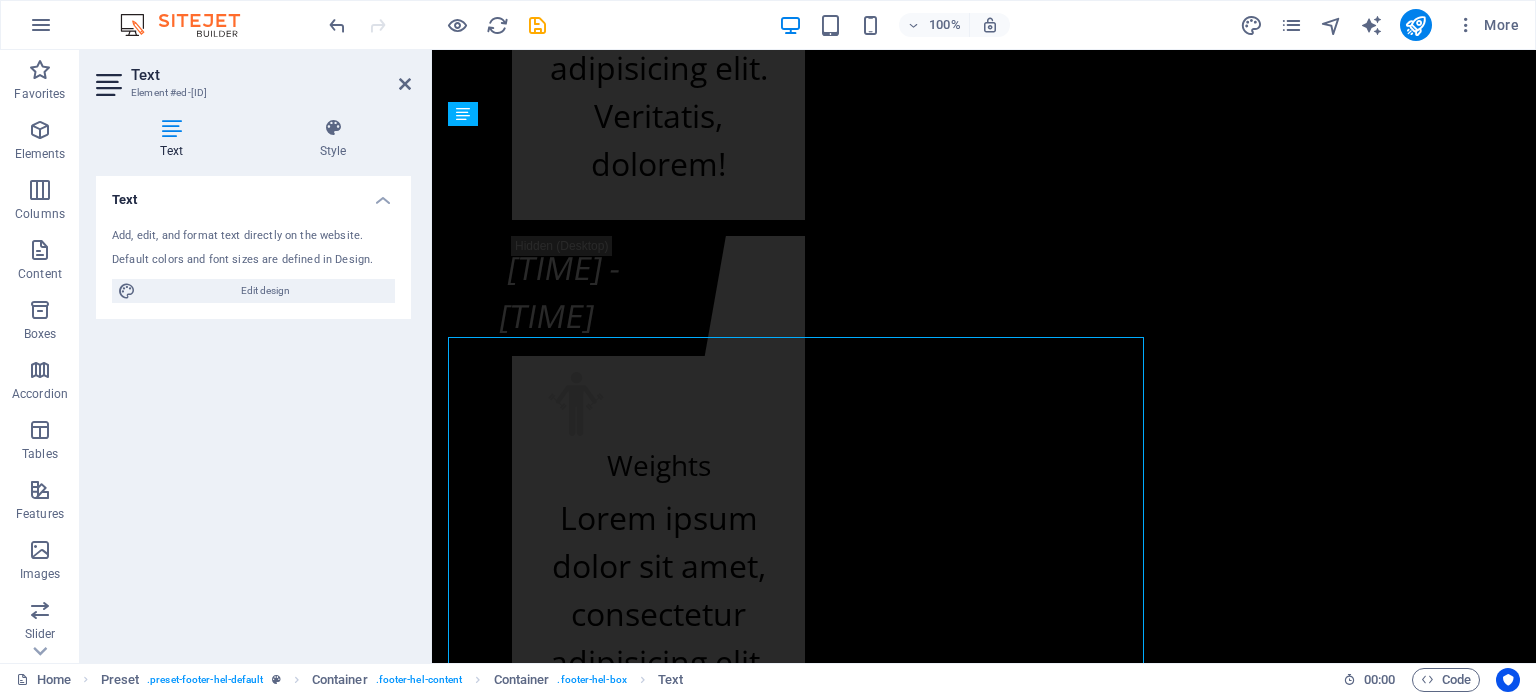scroll, scrollTop: 24692, scrollLeft: 0, axis: vertical 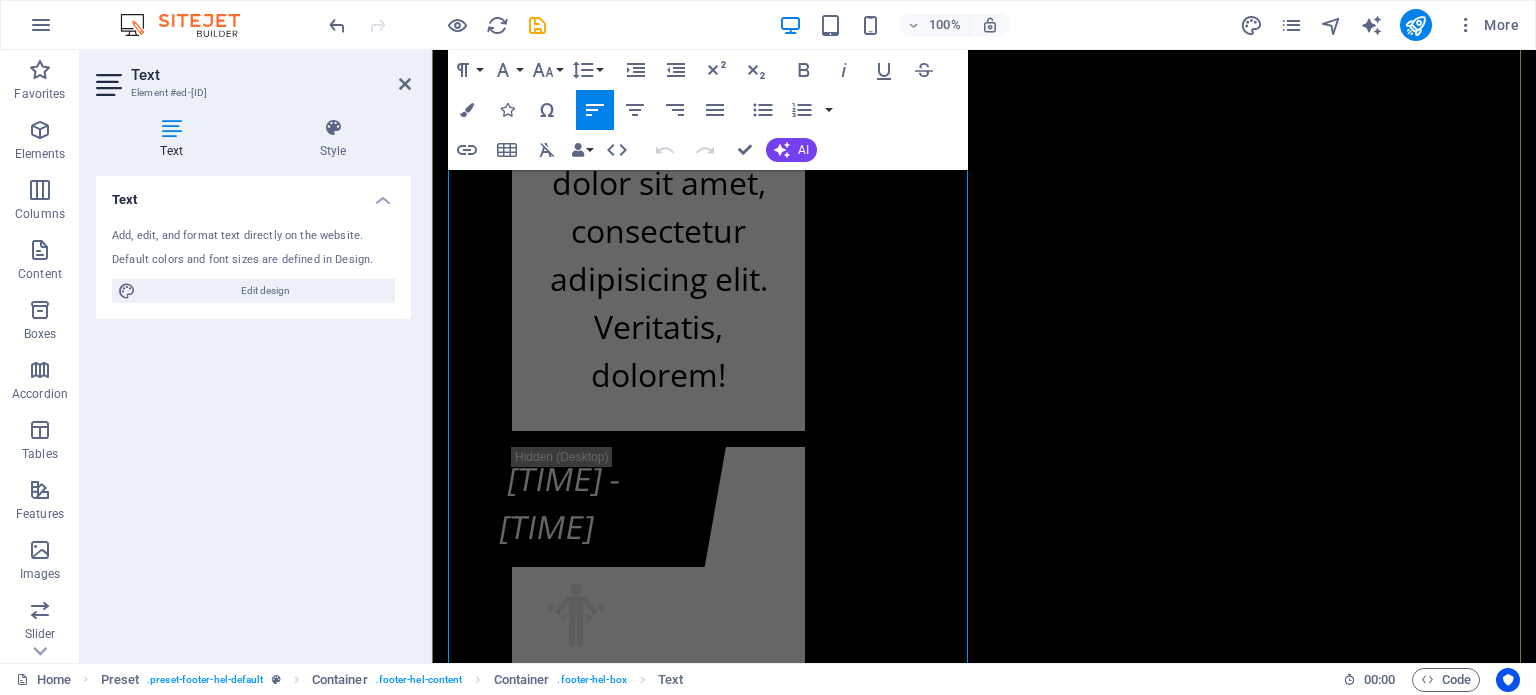 click on "Adresa Fitness centra KF" at bounding box center [1009, 22414] 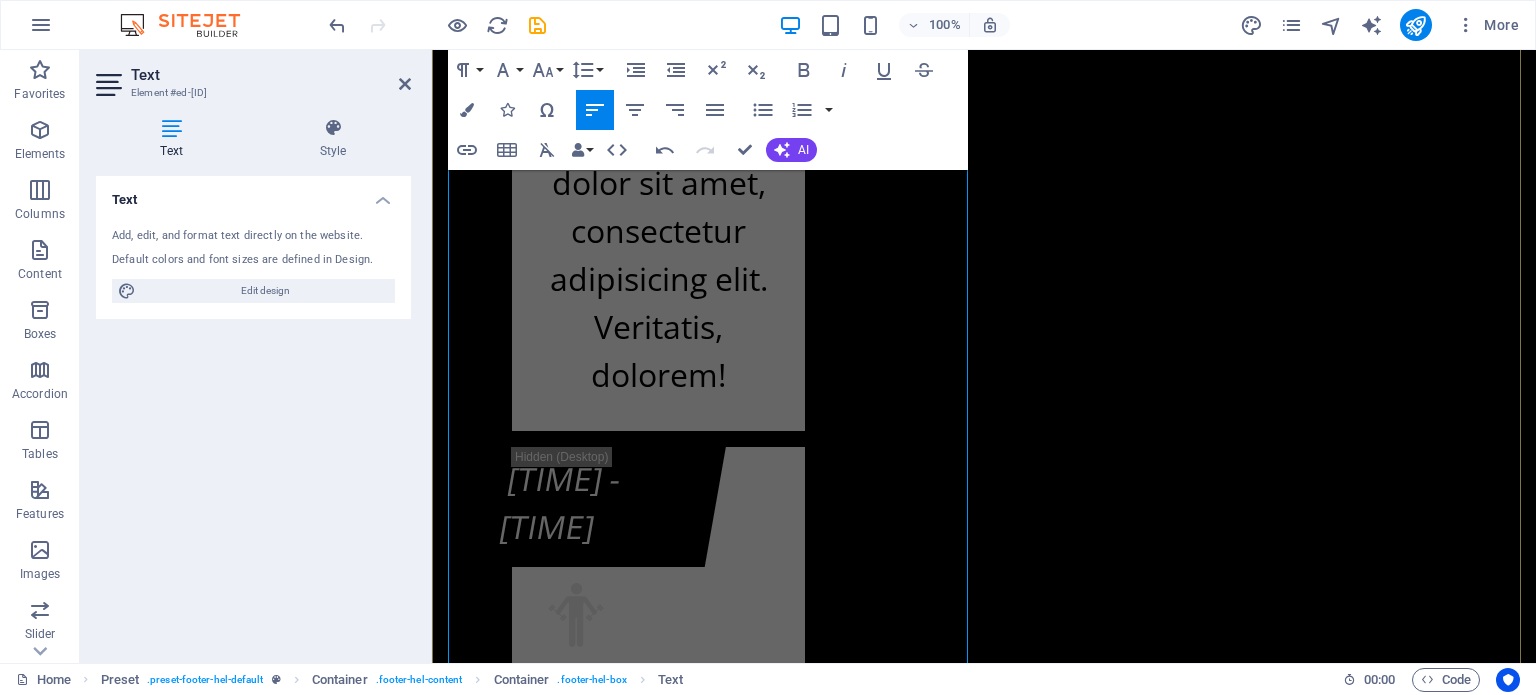 type 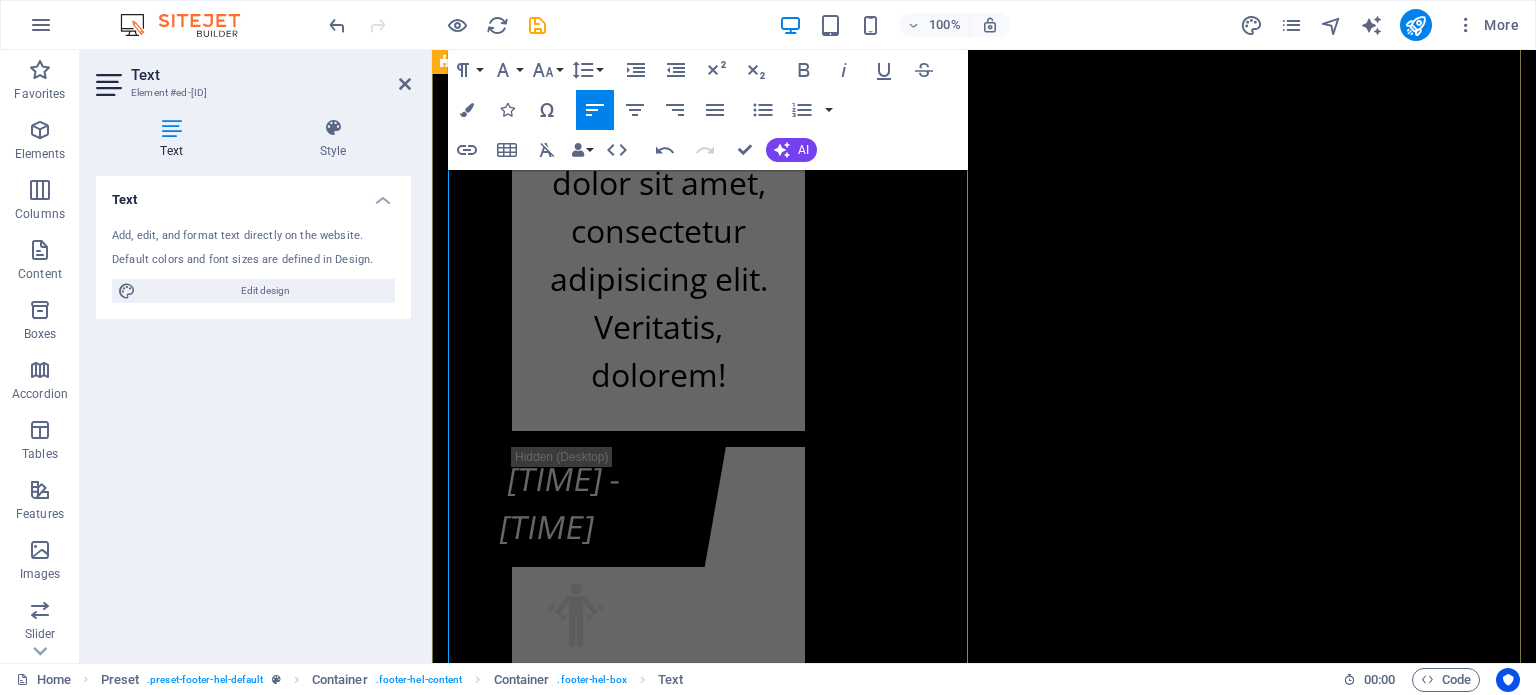 click on "Kontakt info   kf-fitnes.ba Adresa Fitness centra KF (BHRT): [STREET_ADDRESS] [POSTAL_CODE] [CITY] Adresa Fitnes centra K.F. (Olimp. bazen Otoka): [STREET_ADDRESS] [POSTAL_CODE] [CITY] +[PHONE] Radno vrijeme Fitness centra KF (zgrada BHRT): Od ponedeljka do subote od 07:30h do 22:00h i nedeljom ćod 09:00h do 20:00h Radno vrijeme  Fitnes centra K.F. (Olimp. bazen Otoka): Od ponedeljka do subote od 07:00h do 22:30h i nedeljom od 09:00h do 20:00h info@kf-fitnes.ba Učlani se   Cjenovni plan fitnes centra
K.F. O.b. Otoka - Osnovni plan K.F. O.b. Otoka - Povlašteni plan K.F. O.b. Otoka - Aerobik plan K.F. O.b. Otoka - AQUA Aerobik plan   I have read and understand the privacy policy. Unreadable? Load new PODNESI ZAHTJEV" at bounding box center (984, 23270) 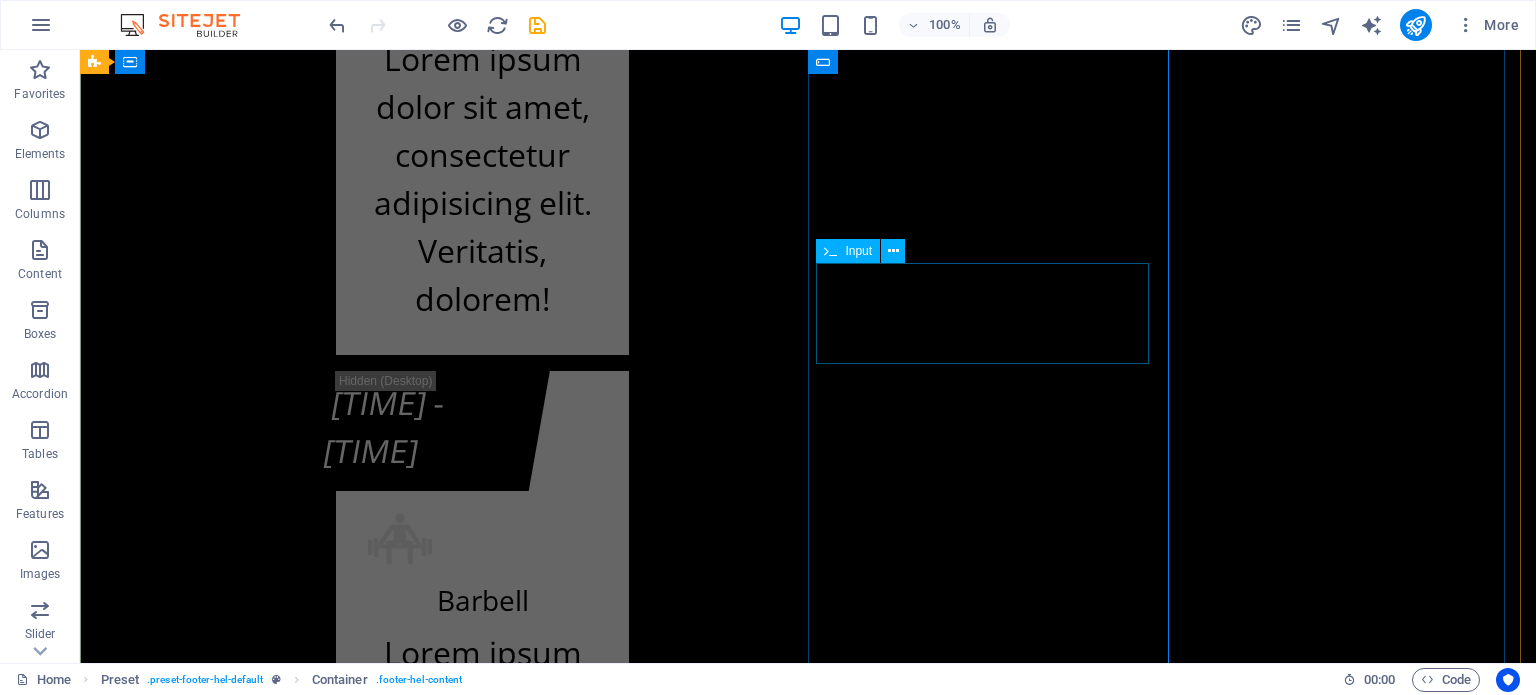 scroll, scrollTop: 24903, scrollLeft: 0, axis: vertical 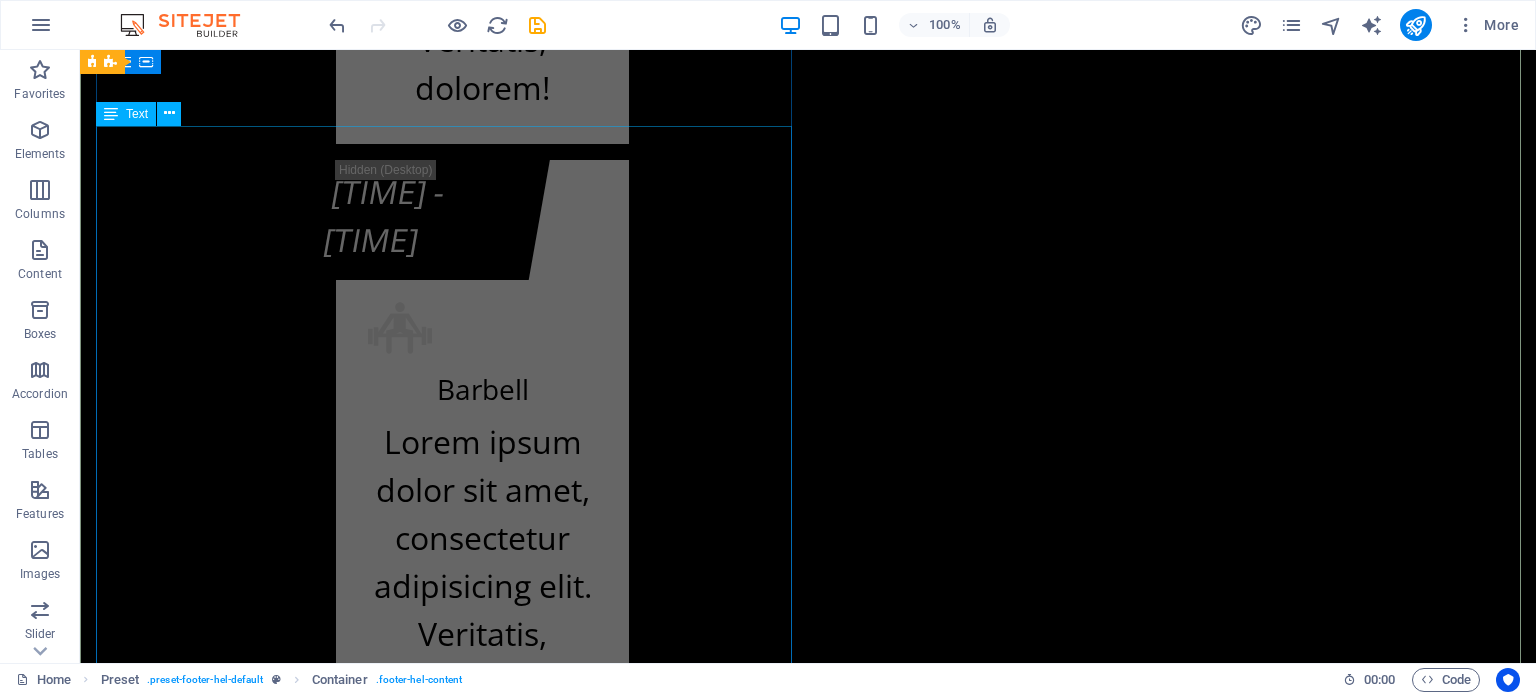 click on "kf-fitnes.ba Adresa Fitness centra KF (BHRT): Bulevar Meše Selimovića 12,  [POSTAL_CODE] [CITY] Adresa Fitnes centra K.F.  (Olimp. bazen Otoka): Bulevar Meše Selimovića 83b,  [POSTAL_CODE] [CITY] +387 62 119 702 Radno vrijeme Fitness centra KF (zgrada BHRT): Od ponedeljka do subote od 07:30h do 22:00h i nedeljom ćod 09:00h do 20:00h Radno vrijeme  Fitnes centra K.F. (Olimp. bazen Otoka): Od ponedeljka do subote od 07:00h do 22:30h i nedeljom od 09:00h do 20:00h info@kf-fitnes.ba" at bounding box center [808, 23890] 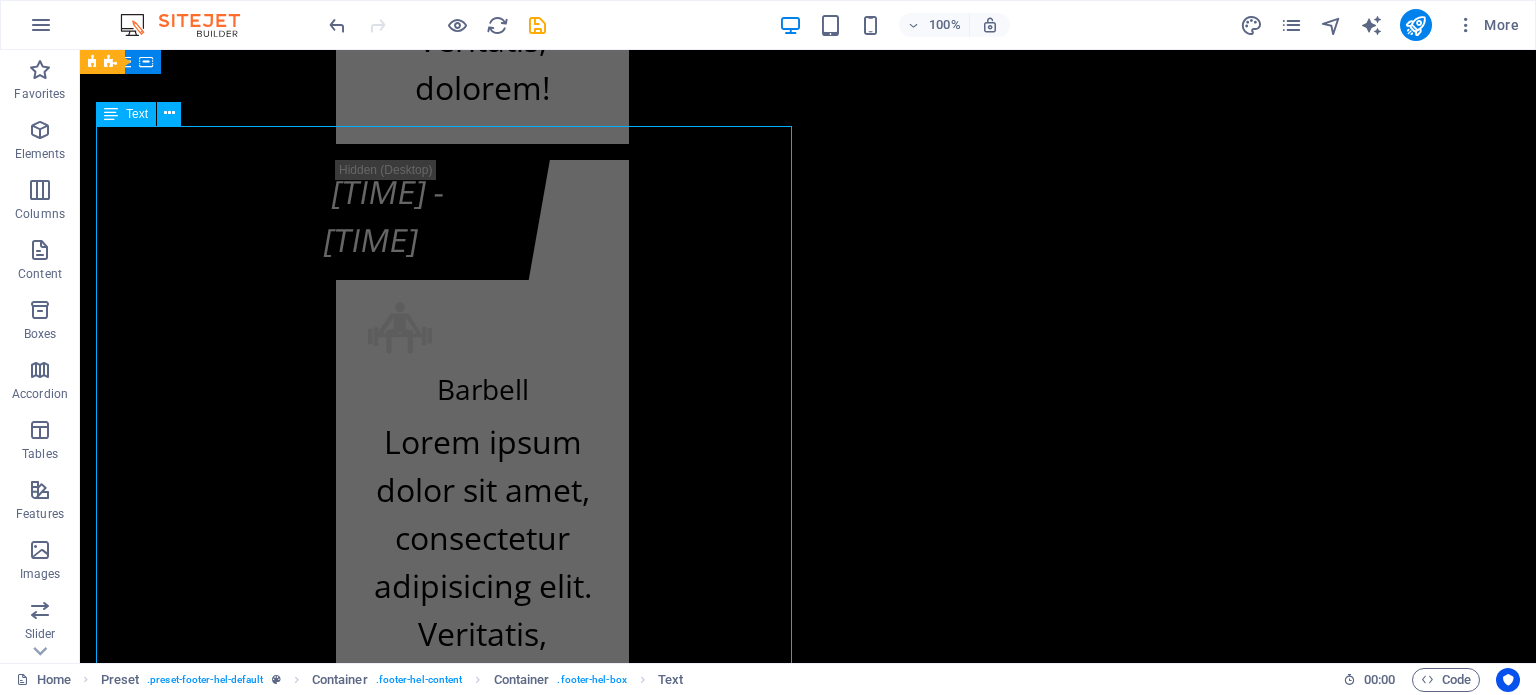 click on "kf-fitnes.ba Adresa Fitness centra KF (BHRT): Bulevar Meše Selimovića 12,  [POSTAL_CODE] [CITY] Adresa Fitnes centra K.F.  (Olimp. bazen Otoka): Bulevar Meše Selimovića 83b,  [POSTAL_CODE] [CITY] +387 62 119 702 Radno vrijeme Fitness centra KF (zgrada BHRT): Od ponedeljka do subote od 07:30h do 22:00h i nedeljom ćod 09:00h do 20:00h Radno vrijeme  Fitnes centra K.F. (Olimp. bazen Otoka): Od ponedeljka do subote od 07:00h do 22:30h i nedeljom od 09:00h do 20:00h info@kf-fitnes.ba" at bounding box center [808, 23890] 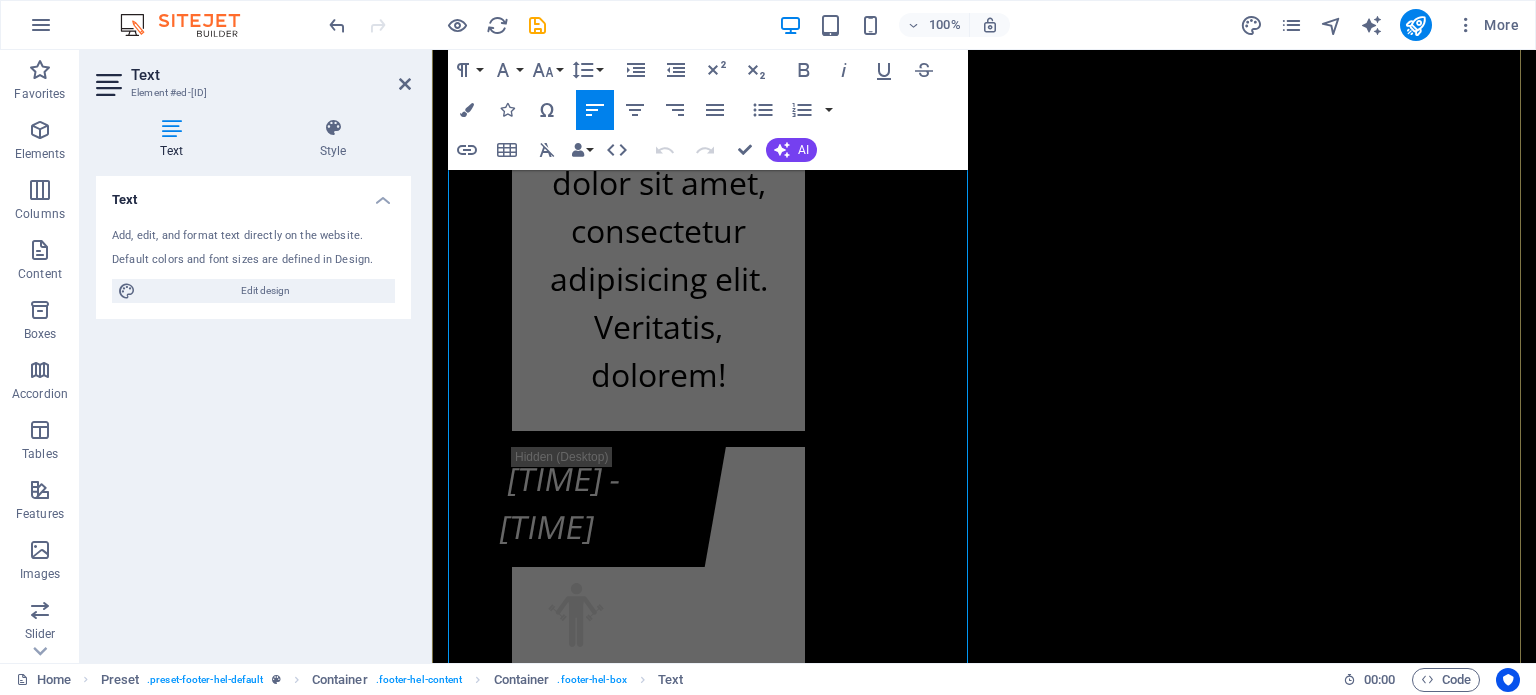 click at bounding box center [448, 22581] 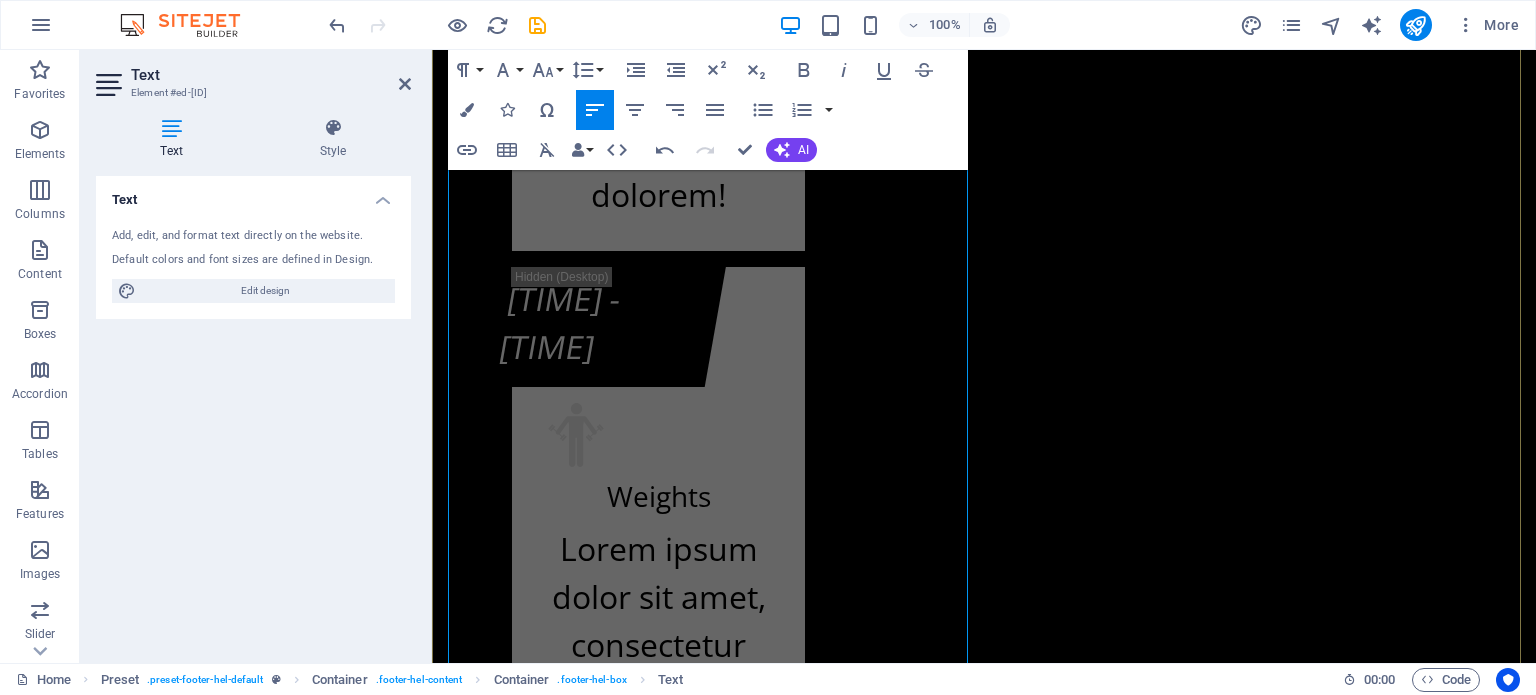 scroll, scrollTop: 24824, scrollLeft: 0, axis: vertical 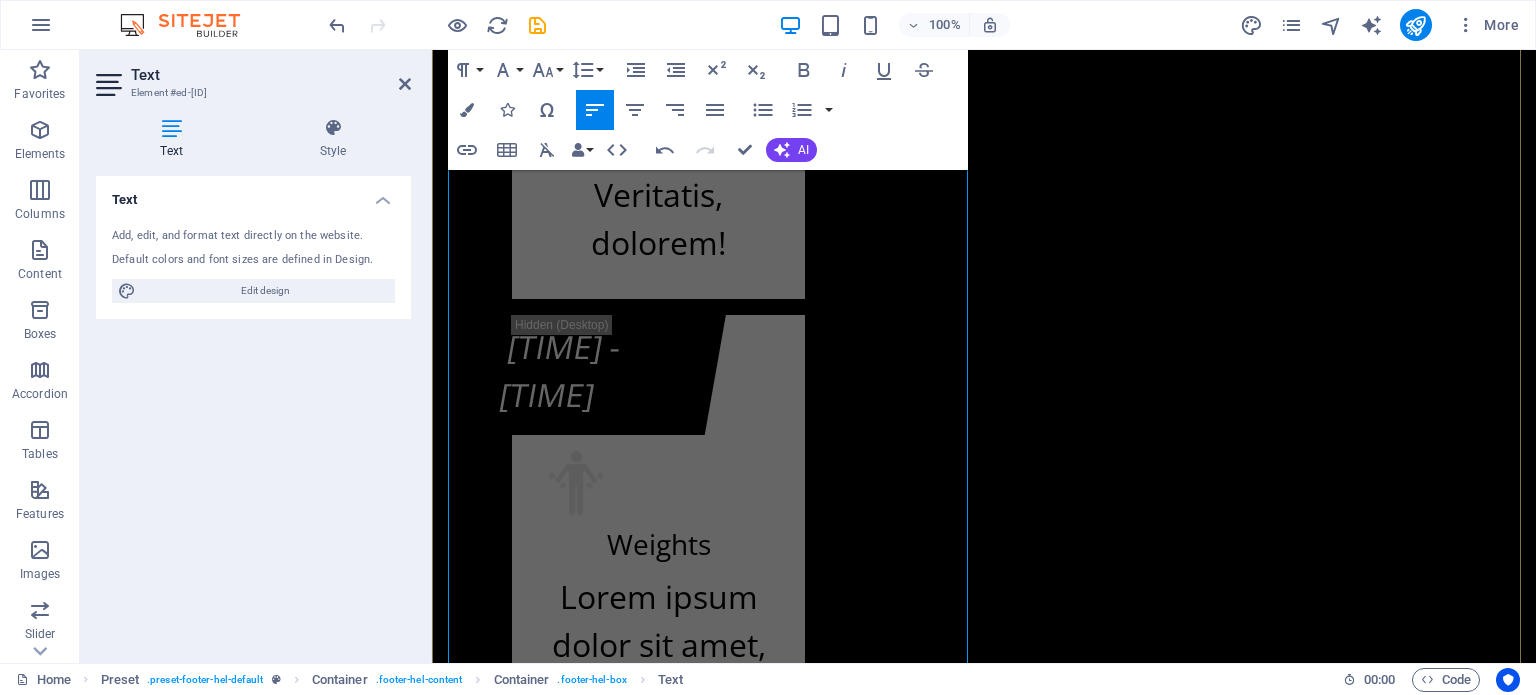 click on "[POSTAL_CODE] [CITY]" at bounding box center (1009, 22394) 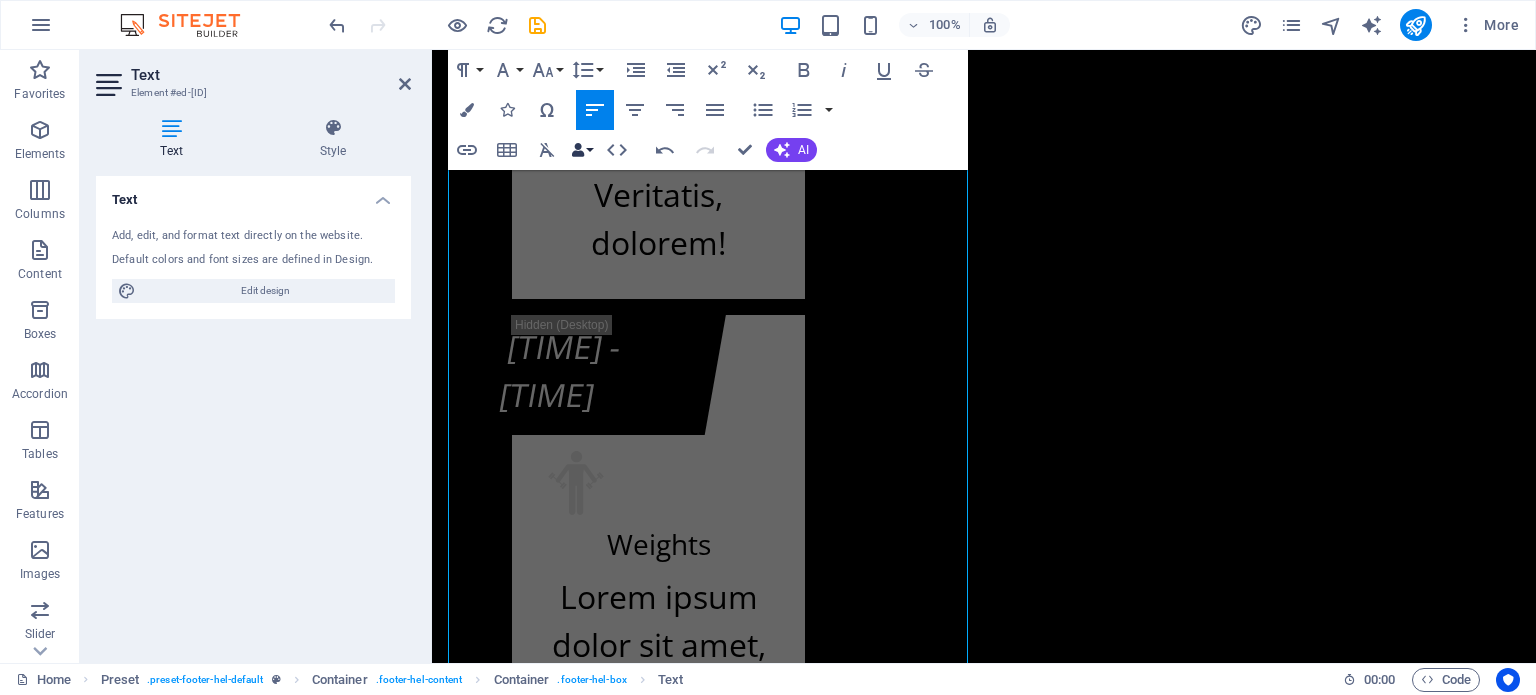 click on "Data Bindings" at bounding box center [582, 150] 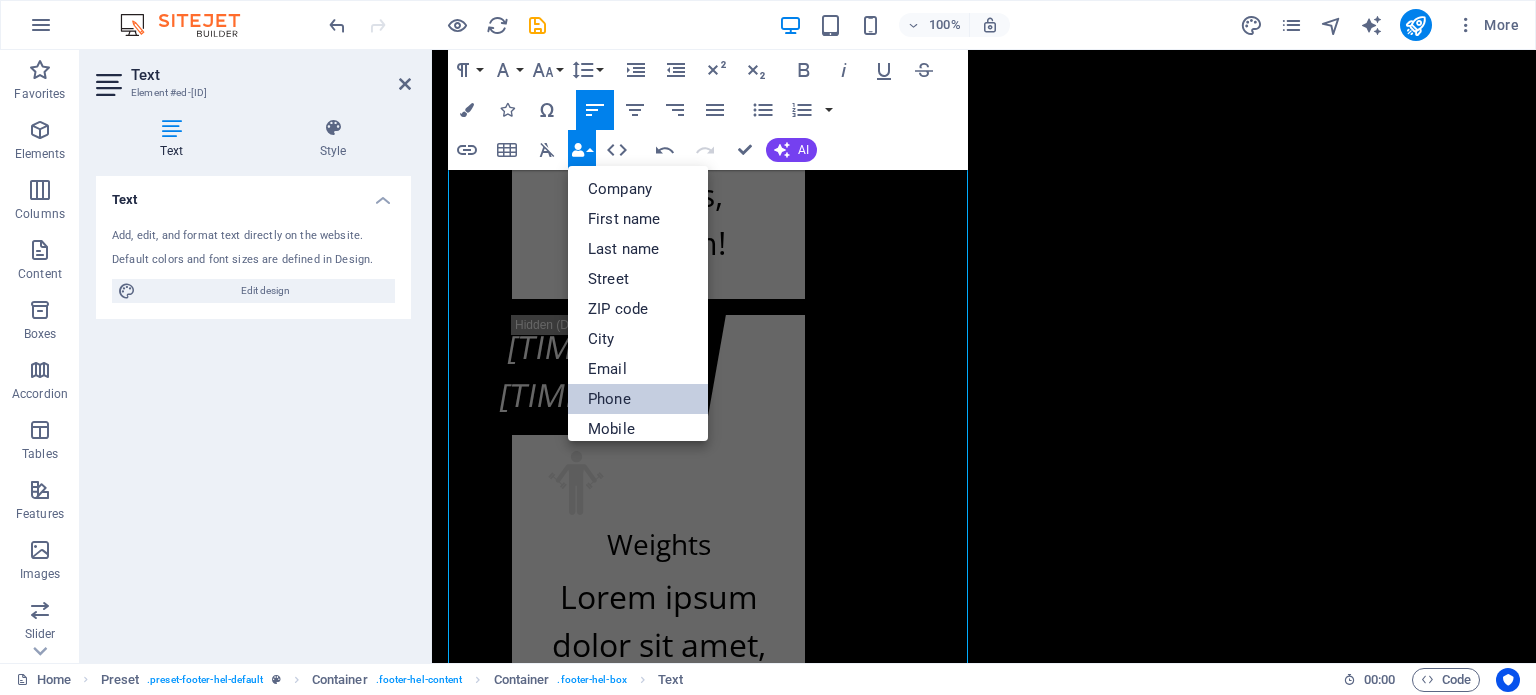 click on "Phone" at bounding box center (638, 399) 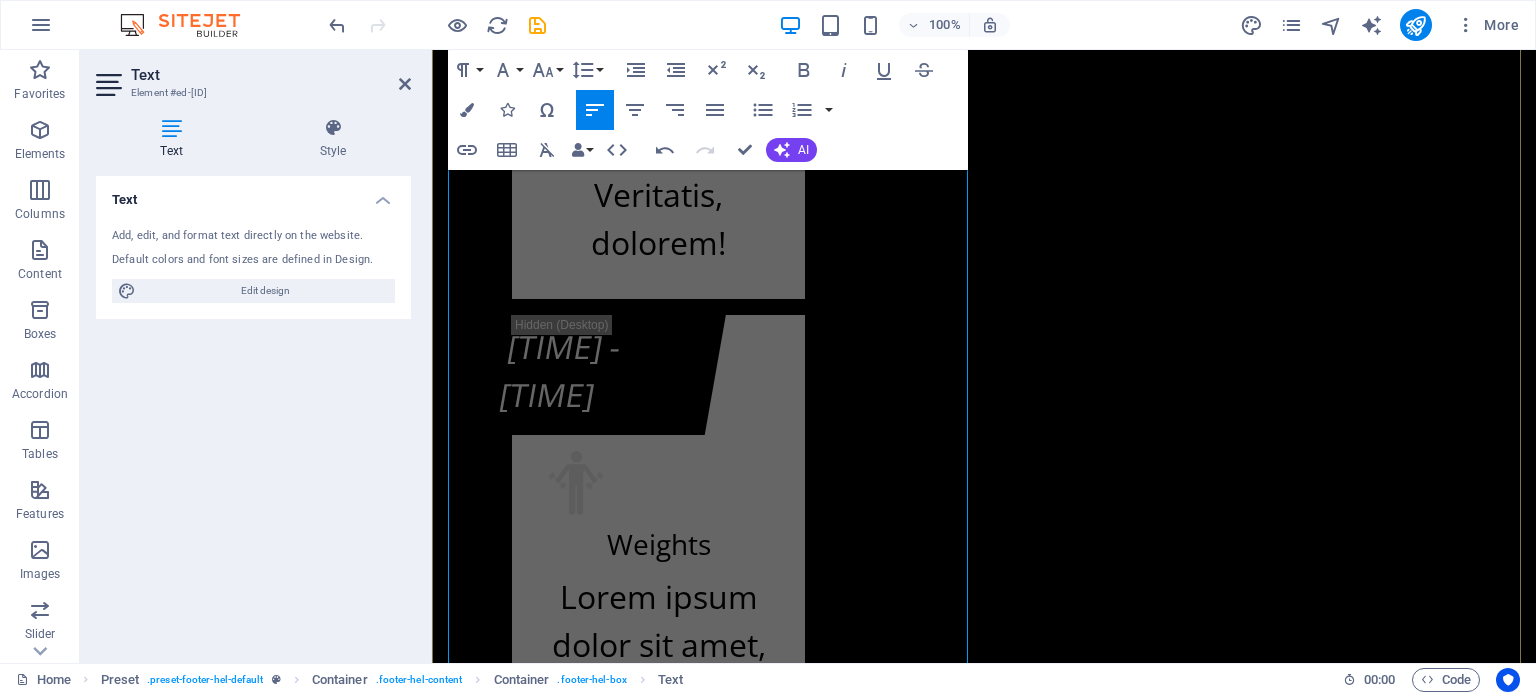 click on "kf-fitnes.ba Adresa Fitness centra KF (BHRT): [STREET_ADDRESS] [POSTAL_CODE] [CITY] +[PHONE]​ Adresa Fitnes centra K.F. (Olimp. bazen Otoka): [STREET_ADDRESS] [POSTAL_CODE] [CITY] +[PHONE] Radno vrijeme Fitness centra KF (BHRT): Od ponedeljka do subote od 07:30h do 22:00h i nedeljom ćod 09:00h do 20:00h Radno vrijeme  Fitnes centra K.F. (Olimp. bazen Otoka): Od ponedeljka do subote od 07:00h do 22:30h i nedeljom od 09:00h do 20:00h info@kf-fitnes.ba" at bounding box center [984, 22722] 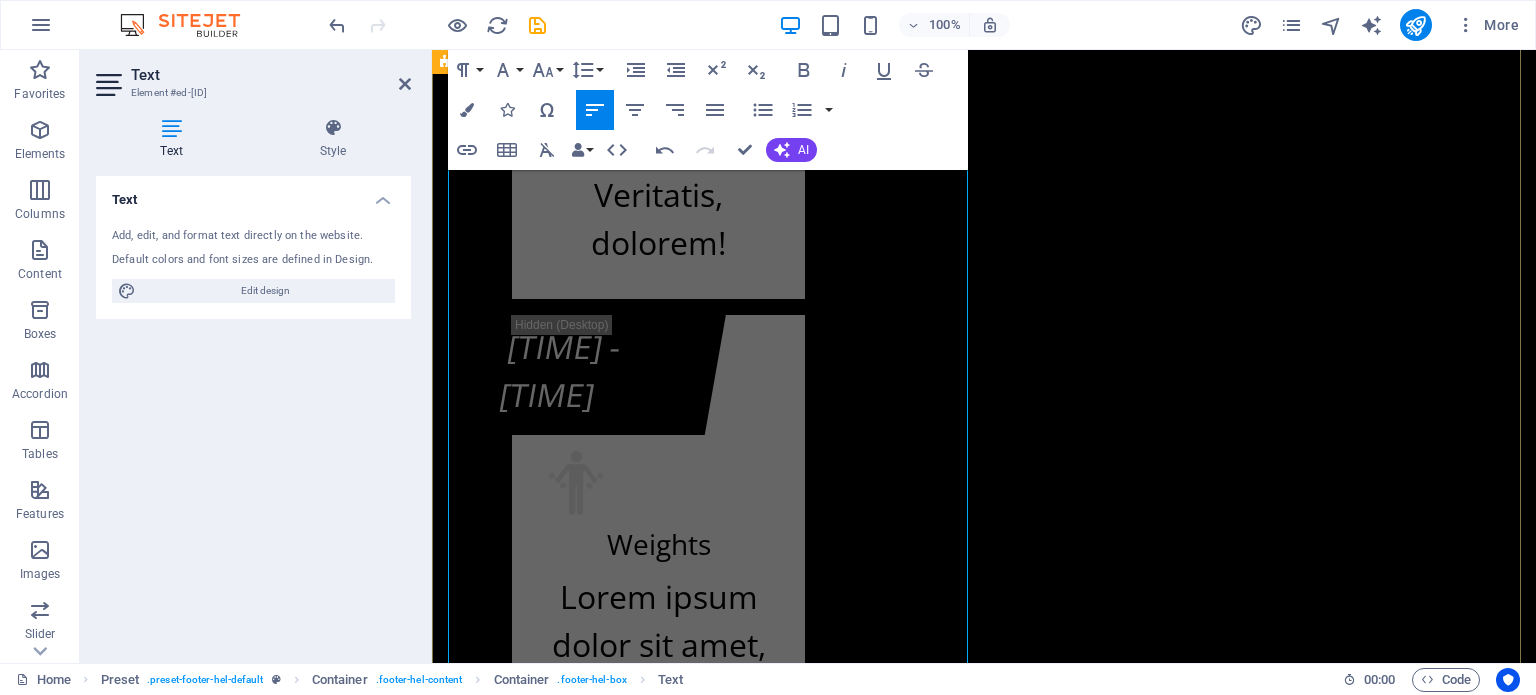 click on "Kontakt info   kf-fitnes.ba Adresa Fitness centra KF (BHRT): Bulevar Meše Selimovića 12,  [POSTAL_CODE] [CITY] +387 62 119 702 ​ Adresa Fitnes centra K.F.  (Olimp. bazen Otoka): Bulevar Meše Selimovića 83b,  [POSTAL_CODE] [CITY] +387 62 119 702 Radno vrijeme Fitness centra KF (BHRT): Od ponedeljka do subote od 07:30h do 22:00h i nedeljom ćod 09:00h do 20:00h Radno vrijeme  Fitnes centra K.F. (Olimp. bazen Otoka): Od ponedeljka do subote od 07:00h do 22:30h i nedeljom od 09:00h do 20:00h info@kf-fitnes.ba Učlani se   Cjenovni plan fitnes centra
K.F. O.b. Otoka - Osnovni plan K.F. O.b. Otoka - Povlašteni plan K.F. O.b. Otoka - Aerobik plan K.F. O.b. Otoka - AQUA Aerobik plan   I have read and understand the privacy policy. Unreadable? Load new PODNESI ZAHTJEV" at bounding box center [984, 23166] 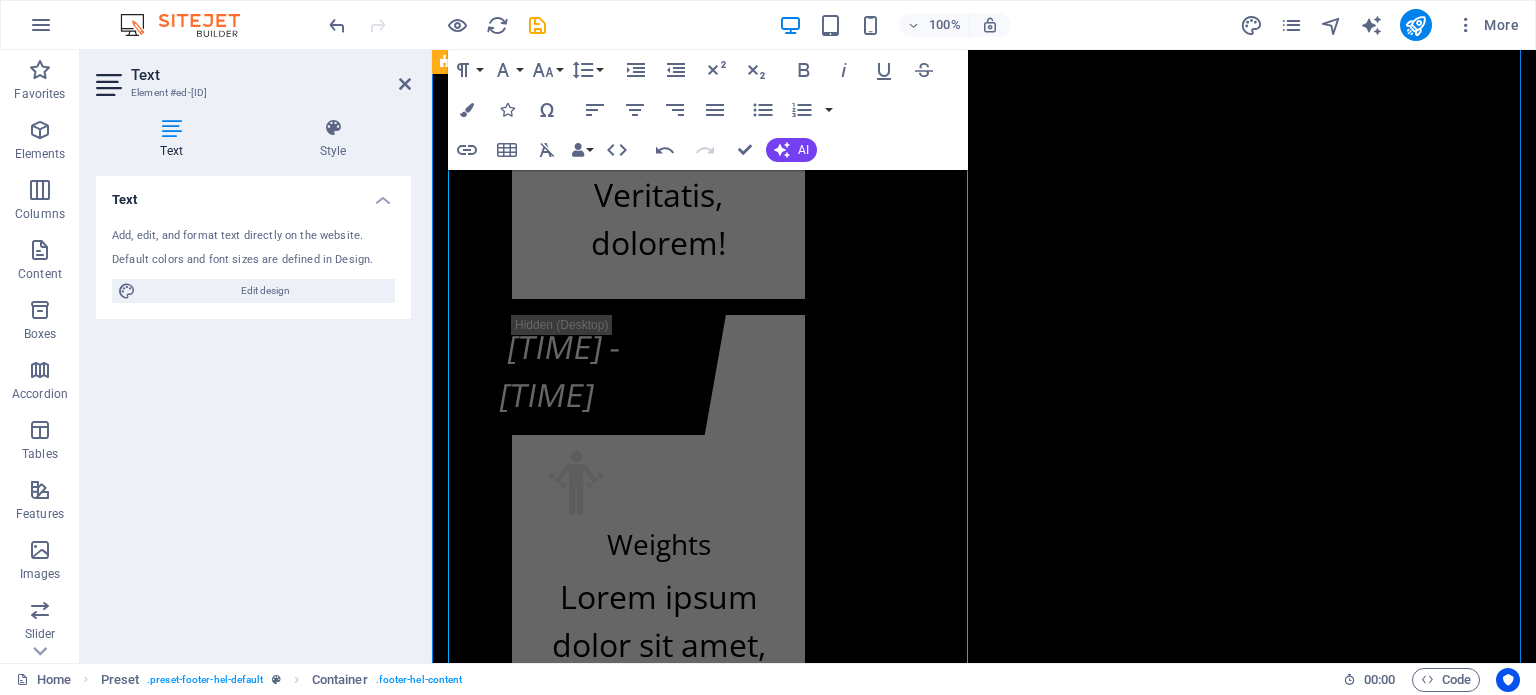 scroll, scrollTop: 25036, scrollLeft: 0, axis: vertical 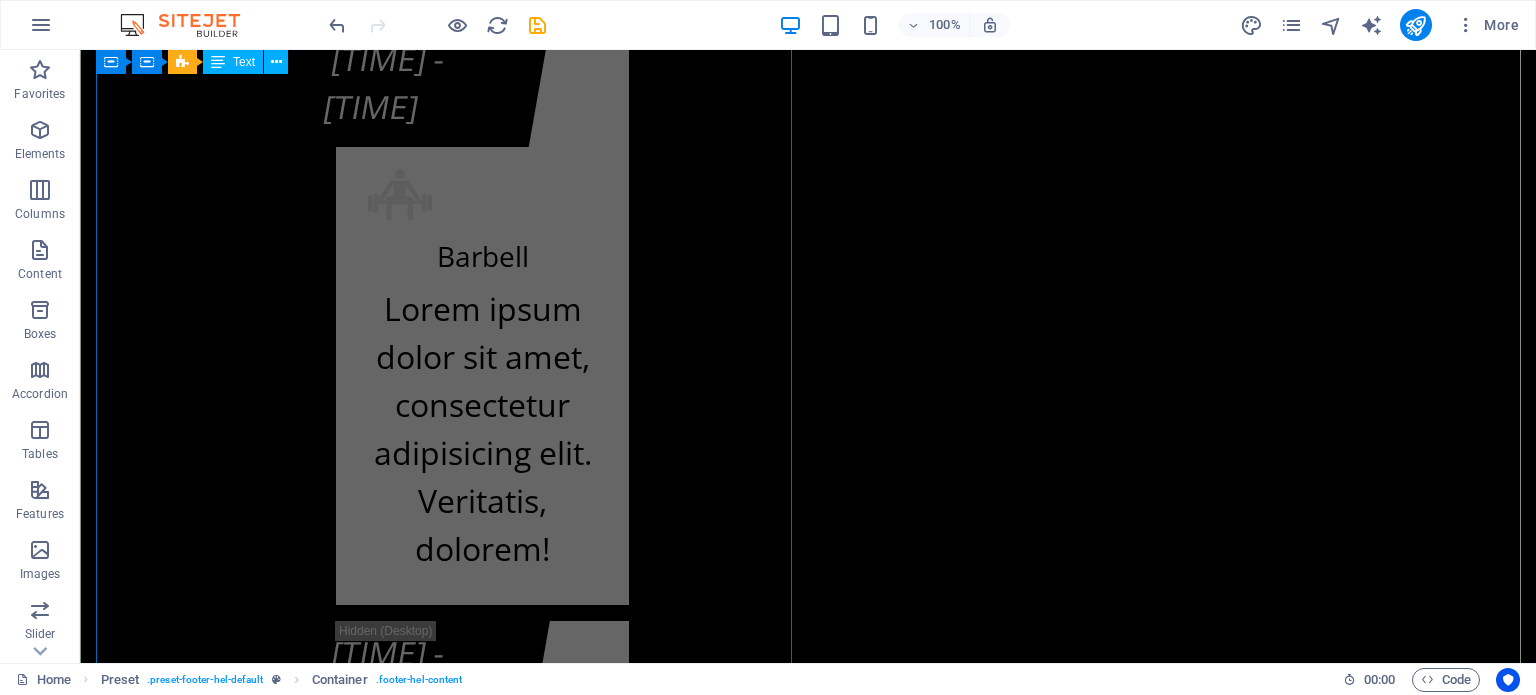 click on "kf-fitnes.ba Adresa Fitness centra KF (BHRT): [STREET_ADDRESS] [POSTAL_CODE] [CITY] +[PHONE] Adresa Fitnes centra K.F. (Olimp. bazen Otoka): [STREET_ADDRESS] [POSTAL_CODE] [CITY] +[PHONE] Radno vrijeme Fitness centra KF (BHRT): Od ponedeljka do subote od 07:30h do 22:00h i nedeljom ćod 09:00h do 20:00h Radno vrijeme  Fitnes centra K.F. (Olimp. bazen Otoka): Od ponedeljka do subote od 07:00h do 22:30h i nedeljom od 09:00h do 20:00h info@kf-fitnes.ba" at bounding box center [808, 23785] 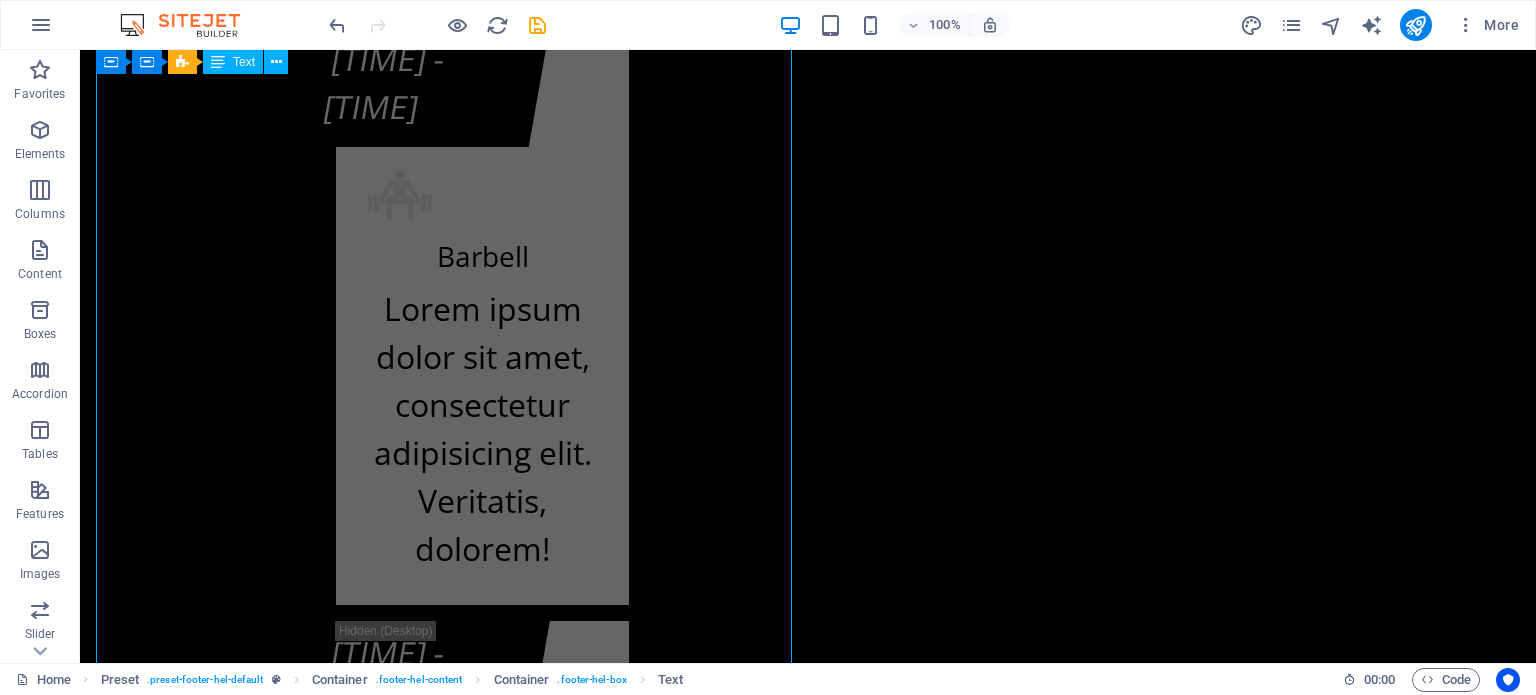 click on "+387 [PHONE]" at bounding box center [252, 23560] 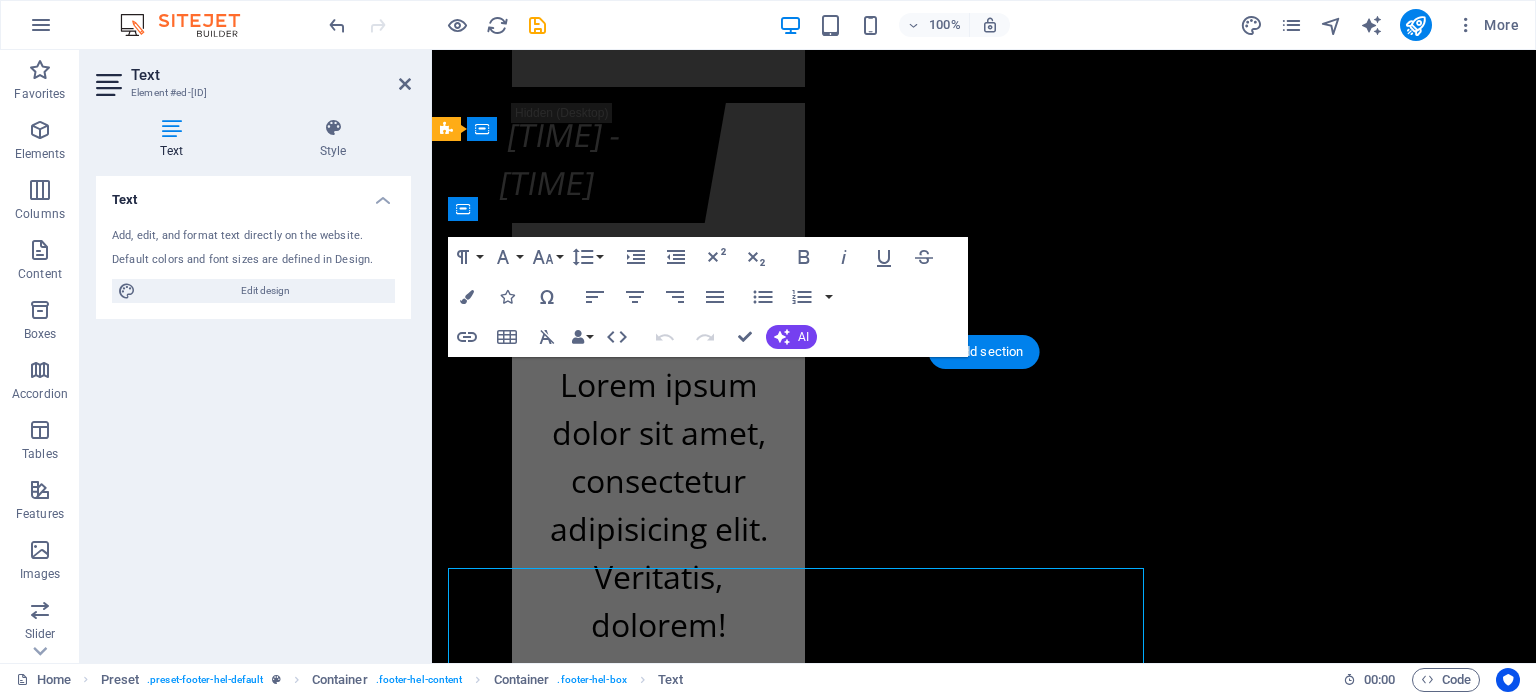 scroll, scrollTop: 24460, scrollLeft: 0, axis: vertical 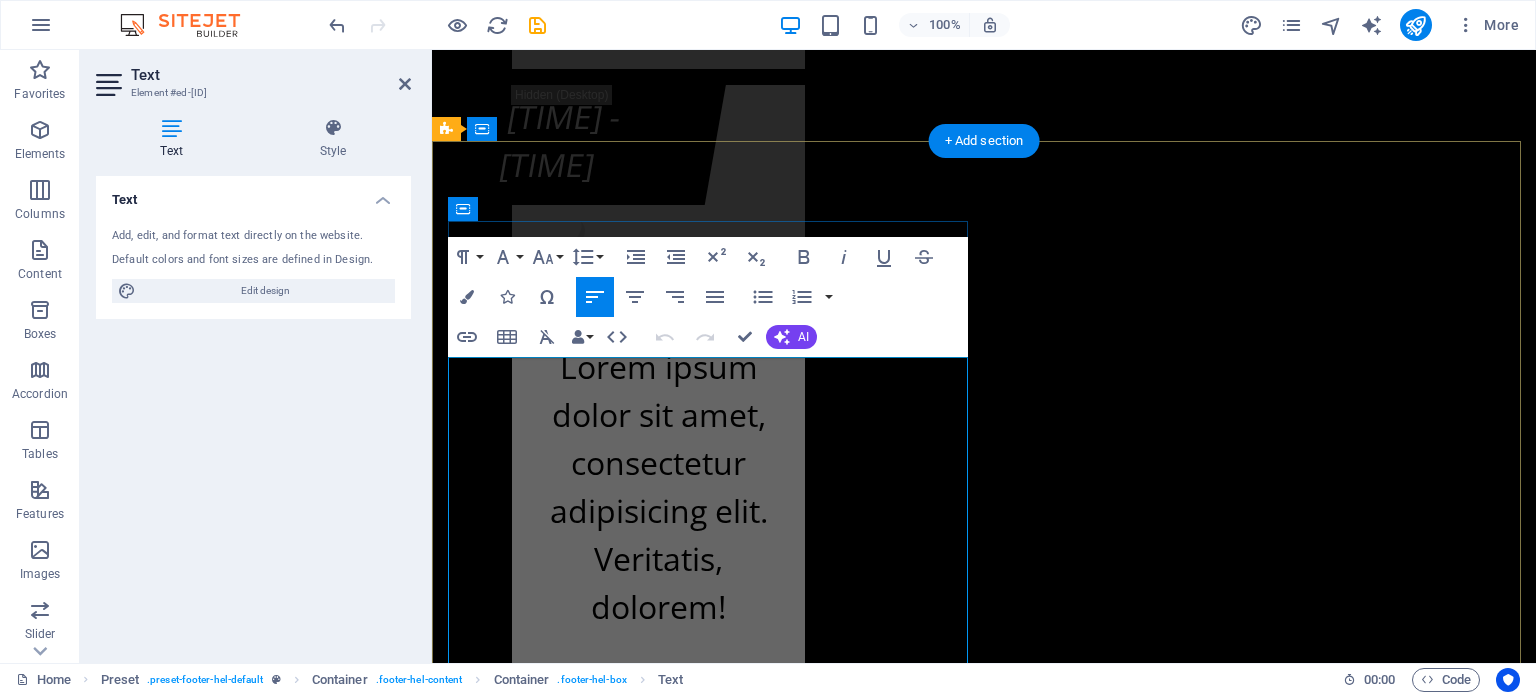 click at bounding box center [448, 22589] 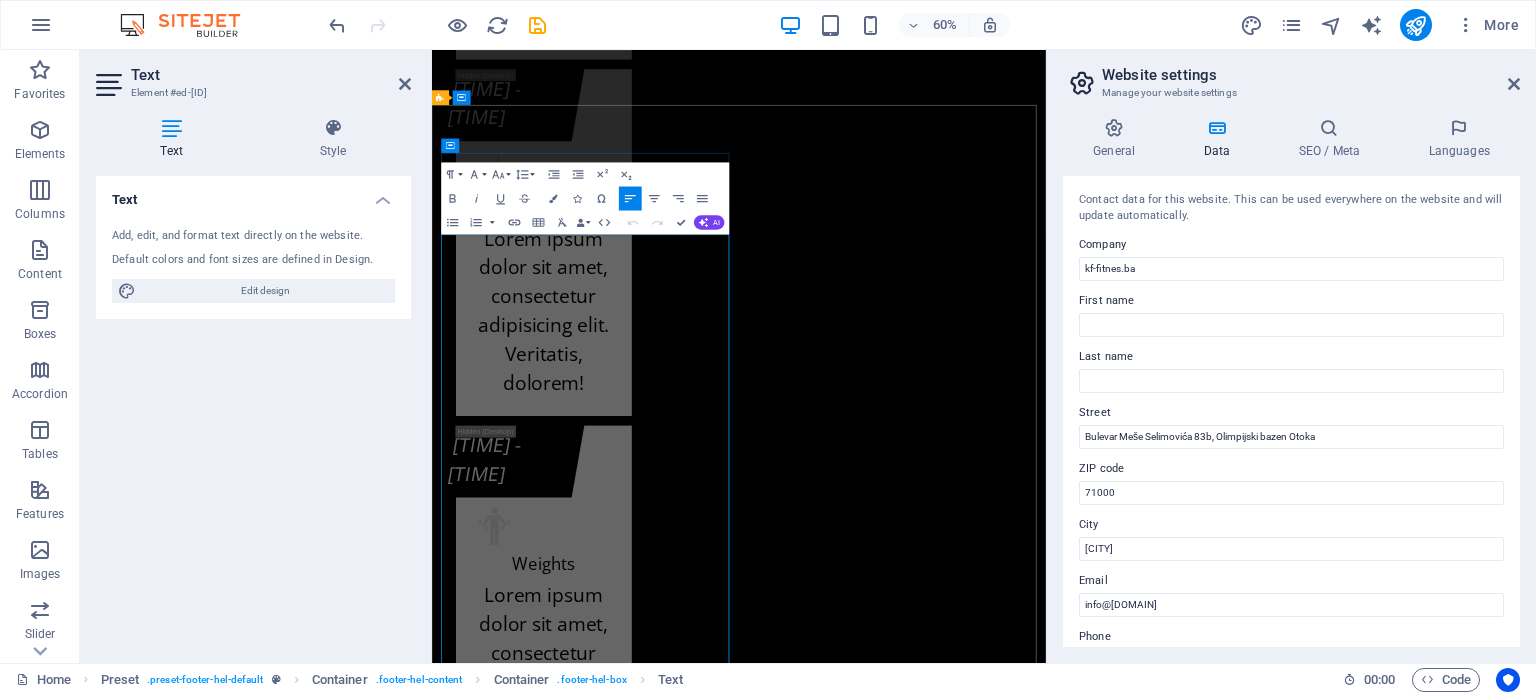 click on "+387 [PHONE]" at bounding box center [553, 23041] 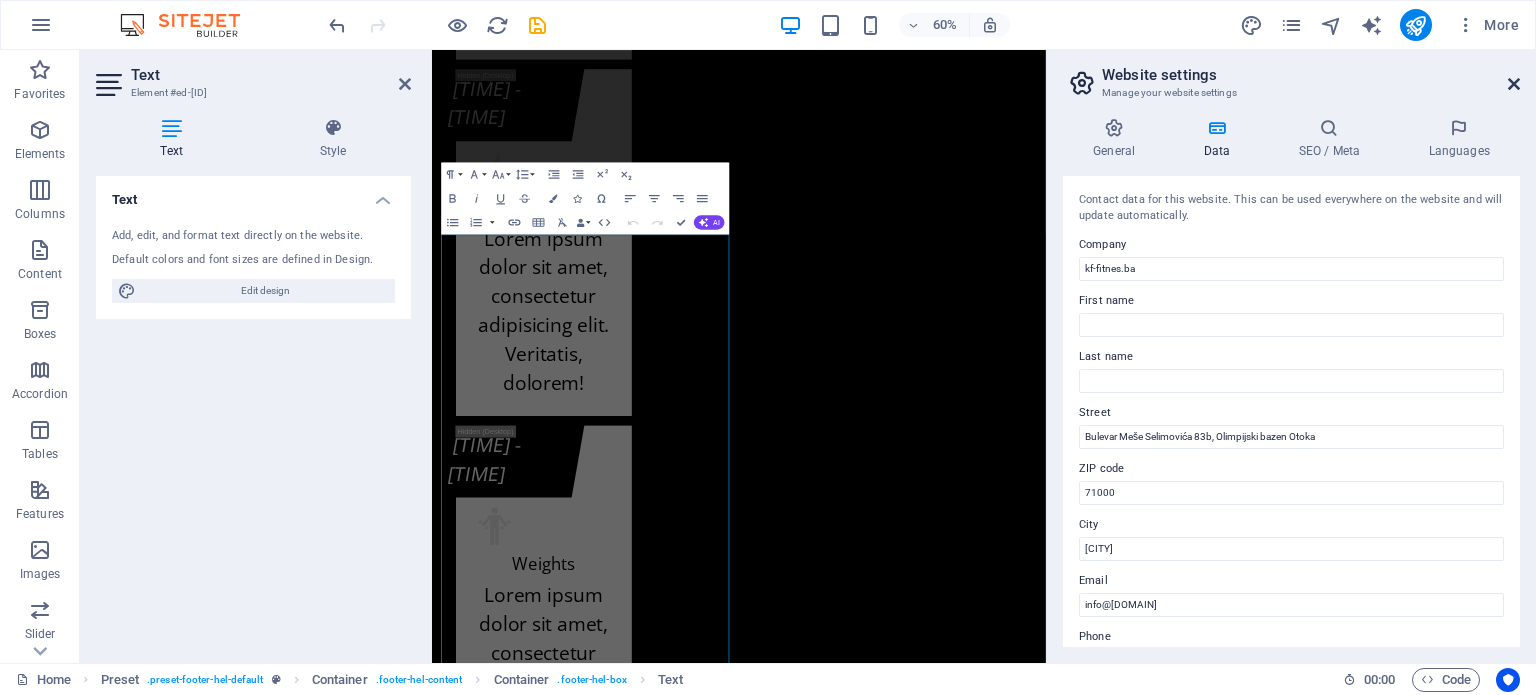 click at bounding box center (1514, 84) 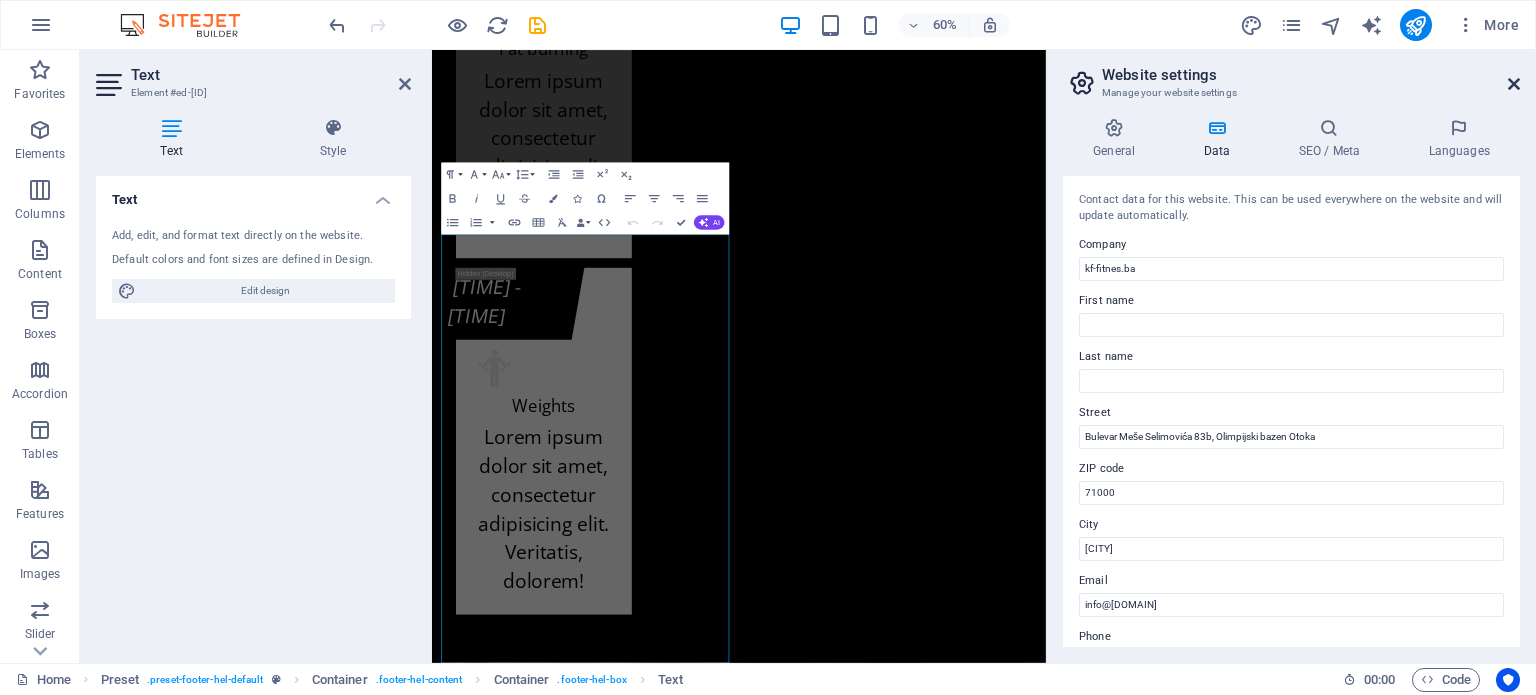 scroll, scrollTop: 24460, scrollLeft: 0, axis: vertical 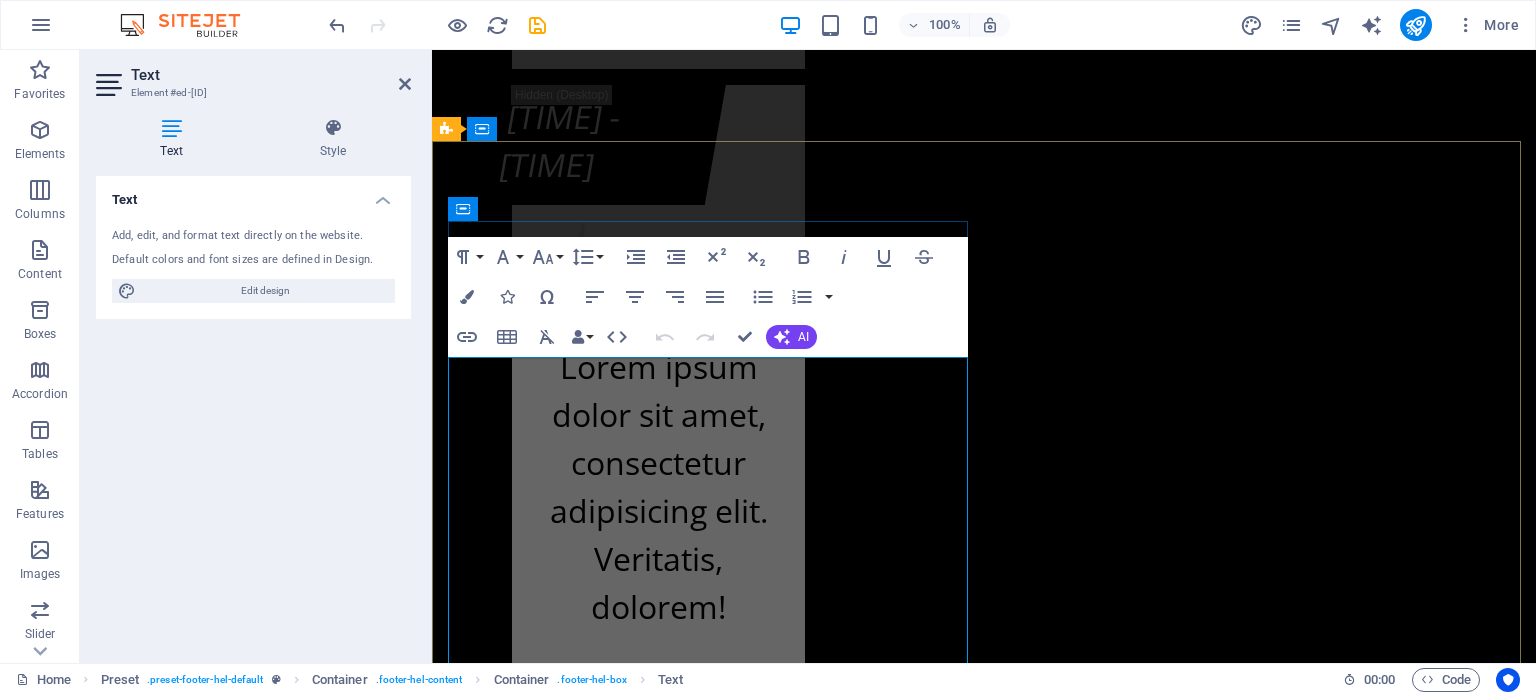 click on "Adresa Fitness centra KF (BHRT):" at bounding box center [1009, 22646] 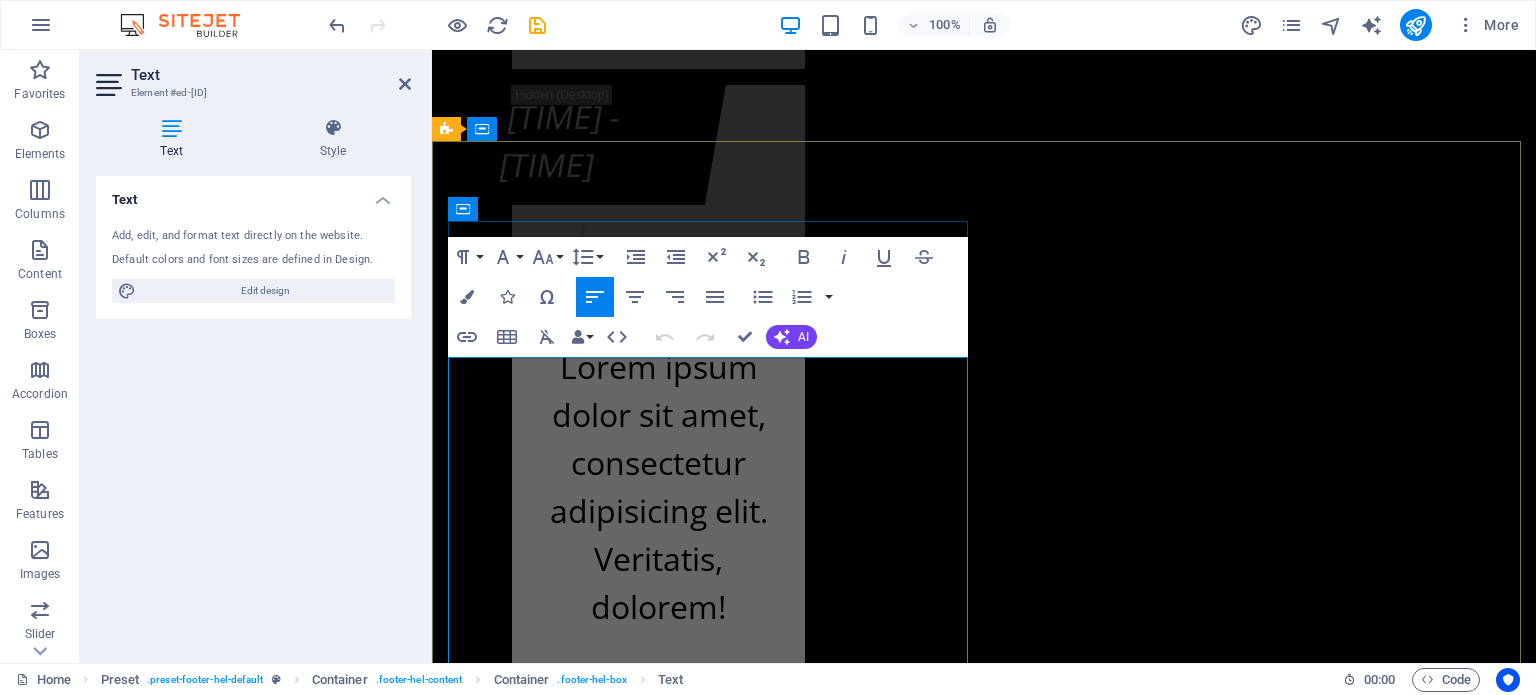 click on "Adresa Fitness centra KF (BHRT):" at bounding box center (1009, 22646) 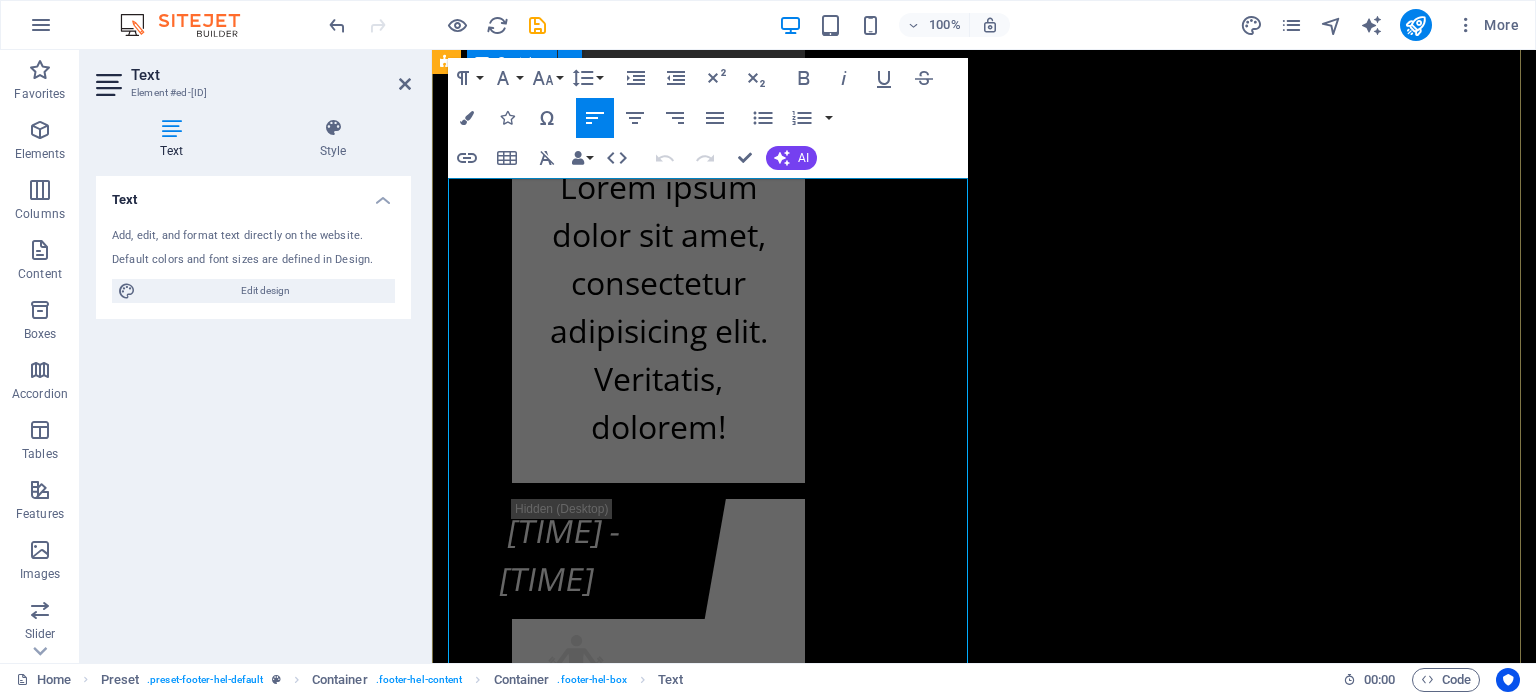 click on "Kontakt info   kf-fitnes.ba Adresa Fitness centra KF (BHRT): Bulevar Meše Selimovića 12,  [POSTAL_CODE] [CITY] +387 62 119 702 Adresa Fitnes centra K.F.  (Olimp. bazen Otoka): Bulevar Meše Selimovića 83b,  [POSTAL_CODE] [CITY] +387 62 119 702 Radno vrijeme Fitness centra KF (BHRT): Od ponedeljka do subote od 07:30h do 22:00h i nedeljom ćod 09:00h do 20:00h Radno vrijeme  Fitnes centra K.F. (Olimp. bazen Otoka): Od ponedeljka do subote od 07:00h do 22:30h i nedeljom od 09:00h do 20:00h info@kf-fitnes.ba Učlani se   Cjenovni plan fitnes centra
K.F. O.b. Otoka - Osnovni plan K.F. O.b. Otoka - Povlašteni plan K.F. O.b. Otoka - Aerobik plan K.F. O.b. Otoka - AQUA Aerobik plan   I have read and understand the privacy policy. Unreadable? Load new PODNESI ZAHTJEV" at bounding box center (984, 23350) 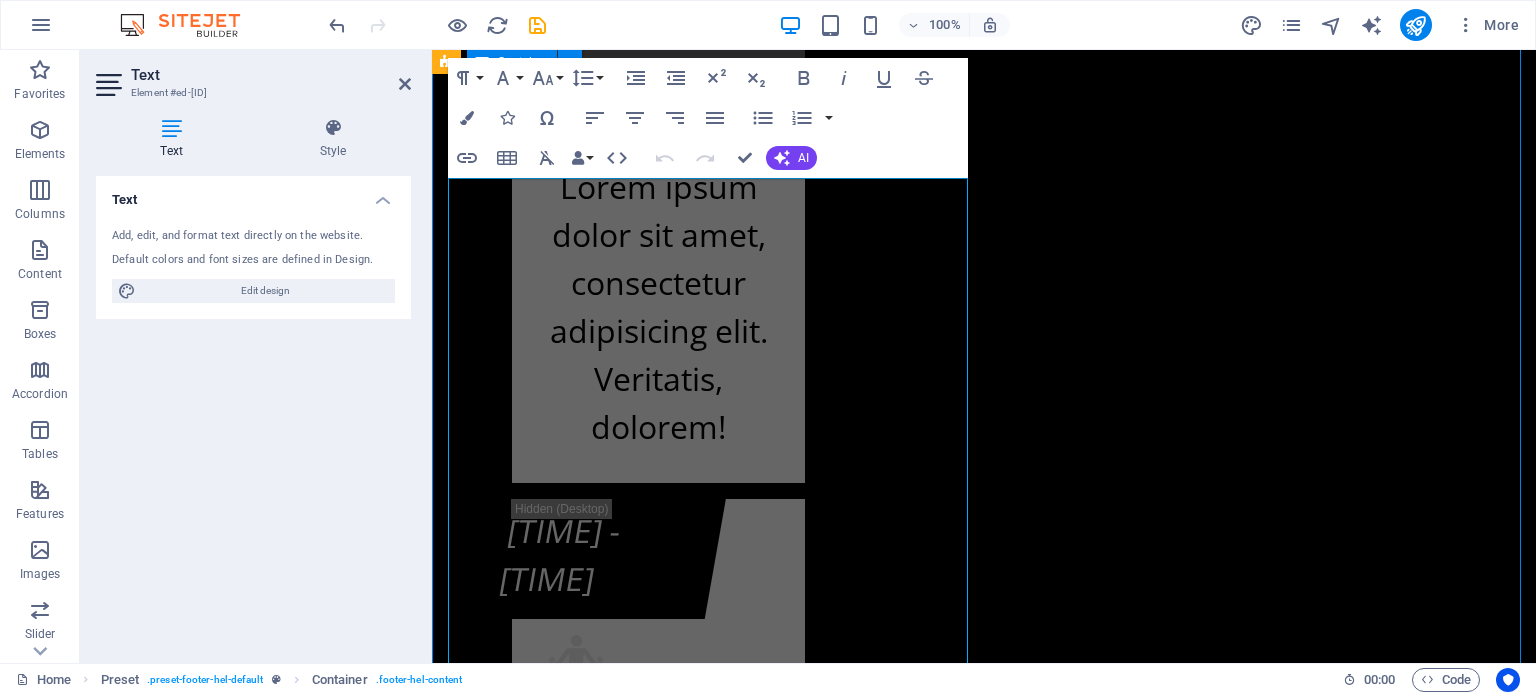 scroll, scrollTop: 24851, scrollLeft: 0, axis: vertical 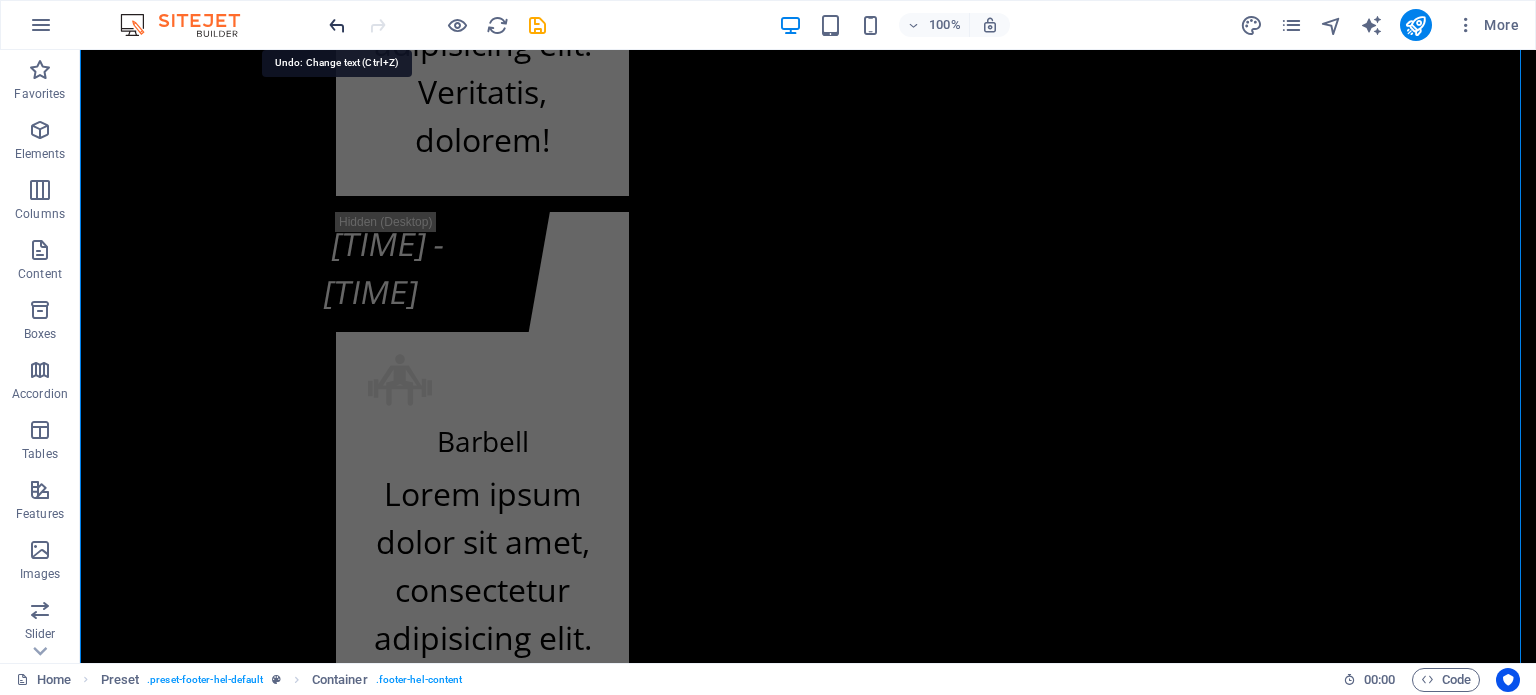 click at bounding box center (337, 25) 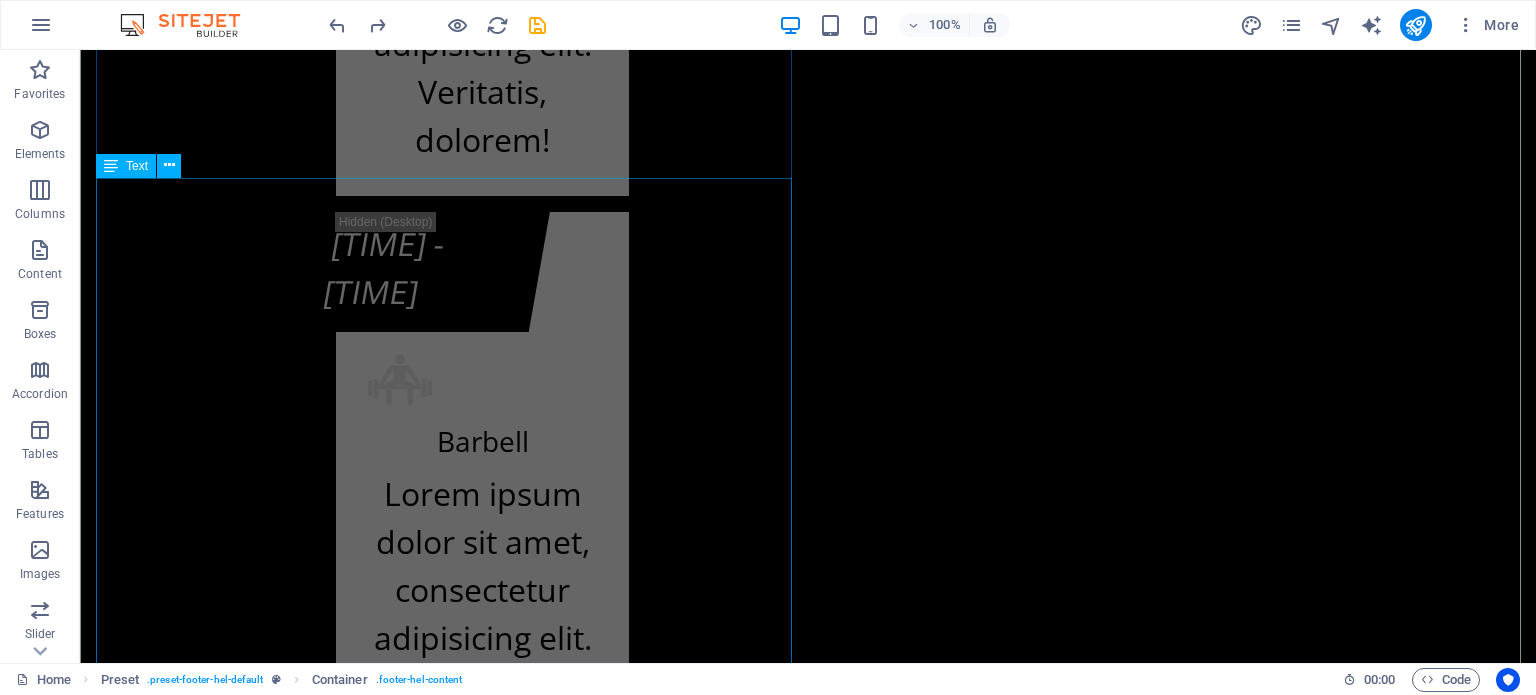 click on "kf-fitnes.ba Adresa Fitness centra KF (BHRT): Bulevar Meše Selimovića 12,  [POSTAL_CODE] [CITY] Adresa Fitnes centra K.F.  (Olimp. bazen Otoka): Bulevar Meše Selimovića 83b,  [POSTAL_CODE] [CITY] +387 62 119 702 Radno vrijeme Fitness centra KF (zgrada BHRT): Od ponedeljka do subote od 07:30h do 22:00h i nedeljom ćod 09:00h do 20:00h Radno vrijeme  Fitnes centra K.F. (Olimp. bazen Otoka): Od ponedeljka do subote od 07:00h do 22:30h i nedeljom od 09:00h do 20:00h info@kf-fitnes.ba" at bounding box center [808, 23942] 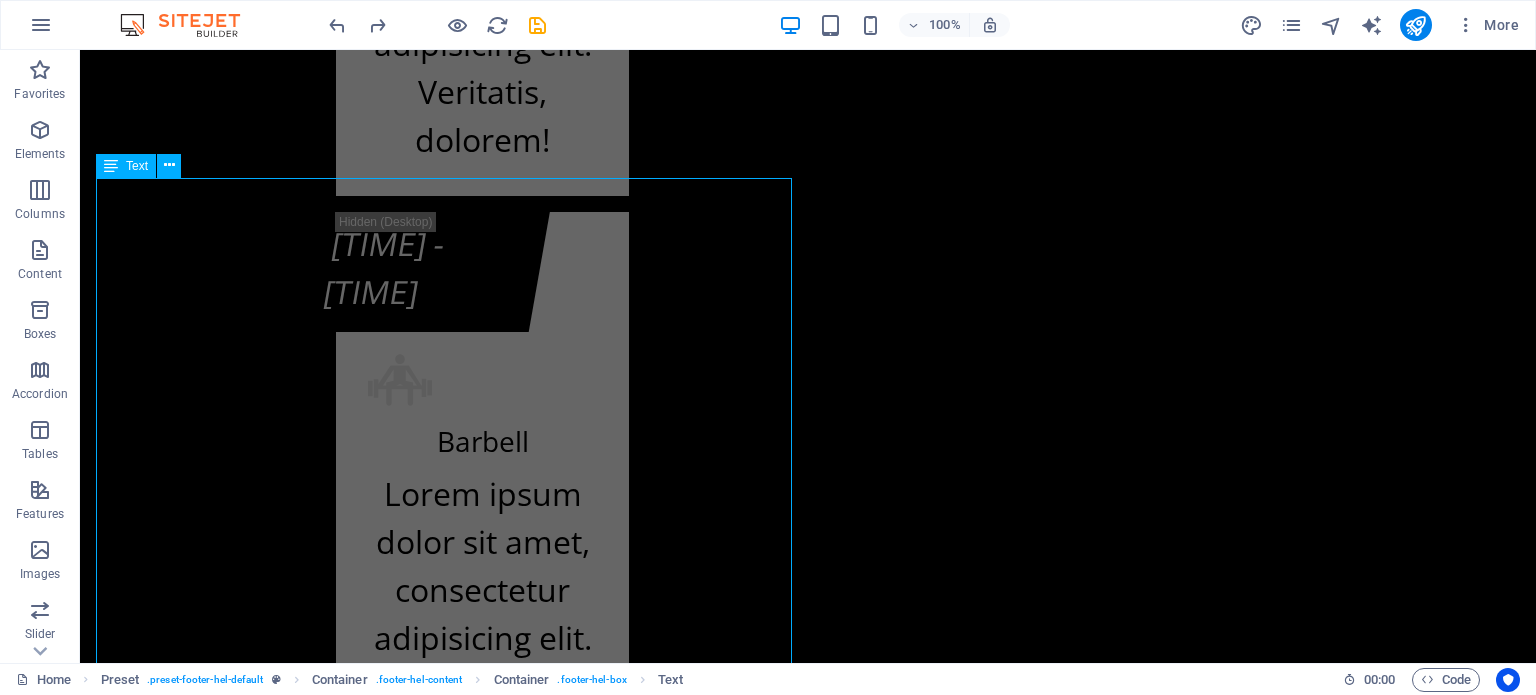drag, startPoint x: 112, startPoint y: 431, endPoint x: 146, endPoint y: 431, distance: 34 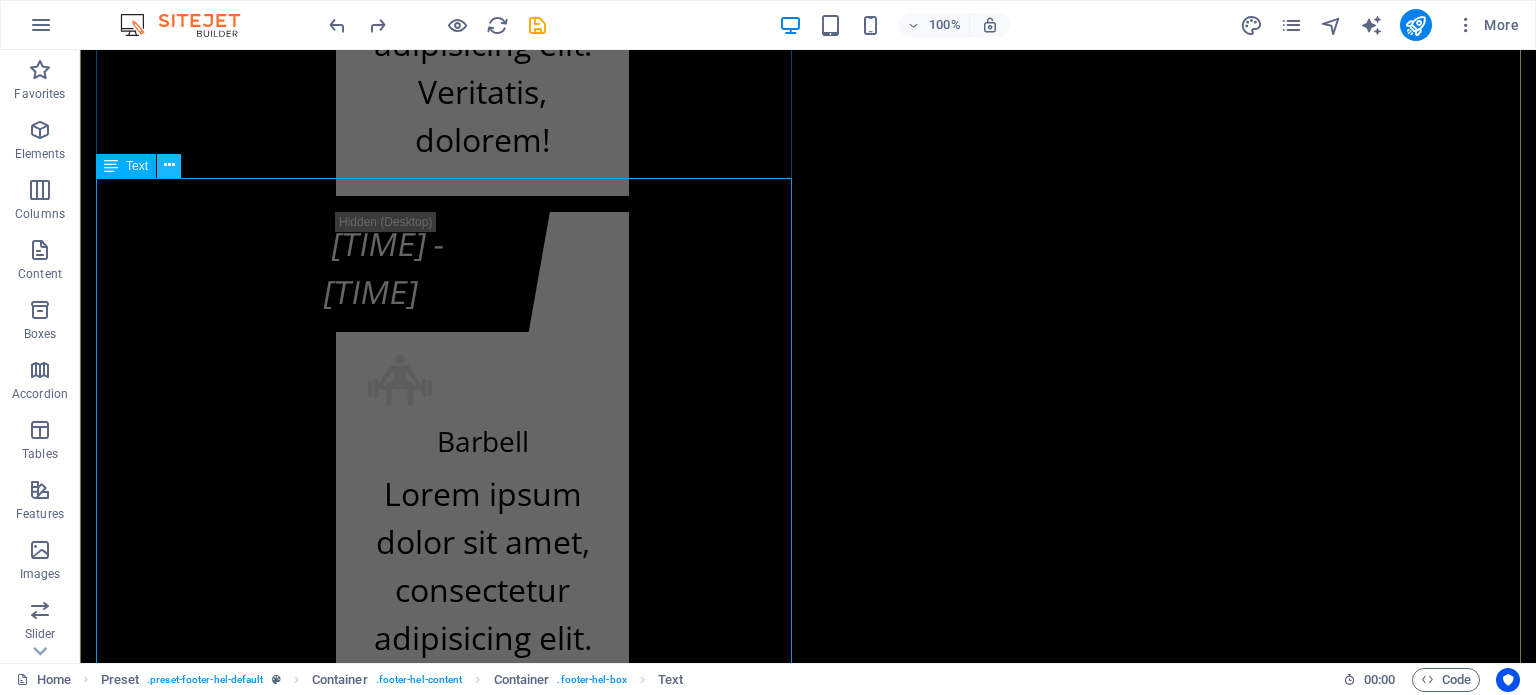 click at bounding box center (169, 166) 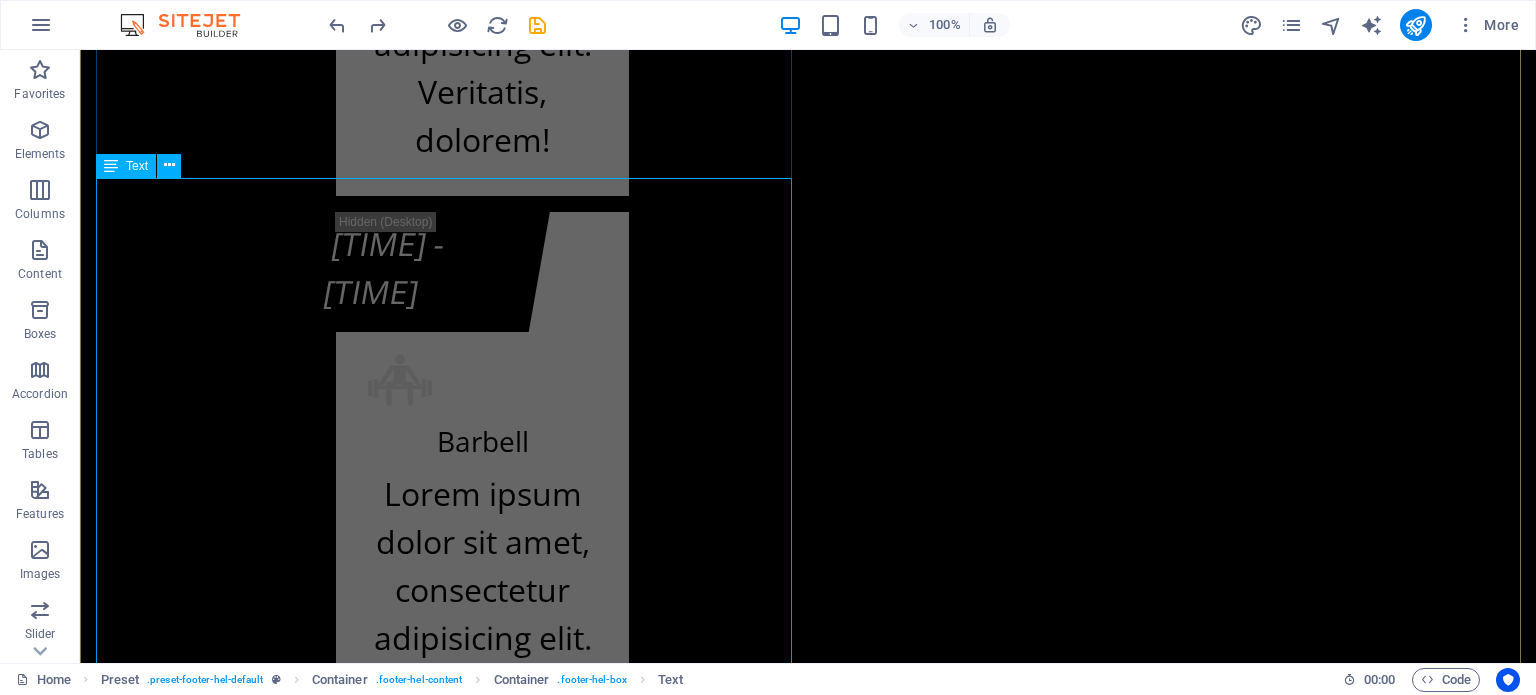 click on "kf-fitnes.ba Adresa Fitness centra KF (BHRT): Bulevar Meše Selimovića 12,  [POSTAL_CODE] [CITY] Adresa Fitnes centra K.F.  (Olimp. bazen Otoka): Bulevar Meše Selimovića 83b,  [POSTAL_CODE] [CITY] +387 62 119 702 Radno vrijeme Fitness centra KF (zgrada BHRT): Od ponedeljka do subote od 07:30h do 22:00h i nedeljom ćod 09:00h do 20:00h Radno vrijeme  Fitnes centra K.F. (Olimp. bazen Otoka): Od ponedeljka do subote od 07:00h do 22:30h i nedeljom od 09:00h do 20:00h info@kf-fitnes.ba" at bounding box center (808, 23942) 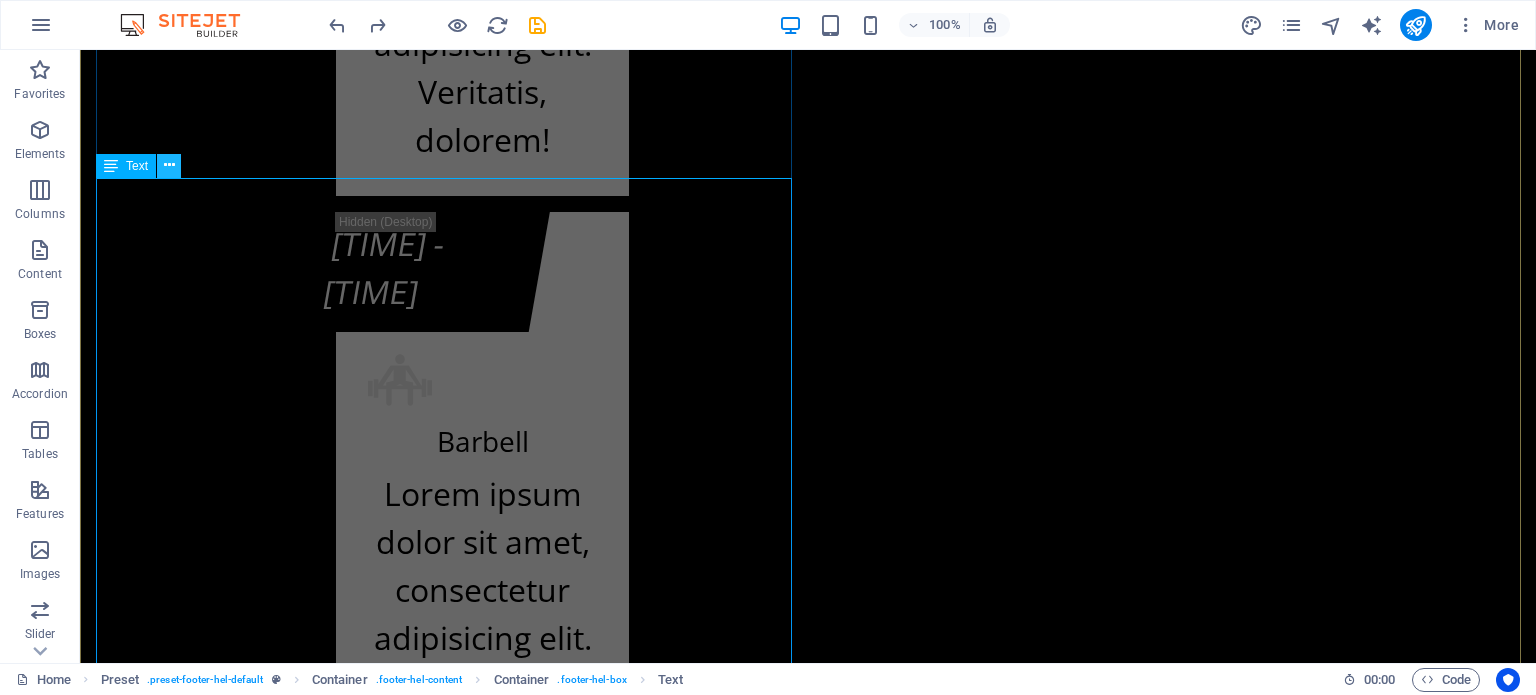 click at bounding box center (169, 165) 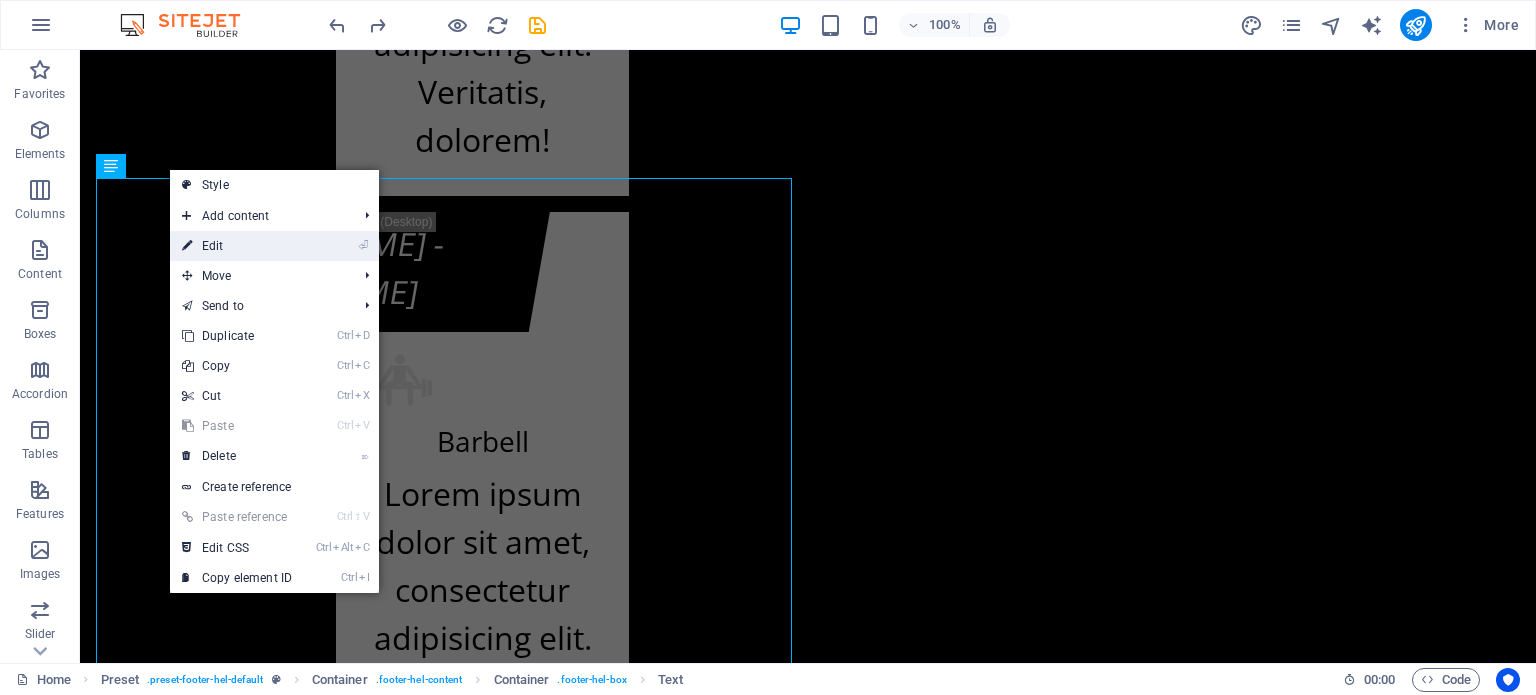 click on "⏎  Edit" at bounding box center (237, 246) 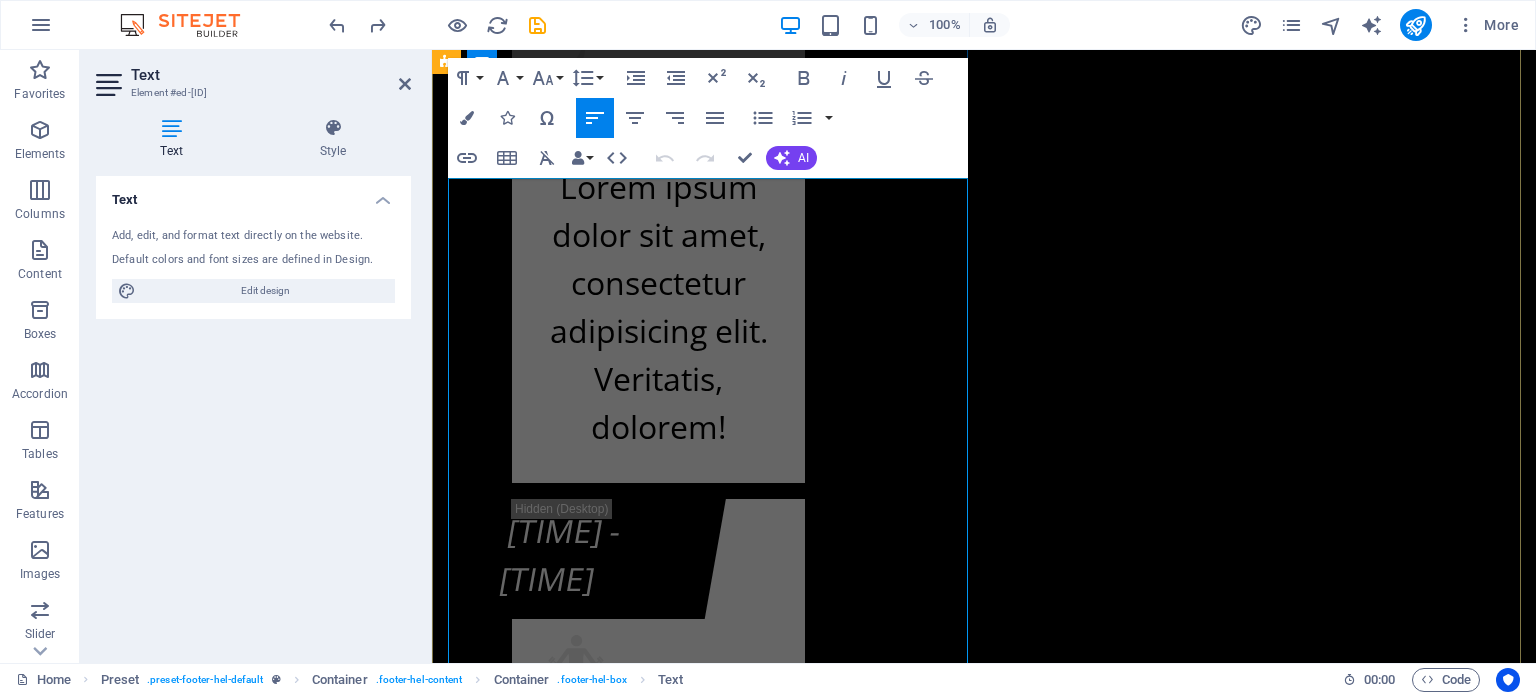 click on "Adresa Fitness centra KF (BHRT):" at bounding box center [1009, 22466] 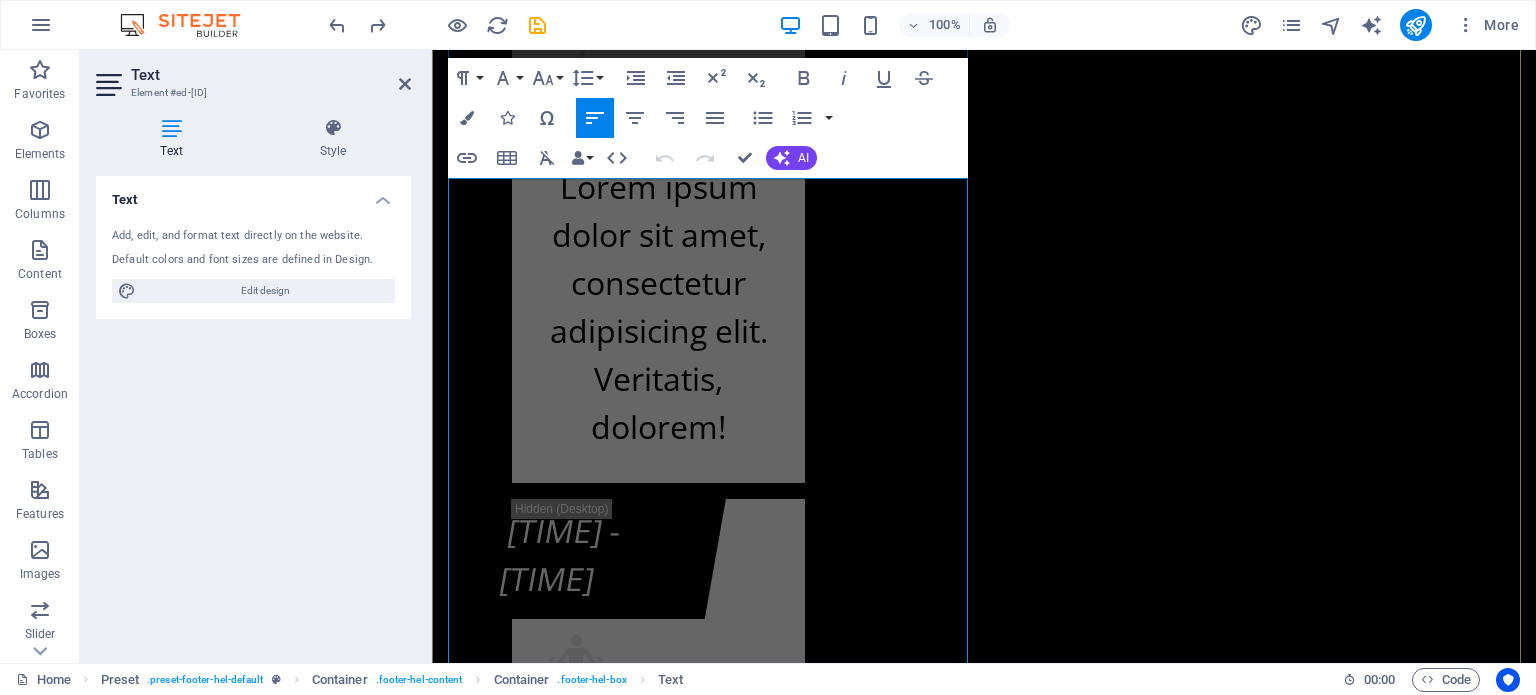 click on "kf-fitnes.ba Adresa Fitness centra KF (BHRT): Bulevar Meše Selimovića 12,  [POSTAL_CODE] [CITY] Adresa Fitnes centra K.F.  (Olimp. bazen Otoka): Bulevar Meše Selimovića 83b,  [POSTAL_CODE] [CITY] +387 62 119 702 Radno vrijeme Fitness centra KF (zgrada BHRT): Od ponedeljka do subote od 07:30h do 22:00h i nedeljom ćod 09:00h do 20:00h Radno vrijeme  Fitnes centra K.F. (Olimp. bazen Otoka): Od ponedeljka do subote od 07:00h do 22:30h i nedeljom od 09:00h do 20:00h info@kf-fitnes.ba" at bounding box center [984, 22878] 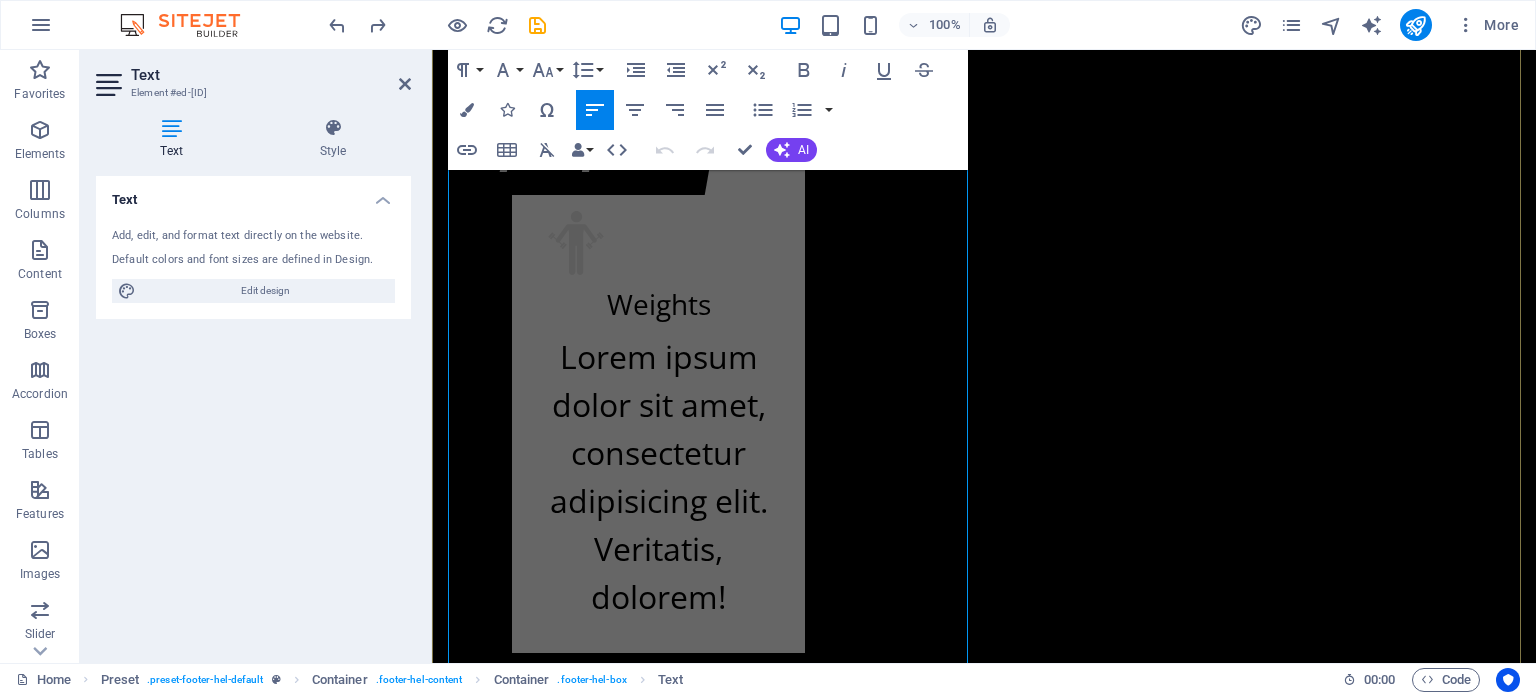 scroll, scrollTop: 25120, scrollLeft: 0, axis: vertical 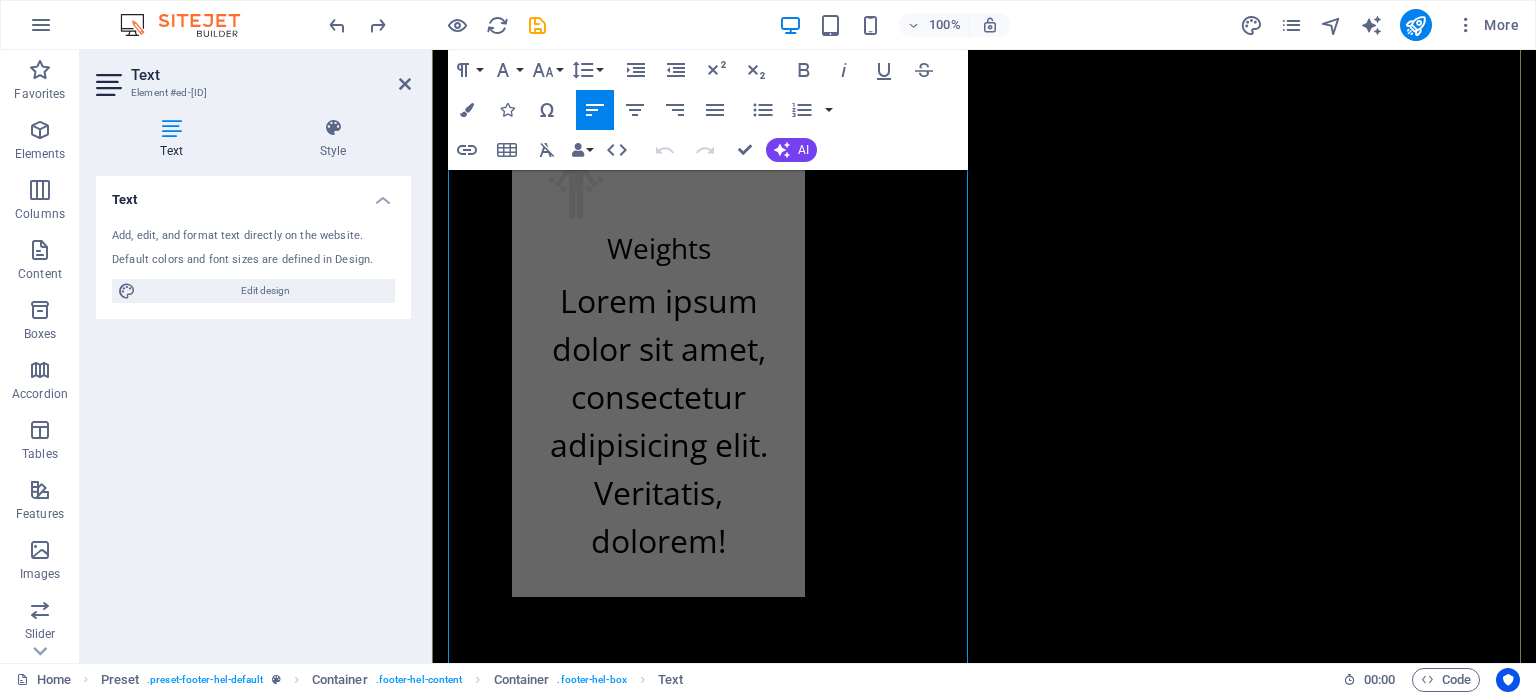 click at bounding box center [448, 22377] 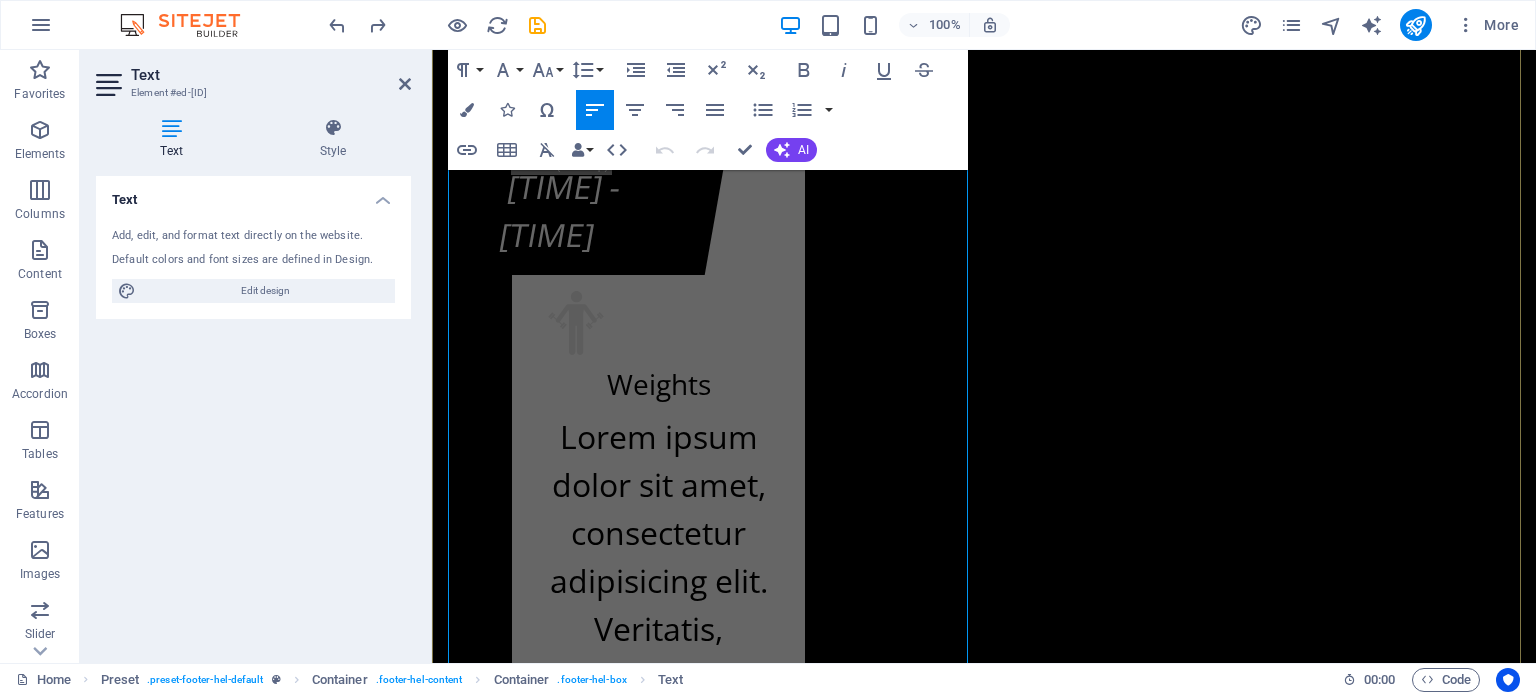 scroll, scrollTop: 24768, scrollLeft: 0, axis: vertical 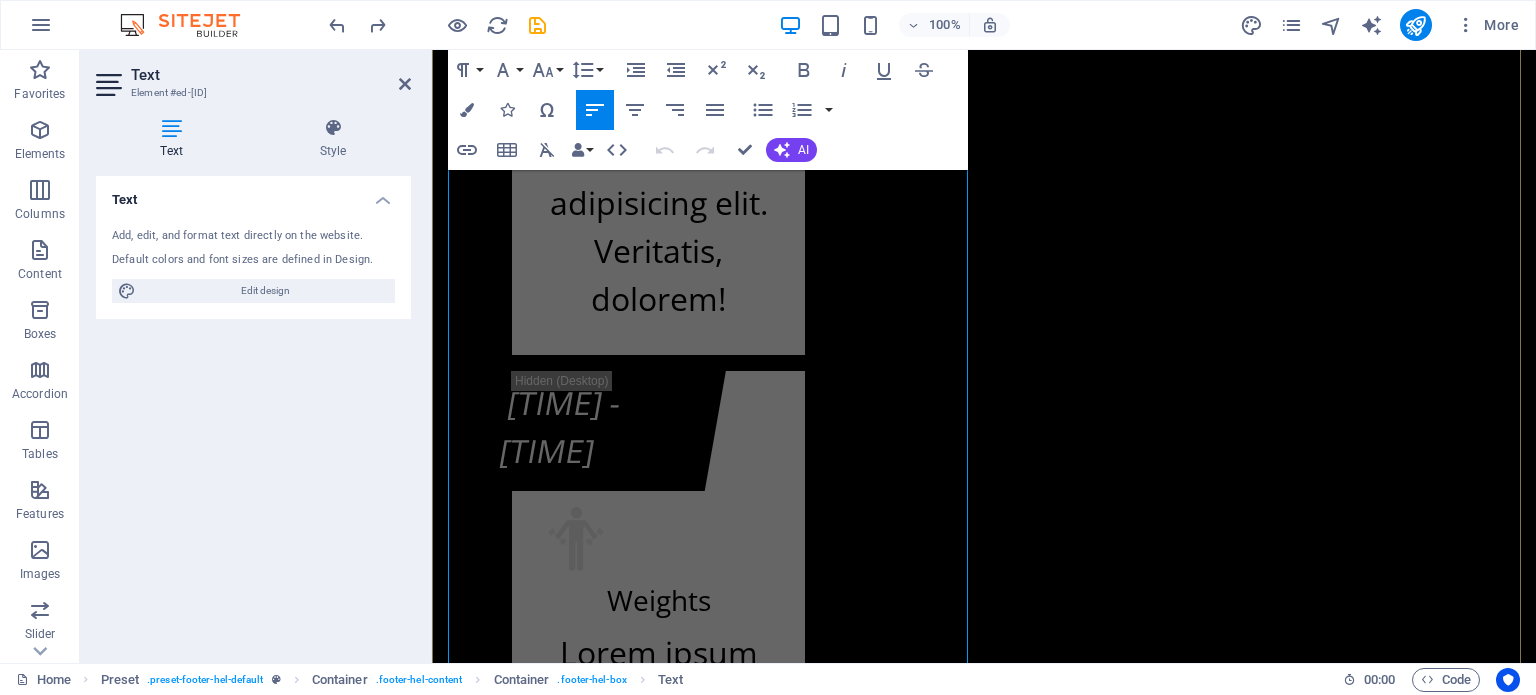 click on "[POSTAL_CODE] [CITY]" at bounding box center (1009, 22450) 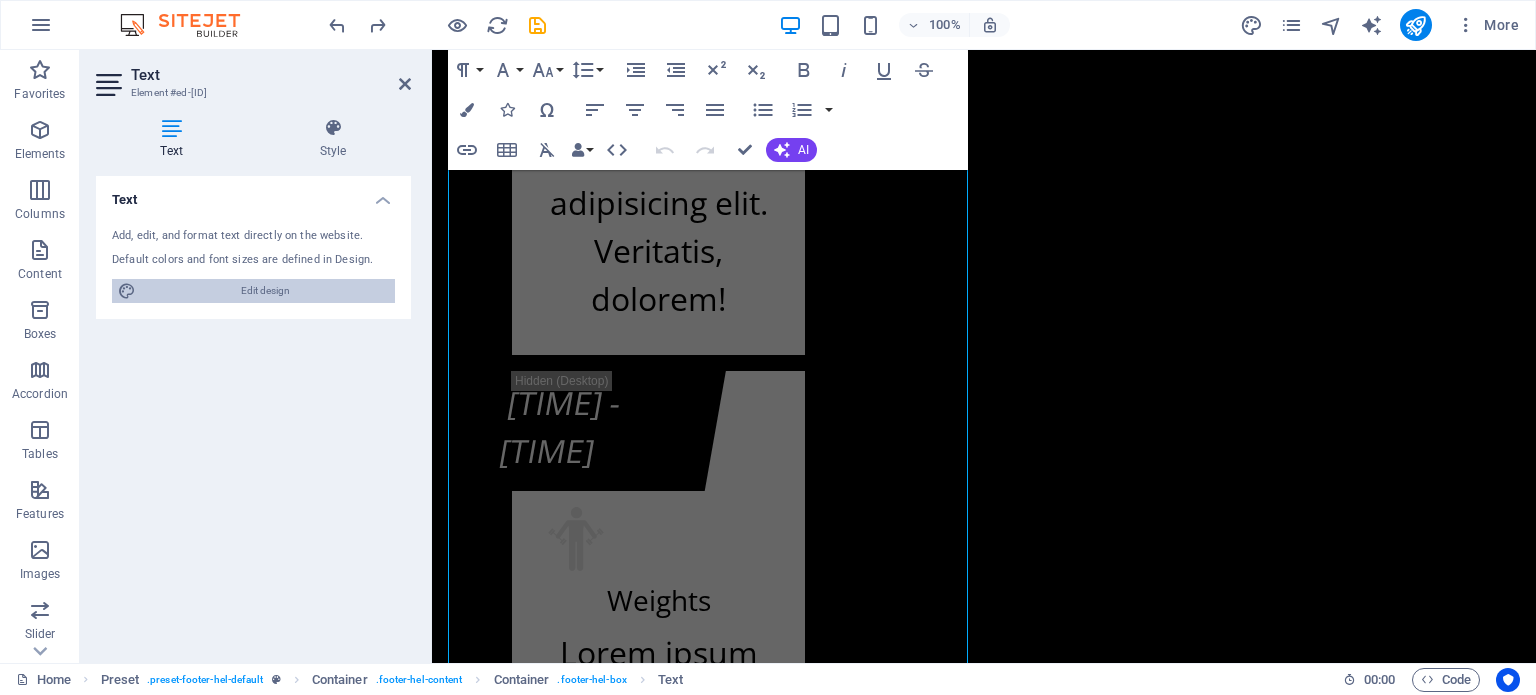 drag, startPoint x: 278, startPoint y: 297, endPoint x: 926, endPoint y: 419, distance: 659.3846 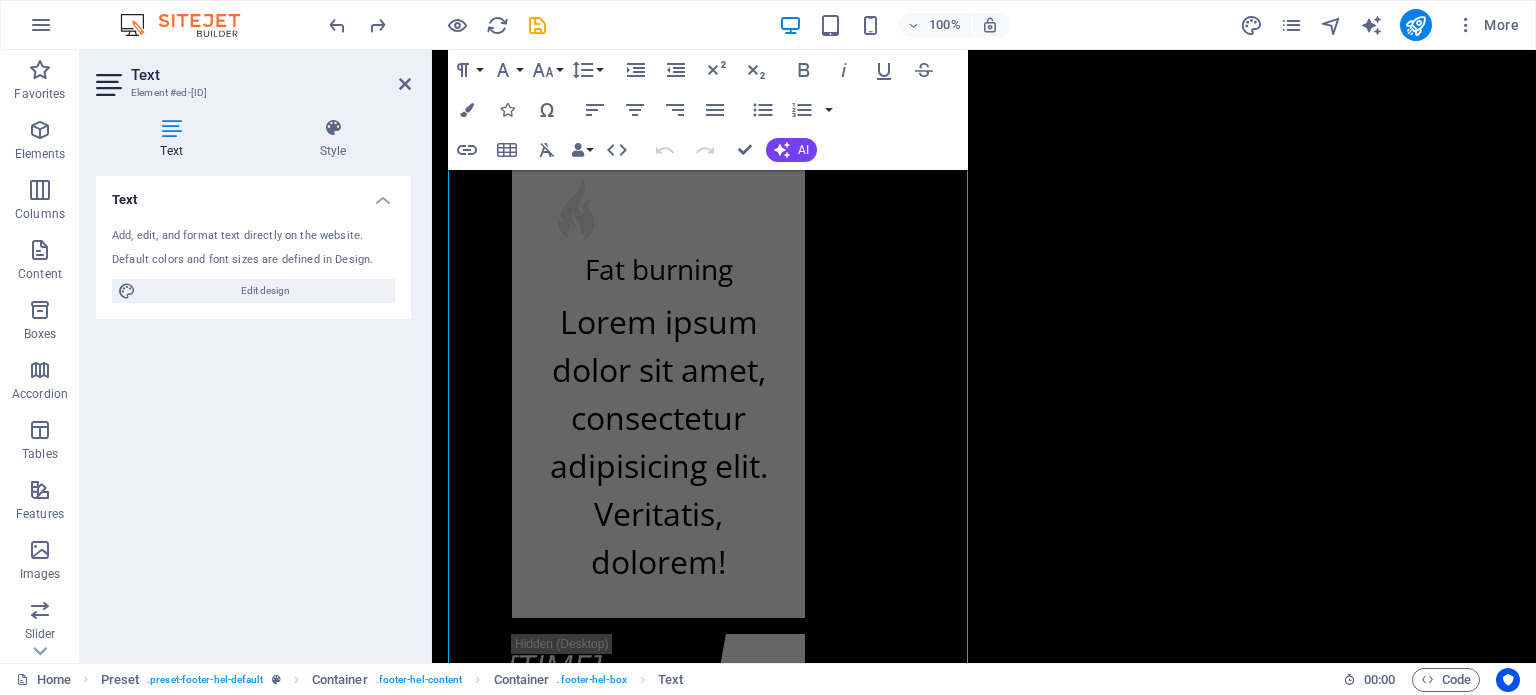 select on "px" 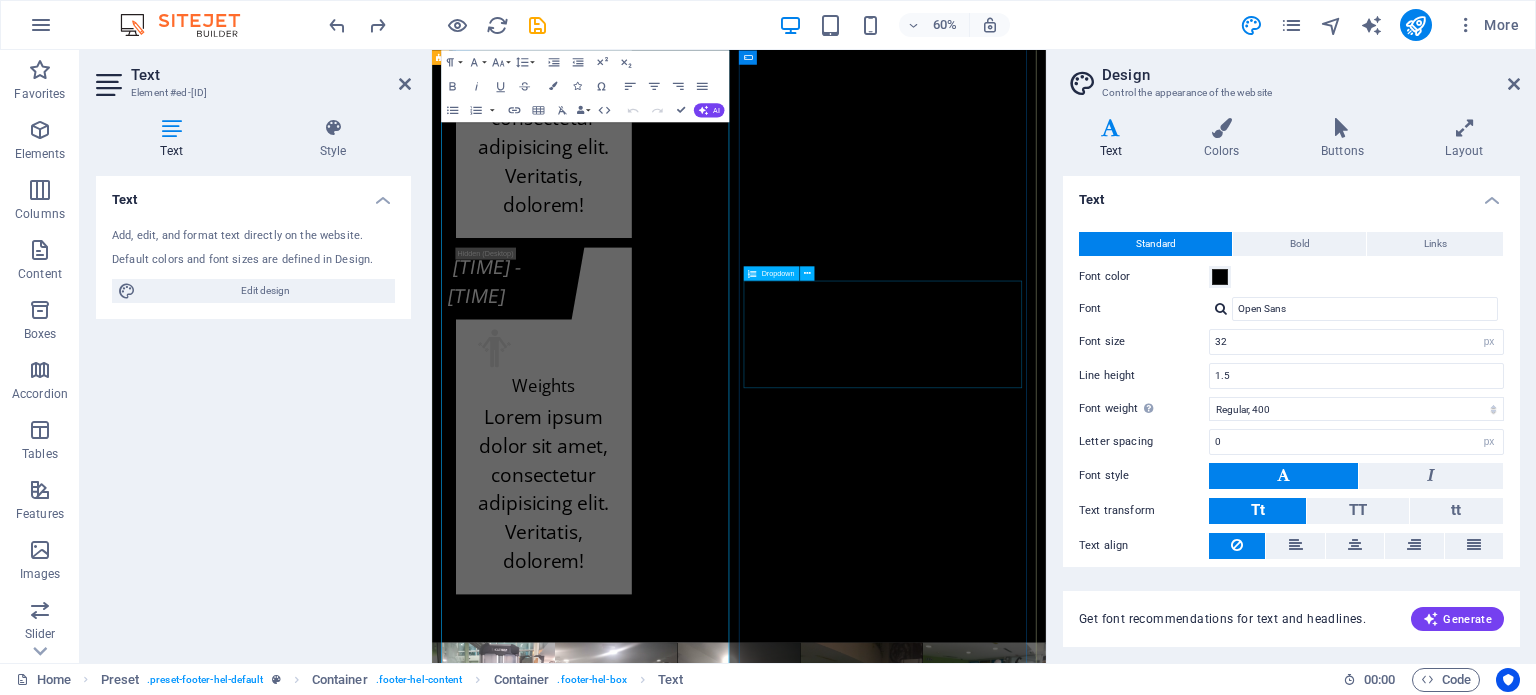scroll, scrollTop: 24779, scrollLeft: 0, axis: vertical 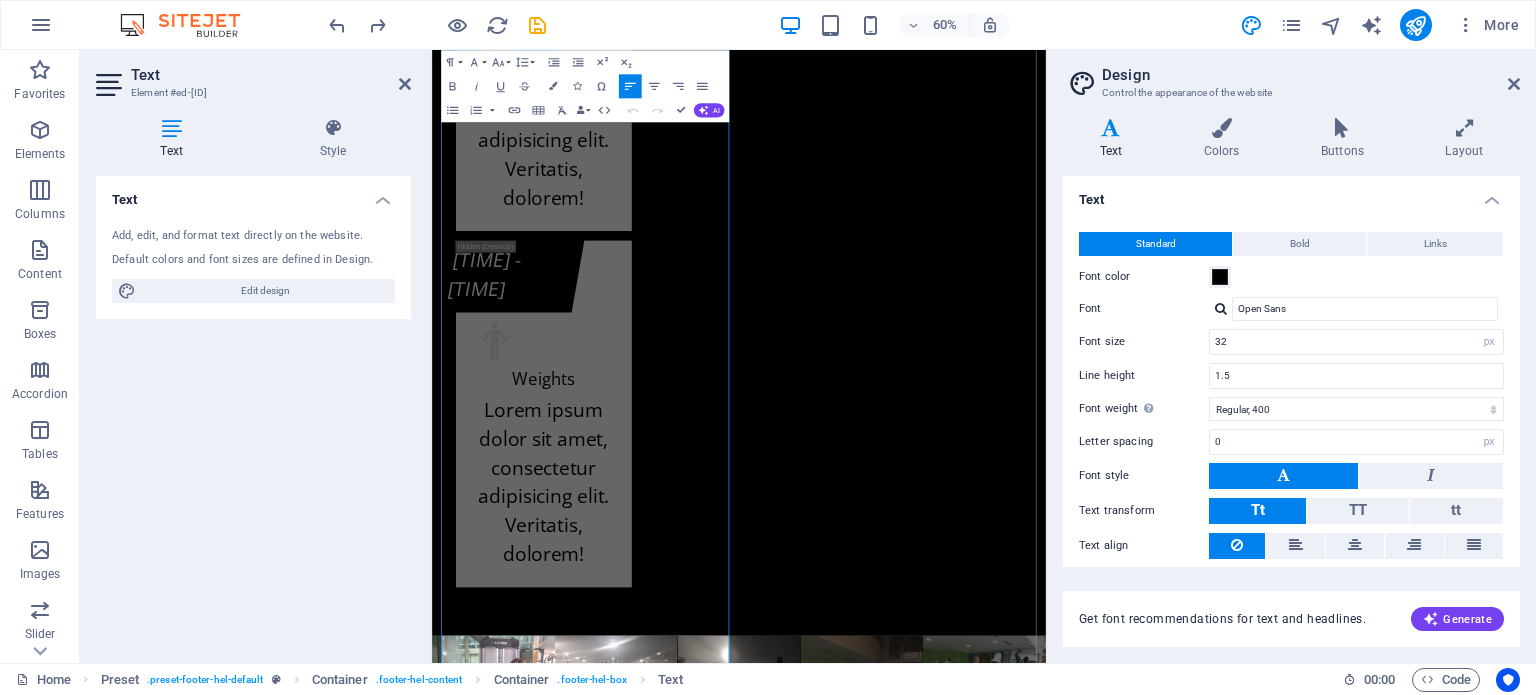 click at bounding box center (448, 22677) 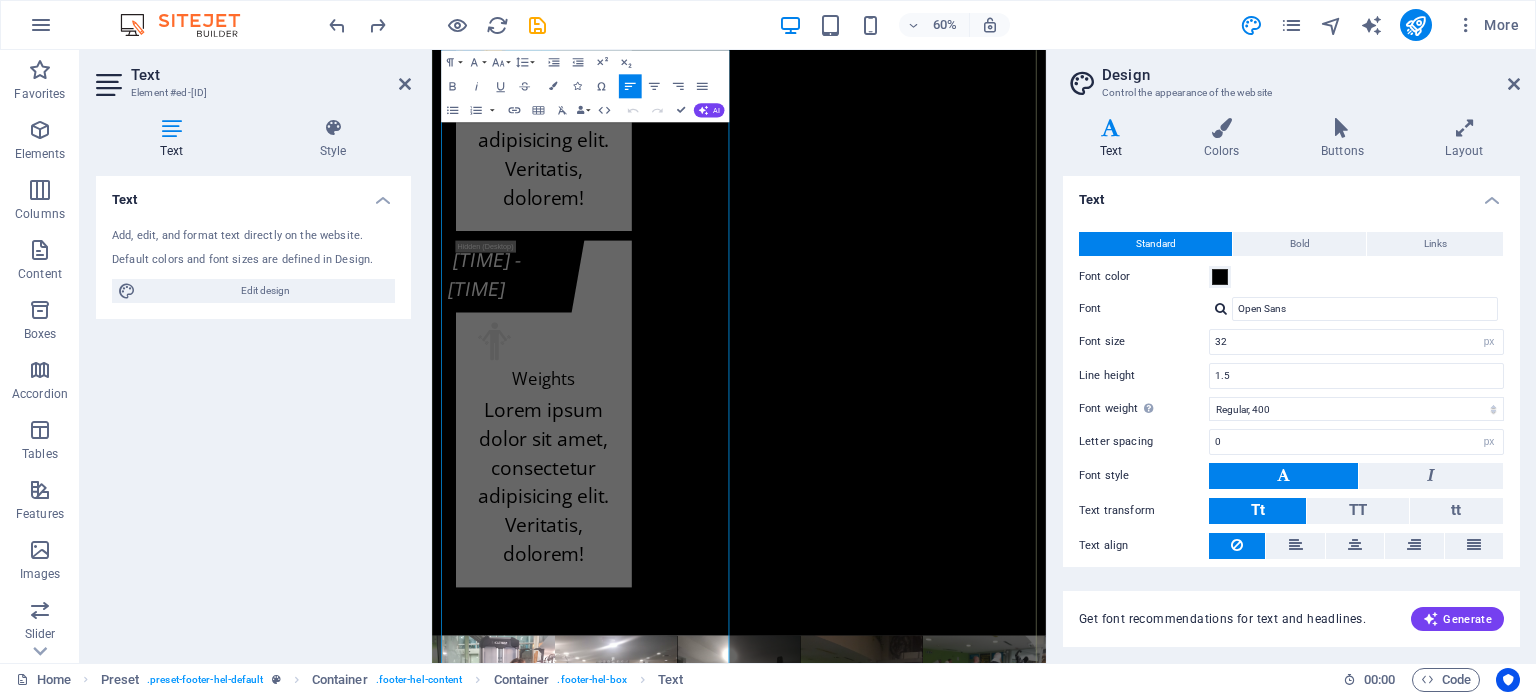drag, startPoint x: 489, startPoint y: 675, endPoint x: 457, endPoint y: 674, distance: 32.01562 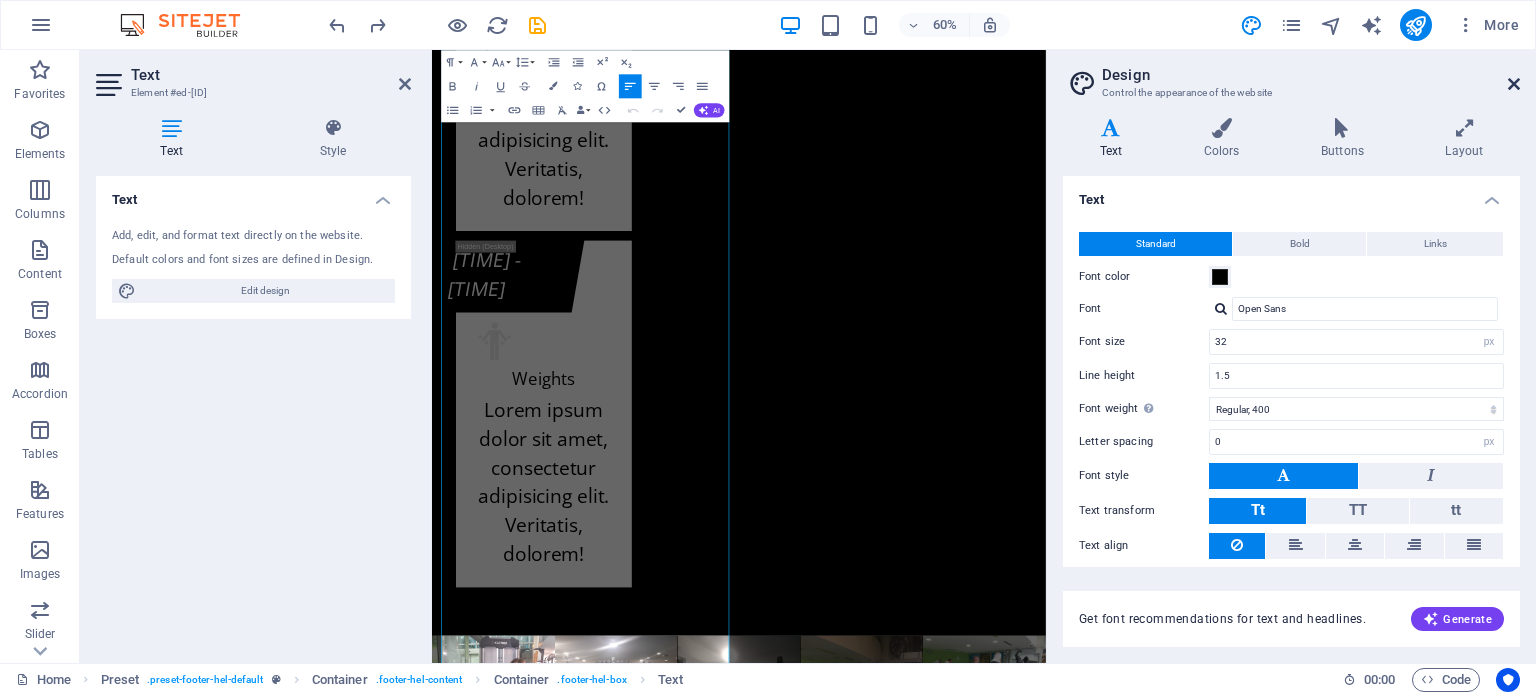 click at bounding box center (1514, 84) 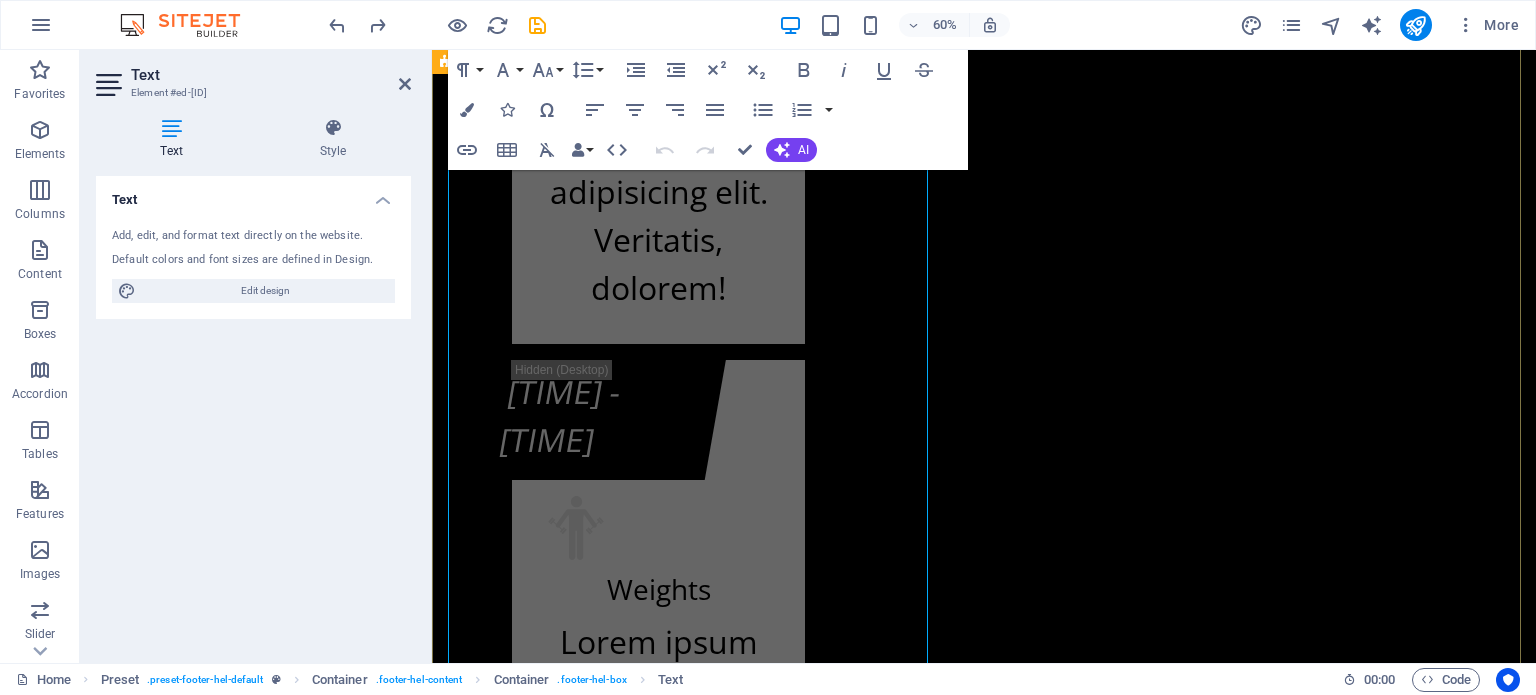 scroll, scrollTop: 24768, scrollLeft: 0, axis: vertical 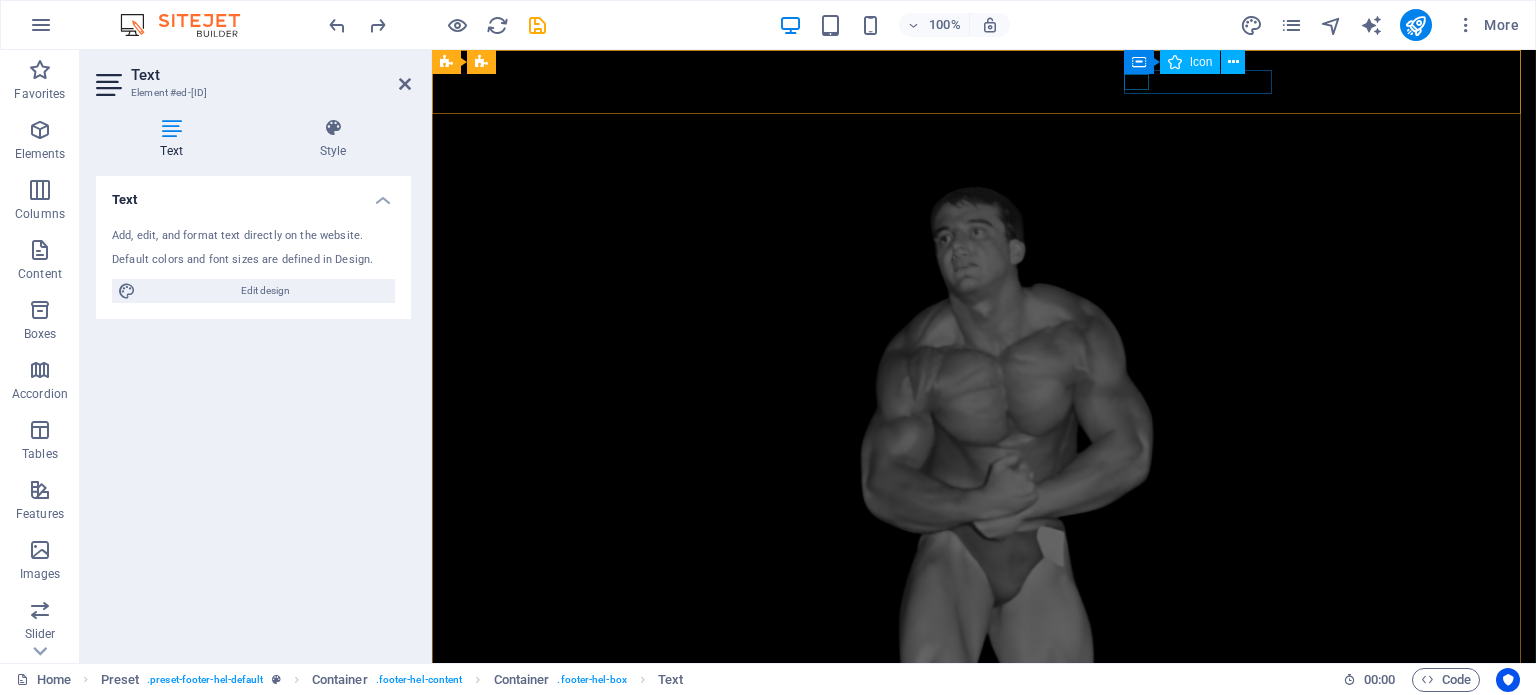 click at bounding box center [976, 1093] 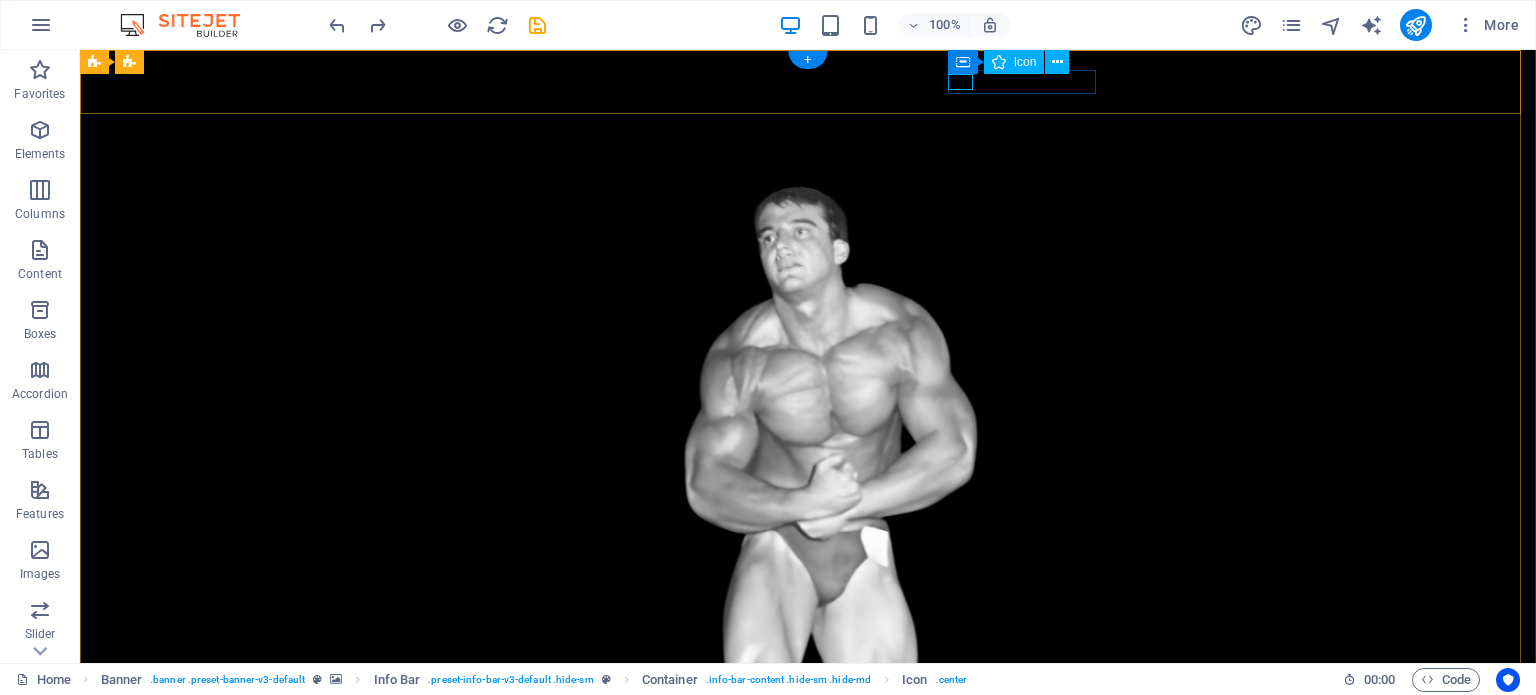 click at bounding box center (800, 1093) 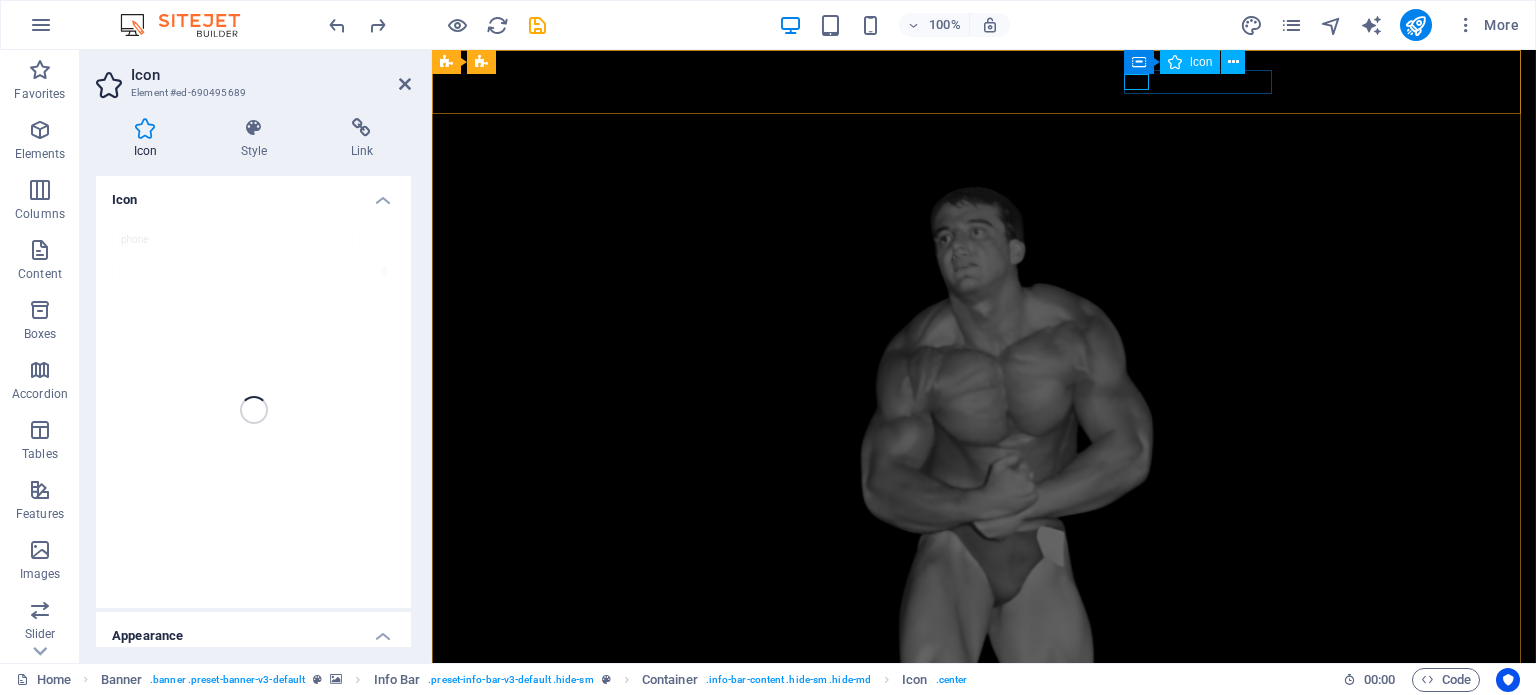click at bounding box center [976, 1093] 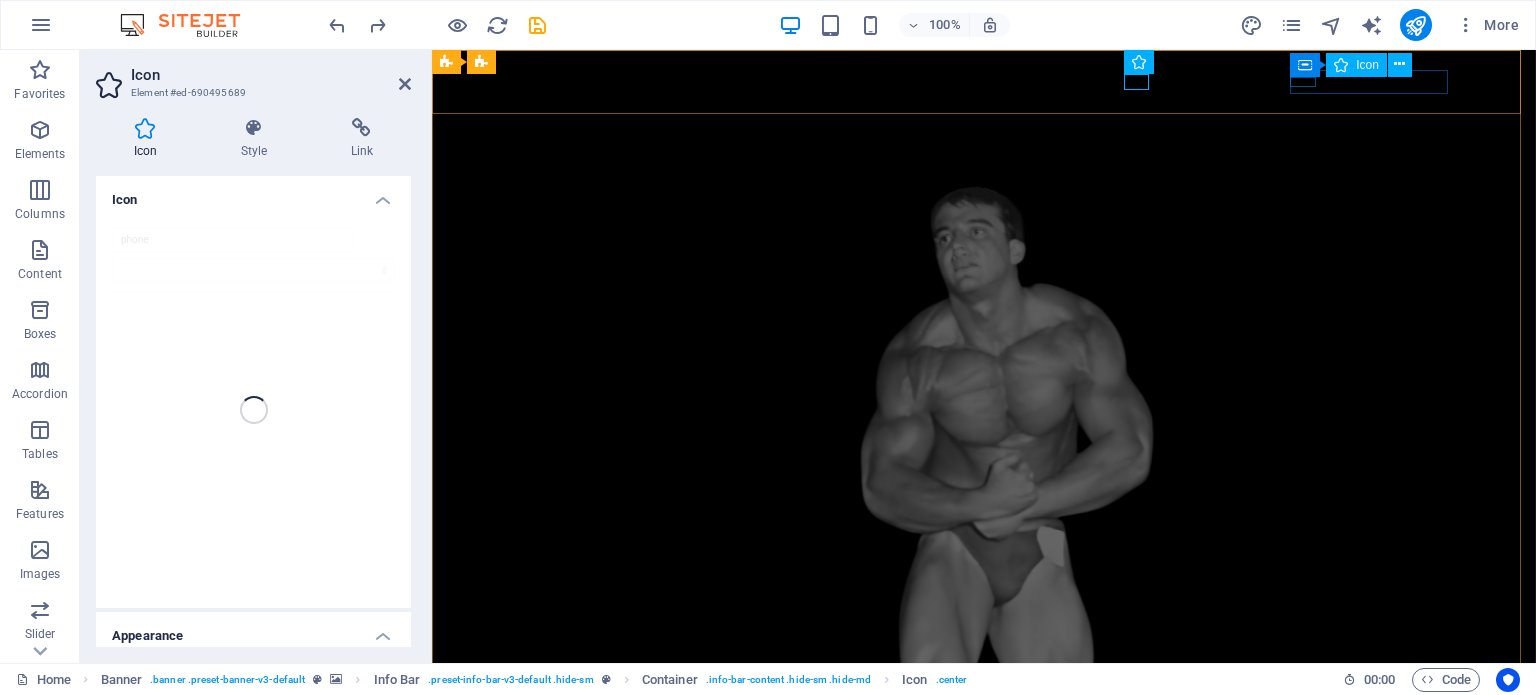click at bounding box center (984, 1130) 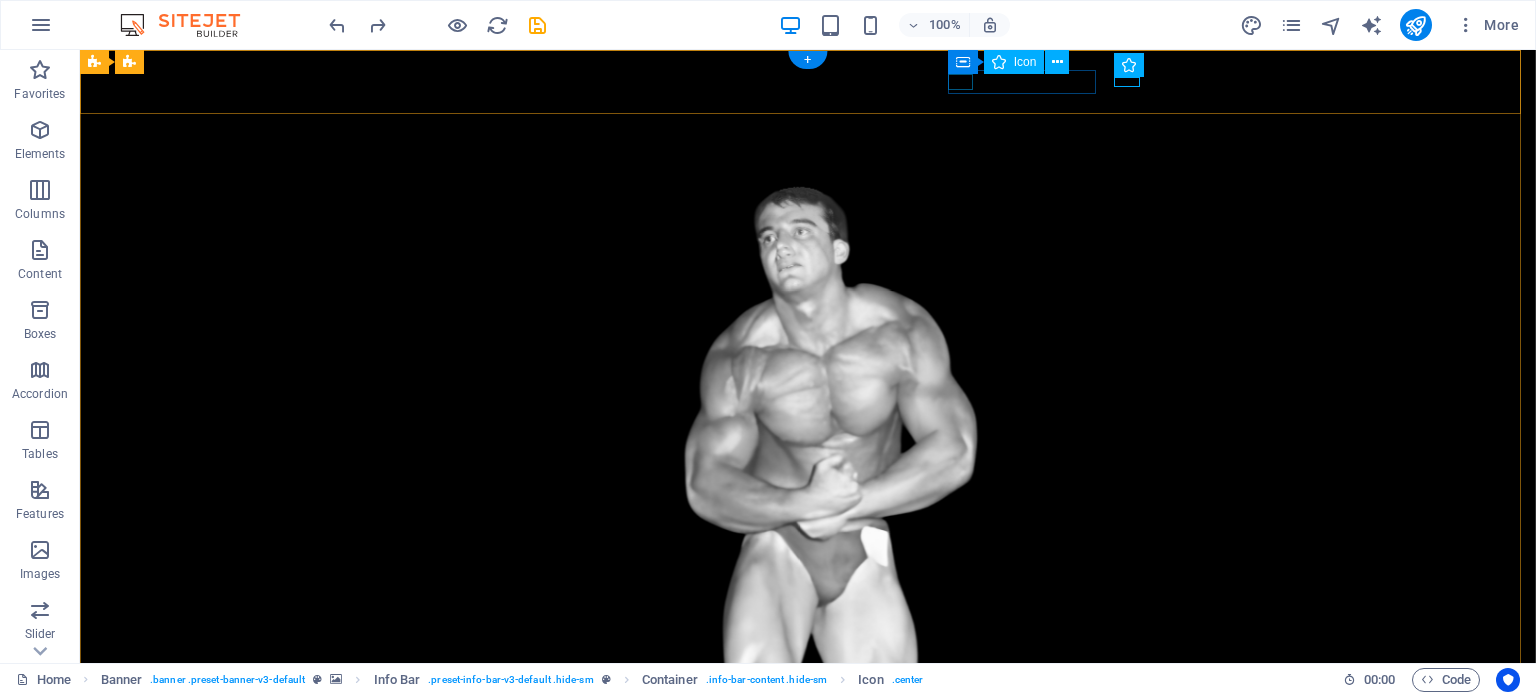 click at bounding box center [800, 1093] 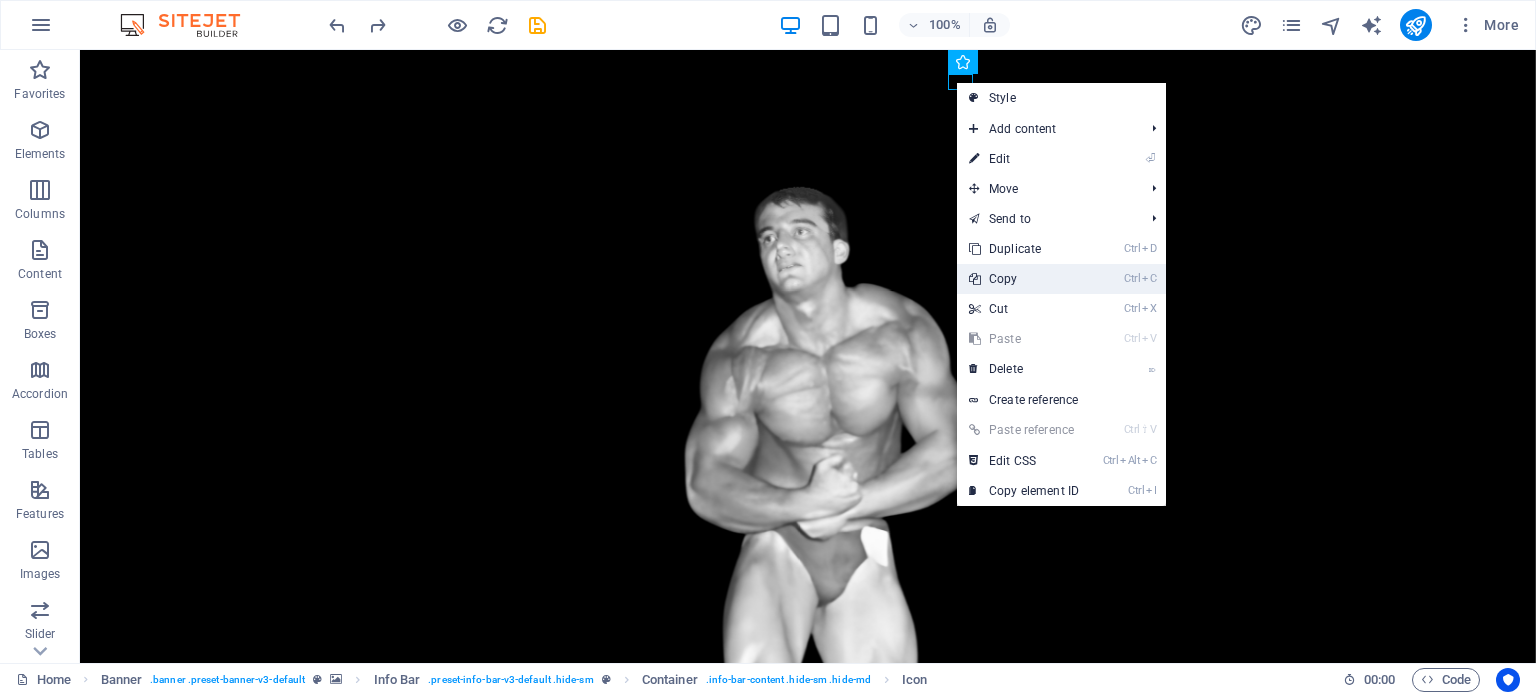click on "Ctrl C  Copy" at bounding box center [1024, 279] 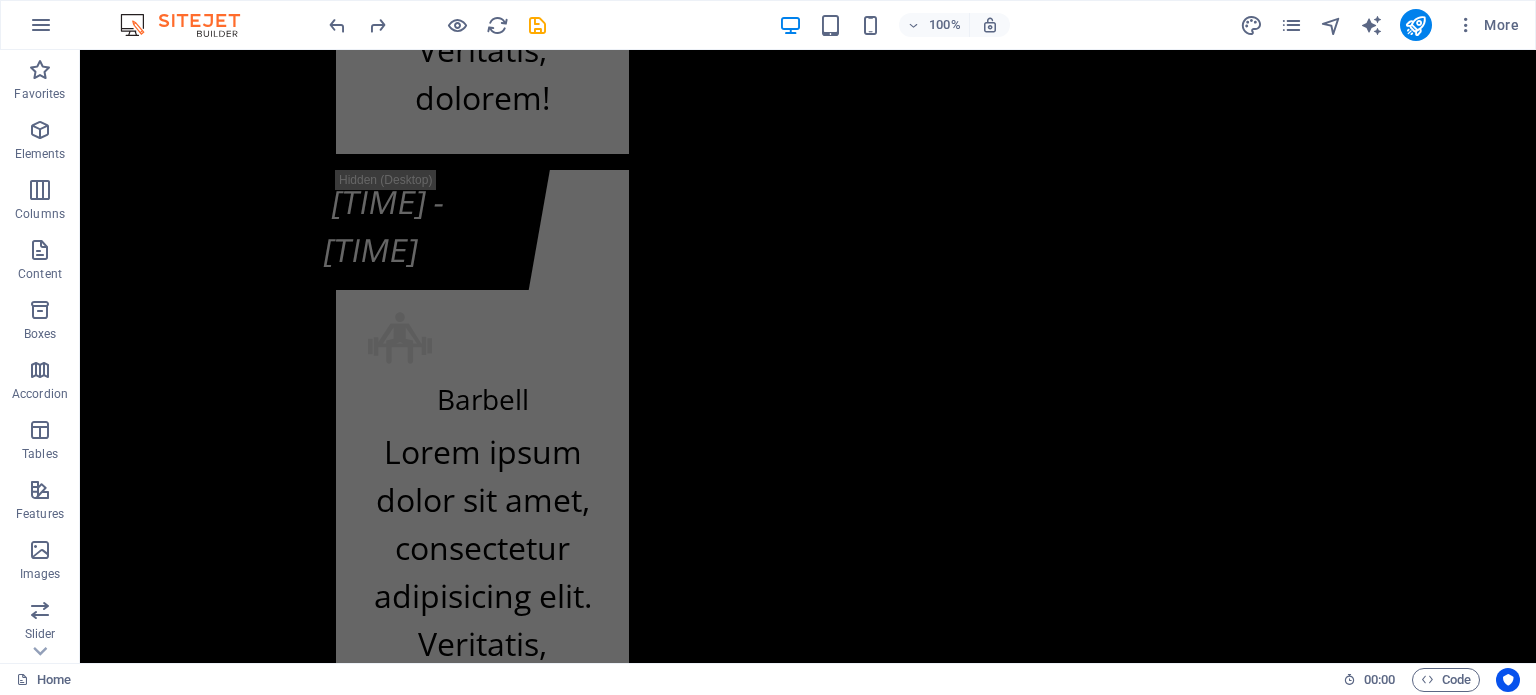 scroll, scrollTop: 24987, scrollLeft: 0, axis: vertical 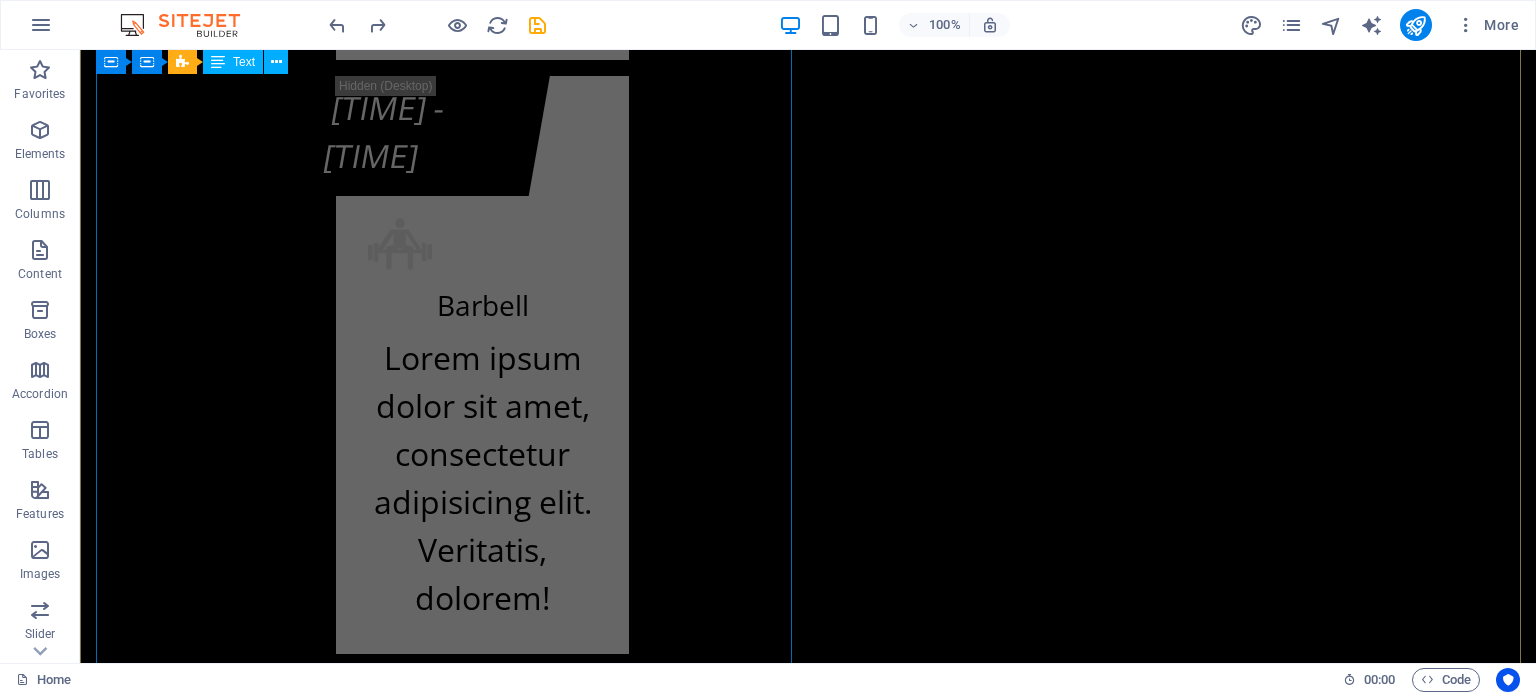 click on "kf-fitnes.ba Adresa Fitness centra KF (BHRT): Bulevar Meše Selimovića 12,  [POSTAL_CODE] [CITY] Adresa Fitnes centra K.F.  (Olimp. bazen Otoka): Bulevar Meše Selimovića 83b,  [POSTAL_CODE] [CITY] +387 62 119 702 Radno vrijeme Fitness centra KF (zgrada BHRT): Od ponedeljka do subote od 07:30h do 22:00h i nedeljom ćod 09:00h do 20:00h Radno vrijeme  Fitnes centra K.F. (Olimp. bazen Otoka): Od ponedeljka do subote od 07:00h do 22:30h i nedeljom od 09:00h do 20:00h info@kf-fitnes.ba" at bounding box center [808, 23806] 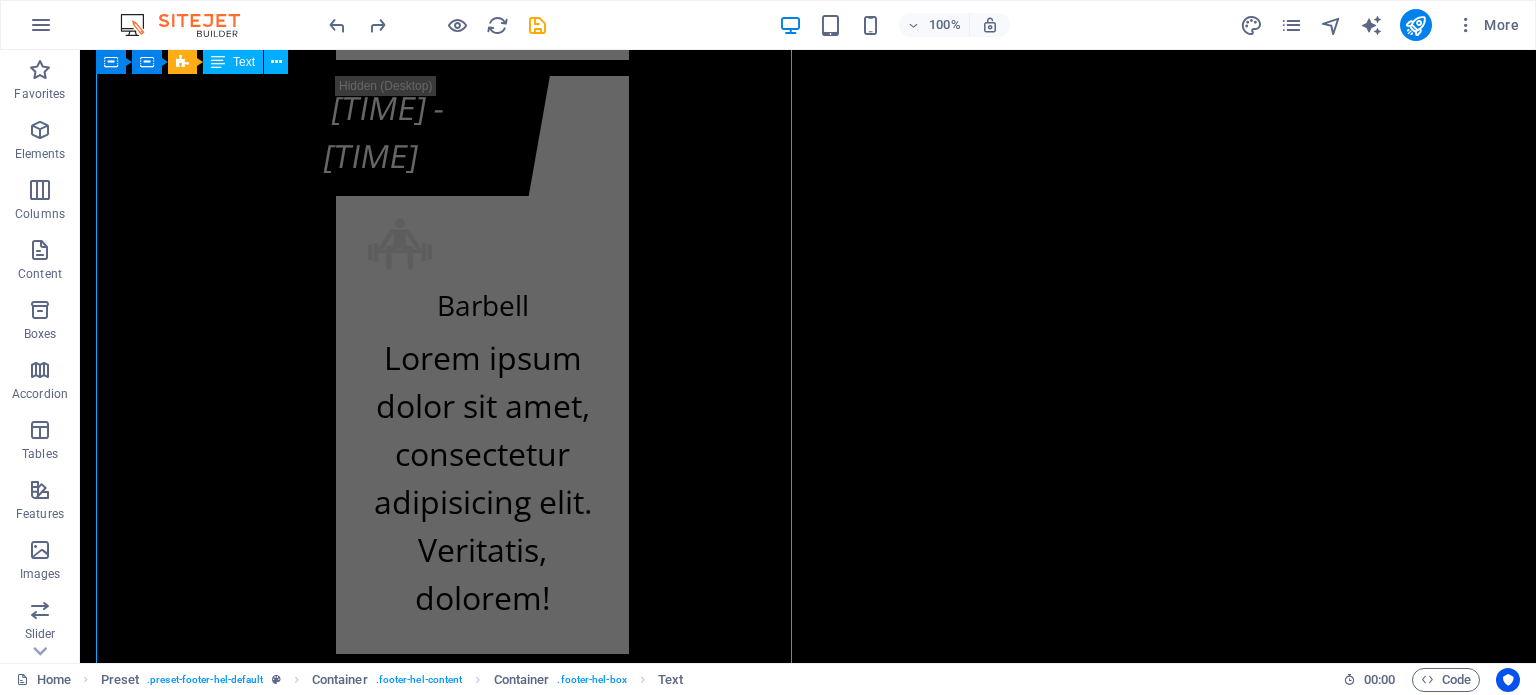 click on "kf-fitnes.ba Adresa Fitness centra KF (BHRT): Bulevar Meše Selimovića 12,  [POSTAL_CODE] [CITY] Adresa Fitnes centra K.F.  (Olimp. bazen Otoka): Bulevar Meše Selimovića 83b,  [POSTAL_CODE] [CITY] +387 62 119 702 Radno vrijeme Fitness centra KF (zgrada BHRT): Od ponedeljka do subote od 07:30h do 22:00h i nedeljom ćod 09:00h do 20:00h Radno vrijeme  Fitnes centra K.F. (Olimp. bazen Otoka): Od ponedeljka do subote od 07:00h do 22:30h i nedeljom od 09:00h do 20:00h info@kf-fitnes.ba" at bounding box center [808, 23806] 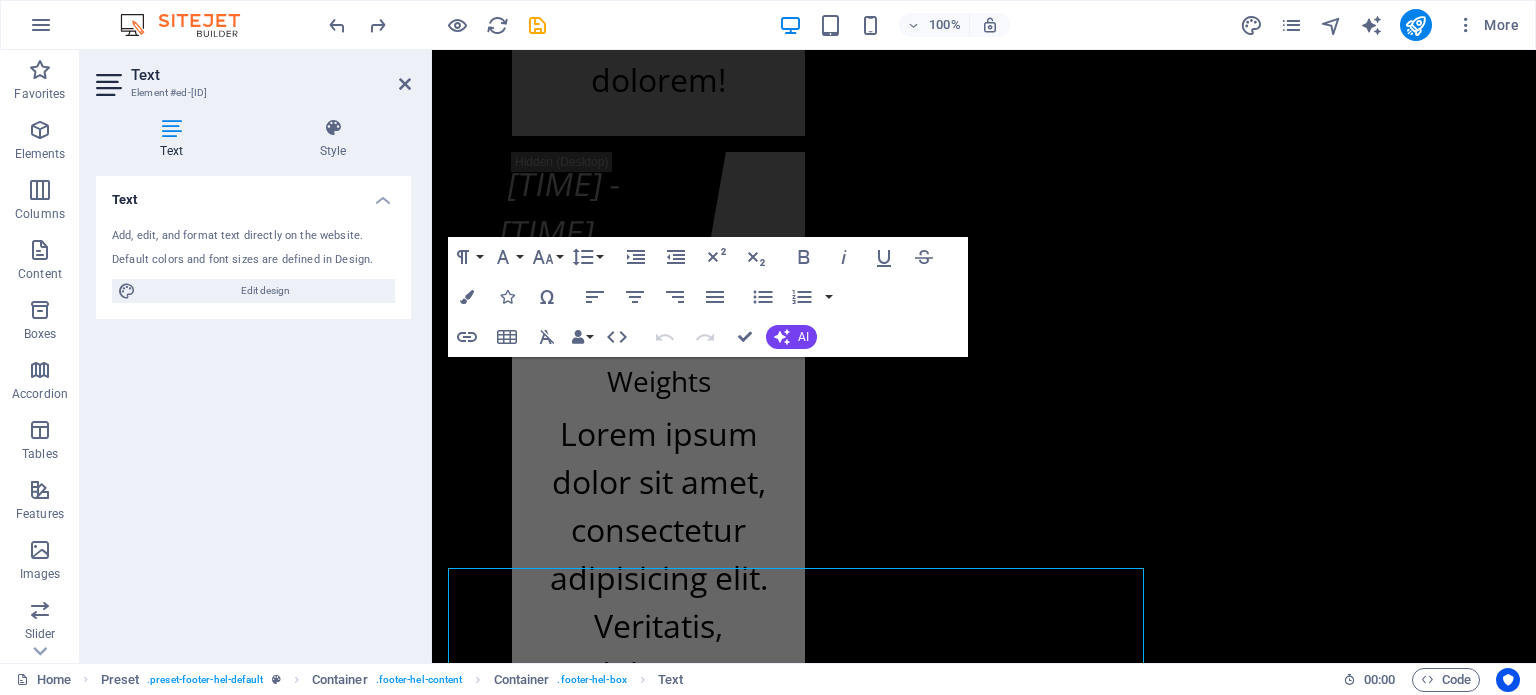 scroll, scrollTop: 24460, scrollLeft: 0, axis: vertical 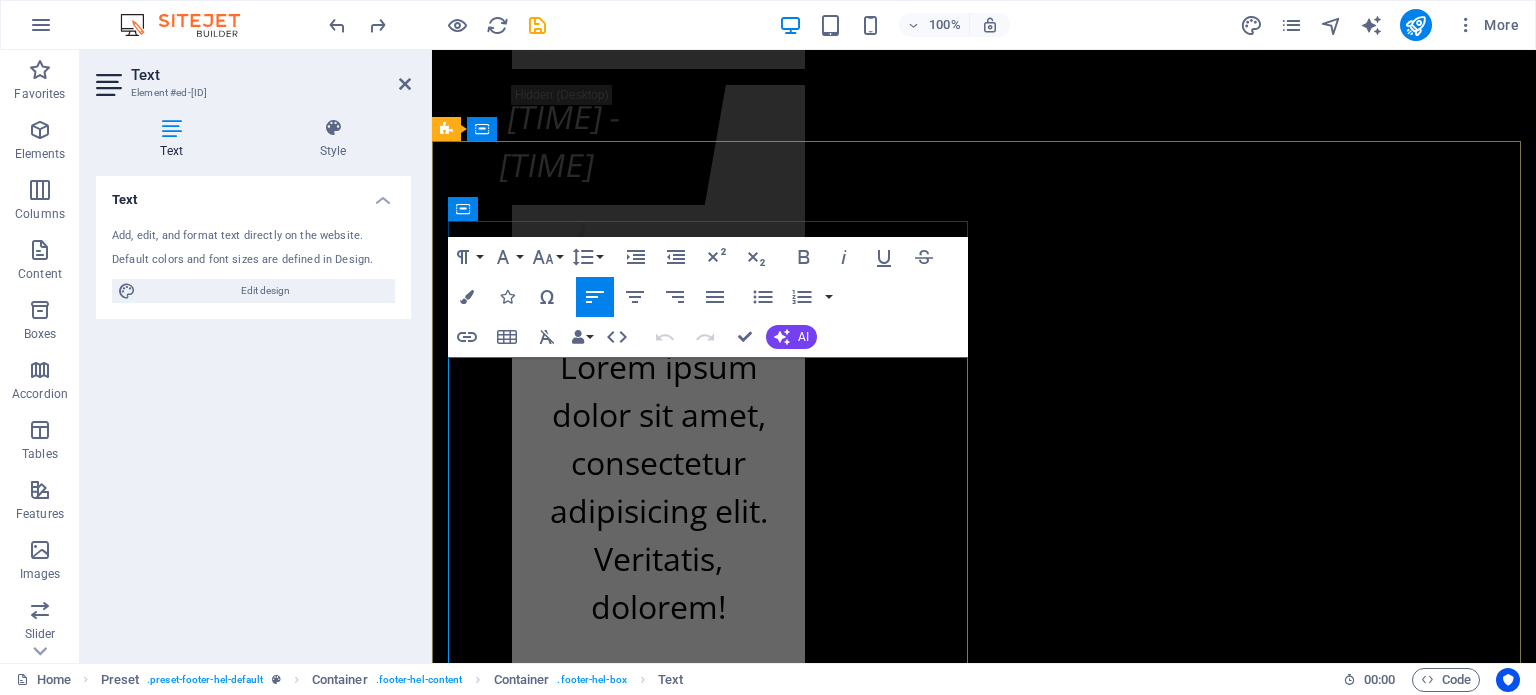 click on "[POSTAL_CODE] [CITY]" at bounding box center (1009, 22758) 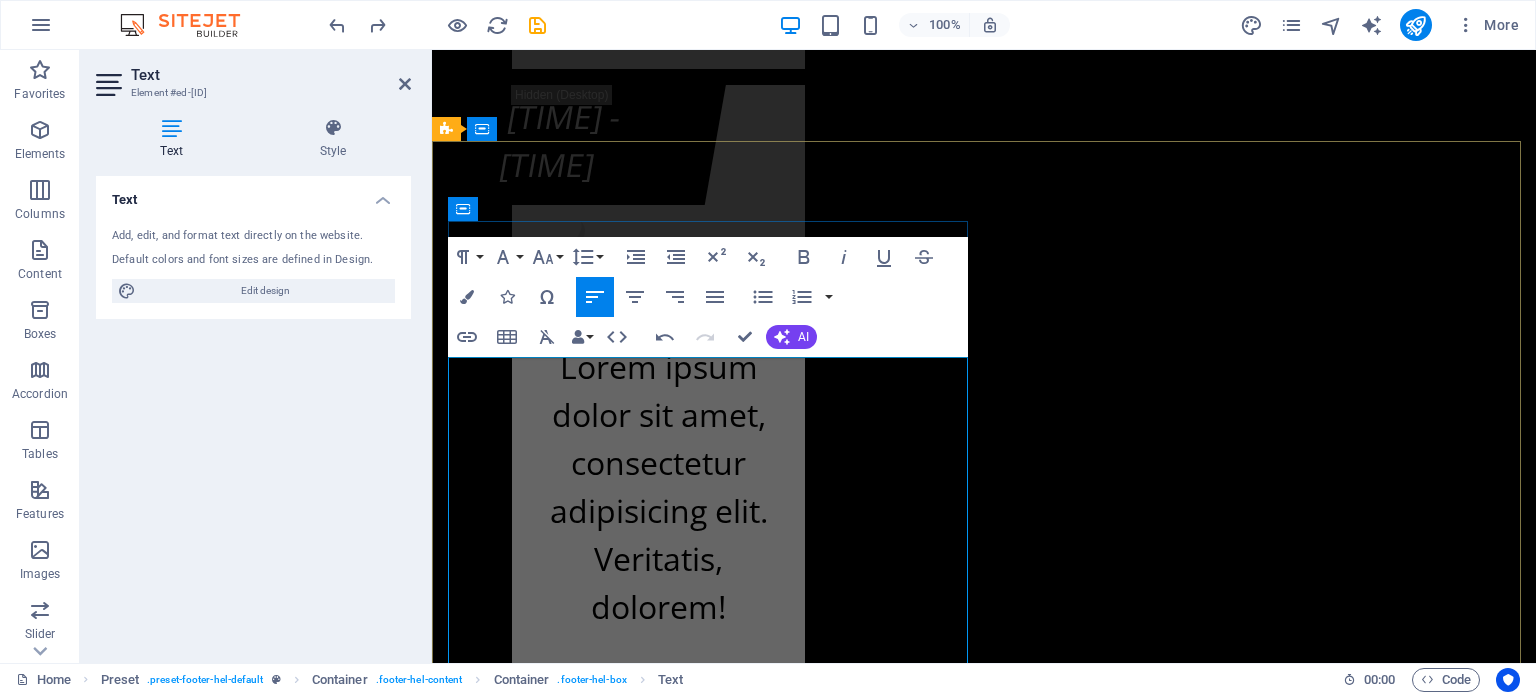 scroll, scrollTop: 0, scrollLeft: 9, axis: horizontal 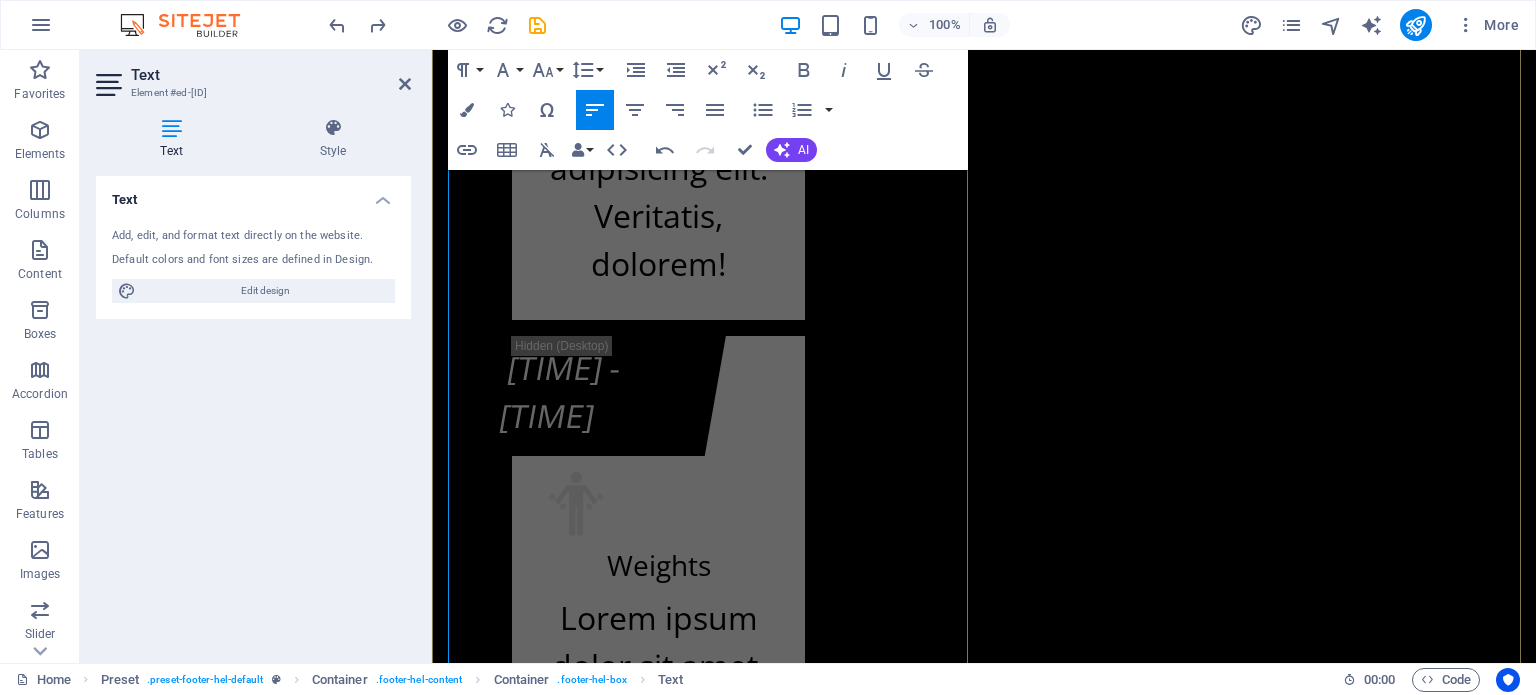 click on "+387 [PHONE]" at bounding box center [1009, 22751] 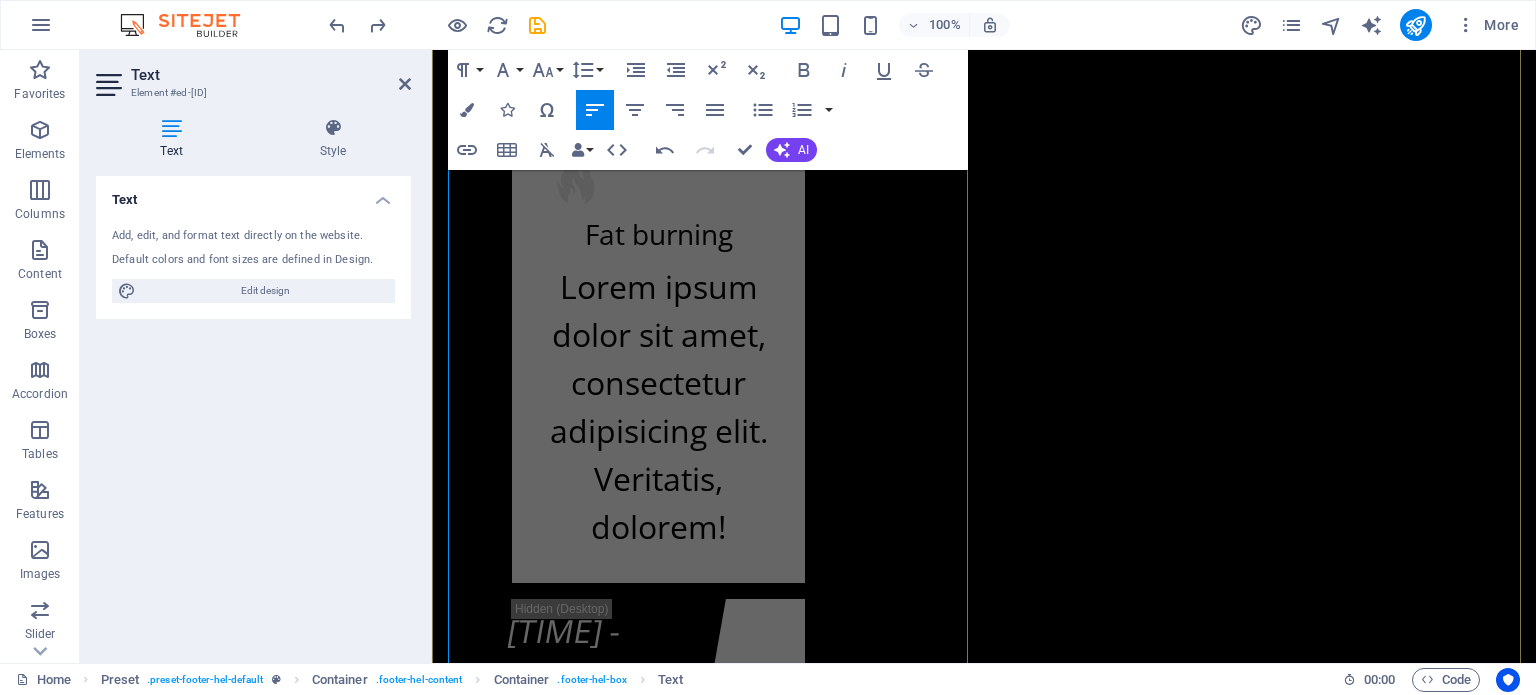 scroll, scrollTop: 24813, scrollLeft: 0, axis: vertical 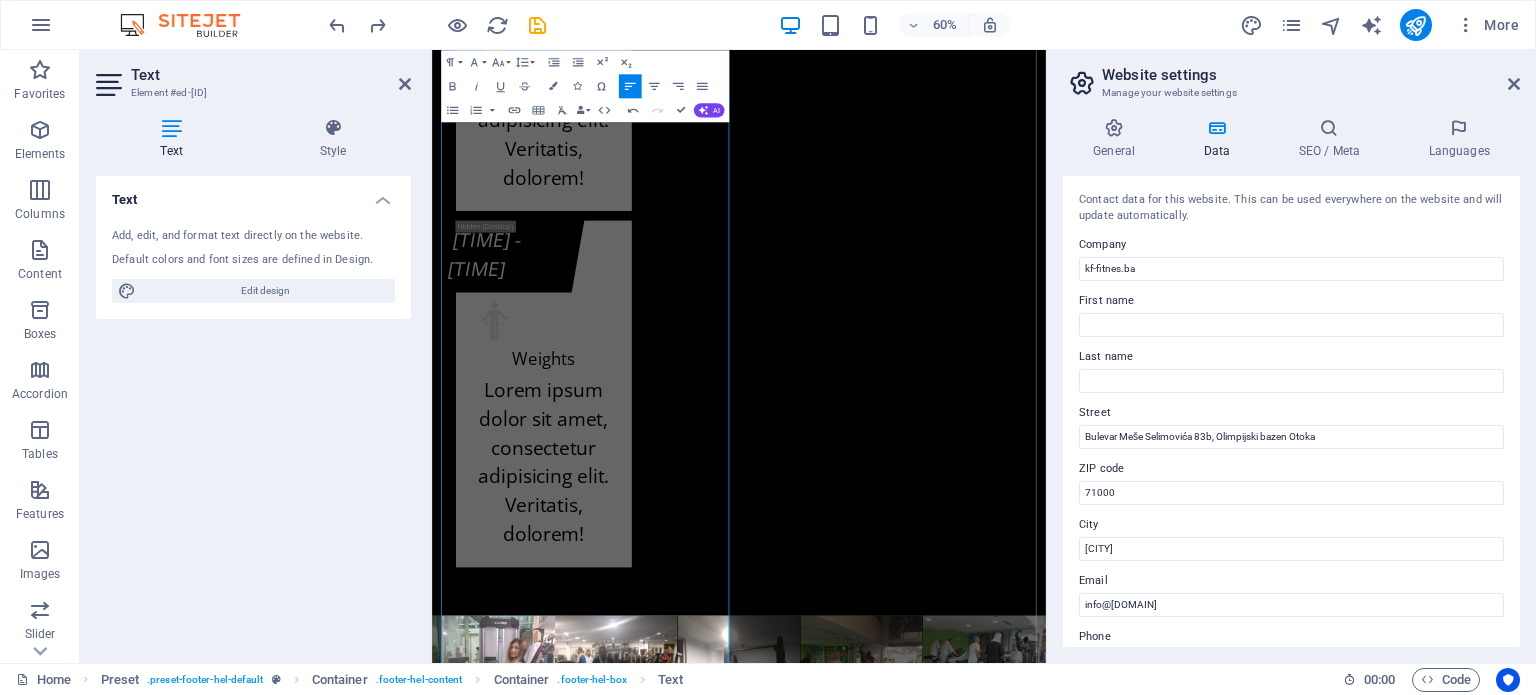 click on "kf-fitnes.ba Adresa Fitness centra KF (BHRT): [STREET_ADDRESS] [POSTAL_CODE] [CITY]      +[PHONE] Adresa Fitnes centra K.F. (Olimp. bazen Otoka): [STREET_ADDRESS] [POSTAL_CODE] [CITY] +[PHONE] Radno vrijeme Fitness centra KF (zgrada BHRT): Od ponedeljka do subote od 07:30h do 22:00h i nedeljom ćod 09:00h do 20:00h Radno vrijeme  Fitnes centra K.F. (Olimp. bazen Otoka): Od ponedeljka do subote od 07:00h do 22:30h i nedeljom od 09:00h do 20:00h info@kf-fitnes.ba" at bounding box center [943, 22692] 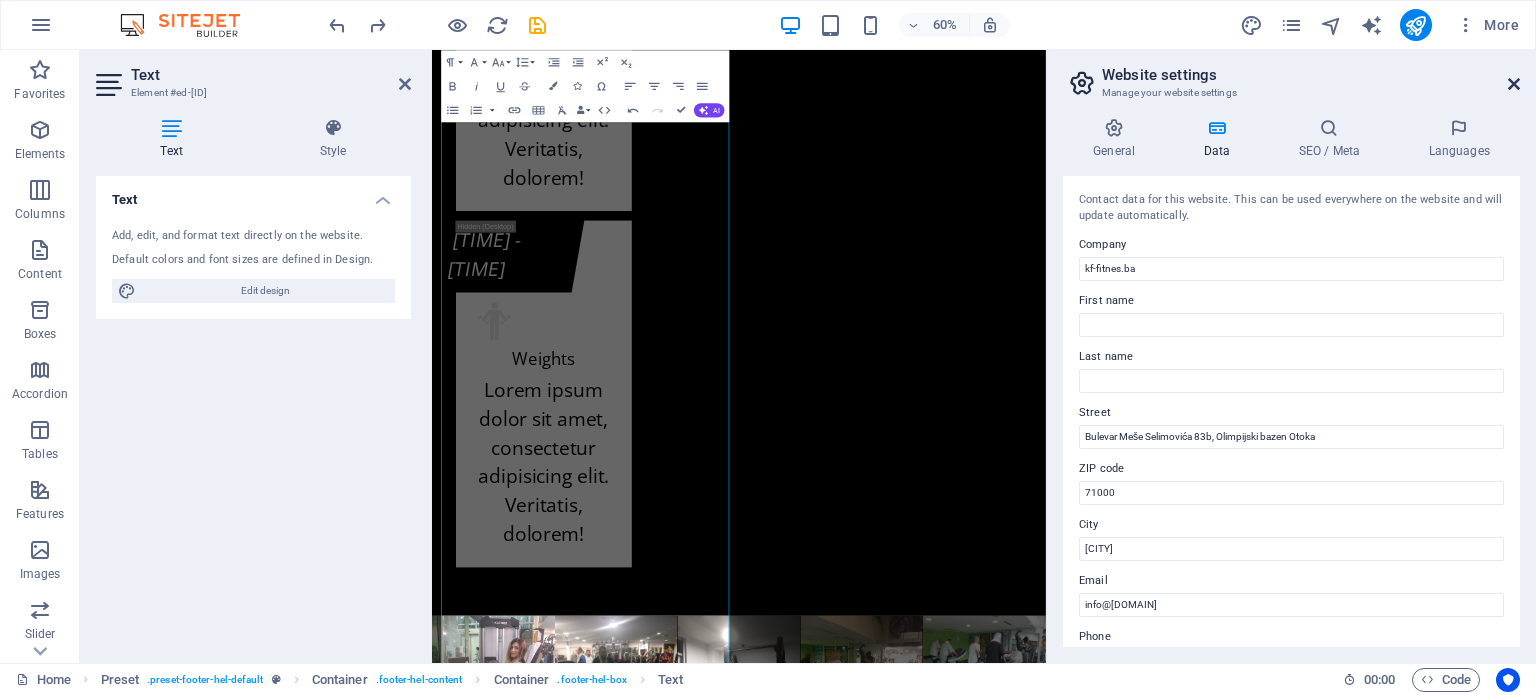 click at bounding box center (1514, 84) 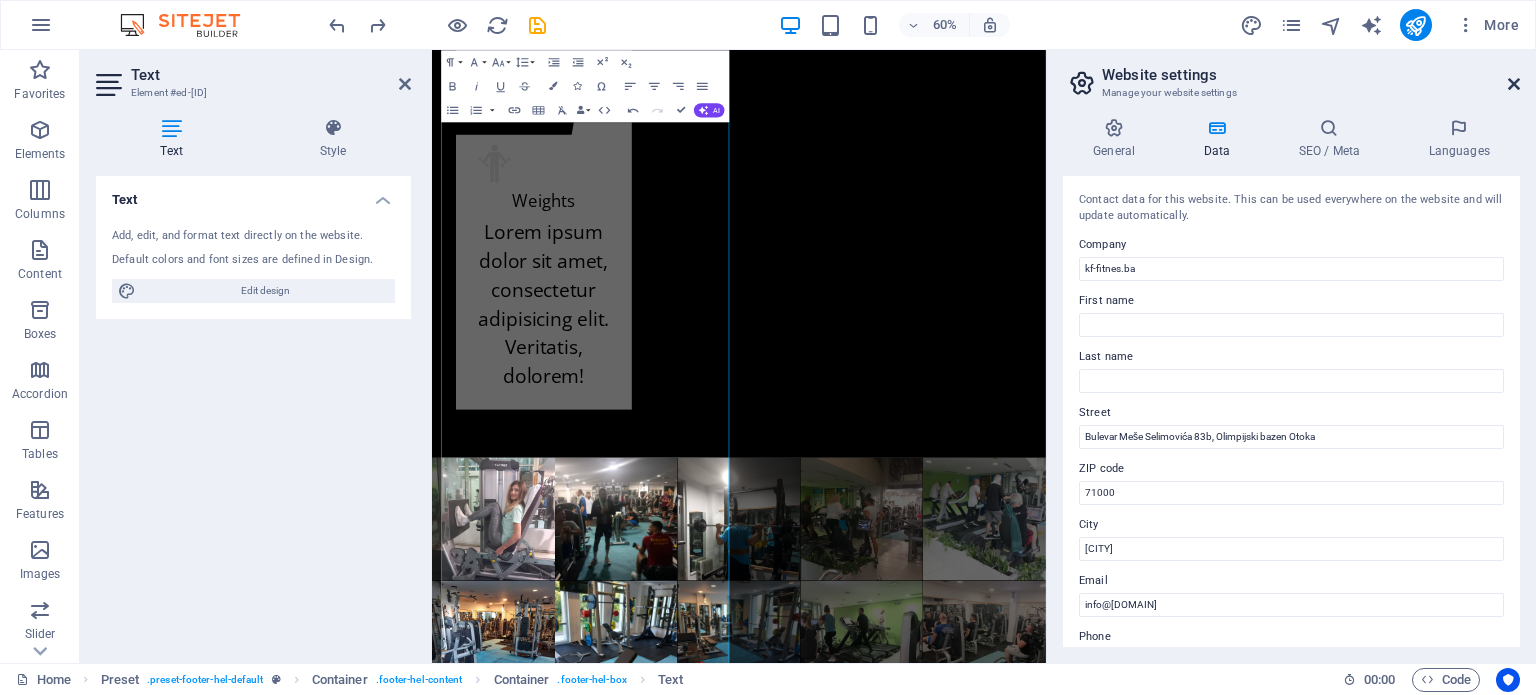 scroll, scrollTop: 24803, scrollLeft: 0, axis: vertical 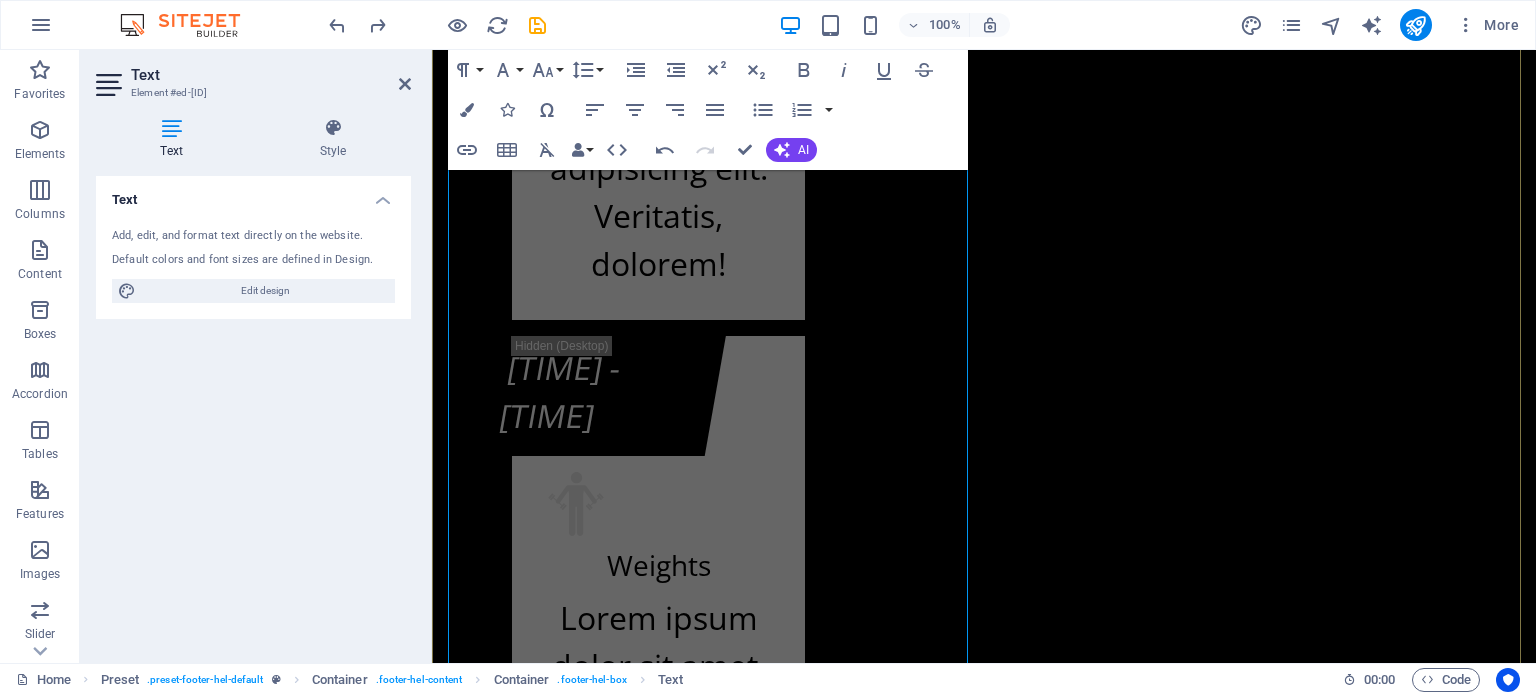 click on "kf-fitnes.ba Adresa Fitness centra KF (BHRT): [STREET_ADDRESS] [POSTAL_CODE] [CITY]      +[PHONE] Adresa Fitnes centra K.F. (Olimp. bazen Otoka): [STREET_ADDRESS] [POSTAL_CODE] [CITY] +[PHONE] Radno vrijeme Fitness centra KF (zgrada BHRT): Od ponedeljka do subote od 07:30h do 22:00h i nedeljom ćod 09:00h do 20:00h Radno vrijeme  Fitnes centra K.F. (Olimp. bazen Otoka): Od ponedeljka do subote od 07:00h do 22:30h i nedeljom od 09:00h do 20:00h info@kf-fitnes.ba" at bounding box center (984, 22743) 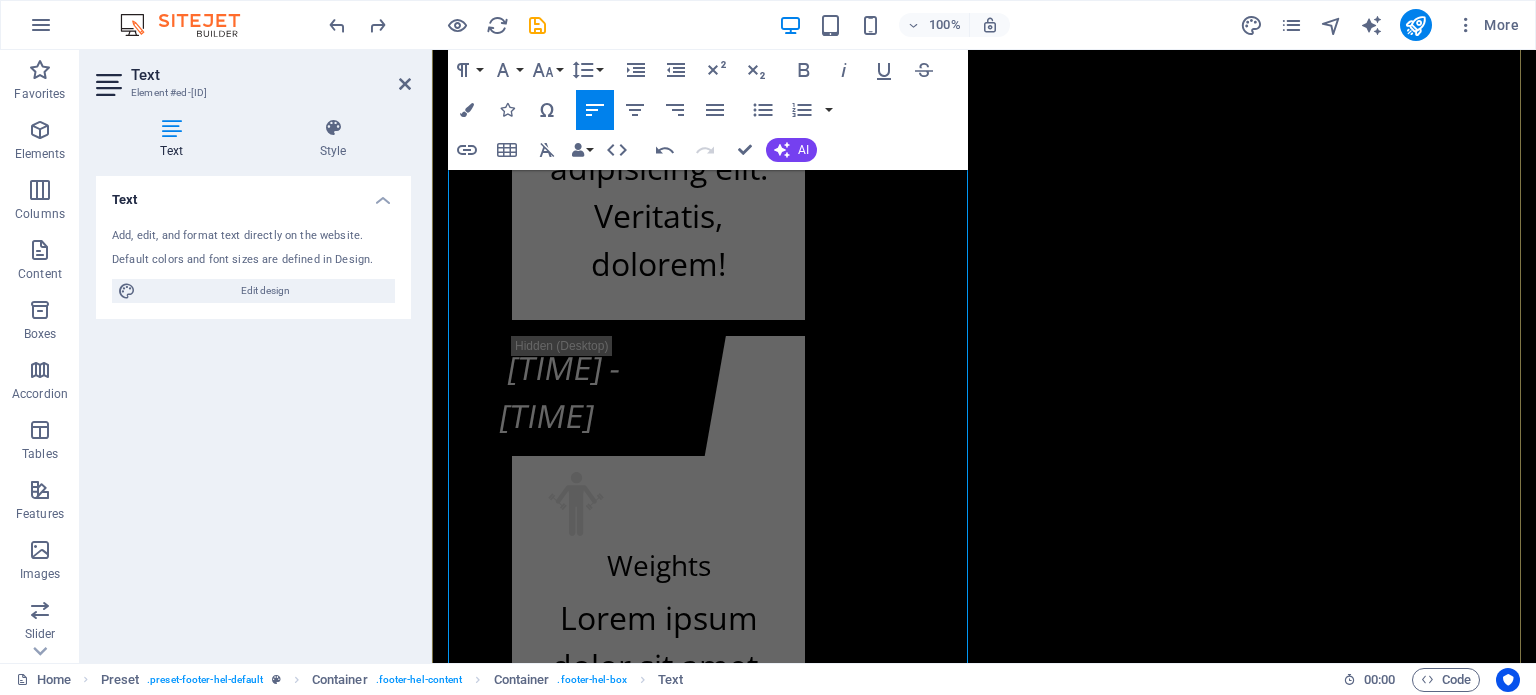 click on "​   +387 [PHONE]" at bounding box center [1009, 22471] 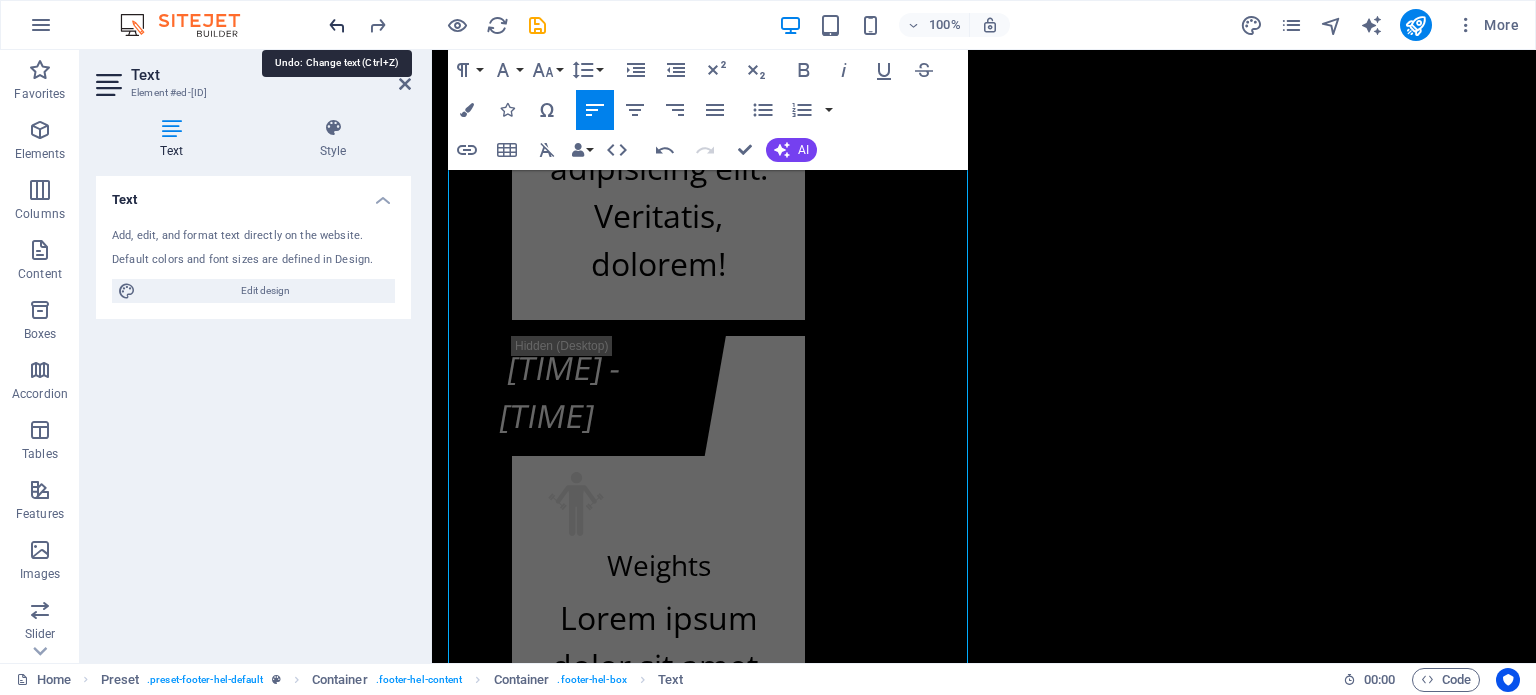 click at bounding box center (337, 25) 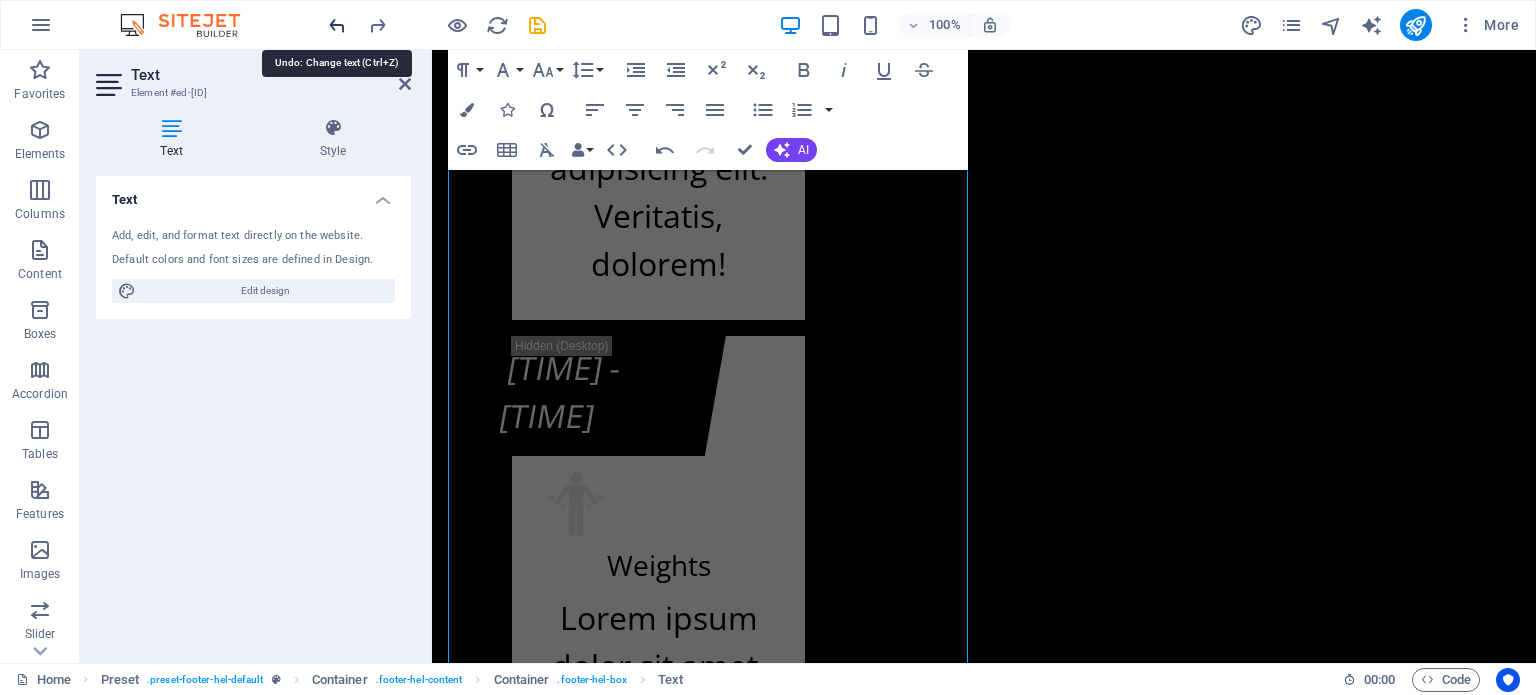 click at bounding box center (337, 25) 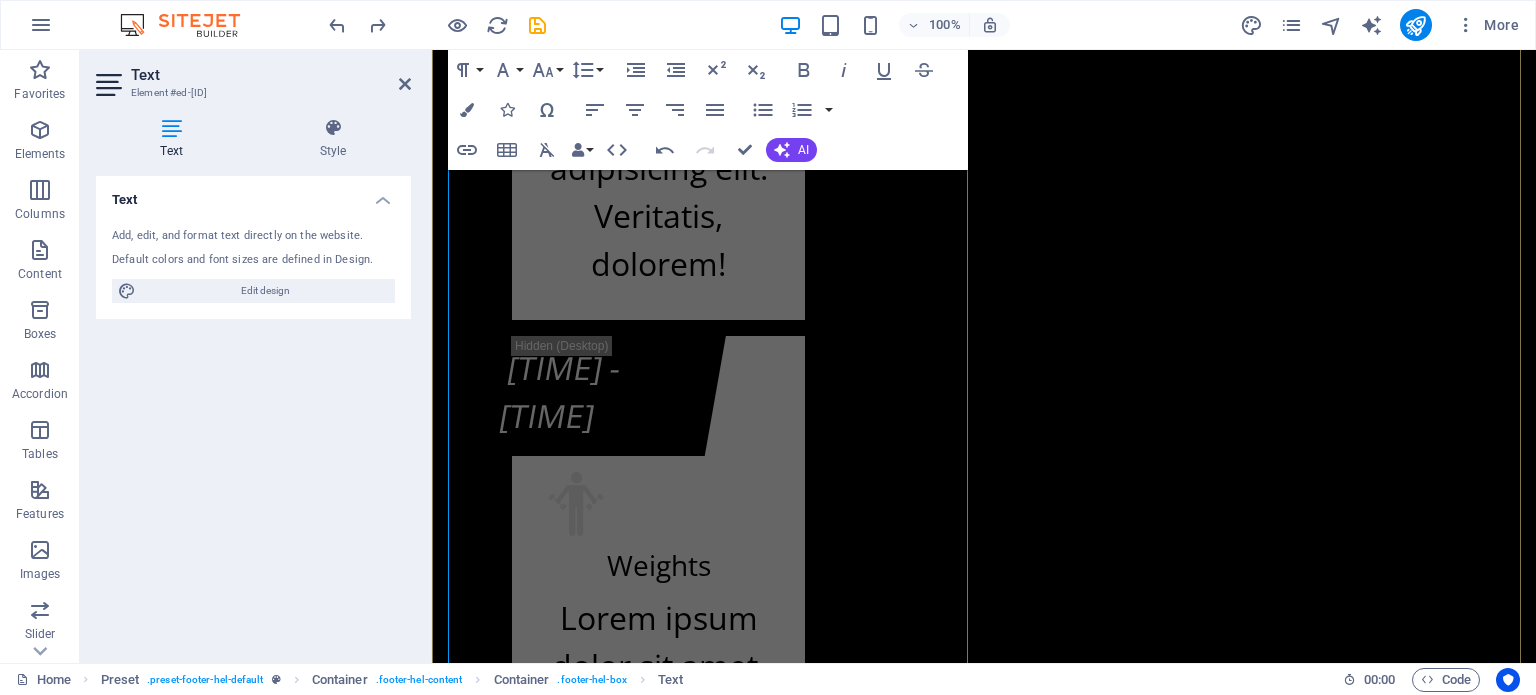 click on "[POSTAL_CODE] [CITY]" at bounding box center [1009, 22415] 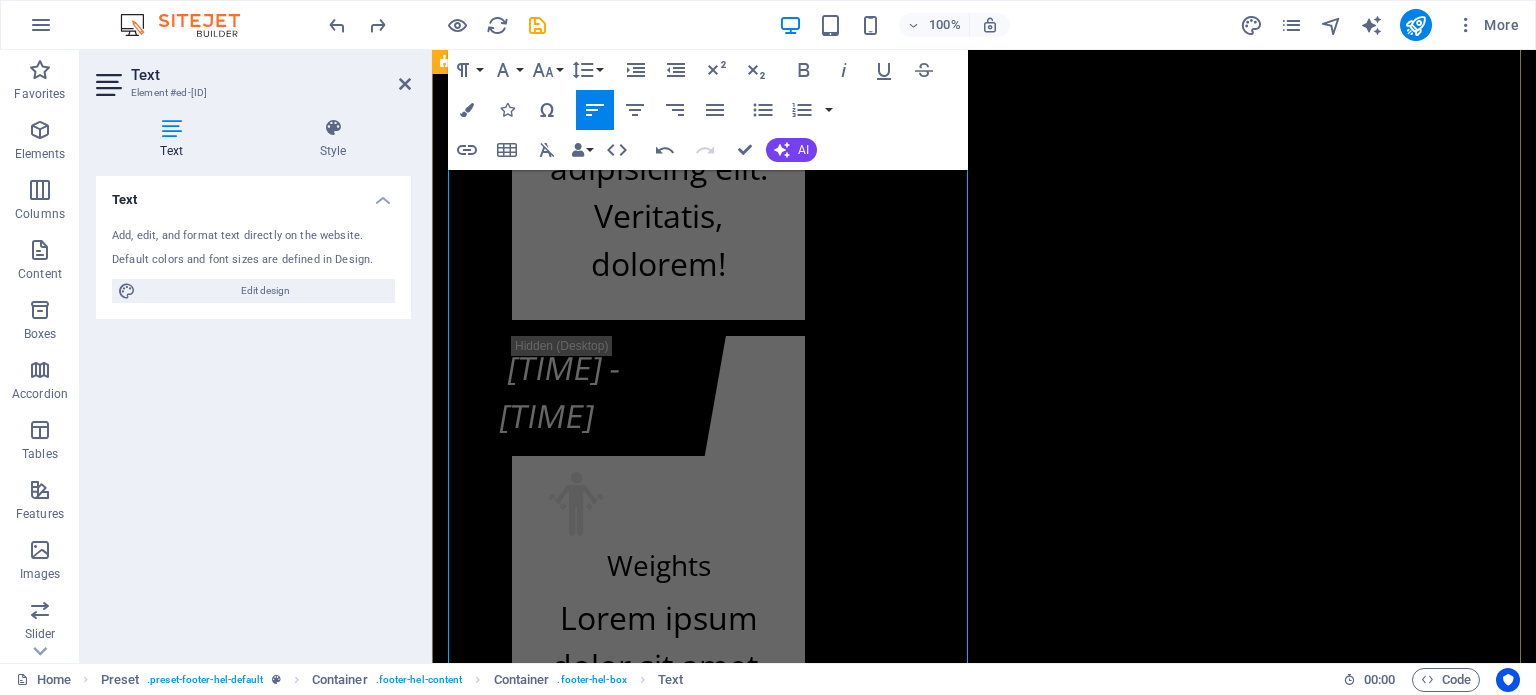 click on "Kontakt info   kf-fitnes.ba Adresa Fitness centra KF (BHRT): Bulevar Meše Selimovića 12,  71000 Sarajevo   Adresa Fitnes centra K.F.  (Olimp. bazen Otoka): Bulevar Meše Selimovića 83b,  71000 Sarajevo +387 [PHONE] Radno vrijeme Fitness centra KF (zgrada BHRT): Od ponedeljka do subote od 07:30h do 22:00h i nedeljom ćod 09:00h do 20:00h Radno vrijeme  Fitnes centra K.F. (Olimp. bazen Otoka): Od ponedeljka do subote od 07:00h do 22:30h i nedeljom od 09:00h do 20:00h info@kf-fitnes.ba #00c2ff Učlani se   Cjenovni plan fitnes centra
K.F. O.b. Otoka - Osnovni plan K.F. O.b. Otoka - Povlašteni plan K.F. O.b. Otoka - Aerobik plan K.F. O.b. Otoka - AQUA Aerobik plan   I have read and understand the privacy policy. Unreadable? Load new PODNESI ZAHTJEV" at bounding box center [984, 23159] 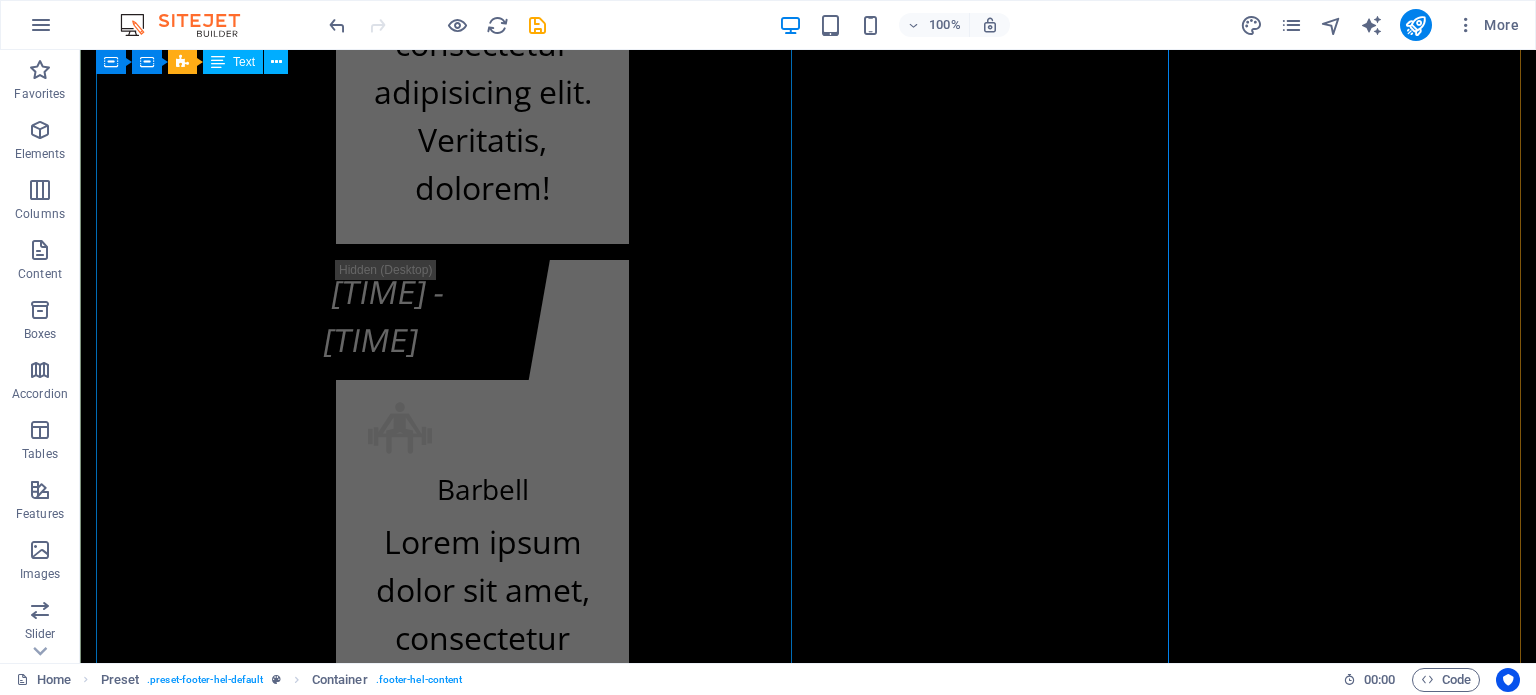 scroll, scrollTop: 25014, scrollLeft: 0, axis: vertical 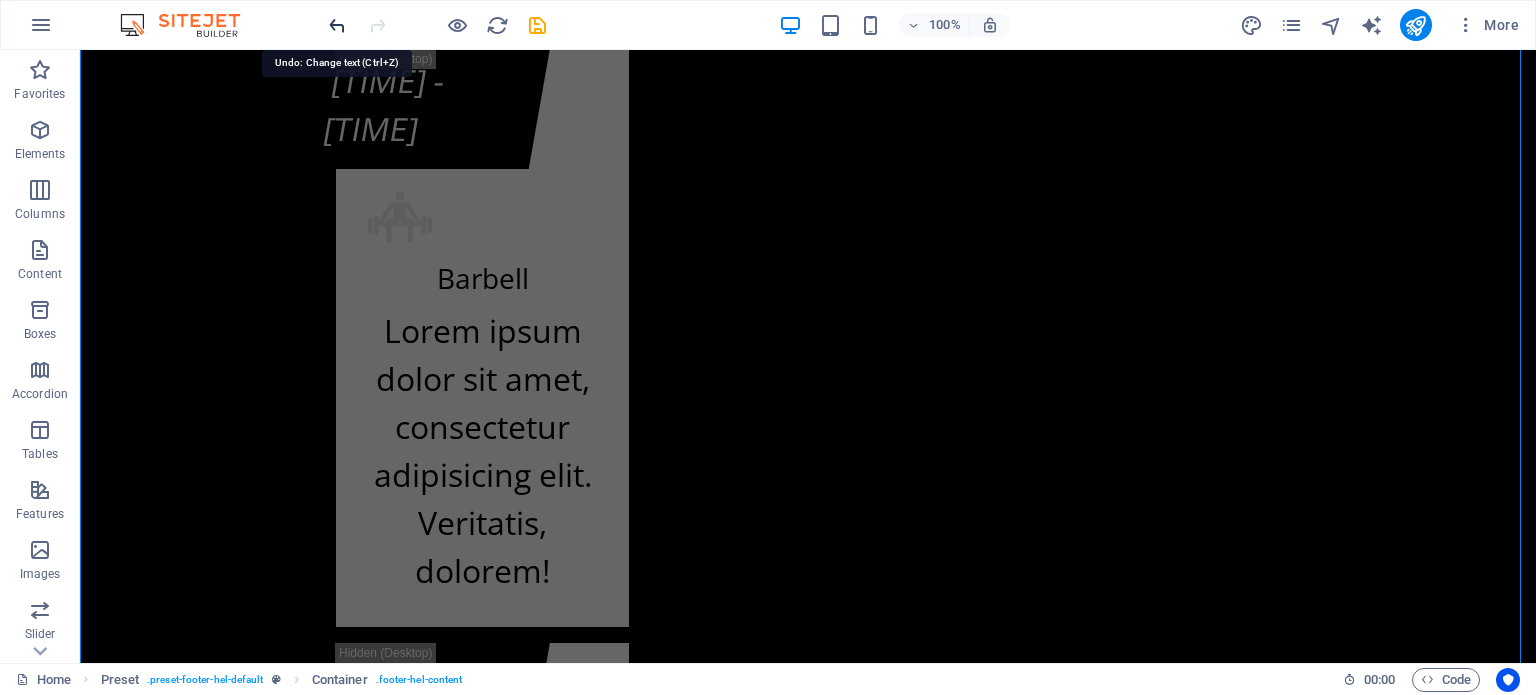 click at bounding box center (337, 25) 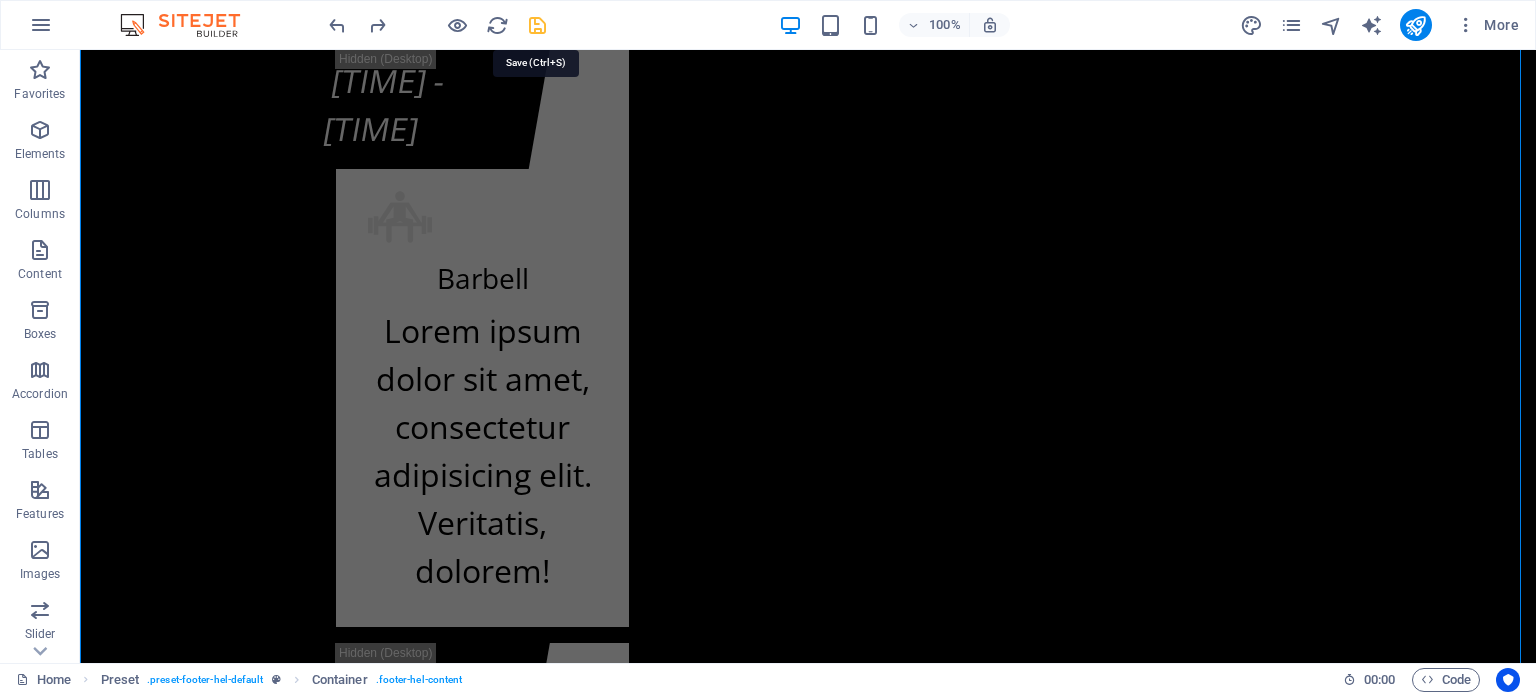 click at bounding box center (537, 25) 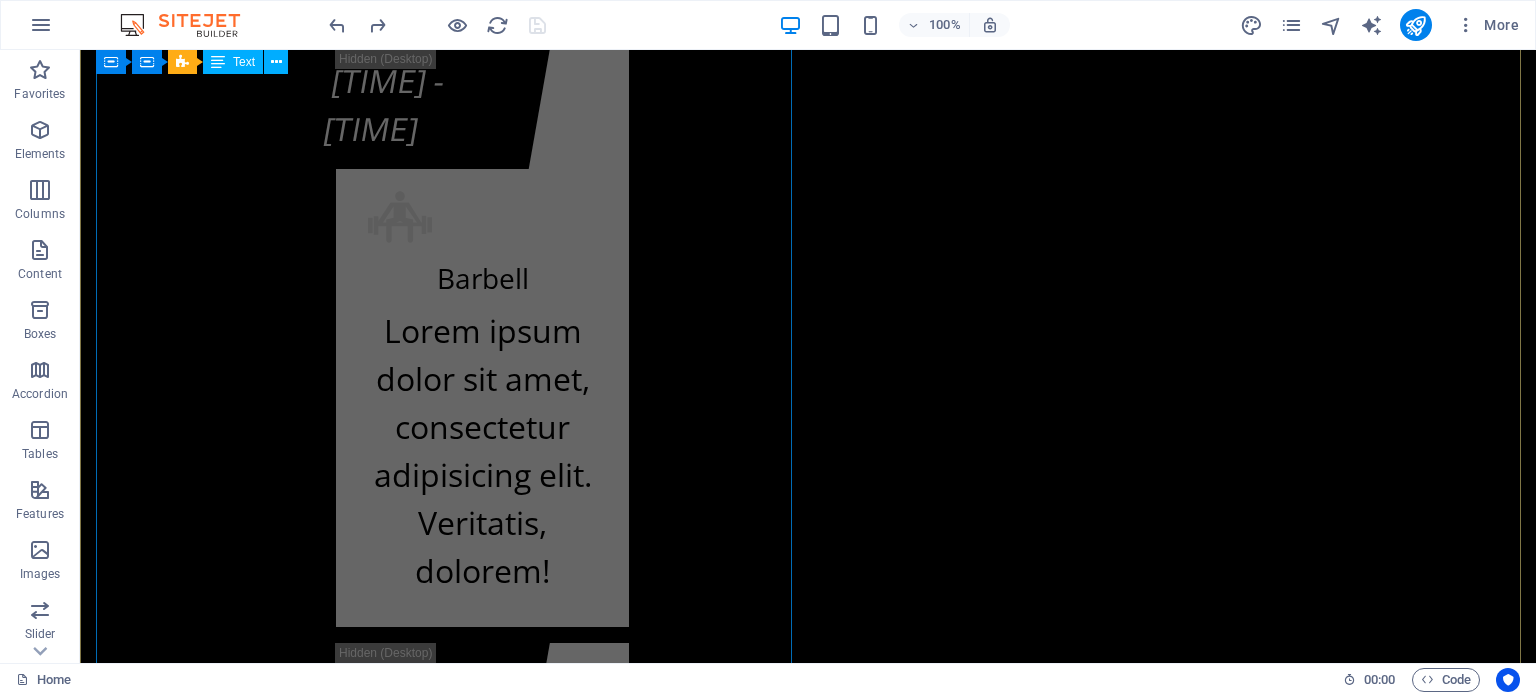 click on "kf-fitnes.ba Adresa Fitness centra KF (BHRT): Bulevar Meše Selimovića 12,  [POSTAL_CODE] [CITY] Adresa Fitnes centra K.F.  (Olimp. bazen Otoka): Bulevar Meše Selimovića 83b,  [POSTAL_CODE] [CITY] +387 62 119 702 Radno vrijeme Fitness centra KF (zgrada BHRT): Od ponedeljka do subote od 07:30h do 22:00h i nedeljom ćod 09:00h do 20:00h Radno vrijeme  Fitnes centra K.F. (Olimp. bazen Otoka): Od ponedeljka do subote od 07:00h do 22:30h i nedeljom od 09:00h do 20:00h info@kf-fitnes.ba" at bounding box center (808, 23779) 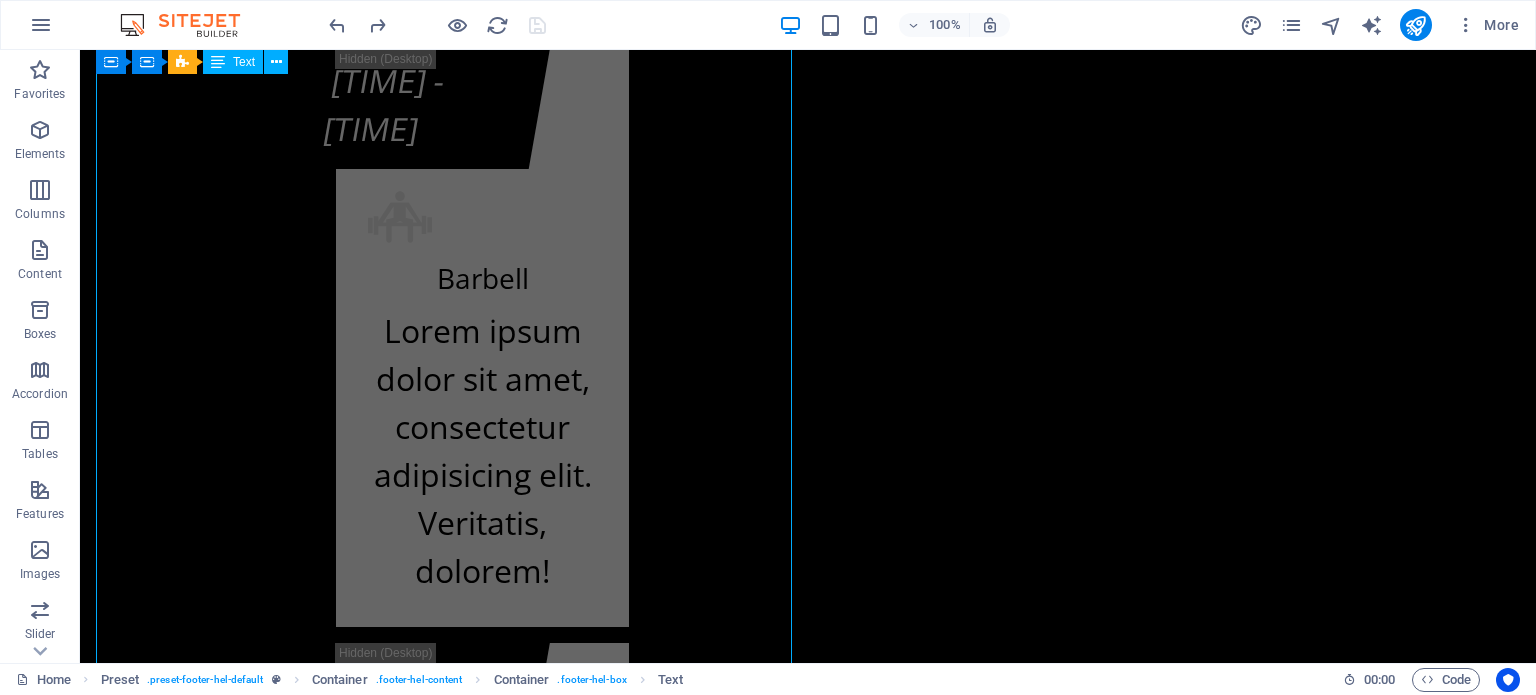click on "kf-fitnes.ba Adresa Fitness centra KF (BHRT): Bulevar Meše Selimovića 12,  [POSTAL_CODE] [CITY] Adresa Fitnes centra K.F.  (Olimp. bazen Otoka): Bulevar Meše Selimovića 83b,  [POSTAL_CODE] [CITY] +387 62 119 702 Radno vrijeme Fitness centra KF (zgrada BHRT): Od ponedeljka do subote od 07:30h do 22:00h i nedeljom ćod 09:00h do 20:00h Radno vrijeme  Fitnes centra K.F. (Olimp. bazen Otoka): Od ponedeljka do subote od 07:00h do 22:30h i nedeljom od 09:00h do 20:00h info@kf-fitnes.ba" at bounding box center (808, 23779) 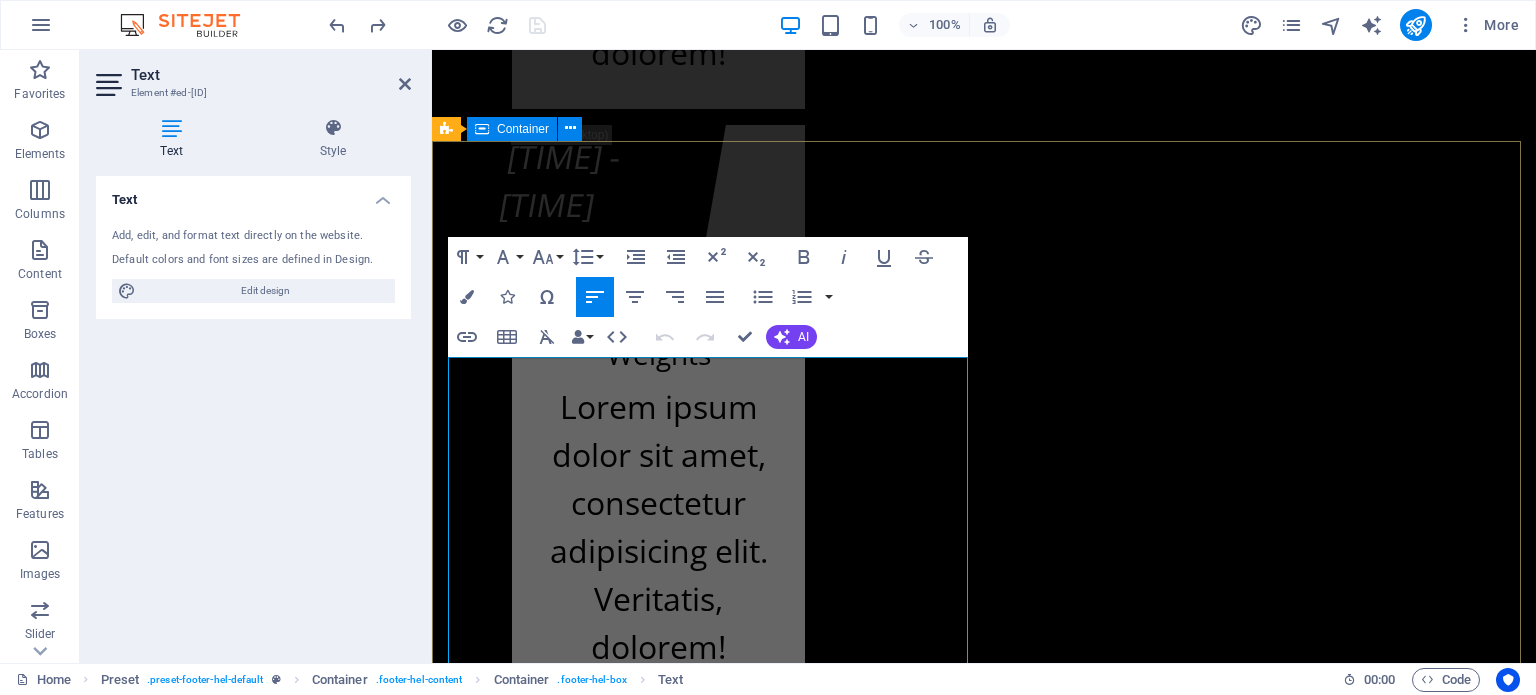 scroll, scrollTop: 24460, scrollLeft: 0, axis: vertical 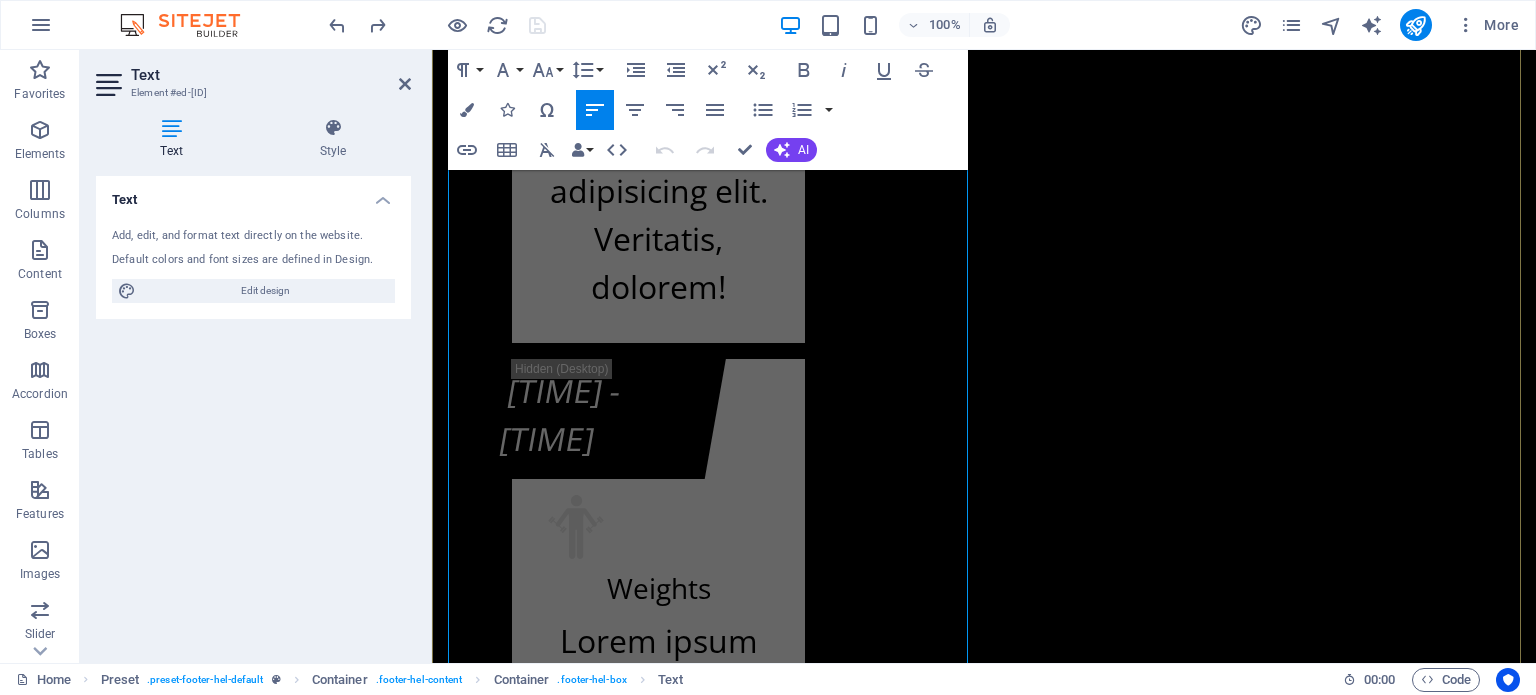 click on "[POSTAL_CODE] [CITY]" at bounding box center [1009, 22438] 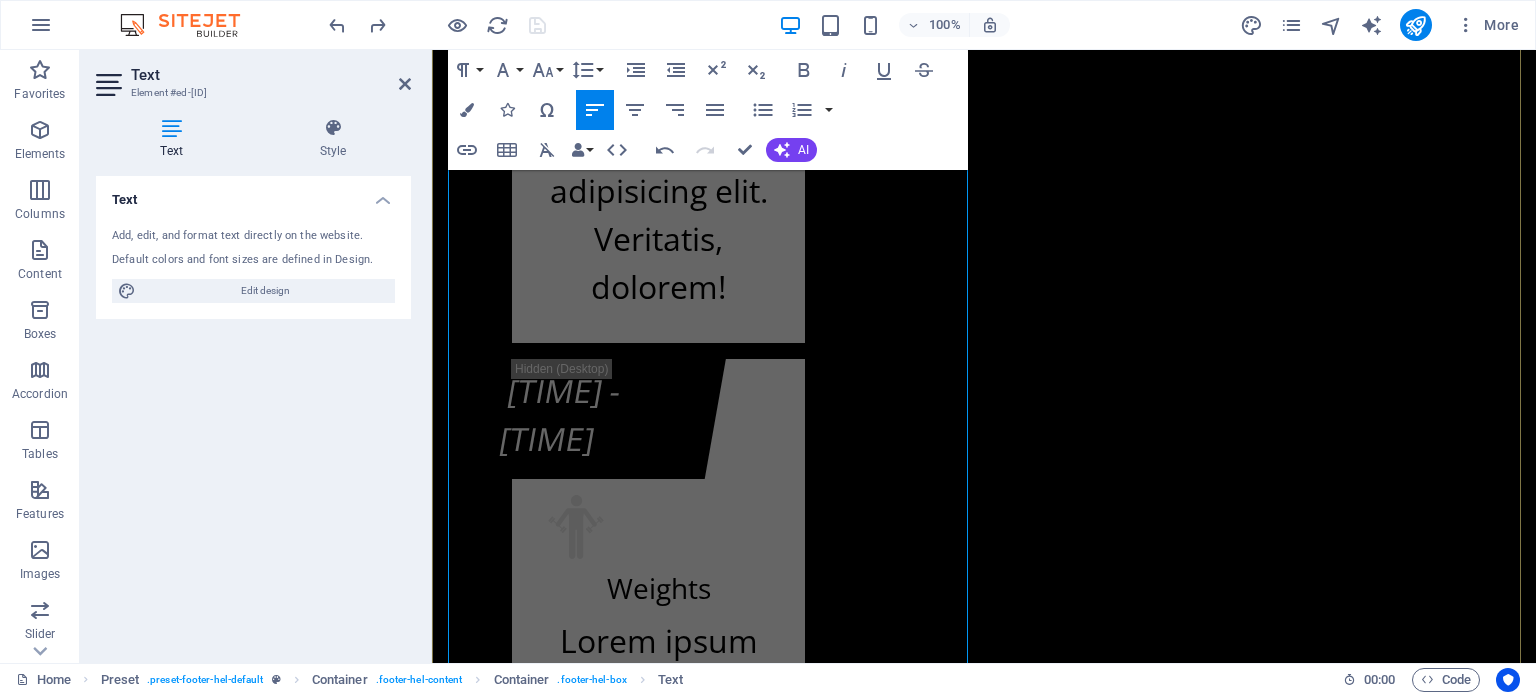 click on "+387 [PHONE]" at bounding box center [1009, 22774] 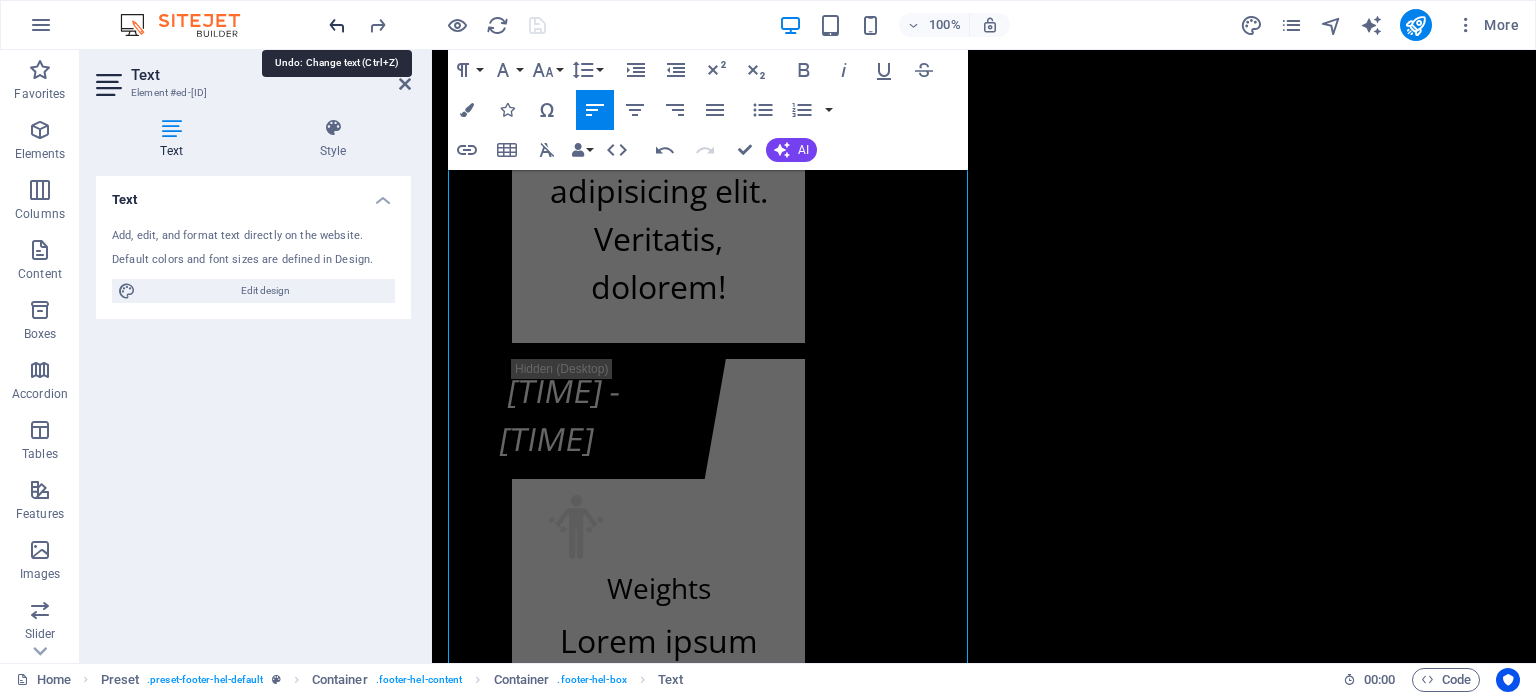click at bounding box center (337, 25) 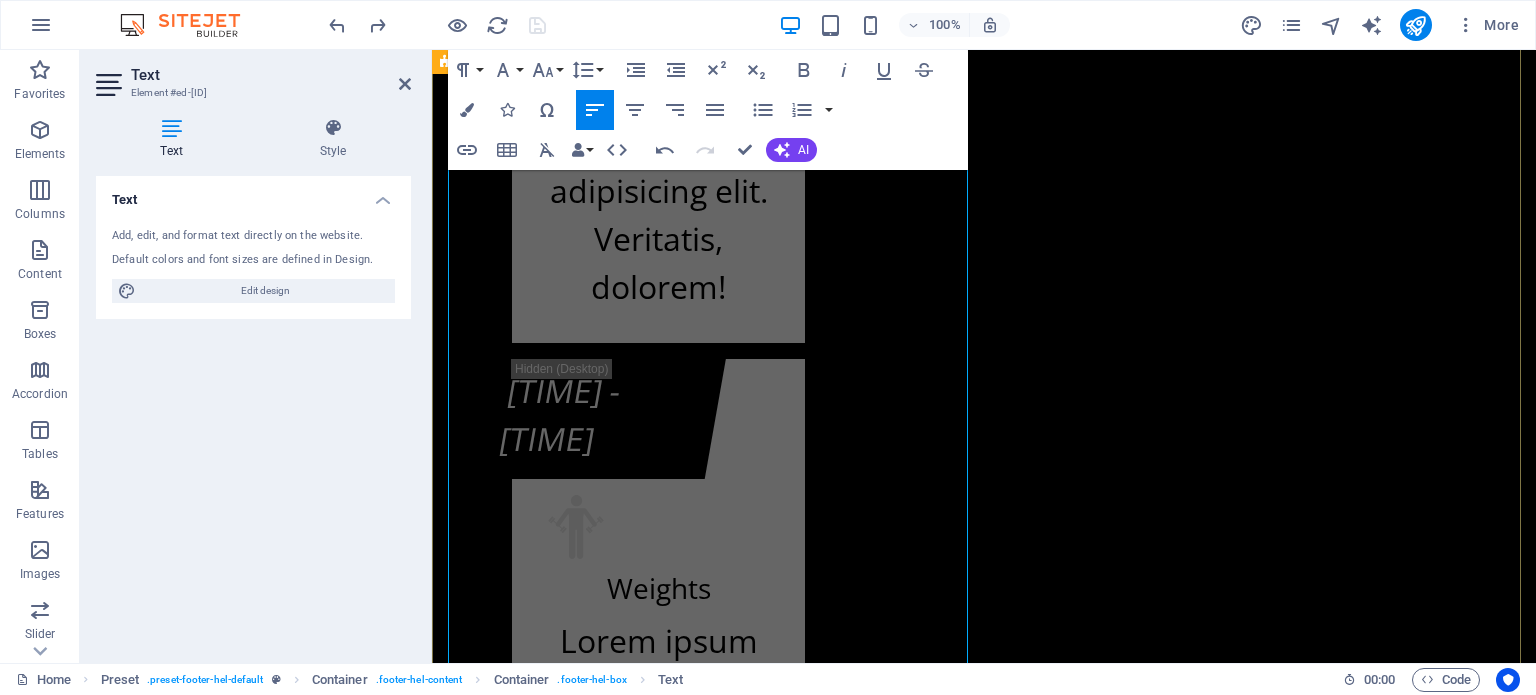 click on "Kontakt info   kf-fitnes.ba Adresa Fitness centra KF (BHRT): [STREET] [NUMBER],  [POSTAL_CODE] [CITY] +[PHONE] Adresa Fitnes centra K.F.  (Olimp. bazen Otoka): [STREET] [NUMBER]b,  [POSTAL_CODE] [CITY] +[PHONE] Radno vrijeme Fitness centra KF (zgrada BHRT): Od ponedeljka do subote od 07:30h do 22:00h i nedeljom ćod 09:00h do 20:00h Radno vrijeme  Fitnes centra K.F. (Olimp. bazen Otoka): Od ponedeljka do subote od 07:00h do 22:30h i nedeljom od 09:00h do 20:00h info@kf-fitnes.ba Učlani se   Cjenovni plan fitnes centra
K.F. O.b. Otoka - Osnovni plan K.F. O.b. Otoka - Povlašteni plan K.F. O.b. Otoka - Aerobik plan K.F. O.b. Otoka - AQUA Aerobik plan   I have read and understand the privacy policy. Unreadable? Load new PODNESI ZAHTJEV" at bounding box center [984, 23210] 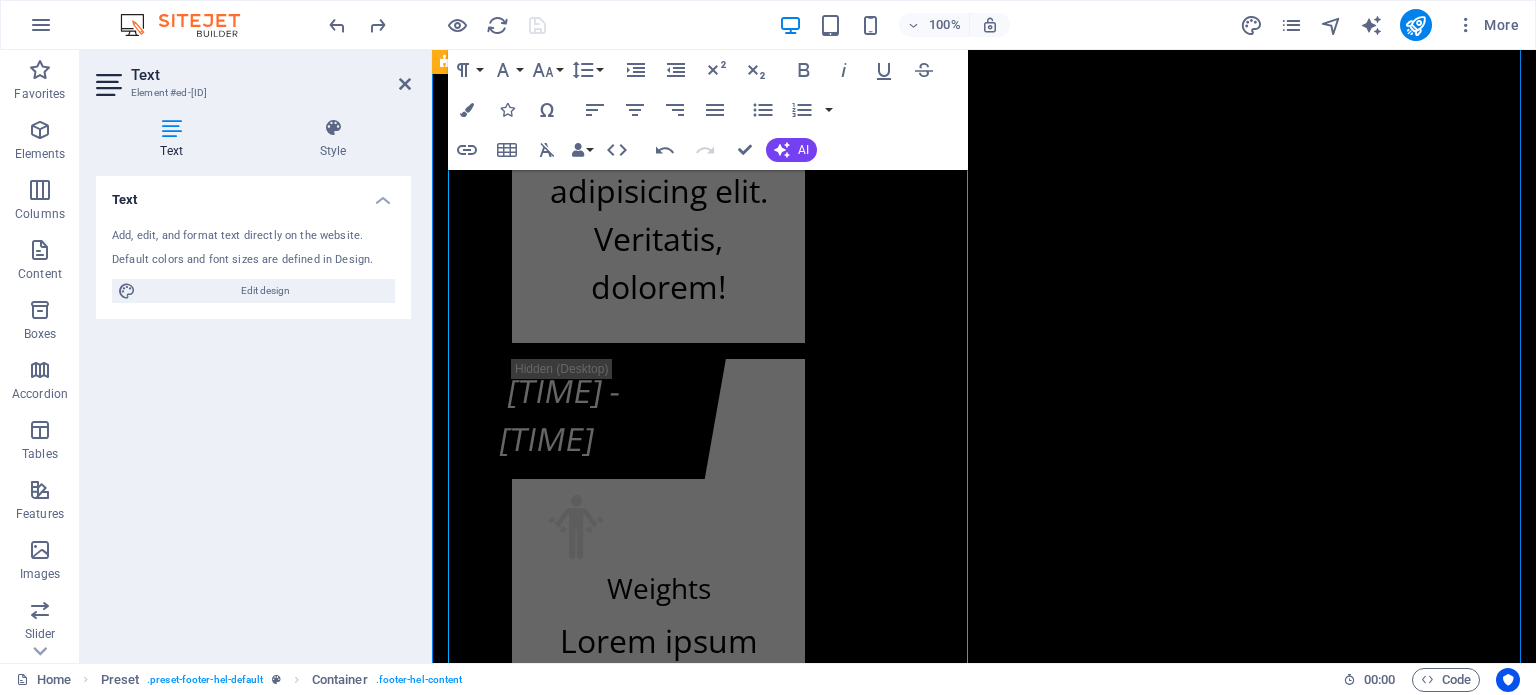 scroll, scrollTop: 24992, scrollLeft: 0, axis: vertical 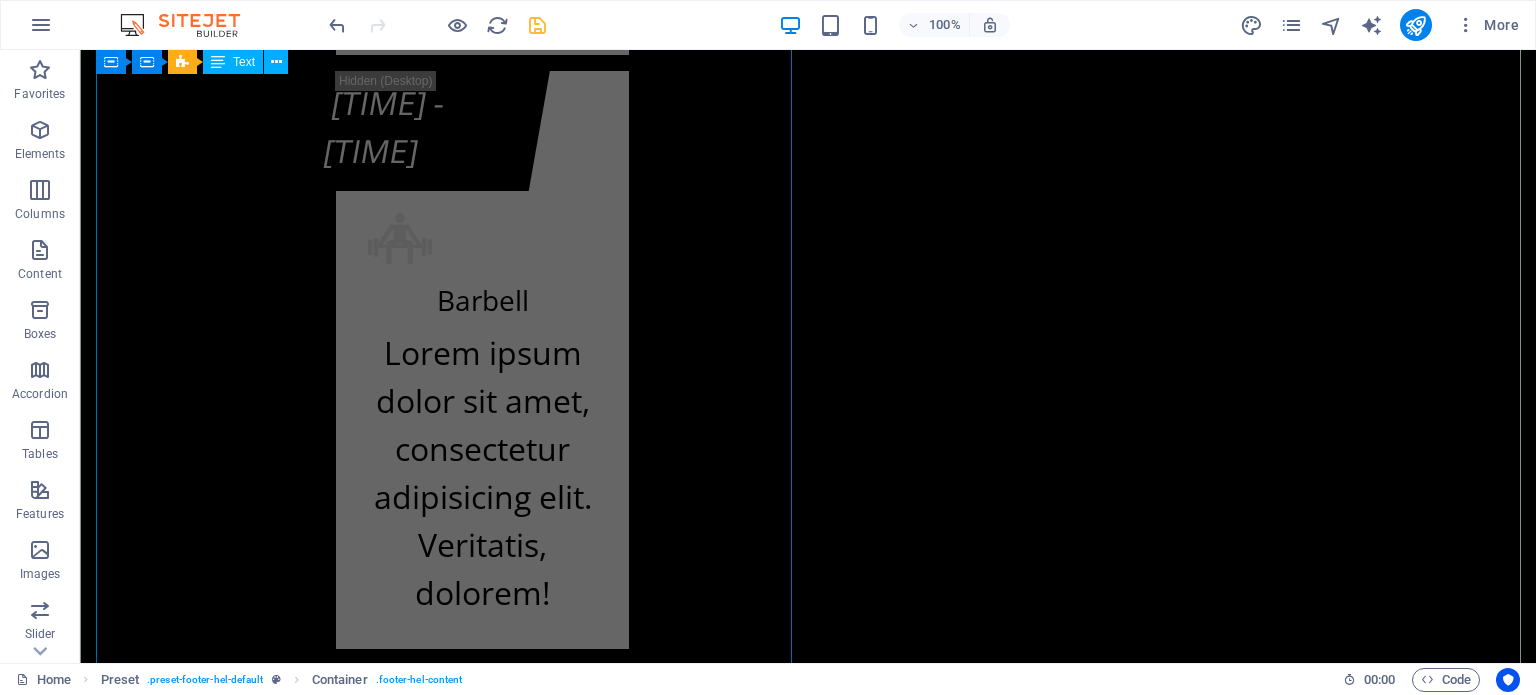click on "kf-fitnes.ba Adresa Fitness centra KF (BHRT): [STREET_ADDRESS] [POSTAL_CODE] [CITY] +[PHONE] Adresa Fitnes centra K.F. (Olimp. bazen Otoka): [STREET_ADDRESS] [POSTAL_CODE] [CITY] +[PHONE] Radno vrijeme Fitness centra KF (zgrada BHRT): Od ponedeljka do subote od 07:30h do 22:00h i nedeljom ćod 09:00h do 20:00h Radno vrijeme  Fitnes centra K.F. (Olimp. bazen Otoka): Od ponedeljka do subote od 07:00h do 22:30h i nedeljom od 09:00h do 20:00h info@kf-fitnes.ba" at bounding box center [808, 23829] 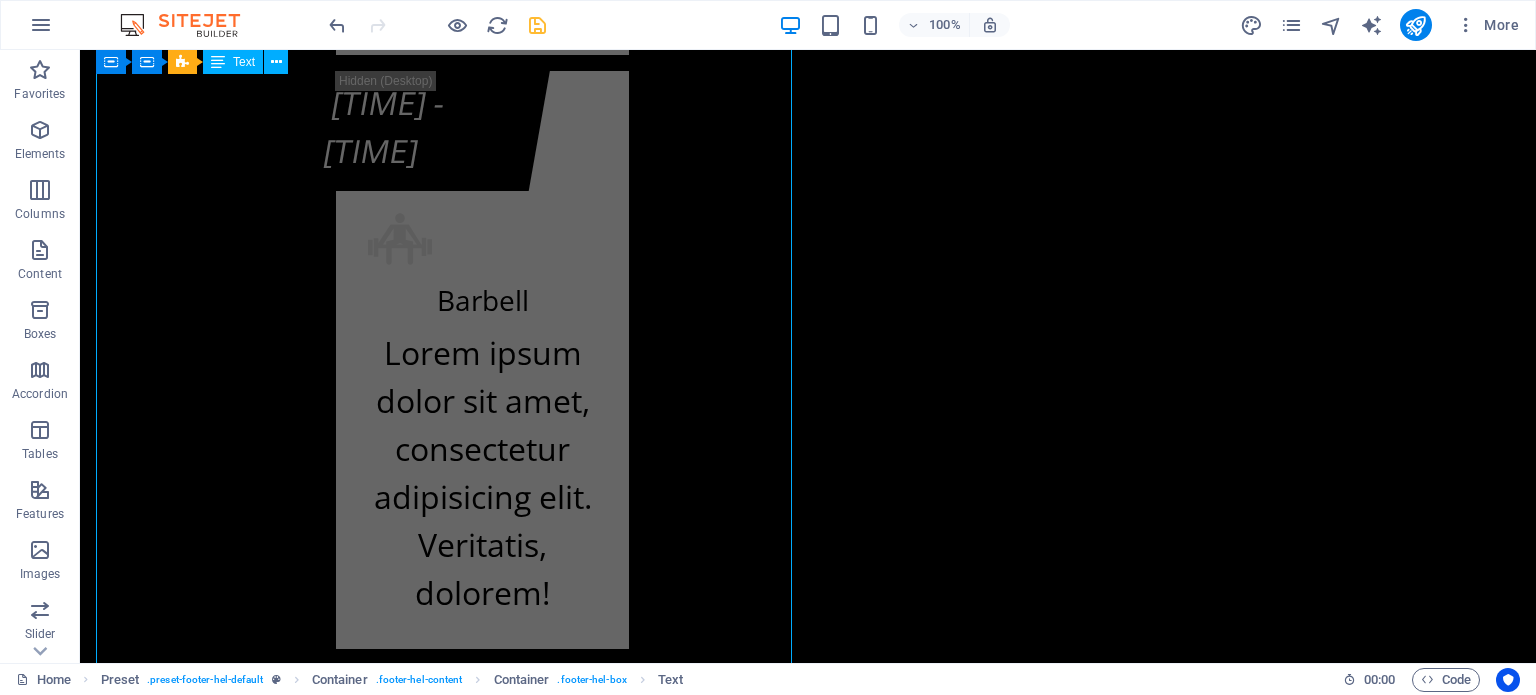 click on "kf-fitnes.ba Adresa Fitness centra KF (BHRT): [STREET_ADDRESS] [POSTAL_CODE] [CITY] +[PHONE] Adresa Fitnes centra K.F. (Olimp. bazen Otoka): [STREET_ADDRESS] [POSTAL_CODE] [CITY] +[PHONE] Radno vrijeme Fitness centra KF (zgrada BHRT): Od ponedeljka do subote od 07:30h do 22:00h i nedeljom ćod 09:00h do 20:00h Radno vrijeme  Fitnes centra K.F. (Olimp. bazen Otoka): Od ponedeljka do subote od 07:00h do 22:30h i nedeljom od 09:00h do 20:00h info@kf-fitnes.ba" at bounding box center (808, 23829) 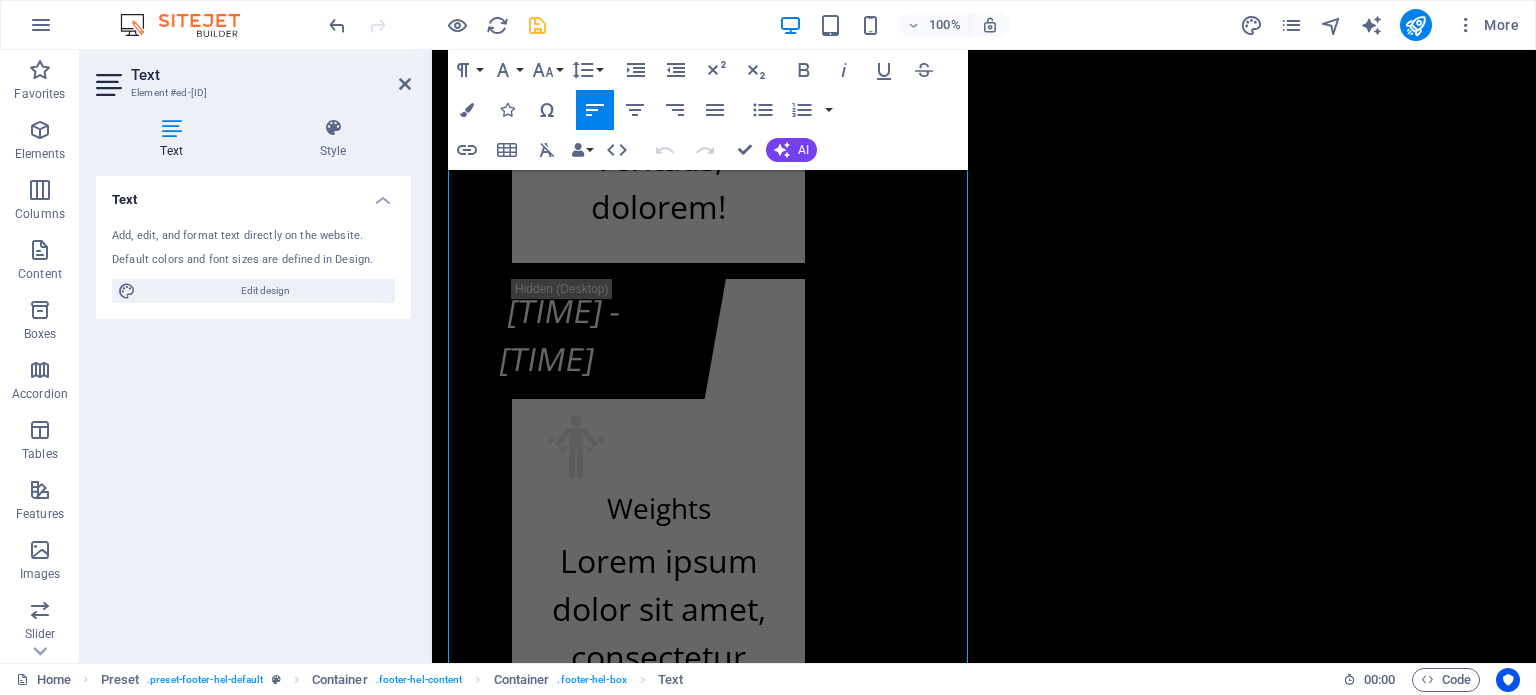 scroll, scrollTop: 24860, scrollLeft: 0, axis: vertical 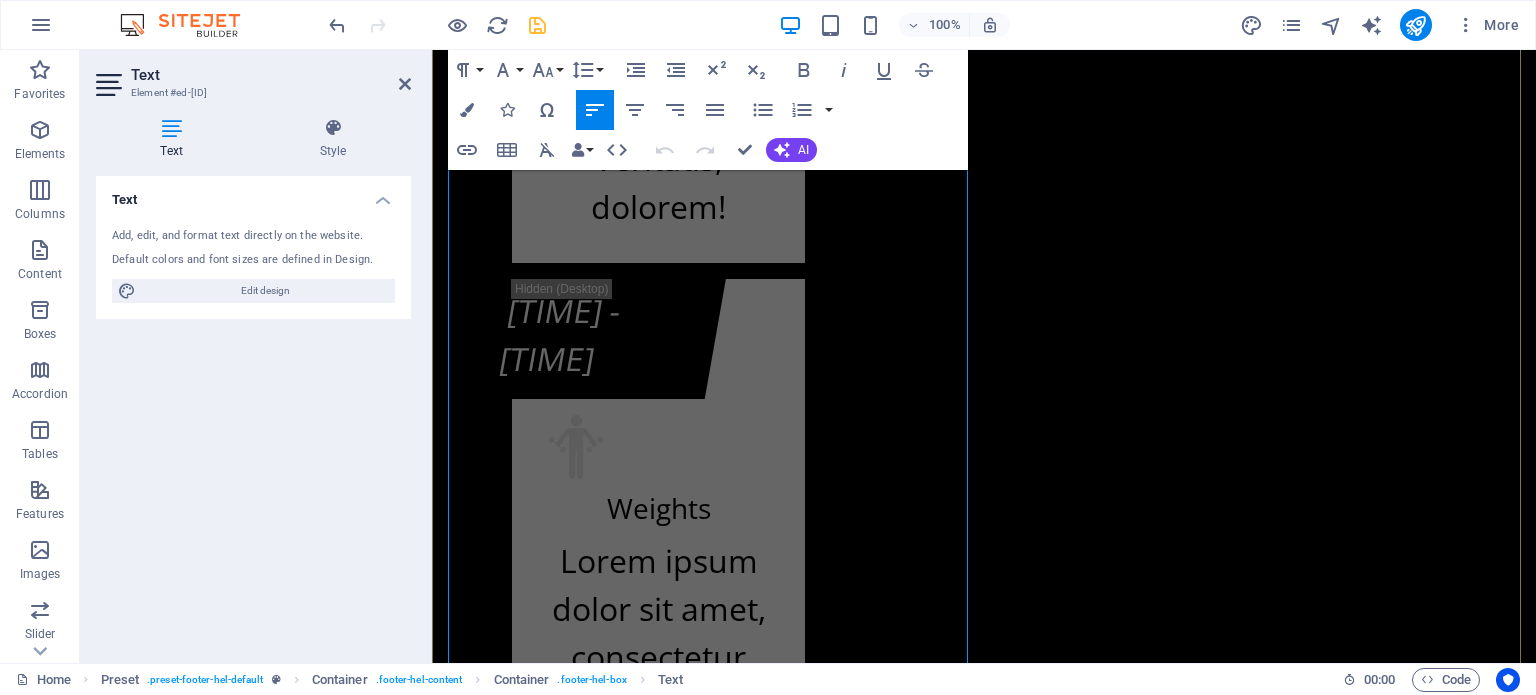 click on "+387 [PHONE]" at bounding box center (1009, 22694) 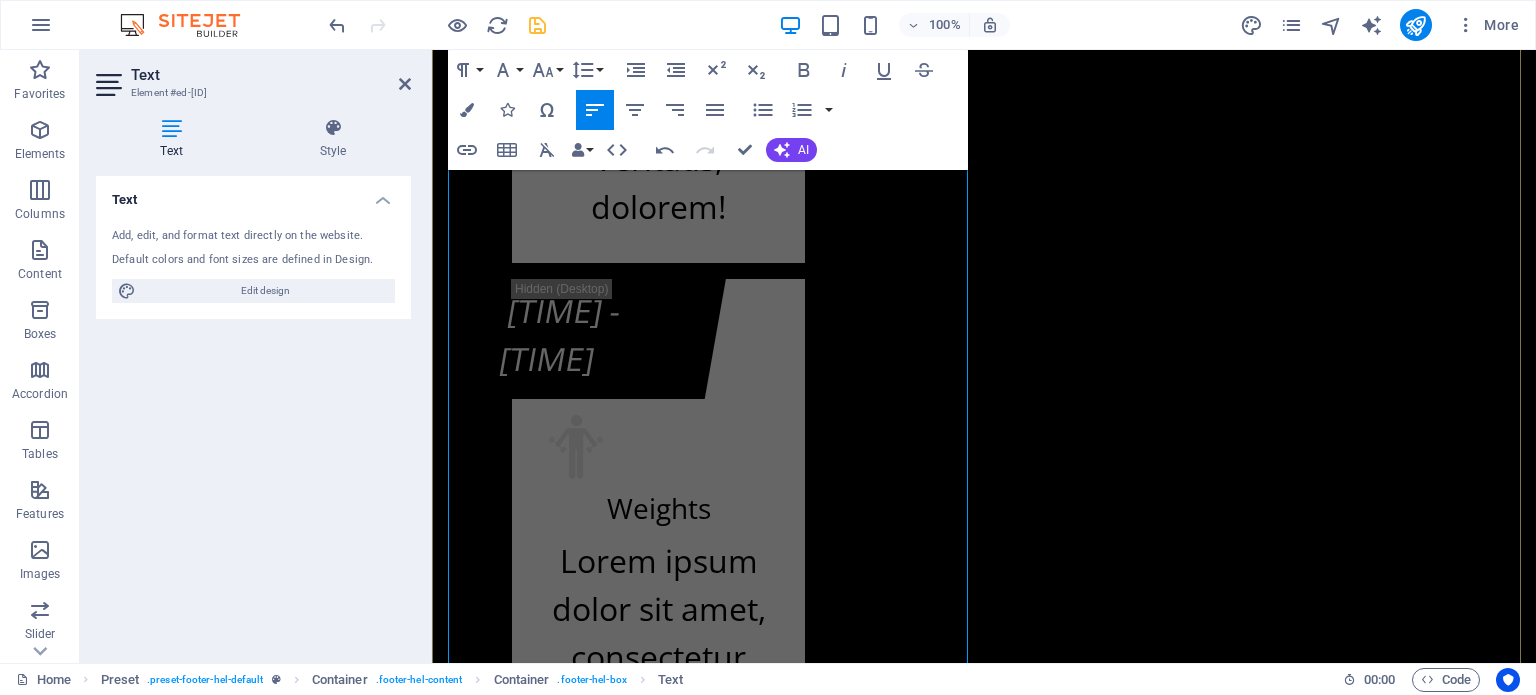 click at bounding box center (456, 22413) 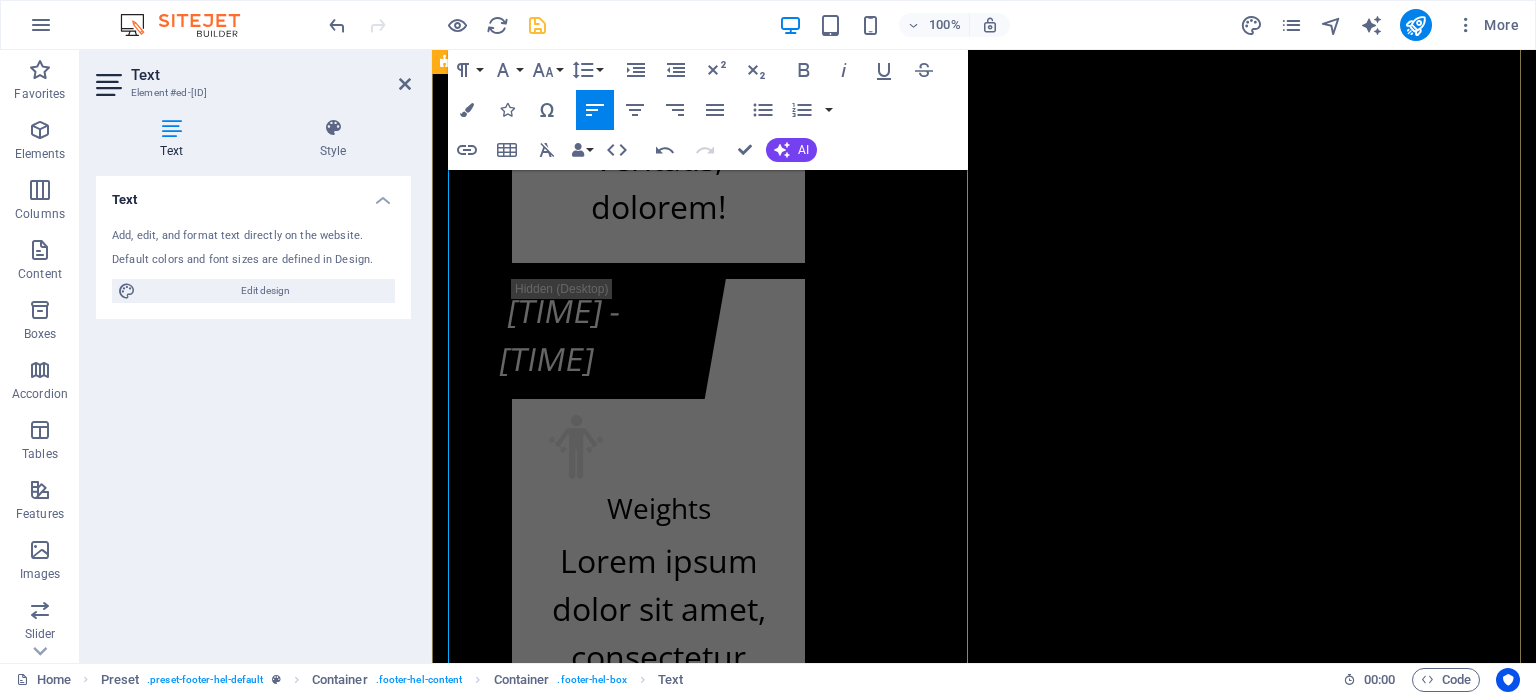 click on "Kontakt info   kf-fitnes.ba Adresa Fitness centra KF (BHRT): [STREET] [NUMBER],  [POSTAL_CODE] [CITY] ​   +[PHONE] Adresa Fitnes centra K.F.  (Olimp. bazen Otoka): [STREET] [NUMBER]b,  [POSTAL_CODE] [CITY] +[PHONE] Radno vrijeme Fitness centra KF (zgrada BHRT): Od ponedeljka do subote od 07:30h do 22:00h i nedeljom ćod 09:00h do 20:00h Radno vrijeme  Fitnes centra K.F. (Olimp. bazen Otoka): Od ponedeljka do subote od 07:00h do 22:30h i nedeljom od 09:00h do 20:00h info@kf-fitnes.ba Učlani se   Cjenovni plan fitnes centra
K.F. O.b. Otoka - Osnovni plan K.F. O.b. Otoka - Povlašteni plan K.F. O.b. Otoka - Aerobik plan K.F. O.b. Otoka - AQUA Aerobik plan   I have read and understand the privacy policy. Unreadable? Load new PODNESI ZAHTJEV" at bounding box center (984, 23130) 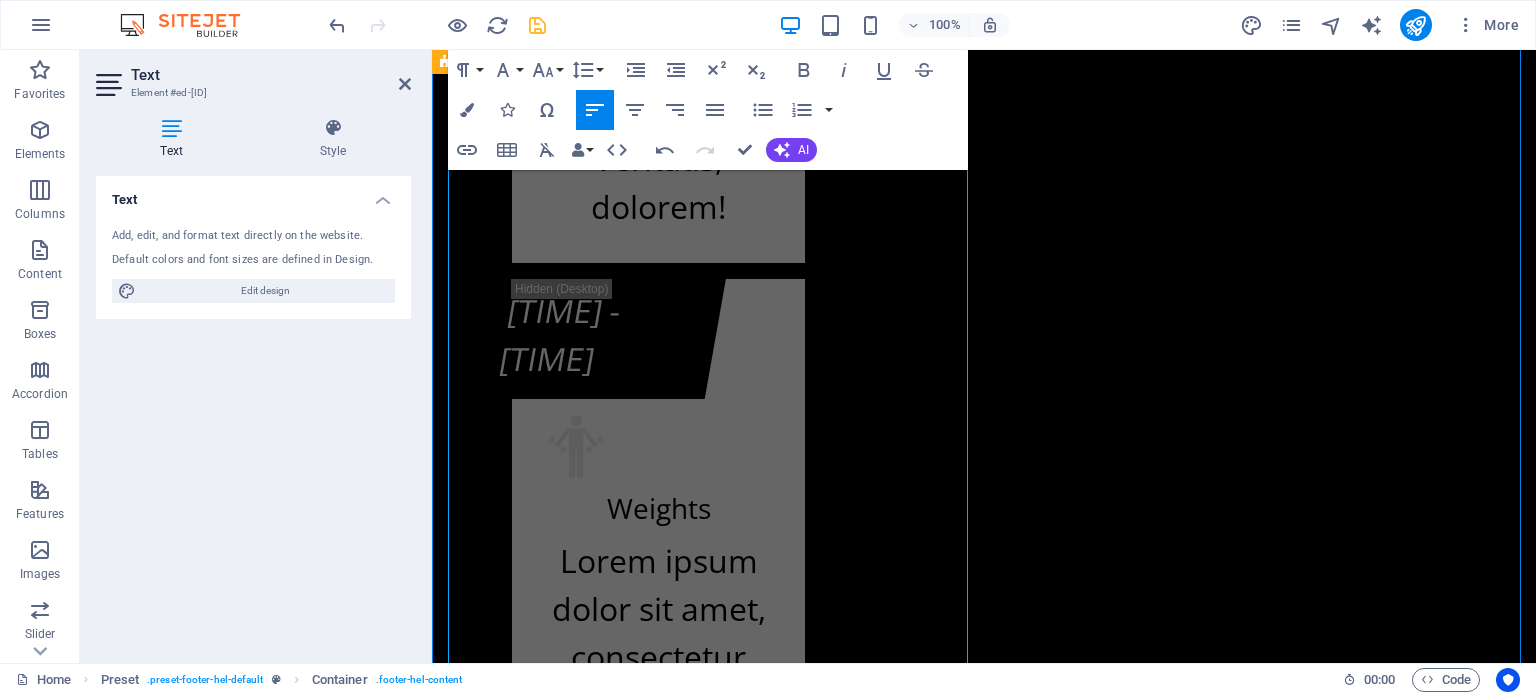 scroll, scrollTop: 25072, scrollLeft: 0, axis: vertical 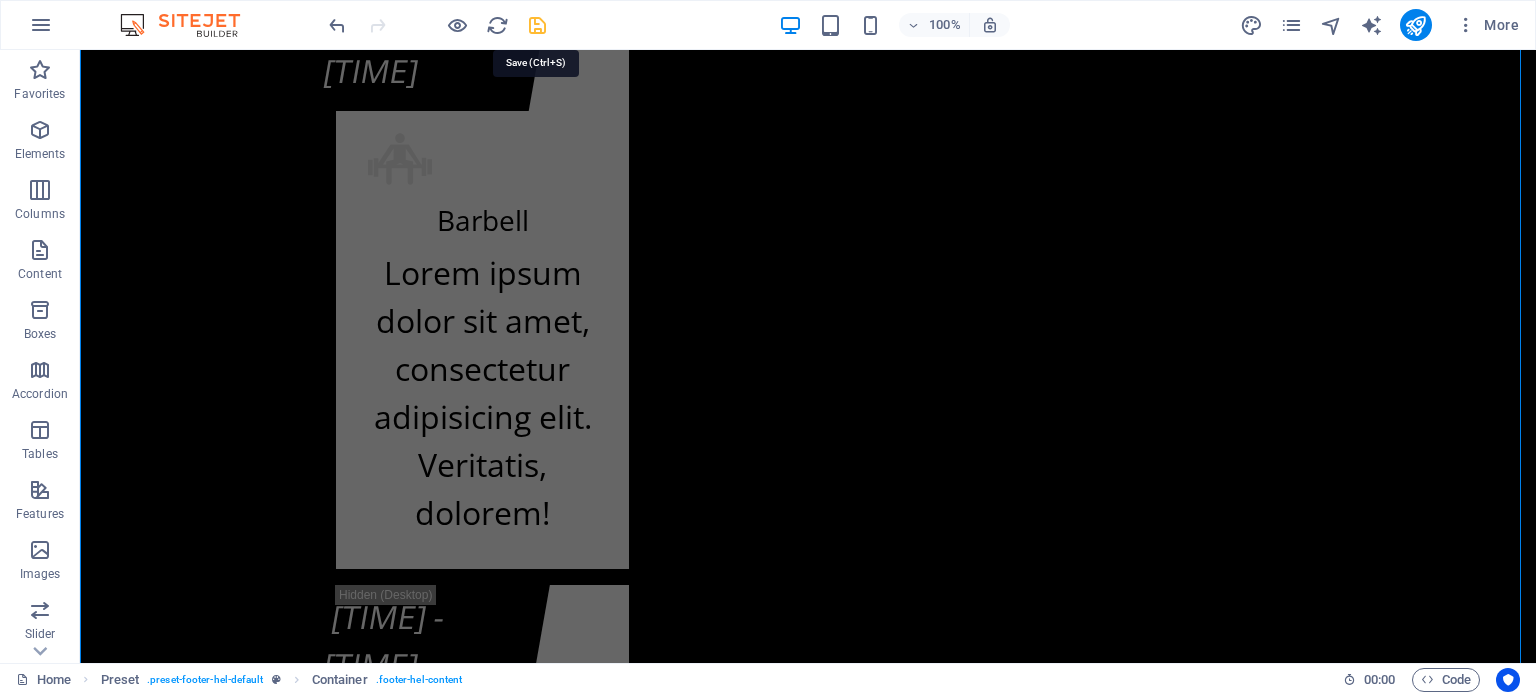 click at bounding box center [537, 25] 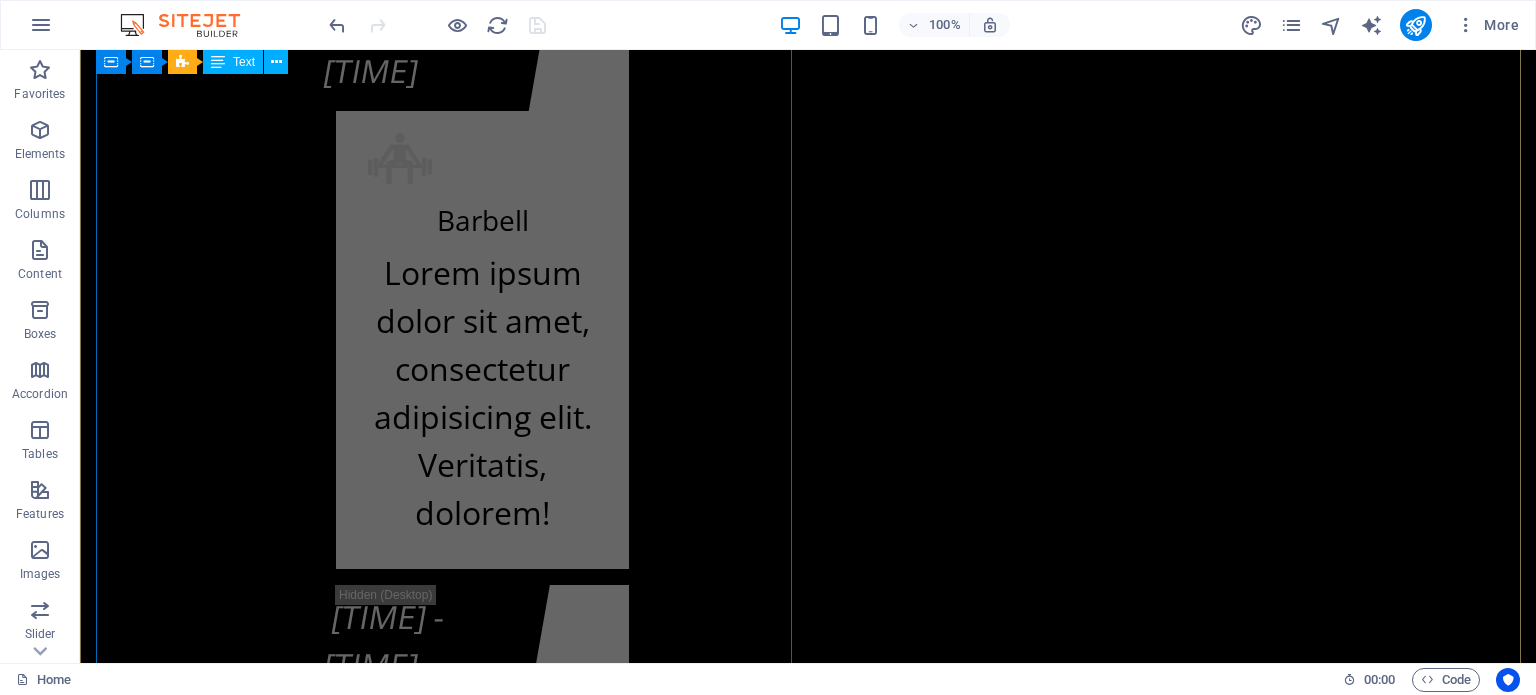 click on "kf-fitnes.ba Adresa Fitness centra KF (BHRT): Bulevar Meše Selimovića 12,  71000 Sarajevo   +387 [PHONE] Adresa Fitnes centra K.F.  (Olimp. bazen Otoka): Bulevar Meše Selimovića 83b,  71000 Sarajevo +387 [PHONE] Radno vrijeme Fitness centra KF (zgrada BHRT): Od ponedeljka do subote od 07:30h do 22:00h i nedeljom ćod 09:00h do 20:00h Radno vrijeme  Fitnes centra K.F. (Olimp. bazen Otoka): Od ponedeljka do subote od 07:00h do 22:30h i nedeljom od 09:00h do 20:00h info@kf-fitnes.ba" at bounding box center (808, 23749) 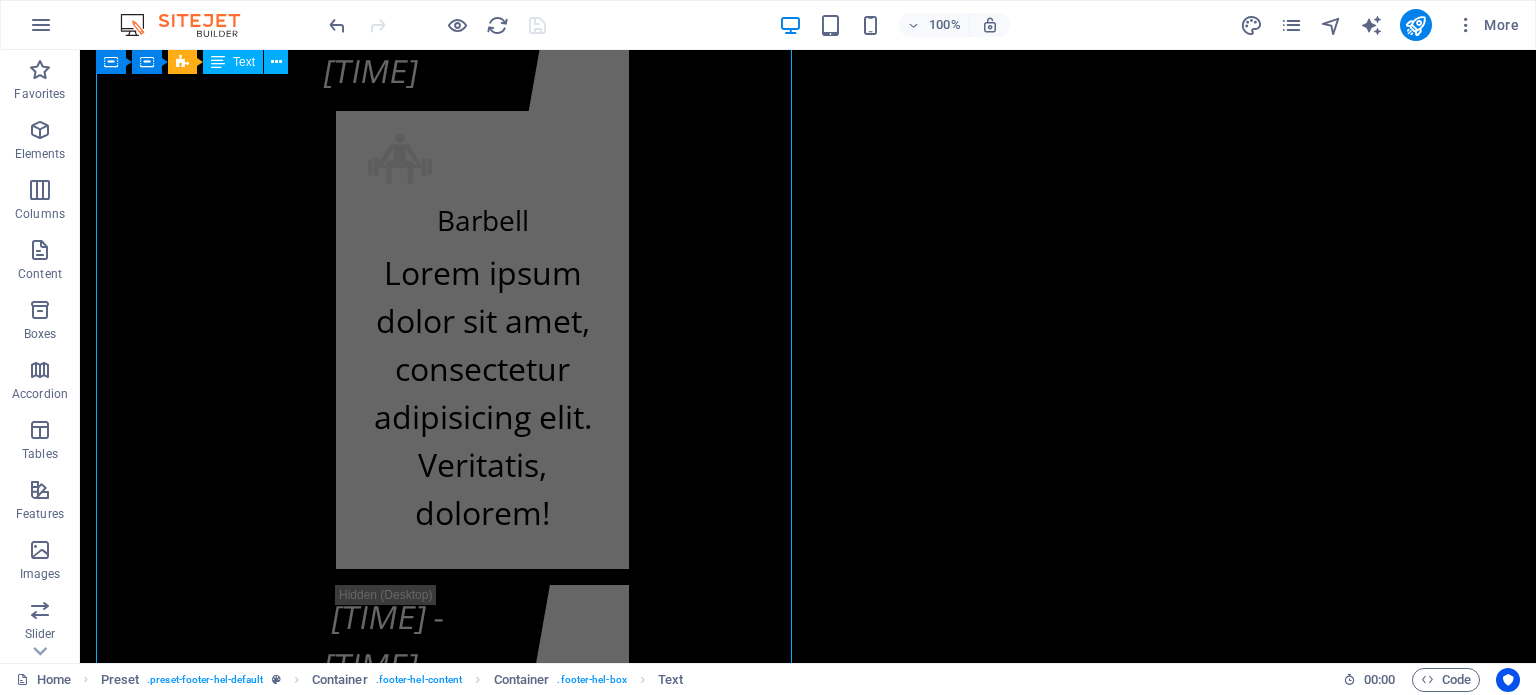 click on "kf-fitnes.ba Adresa Fitness centra KF (BHRT): Bulevar Meše Selimovića 12,  71000 Sarajevo   +387 [PHONE] Adresa Fitnes centra K.F.  (Olimp. bazen Otoka): Bulevar Meše Selimovića 83b,  71000 Sarajevo +387 [PHONE] Radno vrijeme Fitness centra KF (zgrada BHRT): Od ponedeljka do subote od 07:30h do 22:00h i nedeljom ćod 09:00h do 20:00h Radno vrijeme  Fitnes centra K.F. (Olimp. bazen Otoka): Od ponedeljka do subote od 07:00h do 22:30h i nedeljom od 09:00h do 20:00h info@kf-fitnes.ba" at bounding box center (808, 23749) 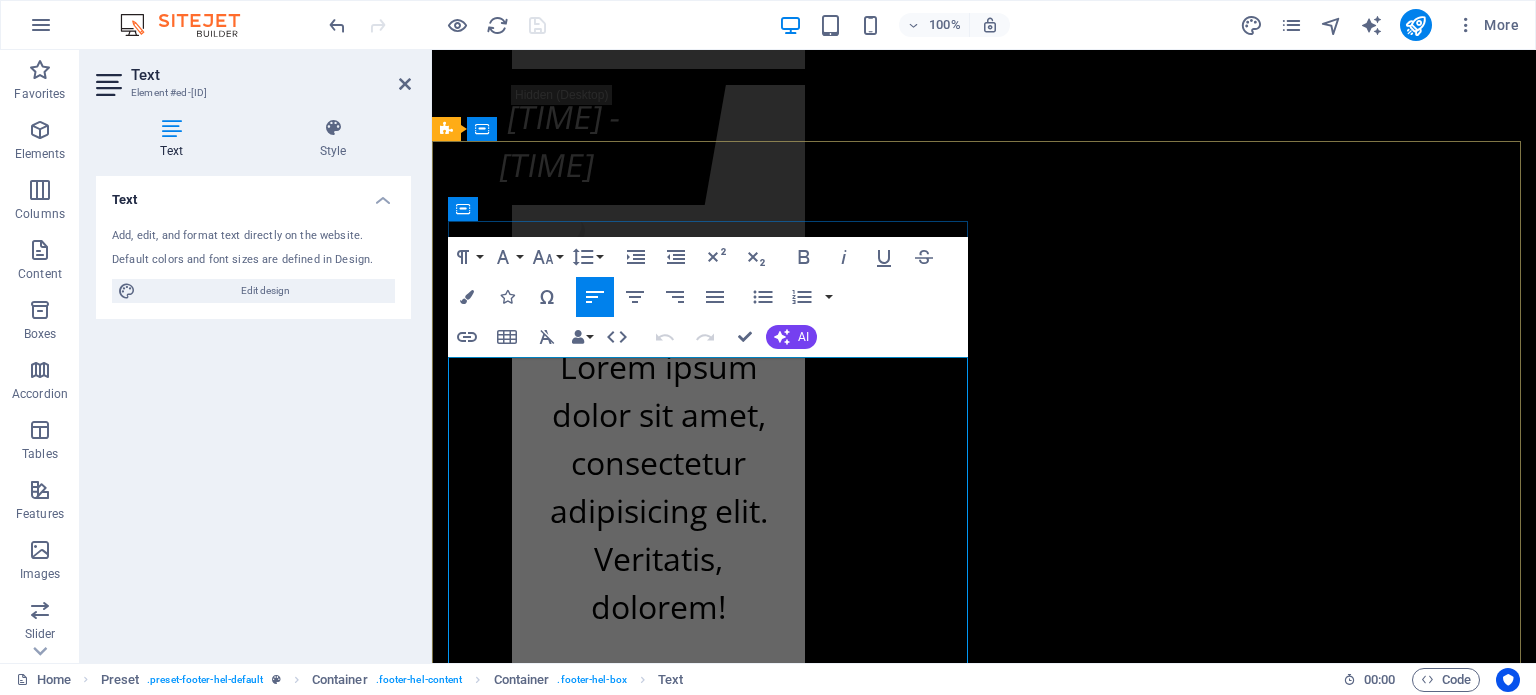 click at bounding box center (448, 22645) 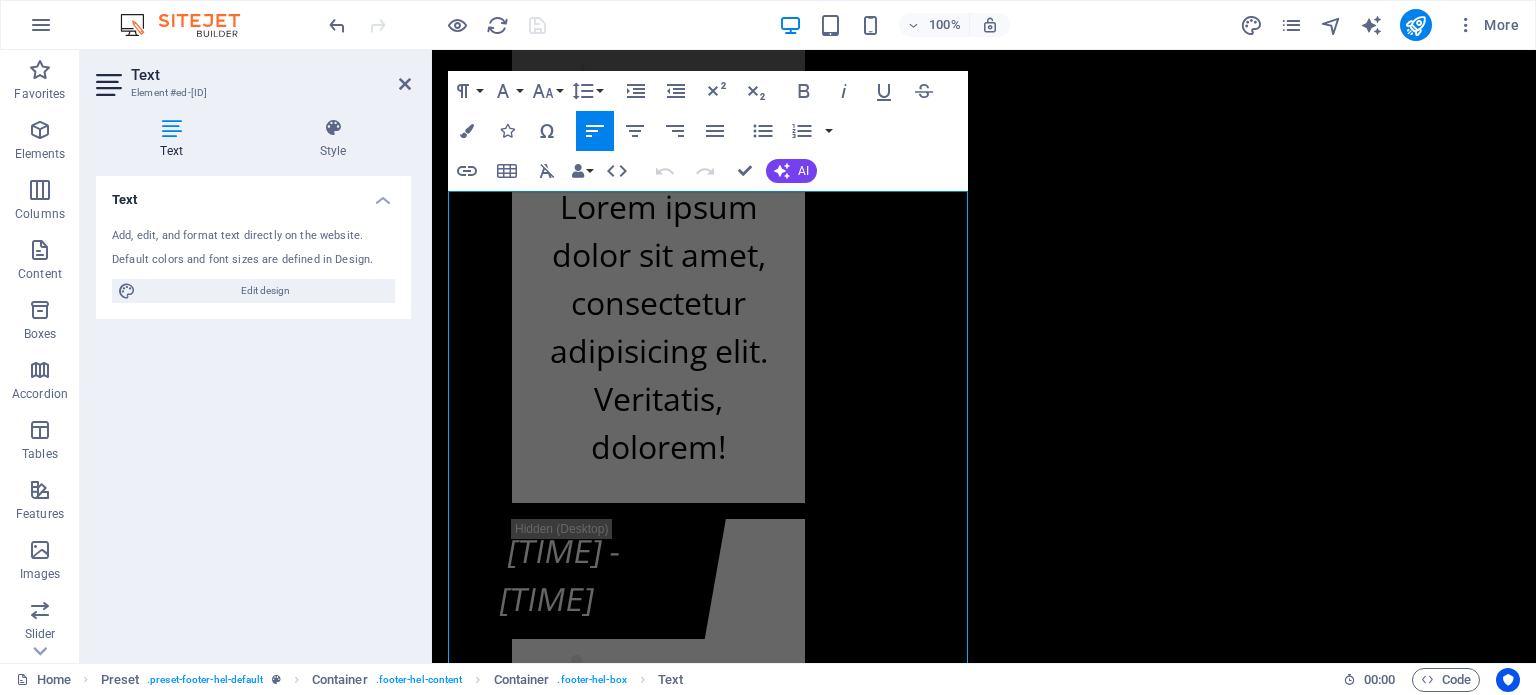 scroll, scrollTop: 24660, scrollLeft: 0, axis: vertical 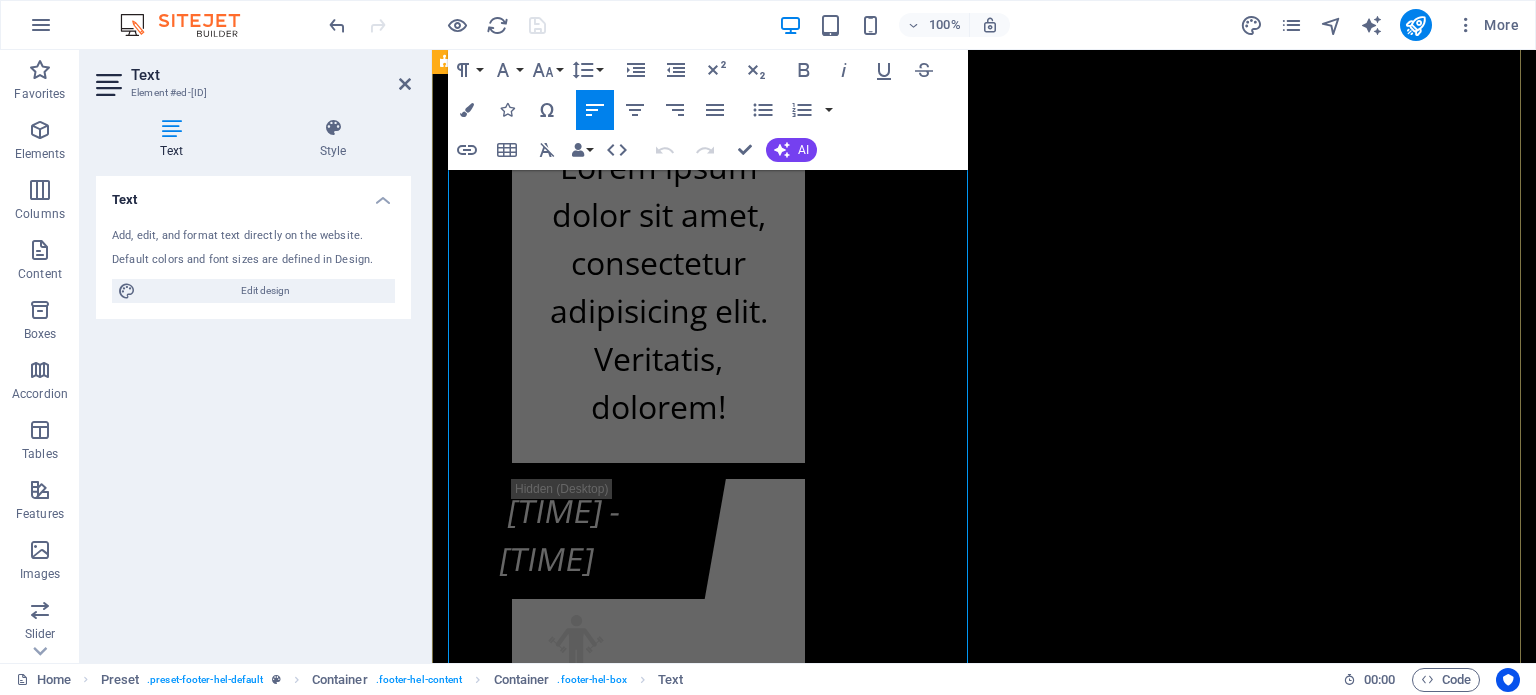click on "+387 [PHONE]" at bounding box center [561, 22613] 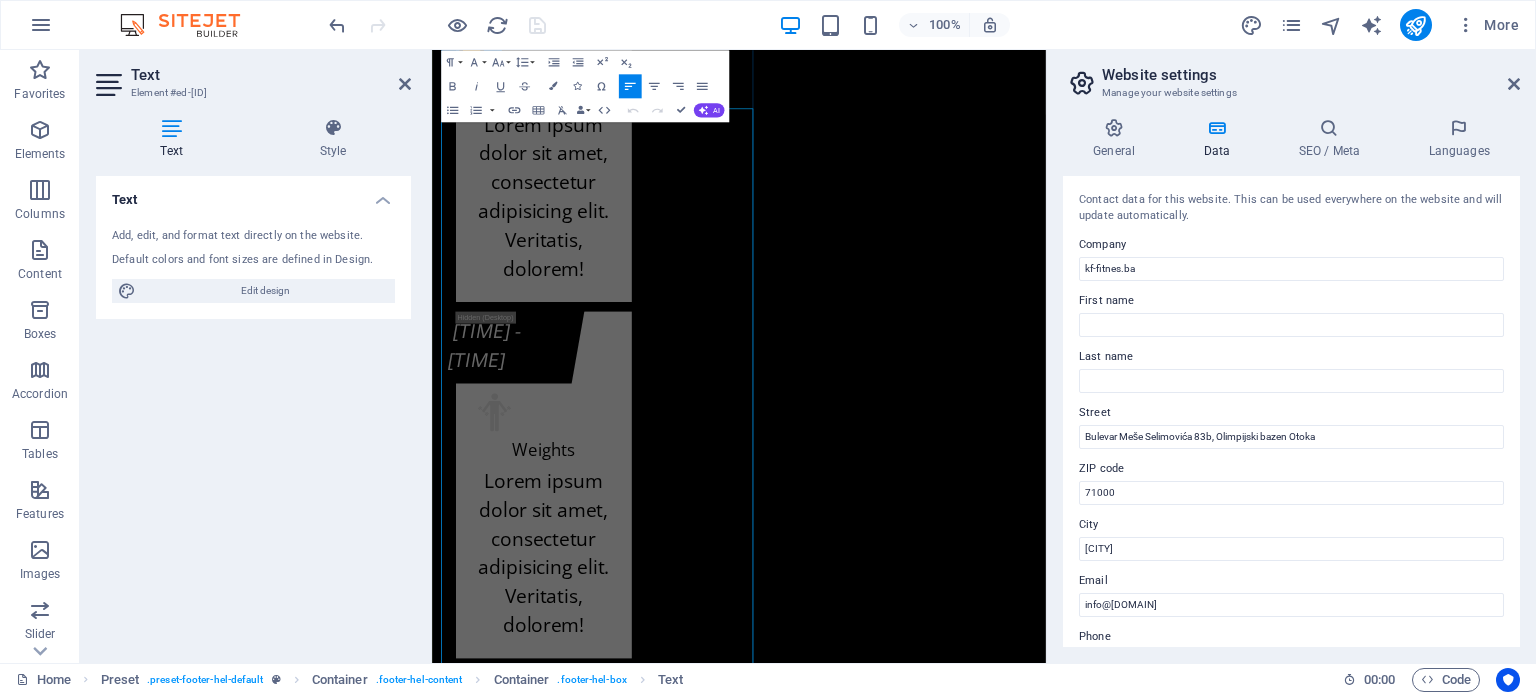 scroll, scrollTop: 24671, scrollLeft: 0, axis: vertical 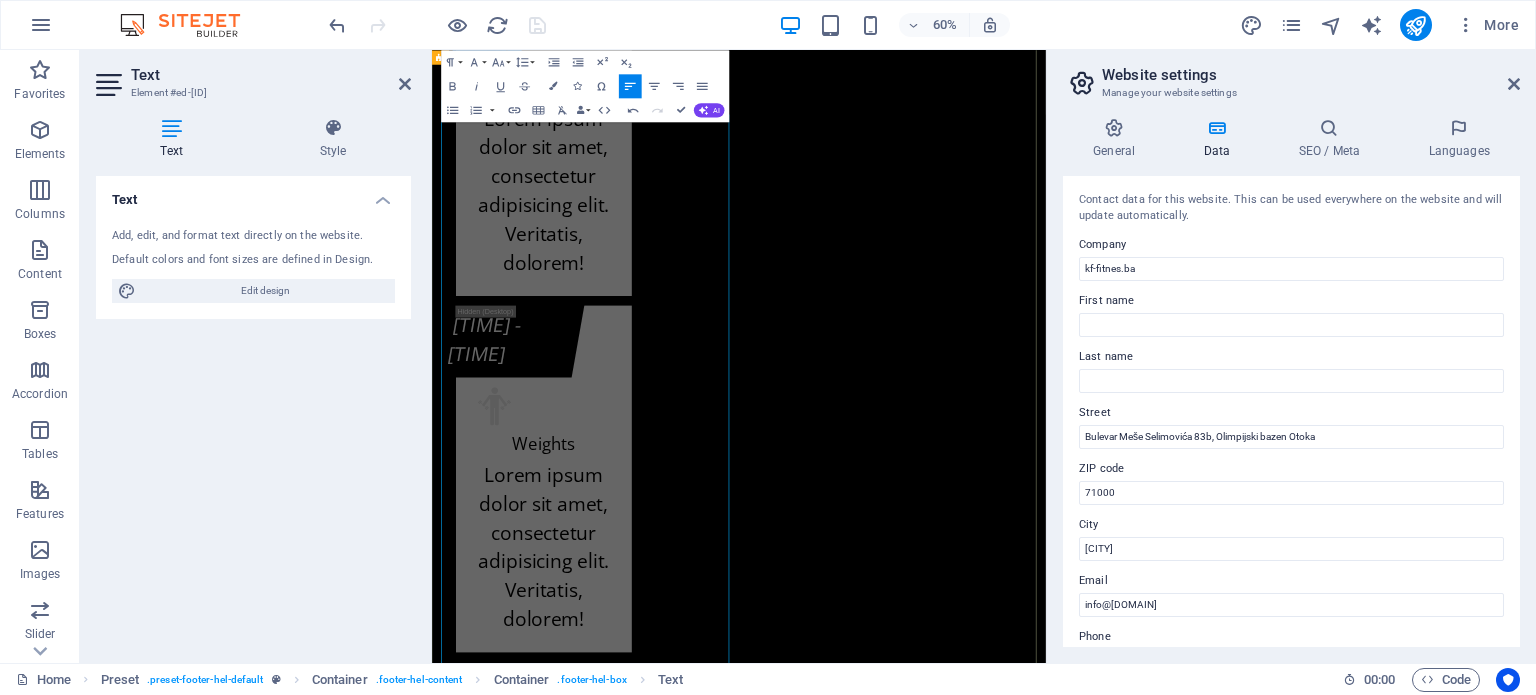 click on "Kontakt info   kf-fitnes.ba Adresa Fitness centra KF (BHRT): Bulevar Meše Selimovića 12,  71000 Sarajevo   +387 [PHONE] Adresa Fitnes centra K.F.  (Olimp. bazen Otoka): Bulevar Meše Selimovića 83b,  71000 Sarajevo +387 [PHONE] Radno vrijeme Fitness centra KF (zgrada BHRT): Od ponedeljka do subote od 07:30h do 22:00h i nedeljom ćod 09:00h do 20:00h Radno vrijeme  Fitnes centra K.F. (Olimp. bazen Otoka): Od ponedeljka do subote od 07:00h do 22:30h i nedeljom od 09:00h do 20:00h info@kf-fitnes.ba Učlani se   Cjenovni plan fitnes centra
K.F. O.b. Otoka - Osnovni plan K.F. O.b. Otoka - Povlašteni plan K.F. O.b. Otoka - Aerobik plan K.F. O.b. Otoka - AQUA Aerobik plan   I have read and understand the privacy policy. Unreadable? Load new PODNESI ZAHTJEV" at bounding box center [943, 23278] 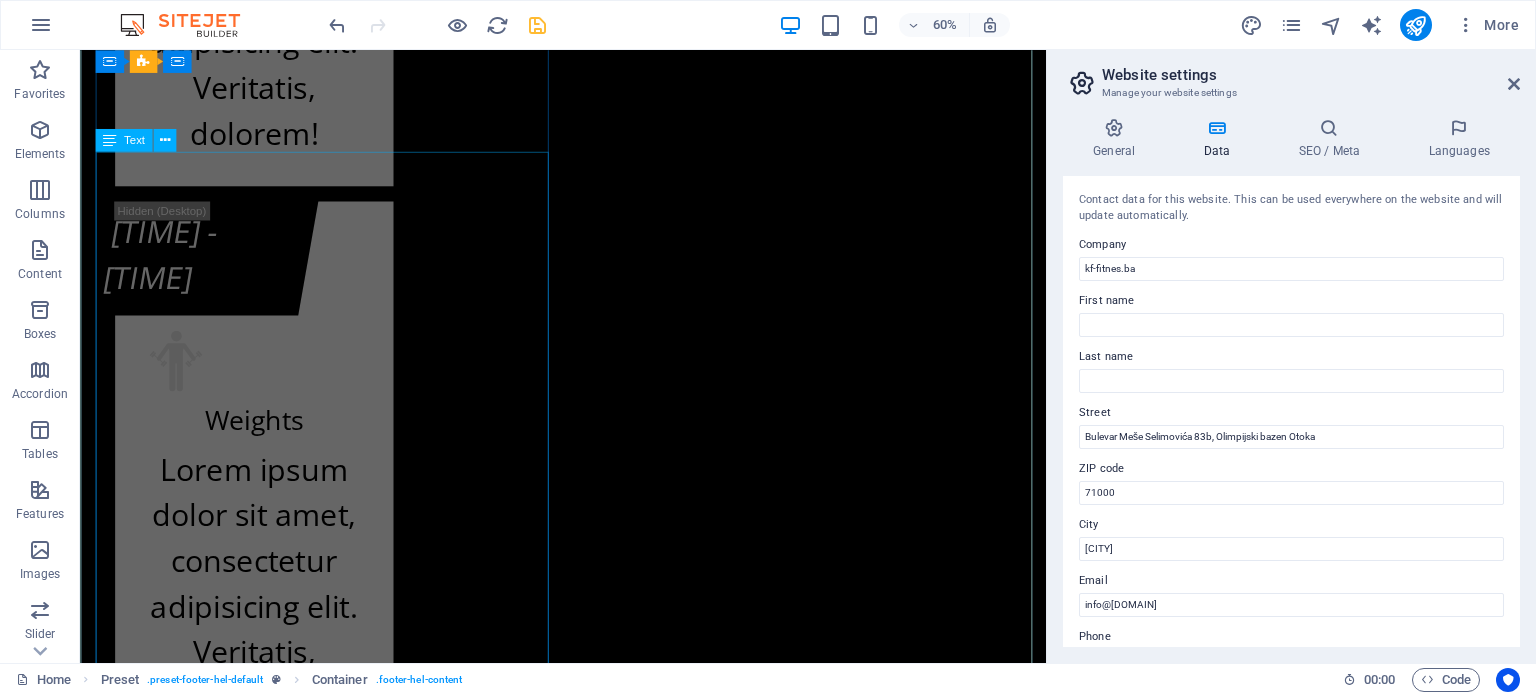 scroll, scrollTop: 24608, scrollLeft: 0, axis: vertical 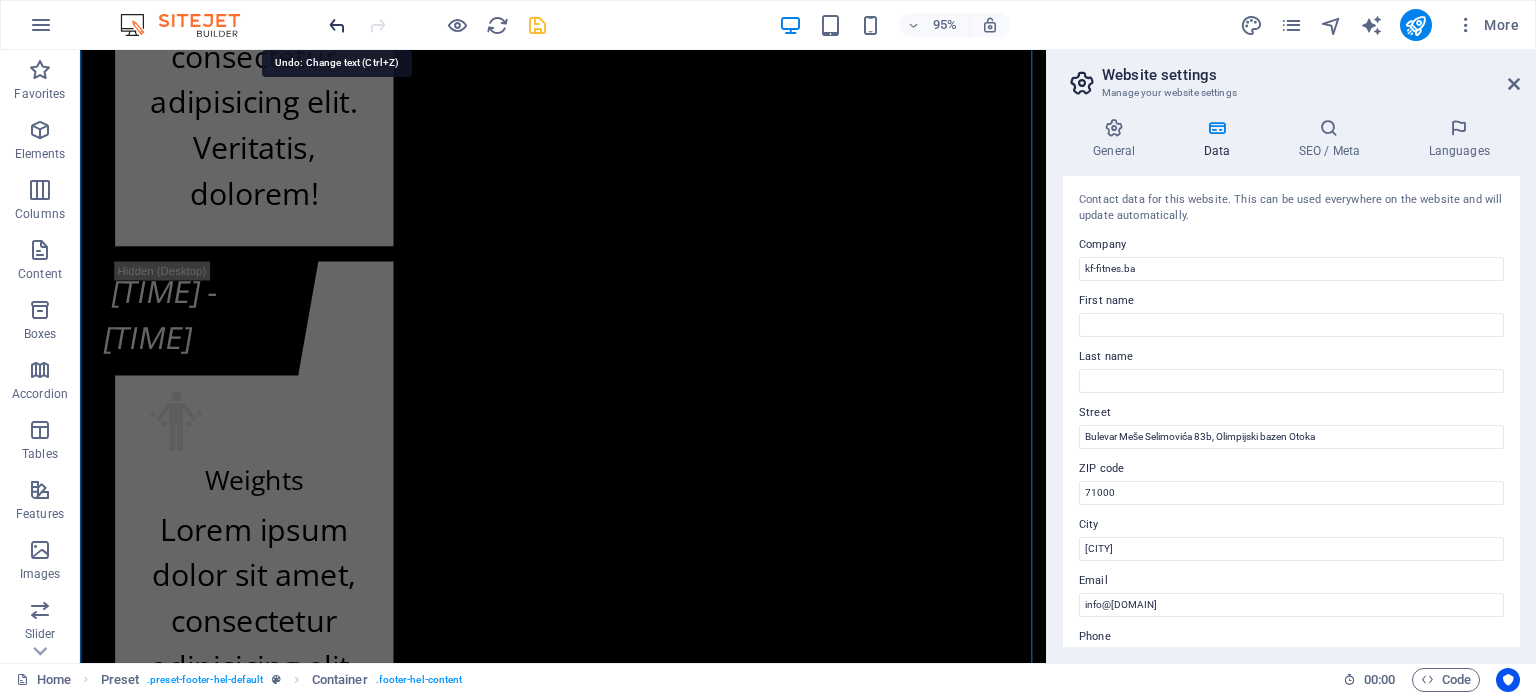 click at bounding box center (337, 25) 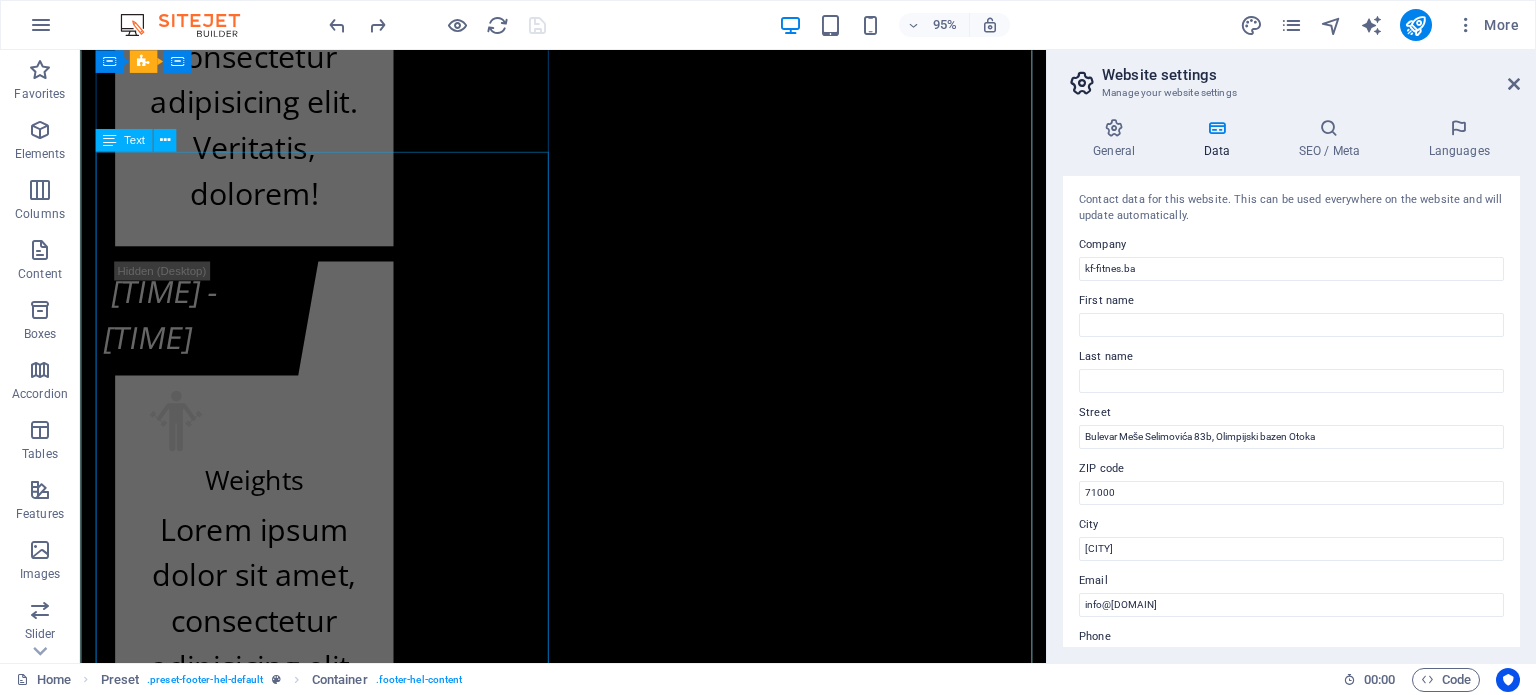 click on "kf-fitnes.ba Adresa Fitness centra KF (BHRT): Bulevar Meše Selimovića 12,  71000 Sarajevo   +387 [PHONE] Adresa Fitnes centra K.F.  (Olimp. bazen Otoka): Bulevar Meše Selimovića 83b,  71000 Sarajevo +387 [PHONE] Radno vrijeme Fitness centra KF (zgrada BHRT): Od ponedeljka do subote od 07:30h do 22:00h i nedeljom ćod 09:00h do 20:00h Radno vrijeme  Fitnes centra K.F. (Olimp. bazen Otoka): Od ponedeljka do subote od 07:00h do 22:30h i nedeljom od 09:00h do 20:00h info@kf-fitnes.ba" at bounding box center [588, 22627] 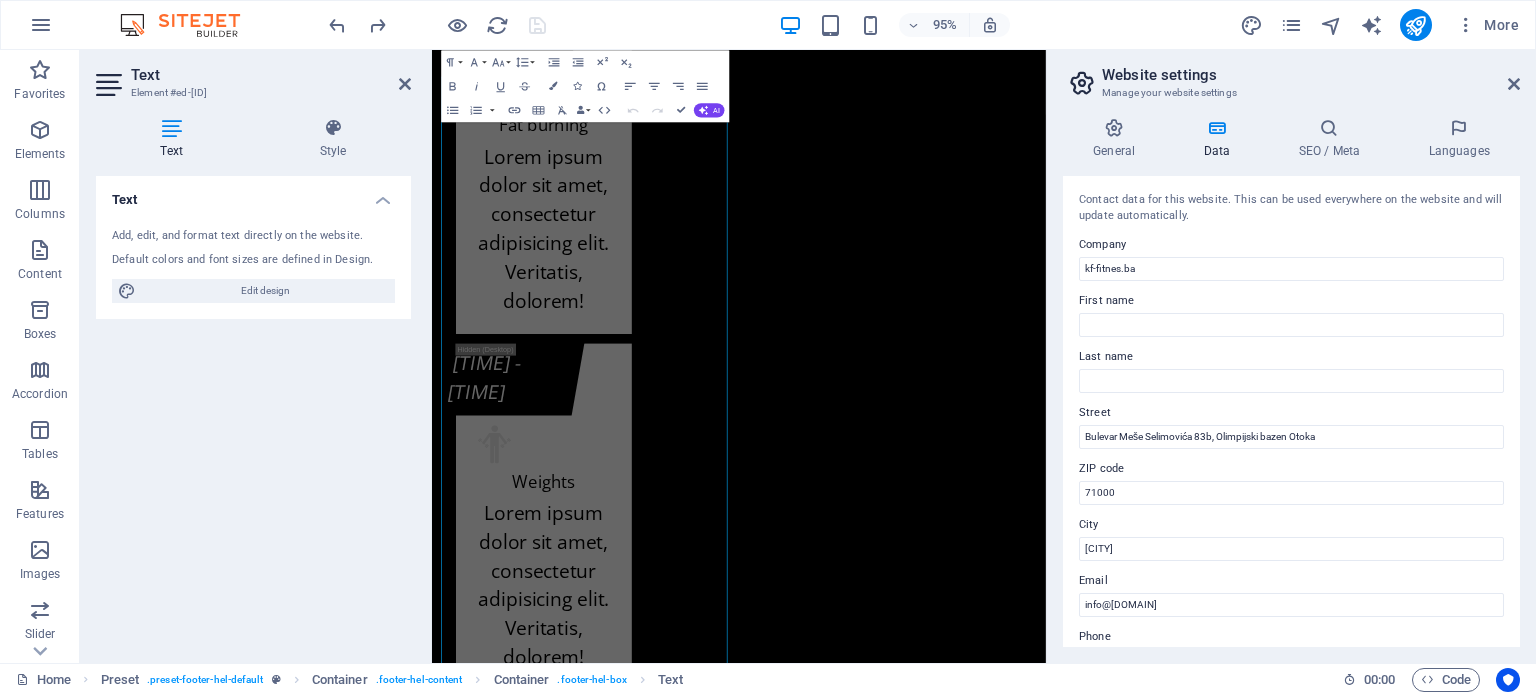 scroll, scrollTop: 24671, scrollLeft: 0, axis: vertical 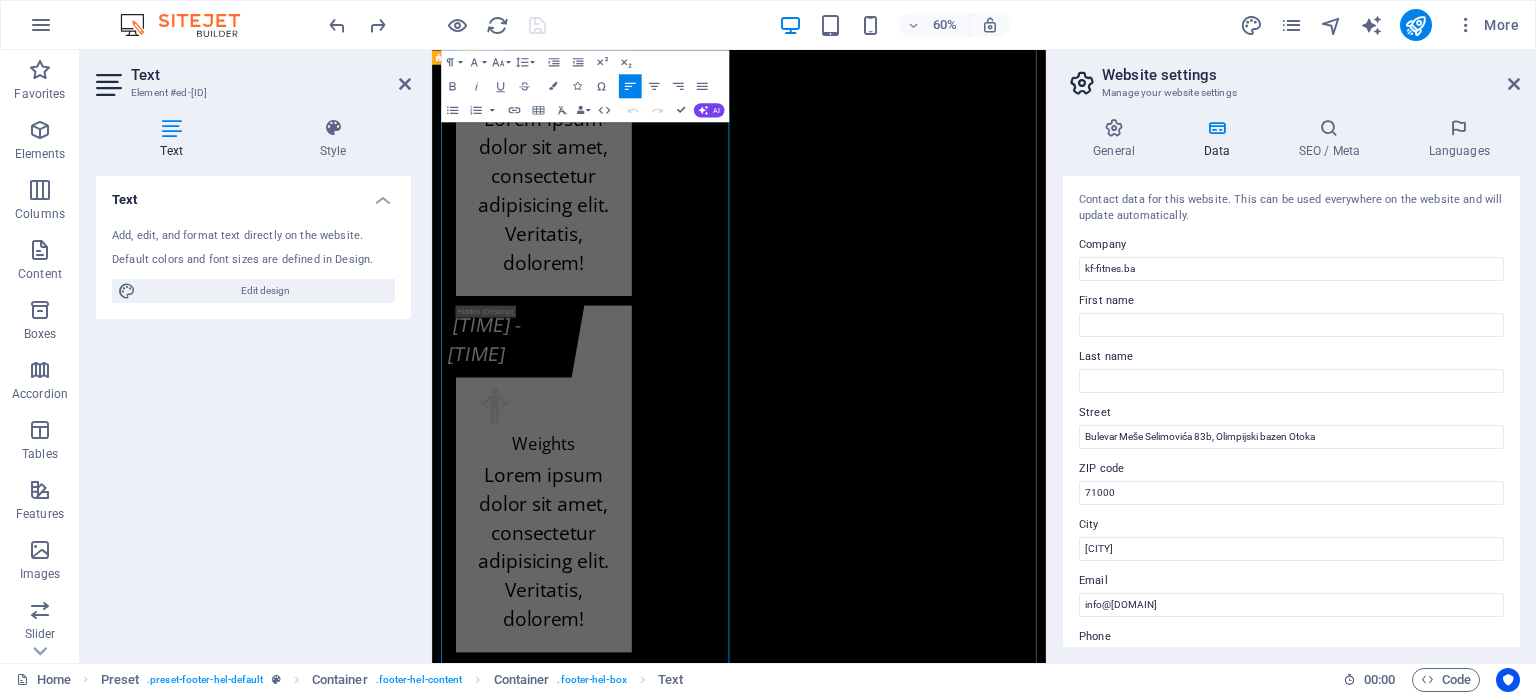 click at bounding box center [456, 22561] 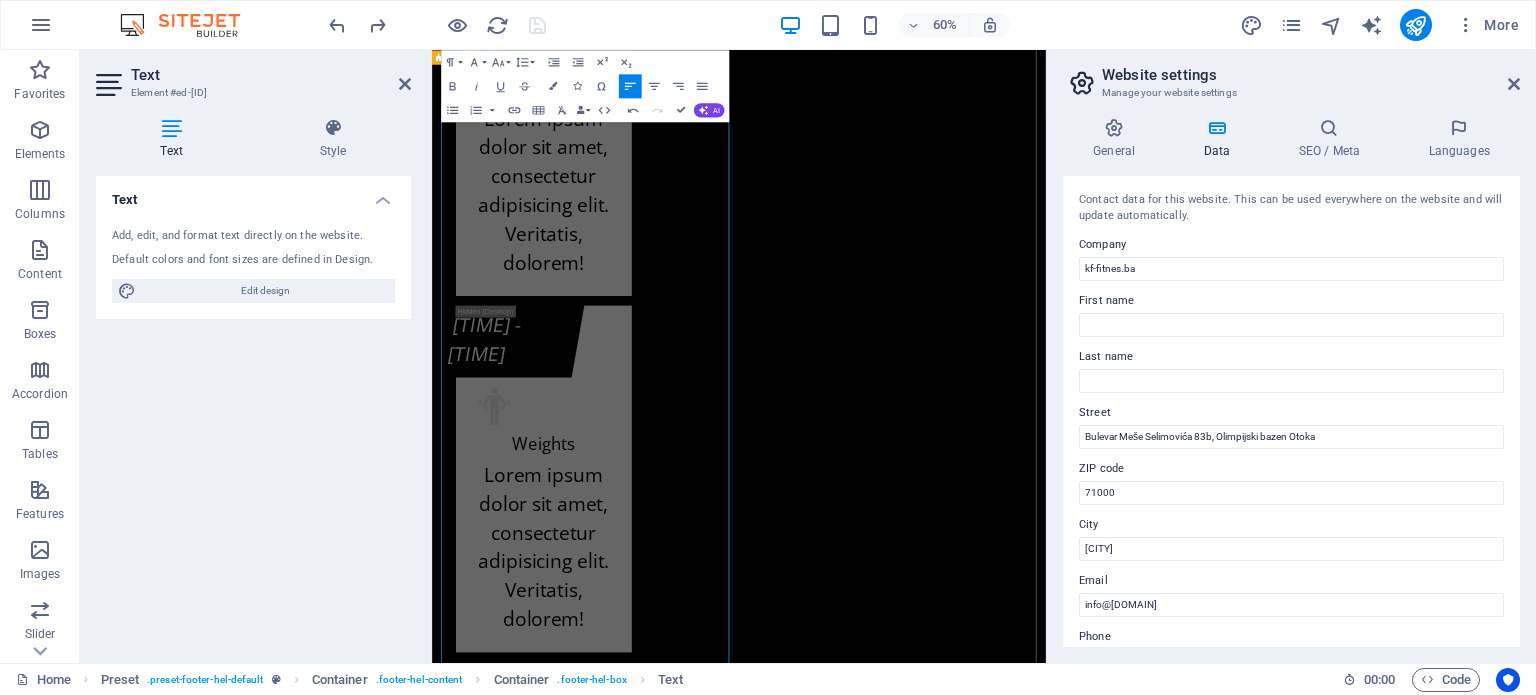 click on "+387 [PHONE]" at bounding box center (969, 22562) 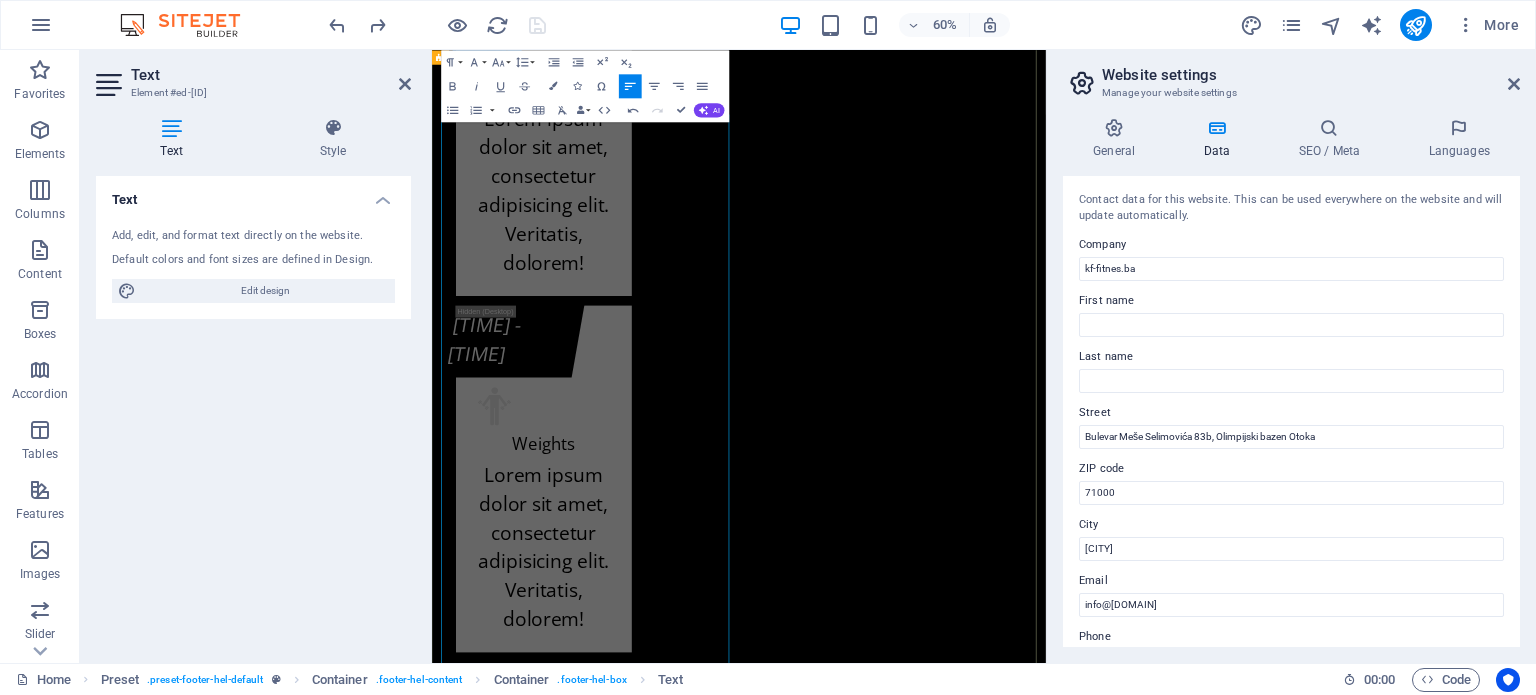 click on "Kontakt info   kf-fitnes.ba Adresa Fitness centra KF (BHRT): Bulevar Meše Selimovića 12,  [POSTAL_CODE] [CITY]     +387 62 119 702 Adresa Fitnes centra K.F.  (Olimp. bazen Otoka): Bulevar Meše Selimovića 83b,  [POSTAL_CODE] [CITY] +387 62 119 702 Radno vrijeme Fitness centra KF (zgrada BHRT): Od ponedeljka do subote od 07:30h do 22:00h i nedeljom ćod 09:00h do 20:00h Radno vrijeme  Fitnes centra K.F. (Olimp. bazen Otoka): Od ponedeljka do subote od 07:00h do 22:30h i nedeljom od 09:00h do 20:00h info@kf-fitnes.ba Učlani se   Cjenovni plan fitnes centra
K.F. O.b. Otoka - Osnovni plan K.F. O.b. Otoka - Povlašteni plan K.F. O.b. Otoka - Aerobik plan K.F. O.b. Otoka - AQUA Aerobik plan   I have read and understand the privacy policy. Unreadable? Load new PODNESI ZAHTJEV" at bounding box center (943, 23278) 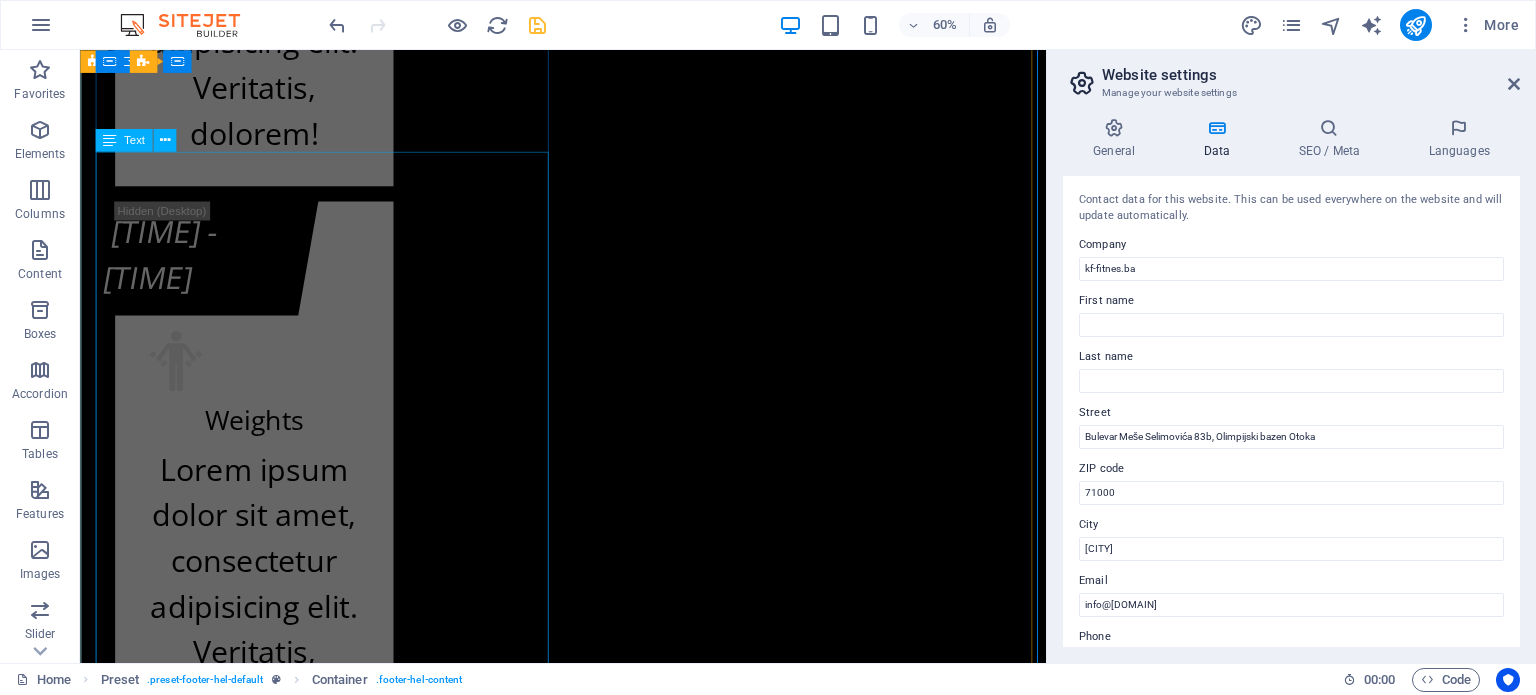scroll, scrollTop: 24608, scrollLeft: 0, axis: vertical 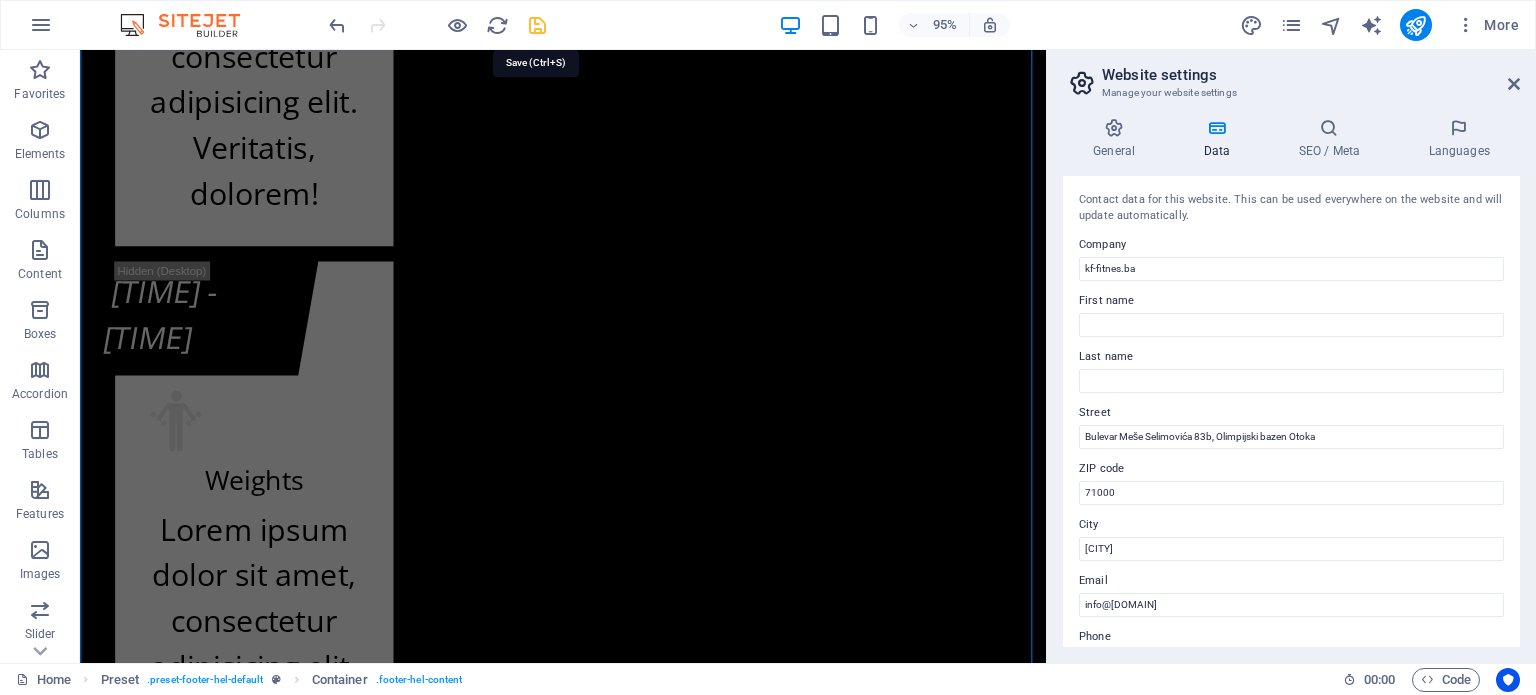 click at bounding box center (537, 25) 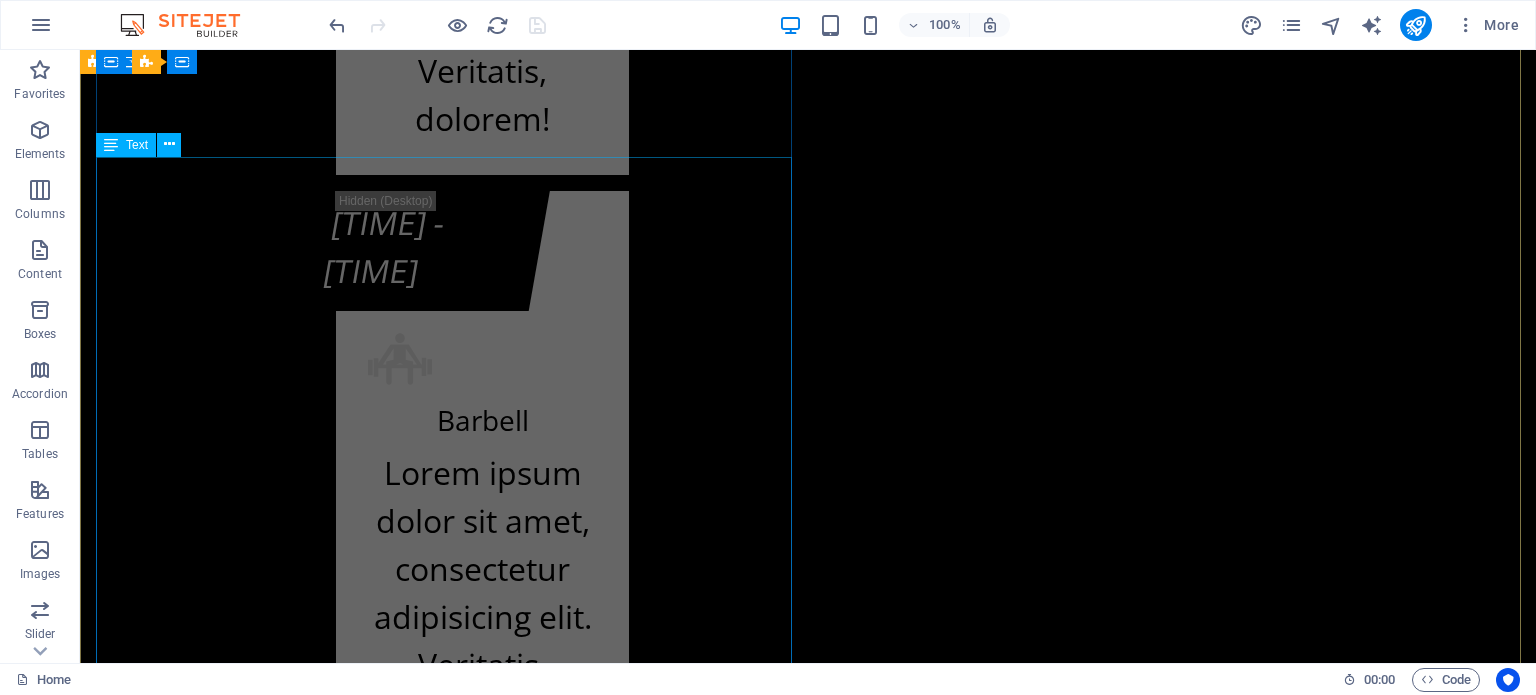 click on "kf-fitnes.ba Adresa Fitness centra KF (BHRT): [STREET_ADDRESS] [POSTAL_CODE] [CITY]     +[PHONE] Adresa Fitnes centra K.F. (Olimp. bazen Otoka): [STREET_ADDRESS] [POSTAL_CODE] [CITY] +[PHONE] Radno vrijeme Fitness centra KF (zgrada BHRT): Od ponedeljka do subote od 07:30h do 22:00h i nedeljom ćod 09:00h do 20:00h Radno vrijeme  Fitnes centra K.F. (Olimp. bazen Otoka): Od ponedeljka do subote od 07:00h do 22:30h i nedeljom od 09:00h do 20:00h info@kf-fitnes.ba" at bounding box center (808, 23949) 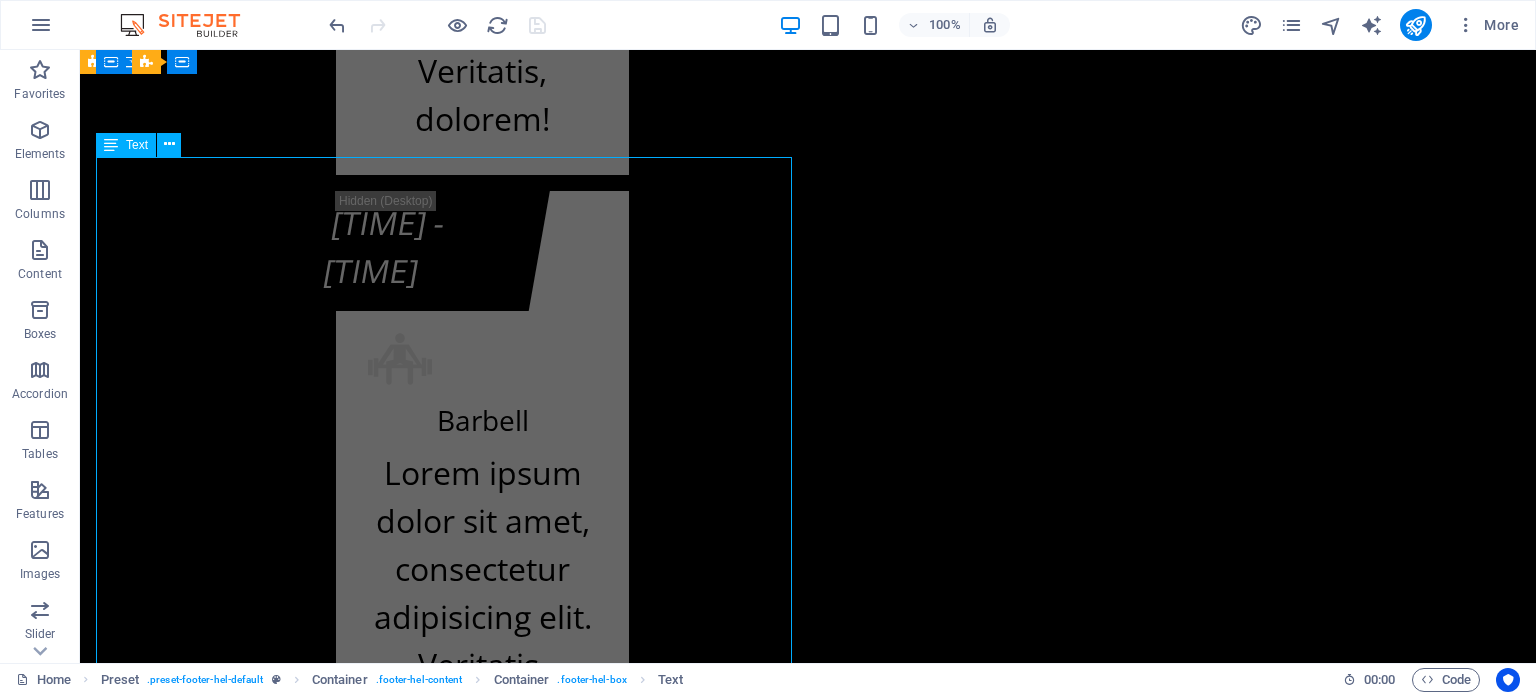 click on "kf-fitnes.ba Adresa Fitness centra KF (BHRT): [STREET_ADDRESS] [POSTAL_CODE] [CITY]     +[PHONE] Adresa Fitnes centra K.F. (Olimp. bazen Otoka): [STREET_ADDRESS] [POSTAL_CODE] [CITY] +[PHONE] Radno vrijeme Fitness centra KF (zgrada BHRT): Od ponedeljka do subote od 07:30h do 22:00h i nedeljom ćod 09:00h do 20:00h Radno vrijeme  Fitnes centra K.F. (Olimp. bazen Otoka): Od ponedeljka do subote od 07:00h do 22:30h i nedeljom od 09:00h do 20:00h info@kf-fitnes.ba" at bounding box center (808, 23949) 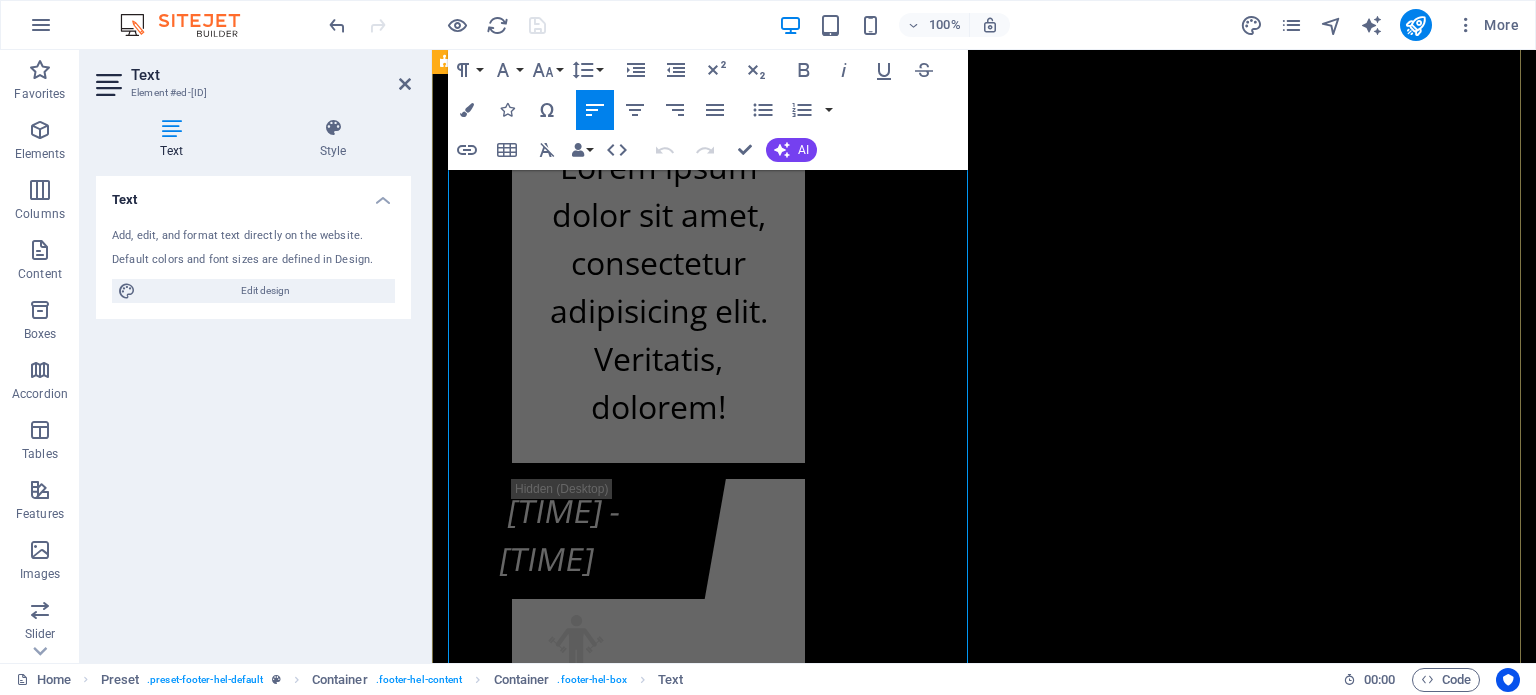 click at bounding box center (460, 22613) 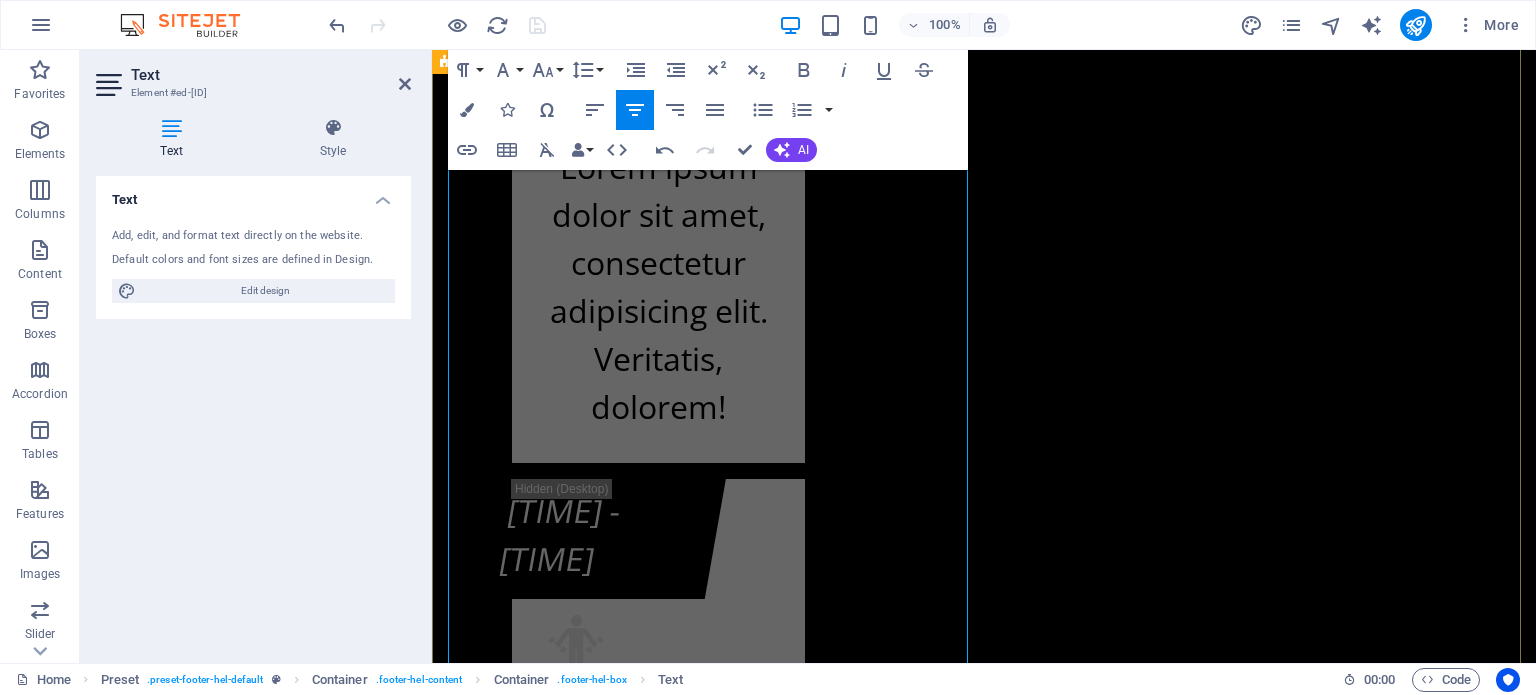 click on "Kontakt info   kf-fitnes.ba Adresa Fitness centra KF (BHRT): Bulevar Meše Selimovića 12,  [POSTAL_CODE] [CITY]     +387 62 119 702 Adresa Fitnes centra K.F.  (Olimp. bazen Otoka): Bulevar Meše Selimovića 83b,  [POSTAL_CODE] [CITY] +387 62 119 702 Radno vrijeme Fitness centra KF (zgrada BHRT): Od ponedeljka do subote od 07:30h do 22:00h i nedeljom ćod 09:00h do 20:00h Radno vrijeme  Fitnes centra K.F. (Olimp. bazen Otoka): Od ponedeljka do subote od 07:00h do 22:30h i nedeljom od 09:00h do 20:00h info@kf-fitnes.ba Učlani se   Cjenovni plan fitnes centra
K.F. O.b. Otoka - Osnovni plan K.F. O.b. Otoka - Povlašteni plan K.F. O.b. Otoka - Aerobik plan K.F. O.b. Otoka - AQUA Aerobik plan   I have read and understand the privacy policy. Unreadable? Load new PODNESI ZAHTJEV" at bounding box center (984, 23330) 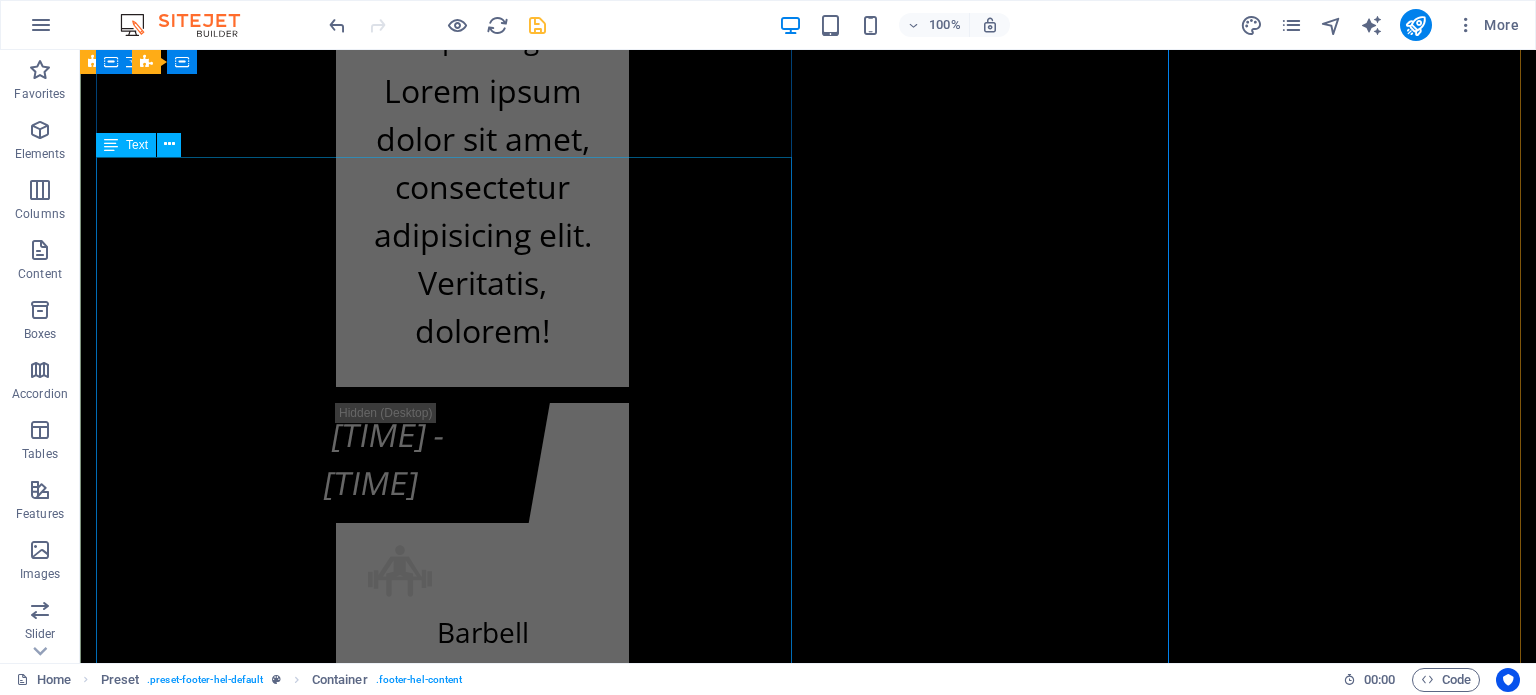 scroll, scrollTop: 24872, scrollLeft: 0, axis: vertical 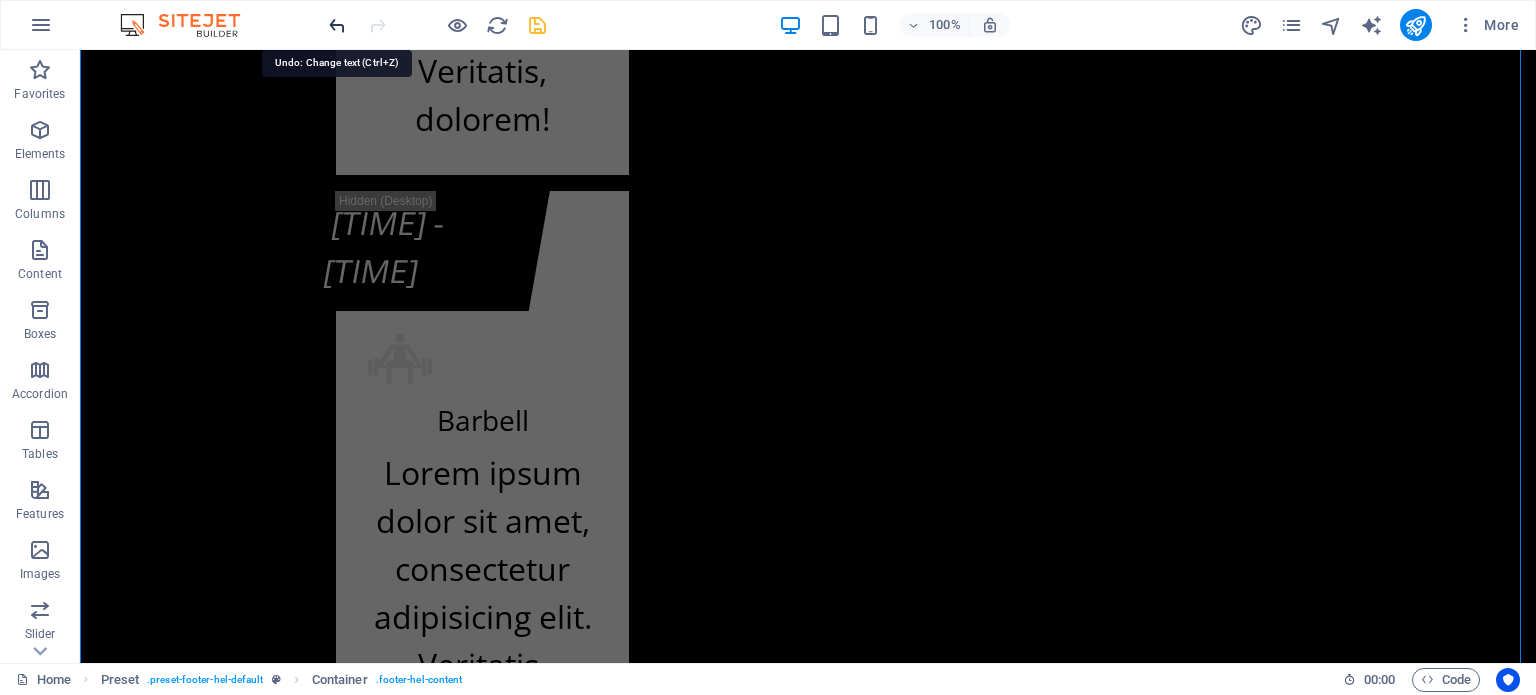 click at bounding box center [337, 25] 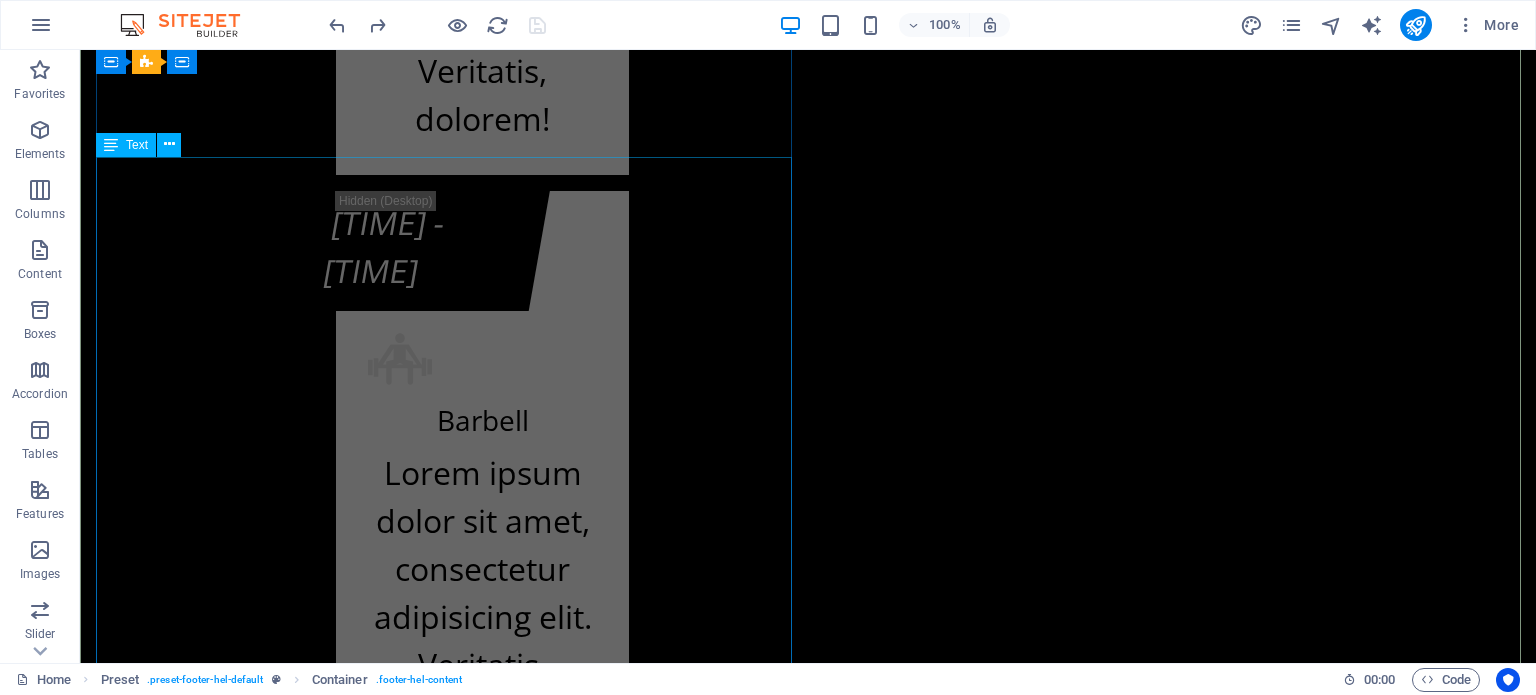 click on "kf-fitnes.ba Adresa Fitness centra KF (BHRT): [STREET_ADDRESS] [POSTAL_CODE] [CITY]     +[PHONE] Adresa Fitnes centra K.F. (Olimp. bazen Otoka): [STREET_ADDRESS] [POSTAL_CODE] [CITY] +[PHONE] Radno vrijeme Fitness centra KF (zgrada BHRT): Od ponedeljka do subote od 07:30h do 22:00h i nedeljom ćod 09:00h do 20:00h Radno vrijeme  Fitnes centra K.F. (Olimp. bazen Otoka): Od ponedeljka do subote od 07:00h do 22:30h i nedeljom od 09:00h do 20:00h info@kf-fitnes.ba" at bounding box center (808, 23949) 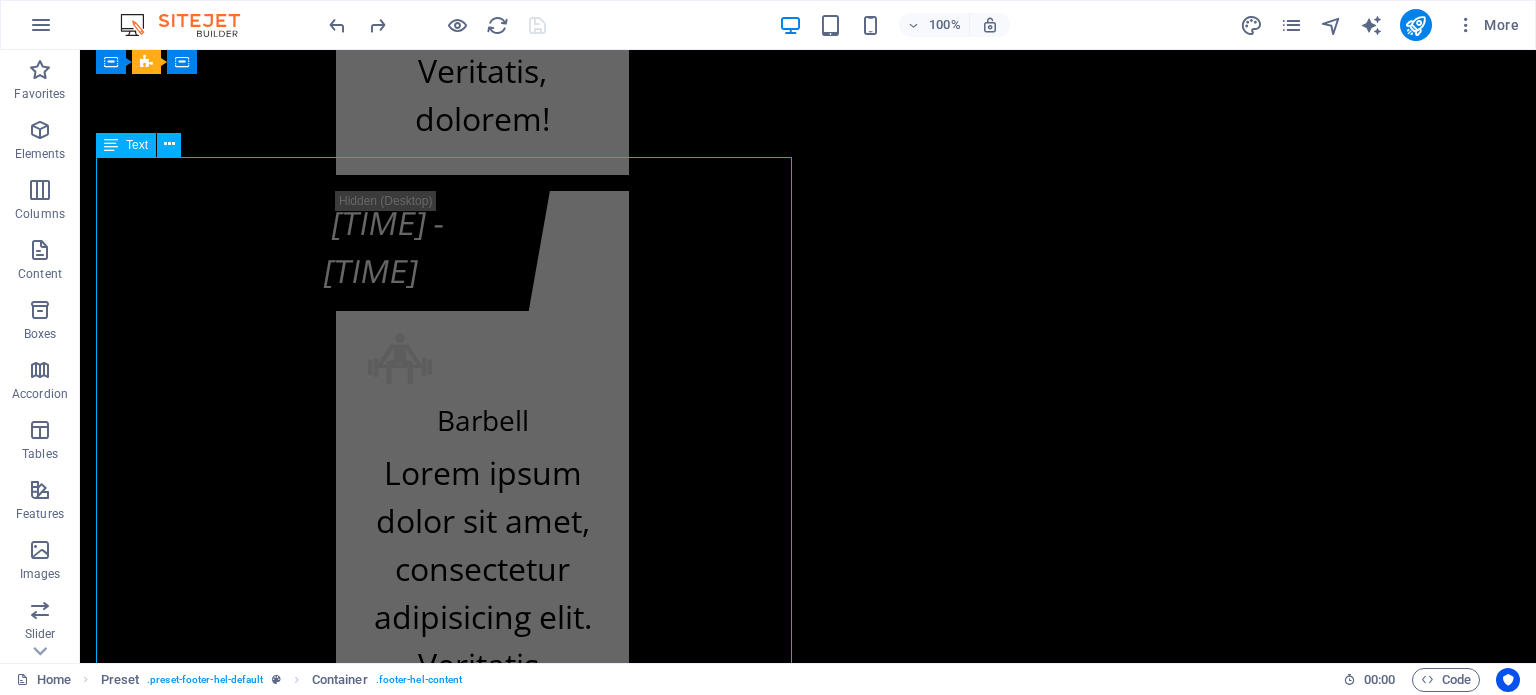 click on "kf-fitnes.ba Adresa Fitness centra KF (BHRT): [STREET_ADDRESS] [POSTAL_CODE] [CITY]     +[PHONE] Adresa Fitnes centra K.F. (Olimp. bazen Otoka): [STREET_ADDRESS] [POSTAL_CODE] [CITY] +[PHONE] Radno vrijeme Fitness centra KF (zgrada BHRT): Od ponedeljka do subote od 07:30h do 22:00h i nedeljom ćod 09:00h do 20:00h Radno vrijeme  Fitnes centra K.F. (Olimp. bazen Otoka): Od ponedeljka do subote od 07:00h do 22:30h i nedeljom od 09:00h do 20:00h info@kf-fitnes.ba" at bounding box center [808, 23949] 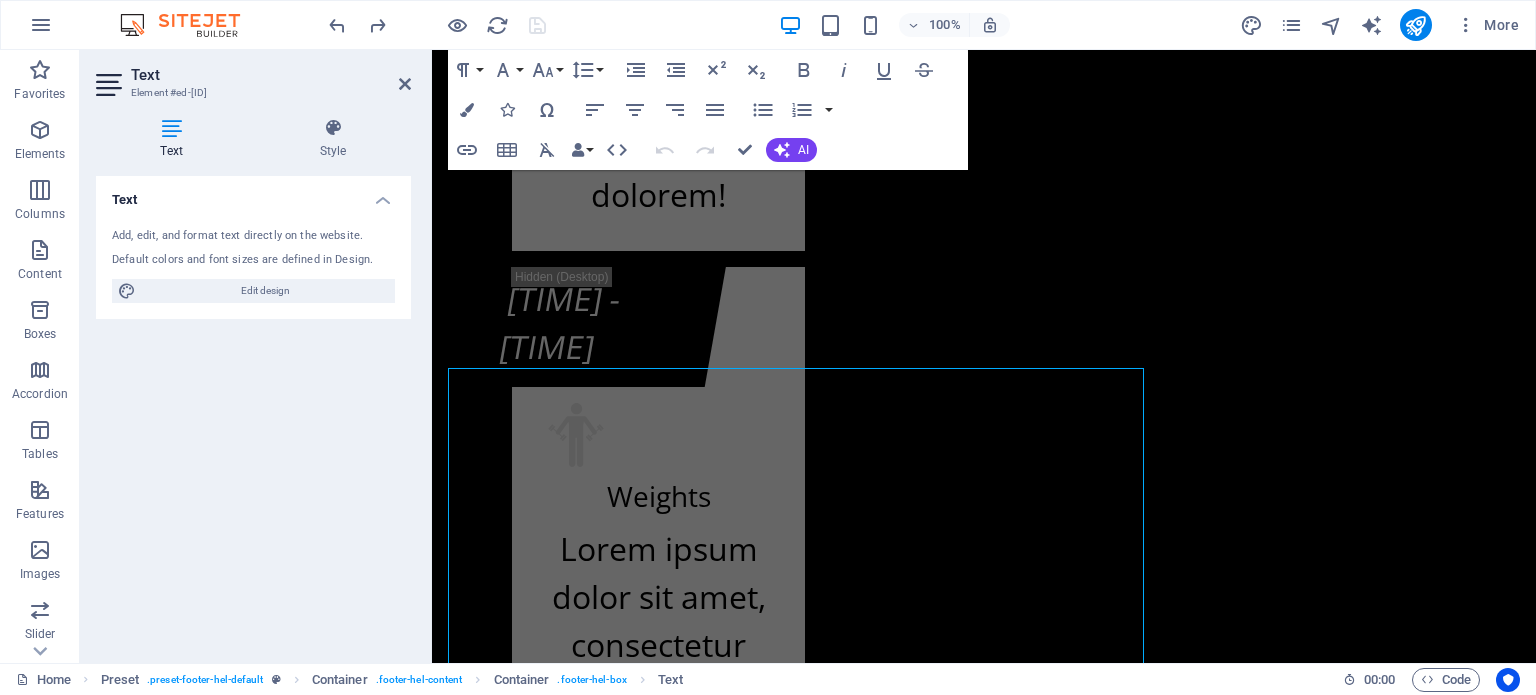 scroll, scrollTop: 24660, scrollLeft: 0, axis: vertical 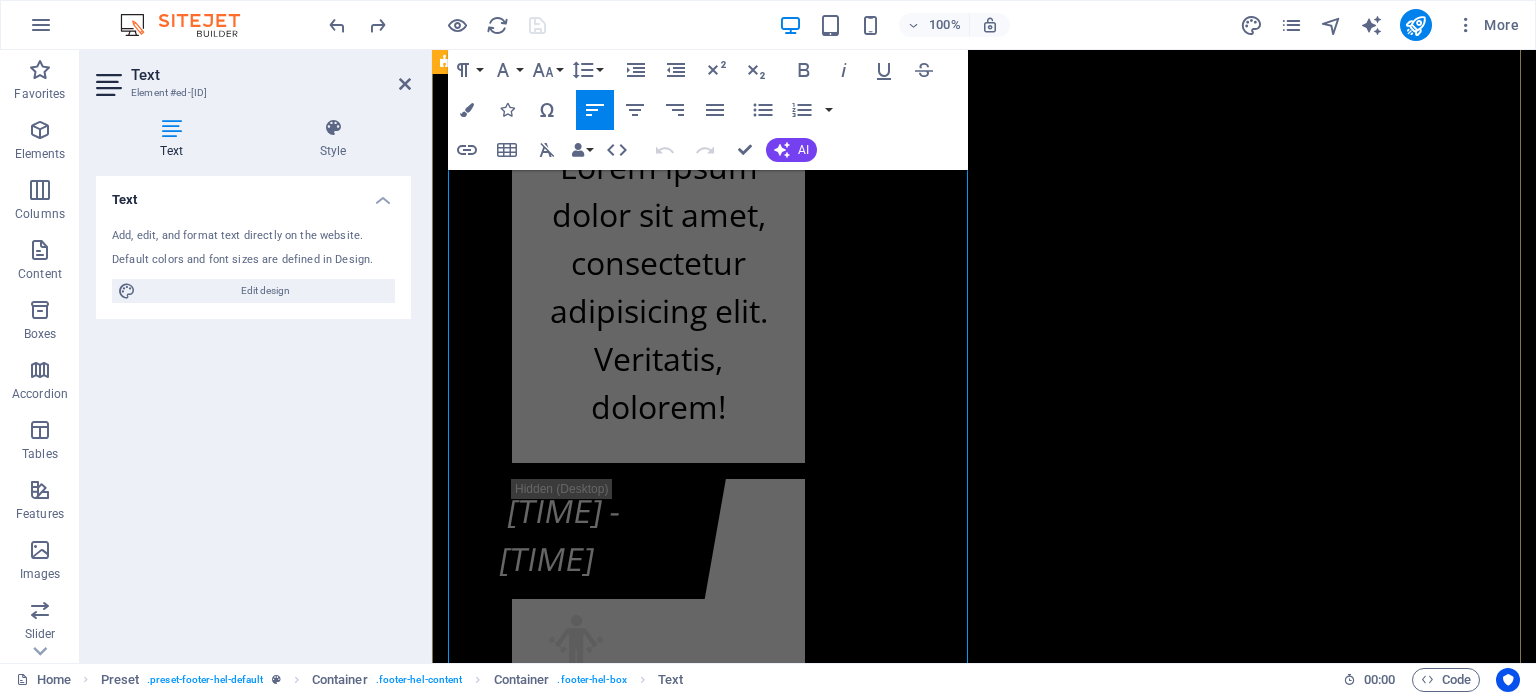 click on "kf-fitnes.ba Adresa Fitness centra KF (BHRT): [STREET_ADDRESS] [POSTAL_CODE] [CITY]     +[PHONE] Adresa Fitnes centra K.F. (Olimp. bazen Otoka): [STREET_ADDRESS] [POSTAL_CODE] [CITY] +[PHONE] Radno vrijeme Fitness centra KF (zgrada BHRT): Od ponedeljka do subote od 07:30h do 22:00h i nedeljom ćod 09:00h do 20:00h Radno vrijeme  Fitnes centra K.F. (Olimp. bazen Otoka): Od ponedeljka do subote od 07:00h do 22:30h i nedeljom od 09:00h do 20:00h info@kf-fitnes.ba" at bounding box center [984, 22886] 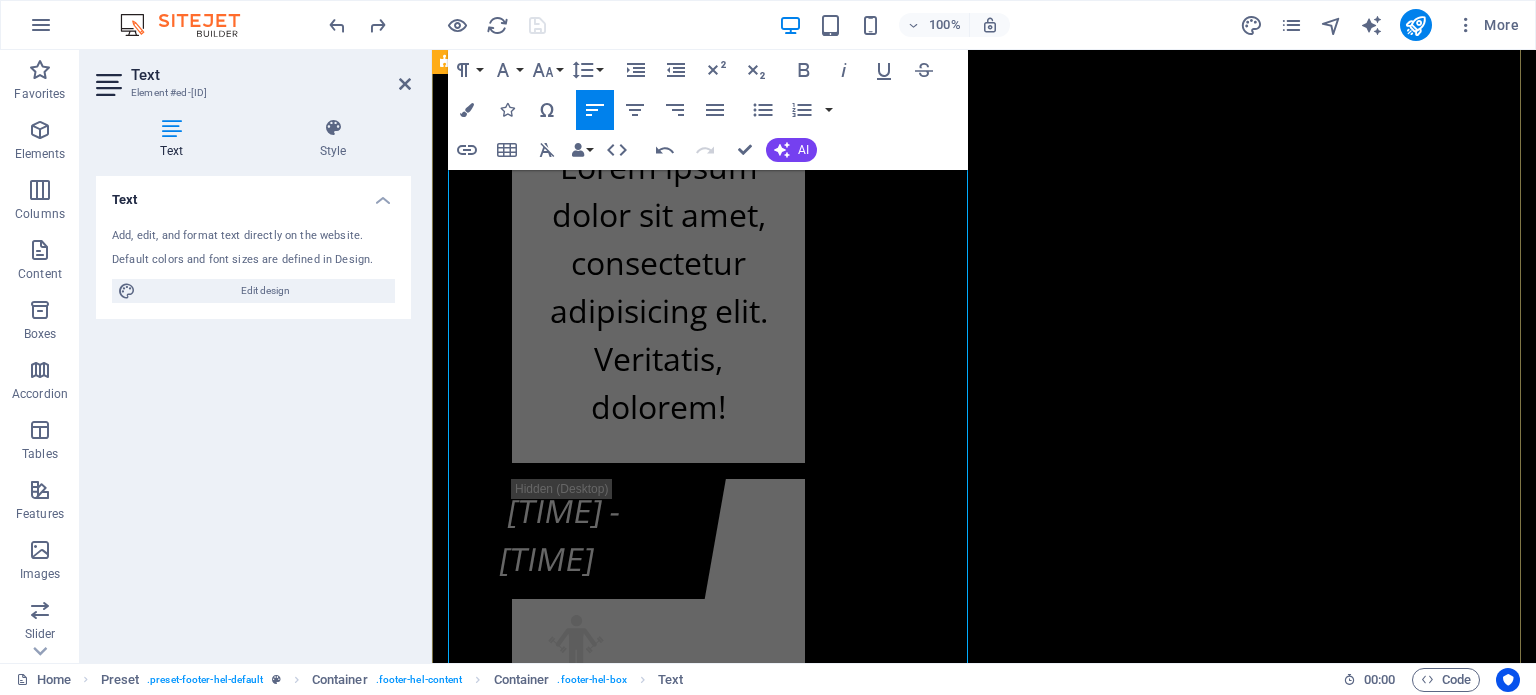 click on "Kontakt info   kf-fitnes.ba Adresa Fitness centra KF (BHRT): Bulevar Meše Selimovića 12,  [POSTAL_CODE] [CITY]      +387 62 119 702 Adresa Fitnes centra K.F.  (Olimp. bazen Otoka): Bulevar Meše Selimovića 83b,  [POSTAL_CODE] [CITY] +387 62 119 702 Radno vrijeme Fitness centra KF (zgrada BHRT): Od ponedeljka do subote od 07:30h do 22:00h i nedeljom ćod 09:00h do 20:00h Radno vrijeme  Fitnes centra K.F. (Olimp. bazen Otoka): Od ponedeljka do subote od 07:00h do 22:30h i nedeljom od 09:00h do 20:00h info@kf-fitnes.ba Učlani se   Cjenovni plan fitnes centra
K.F. O.b. Otoka - Osnovni plan K.F. O.b. Otoka - Povlašteni plan K.F. O.b. Otoka - Aerobik plan K.F. O.b. Otoka - AQUA Aerobik plan   I have read and understand the privacy policy. Unreadable? Load new PODNESI ZAHTJEV" at bounding box center [984, 23330] 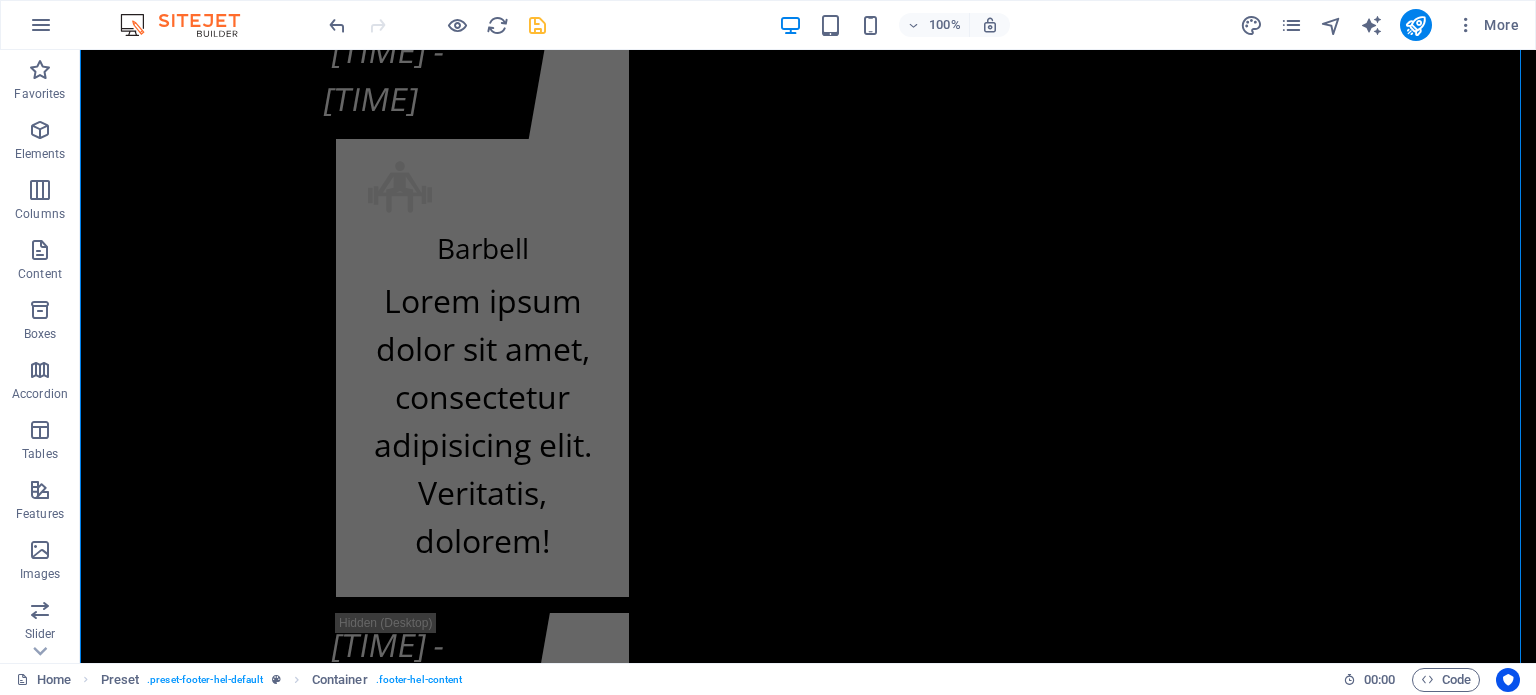 scroll, scrollTop: 24872, scrollLeft: 0, axis: vertical 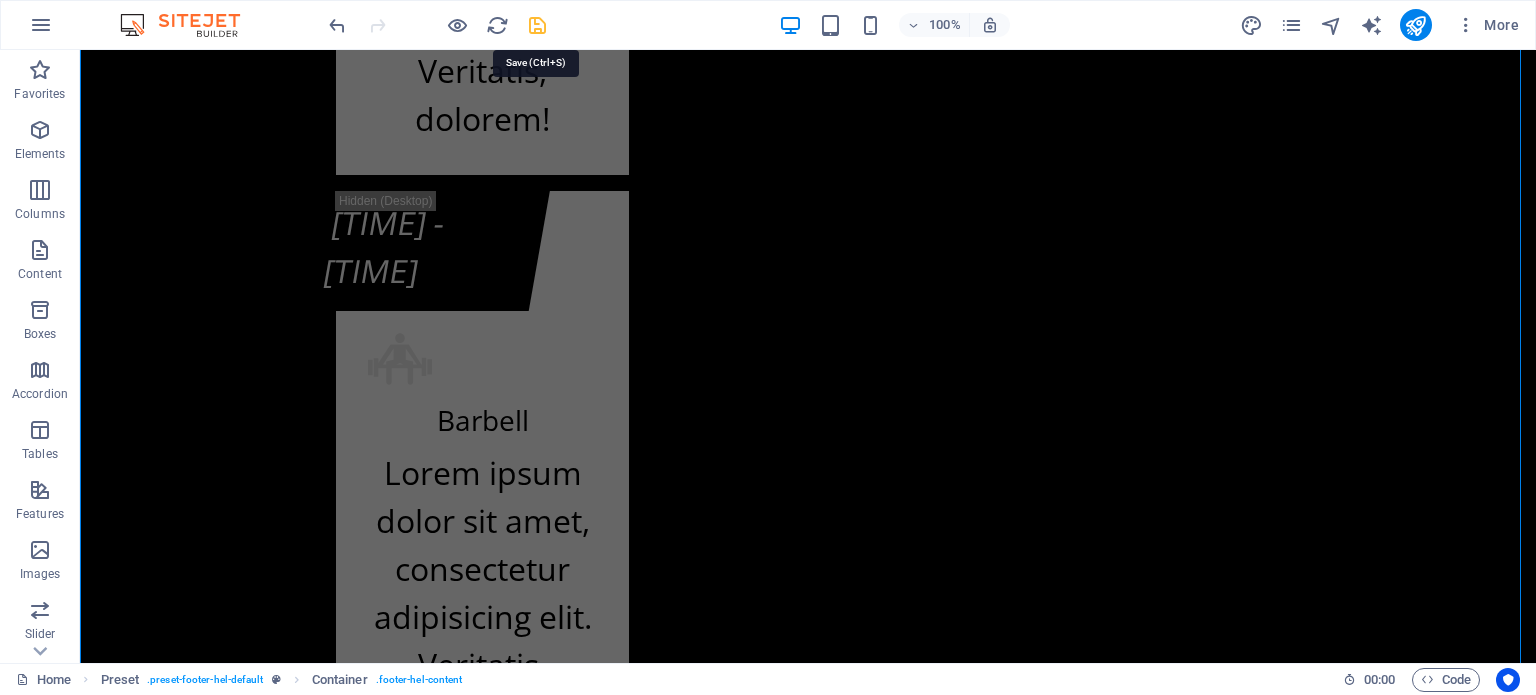 click at bounding box center [537, 25] 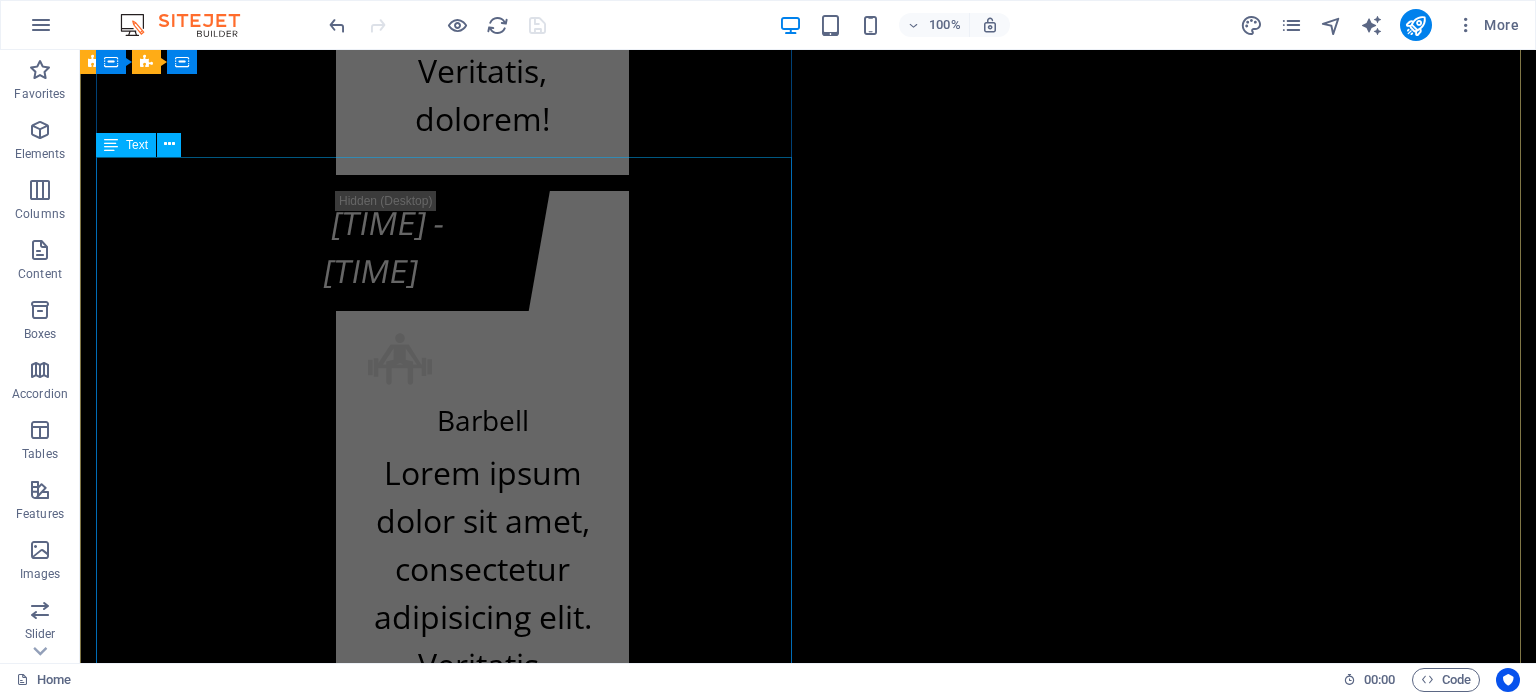 click on "kf-fitnes.ba Adresa Fitness centra KF (BHRT): [STREET_ADDRESS] [POSTAL_CODE] [CITY]      +[PHONE] Adresa Fitnes centra K.F. (Olimp. bazen Otoka): [STREET_ADDRESS] [POSTAL_CODE] [CITY] +[PHONE] Radno vrijeme Fitness centra KF (zgrada BHRT): Od ponedeljka do subote od 07:30h do 22:00h i nedeljom ćod 09:00h do 20:00h Radno vrijeme  Fitnes centra K.F. (Olimp. bazen Otoka): Od ponedeljka do subote od 07:00h do 22:30h i nedeljom od 09:00h do 20:00h info@kf-fitnes.ba" at bounding box center [808, 23949] 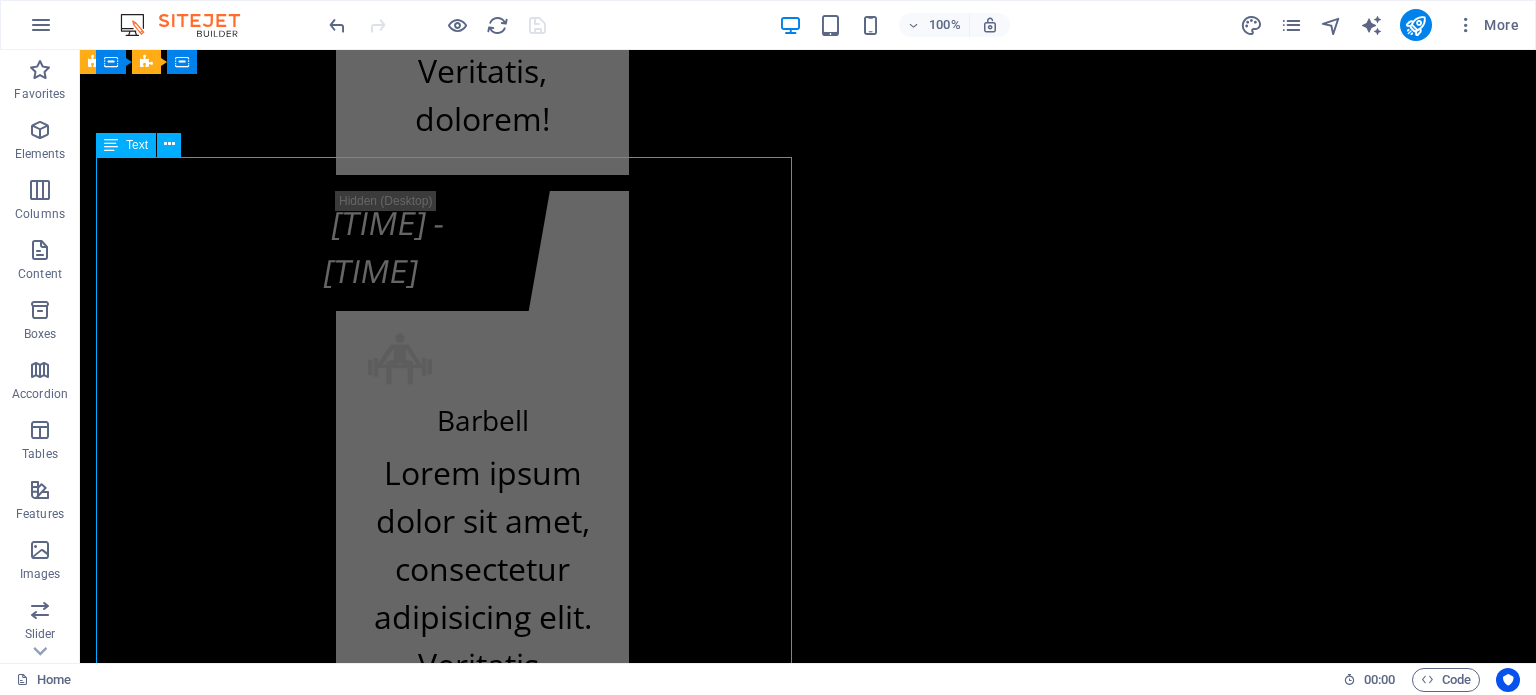click on "kf-fitnes.ba Adresa Fitness centra KF (BHRT): [STREET_ADDRESS] [POSTAL_CODE] [CITY]      +[PHONE] Adresa Fitnes centra K.F. (Olimp. bazen Otoka): [STREET_ADDRESS] [POSTAL_CODE] [CITY] +[PHONE] Radno vrijeme Fitness centra KF (zgrada BHRT): Od ponedeljka do subote od 07:30h do 22:00h i nedeljom ćod 09:00h do 20:00h Radno vrijeme  Fitnes centra K.F. (Olimp. bazen Otoka): Od ponedeljka do subote od 07:00h do 22:30h i nedeljom od 09:00h do 20:00h info@kf-fitnes.ba" at bounding box center (808, 23949) 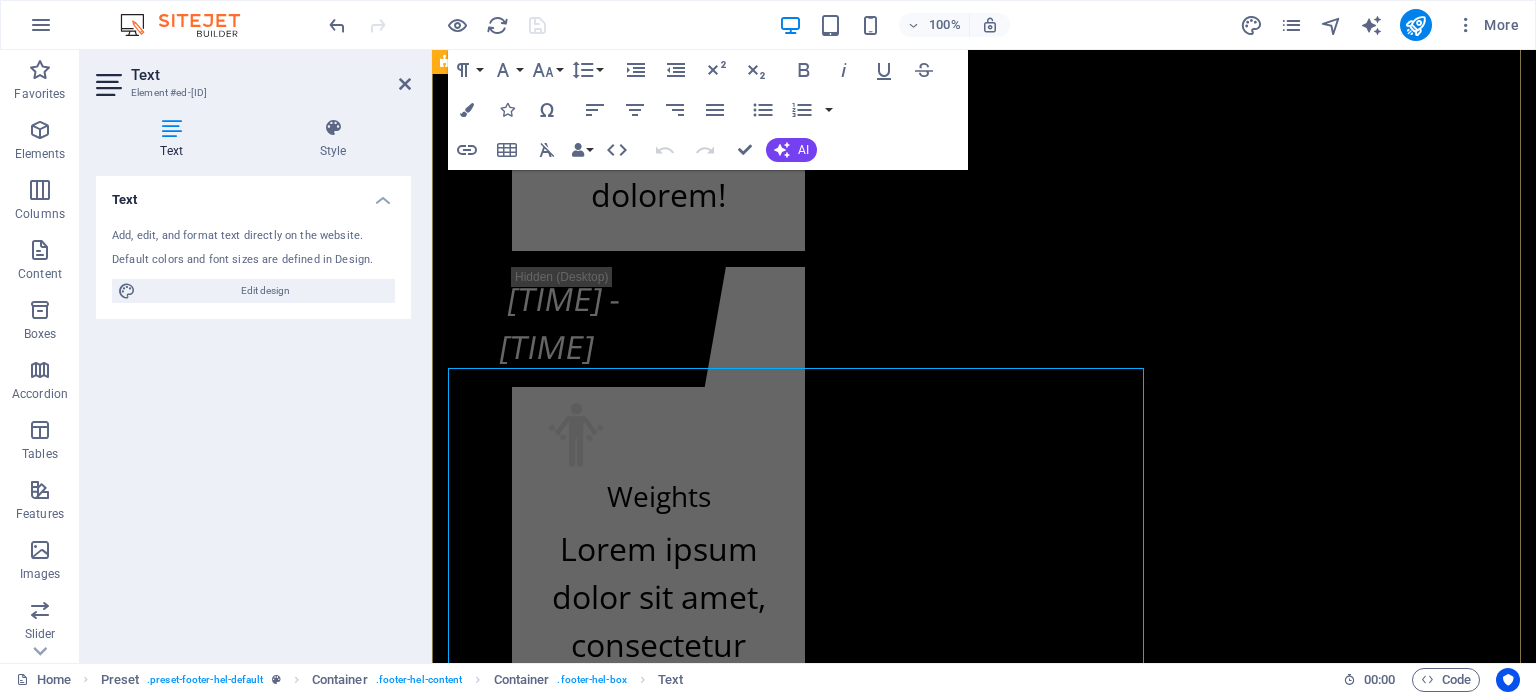 scroll, scrollTop: 24660, scrollLeft: 0, axis: vertical 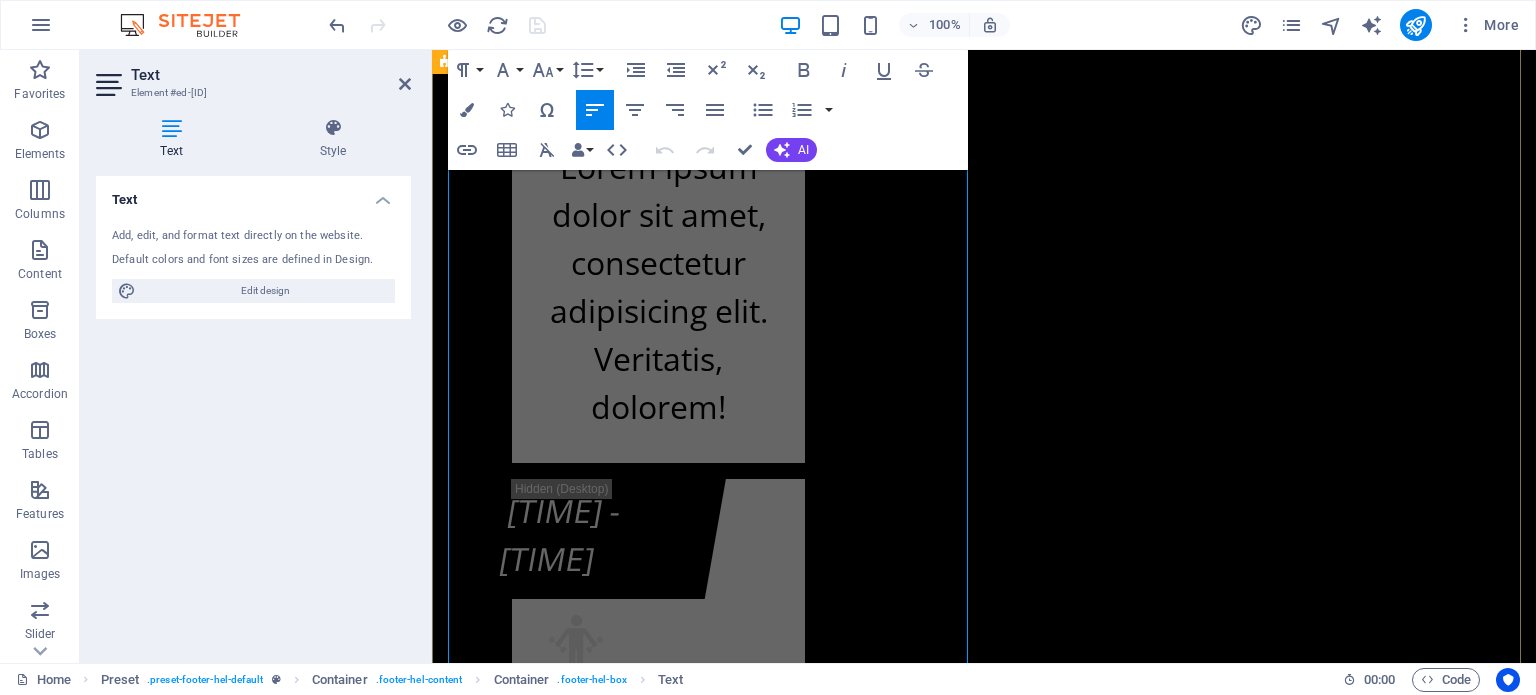 click on "+387 [PHONE]" at bounding box center [577, 22613] 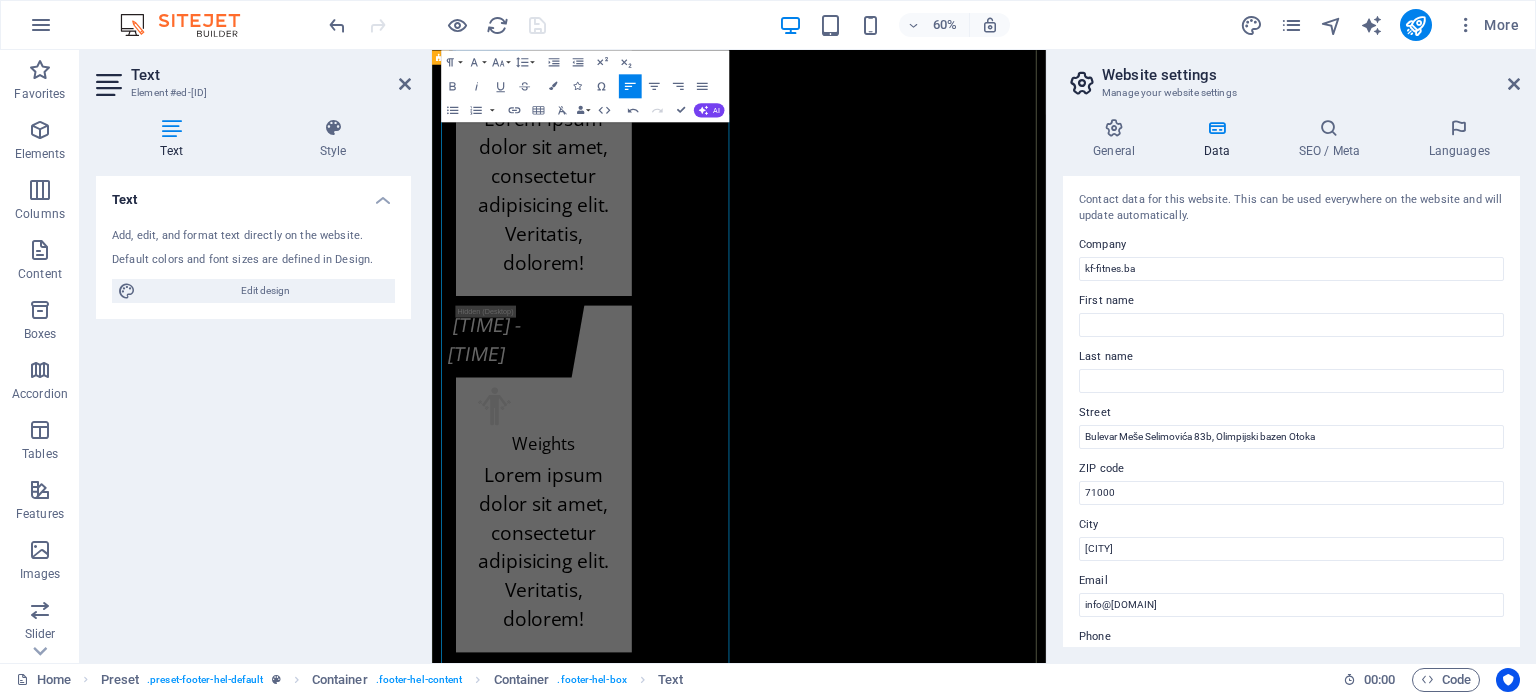 click on "Kontakt info   kf-fitnes.ba Adresa Fitness centra KF (BHRT): [STREET_ADDRESS] [POSTAL_CODE] [CITY]     ​ Adresa Fitnes centra K.F. (Olimp. bazen Otoka): [STREET_ADDRESS] [POSTAL_CODE] [CITY] +[PHONE] Radno vrijeme Fitness centra KF (zgrada BHRT): Od ponedeljka do subote od 07:30h do 22:00h i nedeljom ćod 09:00h do 20:00h Radno vrijeme  Fitnes centra K.F. (Olimp. bazen Otoka): Od ponedeljka do subote od 07:00h do 22:30h i nedeljom od 09:00h do 20:00h info@kf-fitnes.ba Učlani se   Cjenovni plan fitnes centra
K.F. O.b. Otoka - Osnovni plan K.F. O.b. Otoka - Povlašteni plan K.F. O.b. Otoka - Aerobik plan K.F. O.b. Otoka - AQUA Aerobik plan   I have read and understand the privacy policy. Unreadable? Load new PODNESI ZAHTJEV" at bounding box center [943, 23278] 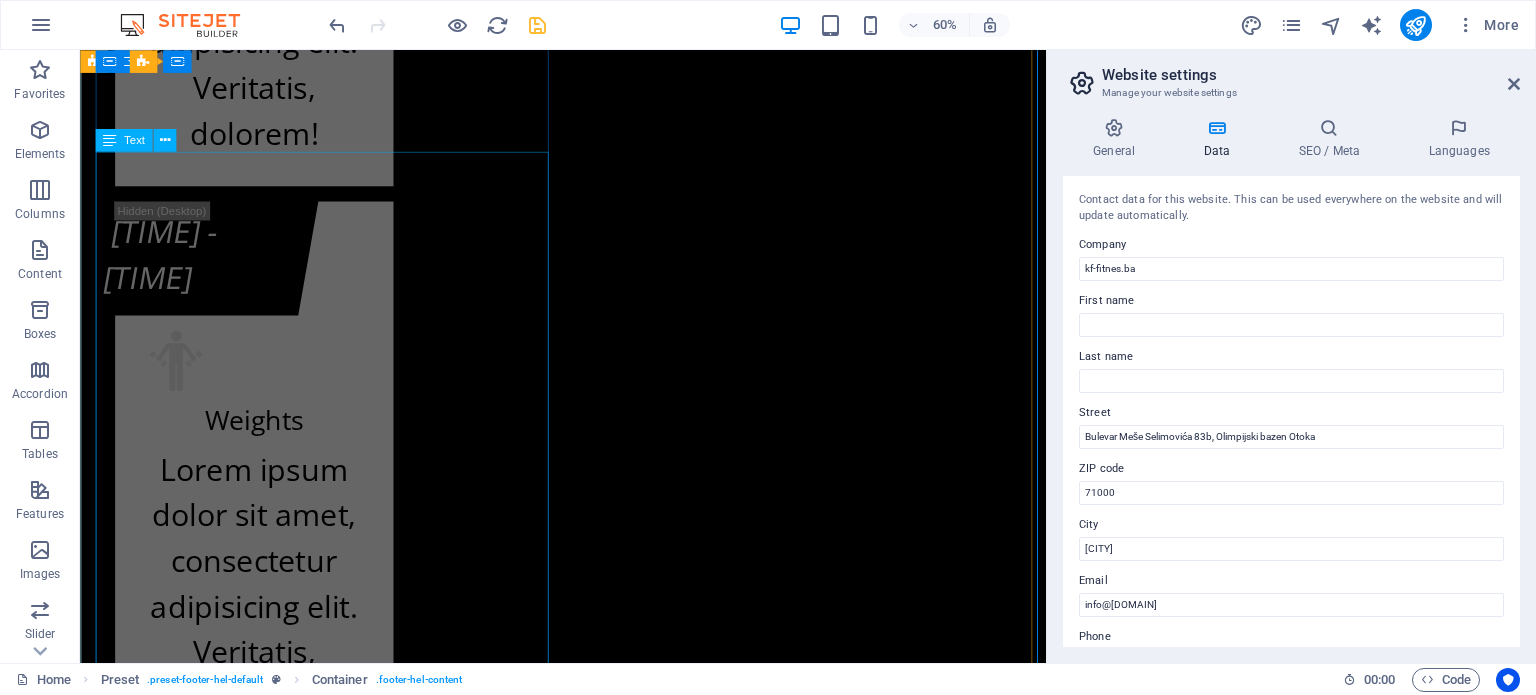 scroll, scrollTop: 24608, scrollLeft: 0, axis: vertical 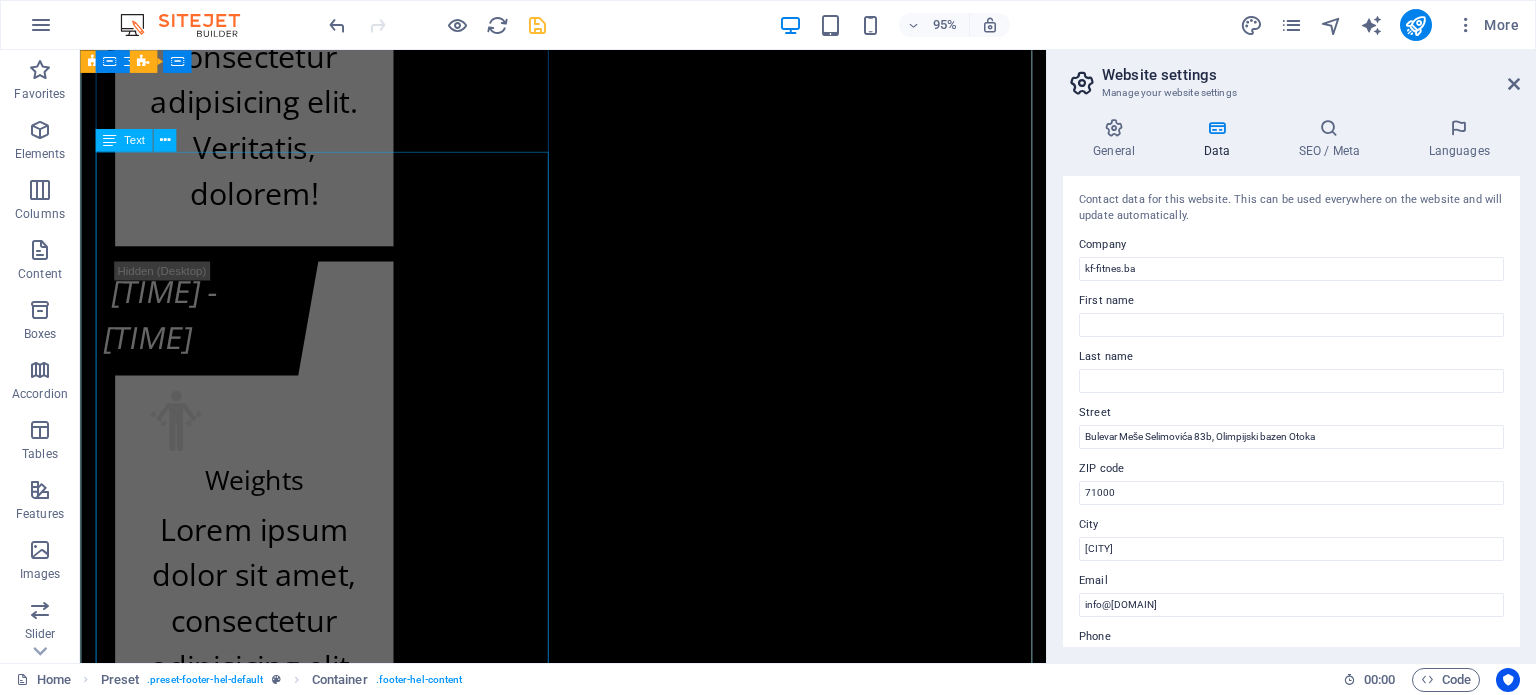 click on "kf-fitnes.ba Adresa Fitness centra KF (BHRT): [STREET_ADDRESS] [POSTAL_CODE] [CITY]      Adresa Fitnes centra K.F. (Olimp. bazen Otoka): [STREET_ADDRESS] [POSTAL_CODE] [CITY] +[PHONE] Radno vrijeme Fitness centra KF (zgrada BHRT): Od ponedeljka do subote od 07:30h do 22:00h i nedeljom ćod 09:00h do 20:00h Radno vrijeme  Fitnes centra K.F. (Olimp. bazen Otoka): Od ponedeljka do subote od 07:00h do 22:30h i nedeljom od 09:00h do 20:00h info@kf-fitnes.ba" at bounding box center (588, 22627) 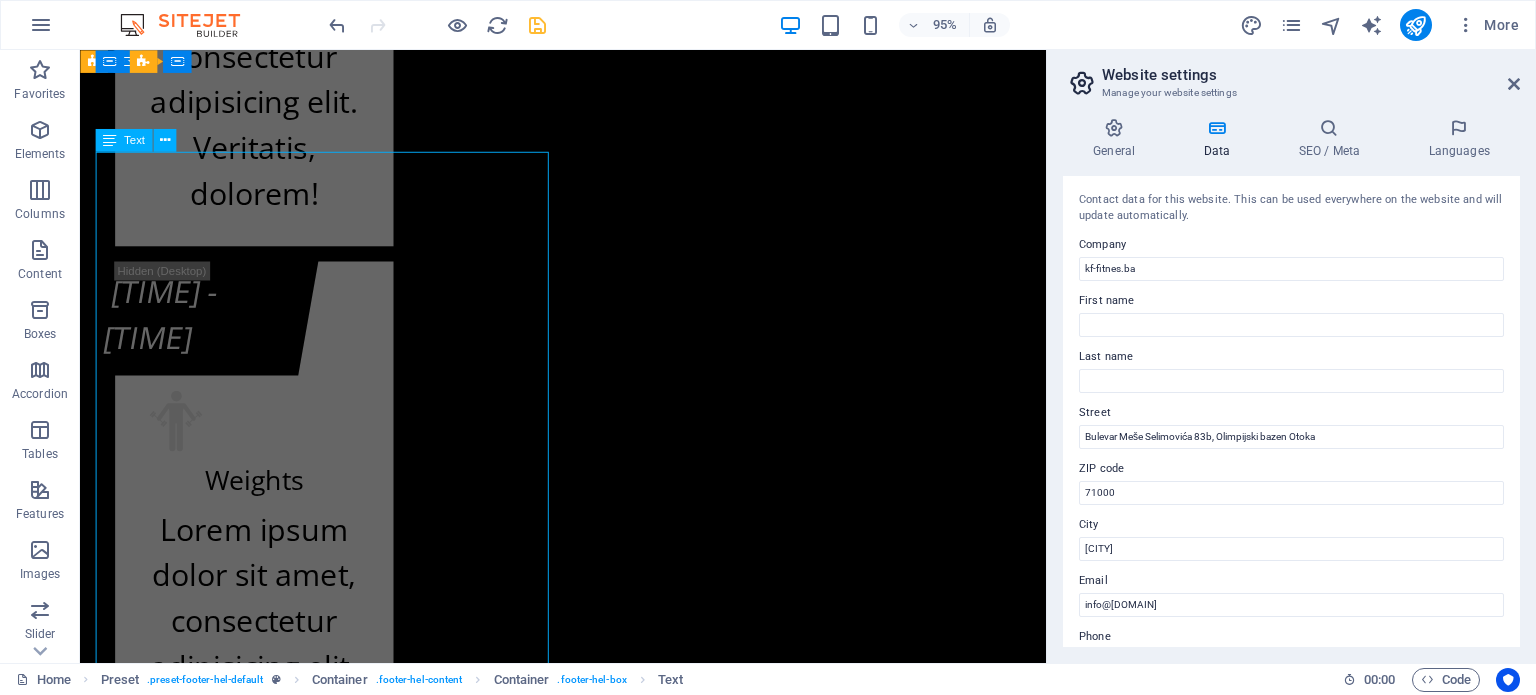 click on "kf-fitnes.ba Adresa Fitness centra KF (BHRT): [STREET_ADDRESS] [POSTAL_CODE] [CITY]      Adresa Fitnes centra K.F. (Olimp. bazen Otoka): [STREET_ADDRESS] [POSTAL_CODE] [CITY] +[PHONE] Radno vrijeme Fitness centra KF (zgrada BHRT): Od ponedeljka do subote od 07:30h do 22:00h i nedeljom ćod 09:00h do 20:00h Radno vrijeme  Fitnes centra K.F. (Olimp. bazen Otoka): Od ponedeljka do subote od 07:00h do 22:30h i nedeljom od 09:00h do 20:00h info@kf-fitnes.ba" at bounding box center [588, 22627] 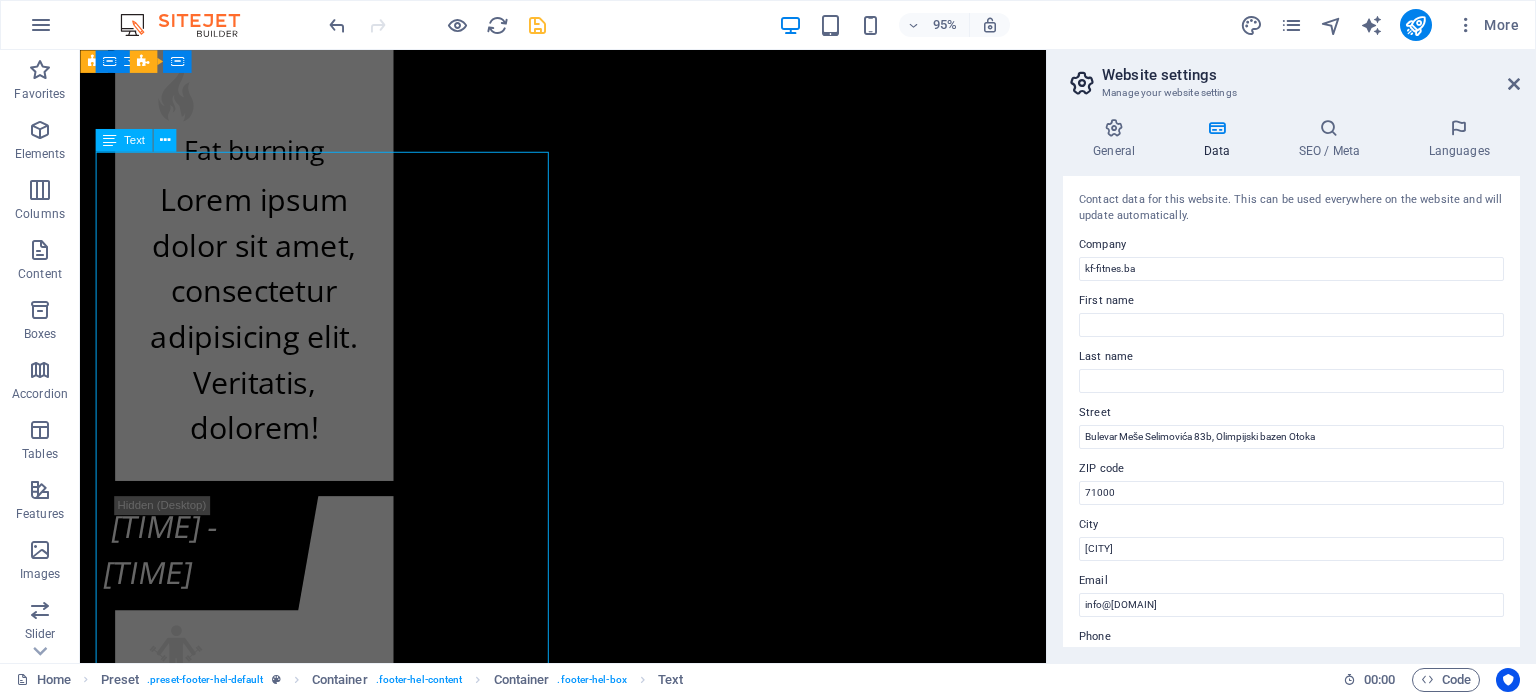 scroll, scrollTop: 24671, scrollLeft: 0, axis: vertical 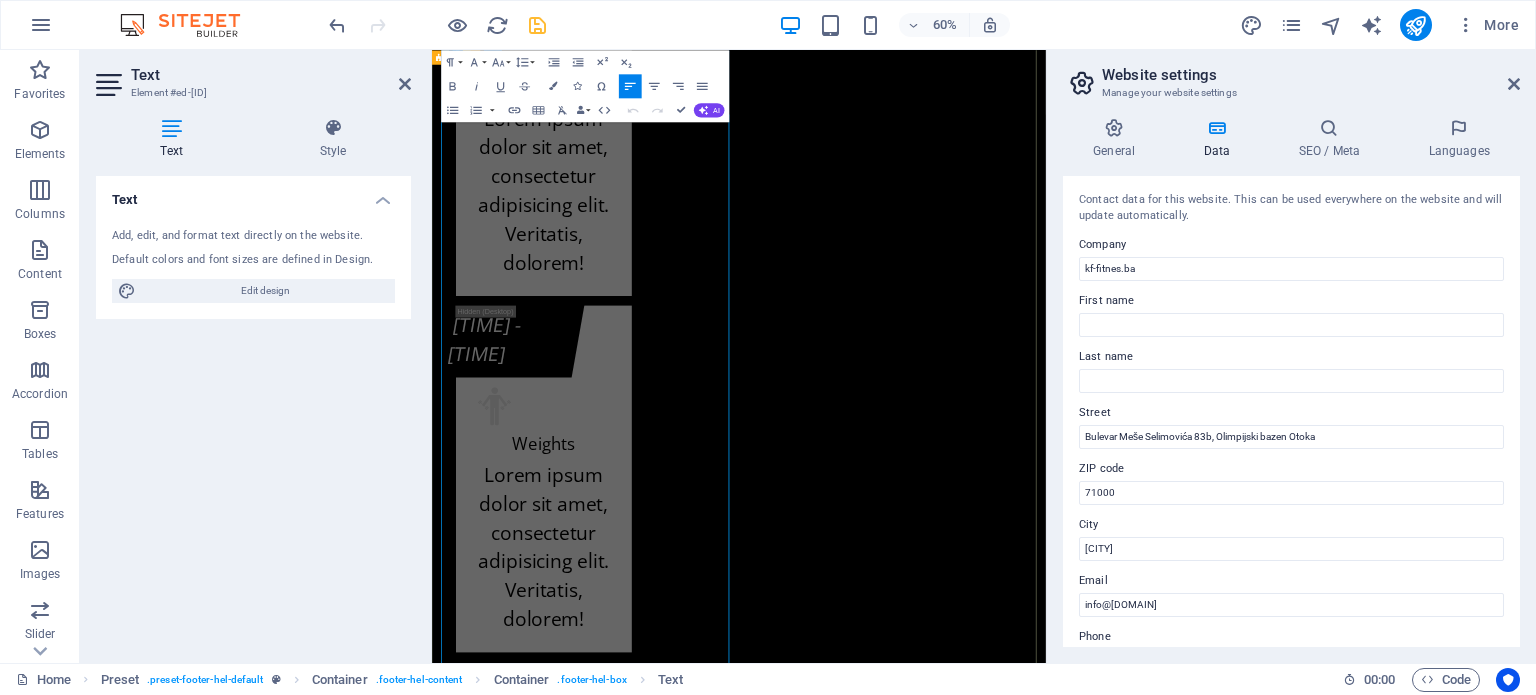 click at bounding box center (969, 22562) 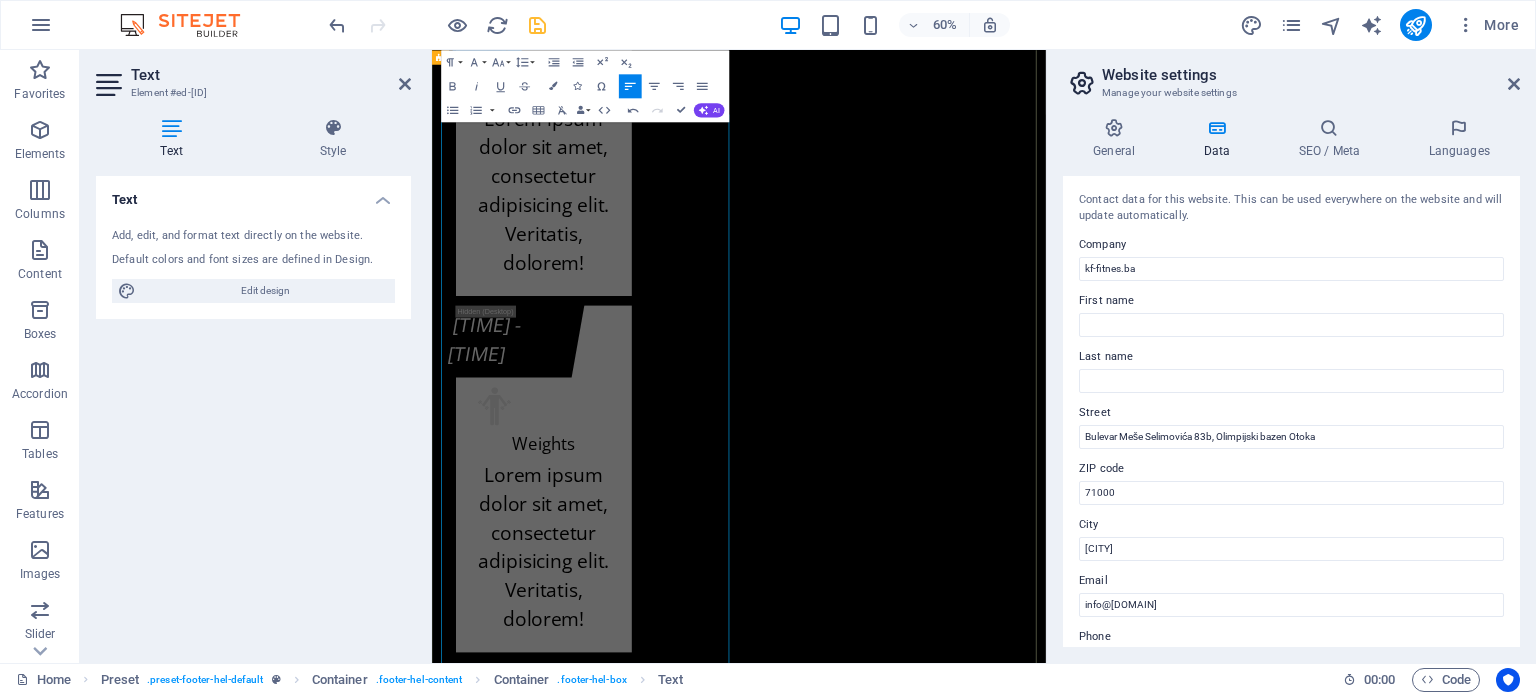 click on "Kontakt info   kf-fitnes.ba Adresa Fitness centra KF (BHRT): [STREET] [NUMBER],  [POSTAL_CODE] [CITY]  0    Adresa Fitnes centra K.F.  (Olimp. bazen Otoka): [STREET] [NUMBER]b,  [POSTAL_CODE] [CITY] +[PHONE] Radno vrijeme Fitness centra KF (zgrada BHRT): Od ponedeljka do subote od 07:30h do 22:00h i nedeljom ćod 09:00h do 20:00h Radno vrijeme  Fitnes centra K.F. (Olimp. bazen Otoka): Od ponedeljka do subote od 07:00h do 22:30h i nedeljom od 09:00h do 20:00h info@kf-fitnes.ba Učlani se   Cjenovni plan fitnes centra
K.F. O.b. Otoka - Osnovni plan K.F. O.b. Otoka - Povlašteni plan K.F. O.b. Otoka - Aerobik plan K.F. O.b. Otoka - AQUA Aerobik plan   I have read and understand the privacy policy. Unreadable? Load new PODNESI ZAHTJEV" at bounding box center [943, 23278] 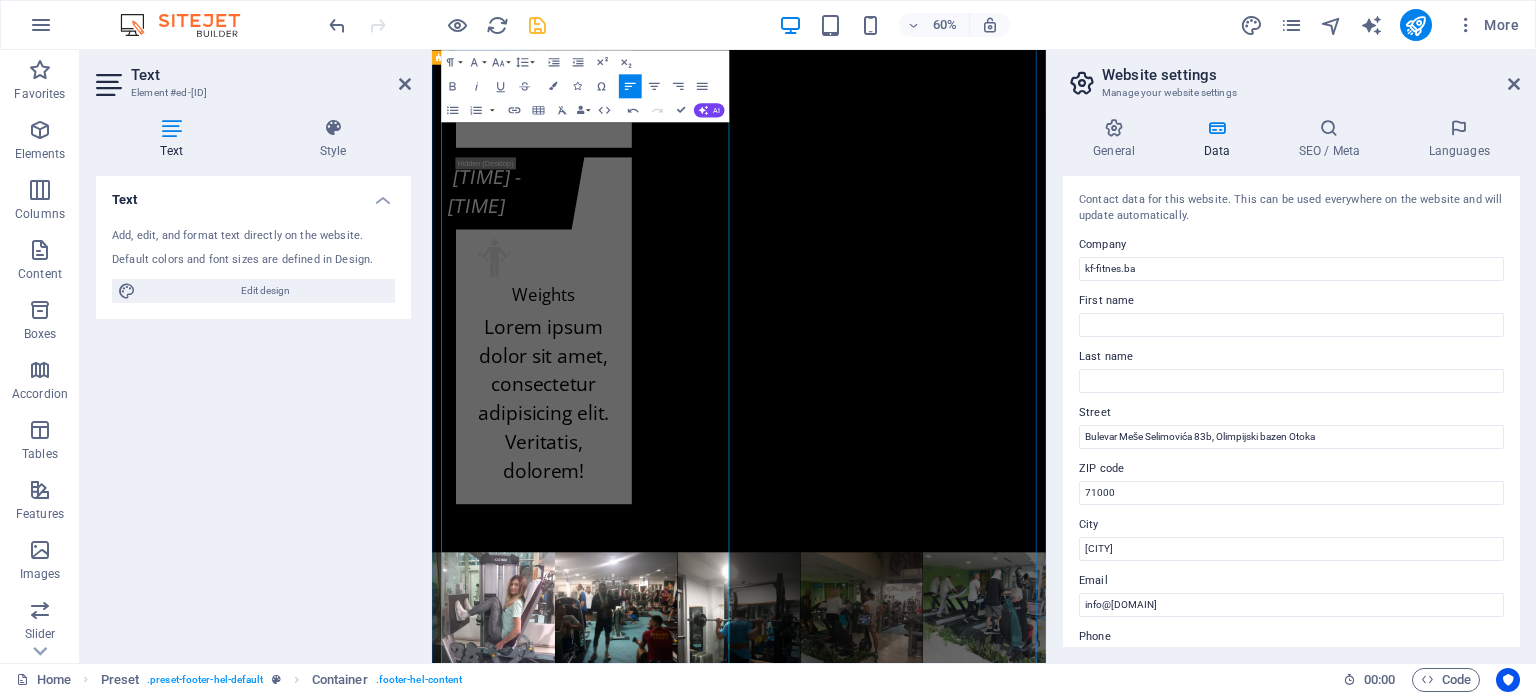scroll, scrollTop: 24608, scrollLeft: 0, axis: vertical 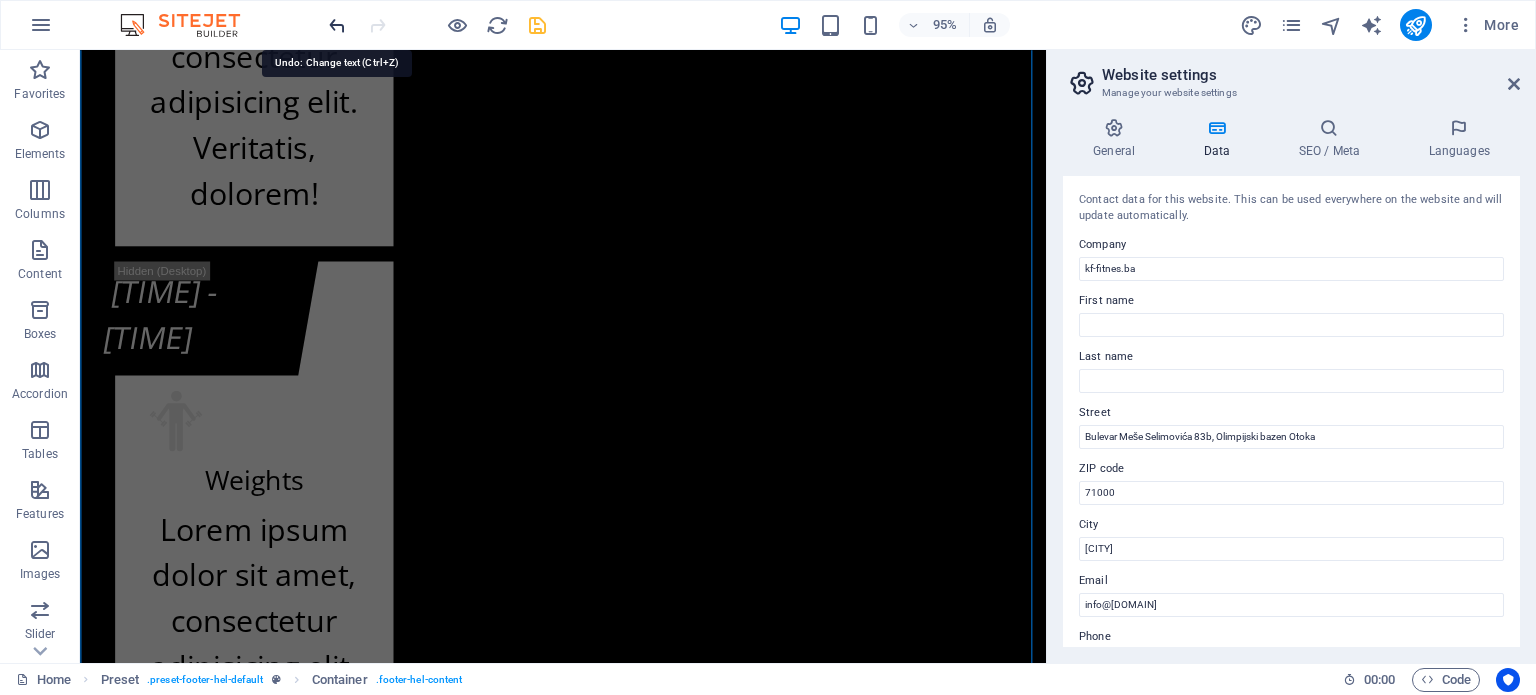 click at bounding box center (337, 25) 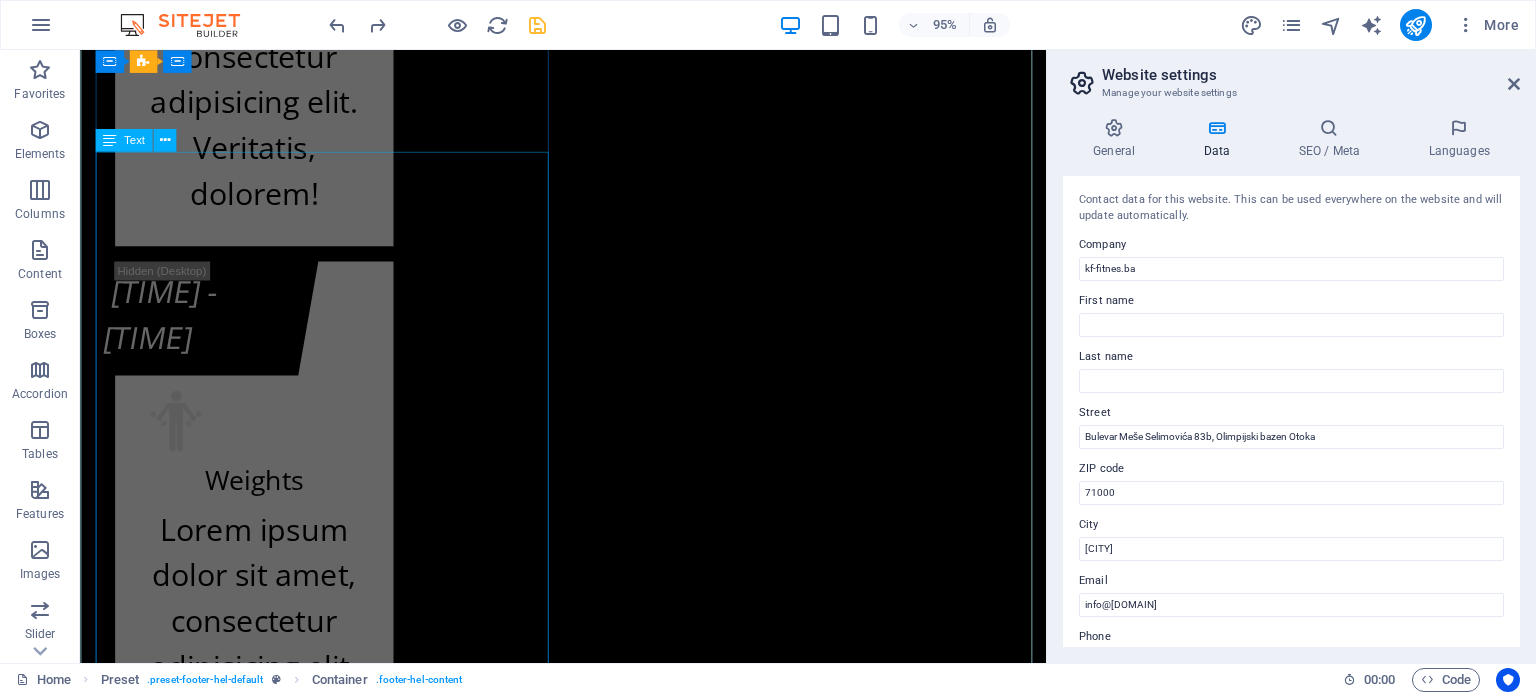 click on "kf-fitnes.ba Adresa Fitness centra KF (BHRT): [STREET_ADDRESS] [POSTAL_CODE] [CITY]      Adresa Fitnes centra K.F. (Olimp. bazen Otoka): [STREET_ADDRESS] [POSTAL_CODE] [CITY] +[PHONE] Radno vrijeme Fitness centra KF (zgrada BHRT): Od ponedeljka do subote od 07:30h do 22:00h i nedeljom ćod 09:00h do 20:00h Radno vrijeme  Fitnes centra K.F. (Olimp. bazen Otoka): Od ponedeljka do subote od 07:00h do 22:30h i nedeljom od 09:00h do 20:00h info@kf-fitnes.ba" at bounding box center (588, 22627) 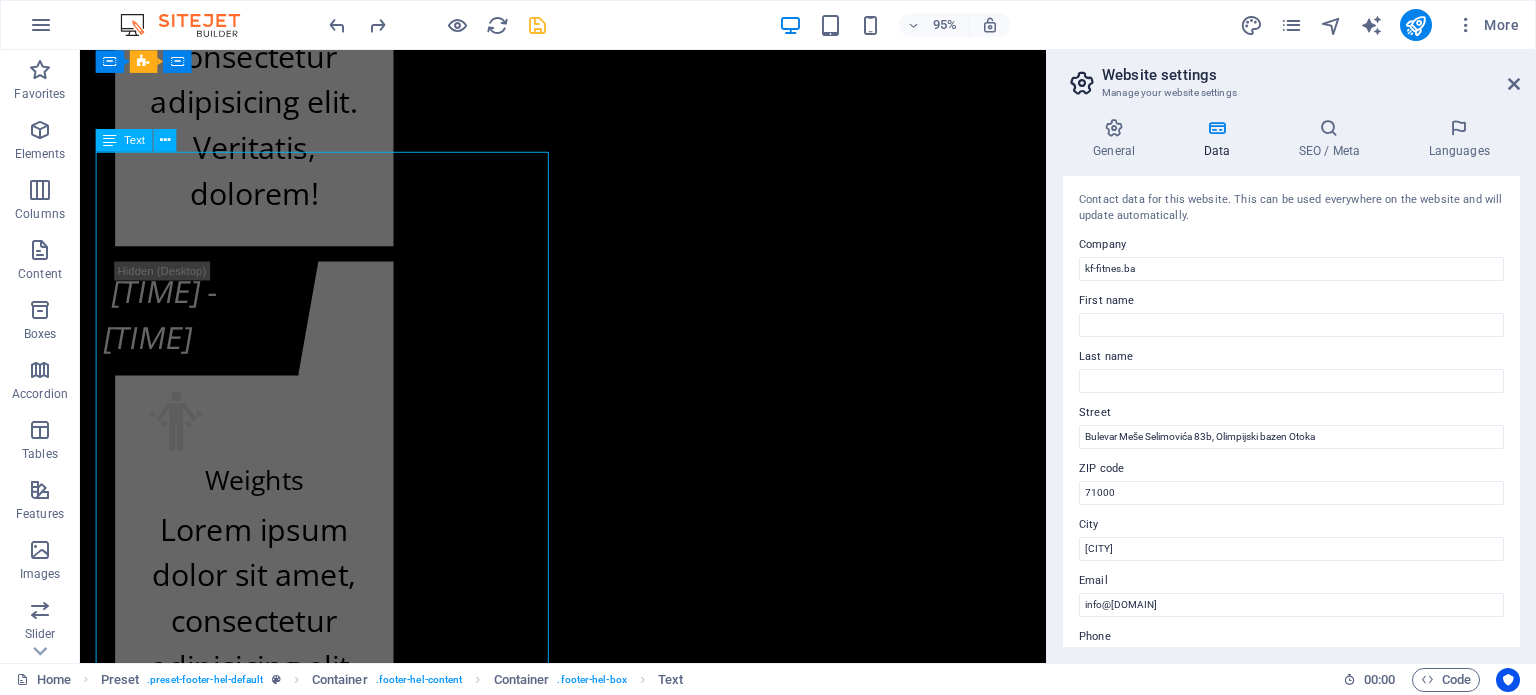 click on "kf-fitnes.ba Adresa Fitness centra KF (BHRT): [STREET_ADDRESS] [POSTAL_CODE] [CITY]      Adresa Fitnes centra K.F. (Olimp. bazen Otoka): [STREET_ADDRESS] [POSTAL_CODE] [CITY] +[PHONE] Radno vrijeme Fitness centra KF (zgrada BHRT): Od ponedeljka do subote od 07:30h do 22:00h i nedeljom ćod 09:00h do 20:00h Radno vrijeme  Fitnes centra K.F. (Olimp. bazen Otoka): Od ponedeljka do subote od 07:00h do 22:30h i nedeljom od 09:00h do 20:00h info@kf-fitnes.ba" at bounding box center [588, 22627] 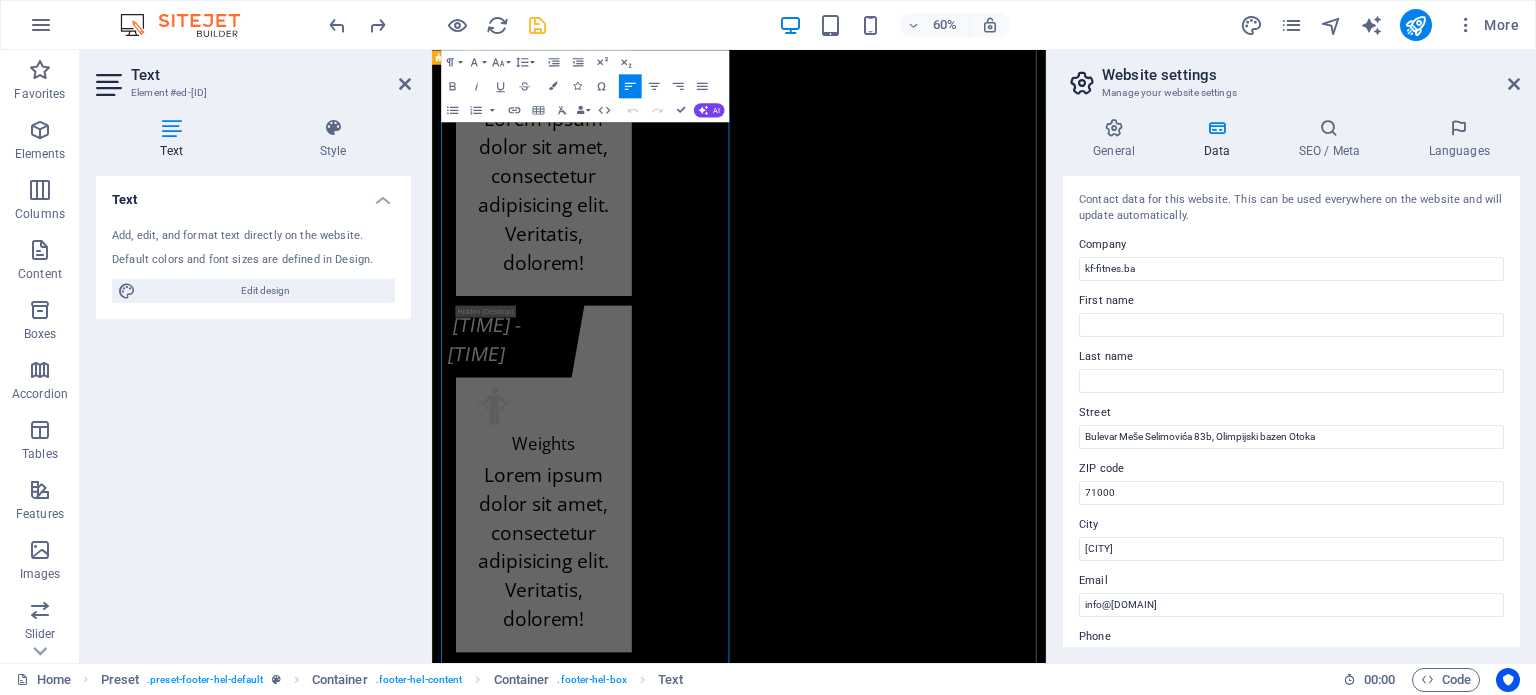 click at bounding box center (969, 22562) 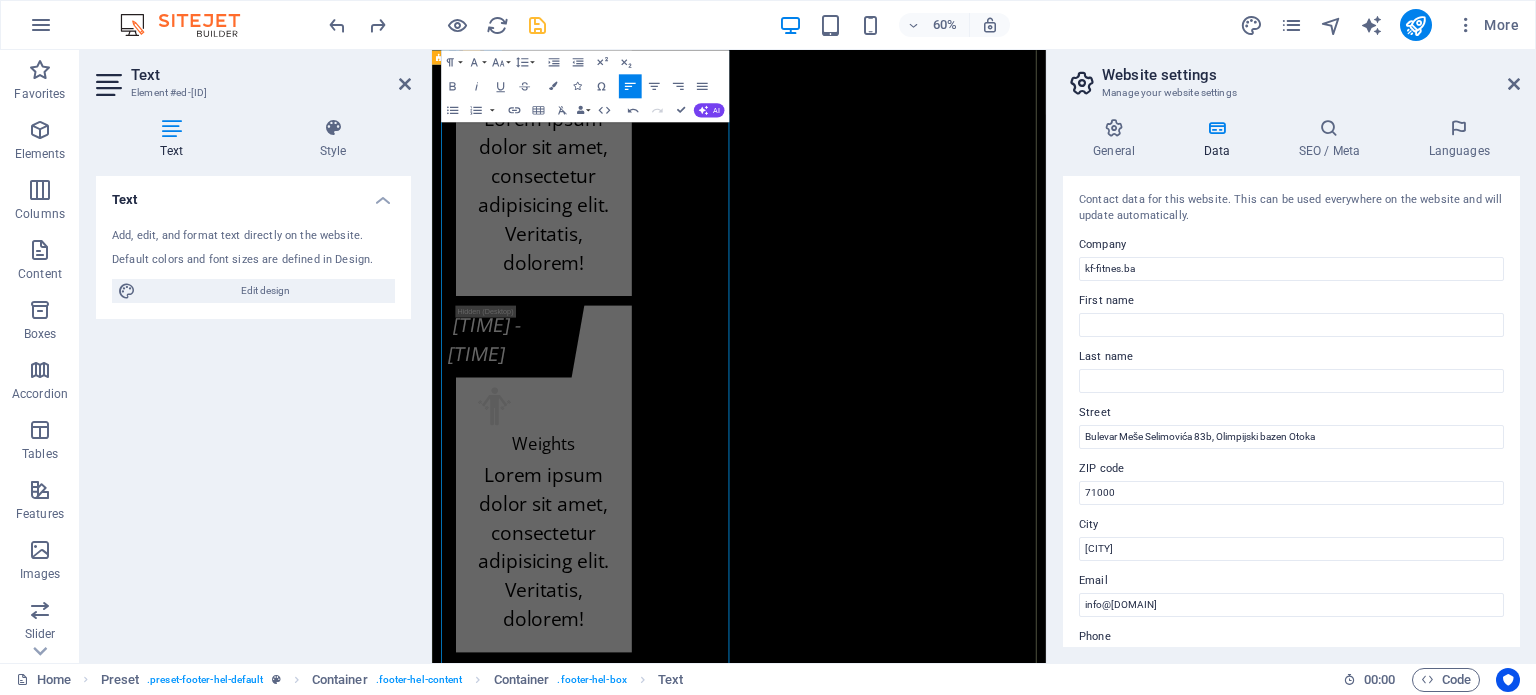 click on "jjj" at bounding box center (969, 22562) 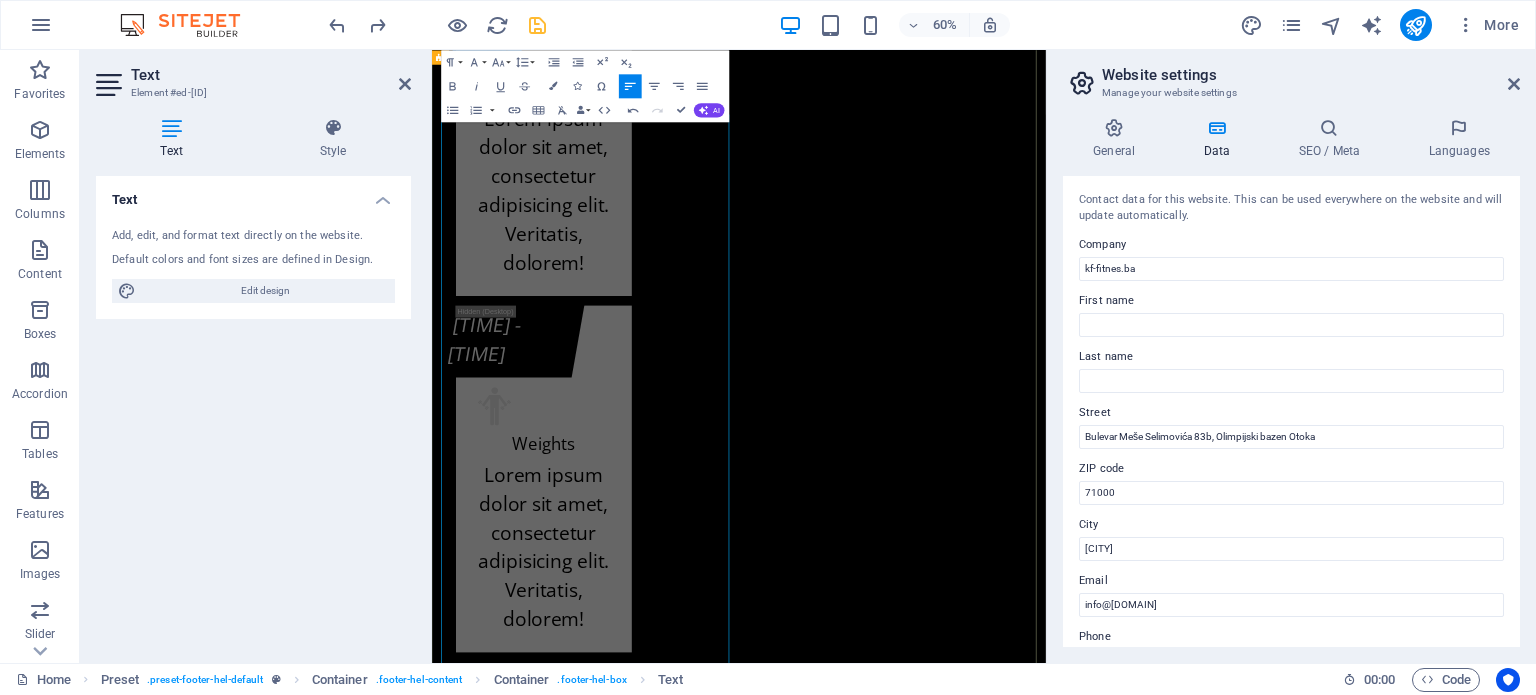 click on "Kontakt info   kf-fitnes.ba Adresa Fitness centra KF (BHRT): [STREET_ADDRESS] [POSTAL_CODE] [CITY]   j    Adresa Fitnes centra K.F. (Olimp. bazen Otoka): [STREET_ADDRESS] [POSTAL_CODE] [CITY] +[PHONE] Radno vrijeme Fitness centra KF (zgrada BHRT): Od ponedeljka do subote od 07:30h do 22:00h i nedeljom ćod 09:00h do 20:00h Radno vrijeme  Fitnes centra K.F. (Olimp. bazen Otoka): Od ponedeljka do subote od 07:00h do 22:30h i nedeljom od 09:00h do 20:00h info@kf-fitnes.ba Učlani se   Cjenovni plan fitnes centra
K.F. O.b. Otoka - Osnovni plan K.F. O.b. Otoka - Povlašteni plan K.F. O.b. Otoka - Aerobik plan K.F. O.b. Otoka - AQUA Aerobik plan   I have read and understand the privacy policy. Unreadable? Load new PODNESI ZAHTJEV" at bounding box center (943, 23334) 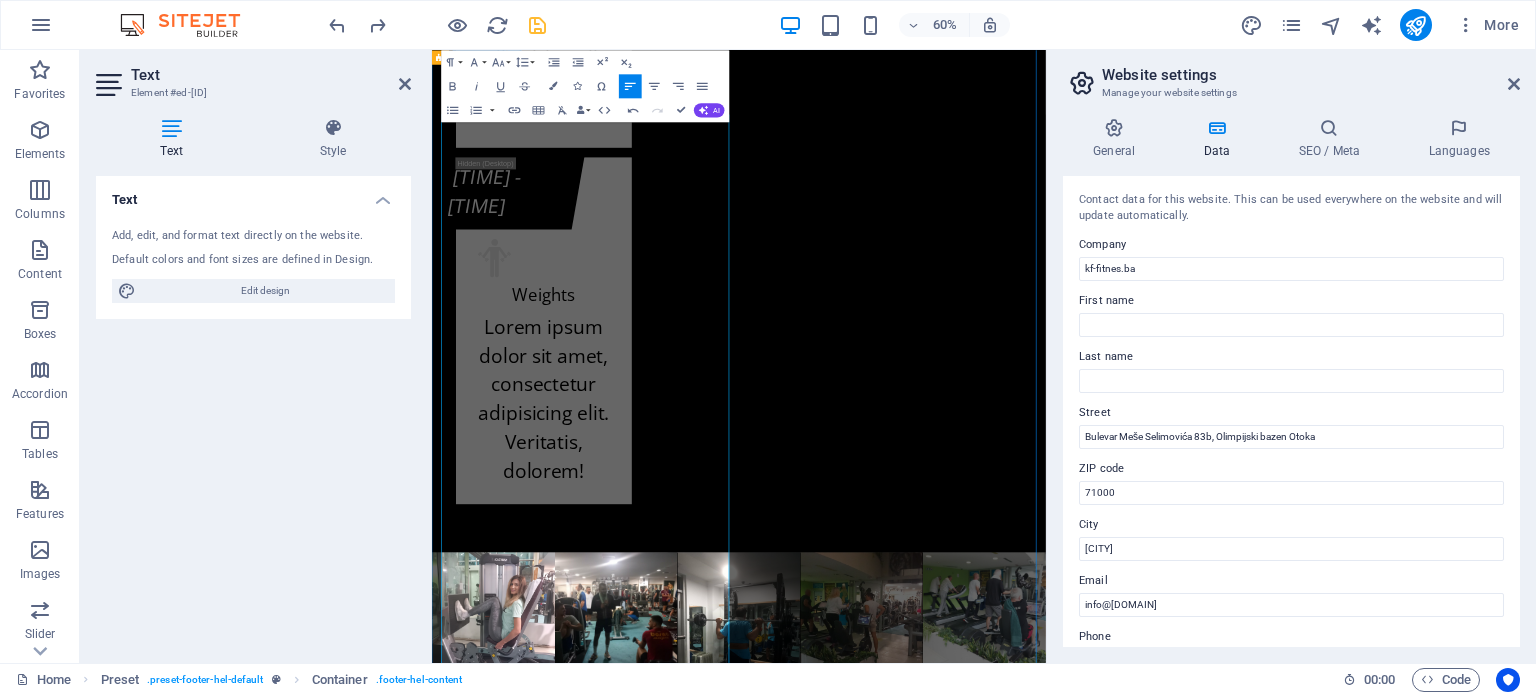 scroll, scrollTop: 24608, scrollLeft: 0, axis: vertical 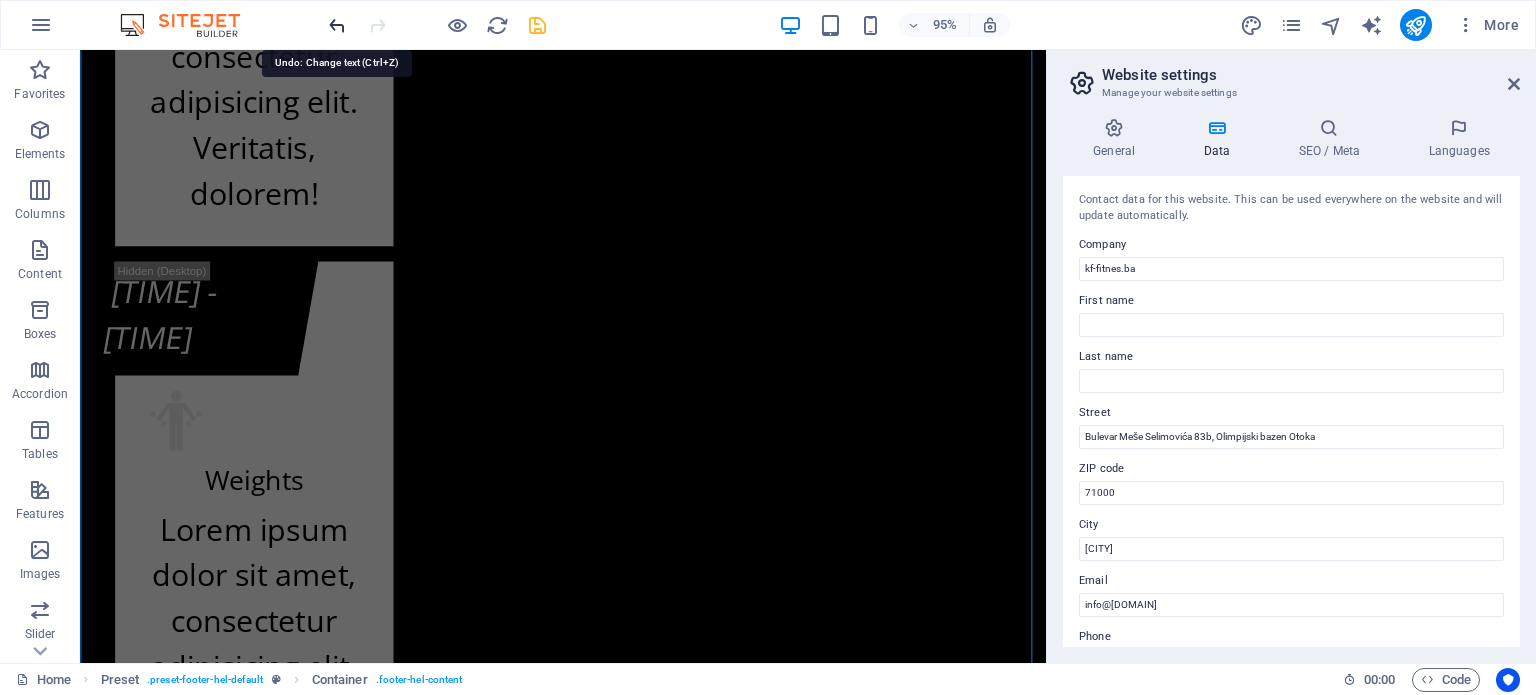 click at bounding box center [337, 25] 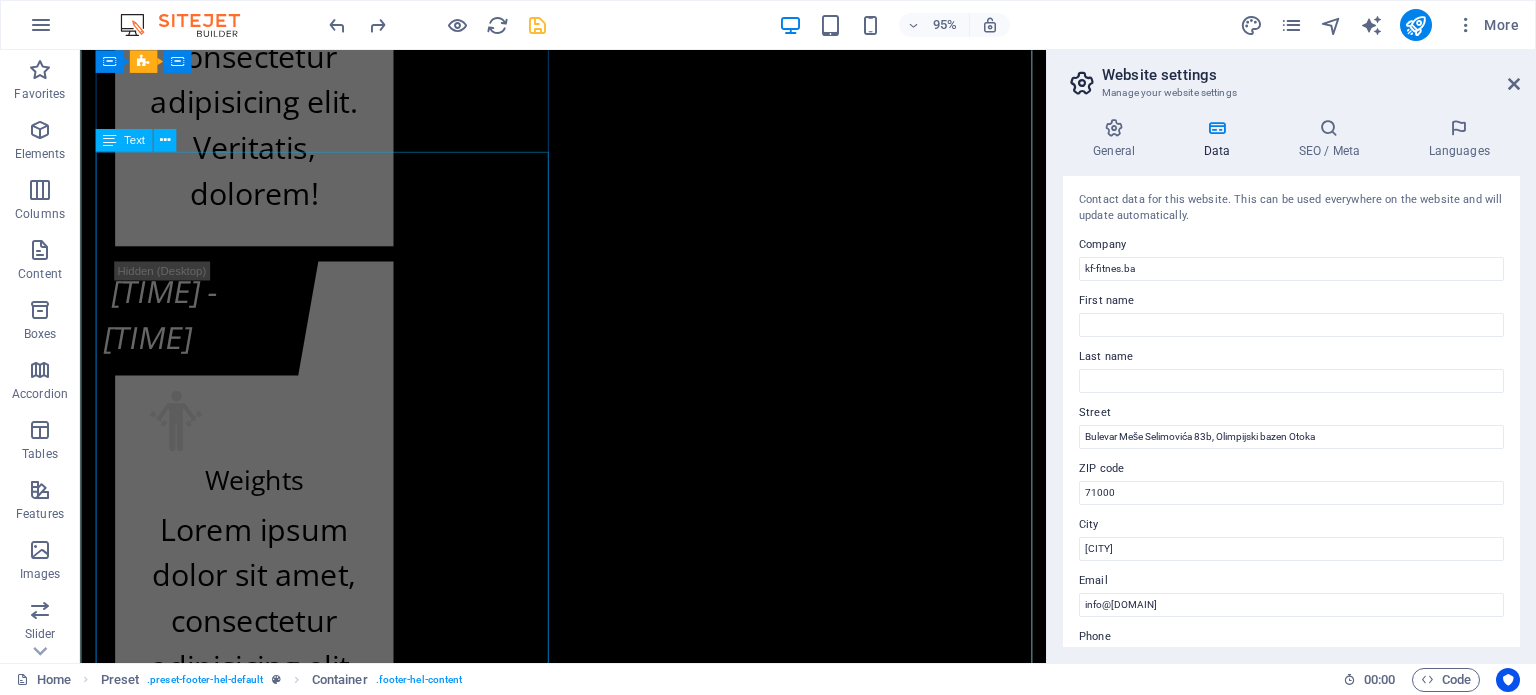 click on "kf-fitnes.ba Adresa Fitness centra KF (BHRT): [STREET_ADDRESS] [POSTAL_CODE] [CITY]      Adresa Fitnes centra K.F. (Olimp. bazen Otoka): [STREET_ADDRESS] [POSTAL_CODE] [CITY] +[PHONE] Radno vrijeme Fitness centra KF (zgrada BHRT): Od ponedeljka do subote od 07:30h do 22:00h i nedeljom ćod 09:00h do 20:00h Radno vrijeme  Fitnes centra K.F. (Olimp. bazen Otoka): Od ponedeljka do subote od 07:00h do 22:30h i nedeljom od 09:00h do 20:00h info@kf-fitnes.ba" at bounding box center [588, 22627] 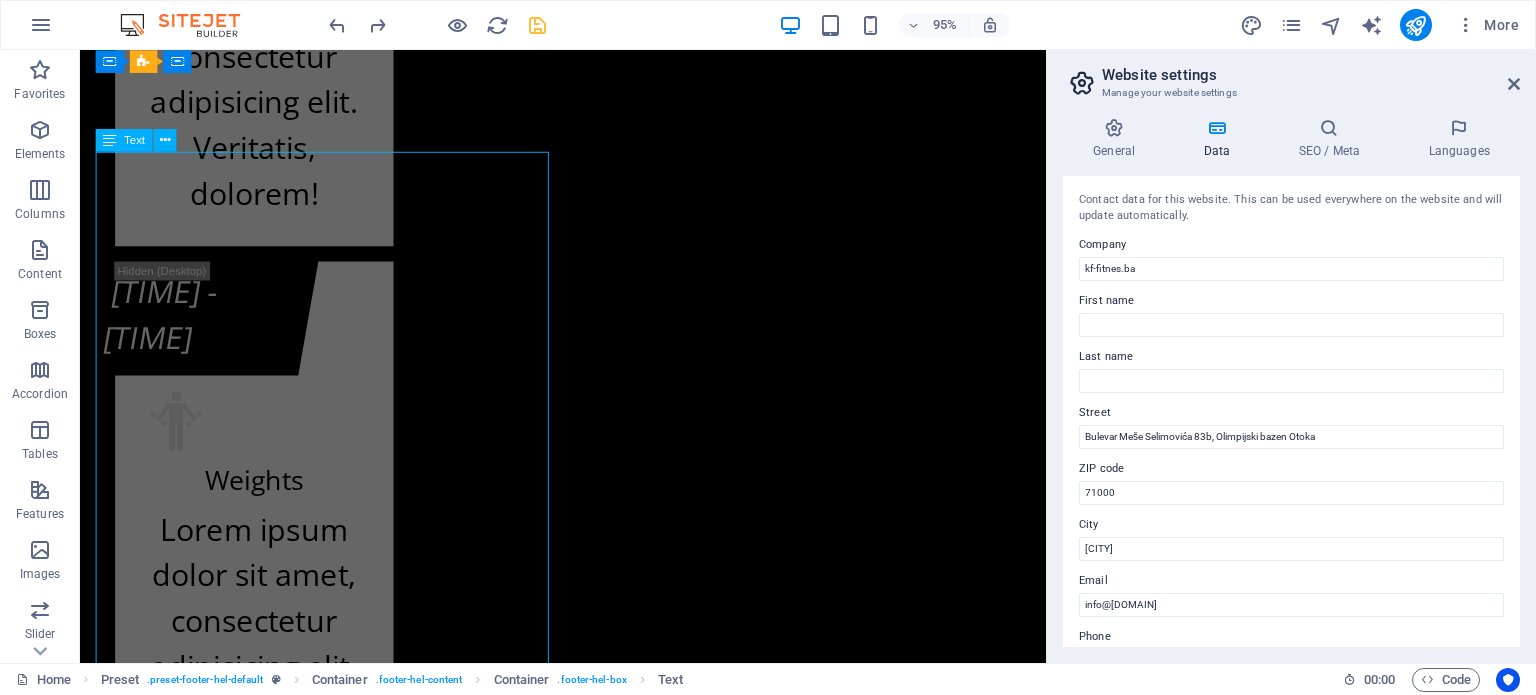 click on "kf-fitnes.ba Adresa Fitness centra KF (BHRT): [STREET_ADDRESS] [POSTAL_CODE] [CITY]      Adresa Fitnes centra K.F. (Olimp. bazen Otoka): [STREET_ADDRESS] [POSTAL_CODE] [CITY] +[PHONE] Radno vrijeme Fitness centra KF (zgrada BHRT): Od ponedeljka do subote od 07:30h do 22:00h i nedeljom ćod 09:00h do 20:00h Radno vrijeme  Fitnes centra K.F. (Olimp. bazen Otoka): Od ponedeljka do subote od 07:00h do 22:30h i nedeljom od 09:00h do 20:00h info@kf-fitnes.ba" at bounding box center (588, 22627) 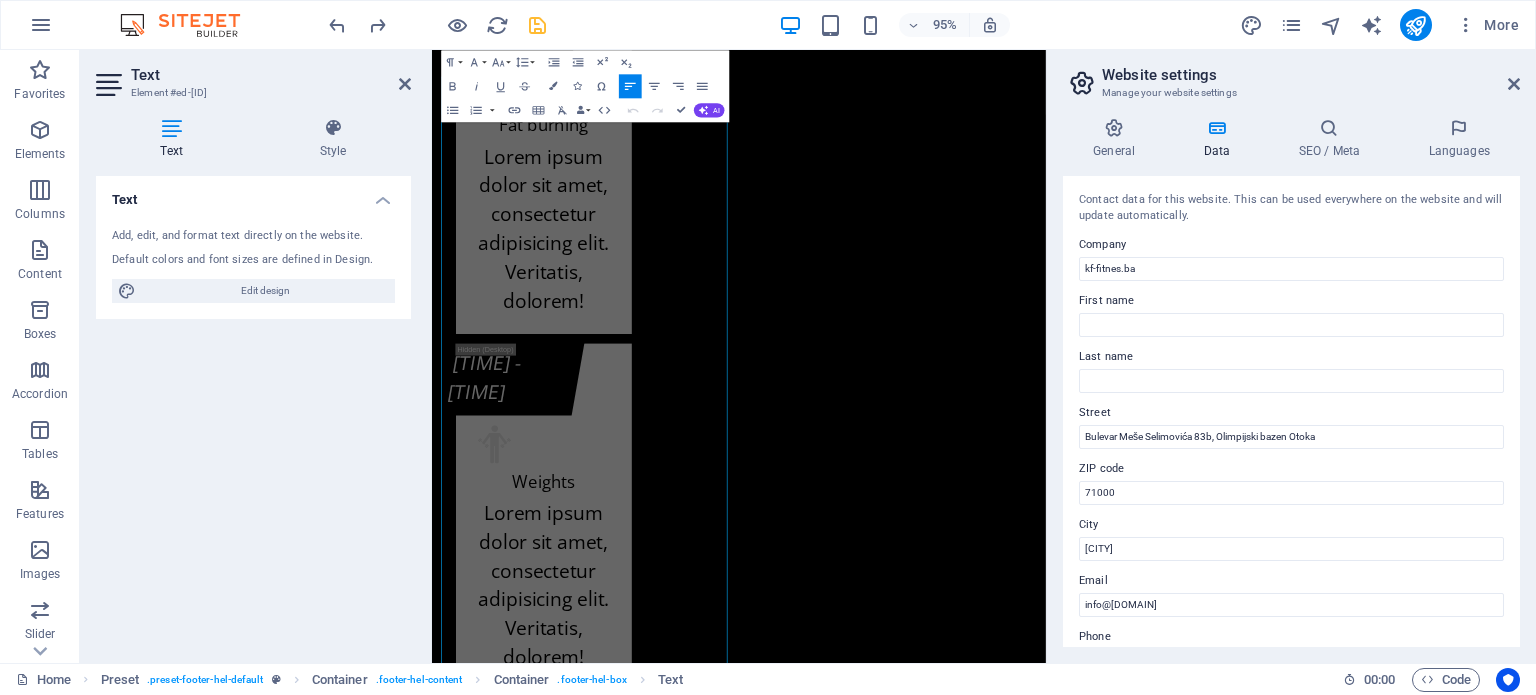 scroll, scrollTop: 24671, scrollLeft: 0, axis: vertical 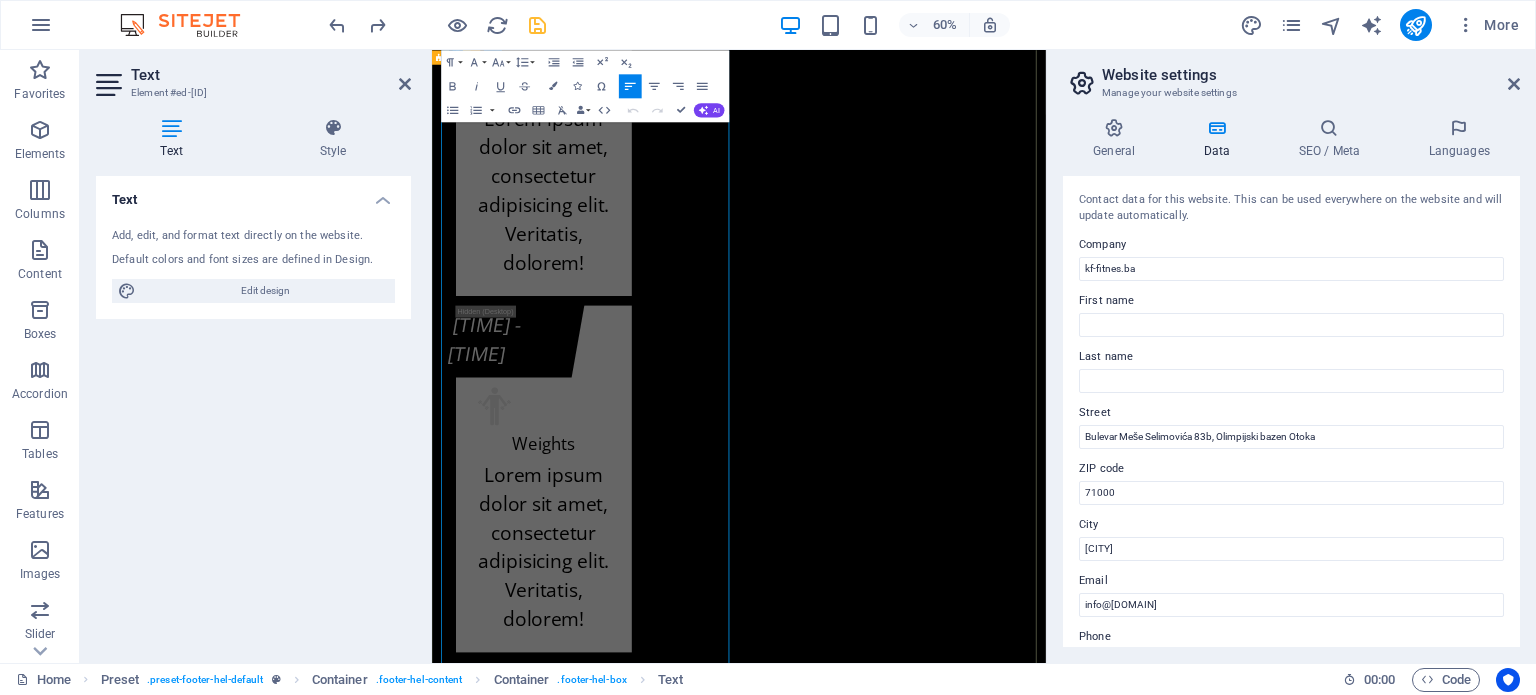 click at bounding box center [969, 22562] 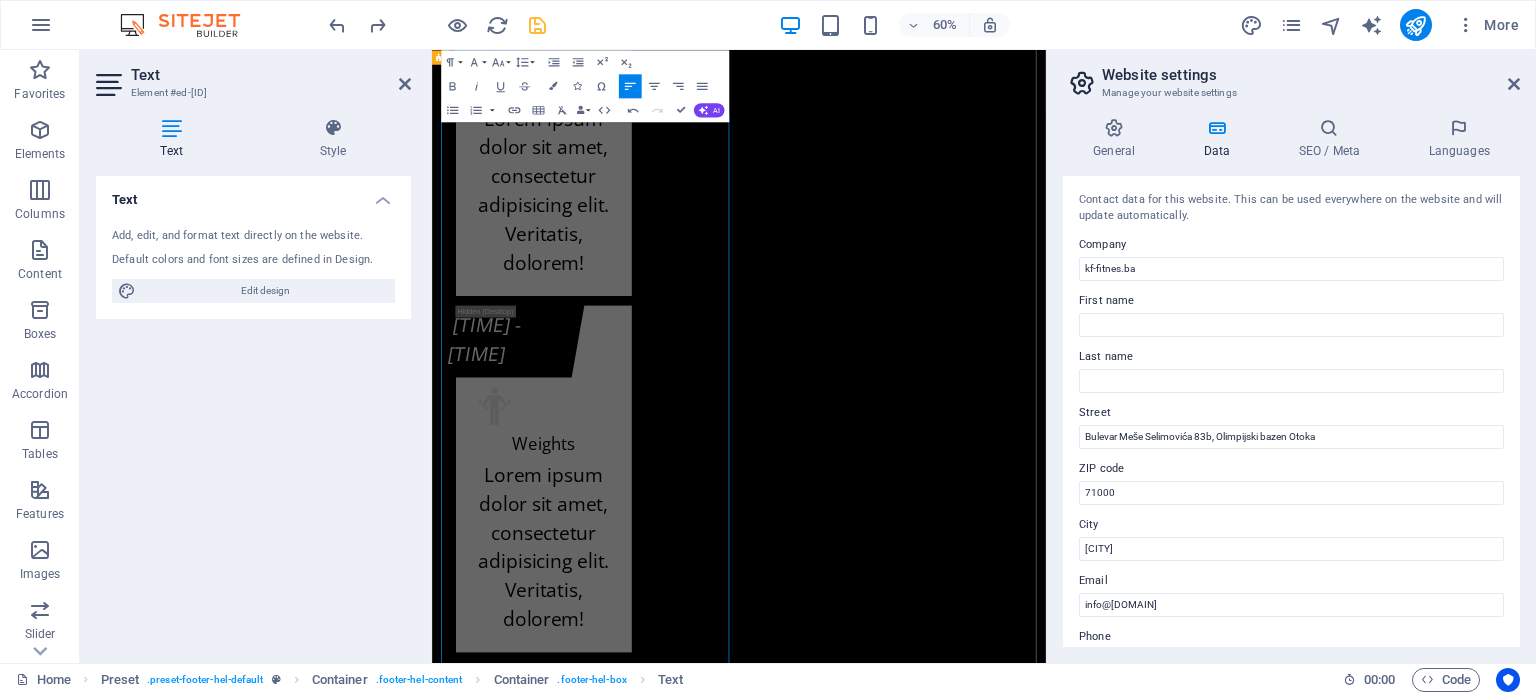 click on "Kontakt info   kf-fitnes.ba Adresa Fitness centra KF (BHRT): Bulevar Meše Selimovića 12,  71000 Sarajevo  71000 Sar    Adresa Fitnes centra K.F.  (Olimp. bazen Otoka): Bulevar Meše Selimovića 83b,  71000 Sarajevo +387 [PHONE] Radno vrijeme Fitness centra KF (zgrada BHRT): Od ponedeljka do subote od 07:30h do 22:00h i nedeljom ćod 09:00h do 20:00h Radno vrijeme  Fitnes centra K.F. (Olimp. bazen Otoka): Od ponedeljka do subote od 07:00h do 22:30h i nedeljom od 09:00h do 20:00h info@kf-fitnes.ba Učlani se   Cjenovni plan fitnes centra
K.F. O.b. Otoka - Osnovni plan K.F. O.b. Otoka - Povlašteni plan K.F. O.b. Otoka - Aerobik plan K.F. O.b. Otoka - AQUA Aerobik plan   I have read and understand the privacy policy. Unreadable? Load new PODNESI ZAHTJEV" at bounding box center [943, 23278] 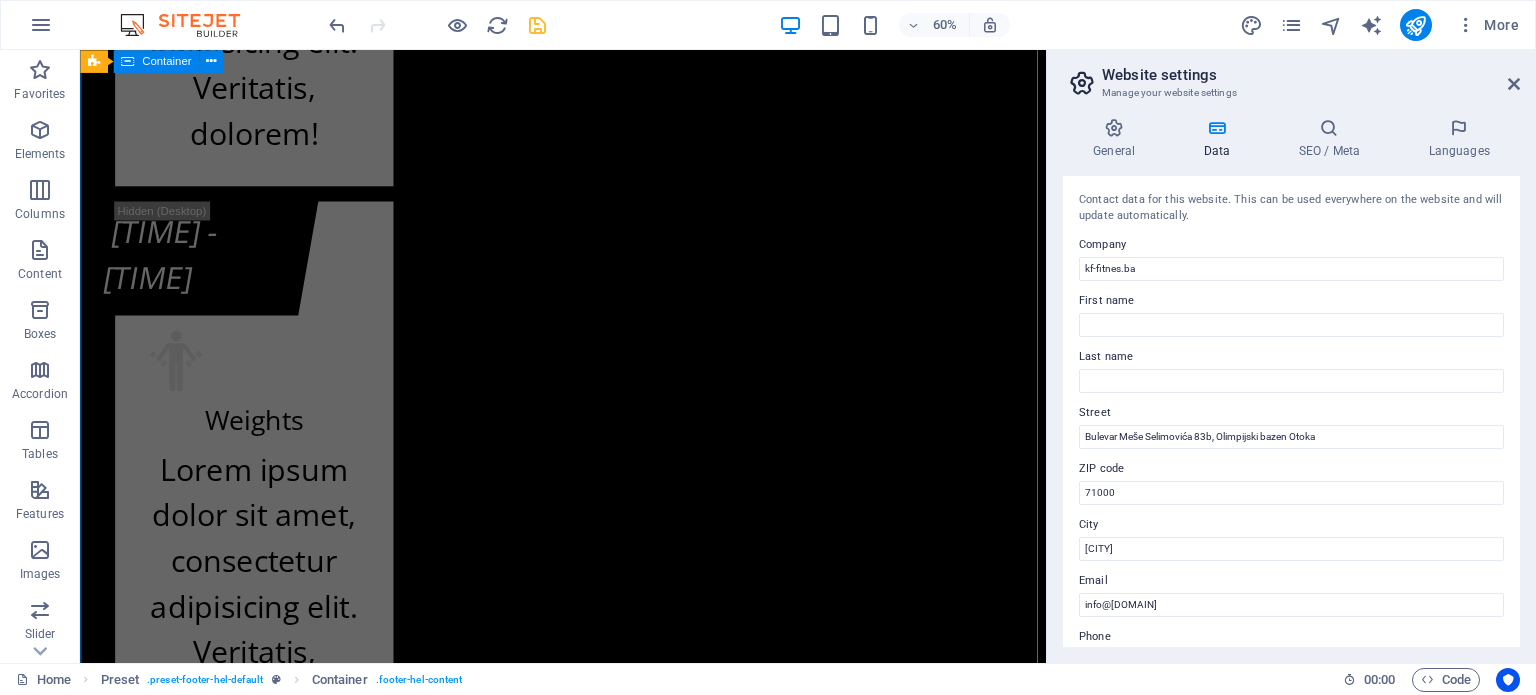scroll, scrollTop: 24608, scrollLeft: 0, axis: vertical 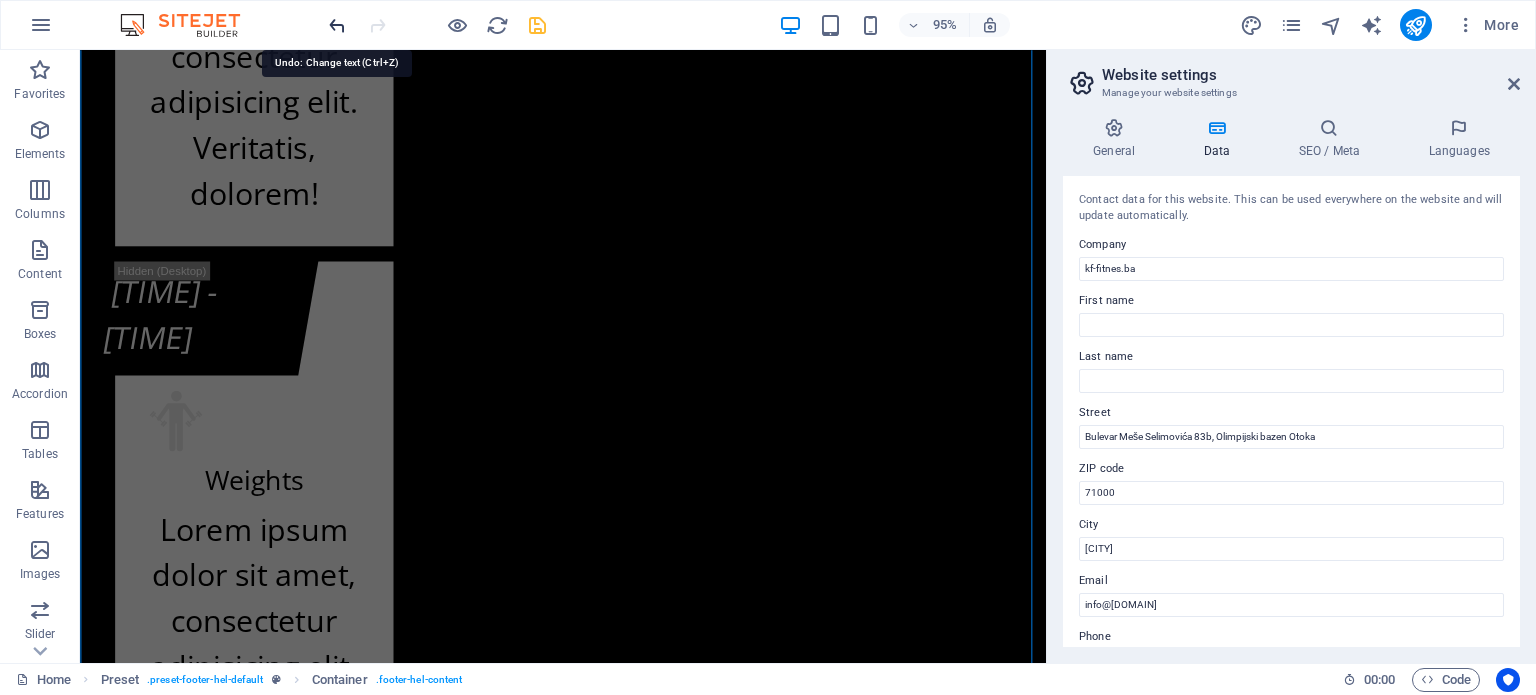 click at bounding box center [337, 25] 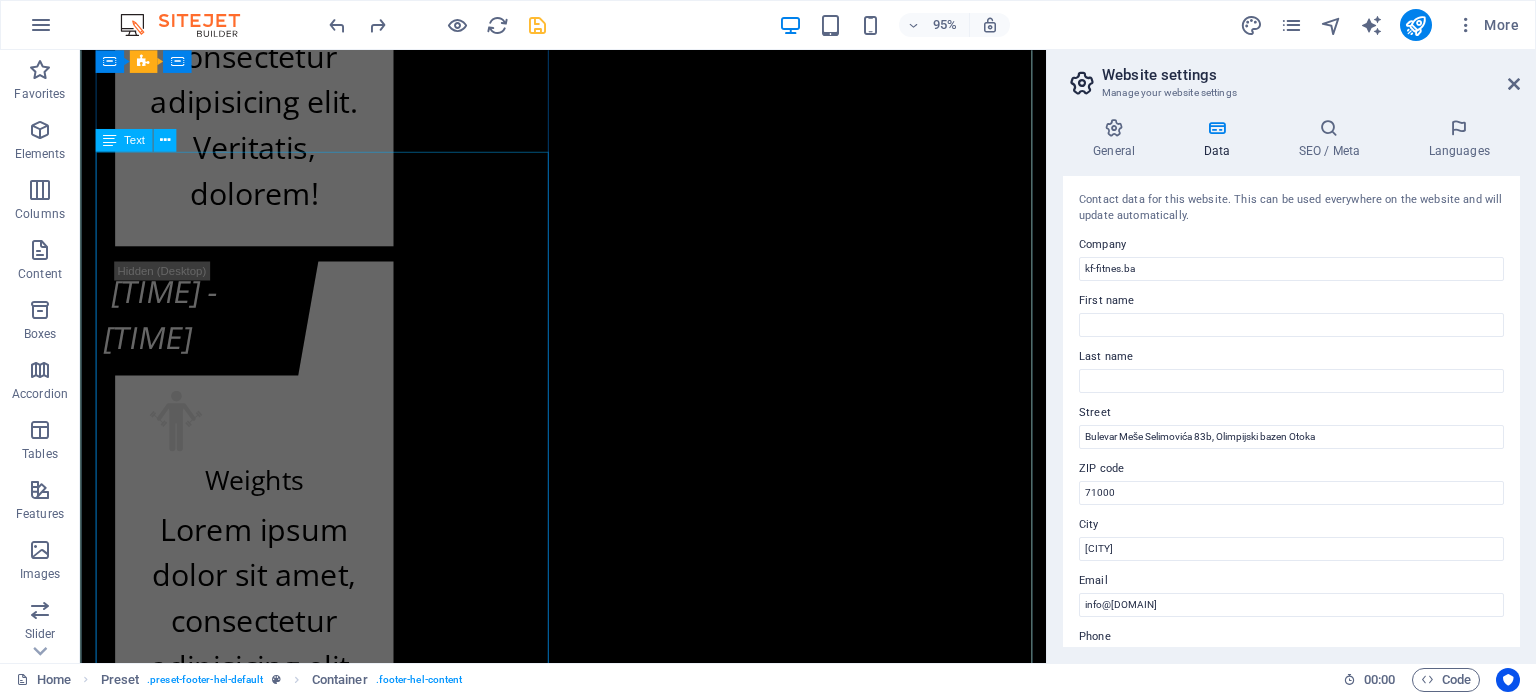 click on "kf-fitnes.ba Adresa Fitness centra KF (BHRT): [STREET_ADDRESS] [POSTAL_CODE] [CITY]      Adresa Fitnes centra K.F. (Olimp. bazen Otoka): [STREET_ADDRESS] [POSTAL_CODE] [CITY] +[PHONE] Radno vrijeme Fitness centra KF (zgrada BHRT): Od ponedeljka do subote od 07:30h do 22:00h i nedeljom ćod 09:00h do 20:00h Radno vrijeme  Fitnes centra K.F. (Olimp. bazen Otoka): Od ponedeljka do subote od 07:00h do 22:30h i nedeljom od 09:00h do 20:00h info@kf-fitnes.ba" at bounding box center (588, 22627) 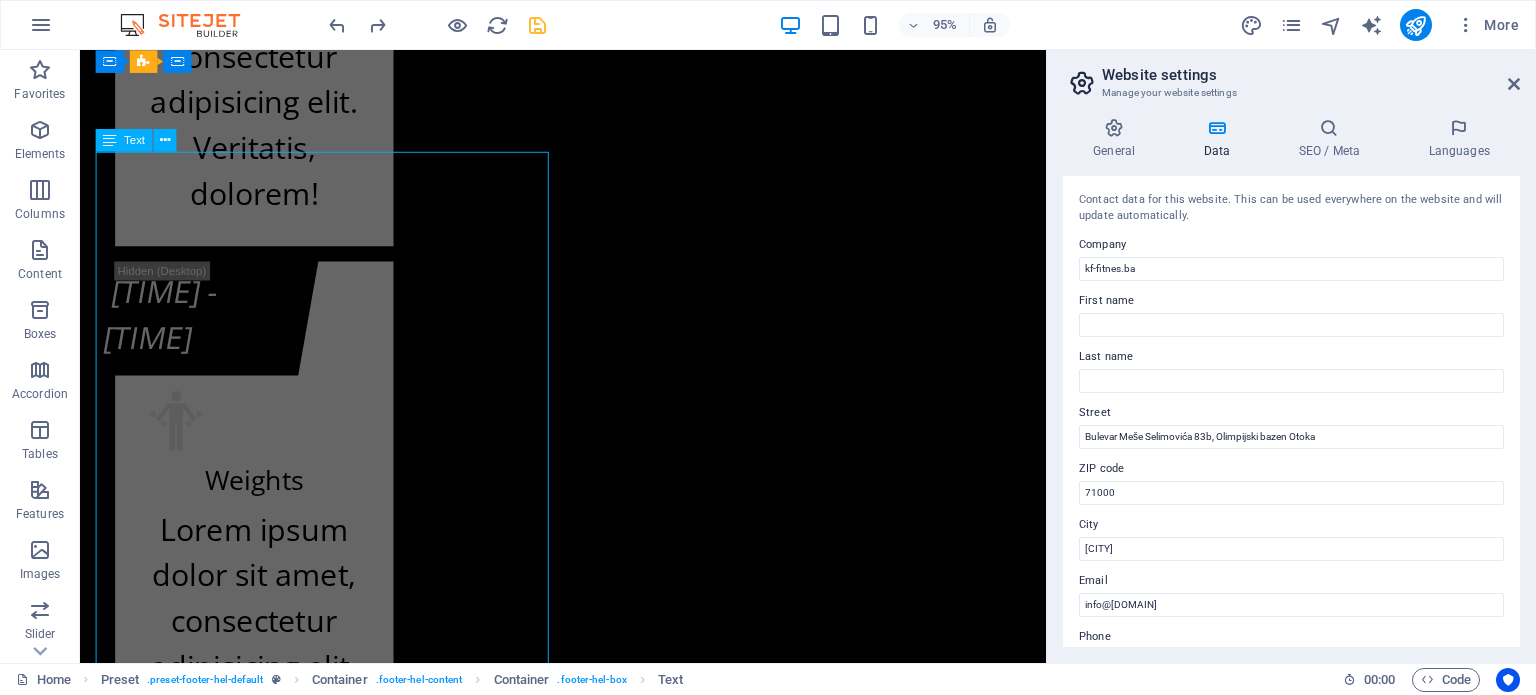 click on "kf-fitnes.ba Adresa Fitness centra KF (BHRT): [STREET_ADDRESS] [POSTAL_CODE] [CITY]      Adresa Fitnes centra K.F. (Olimp. bazen Otoka): [STREET_ADDRESS] [POSTAL_CODE] [CITY] +[PHONE] Radno vrijeme Fitness centra KF (zgrada BHRT): Od ponedeljka do subote od 07:30h do 22:00h i nedeljom ćod 09:00h do 20:00h Radno vrijeme  Fitnes centra K.F. (Olimp. bazen Otoka): Od ponedeljka do subote od 07:00h do 22:30h i nedeljom od 09:00h do 20:00h info@kf-fitnes.ba" at bounding box center (588, 22627) 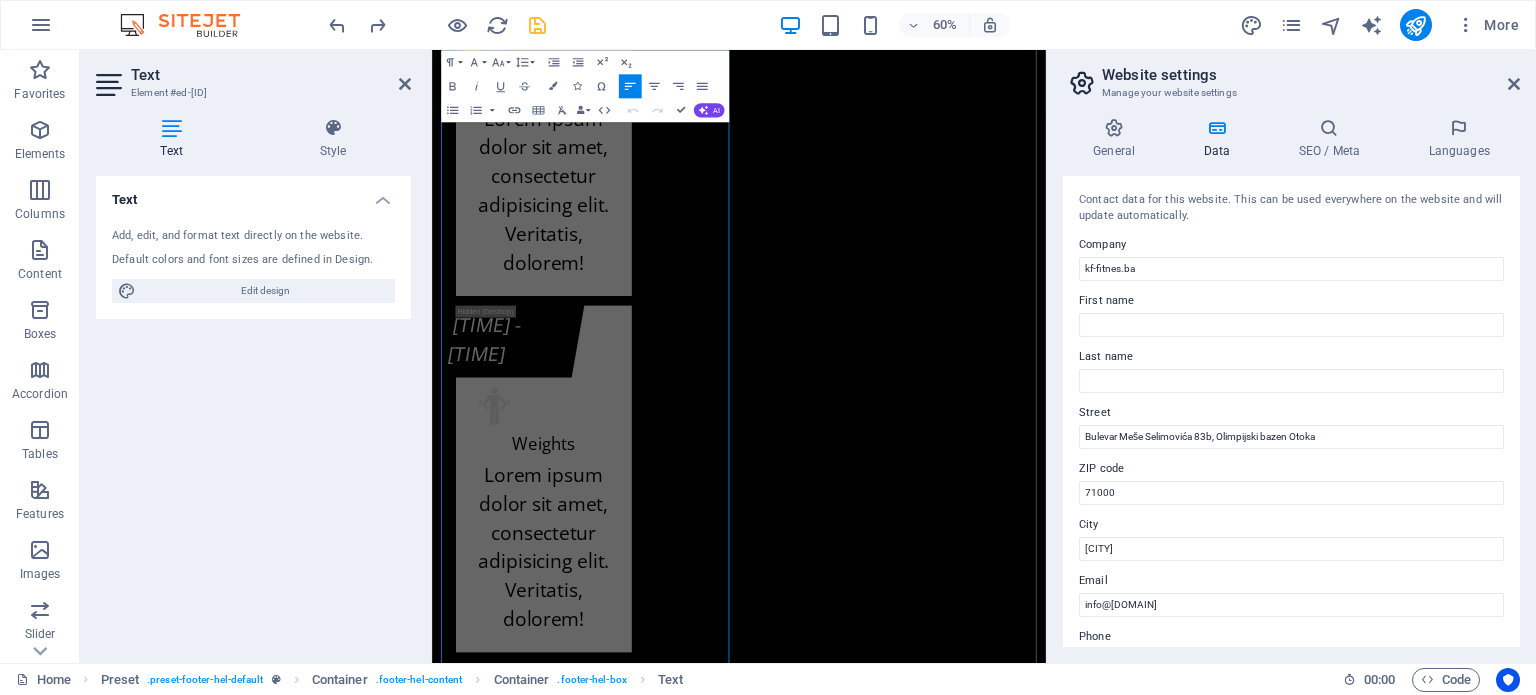click at bounding box center (969, 22562) 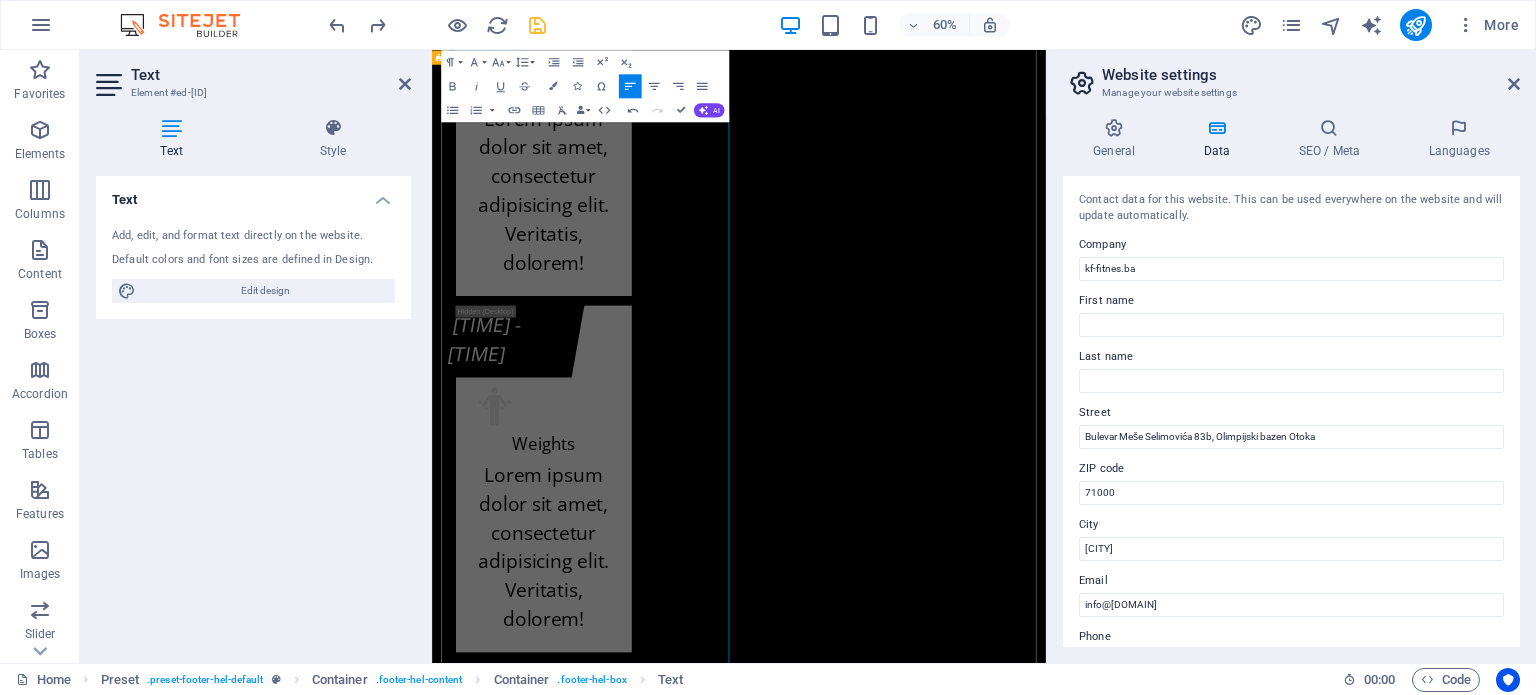 click on "Kontakt info   kf-fitnes.ba Adresa Fitness centra KF (BHRT): Bulevar Meše Selimovića 12,  [POSTAL_CODE] [CITY] 33  Adresa Fitnes centra K.F.  (Olimp. bazen Otoka): Bulevar Meše Selimovića 83b,  [POSTAL_CODE] [CITY] +387 62 119 702 Radno vrijeme Fitness centra KF (zgrada BHRT): Od ponedeljka do subote od 07:30h do 22:00h i nedeljom ćod 09:00h do 20:00h Radno vrijeme  Fitnes centra K.F. (Olimp. bazen Otoka): Od ponedeljka do subote od 07:00h do 22:30h i nedeljom od 09:00h do 20:00h info@kf-fitnes.ba Učlani se   Cjenovni plan fitnes centra
K.F. O.b. Otoka - Osnovni plan K.F. O.b. Otoka - Povlašteni plan K.F. O.b. Otoka - Aerobik plan K.F. O.b. Otoka - AQUA Aerobik plan   I have read and understand the privacy policy. Unreadable? Load new PODNESI ZAHTJEV" at bounding box center (943, 23278) 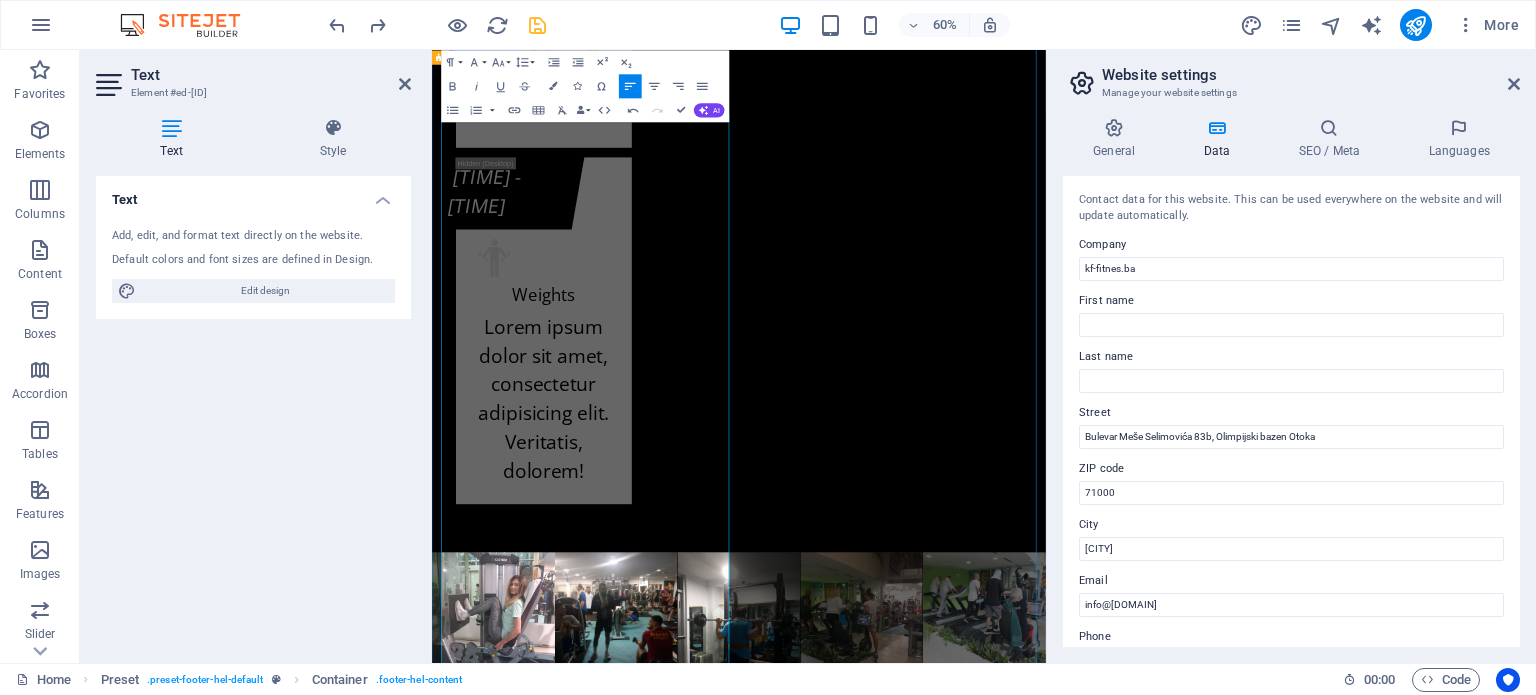 scroll, scrollTop: 24608, scrollLeft: 0, axis: vertical 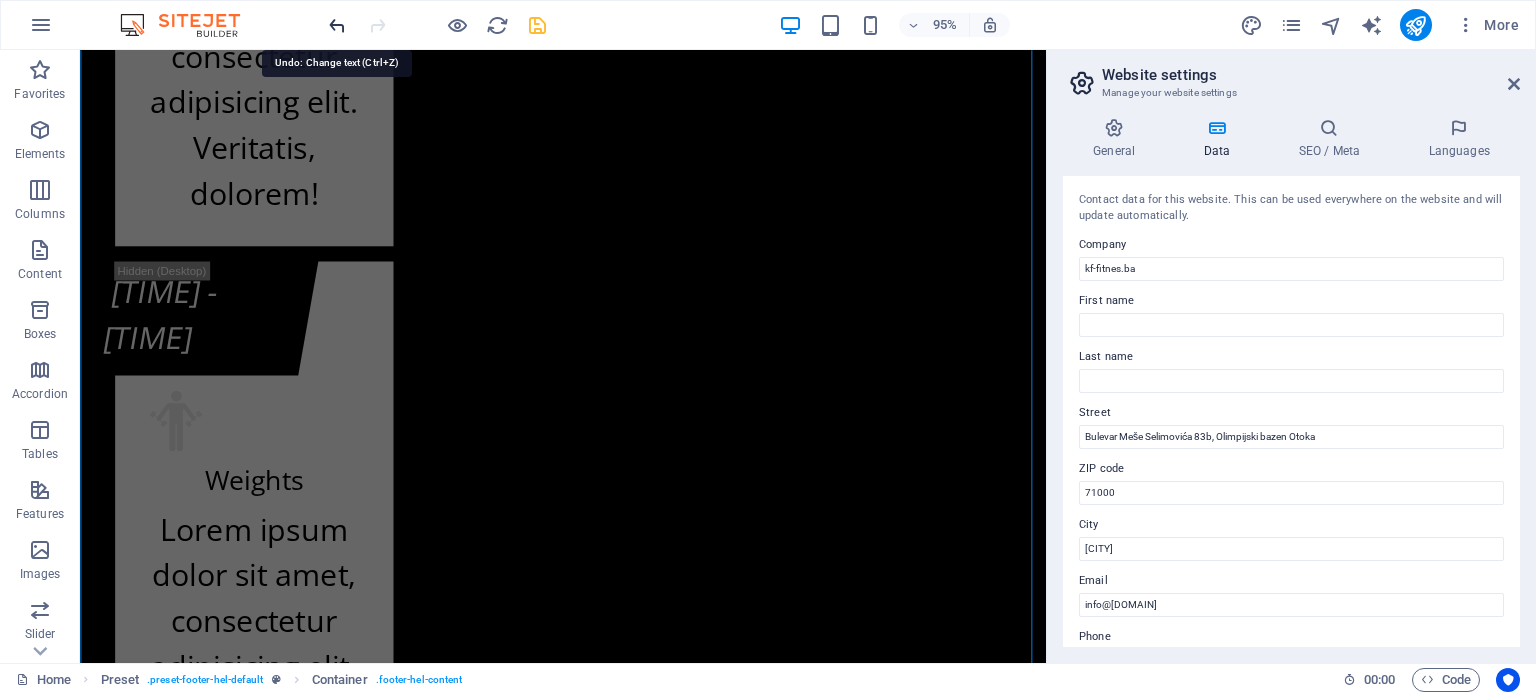 click at bounding box center [337, 25] 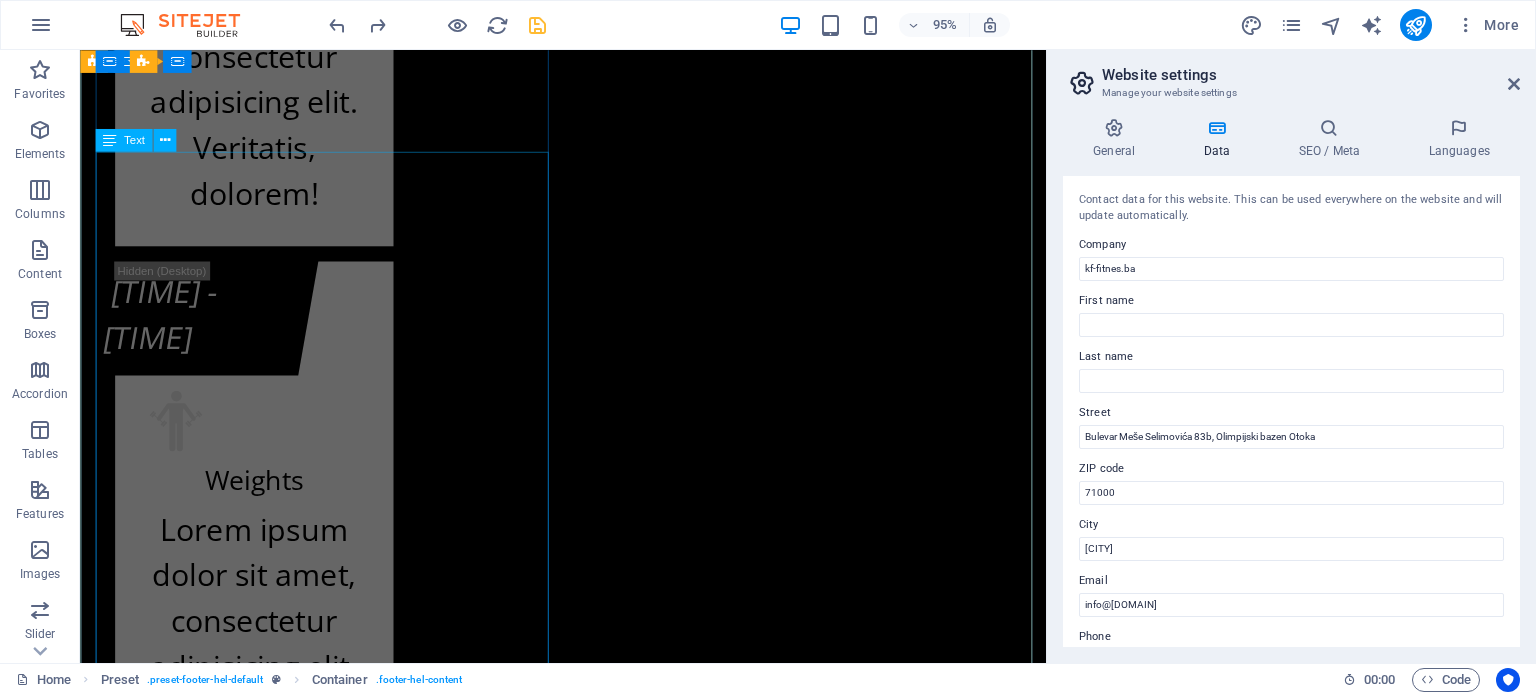 click on "kf-fitnes.ba Adresa Fitness centra KF (BHRT): [STREET_ADDRESS] [POSTAL_CODE] [CITY]      Adresa Fitnes centra K.F. (Olimp. bazen Otoka): [STREET_ADDRESS] [POSTAL_CODE] [CITY] +[PHONE] Radno vrijeme Fitness centra KF (zgrada BHRT): Od ponedeljka do subote od 07:30h do 22:00h i nedeljom ćod 09:00h do 20:00h Radno vrijeme  Fitnes centra K.F. (Olimp. bazen Otoka): Od ponedeljka do subote od 07:00h do 22:30h i nedeljom od 09:00h do 20:00h info@kf-fitnes.ba" at bounding box center [588, 22627] 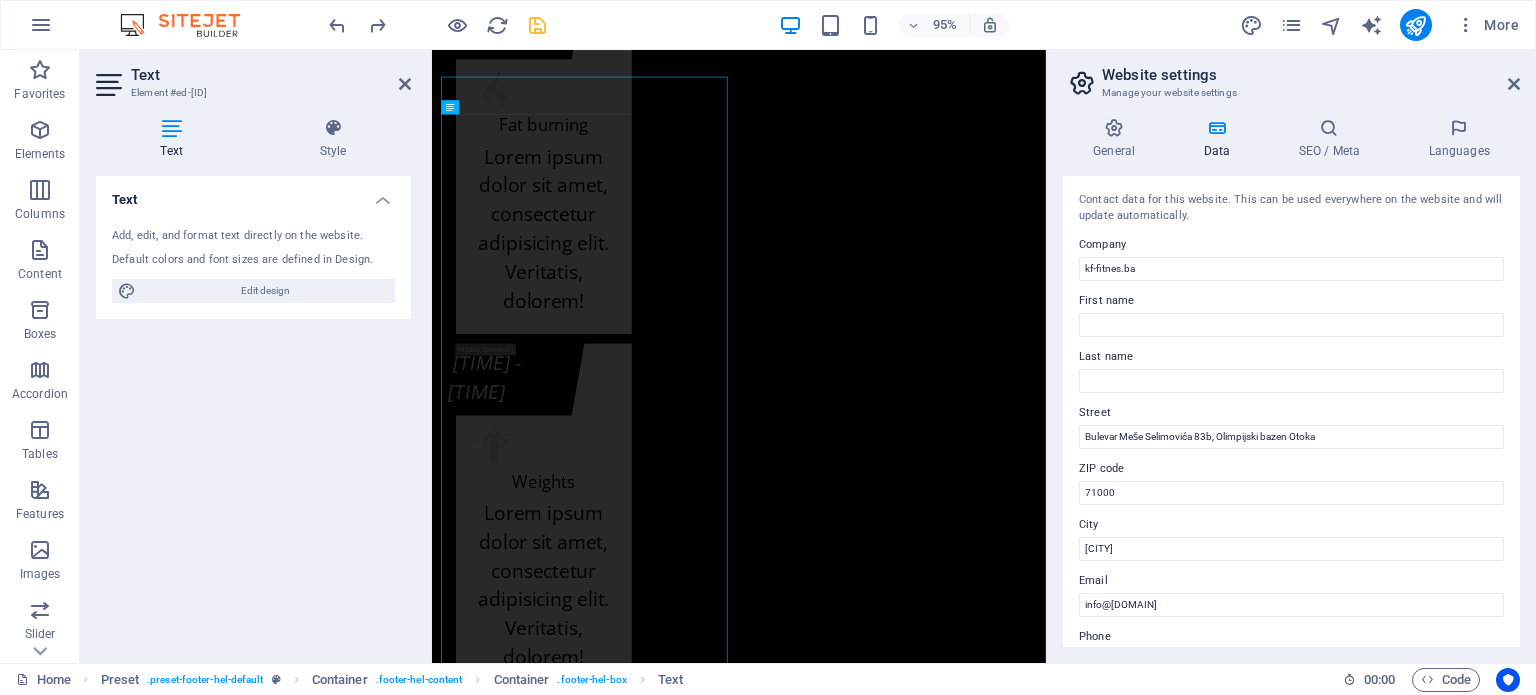scroll, scrollTop: 24671, scrollLeft: 0, axis: vertical 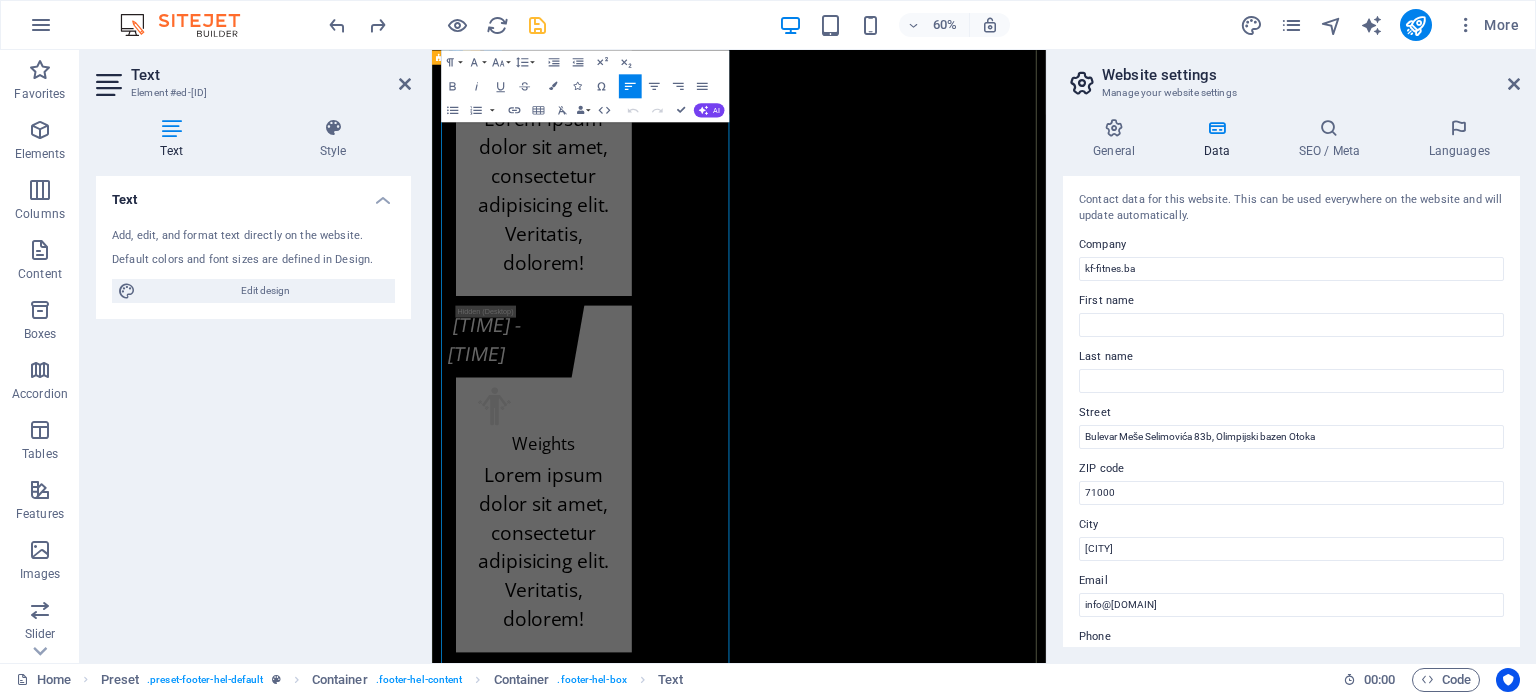click at bounding box center (969, 22562) 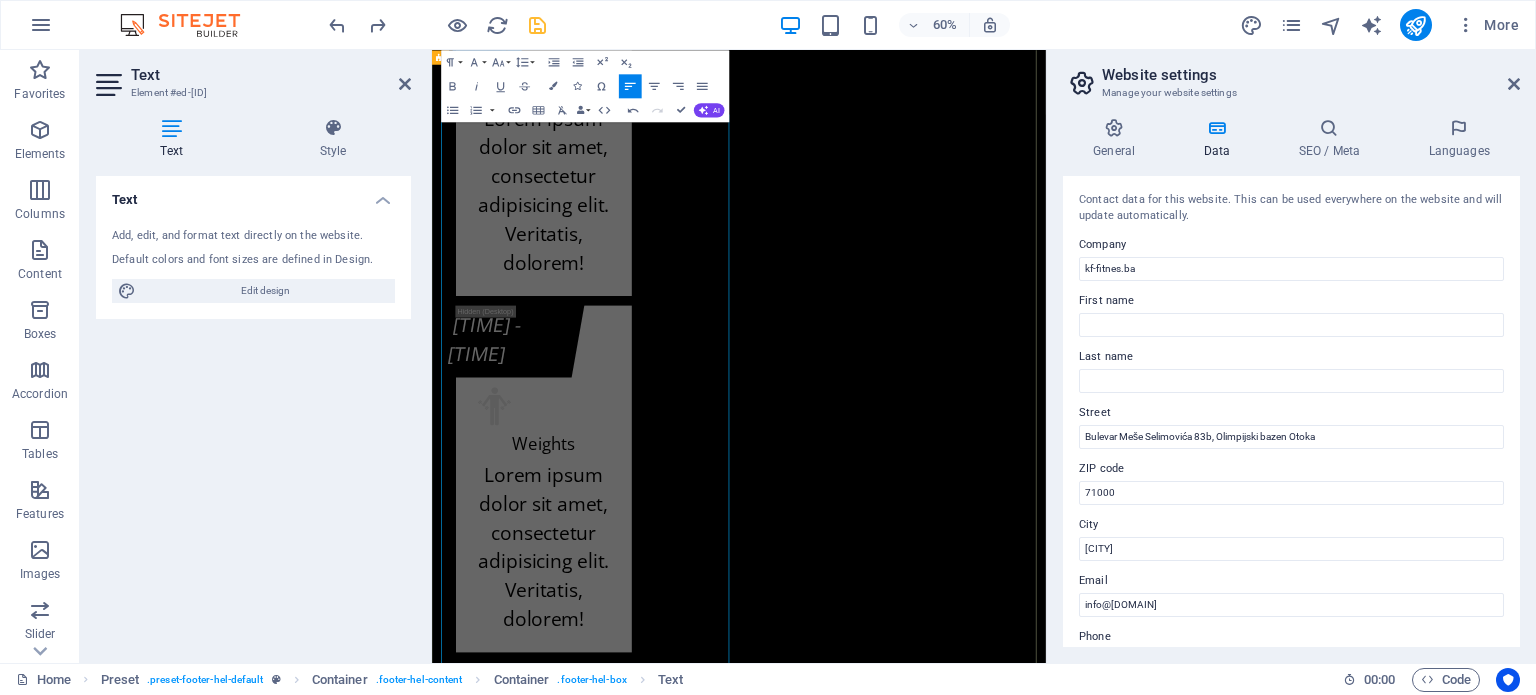 click on "Kontakt info   kf-fitnes.ba Adresa Fitness centra KF (BHRT): [STREET] [NUMBER],  [POSTAL_CODE] [CITY]     df Adresa Fitnes centra K.F.  (Olimp. bazen Otoka): [STREET] [NUMBER]b,  [POSTAL_CODE] [CITY] +[PHONE] Radno vrijeme Fitness centra KF (zgrada BHRT): Od ponedeljka do subote od 07:30h do 22:00h i nedeljom ćod 09:00h do 20:00h Radno vrijeme  Fitnes centra K.F. (Olimp. bazen Otoka): Od ponedeljka do subote od 07:00h do 22:30h i nedeljom od 09:00h do 20:00h info@kf-fitnes.ba Učlani se   Cjenovni plan fitnes centra
K.F. O.b. Otoka - Osnovni plan K.F. O.b. Otoka - Povlašteni plan K.F. O.b. Otoka - Aerobik plan K.F. O.b. Otoka - AQUA Aerobik plan   I have read and understand the privacy policy. Unreadable? Load new PODNESI ZAHTJEV" at bounding box center [943, 23278] 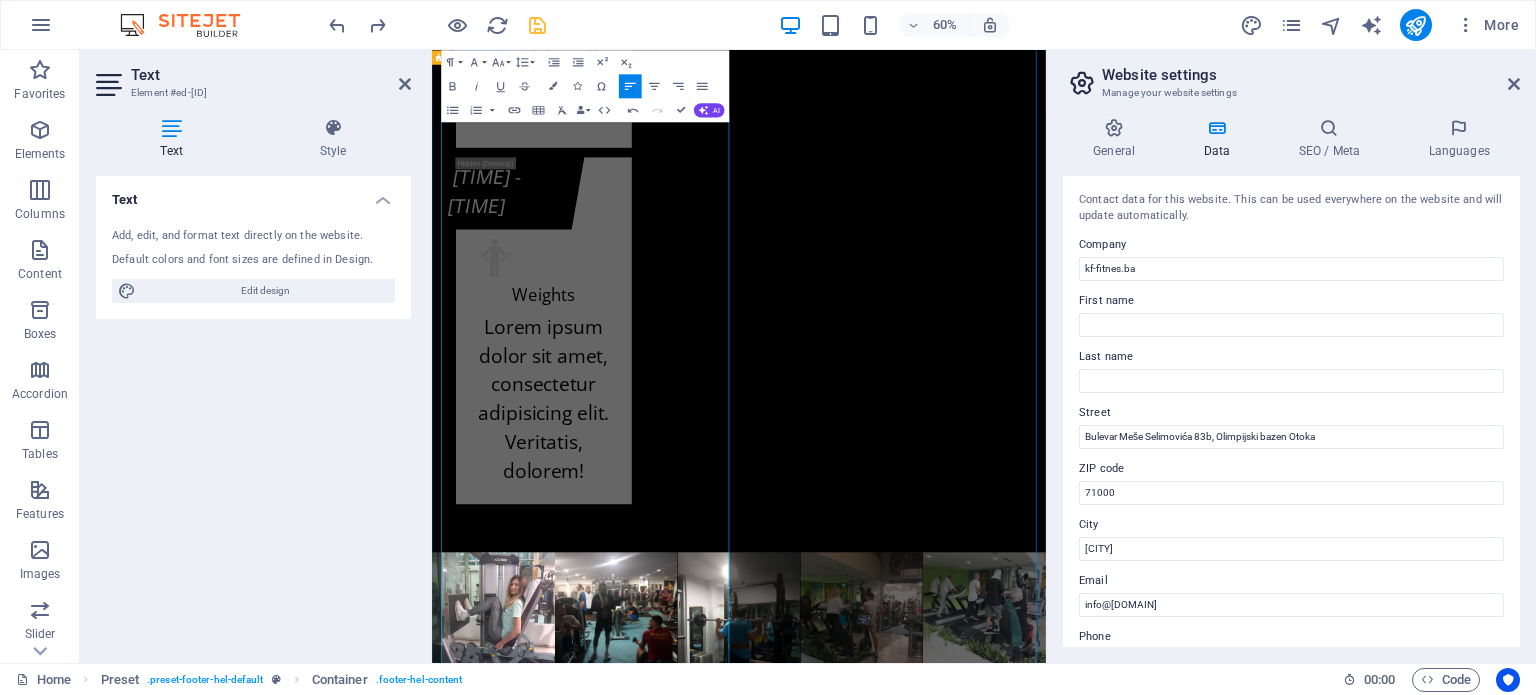 scroll, scrollTop: 24608, scrollLeft: 0, axis: vertical 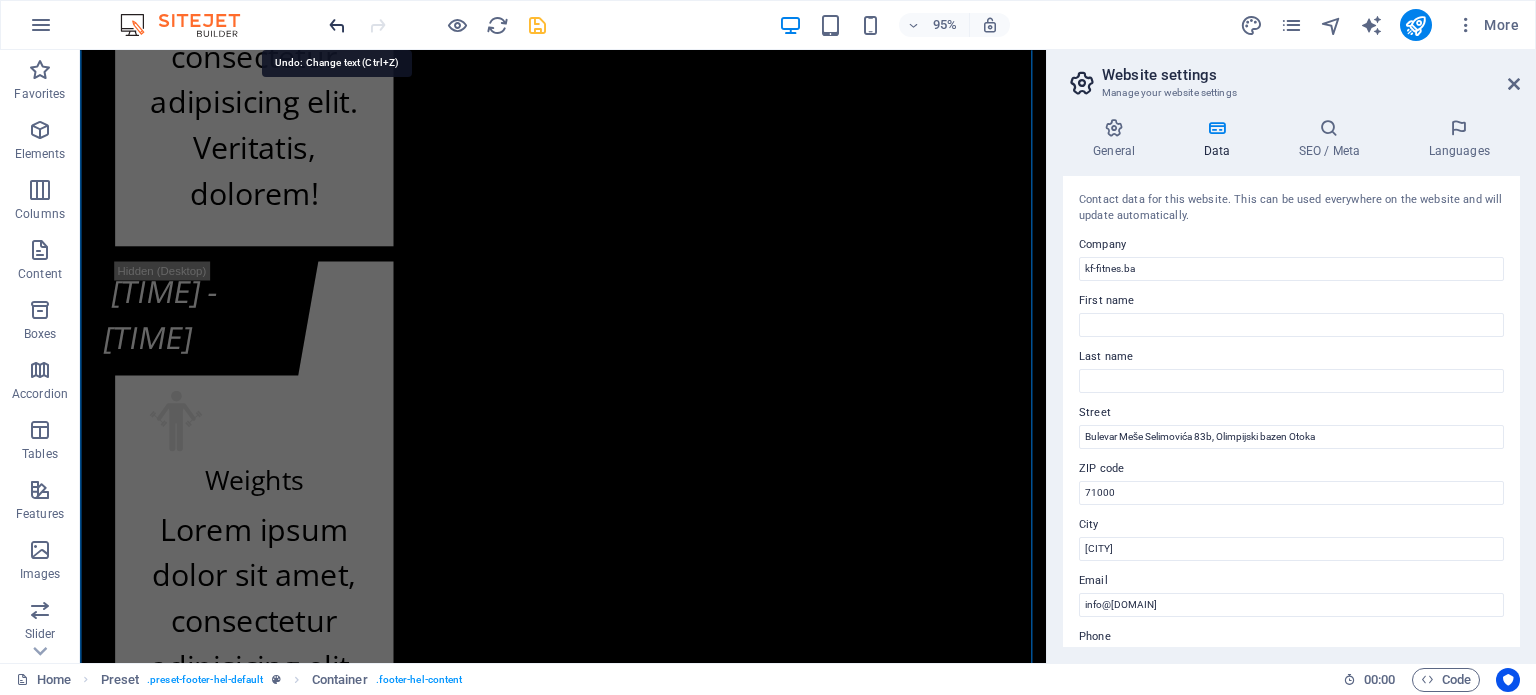 click at bounding box center (337, 25) 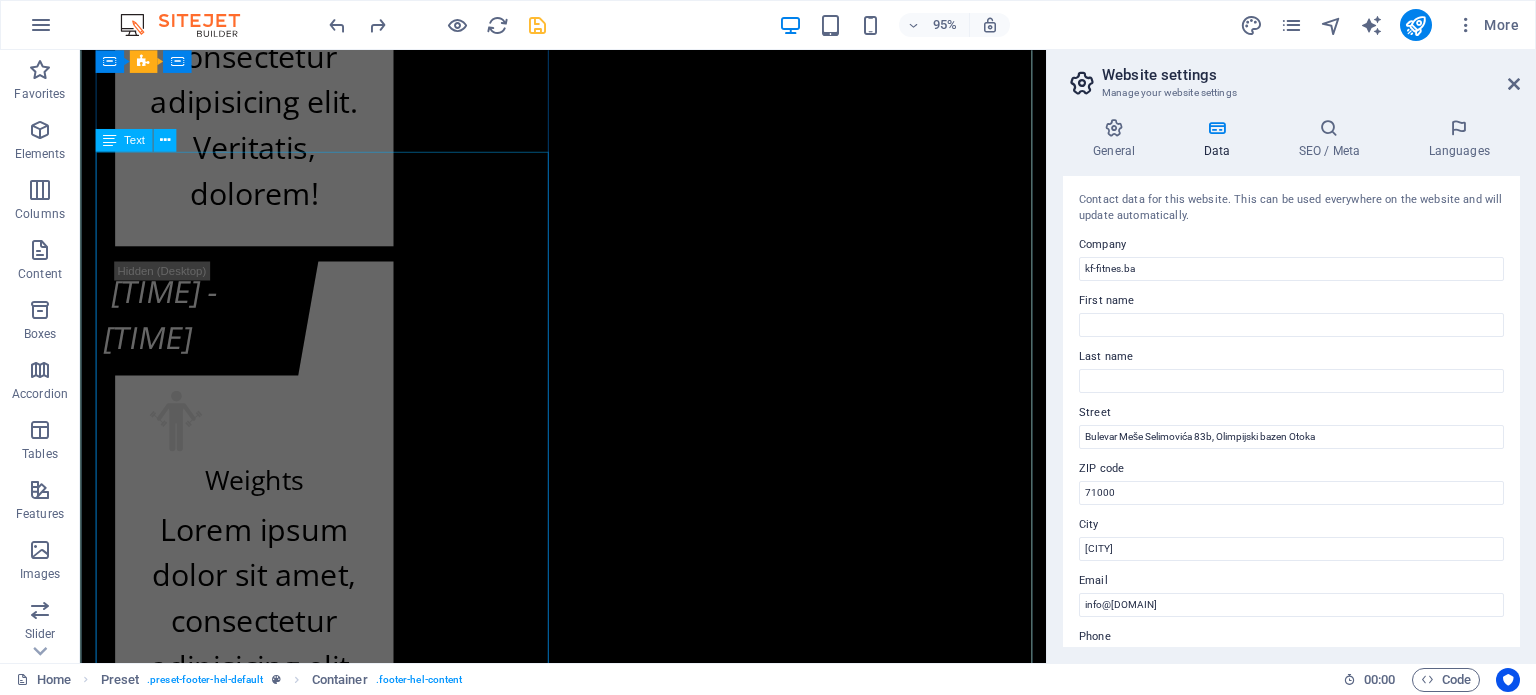 click on "kf-fitnes.ba Adresa Fitness centra KF (BHRT): [STREET_ADDRESS] [POSTAL_CODE] [CITY]      Adresa Fitnes centra K.F. (Olimp. bazen Otoka): [STREET_ADDRESS] [POSTAL_CODE] [CITY] +[PHONE] Radno vrijeme Fitness centra KF (zgrada BHRT): Od ponedeljka do subote od 07:30h do 22:00h i nedeljom ćod 09:00h do 20:00h Radno vrijeme  Fitnes centra K.F. (Olimp. bazen Otoka): Od ponedeljka do subote od 07:00h do 22:30h i nedeljom od 09:00h do 20:00h info@kf-fitnes.ba" at bounding box center (588, 22627) 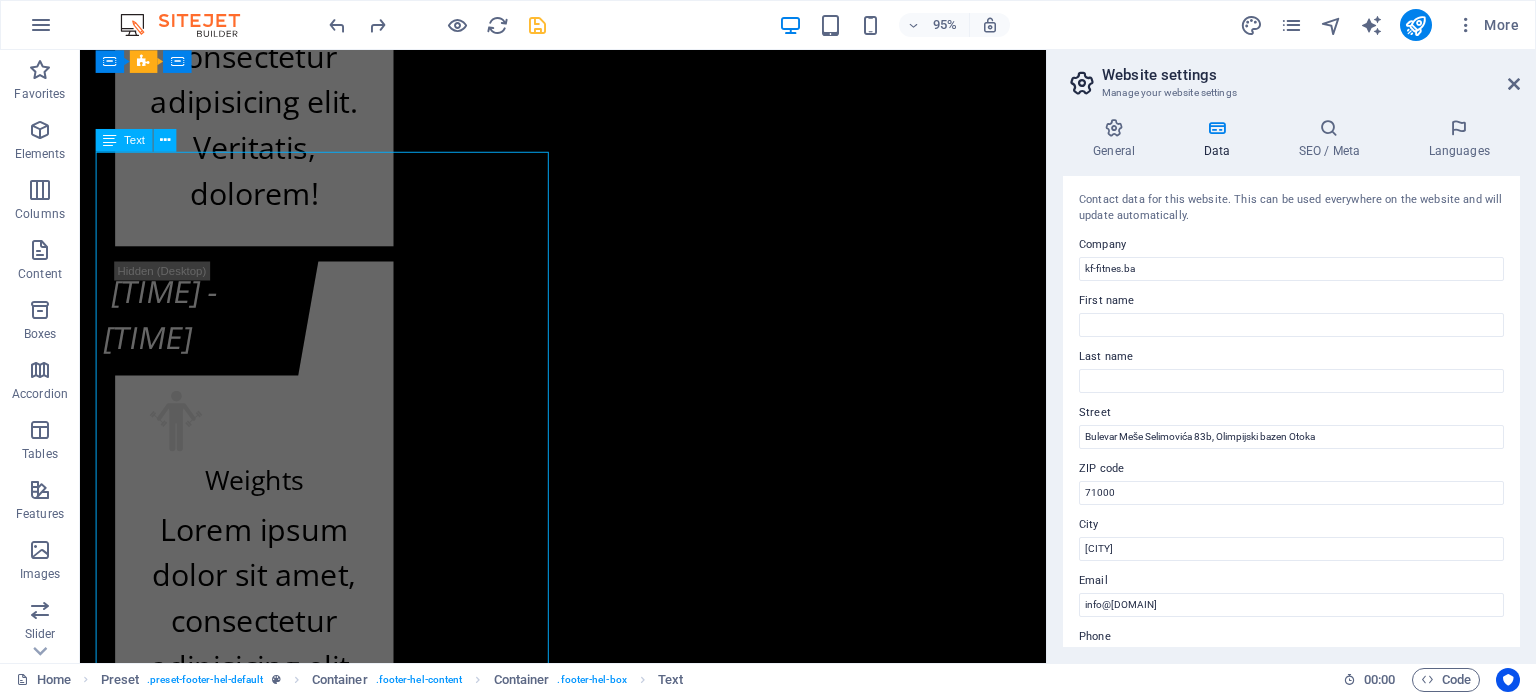 click on "kf-fitnes.ba Adresa Fitness centra KF (BHRT): [STREET_ADDRESS] [POSTAL_CODE] [CITY]      Adresa Fitnes centra K.F. (Olimp. bazen Otoka): [STREET_ADDRESS] [POSTAL_CODE] [CITY] +[PHONE] Radno vrijeme Fitness centra KF (zgrada BHRT): Od ponedeljka do subote od 07:30h do 22:00h i nedeljom ćod 09:00h do 20:00h Radno vrijeme  Fitnes centra K.F. (Olimp. bazen Otoka): Od ponedeljka do subote od 07:00h do 22:30h i nedeljom od 09:00h do 20:00h info@kf-fitnes.ba" at bounding box center (588, 22627) 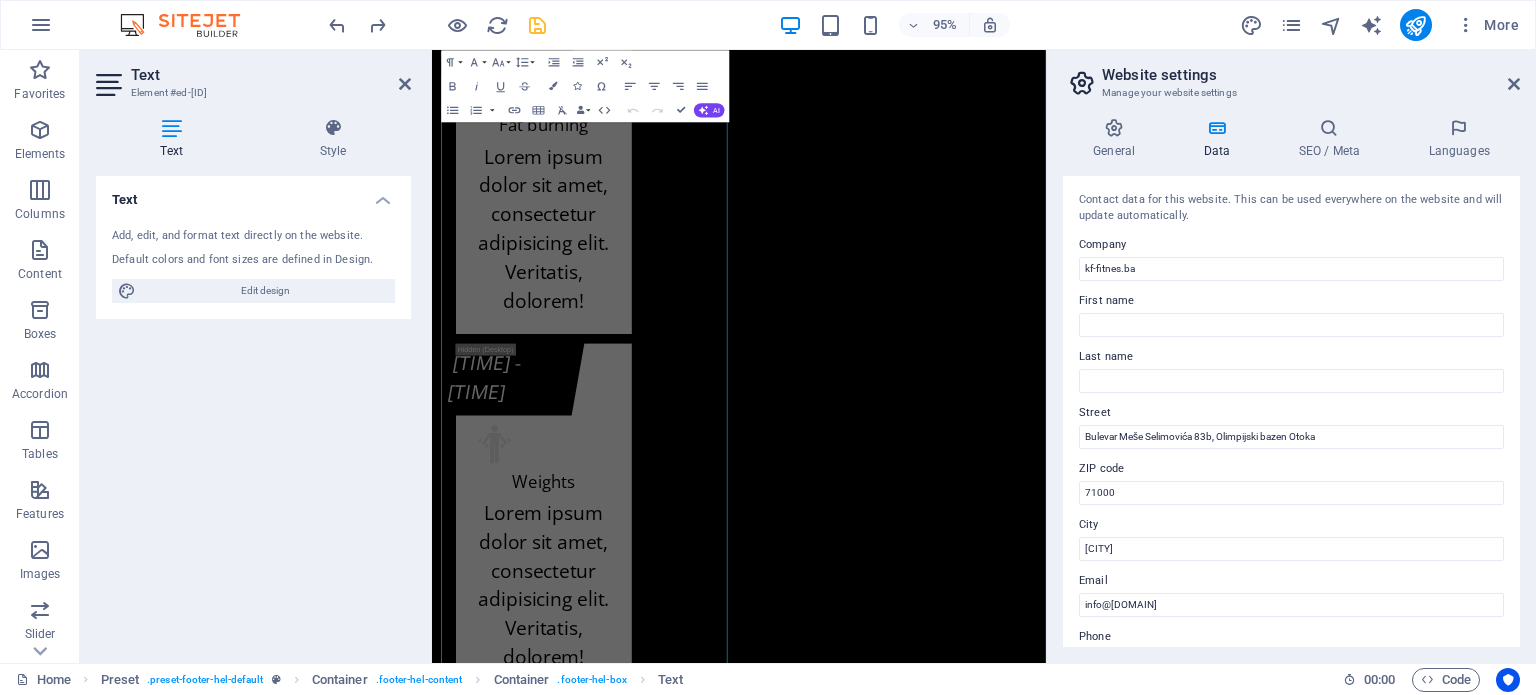scroll, scrollTop: 24671, scrollLeft: 0, axis: vertical 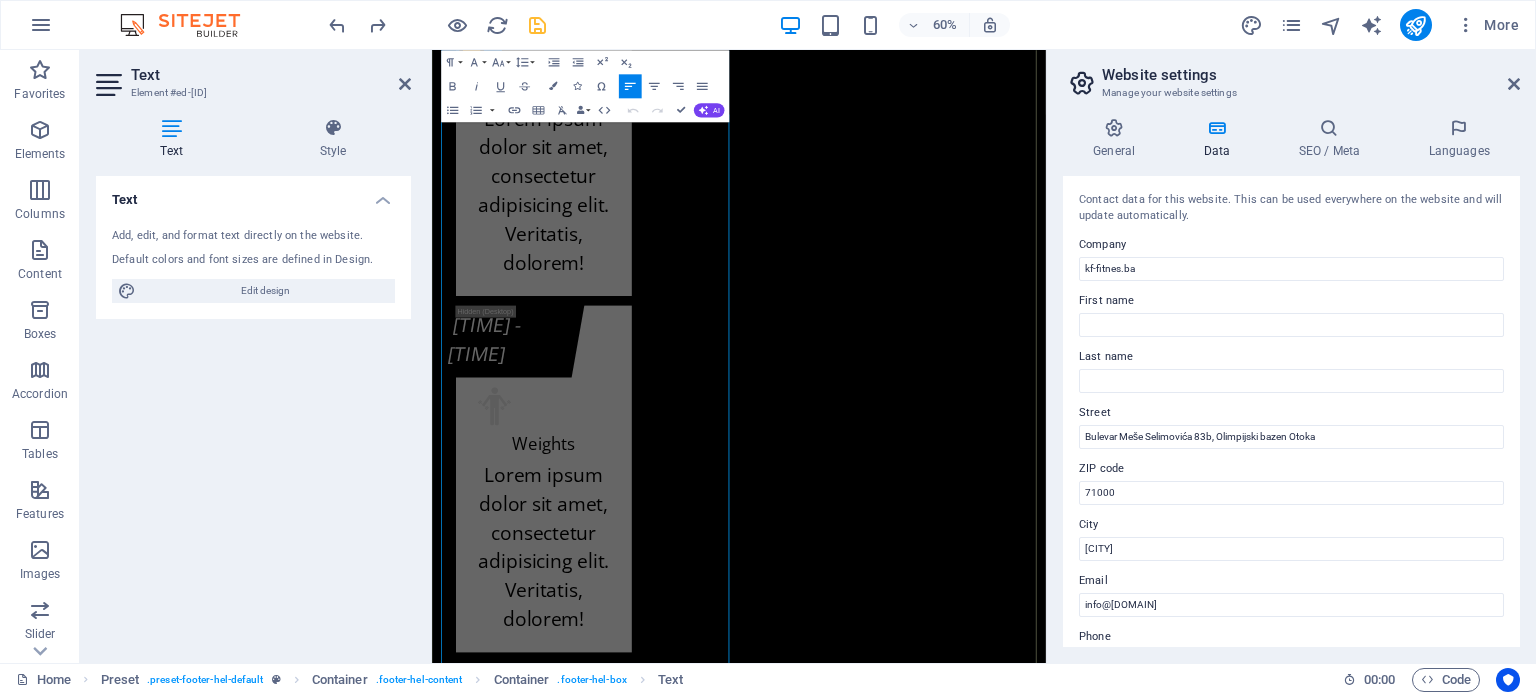click on "+387 [PHONE]" at bounding box center (553, 22841) 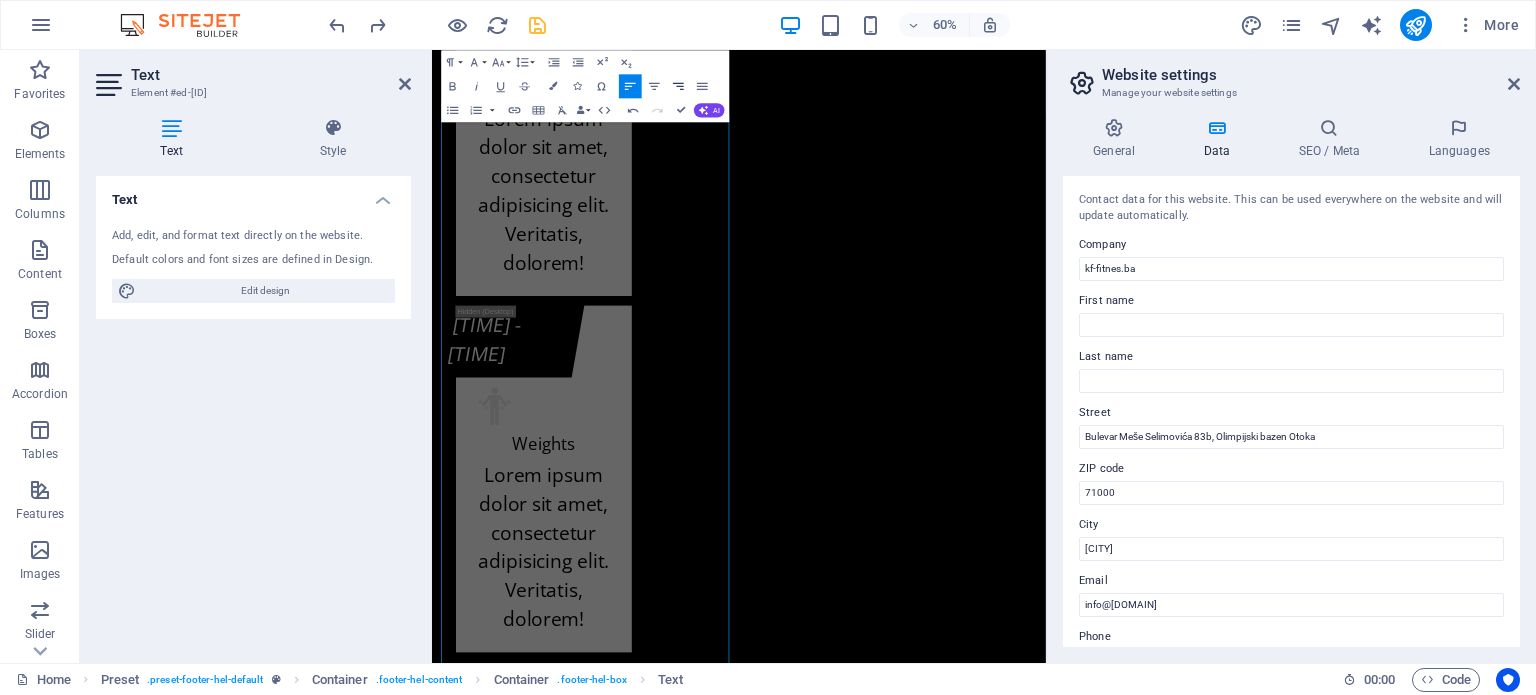 click 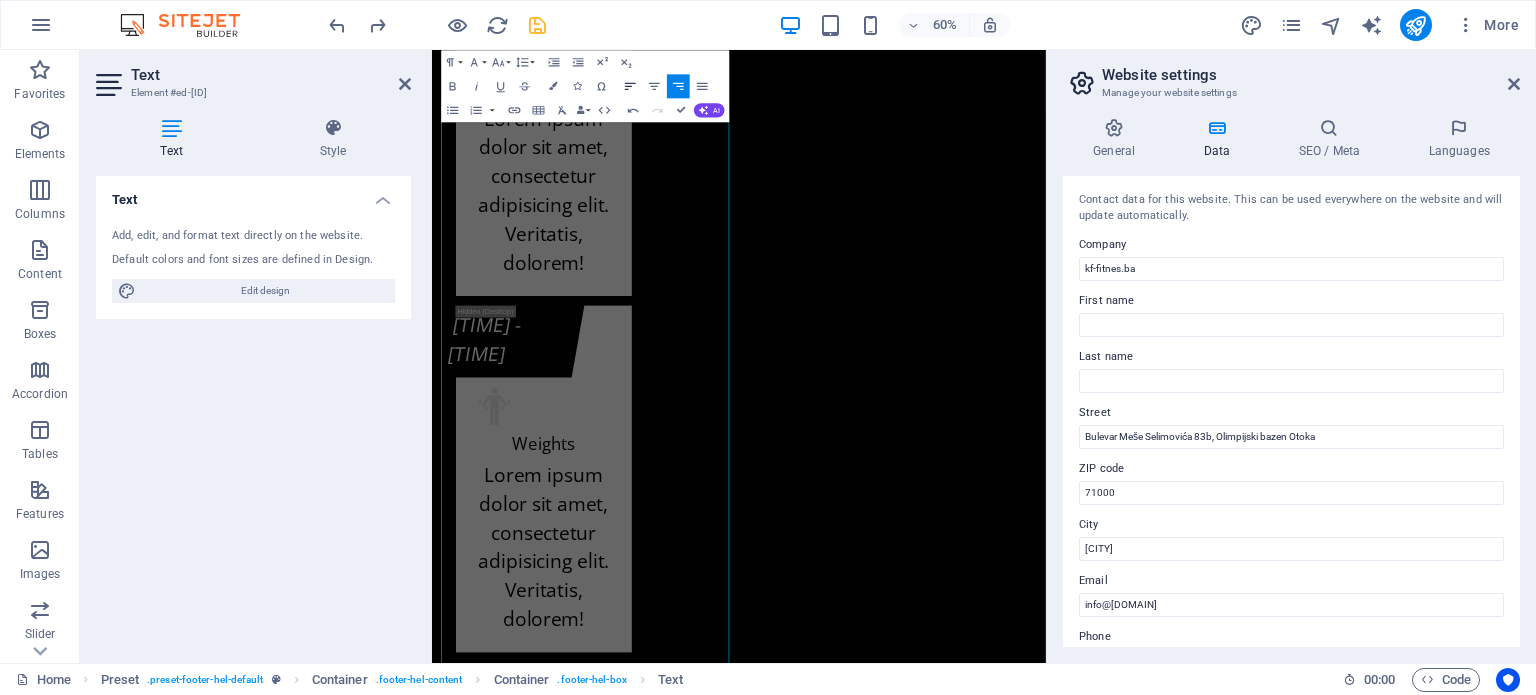 click 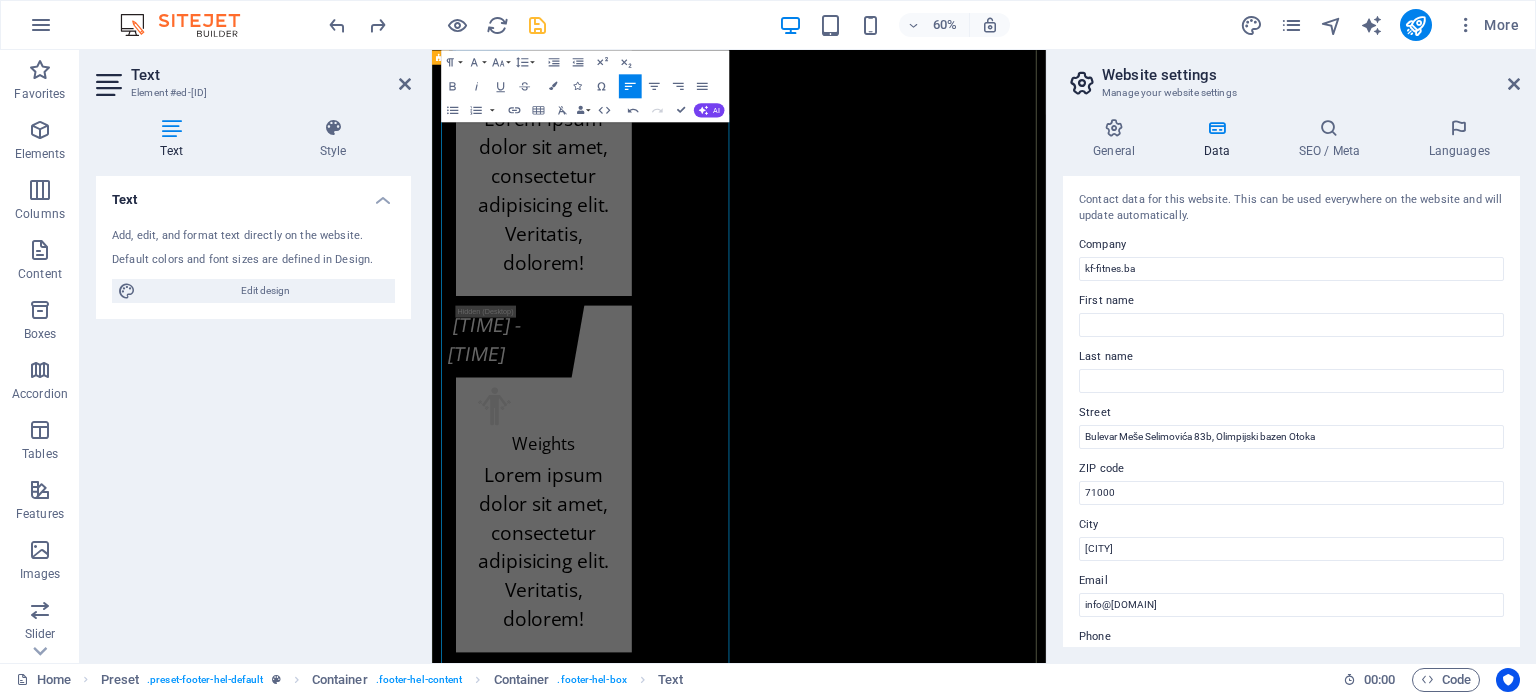 click on "Kontakt info   kf-fitnes.ba Adresa Fitness centra KF (BHRT): [STREET] [NUMBER],  [POSTAL_CODE] [CITY]  vjjjjjjjj    Adresa Fitnes centra K.F.  (Olimp. bazen Otoka): [STREET] [NUMBER]b,  [POSTAL_CODE] [CITY] +[PHONE] Radno vrijeme Fitness centra KF (zgrada BHRT): Od ponedeljka do subote od 07:30h do 22:00h i nedeljom ćod 09:00h do 20:00h Radno vrijeme  Fitnes centra K.F. (Olimp. bazen Otoka): Od ponedeljka do subote od 07:00h do 22:30h i nedeljom od 09:00h do 20:00h info@kf-fitnes.ba Učlani se   Cjenovni plan fitnes centra
K.F. O.b. Otoka - Osnovni plan K.F. O.b. Otoka - Povlašteni plan K.F. O.b. Otoka - Aerobik plan K.F. O.b. Otoka - AQUA Aerobik plan   I have read and understand the privacy policy. Unreadable? Load new PODNESI ZAHTJEV" at bounding box center [943, 23278] 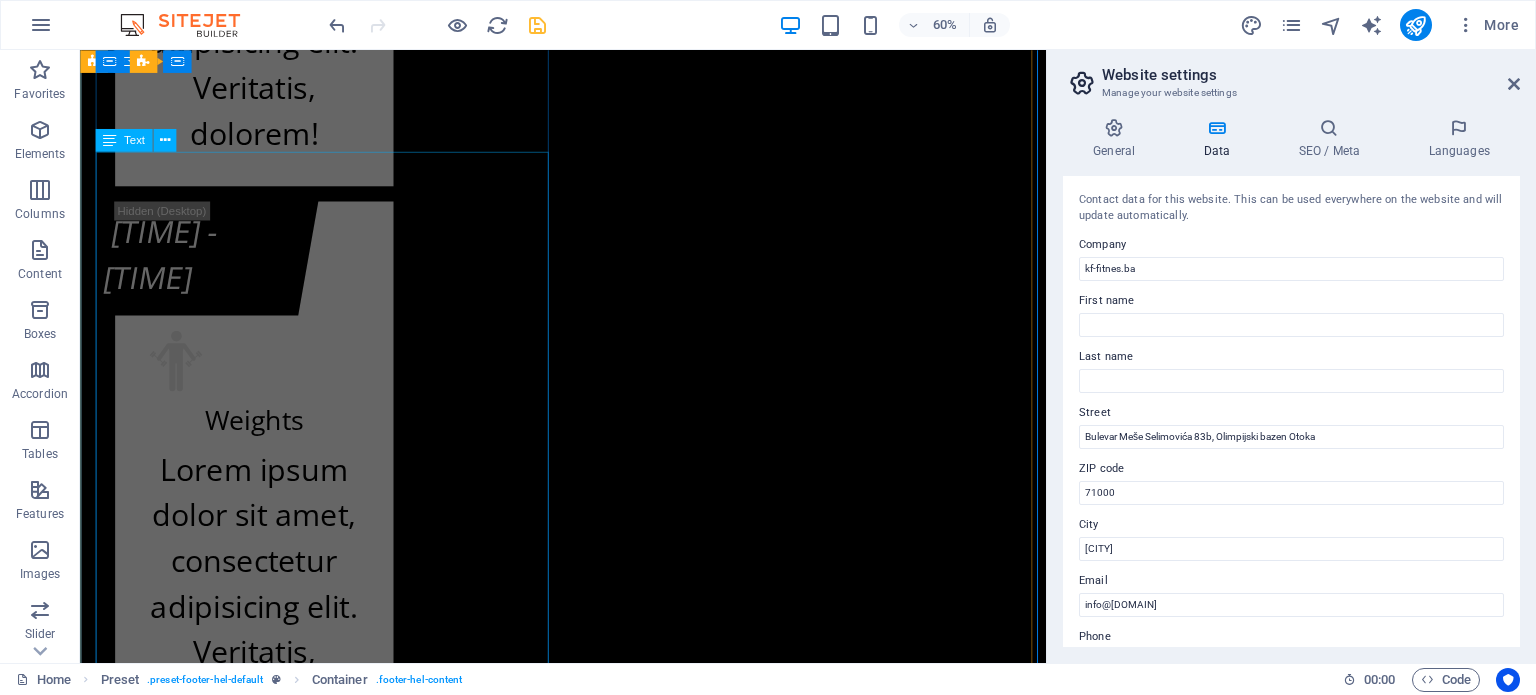 scroll, scrollTop: 24608, scrollLeft: 0, axis: vertical 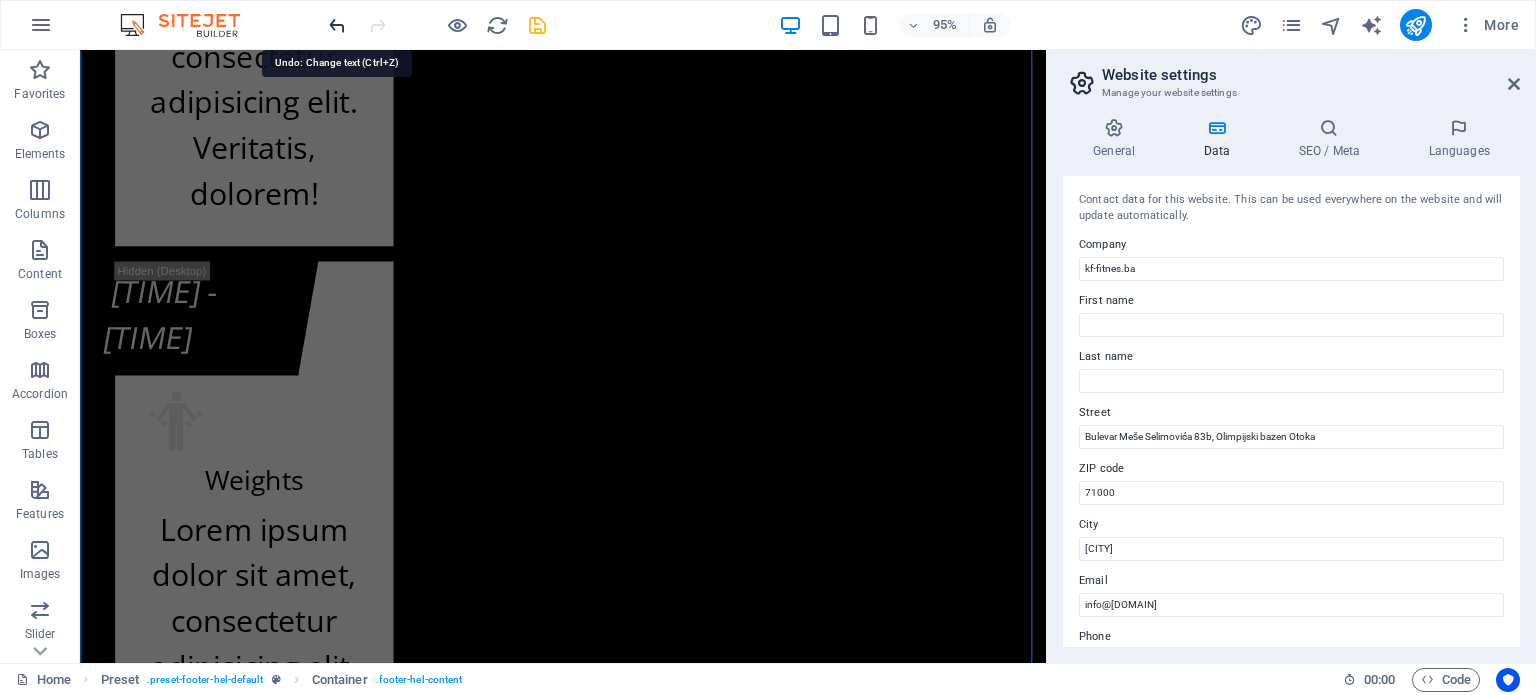 click at bounding box center (337, 25) 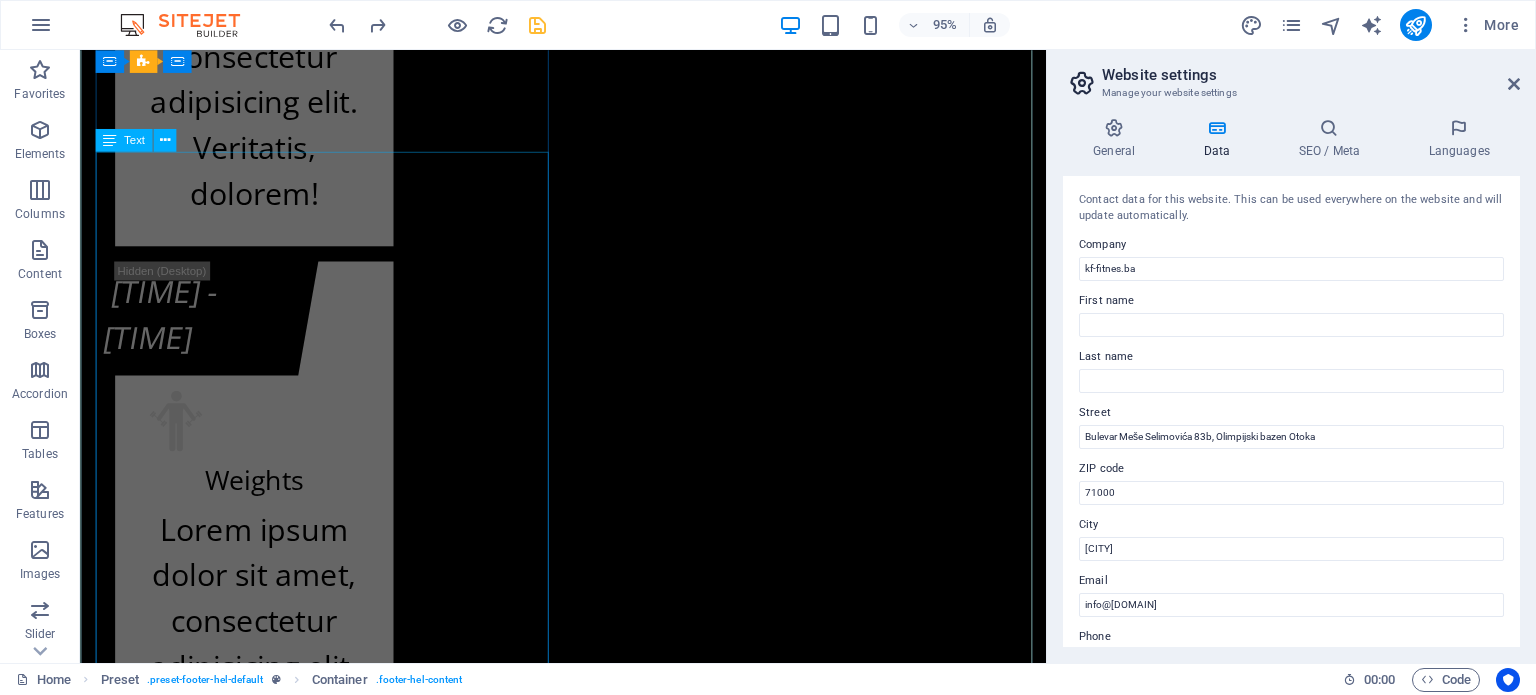 click on "kf-fitnes.ba Adresa Fitness centra KF (BHRT): [STREET_ADDRESS] [POSTAL_CODE] [CITY]      Adresa Fitnes centra K.F. (Olimp. bazen Otoka): [STREET_ADDRESS] [POSTAL_CODE] [CITY] +[PHONE] Radno vrijeme Fitness centra KF (zgrada BHRT): Od ponedeljka do subote od 07:30h do 22:00h i nedeljom ćod 09:00h do 20:00h Radno vrijeme  Fitnes centra K.F. (Olimp. bazen Otoka): Od ponedeljka do subote od 07:00h do 22:30h i nedeljom od 09:00h do 20:00h info@kf-fitnes.ba" at bounding box center [588, 22627] 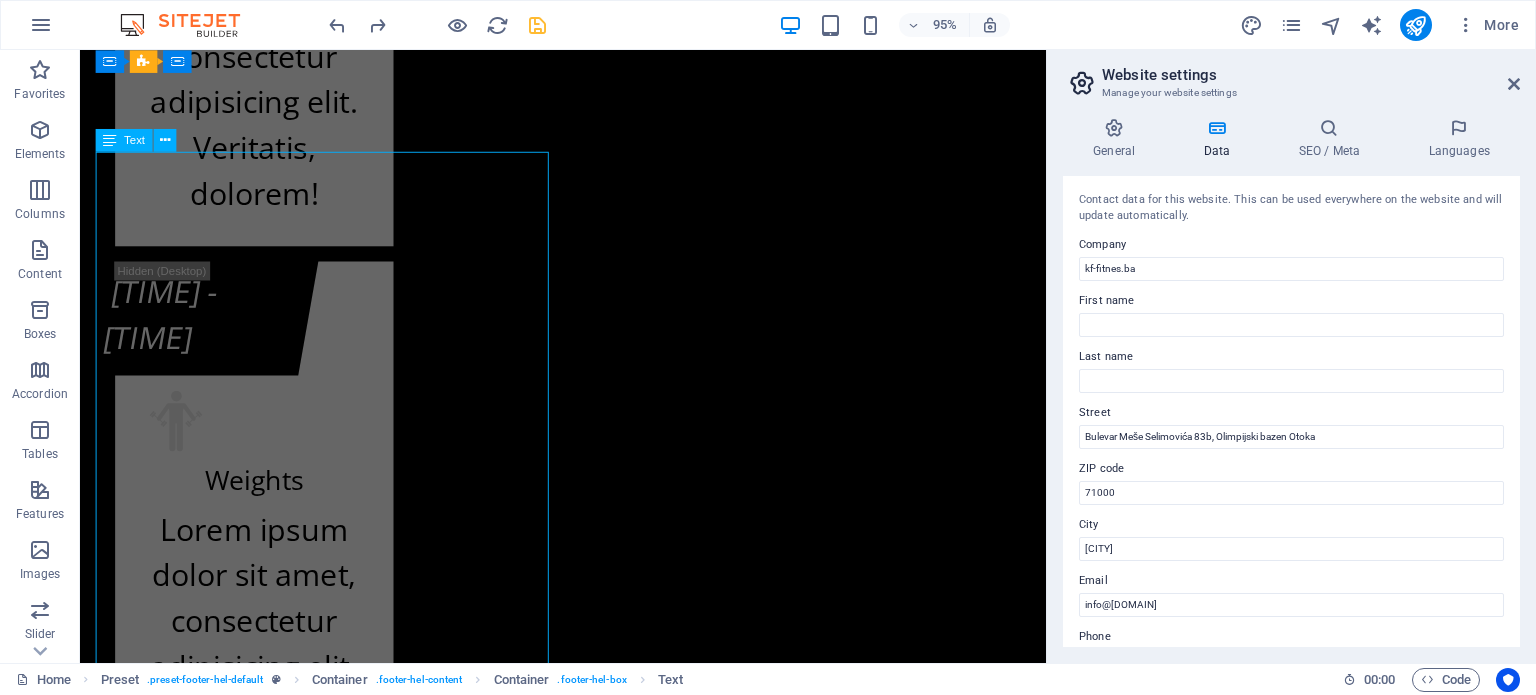 click on "kf-fitnes.ba Adresa Fitness centra KF (BHRT): [STREET_ADDRESS] [POSTAL_CODE] [CITY]      Adresa Fitnes centra K.F. (Olimp. bazen Otoka): [STREET_ADDRESS] [POSTAL_CODE] [CITY] +[PHONE] Radno vrijeme Fitness centra KF (zgrada BHRT): Od ponedeljka do subote od 07:30h do 22:00h i nedeljom ćod 09:00h do 20:00h Radno vrijeme  Fitnes centra K.F. (Olimp. bazen Otoka): Od ponedeljka do subote od 07:00h do 22:30h i nedeljom od 09:00h do 20:00h info@kf-fitnes.ba" at bounding box center (588, 22627) 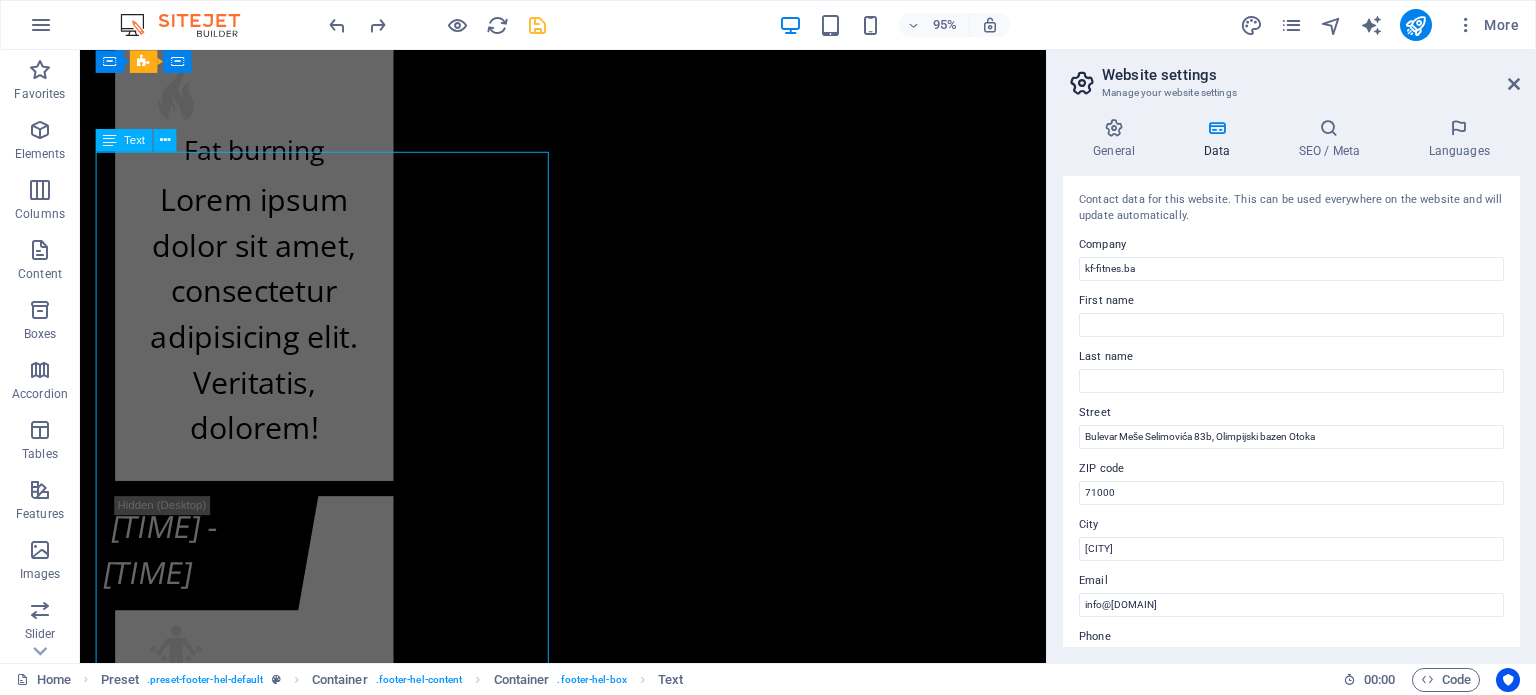 scroll, scrollTop: 24671, scrollLeft: 0, axis: vertical 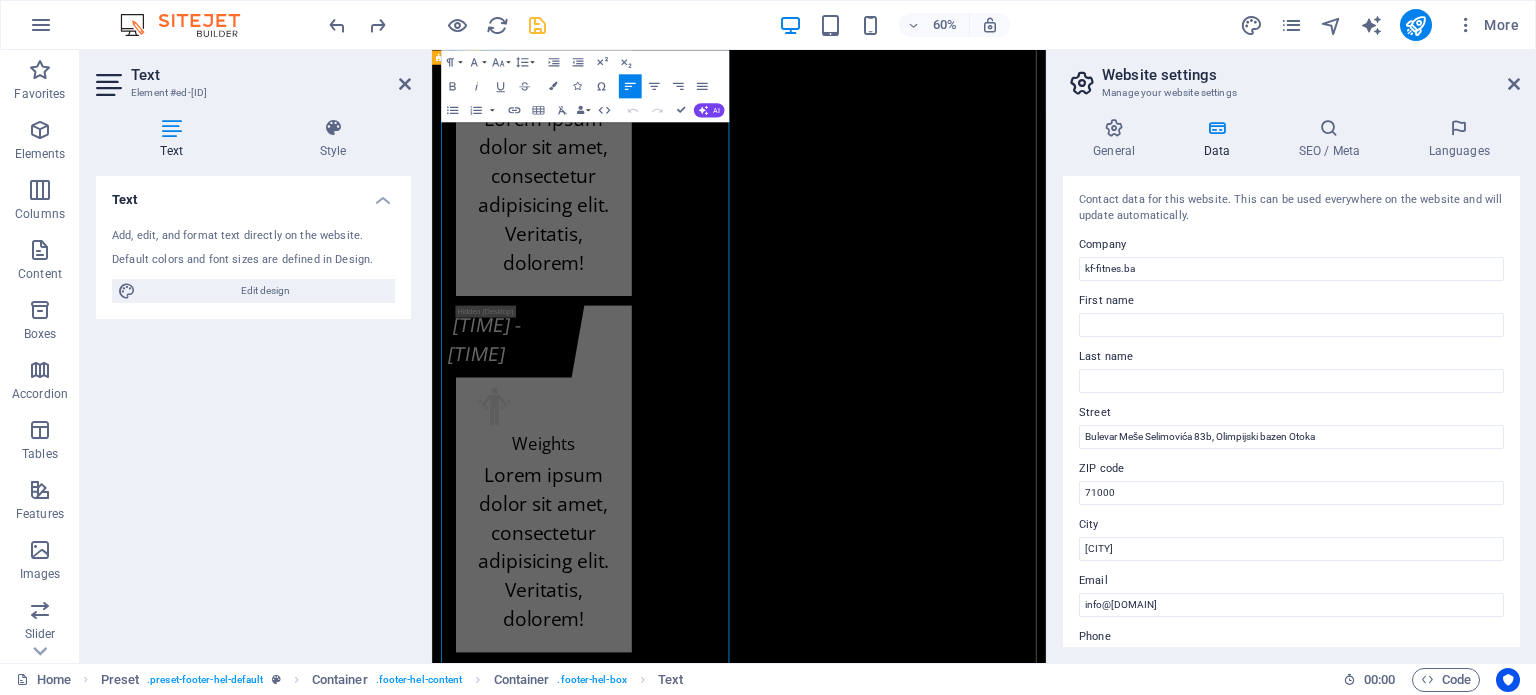 click on "+387 [PHONE]" at bounding box center (969, 22842) 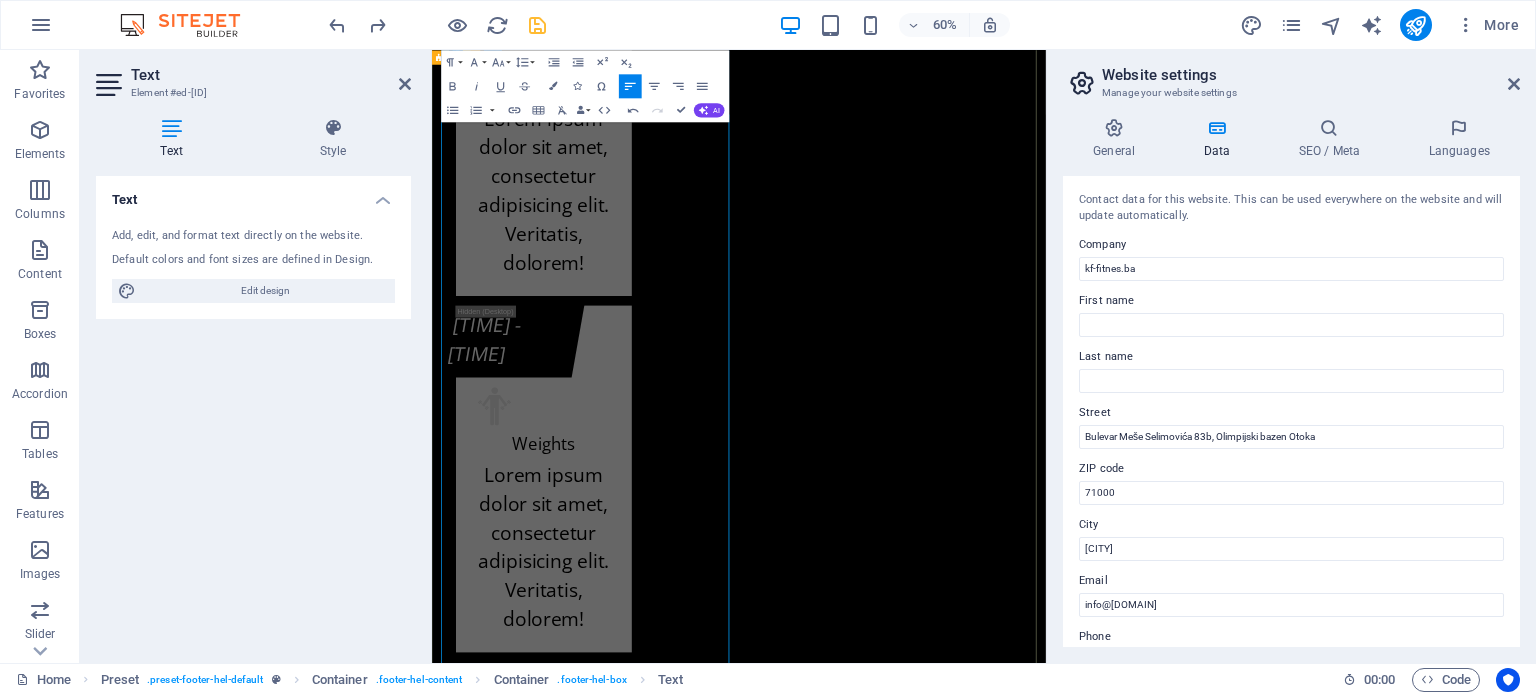click on "+387 [PHONE]" at bounding box center [969, 22562] 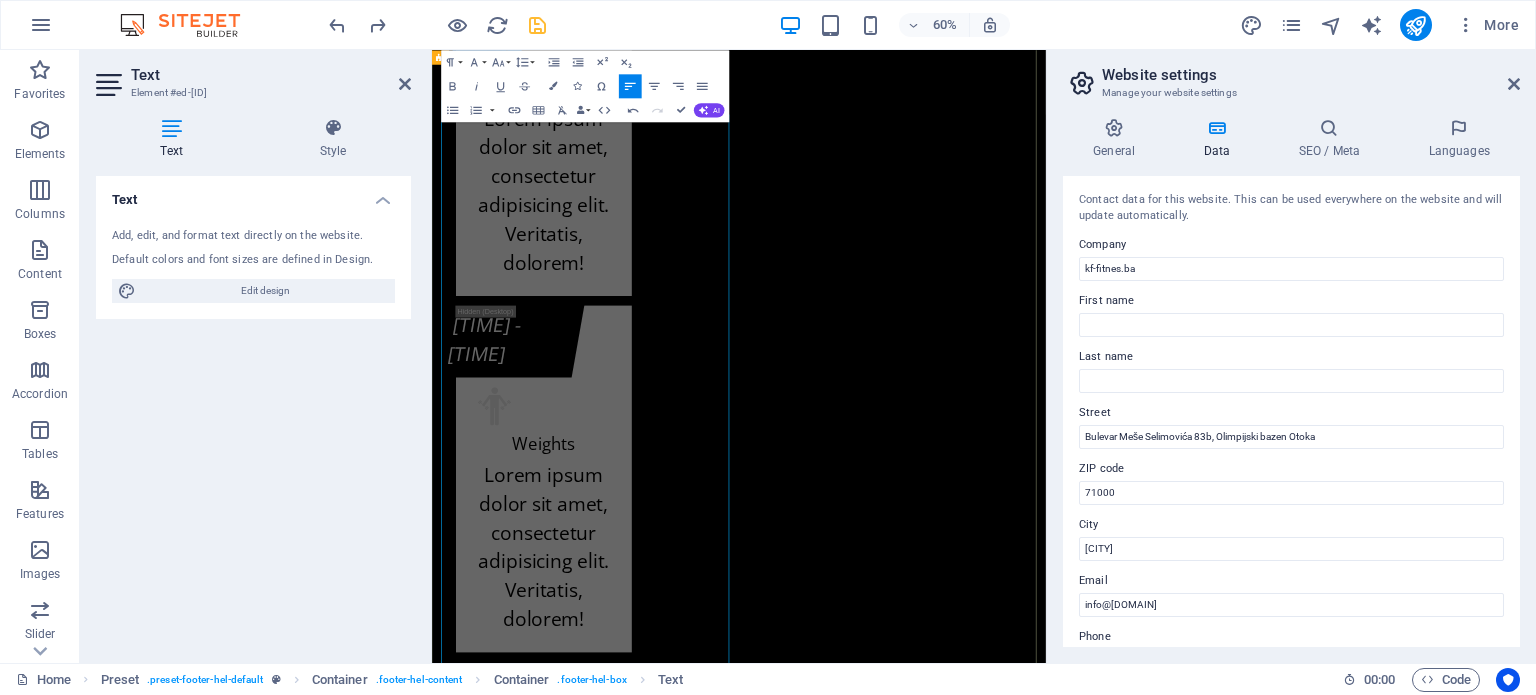 click on "Kontakt info   kf-fitnes.ba Adresa Fitness centra KF (BHRT): [STREET_ADDRESS] [POSTAL_CODE] [CITY] +[PHONE]jhjh      Adresa Fitnes centra K.F. (Olimp. bazen Otoka): [STREET_ADDRESS] [POSTAL_CODE] [CITY] +[PHONE] Radno vrijeme Fitness centra KF (zgrada BHRT): Od ponedeljka do subote od 07:30h do 22:00h i nedeljom ćod 09:00h do 20:00h Radno vrijeme  Fitnes centra K.F. (Olimp. bazen Otoka): Od ponedeljka do subote od 07:00h do 22:30h i nedeljom od 09:00h do 20:00h info@kf-fitnes.ba Učlani se   Cjenovni plan fitnes centra
K.F. O.b. Otoka - Osnovni plan K.F. O.b. Otoka - Povlašteni plan K.F. O.b. Otoka - Aerobik plan K.F. O.b. Otoka - AQUA Aerobik plan   I have read and understand the privacy policy. Unreadable? Load new PODNESI ZAHTJEV" at bounding box center (943, 23306) 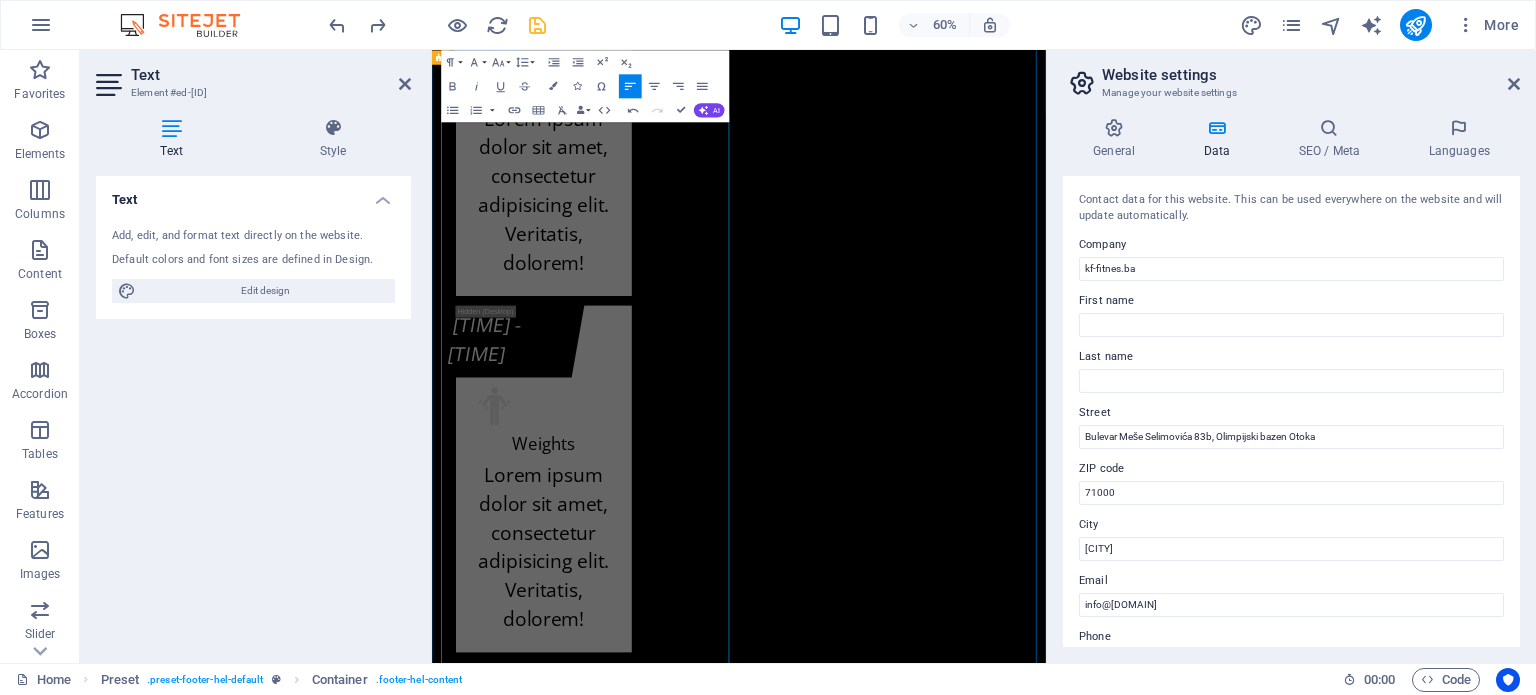 scroll, scrollTop: 24608, scrollLeft: 0, axis: vertical 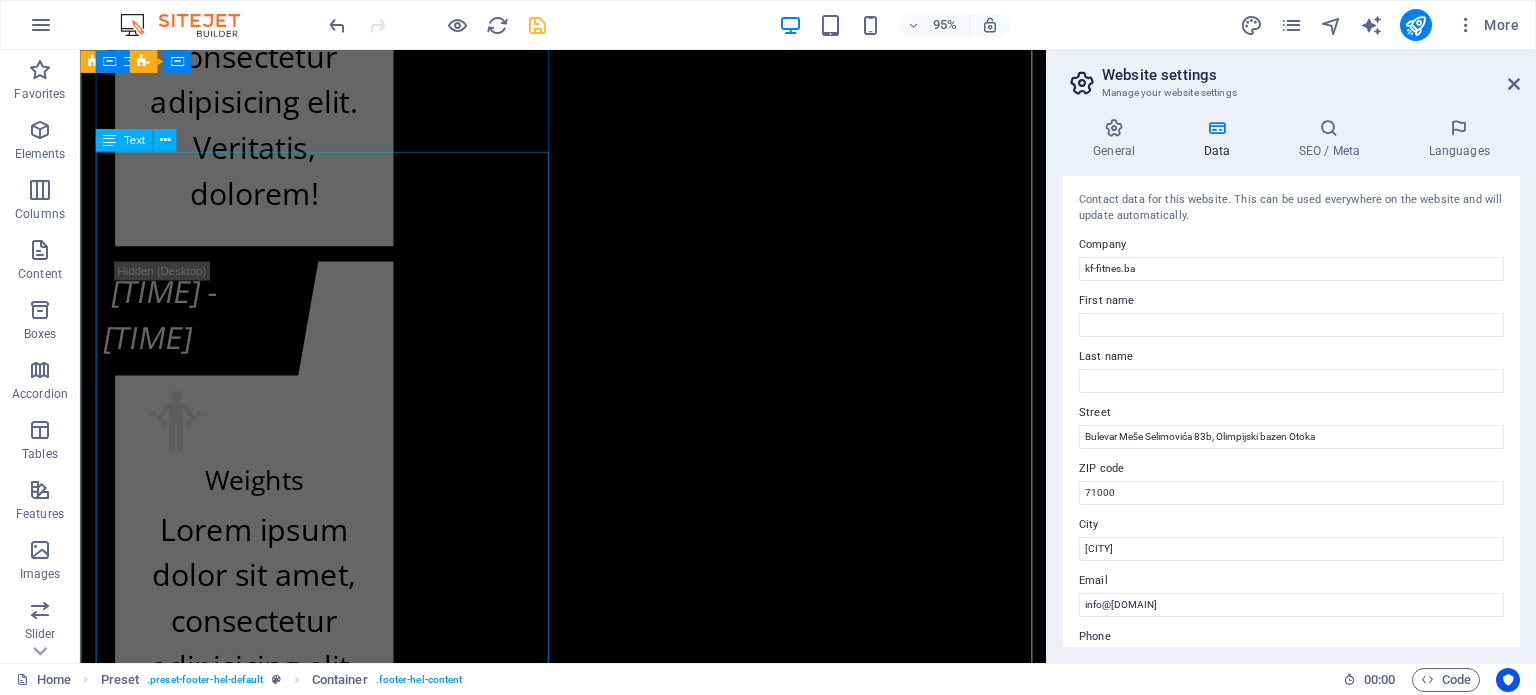 click on "kf-fitnes.ba Adresa Fitness centra KF (BHRT): Bulevar Meše Selimovića 12,  [POSTAL_CODE] [CITY] +387 62 119 702jhjh      Adresa Fitnes centra K.F.  (Olimp. bazen Otoka): Bulevar Meše Selimovića 83b,  [POSTAL_CODE] [CITY] +387 62 119 702 Radno vrijeme Fitness centra KF (zgrada BHRT): Od ponedeljka do subote od 07:30h do 22:00h i nedeljom ćod 09:00h do 20:00h Radno vrijeme  Fitnes centra K.F. (Olimp. bazen Otoka): Od ponedeljka do subote od 07:00h do 22:30h i nedeljom od 09:00h do 20:00h info@kf-fitnes.ba" at bounding box center (588, 22655) 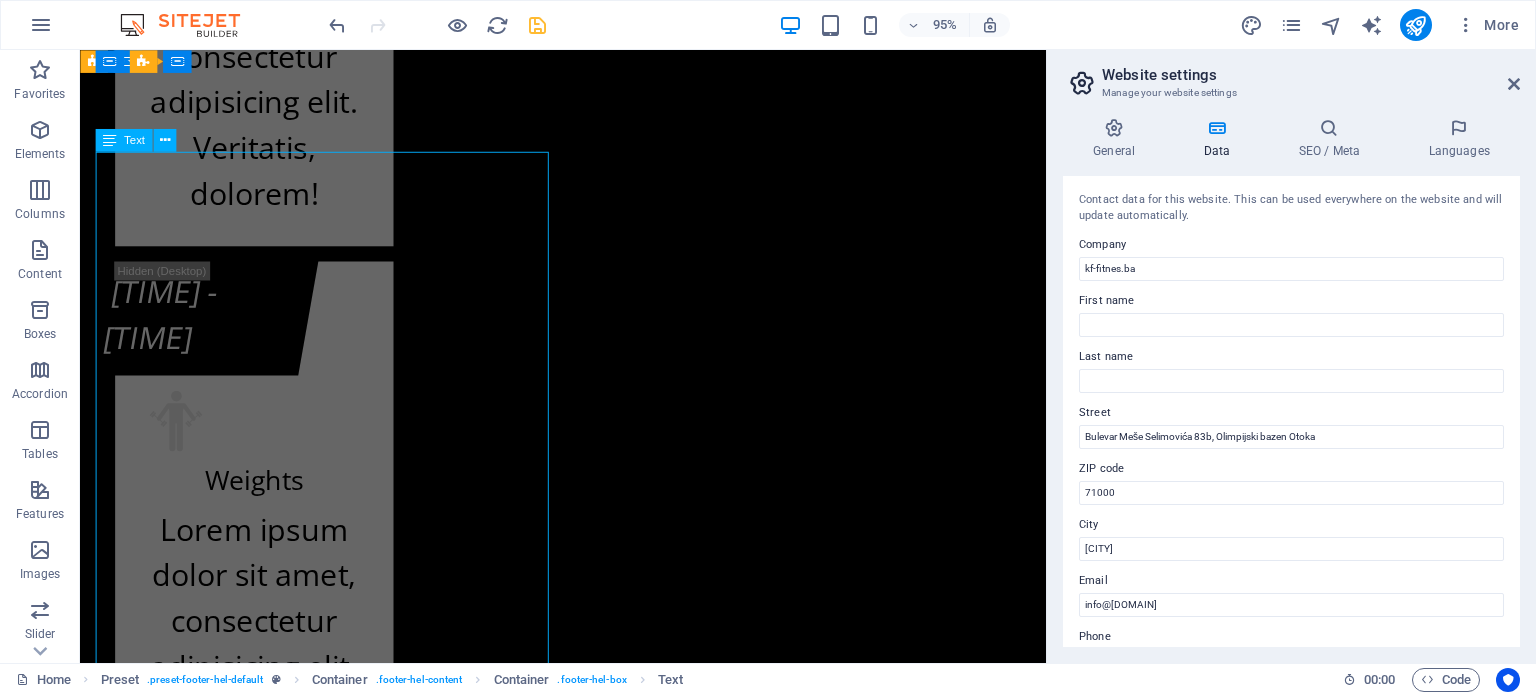 click on "kf-fitnes.ba Adresa Fitness centra KF (BHRT): Bulevar Meše Selimovića 12,  [POSTAL_CODE] [CITY] +387 62 119 702jhjh      Adresa Fitnes centra K.F.  (Olimp. bazen Otoka): Bulevar Meše Selimovića 83b,  [POSTAL_CODE] [CITY] +387 62 119 702 Radno vrijeme Fitness centra KF (zgrada BHRT): Od ponedeljka do subote od 07:30h do 22:00h i nedeljom ćod 09:00h do 20:00h Radno vrijeme  Fitnes centra K.F. (Olimp. bazen Otoka): Od ponedeljka do subote od 07:00h do 22:30h i nedeljom od 09:00h do 20:00h info@kf-fitnes.ba" at bounding box center [588, 22655] 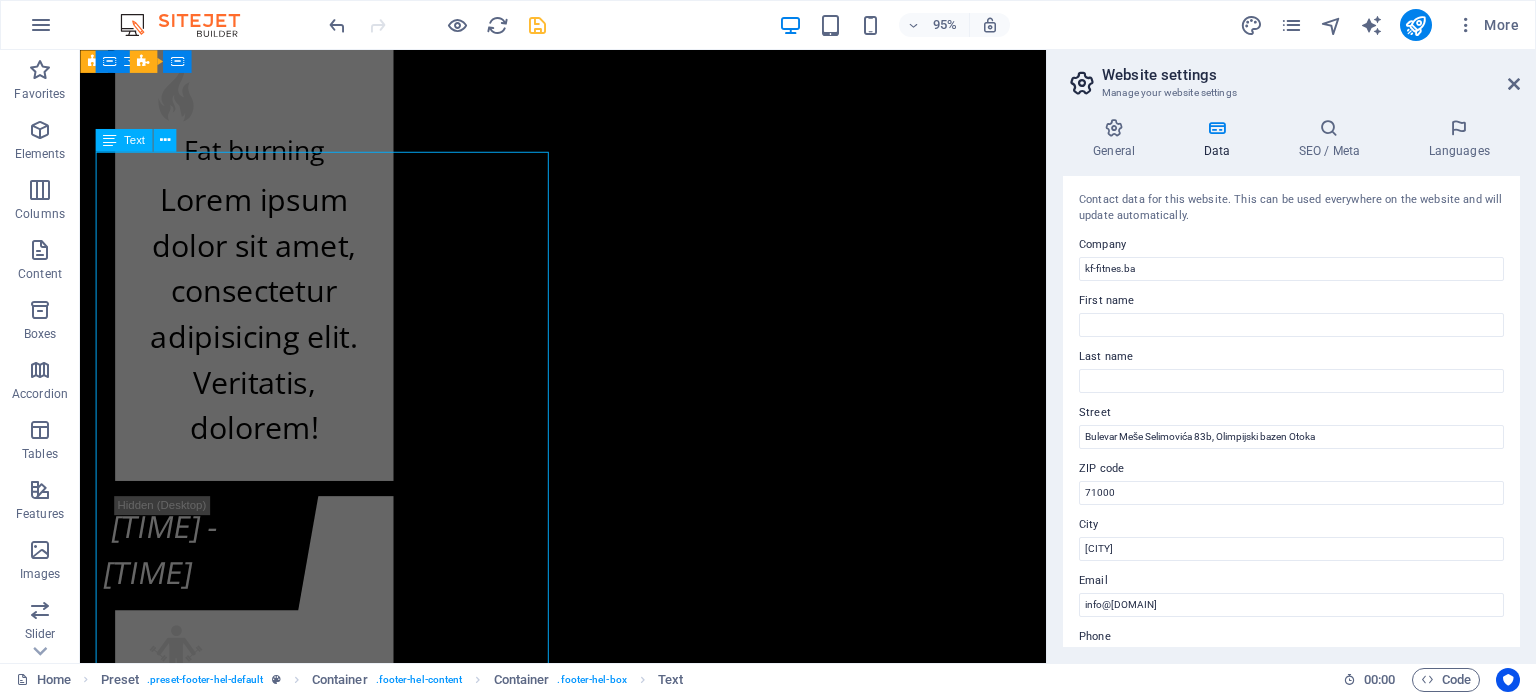 scroll, scrollTop: 24671, scrollLeft: 0, axis: vertical 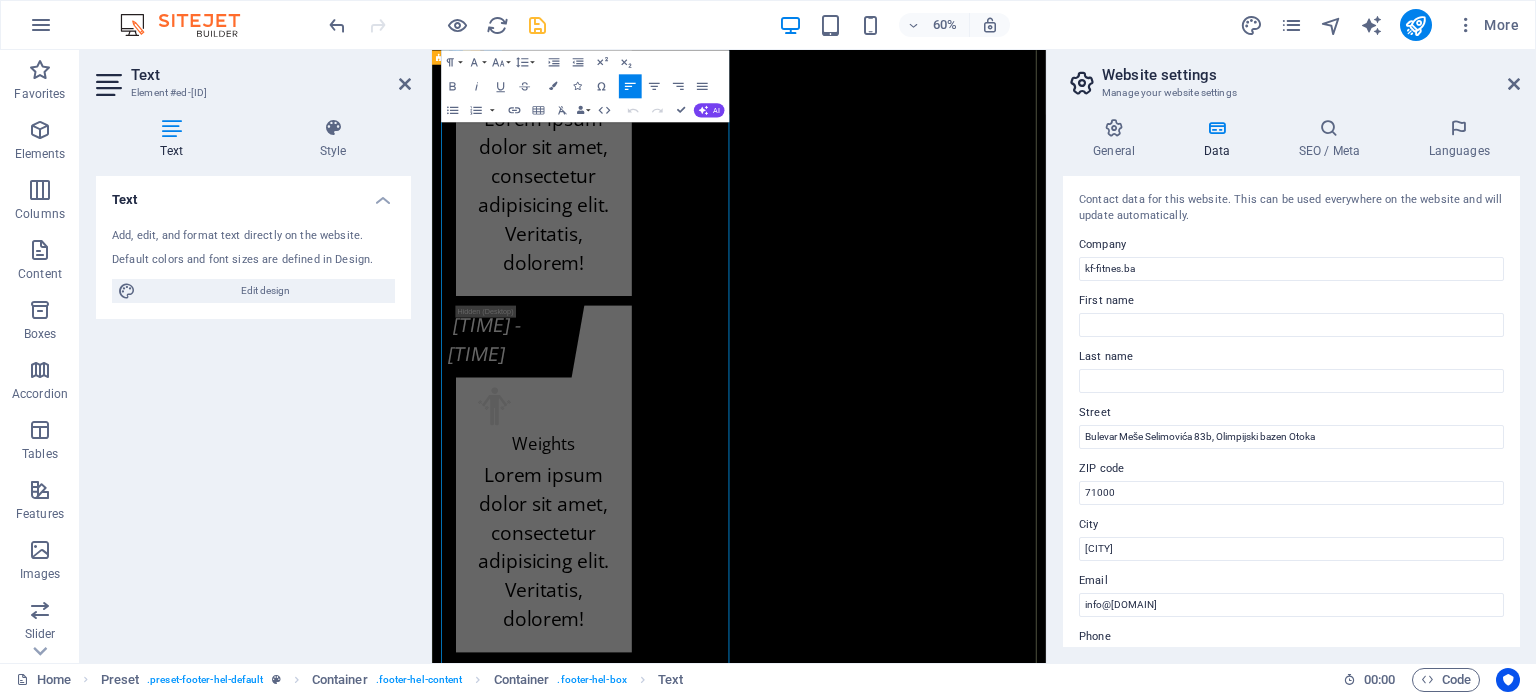 click on "+[PHONE]jhjh" at bounding box center (550, 22561) 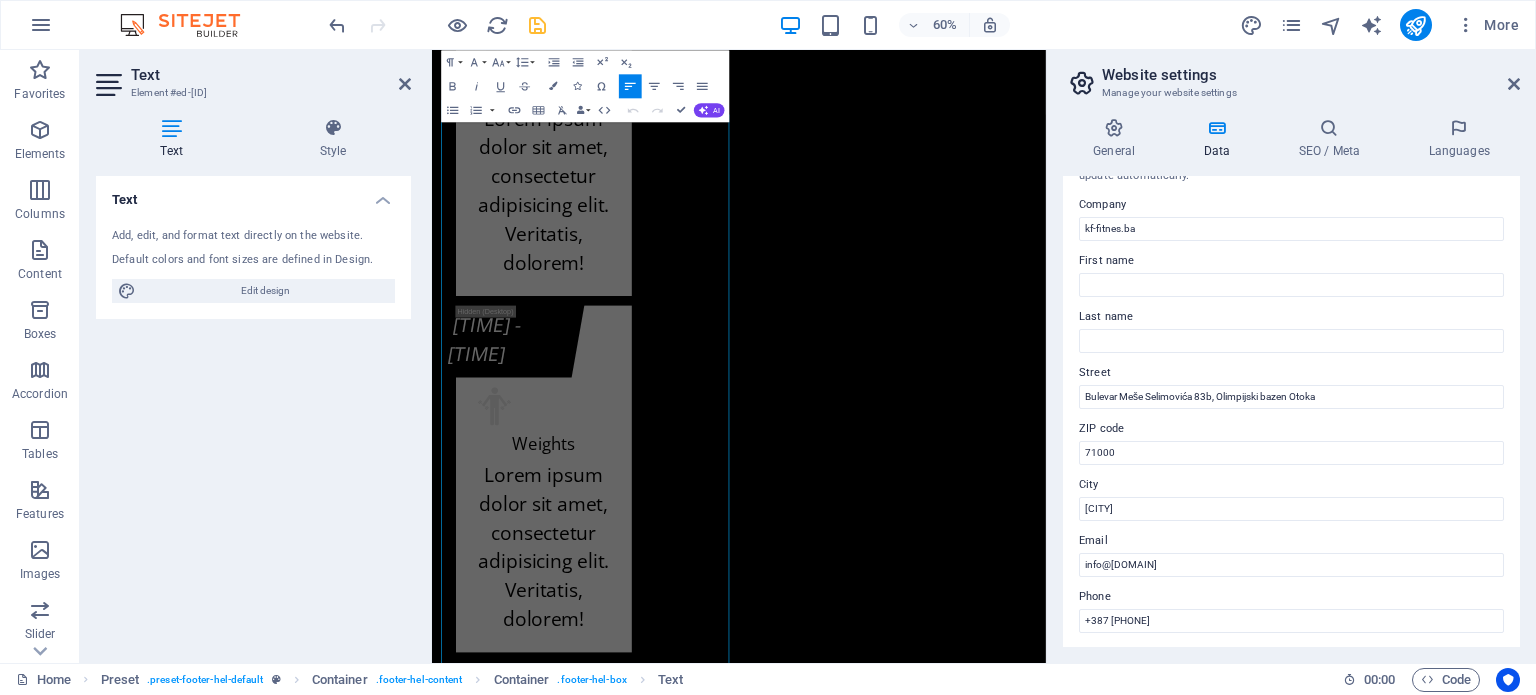 scroll, scrollTop: 58, scrollLeft: 0, axis: vertical 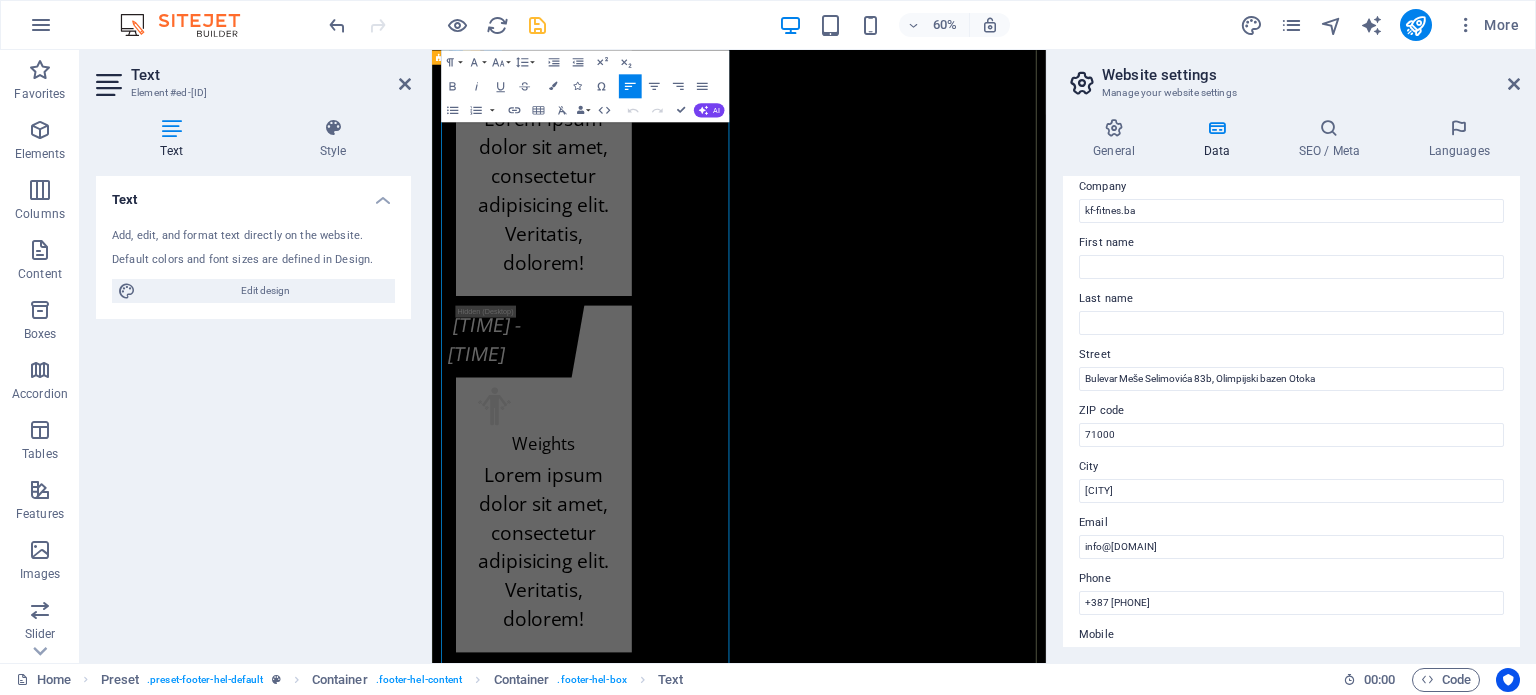 click on "+[PHONE]jhjh" at bounding box center (550, 22561) 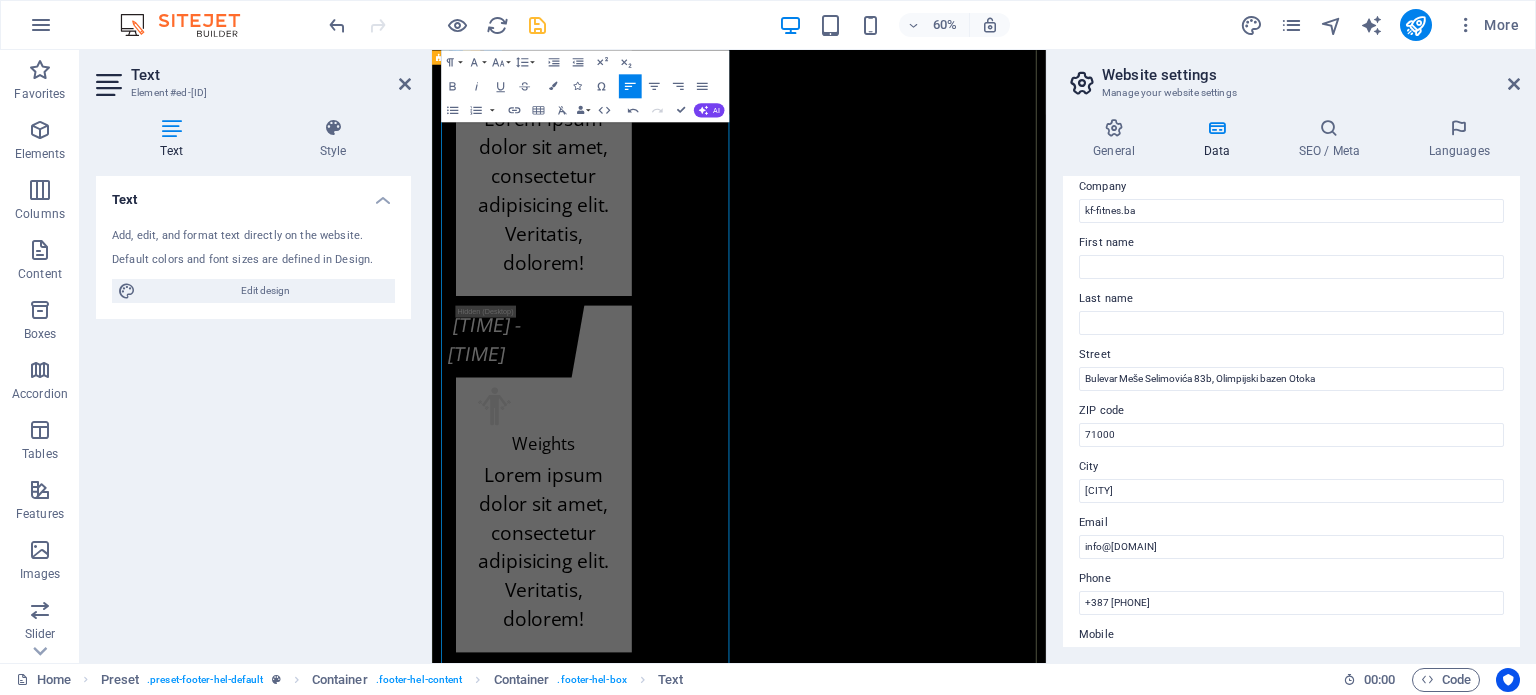 click at bounding box center (969, 22618) 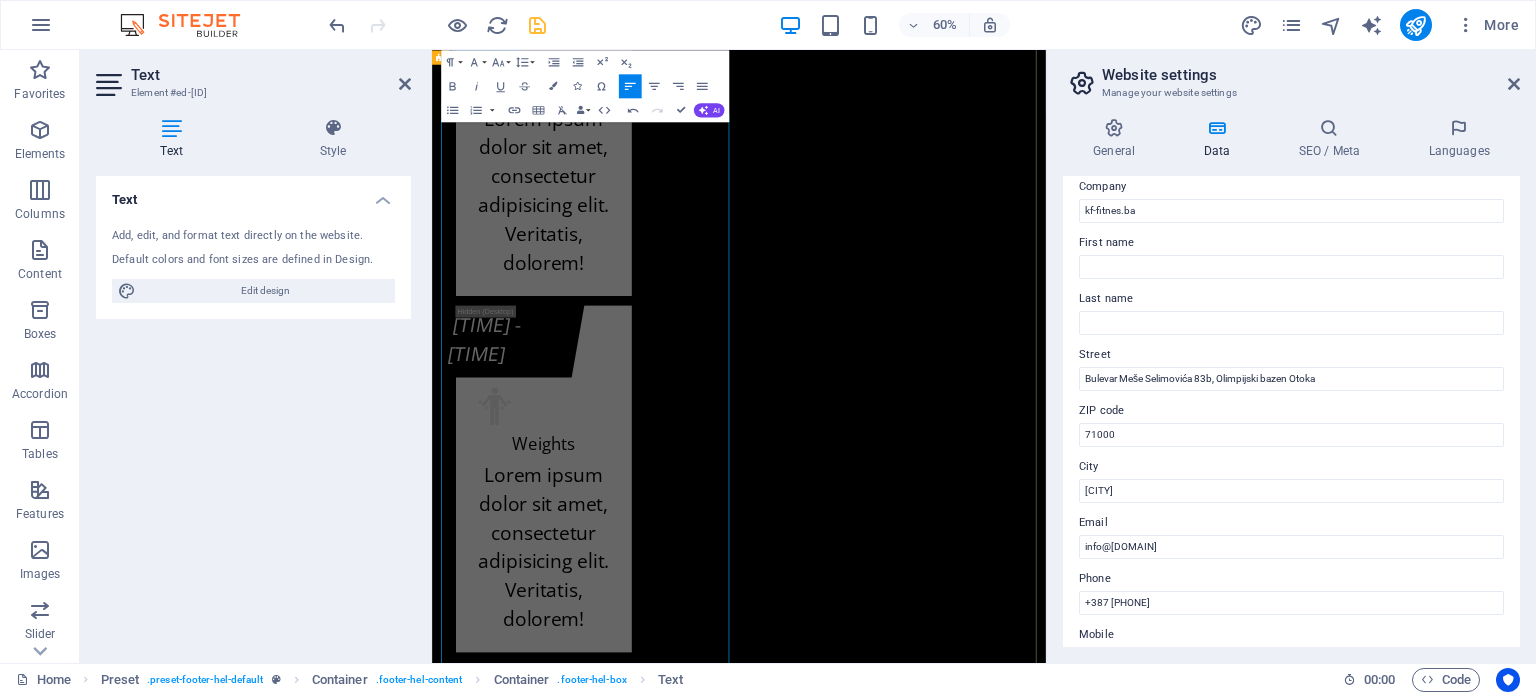 click on "Kontakt info   kf-fitnes.ba Adresa Fitness centra KF (BHRT): Bulevar Meše Selimovića 12,  [POSTAL_CODE] [CITY] jhjh      Adresa Fitnes centra K.F.  (Olimp. bazen Otoka): Bulevar Meše Selimovića 83b,  [POSTAL_CODE] [CITY] +387 62 119 702 Radno vrijeme Fitness centra KF (zgrada BHRT): Od ponedeljka do subote od 07:30h do 22:00h i nedeljom ćod 09:00h do 20:00h Radno vrijeme  Fitnes centra K.F. (Olimp. bazen Otoka): Od ponedeljka do subote od 07:00h do 22:30h i nedeljom od 09:00h do 20:00h info@kf-fitnes.ba Učlani se   Cjenovni plan fitnes centra
K.F. O.b. Otoka - Osnovni plan K.F. O.b. Otoka - Povlašteni plan K.F. O.b. Otoka - Aerobik plan K.F. O.b. Otoka - AQUA Aerobik plan   I have read and understand the privacy policy. Unreadable? Load new PODNESI ZAHTJEV" at bounding box center (943, 23306) 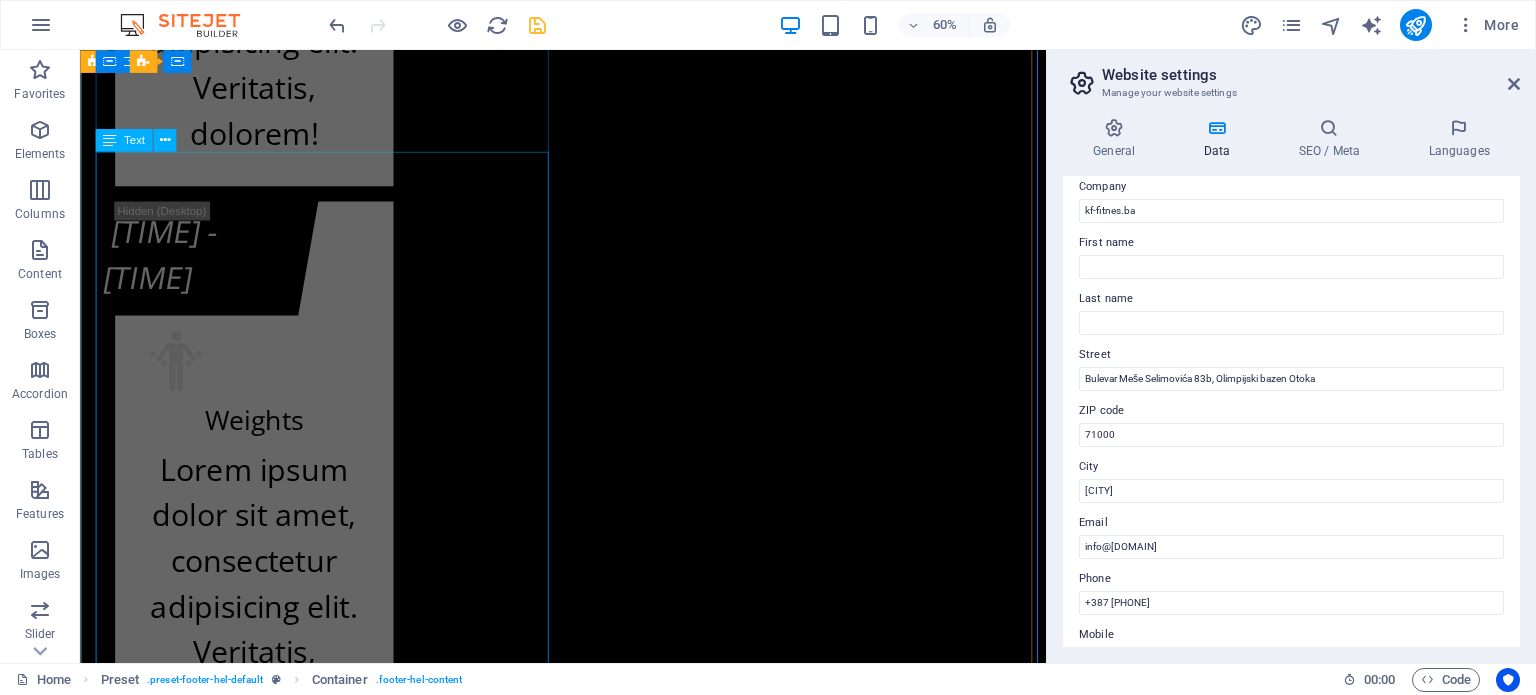 scroll, scrollTop: 24608, scrollLeft: 0, axis: vertical 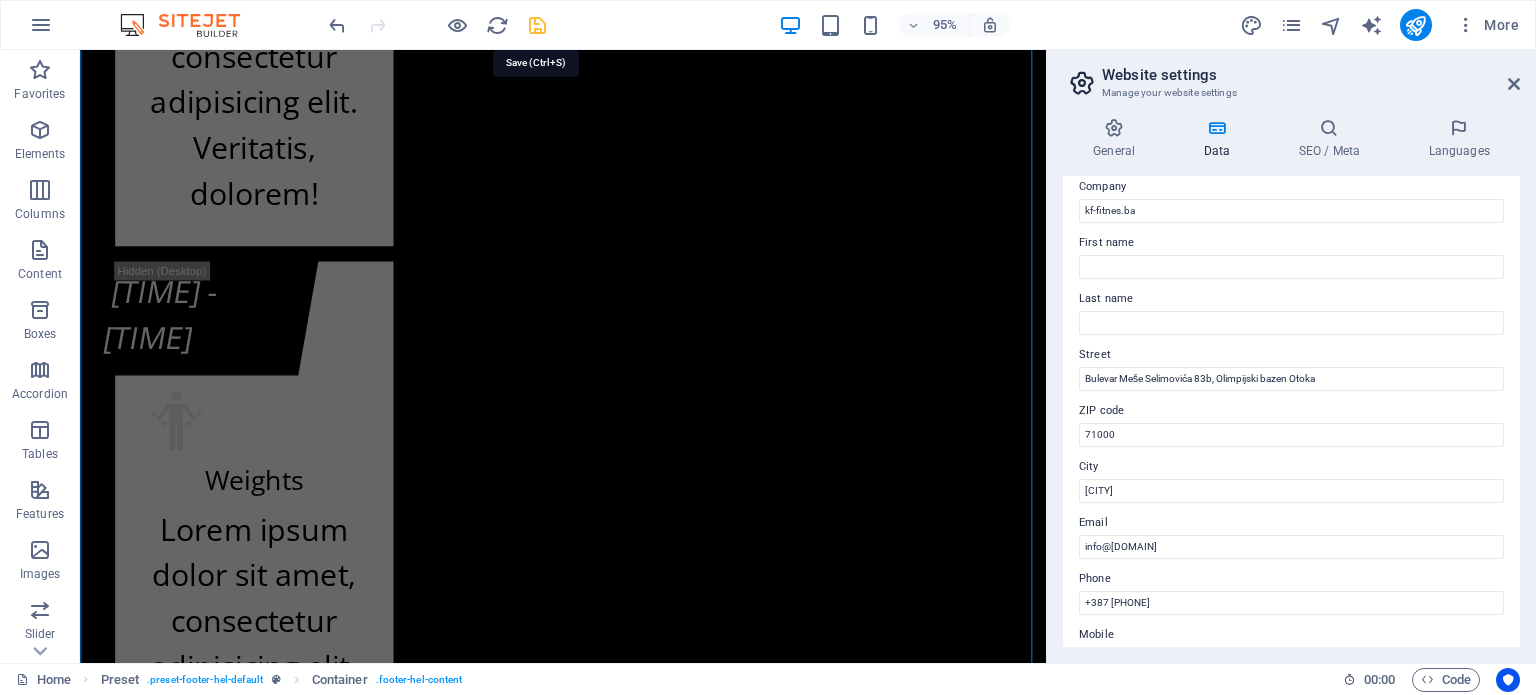 click at bounding box center [537, 25] 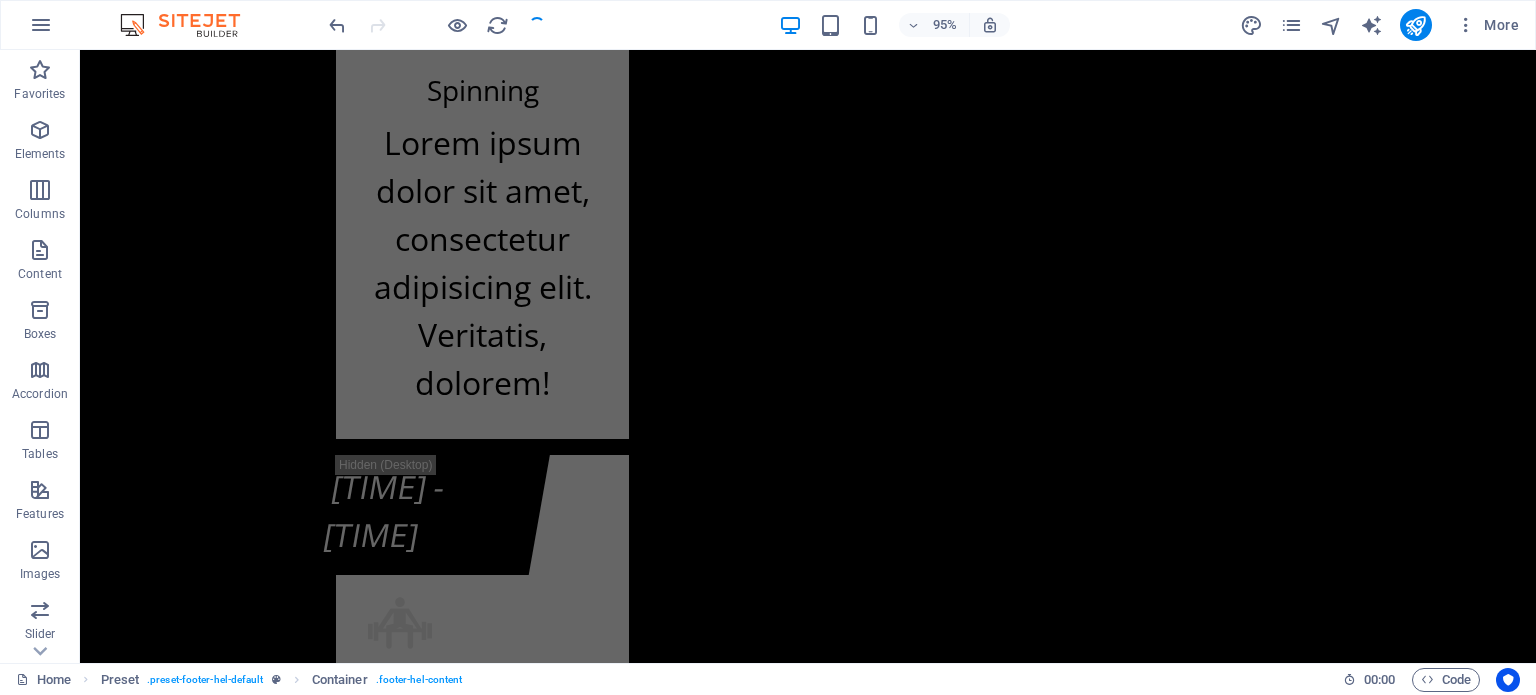 scroll, scrollTop: 24872, scrollLeft: 0, axis: vertical 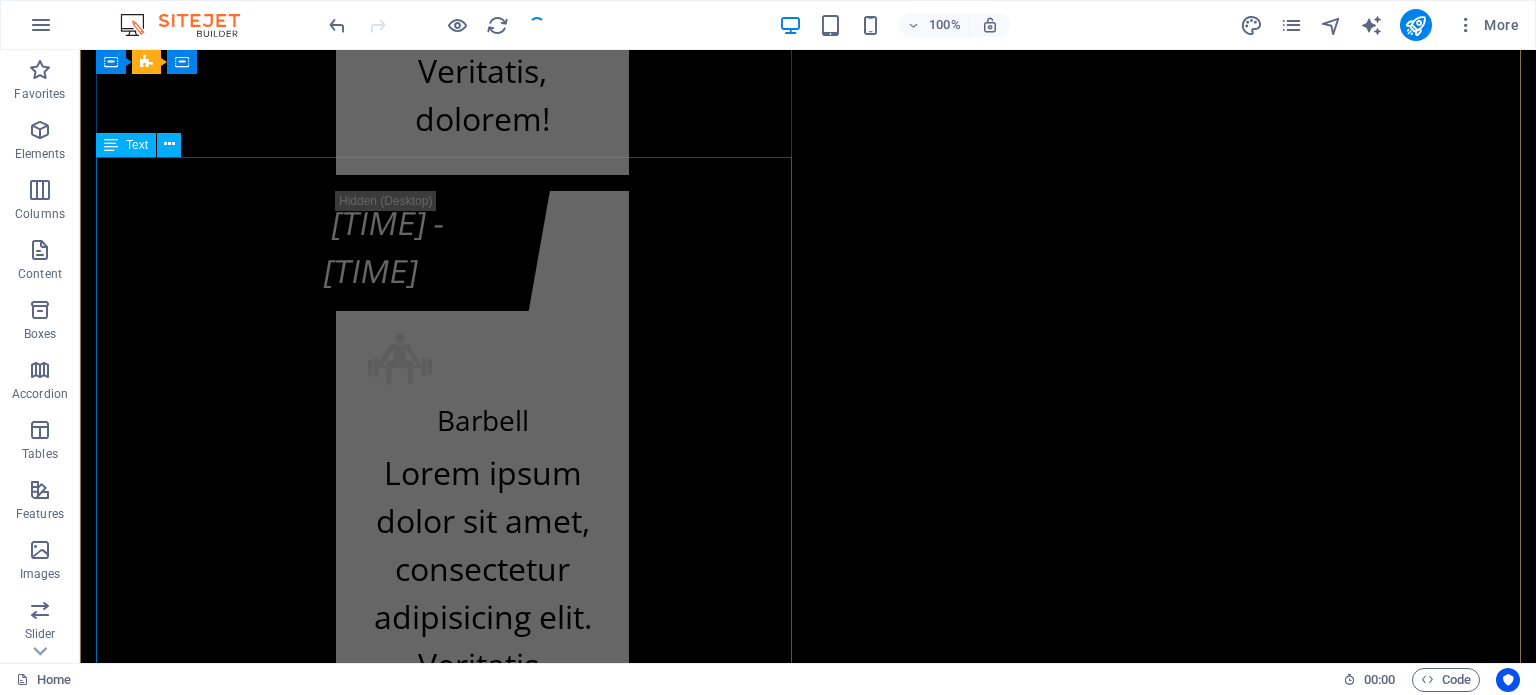 click on "kf-fitnes.ba Adresa Fitness centra KF (BHRT): Bulevar Meše Selimovića 12,  [POSTAL_CODE] [CITY] jhjh      Adresa Fitnes centra K.F.  (Olimp. bazen Otoka): Bulevar Meše Selimovića 83b,  [POSTAL_CODE] [CITY] +387 62 119 702 Radno vrijeme Fitness centra KF (zgrada BHRT): Od ponedeljka do subote od 07:30h do 22:00h i nedeljom ćod 09:00h do 20:00h Radno vrijeme  Fitnes centra K.F. (Olimp. bazen Otoka): Od ponedeljka do subote od 07:00h do 22:30h i nedeljom od 09:00h do 20:00h info@kf-fitnes.ba" at bounding box center [808, 23977] 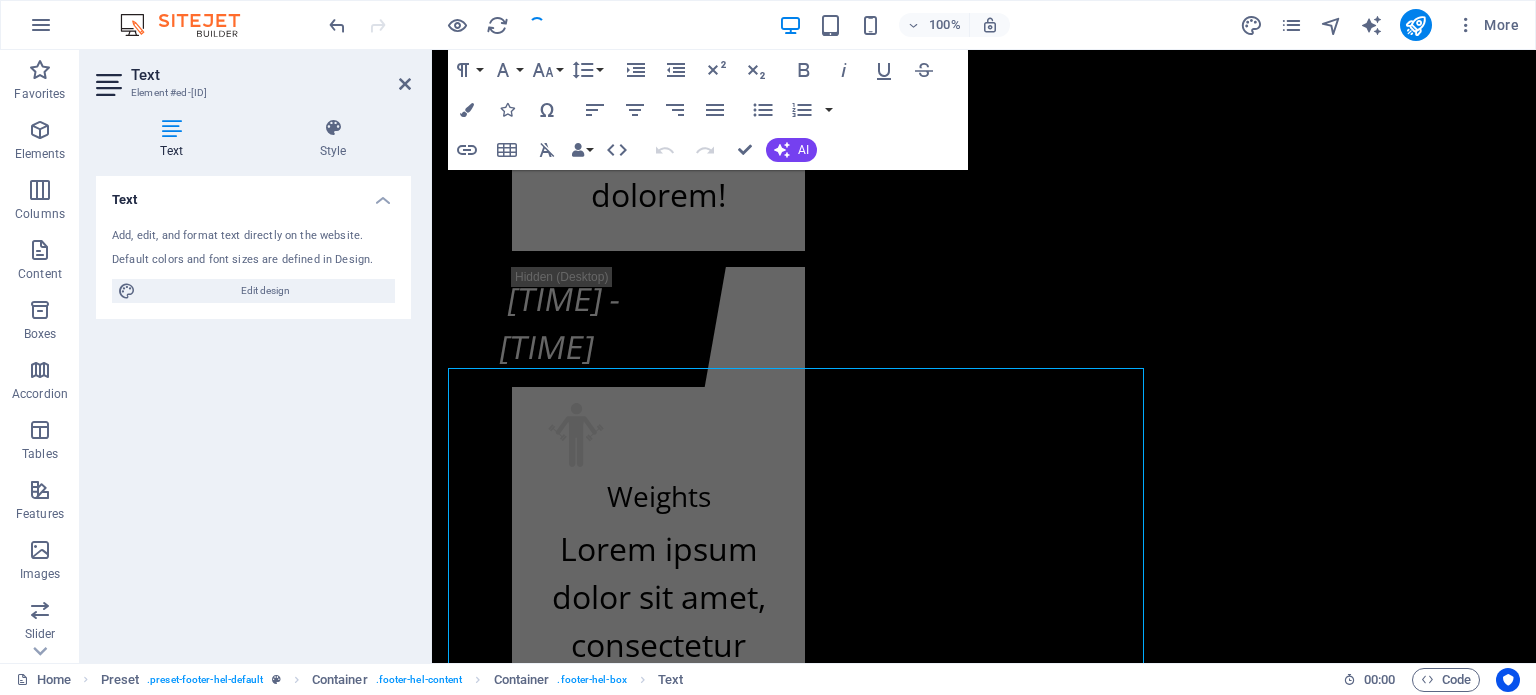 scroll, scrollTop: 24660, scrollLeft: 0, axis: vertical 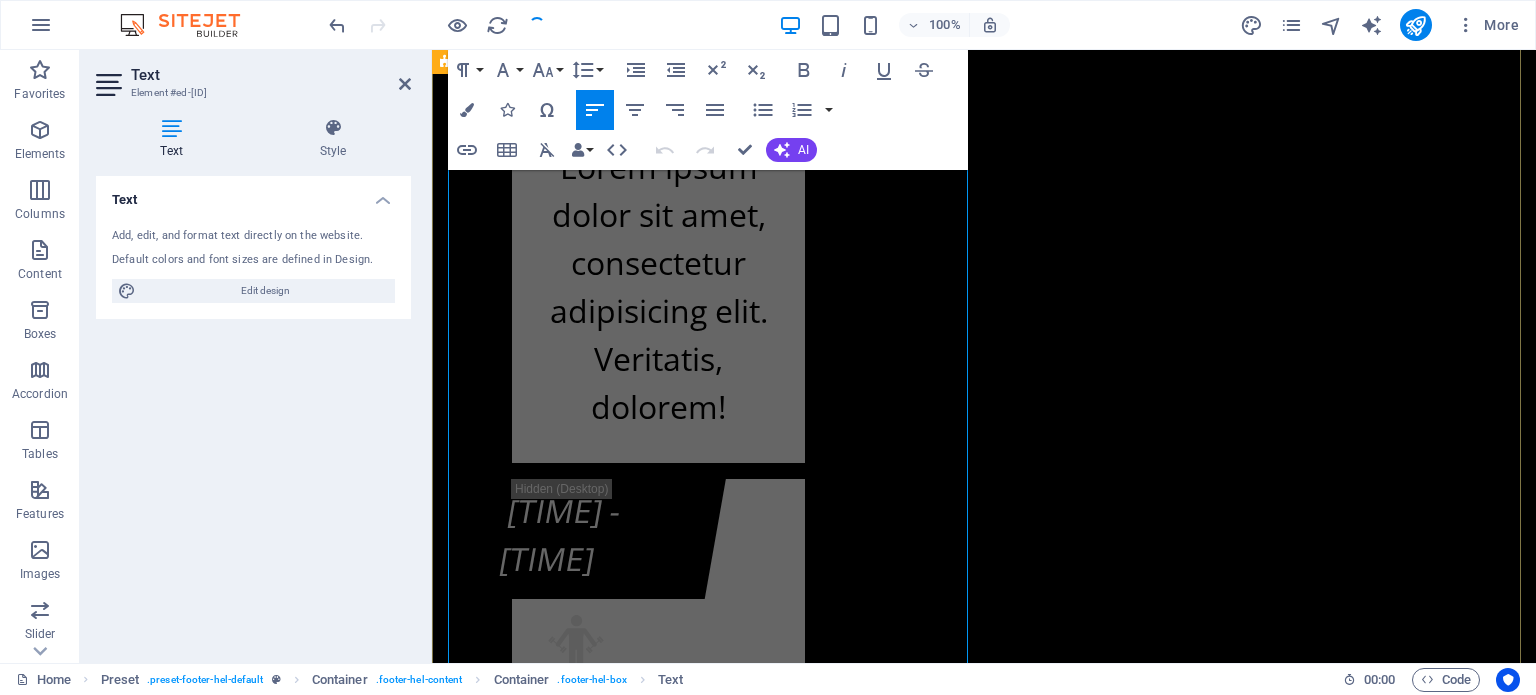 click on "jhjh" at bounding box center [1009, 22614] 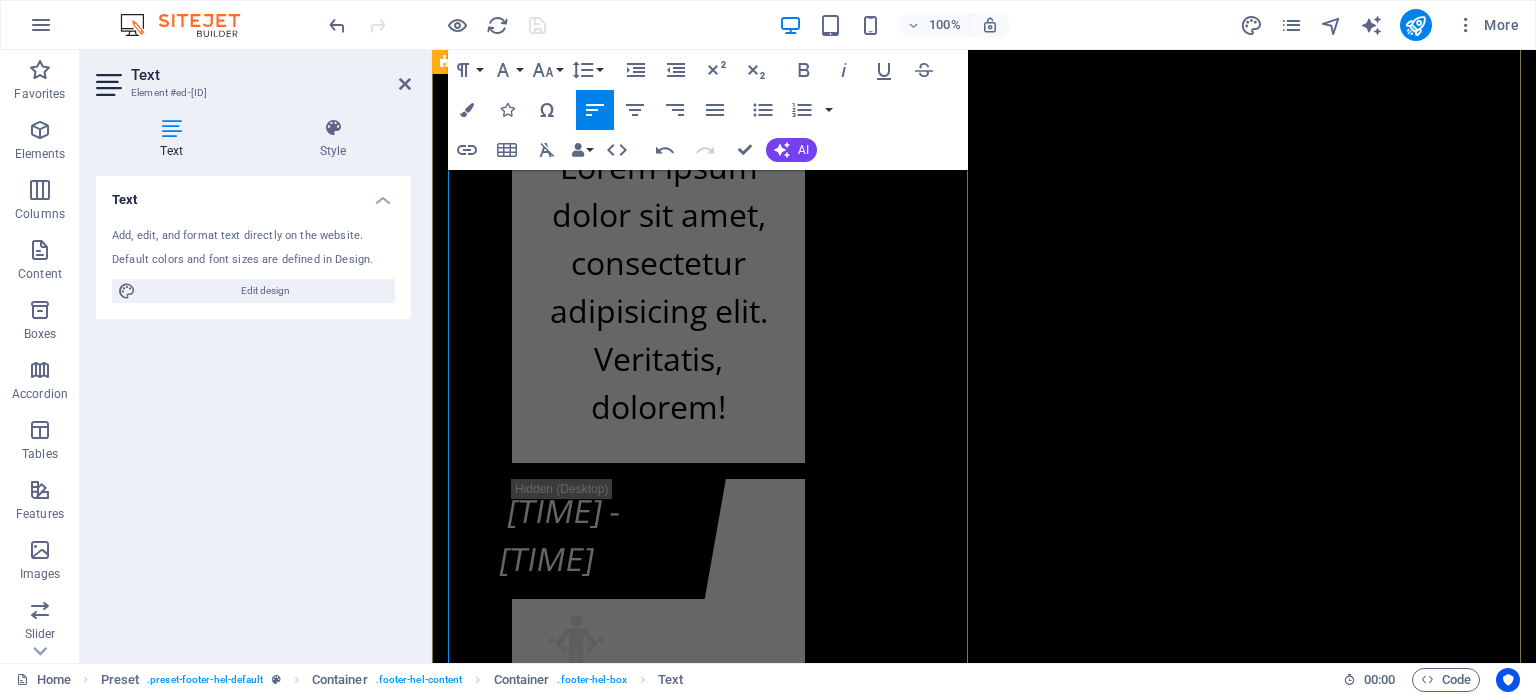 click on "jhjhj" at bounding box center [1009, 22614] 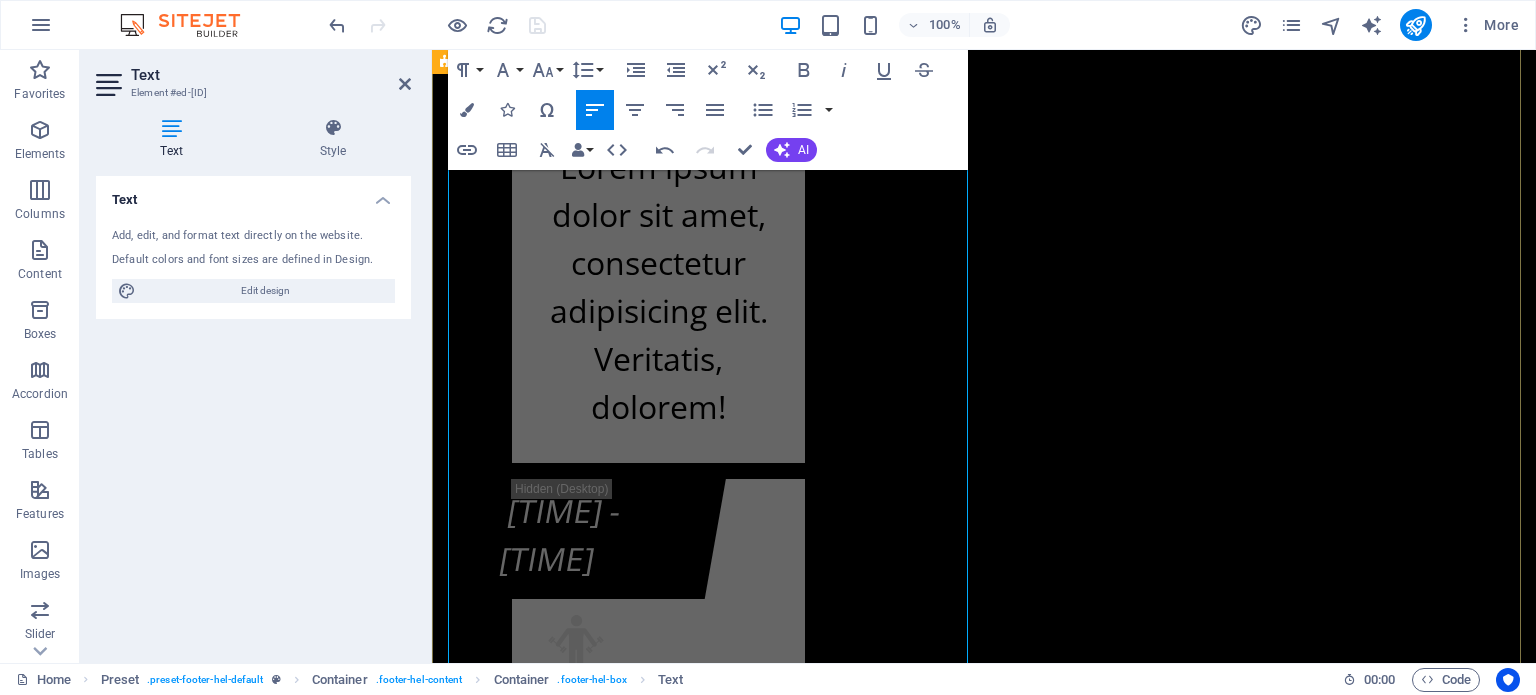 click on "Kontakt info   kf-fitnes.ba Adresa Fitness centra KF (BHRT): Bulevar Meše Selimovića 12,  [POSTAL_CODE] [CITY] jhjh  k    Adresa Fitnes centra K.F.  (Olimp. bazen Otoka): Bulevar Meše Selimovića 83b,  [POSTAL_CODE] [CITY] +387 62 119 702 Radno vrijeme Fitness centra KF (zgrada BHRT): Od ponedeljka do subote od 07:30h do 22:00h i nedeljom ćod 09:00h do 20:00h Radno vrijeme  Fitnes centra K.F. (Olimp. bazen Otoka): Od ponedeljka do subote od 07:00h do 22:30h i nedeljom od 09:00h do 20:00h info@kf-fitnes.ba Učlani se   Cjenovni plan fitnes centra
K.F. O.b. Otoka - Osnovni plan K.F. O.b. Otoka - Povlašteni plan K.F. O.b. Otoka - Aerobik plan K.F. O.b. Otoka - AQUA Aerobik plan   I have read and understand the privacy policy. Unreadable? Load new PODNESI ZAHTJEV" at bounding box center (984, 23358) 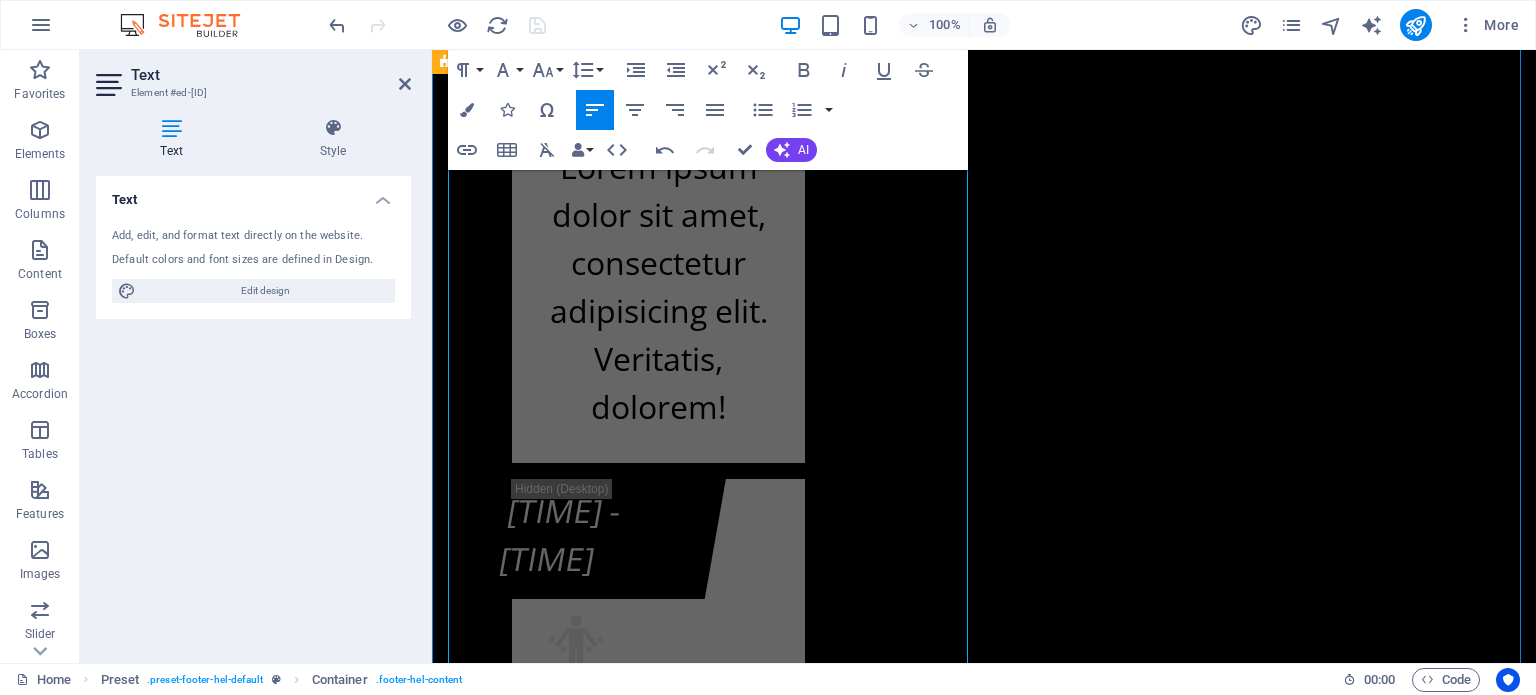 scroll, scrollTop: 24872, scrollLeft: 0, axis: vertical 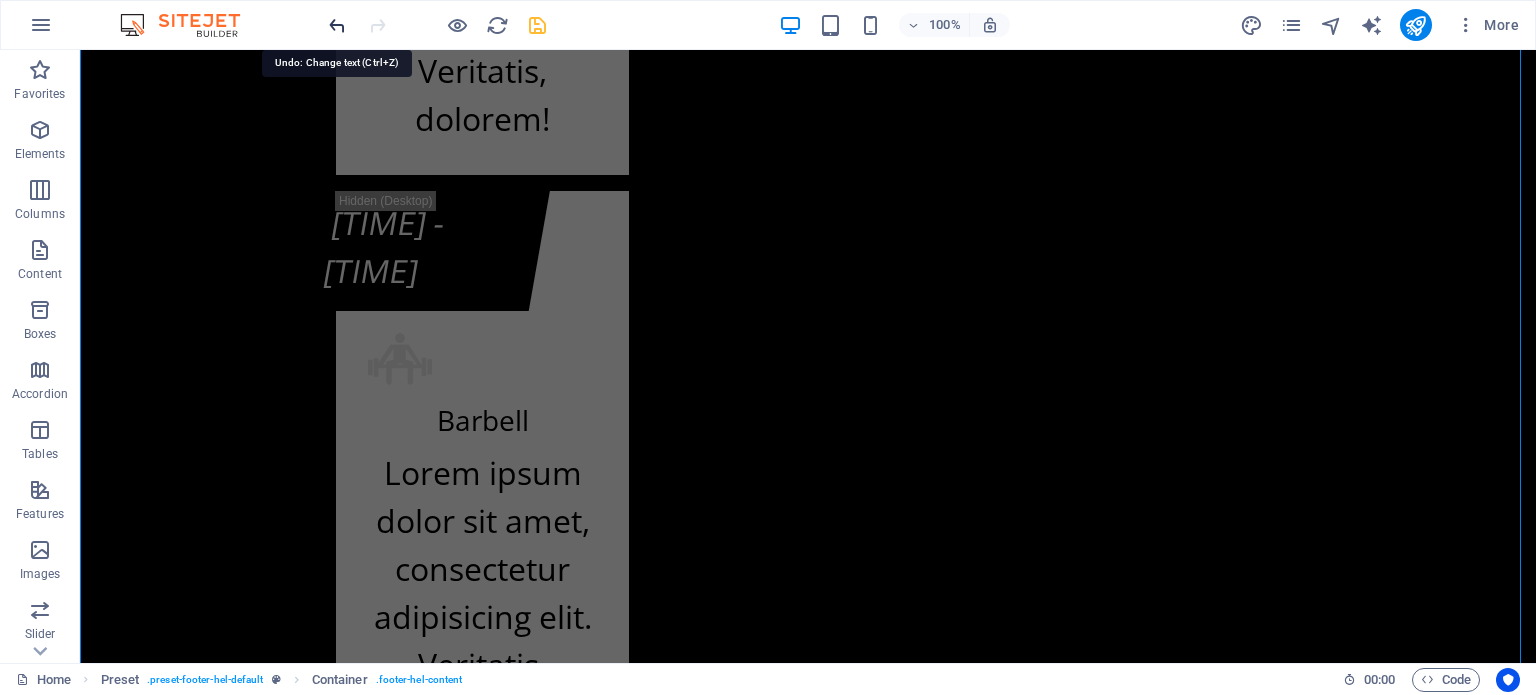 click at bounding box center [337, 25] 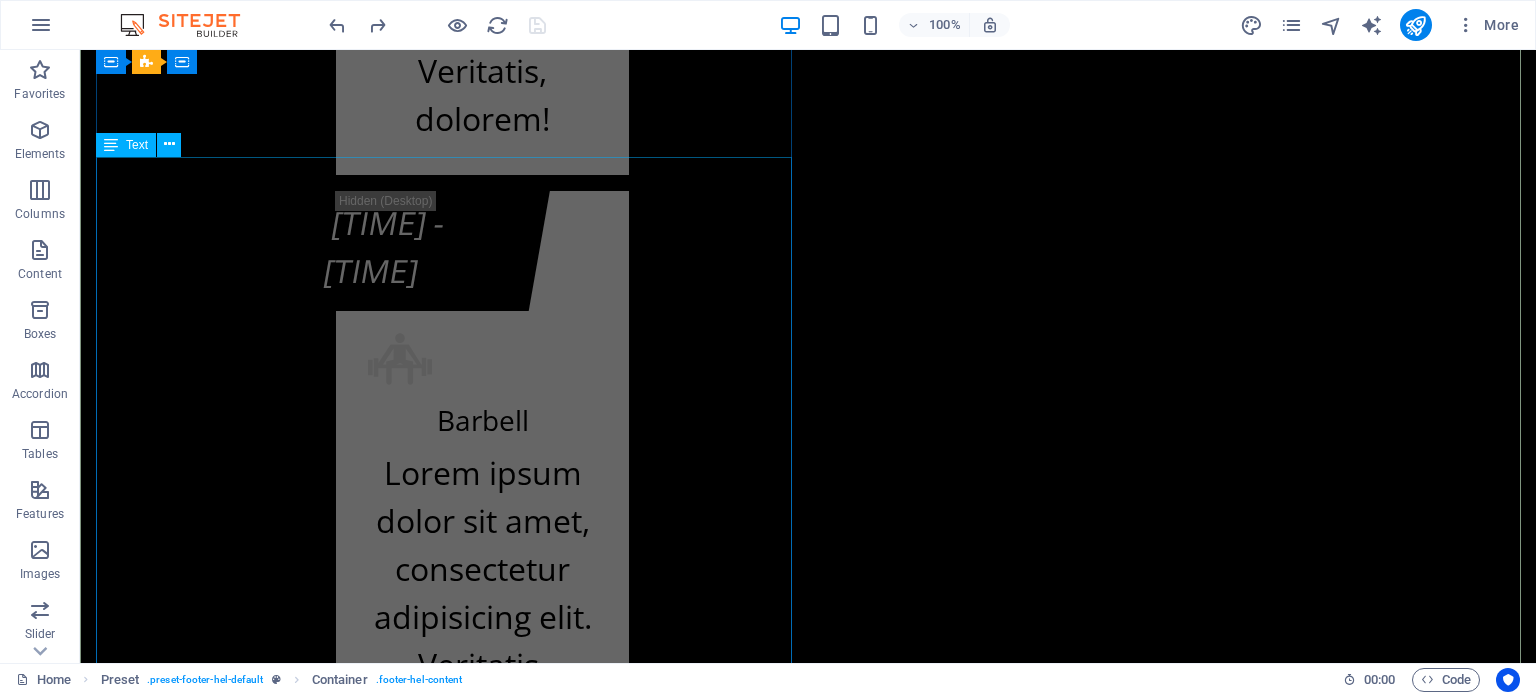 click on "kf-fitnes.ba Adresa Fitness centra KF (BHRT): Bulevar Meše Selimovića 12,  [POSTAL_CODE] [CITY] jhjh      Adresa Fitnes centra K.F.  (Olimp. bazen Otoka): Bulevar Meše Selimovića 83b,  [POSTAL_CODE] [CITY] +387 62 119 702 Radno vrijeme Fitness centra KF (zgrada BHRT): Od ponedeljka do subote od 07:30h do 22:00h i nedeljom ćod 09:00h do 20:00h Radno vrijeme  Fitnes centra K.F. (Olimp. bazen Otoka): Od ponedeljka do subote od 07:00h do 22:30h i nedeljom od 09:00h do 20:00h info@kf-fitnes.ba" at bounding box center [808, 23977] 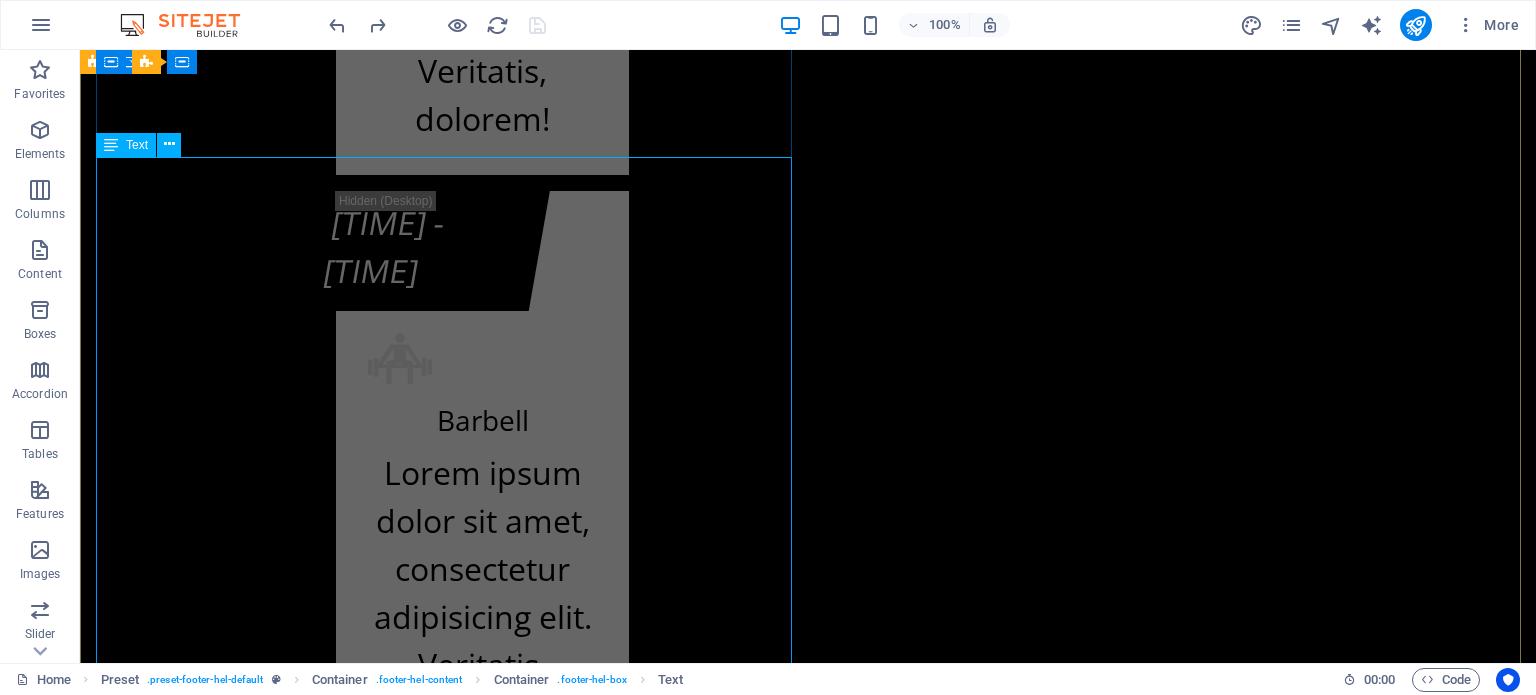 click on "kf-fitnes.ba Adresa Fitness centra KF (BHRT): Bulevar Meše Selimovića 12,  [POSTAL_CODE] [CITY] jhjh      Adresa Fitnes centra K.F.  (Olimp. bazen Otoka): Bulevar Meše Selimovića 83b,  [POSTAL_CODE] [CITY] +387 62 119 702 Radno vrijeme Fitness centra KF (zgrada BHRT): Od ponedeljka do subote od 07:30h do 22:00h i nedeljom ćod 09:00h do 20:00h Radno vrijeme  Fitnes centra K.F. (Olimp. bazen Otoka): Od ponedeljka do subote od 07:00h do 22:30h i nedeljom od 09:00h do 20:00h info@kf-fitnes.ba" at bounding box center [808, 23977] 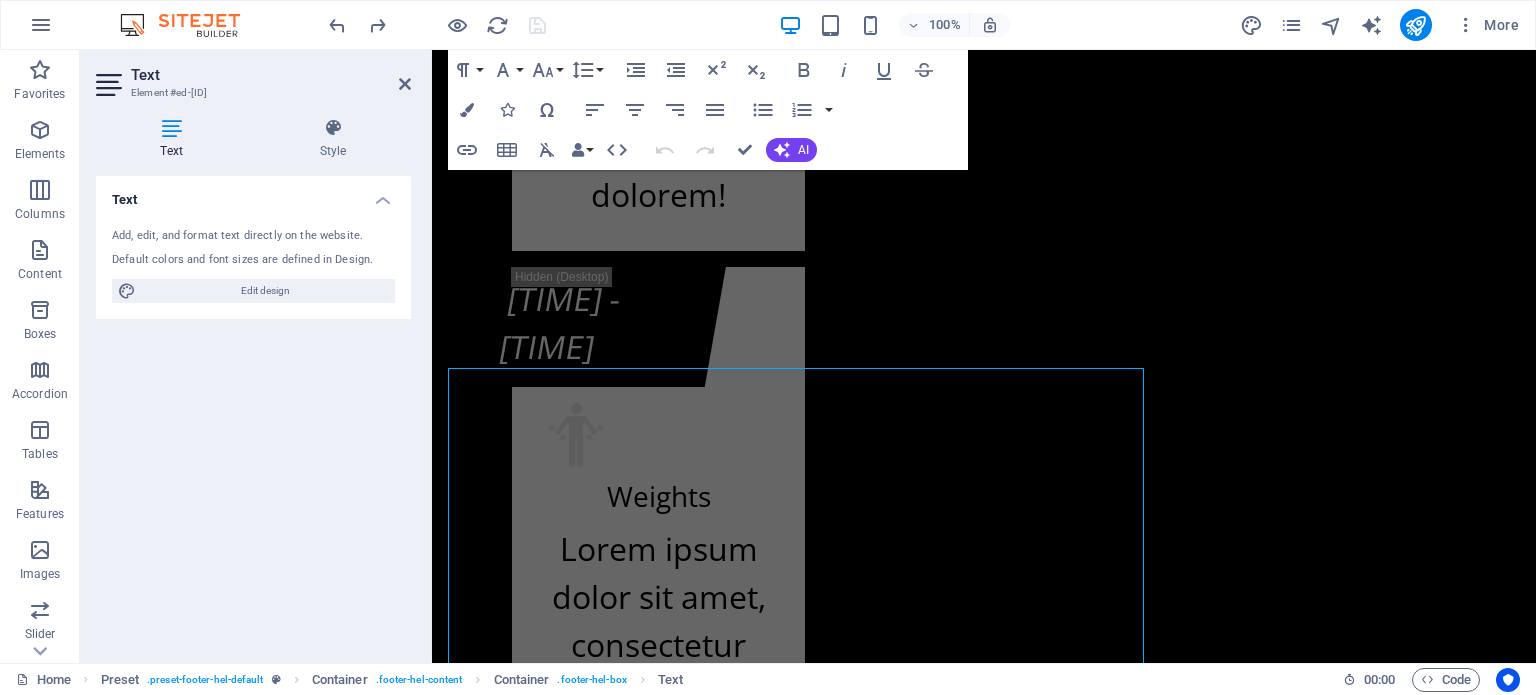 scroll, scrollTop: 24660, scrollLeft: 0, axis: vertical 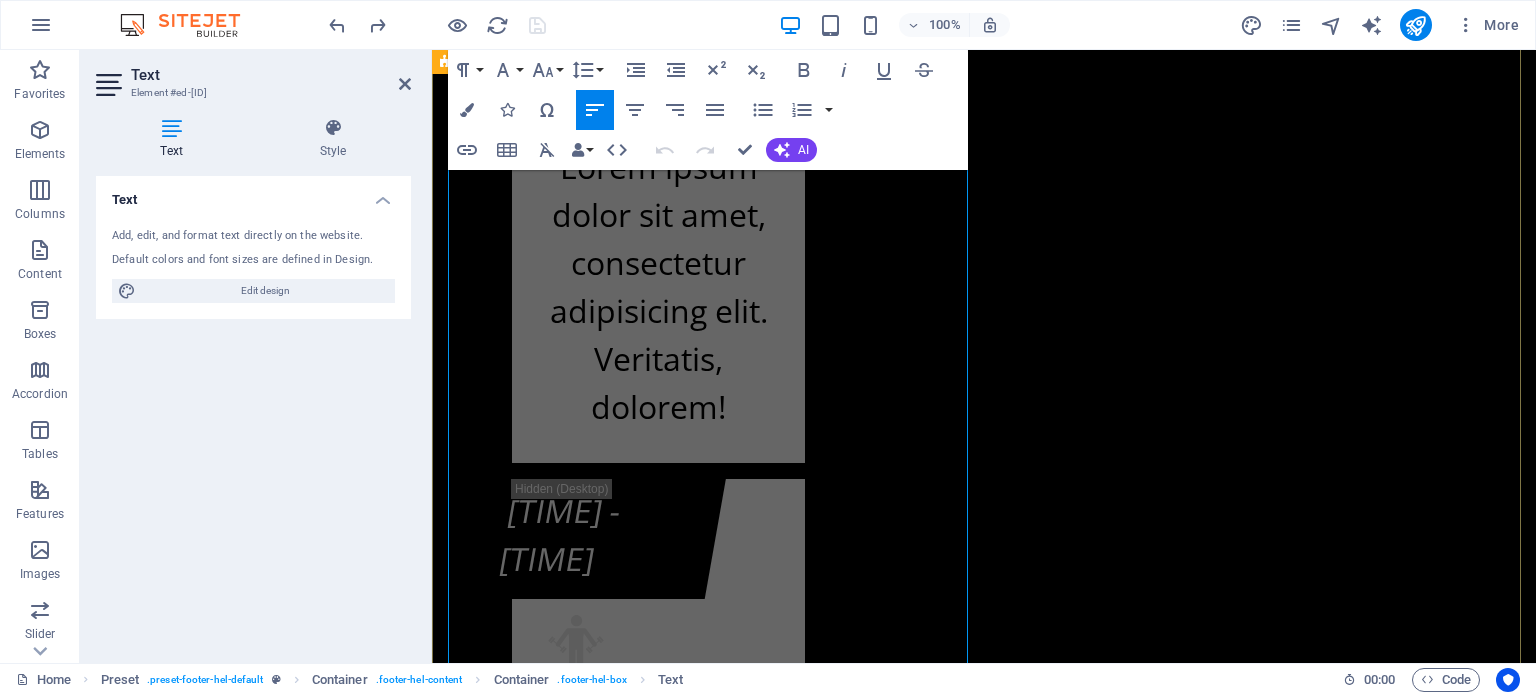 click on "jhjh" at bounding box center [476, 22613] 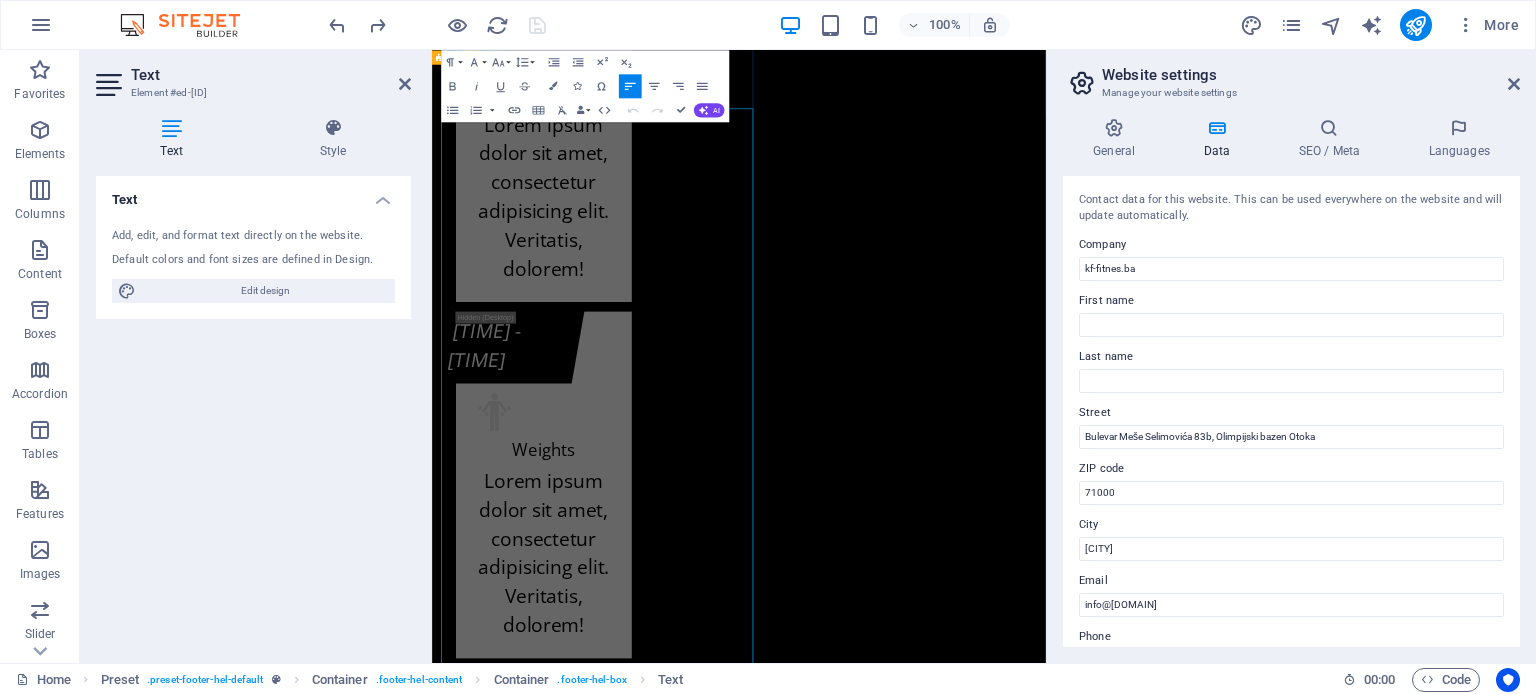 scroll, scrollTop: 24671, scrollLeft: 0, axis: vertical 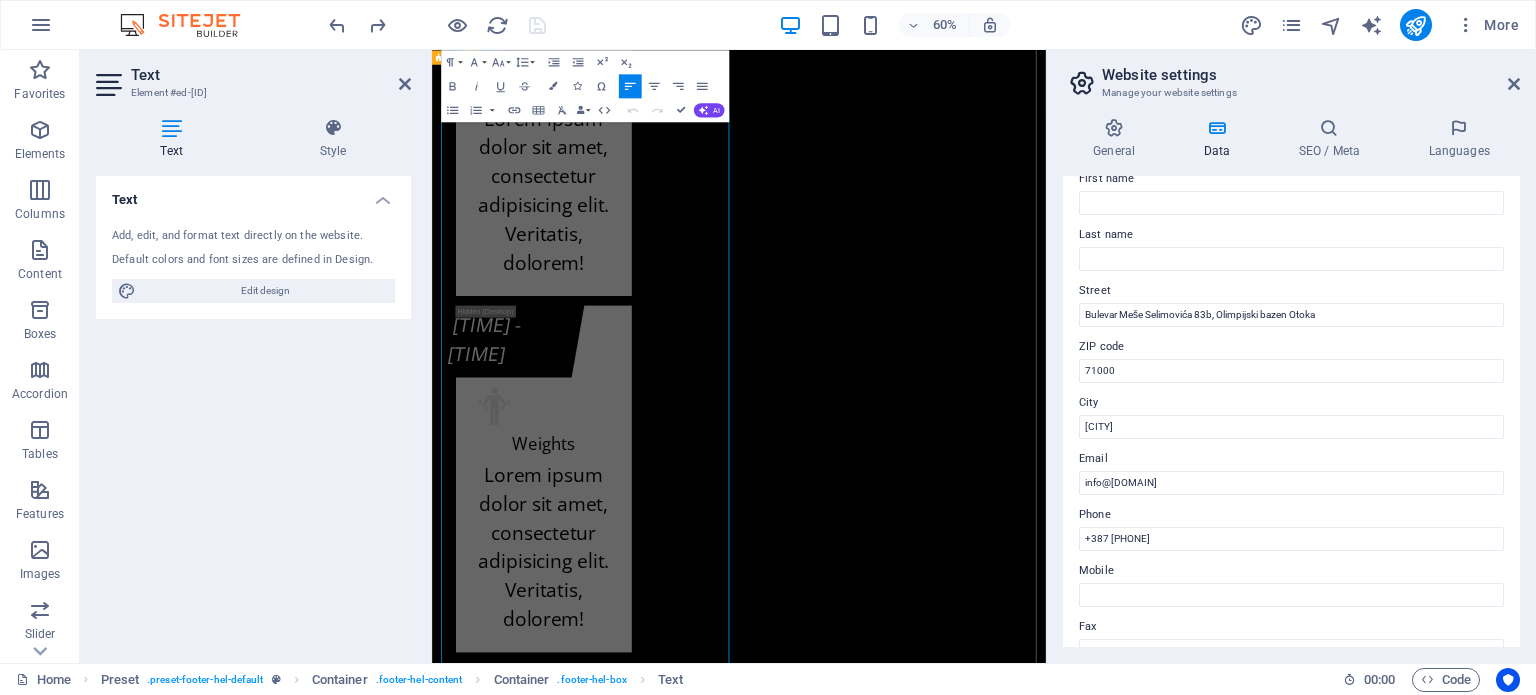 click on "jhjh" at bounding box center (969, 22562) 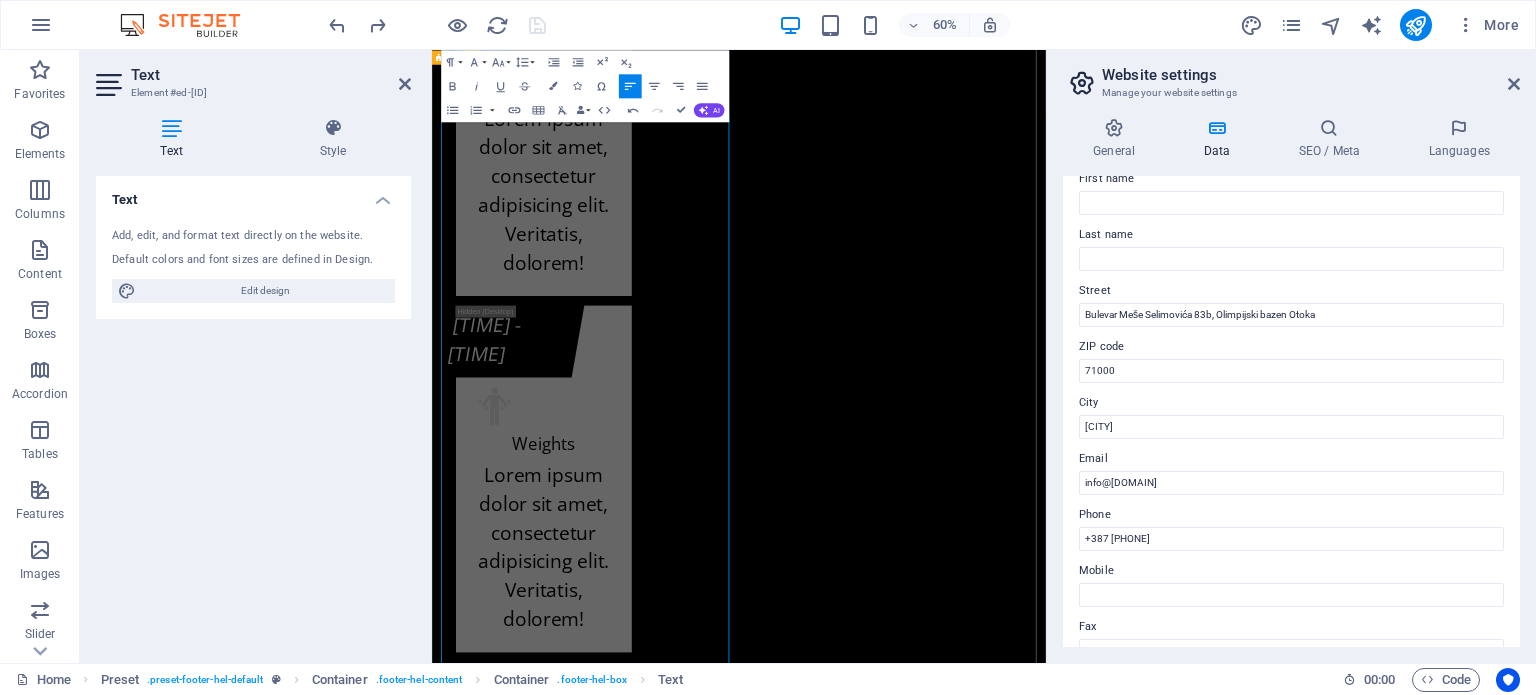 click on "j" at bounding box center [969, 22562] 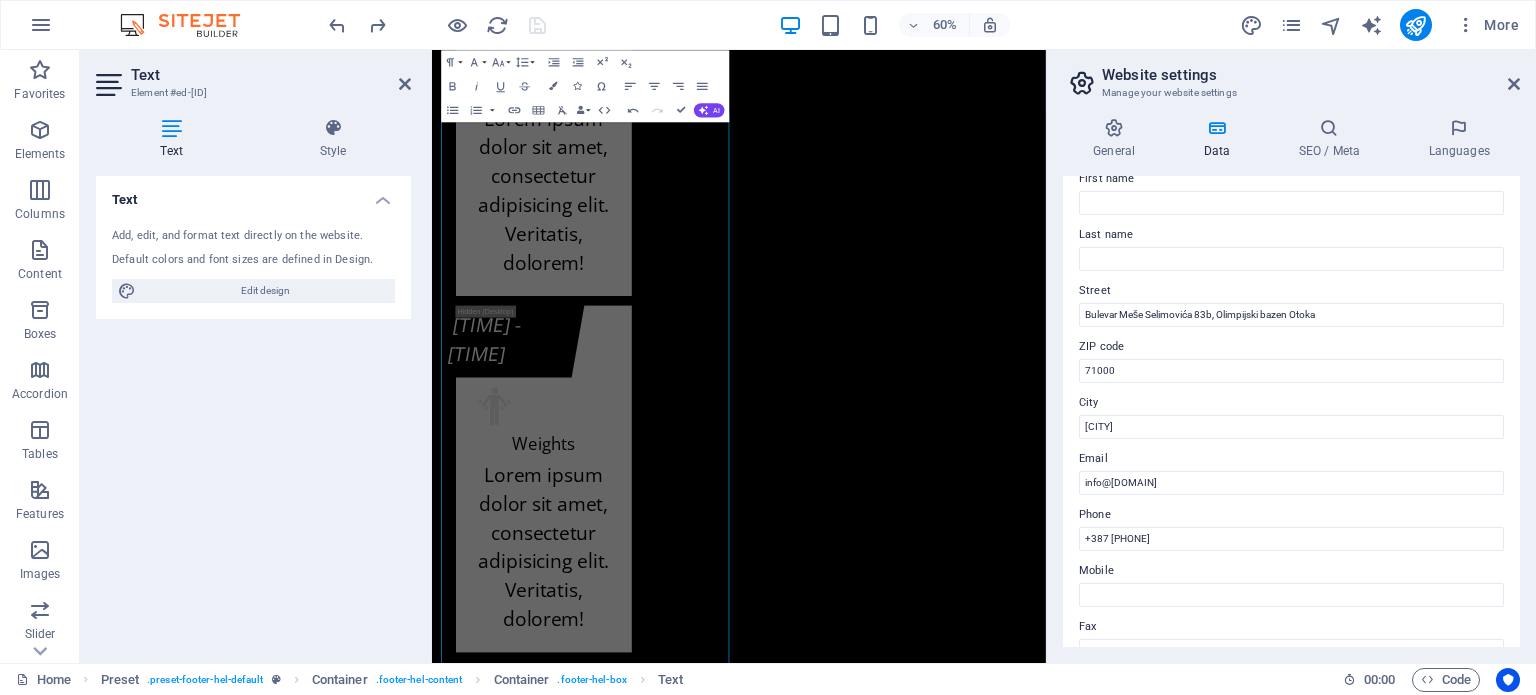 click on "Text Element #ed-690495623 Text Style Text Add, edit, and format text directly on the website. Default colors and font sizes are defined in Design. Edit design Alignment Left aligned Centered Right aligned Preset Element Layout How this element expands within the layout (Flexbox). Size Default auto px % 1/1 1/2 1/3 1/4 1/5 1/6 1/7 1/8 1/9 1/10 Grow Shrink Order Container layout Visible Visible Opacity 100 % Overflow Spacing Margin Default auto px % rem vw vh Custom Custom auto px % rem vw vh auto px % rem vw vh auto px % rem vw vh auto px % rem vw vh Padding Default px rem % vh vw Custom Custom px rem % vh vw px rem % vh vw px rem % vh vw px rem % vh vw Shadow Default None Outside Inside Color X offset 0 px rem vh vw Y offset" at bounding box center [256, 356] 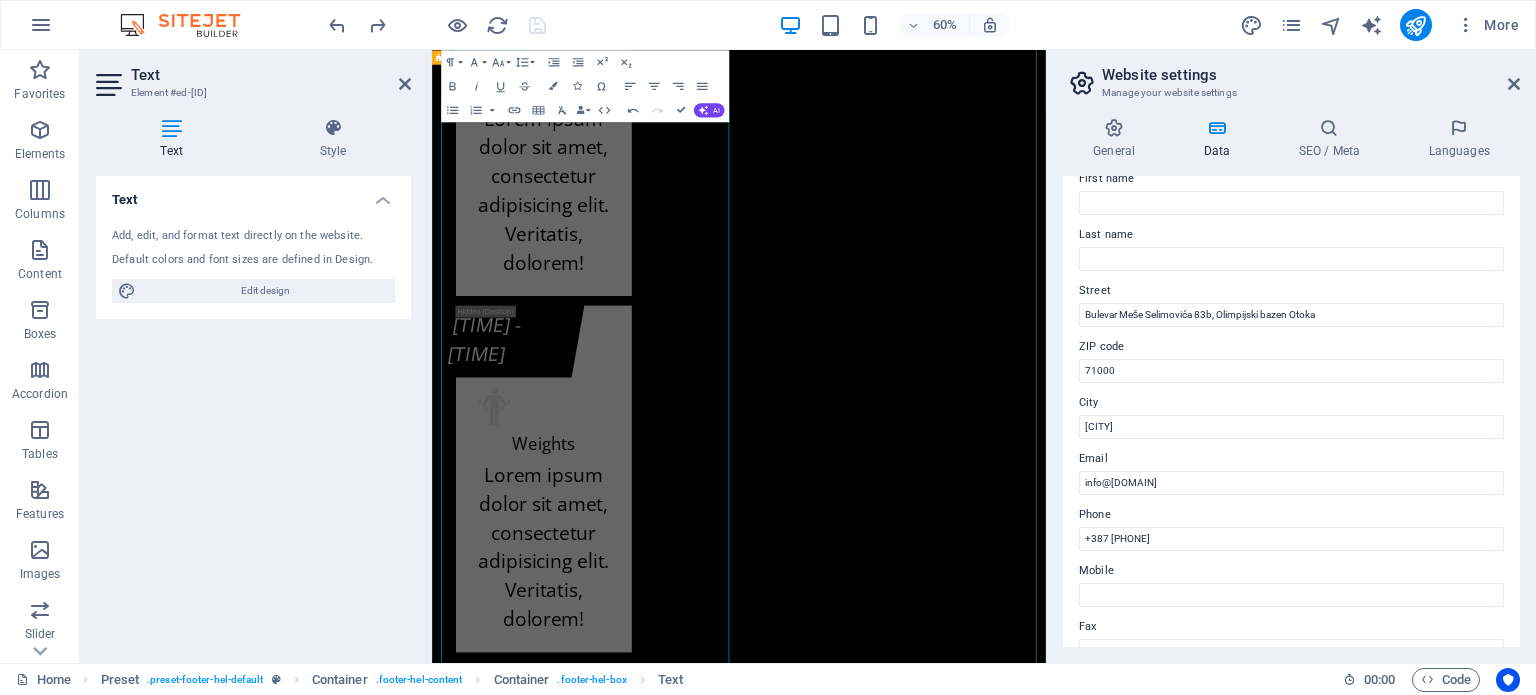 click on "Kontakt info   kf-fitnes.ba Adresa Fitness centra KF (BHRT): [STREET] [NUMBER],  [POSTAL_CODE] [CITY]   Adresa Fitnes centra K.F.  (Olimp. bazen Otoka): [STREET] [NUMBER]b,  [POSTAL_CODE] [CITY] +[PHONE] Radno vrijeme Fitness centra KF (zgrada BHRT): Od ponedeljka do subote od 07:30h do 22:00h i nedeljom ćod 09:00h do 20:00h Radno vrijeme  Fitnes centra K.F. (Olimp. bazen Otoka): Od ponedeljka do subote od 07:00h do 22:30h i nedeljom od 09:00h do 20:00h info@kf-fitnes.ba Učlani se   Cjenovni plan fitnes centra
K.F. O.b. Otoka - Osnovni plan K.F. O.b. Otoka - Povlašteni plan K.F. O.b. Otoka - Aerobik plan K.F. O.b. Otoka - AQUA Aerobik plan   I have read and understand the privacy policy. Unreadable? Load new PODNESI ZAHTJEV" at bounding box center [943, 23306] 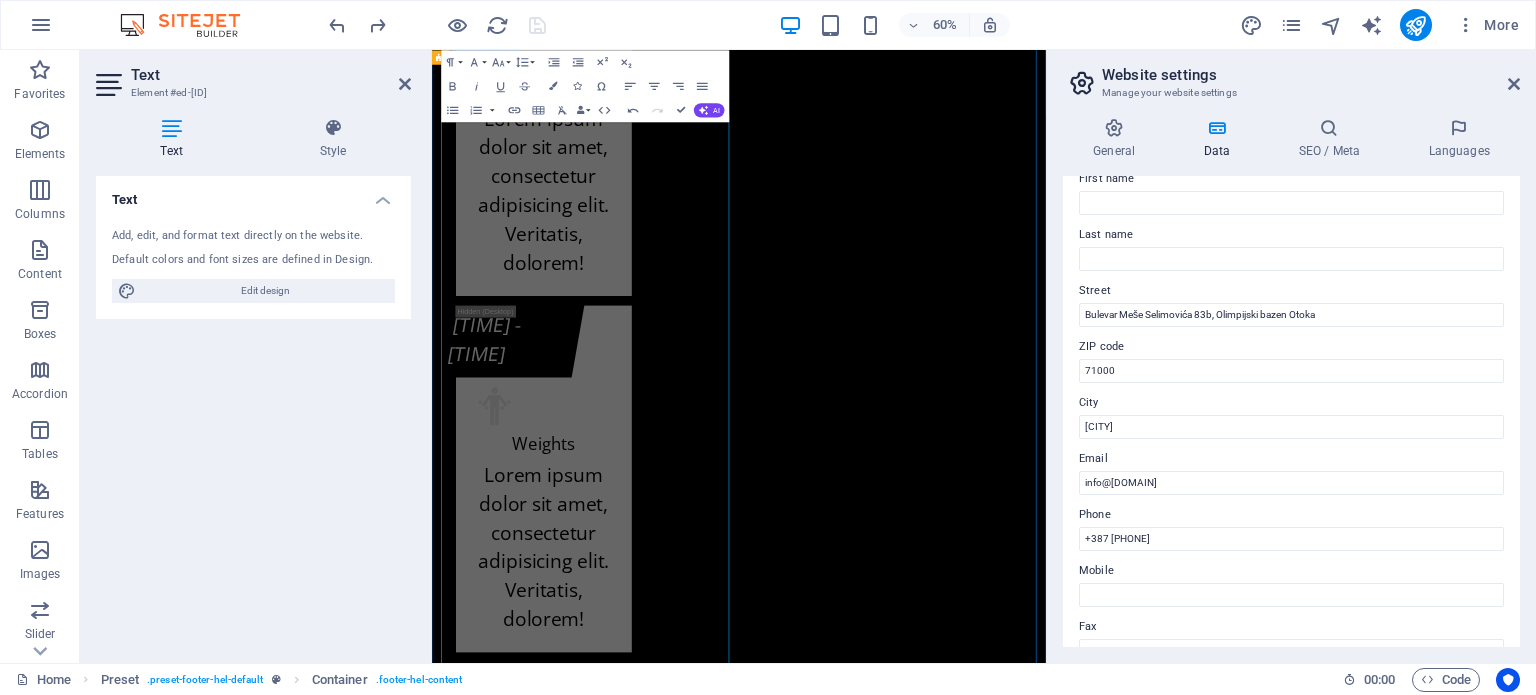 scroll, scrollTop: 24608, scrollLeft: 0, axis: vertical 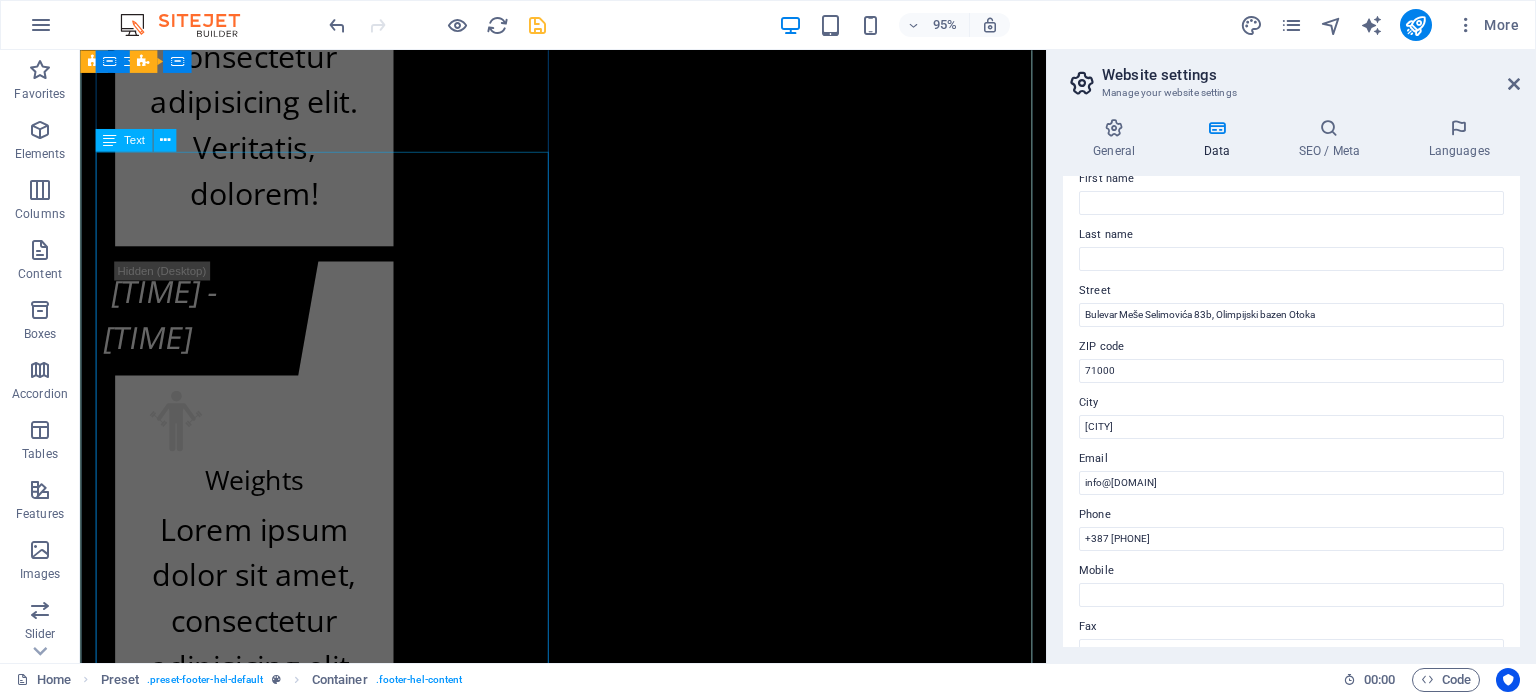 click on "kf-fitnes.ba Adresa Fitness centra KF (BHRT): [STREET] [NUMBER],  [POSTAL_CODE] [CITY]        Adresa Fitnes centra K.F.  (Olimp. bazen Otoka): [STREET] [NUMBER]b,  [POSTAL_CODE] [CITY] +[PHONE] Radno vrijeme Fitness centra KF (zgrada BHRT): Od ponedeljka do subote od 07:30h do 22:00h i nedeljom ćod 09:00h do 20:00h Radno vrijeme  Fitnes centra K.F. (Olimp. bazen Otoka): Od ponedeljka do subote od 07:00h do 22:30h i nedeljom od 09:00h do 20:00h info@kf-fitnes.ba" at bounding box center (588, 22655) 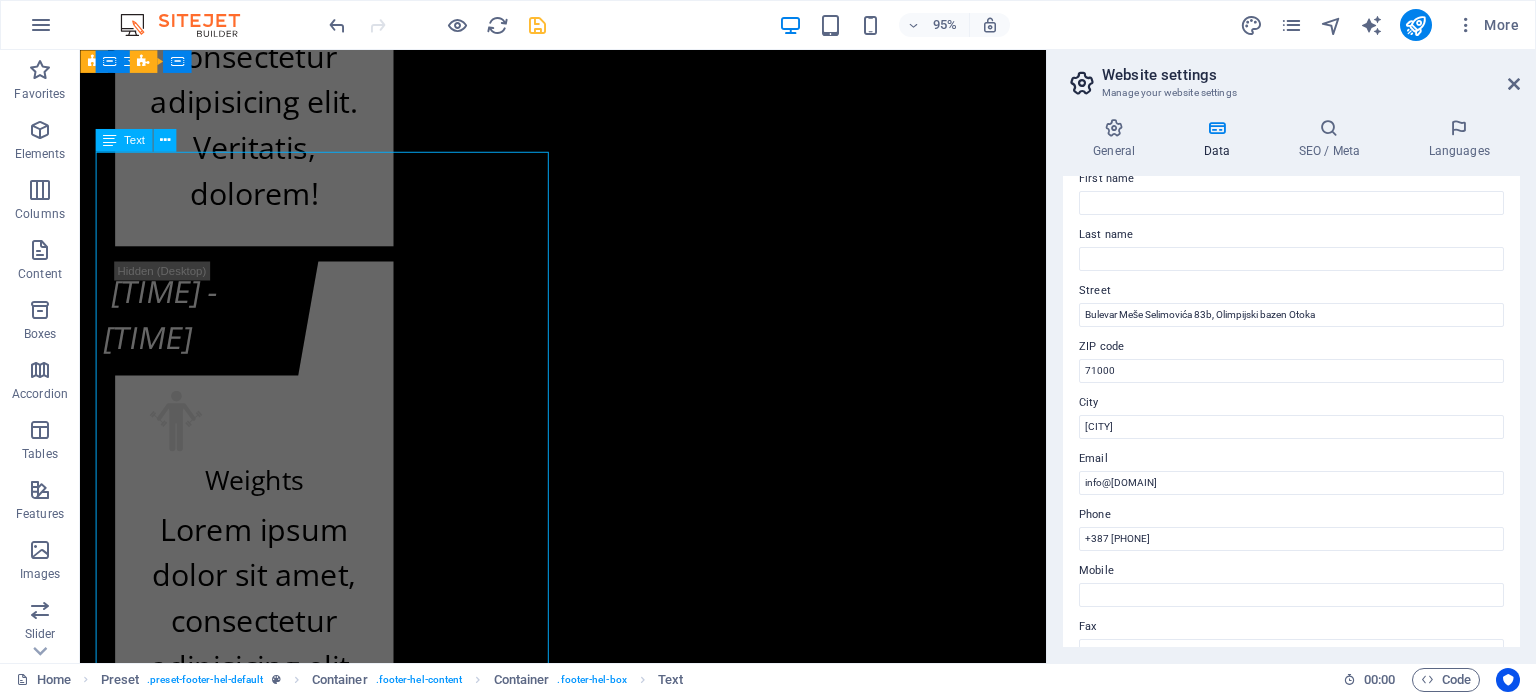 click on "kf-fitnes.ba Adresa Fitness centra KF (BHRT): [STREET] [NUMBER],  [POSTAL_CODE] [CITY]        Adresa Fitnes centra K.F.  (Olimp. bazen Otoka): [STREET] [NUMBER]b,  [POSTAL_CODE] [CITY] +[PHONE] Radno vrijeme Fitness centra KF (zgrada BHRT): Od ponedeljka do subote od 07:30h do 22:00h i nedeljom ćod 09:00h do 20:00h Radno vrijeme  Fitnes centra K.F. (Olimp. bazen Otoka): Od ponedeljka do subote od 07:00h do 22:30h i nedeljom od 09:00h do 20:00h info@kf-fitnes.ba" at bounding box center (588, 22655) 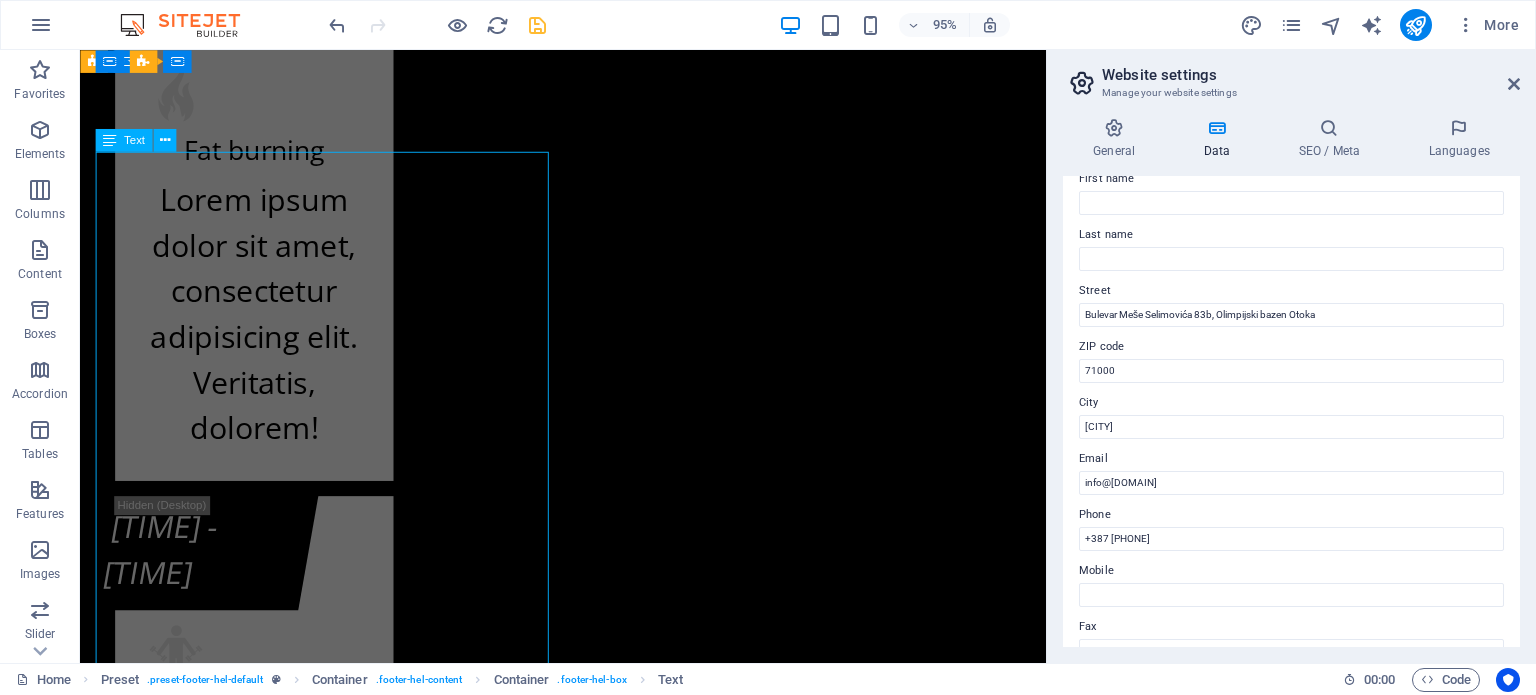 scroll, scrollTop: 24671, scrollLeft: 0, axis: vertical 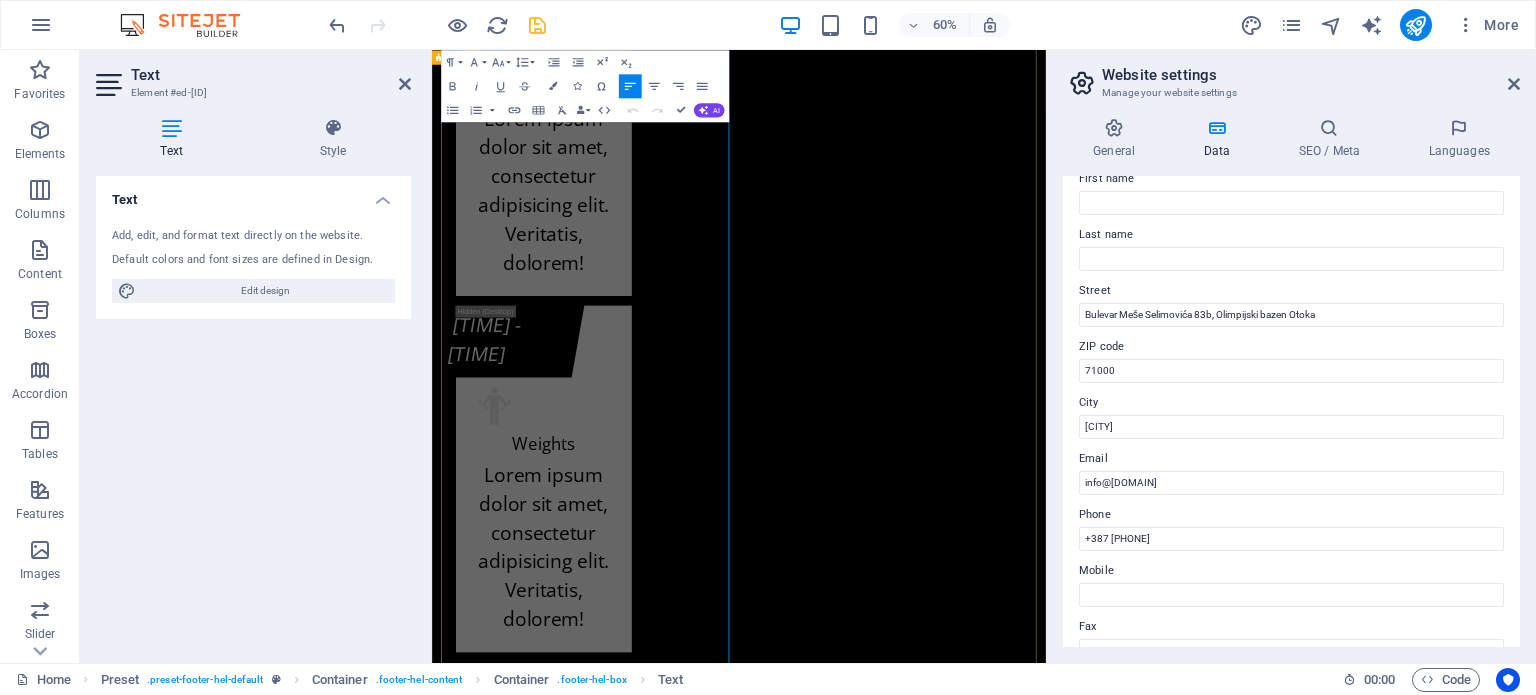 click at bounding box center [969, 22562] 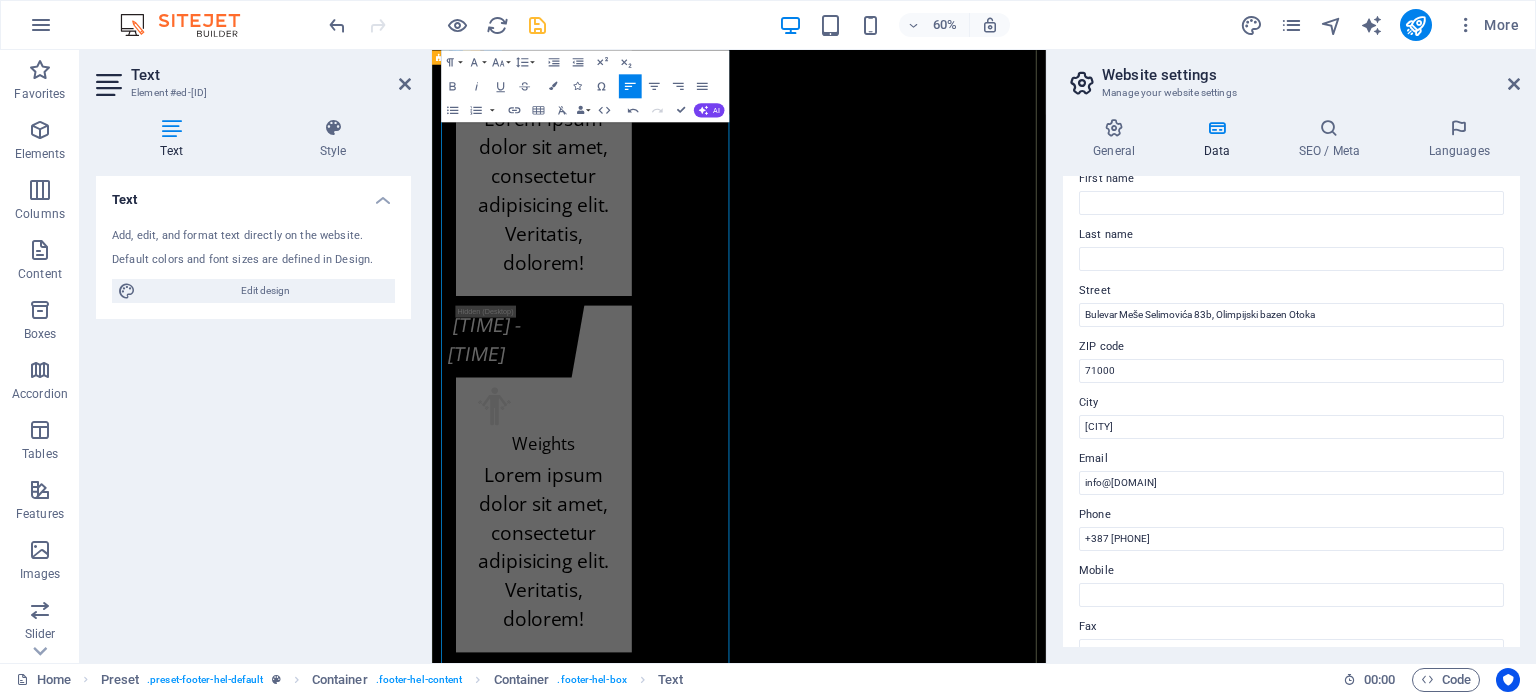 click at bounding box center (969, 22618) 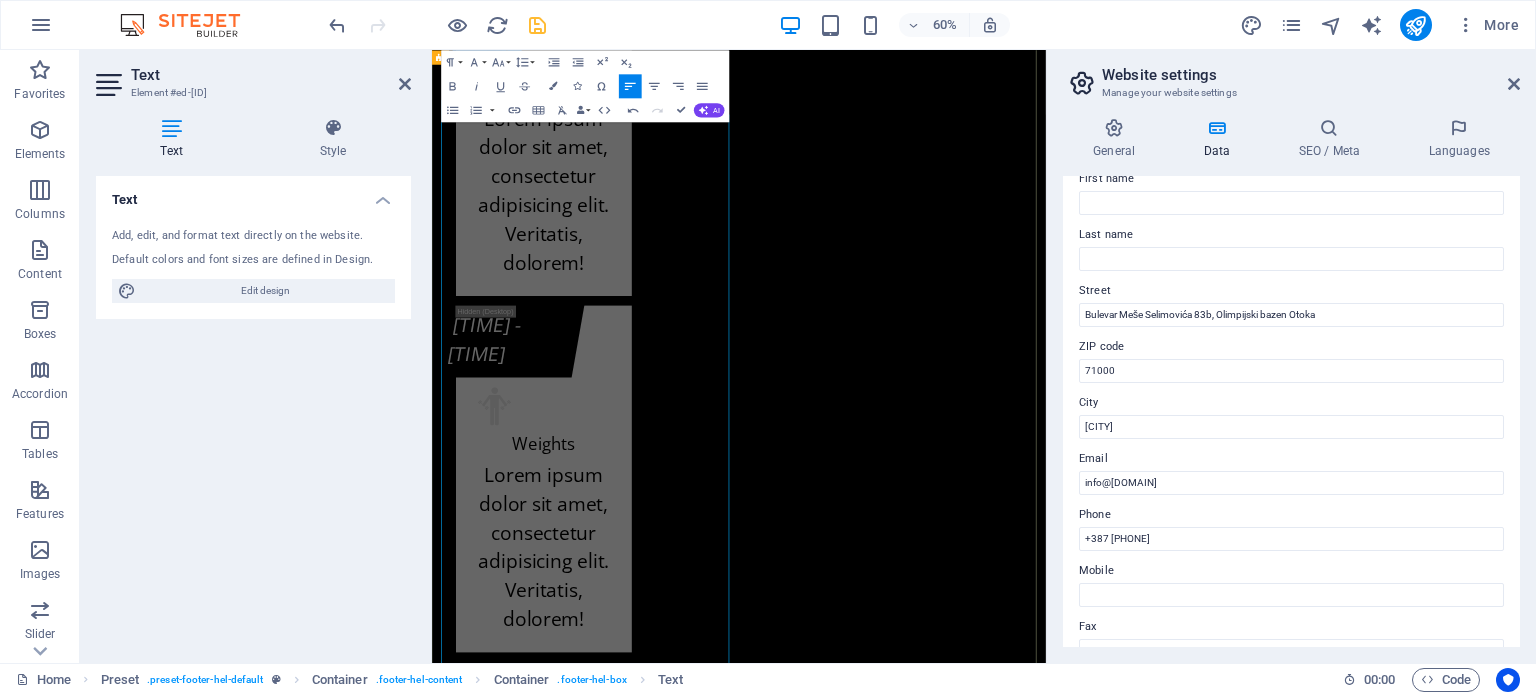 click on "Kontakt info   kf-fitnes.ba Adresa Fitness centra KF (BHRT): Bulevar Meše Selimovića 12,  71000 Sarajevo 033    Adresa Fitnes centra K.F.  (Olimp. bazen Otoka): Bulevar Meše Selimovića 83b,  71000 Sarajevo +387 [PHONE] Radno vrijeme Fitness centra KF (zgrada BHRT): Od ponedeljka do subote od 07:30h do 22:00h i nedeljom ćod 09:00h do 20:00h Radno vrijeme  Fitnes centra K.F. (Olimp. bazen Otoka): Od ponedeljka do subote od 07:00h do 22:30h i nedeljom od 09:00h do 20:00h info@kf-fitnes.ba Učlani se   Cjenovni plan fitnes centra
K.F. O.b. Otoka - Osnovni plan K.F. O.b. Otoka - Povlašteni plan K.F. O.b. Otoka - Aerobik plan K.F. O.b. Otoka - AQUA Aerobik plan   I have read and understand the privacy policy. Unreadable? Load new PODNESI ZAHTJEV" at bounding box center [943, 23278] 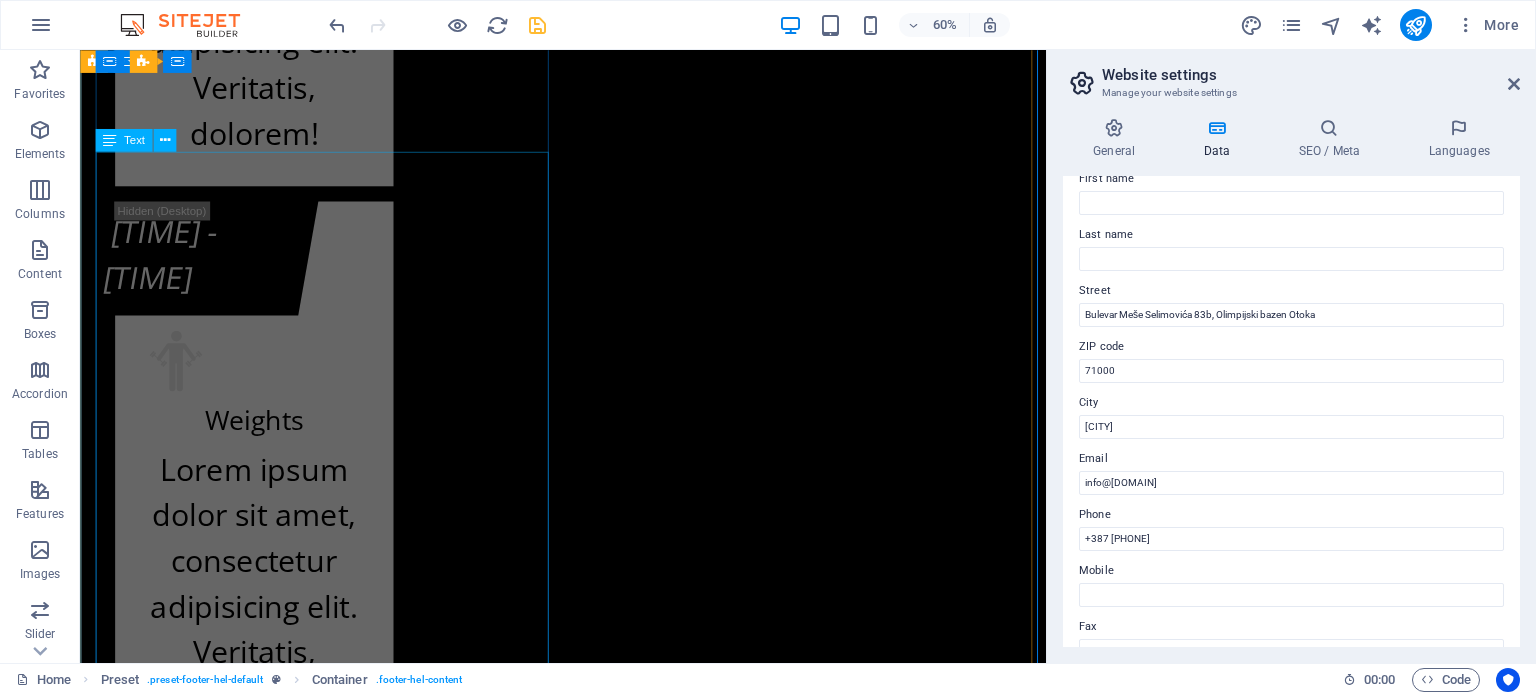scroll, scrollTop: 24608, scrollLeft: 0, axis: vertical 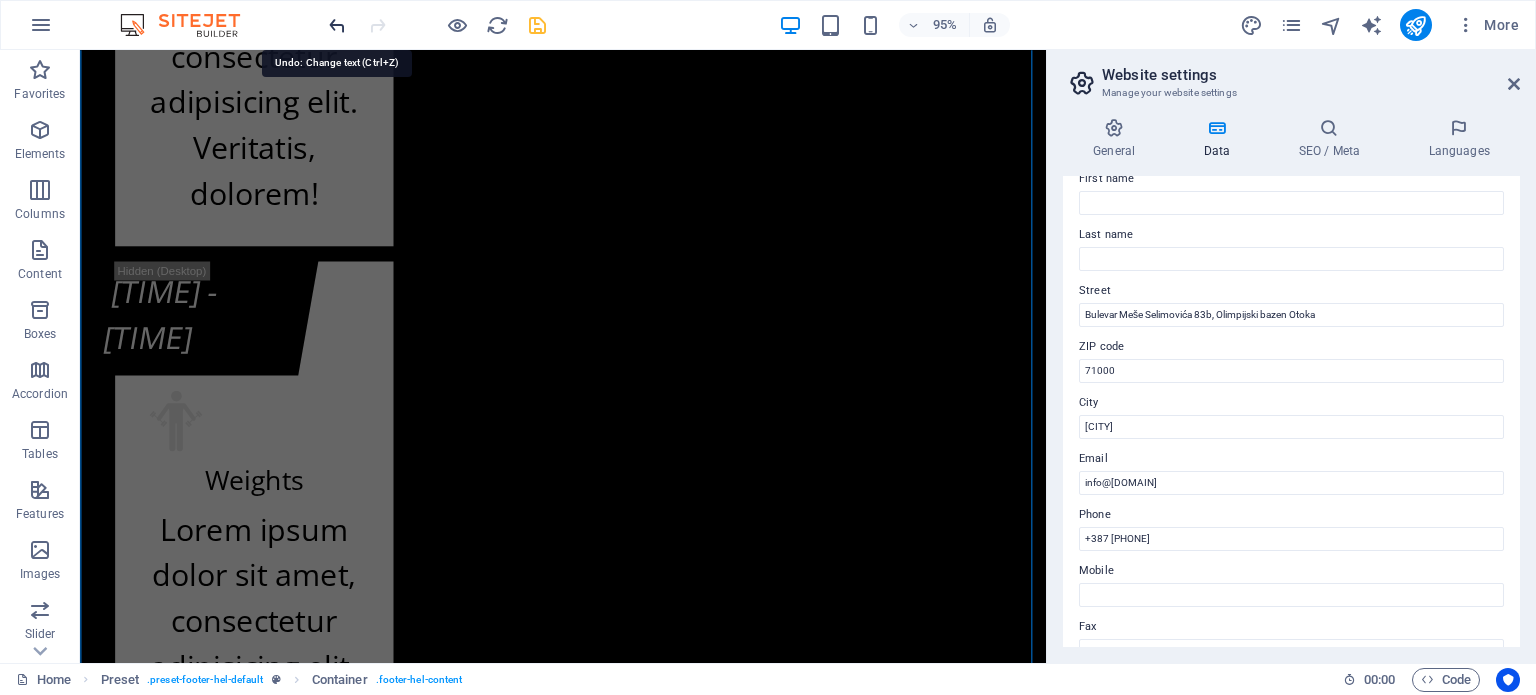 click at bounding box center (337, 25) 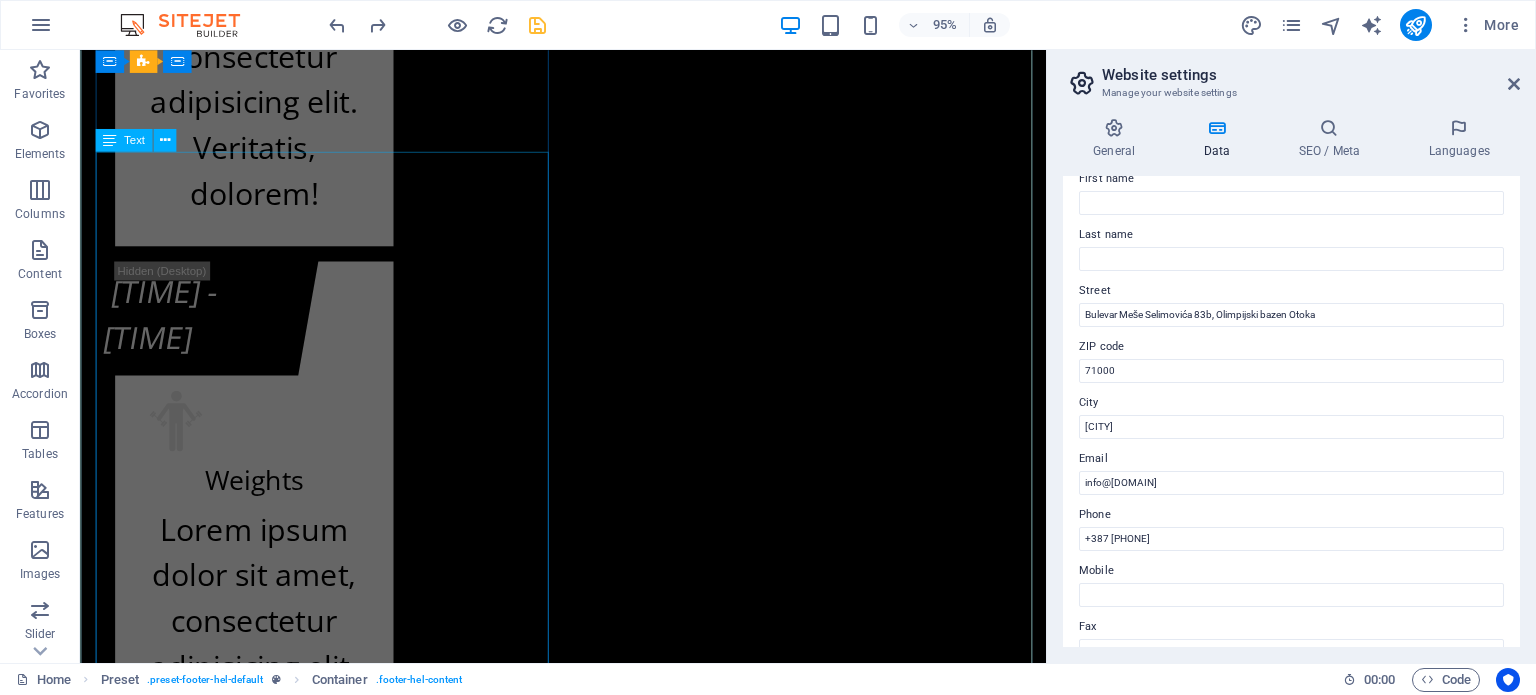 click on "kf-fitnes.ba Adresa Fitness centra KF (BHRT): [STREET] [NUMBER],  [POSTAL_CODE] [CITY]        Adresa Fitnes centra K.F.  (Olimp. bazen Otoka): [STREET] [NUMBER]b,  [POSTAL_CODE] [CITY] +[PHONE] Radno vrijeme Fitness centra KF (zgrada BHRT): Od ponedeljka do subote od 07:30h do 22:00h i nedeljom ćod 09:00h do 20:00h Radno vrijeme  Fitnes centra K.F. (Olimp. bazen Otoka): Od ponedeljka do subote od 07:00h do 22:30h i nedeljom od 09:00h do 20:00h info@kf-fitnes.ba" at bounding box center (588, 22655) 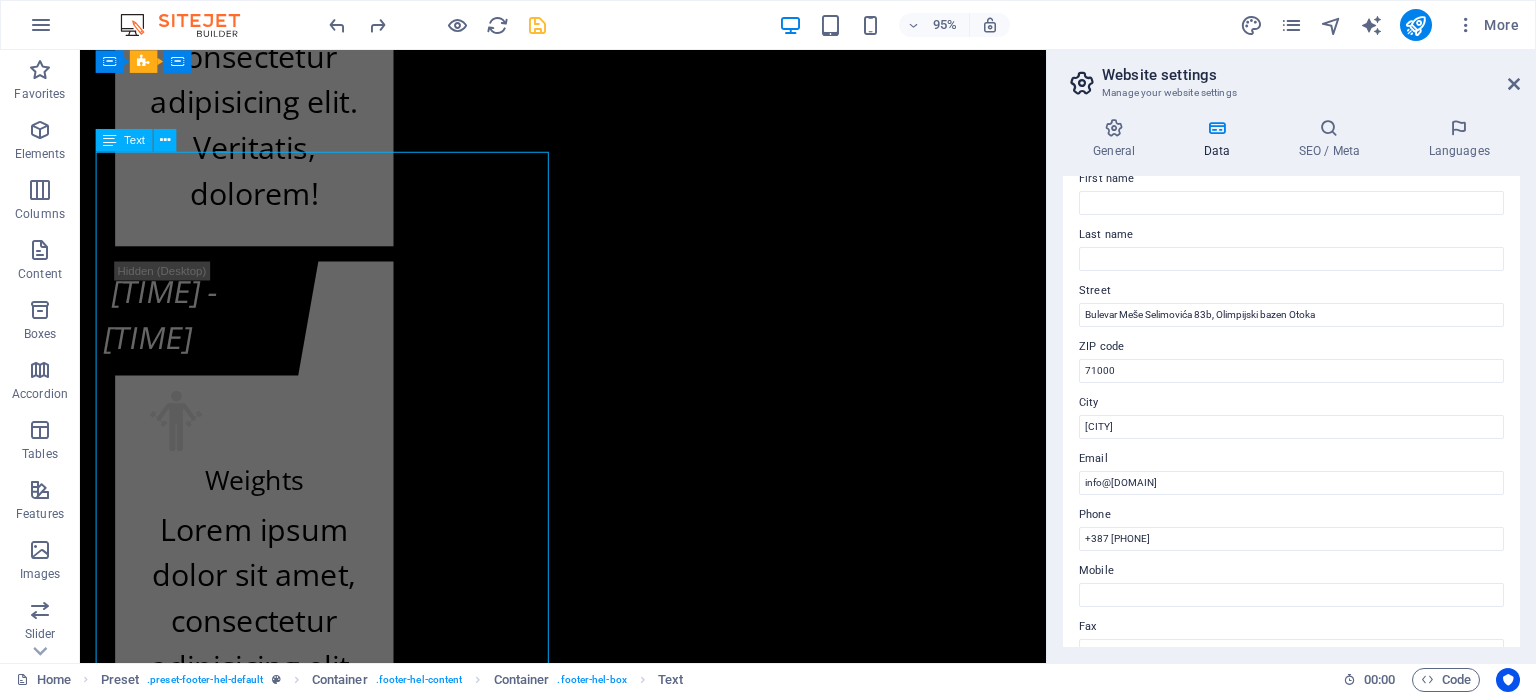 click on "kf-fitnes.ba Adresa Fitness centra KF (BHRT): [STREET] [NUMBER],  [POSTAL_CODE] [CITY]        Adresa Fitnes centra K.F.  (Olimp. bazen Otoka): [STREET] [NUMBER]b,  [POSTAL_CODE] [CITY] +[PHONE] Radno vrijeme Fitness centra KF (zgrada BHRT): Od ponedeljka do subote od 07:30h do 22:00h i nedeljom ćod 09:00h do 20:00h Radno vrijeme  Fitnes centra K.F. (Olimp. bazen Otoka): Od ponedeljka do subote od 07:00h do 22:30h i nedeljom od 09:00h do 20:00h info@kf-fitnes.ba" at bounding box center (588, 22655) 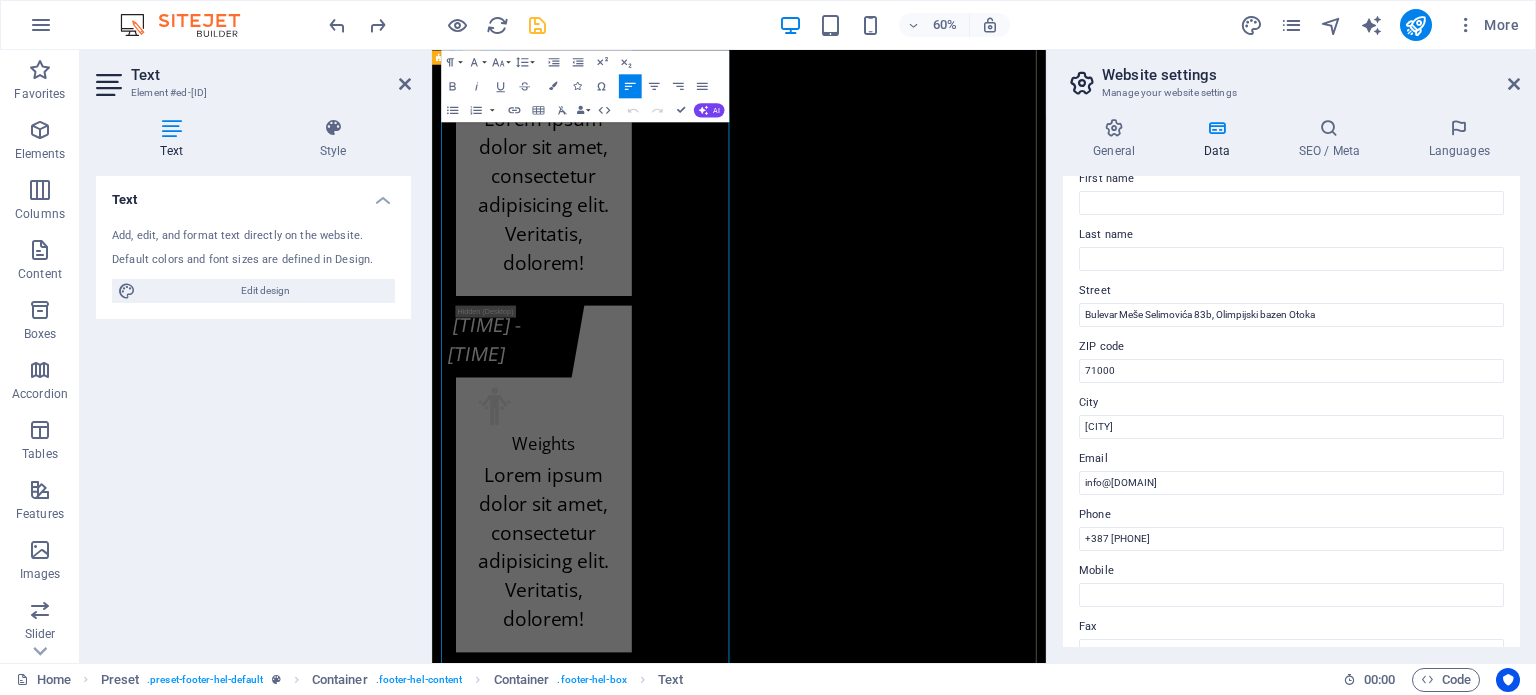 click at bounding box center (464, 22617) 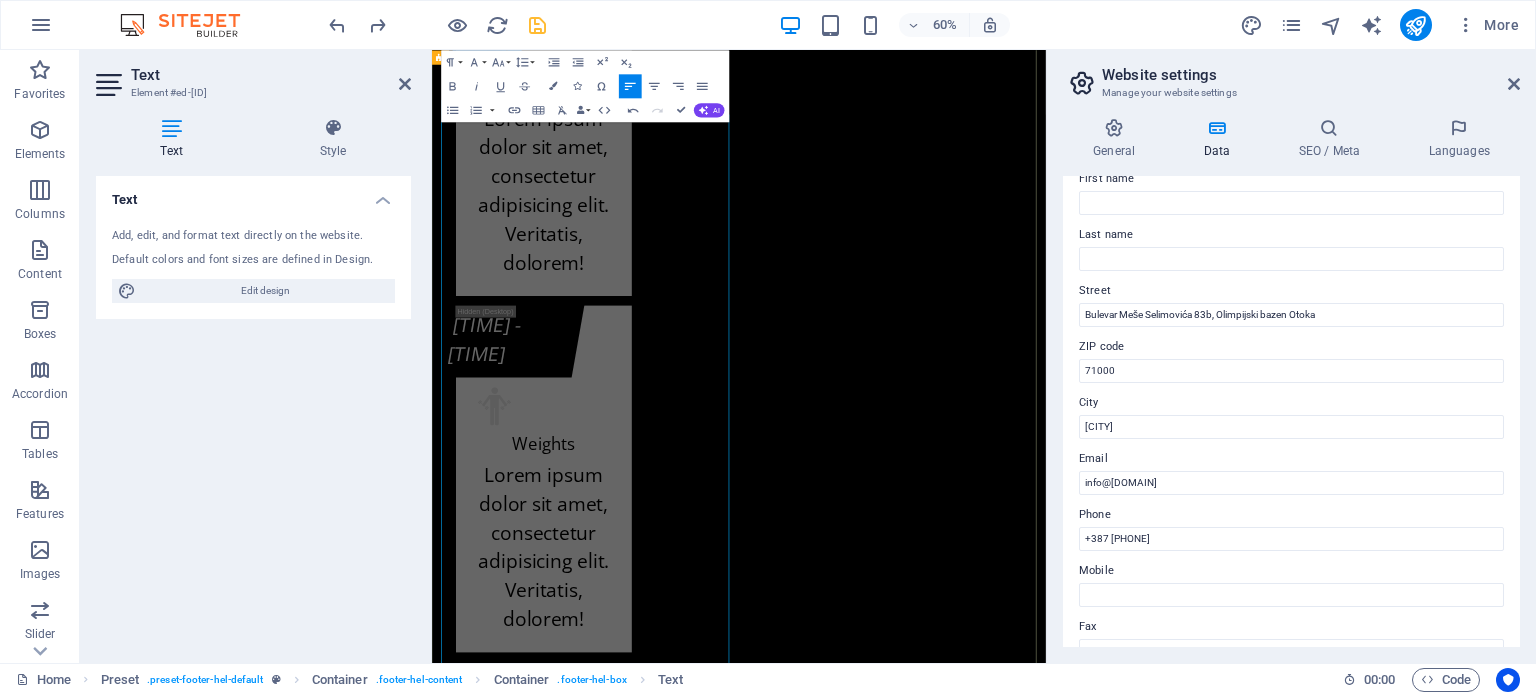 click on "Kontakt info   kf-fitnes.ba Adresa Fitness centra KF (BHRT): [STREET] [NUMBER],  [POSTAL_CODE] [CITY]   Adresa Fitnes centra K.F.  (Olimp. bazen Otoka): [STREET] [NUMBER]b,  [POSTAL_CODE] [CITY] +[PHONE] Radno vrijeme Fitness centra KF (zgrada BHRT): Od ponedeljka do subote od 07:30h do 22:00h i nedeljom ćod 09:00h do 20:00h Radno vrijeme  Fitnes centra K.F. (Olimp. bazen Otoka): Od ponedeljka do subote od 07:00h do 22:30h i nedeljom od 09:00h do 20:00h info@kf-fitnes.ba Učlani se   Cjenovni plan fitnes centra
K.F. O.b. Otoka - Osnovni plan K.F. O.b. Otoka - Povlašteni plan K.F. O.b. Otoka - Aerobik plan K.F. O.b. Otoka - AQUA Aerobik plan   I have read and understand the privacy policy. Unreadable? Load new PODNESI ZAHTJEV" at bounding box center [943, 23278] 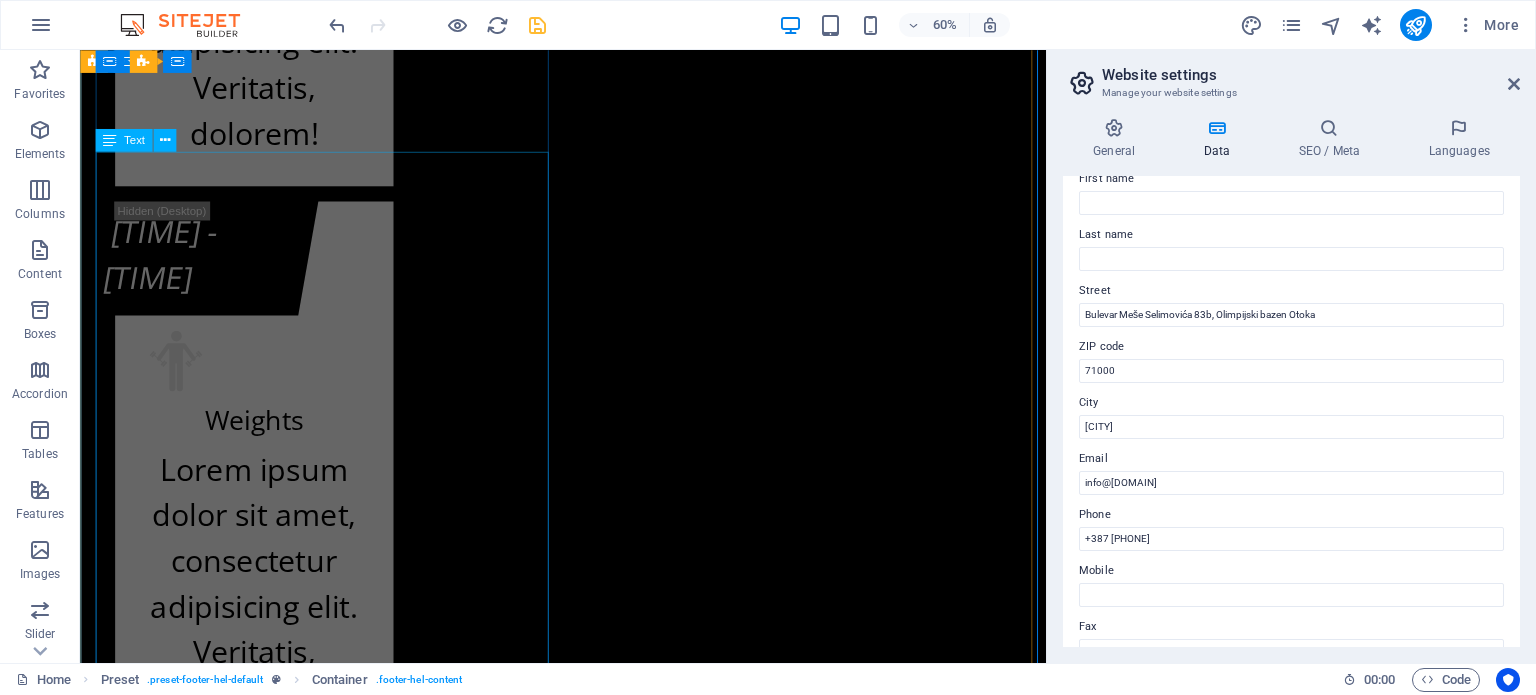 scroll, scrollTop: 24608, scrollLeft: 0, axis: vertical 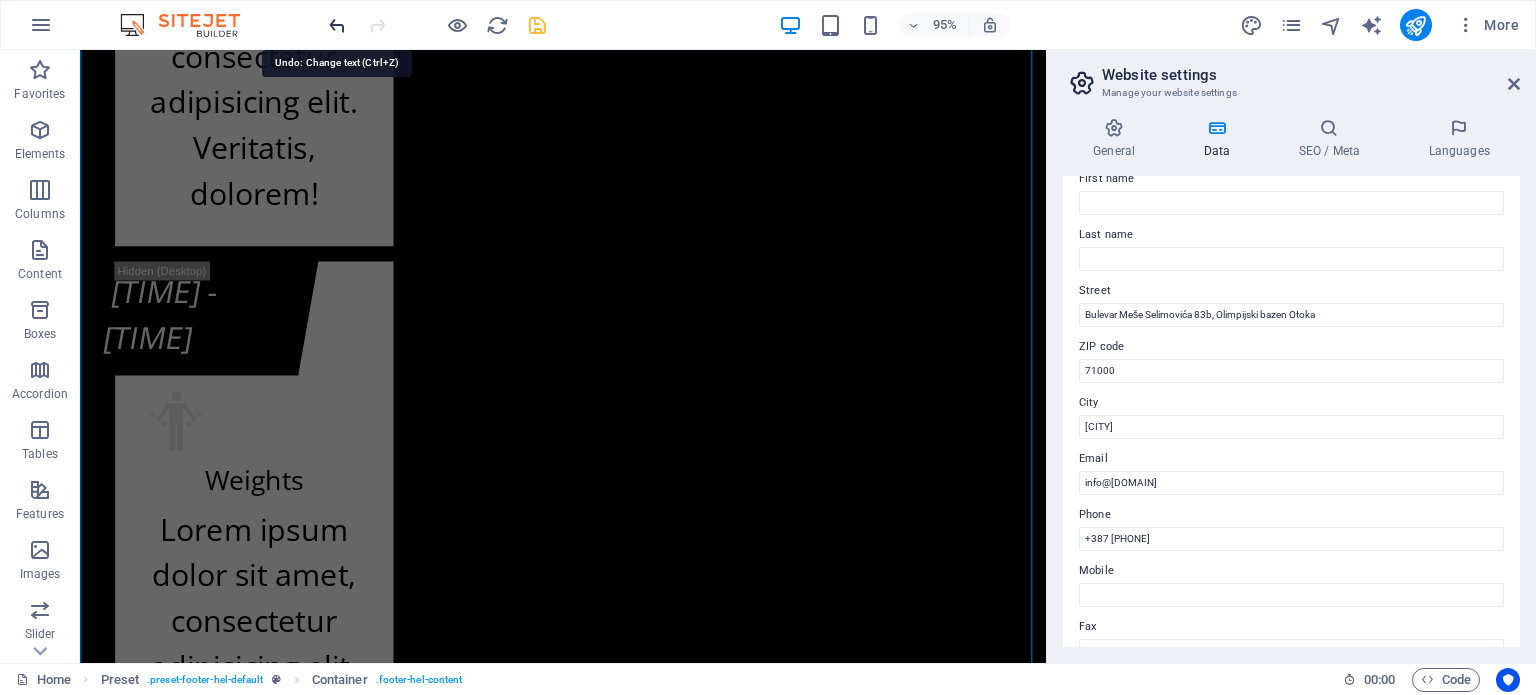 click at bounding box center (337, 25) 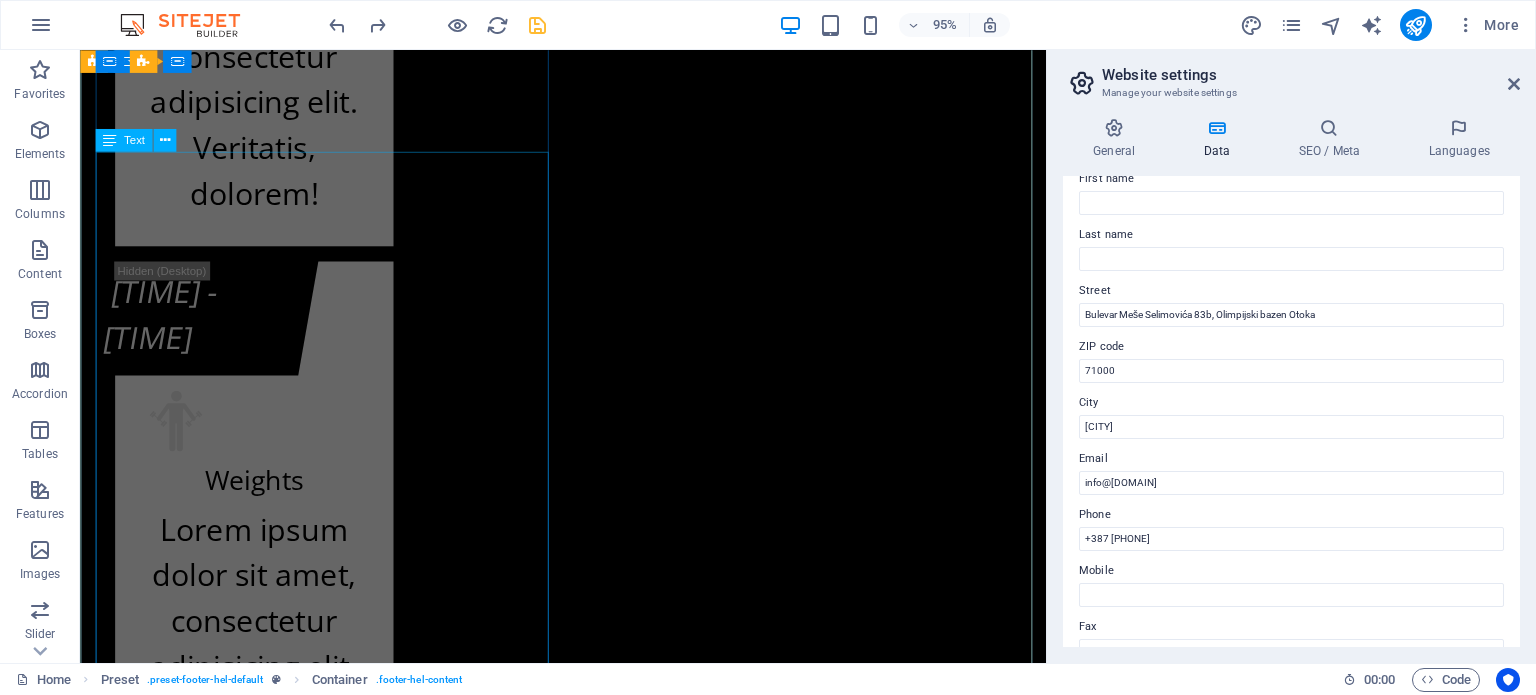 click on "kf-fitnes.ba Adresa Fitness centra KF (BHRT): [STREET] [NUMBER],  [POSTAL_CODE] [CITY]        Adresa Fitnes centra K.F.  (Olimp. bazen Otoka): [STREET] [NUMBER]b,  [POSTAL_CODE] [CITY] +[PHONE] Radno vrijeme Fitness centra KF (zgrada BHRT): Od ponedeljka do subote od 07:30h do 22:00h i nedeljom ćod 09:00h do 20:00h Radno vrijeme  Fitnes centra K.F. (Olimp. bazen Otoka): Od ponedeljka do subote od 07:00h do 22:30h i nedeljom od 09:00h do 20:00h info@kf-fitnes.ba" at bounding box center [588, 22655] 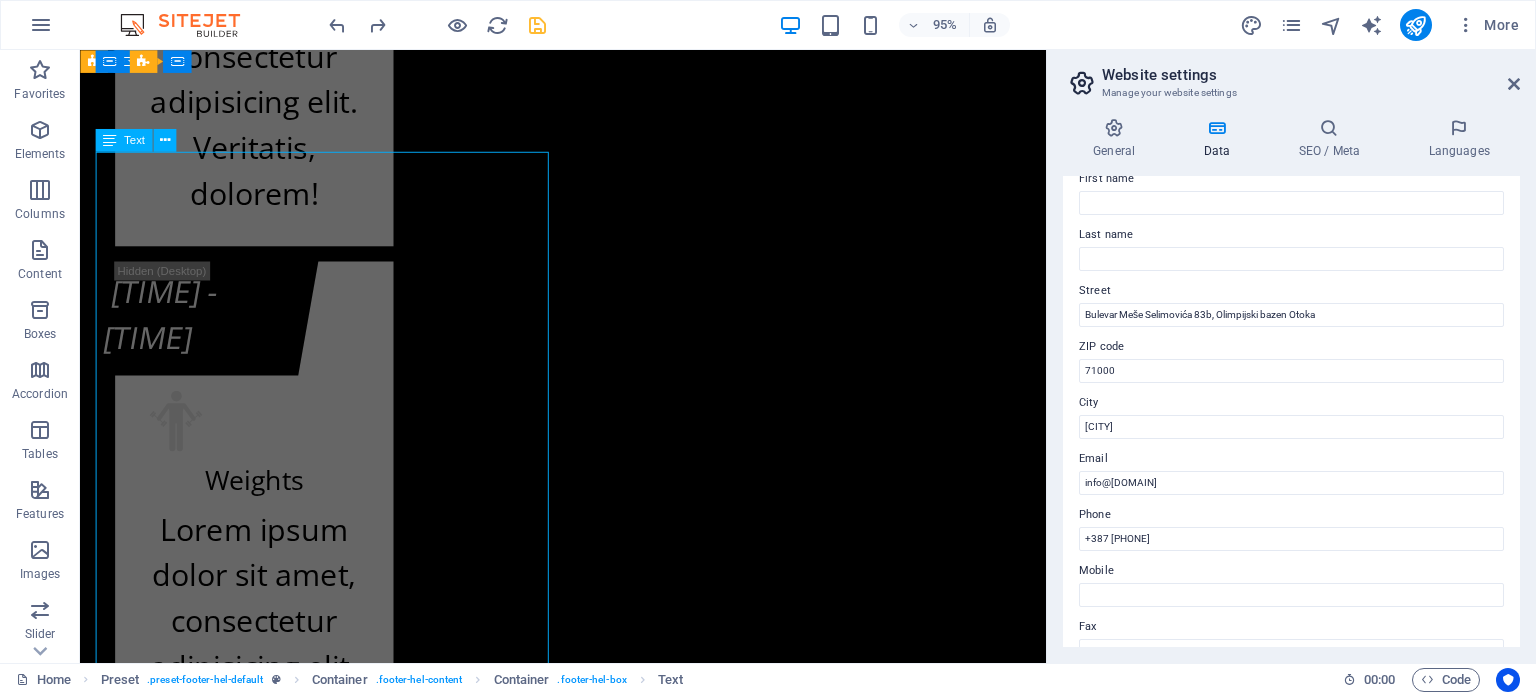 click on "kf-fitnes.ba Adresa Fitness centra KF (BHRT): [STREET] [NUMBER],  [POSTAL_CODE] [CITY]        Adresa Fitnes centra K.F.  (Olimp. bazen Otoka): [STREET] [NUMBER]b,  [POSTAL_CODE] [CITY] +[PHONE] Radno vrijeme Fitness centra KF (zgrada BHRT): Od ponedeljka do subote od 07:30h do 22:00h i nedeljom ćod 09:00h do 20:00h Radno vrijeme  Fitnes centra K.F. (Olimp. bazen Otoka): Od ponedeljka do subote od 07:00h do 22:30h i nedeljom od 09:00h do 20:00h info@kf-fitnes.ba" at bounding box center [588, 22655] 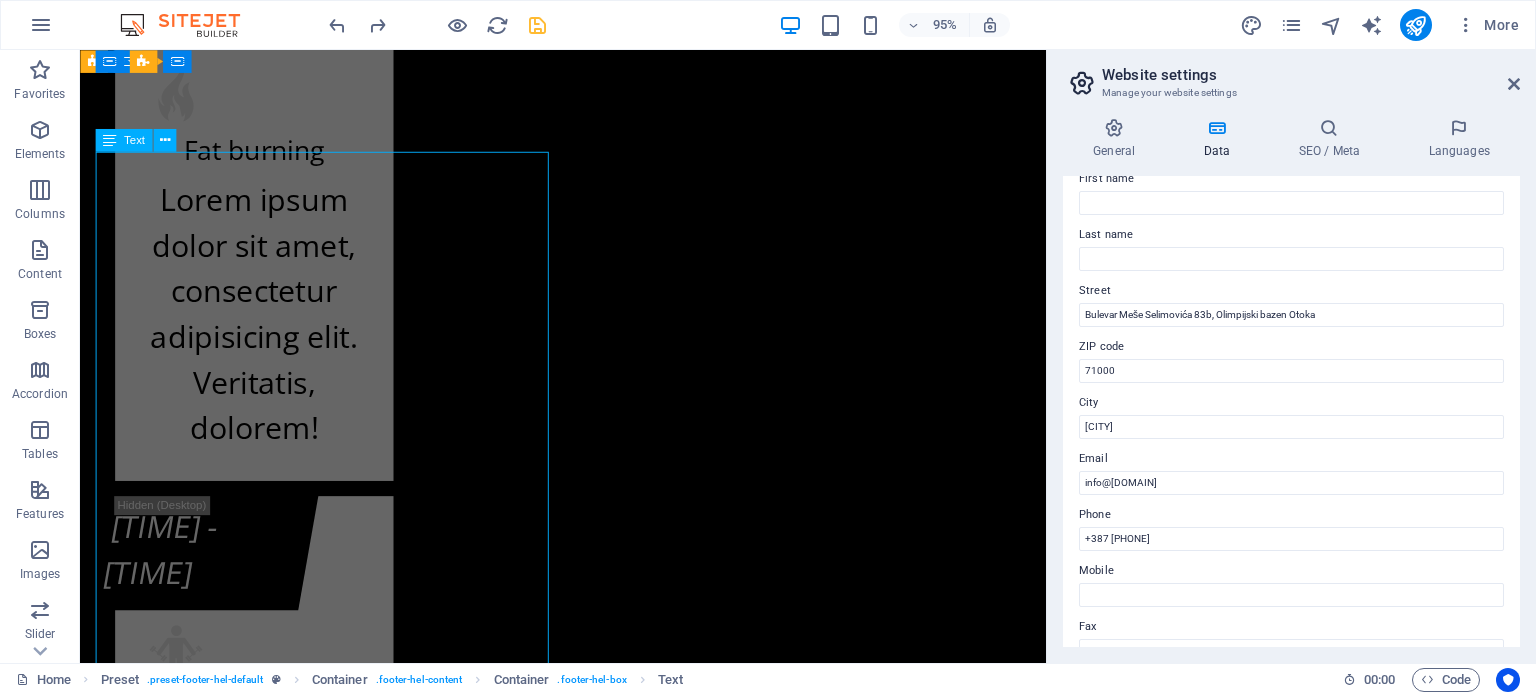 scroll, scrollTop: 24671, scrollLeft: 0, axis: vertical 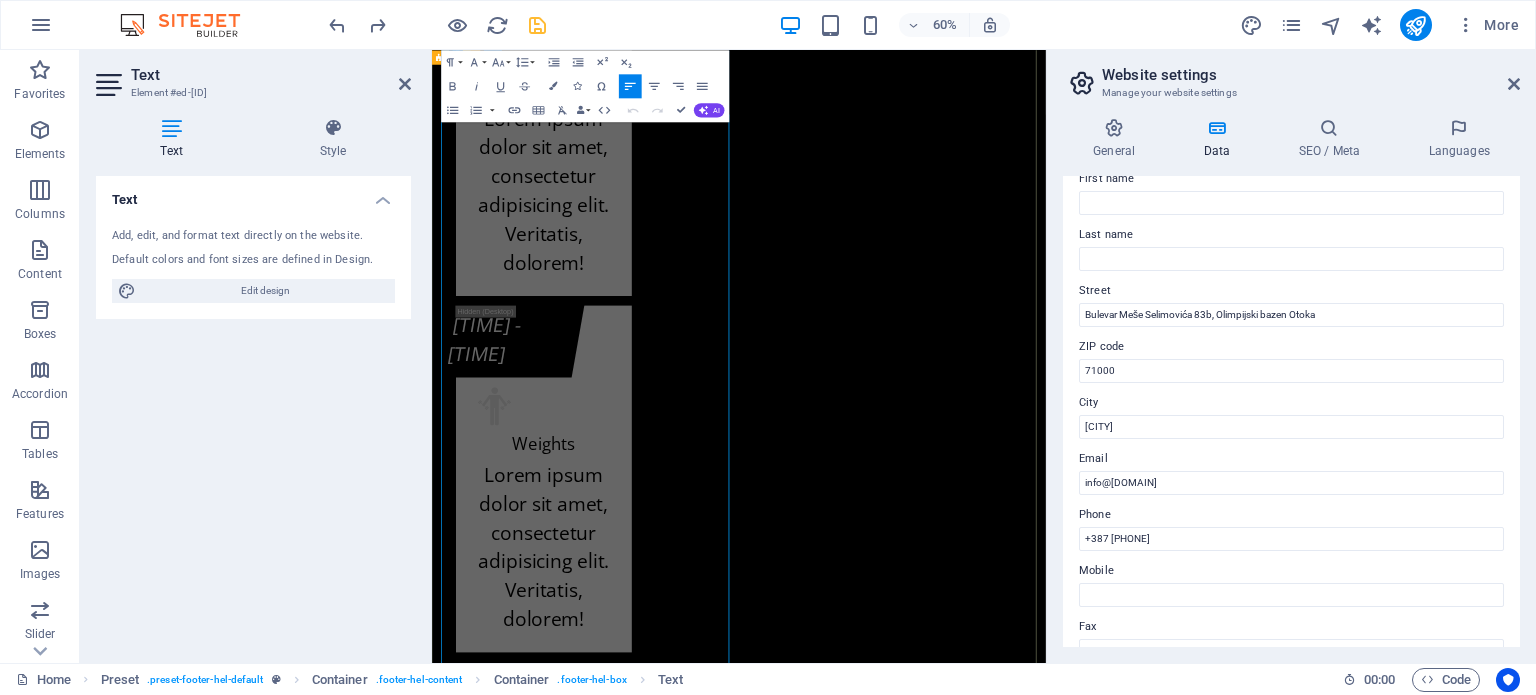 click at bounding box center [464, 22617] 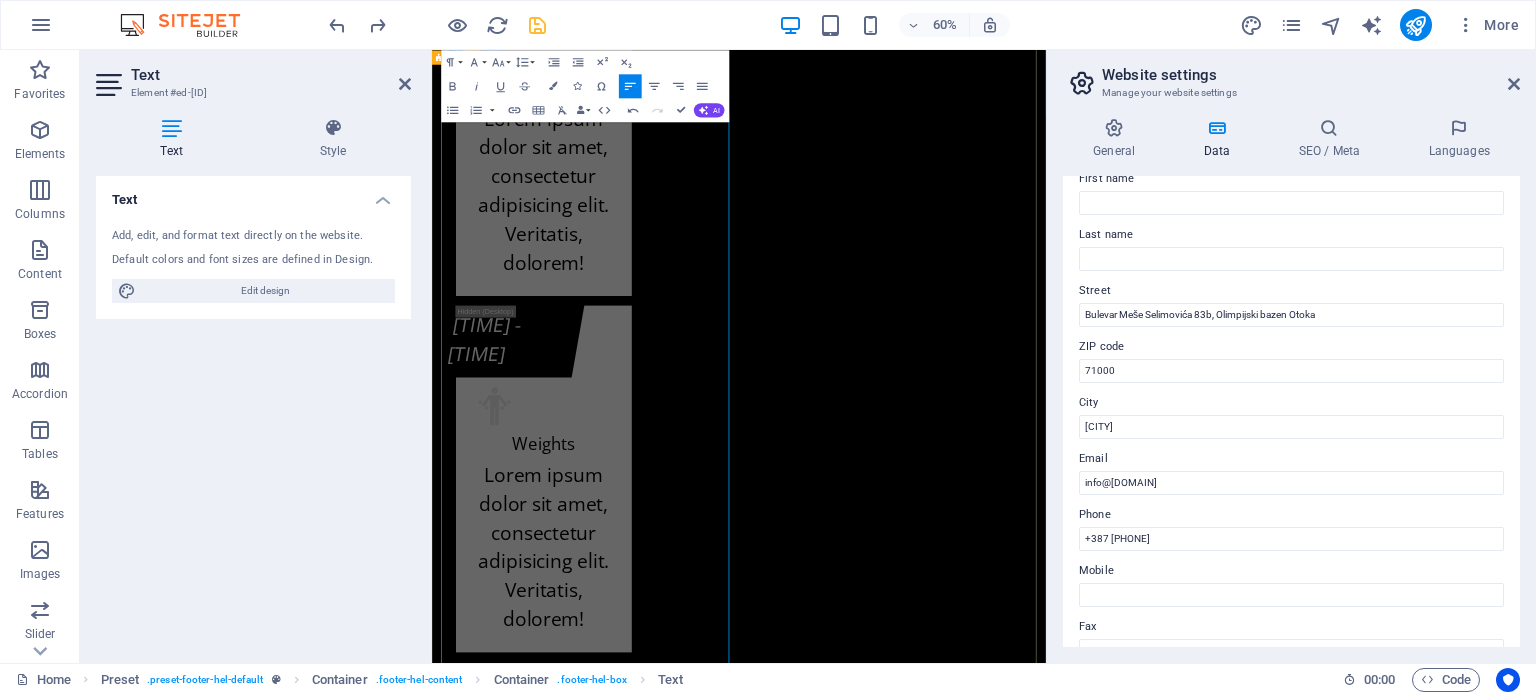 click at bounding box center (460, 22561) 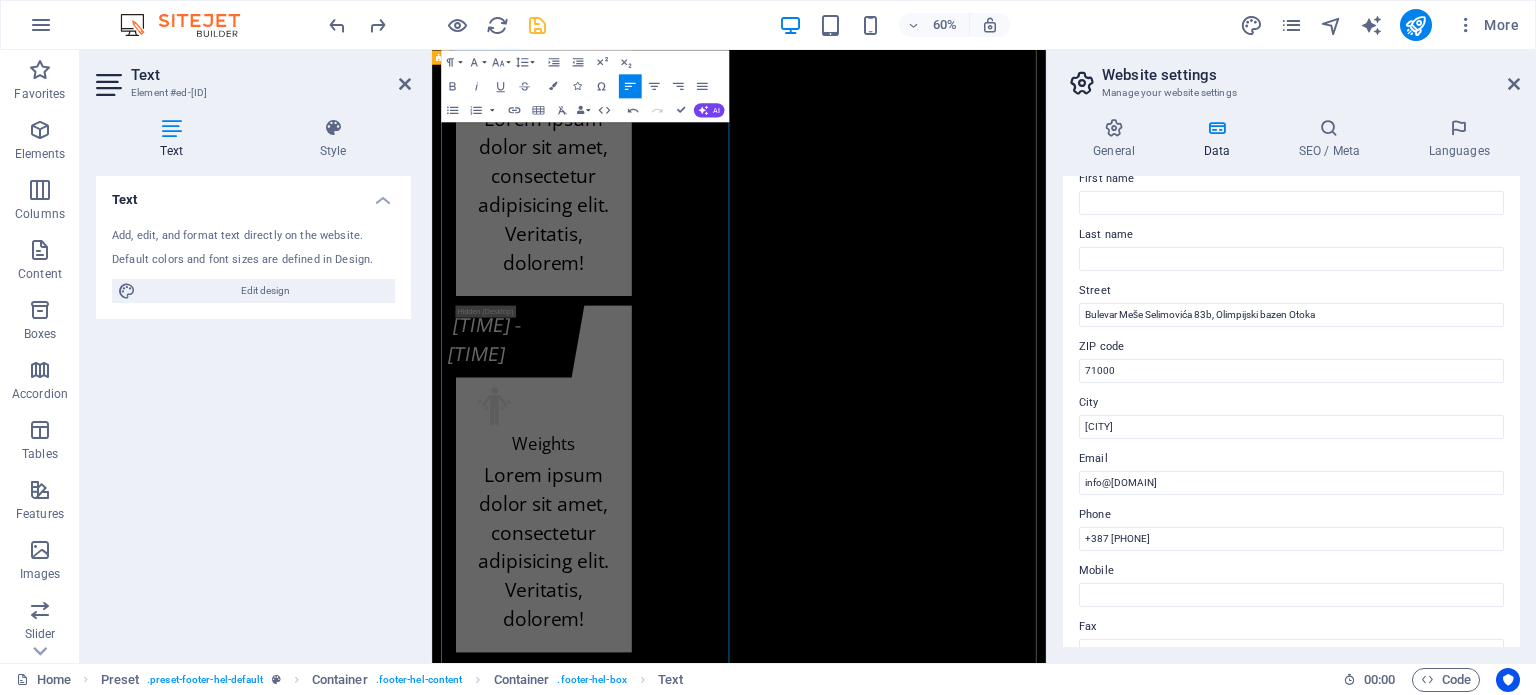 click on "Kontakt info   kf-fitnes.ba Adresa Fitness centra KF (BHRT): Bulevar Meše Selimovića 12,  71000 Sarajevo      Adresa Fitnes centra K.F.  (Olimp. bazen Otoka): Bulevar Meše Selimovića 83b,  71000 Sarajevo +387 [PHONE] Radno vrijeme Fitness centra KF (zgrada BHRT): Od ponedeljka do subote od 07:30h do 22:00h i nedeljom ćod 09:00h do 20:00h Radno vrijeme  Fitnes centra K.F. (Olimp. bazen Otoka): Od ponedeljka do subote od 07:00h do 22:30h i nedeljom od 09:00h do 20:00h info@kf-fitnes.ba Učlani se   Cjenovni plan fitnes centra
K.F. O.b. Otoka - Osnovni plan K.F. O.b. Otoka - Povlašteni plan K.F. O.b. Otoka - Aerobik plan K.F. O.b. Otoka - AQUA Aerobik plan   I have read and understand the privacy policy. Unreadable? Load new PODNESI ZAHTJEV" at bounding box center (943, 23278) 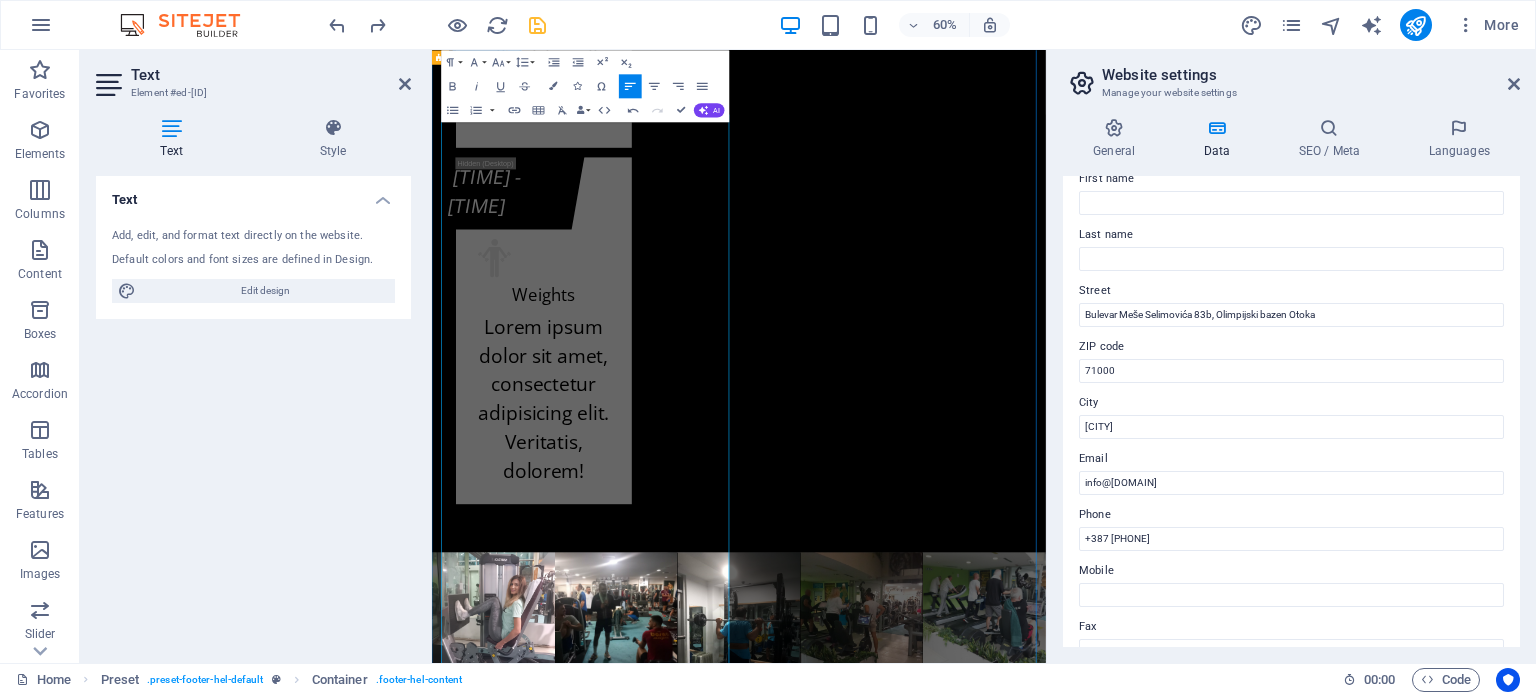 scroll, scrollTop: 24608, scrollLeft: 0, axis: vertical 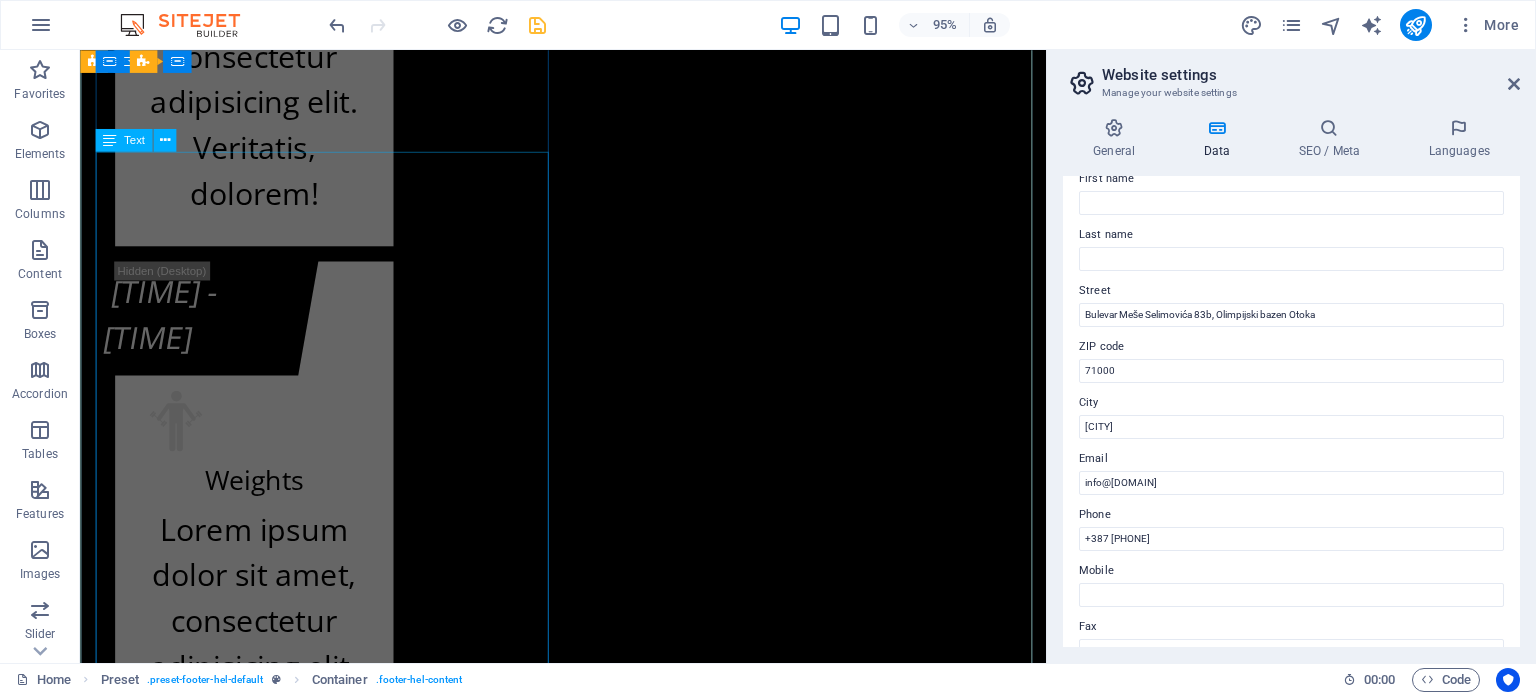 click on "kf-fitnes.ba Adresa Fitness centra KF (BHRT): [STREET_ADDRESS] [POSTAL_CODE] [CITY]      Adresa Fitnes centra K.F. (Olimp. bazen Otoka): [STREET_ADDRESS] [POSTAL_CODE] [CITY] +[PHONE] Radno vrijeme Fitness centra KF (zgrada BHRT): Od ponedeljka do subote od 07:30h do 22:00h i nedeljom ćod 09:00h do 20:00h Radno vrijeme  Fitnes centra K.F. (Olimp. bazen Otoka): Od ponedeljka do subote od 07:00h do 22:30h i nedeljom od 09:00h do 20:00h info@kf-fitnes.ba" at bounding box center (588, 22627) 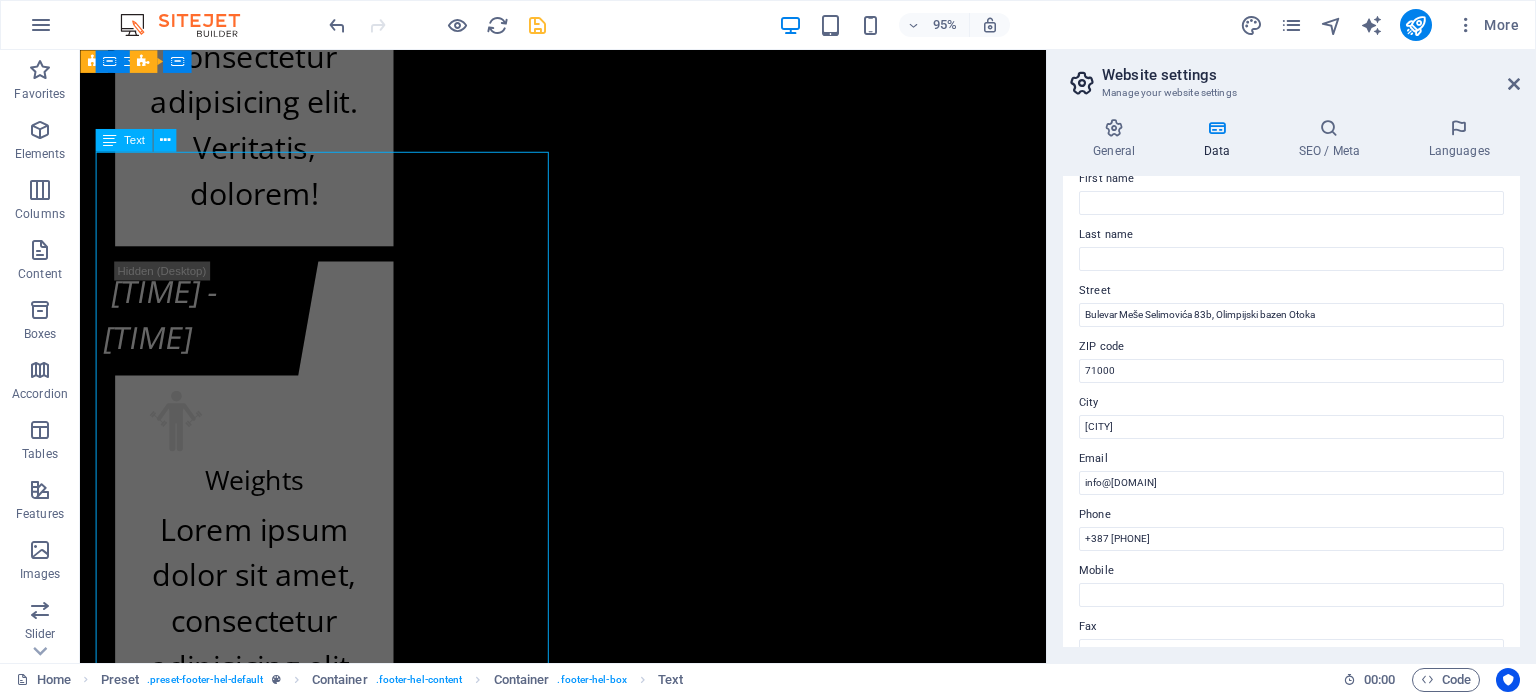 click on "kf-fitnes.ba Adresa Fitness centra KF (BHRT): [STREET_ADDRESS] [POSTAL_CODE] [CITY]      Adresa Fitnes centra K.F. (Olimp. bazen Otoka): [STREET_ADDRESS] [POSTAL_CODE] [CITY] +[PHONE] Radno vrijeme Fitness centra KF (zgrada BHRT): Od ponedeljka do subote od 07:30h do 22:00h i nedeljom ćod 09:00h do 20:00h Radno vrijeme  Fitnes centra K.F. (Olimp. bazen Otoka): Od ponedeljka do subote od 07:00h do 22:30h i nedeljom od 09:00h do 20:00h info@kf-fitnes.ba" at bounding box center [588, 22627] 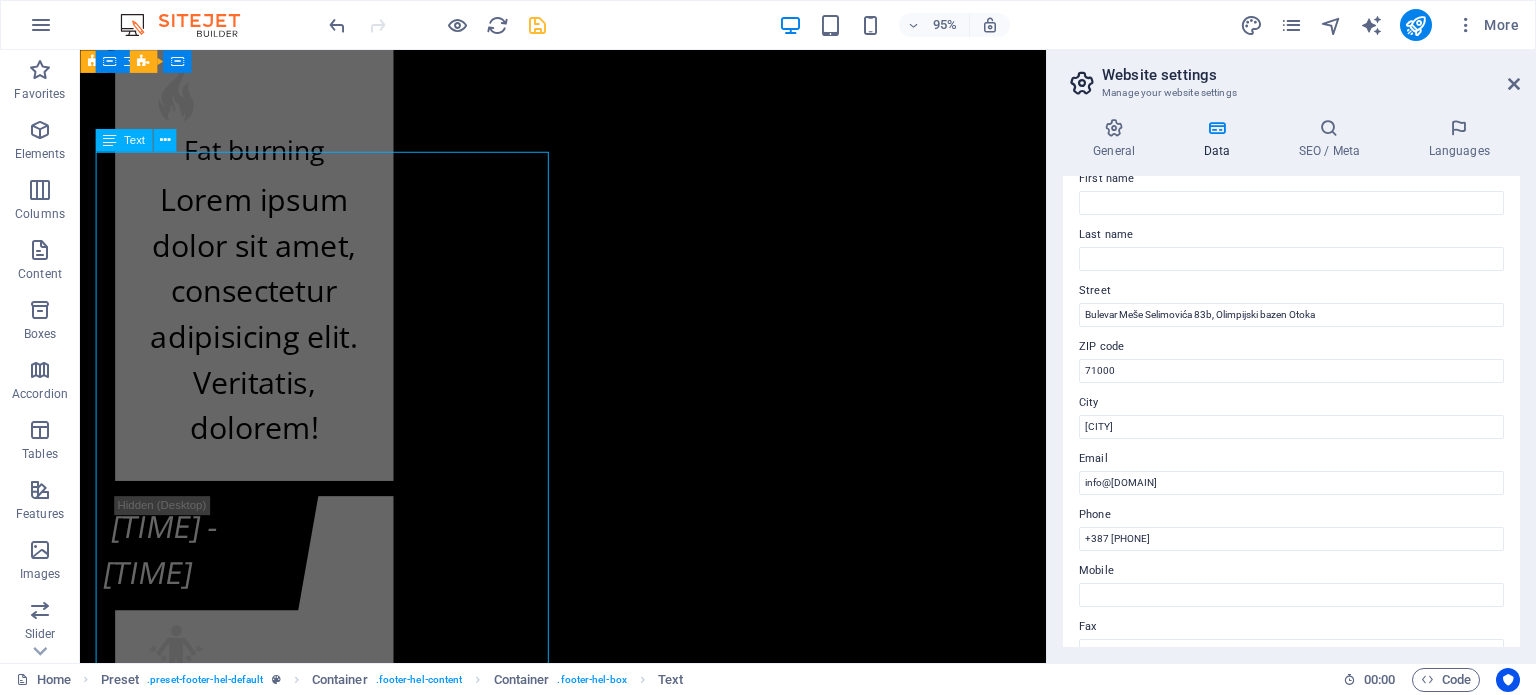 scroll, scrollTop: 24671, scrollLeft: 0, axis: vertical 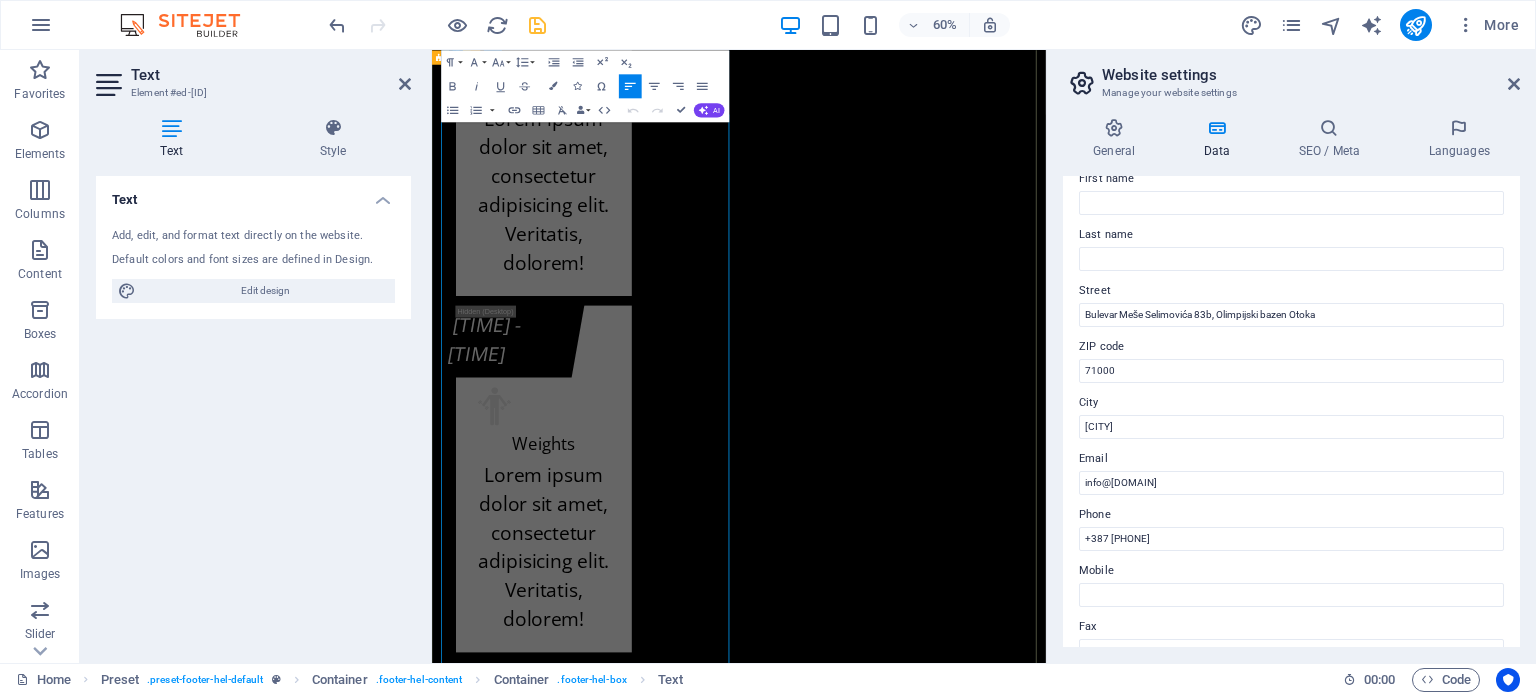 click at bounding box center (464, 22561) 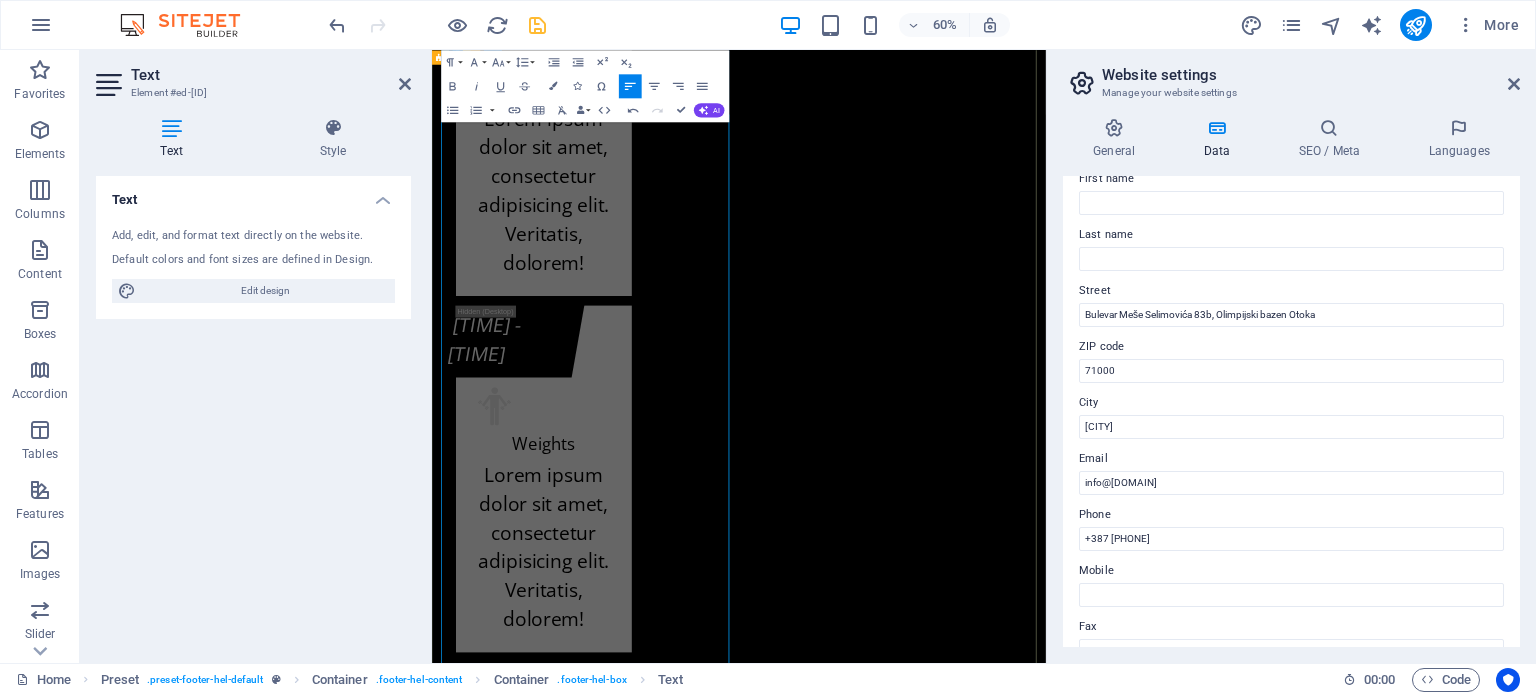 click at bounding box center (969, 22562) 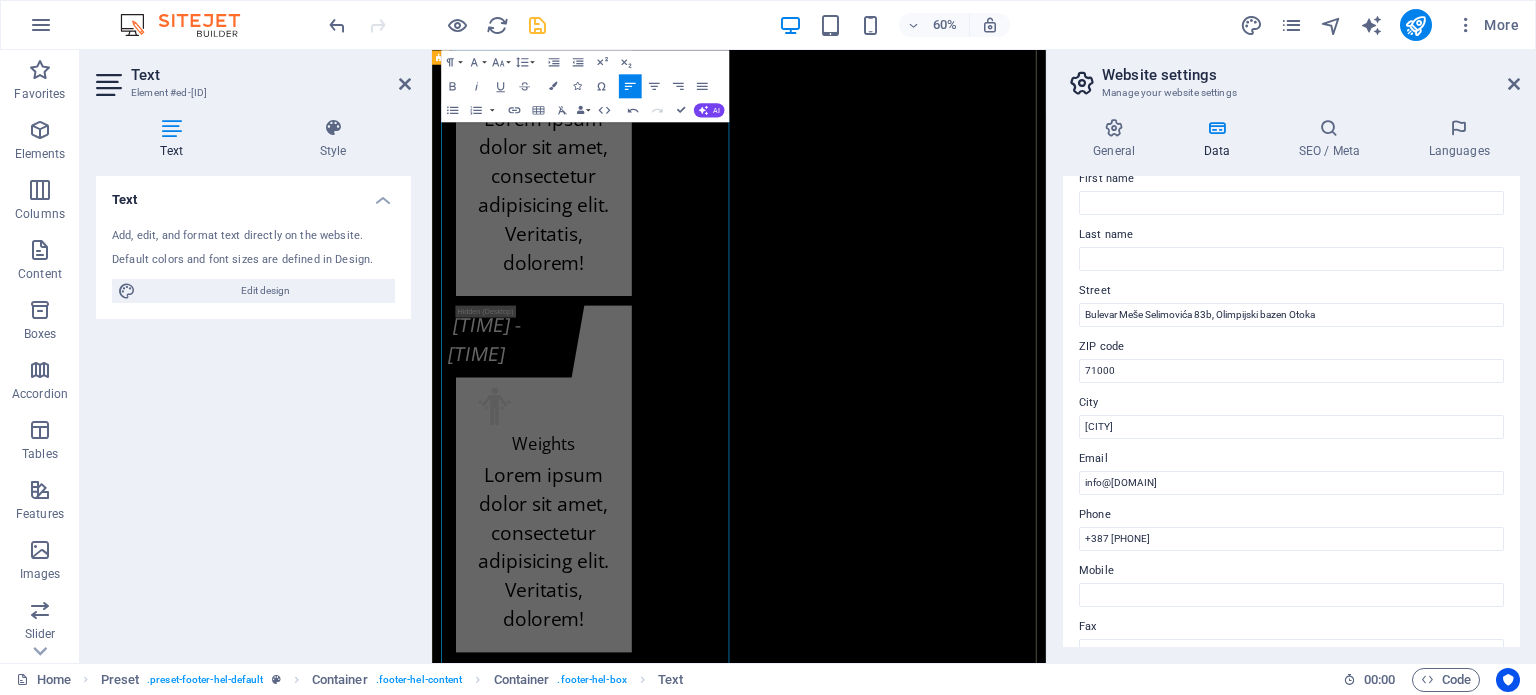 click on "Kontakt info   kf-fitnes.ba Adresa Fitness centra KF (BHRT): [STREET_ADDRESS] [POSTAL_CODE] [CITY] kj   Adresa Fitnes centra K.F. (Olimp. bazen Otoka): [STREET_ADDRESS] [POSTAL_CODE] [CITY] +[PHONE] Radno vrijeme Fitness centra KF (zgrada BHRT): Od ponedeljka do subote od 07:30h do 22:00h i nedeljom ćod 09:00h do 20:00h Radno vrijeme  Fitnes centra K.F. (Olimp. bazen Otoka): Od ponedeljka do subote od 07:00h do 22:30h i nedeljom od 09:00h do 20:00h info@kf-fitnes.ba Učlani se   Cjenovni plan fitnes centra
K.F. O.b. Otoka - Osnovni plan K.F. O.b. Otoka - Povlašteni plan K.F. O.b. Otoka - Aerobik plan K.F. O.b. Otoka - AQUA Aerobik plan   I have read and understand the privacy policy. Unreadable? Load new PODNESI ZAHTJEV" at bounding box center [943, 23278] 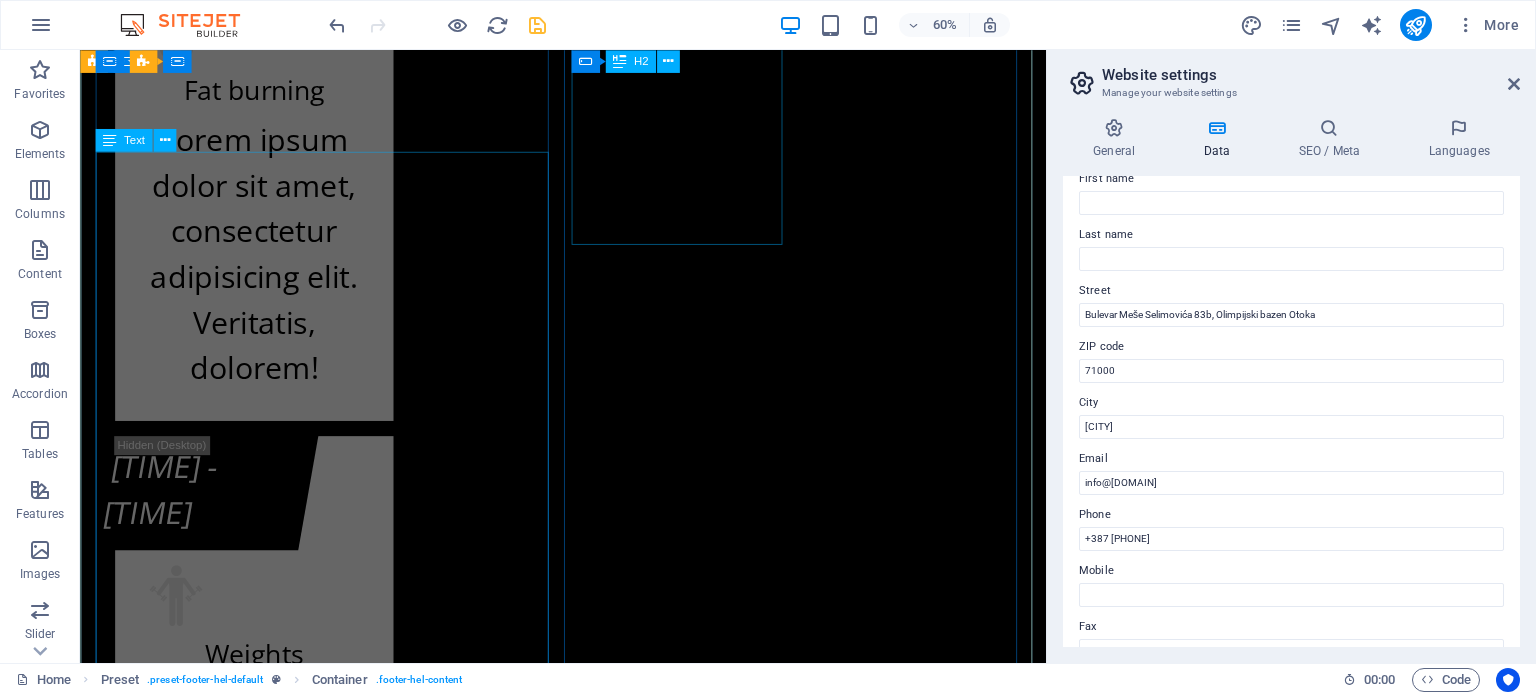 scroll, scrollTop: 24608, scrollLeft: 0, axis: vertical 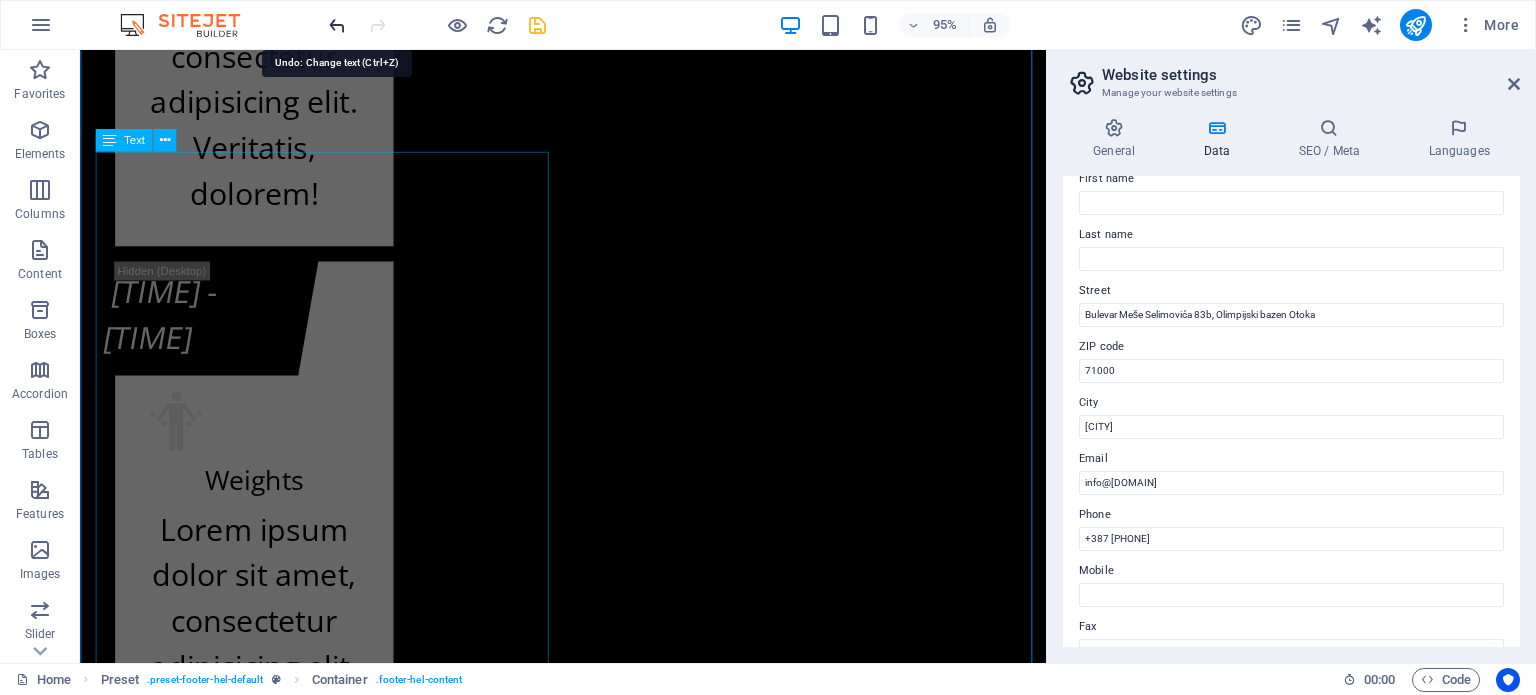 click at bounding box center (337, 25) 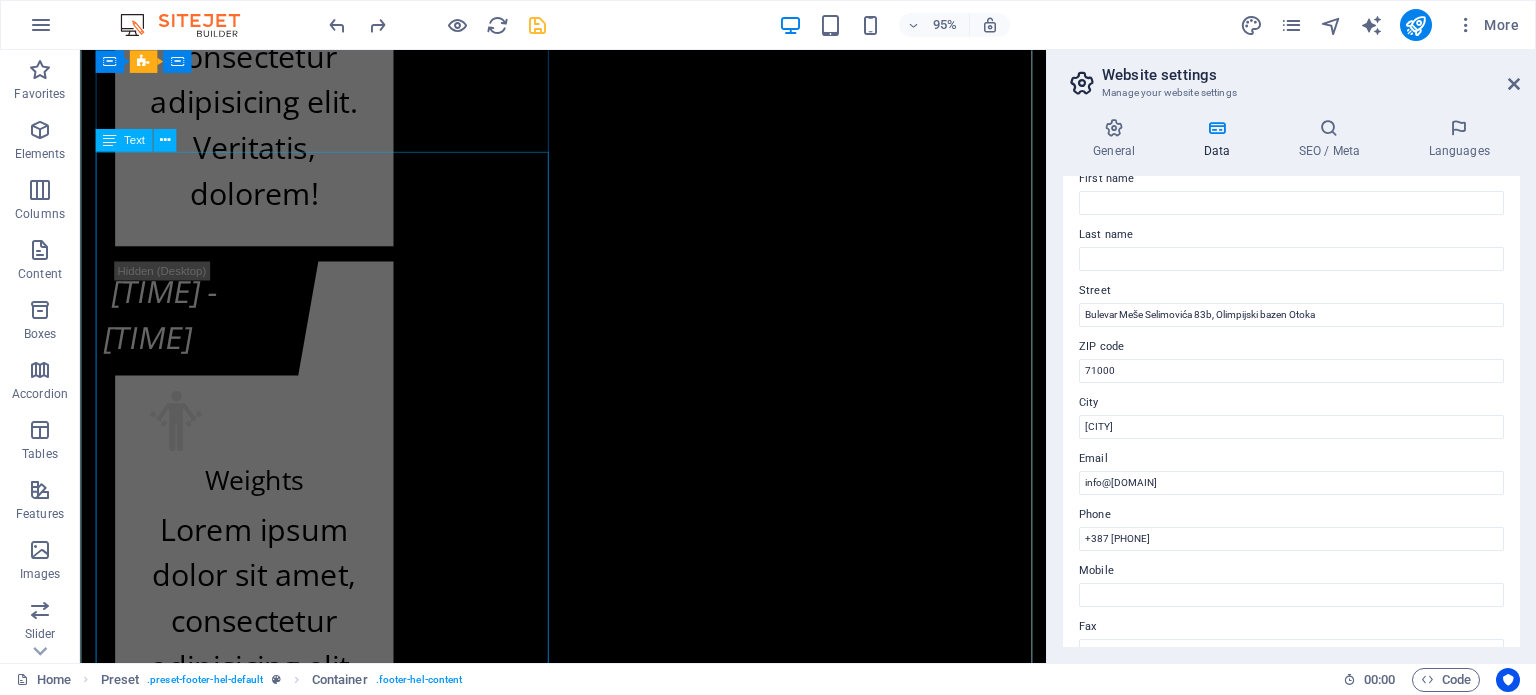 click on "kf-fitnes.ba Adresa Fitness centra KF (BHRT): [STREET_ADDRESS] [POSTAL_CODE] [CITY]      Adresa Fitnes centra K.F. (Olimp. bazen Otoka): [STREET_ADDRESS] [POSTAL_CODE] [CITY] +[PHONE] Radno vrijeme Fitness centra KF (zgrada BHRT): Od ponedeljka do subote od 07:30h do 22:00h i nedeljom ćod 09:00h do 20:00h Radno vrijeme  Fitnes centra K.F. (Olimp. bazen Otoka): Od ponedeljka do subote od 07:00h do 22:30h i nedeljom od 09:00h do 20:00h info@kf-fitnes.ba" at bounding box center (588, 22627) 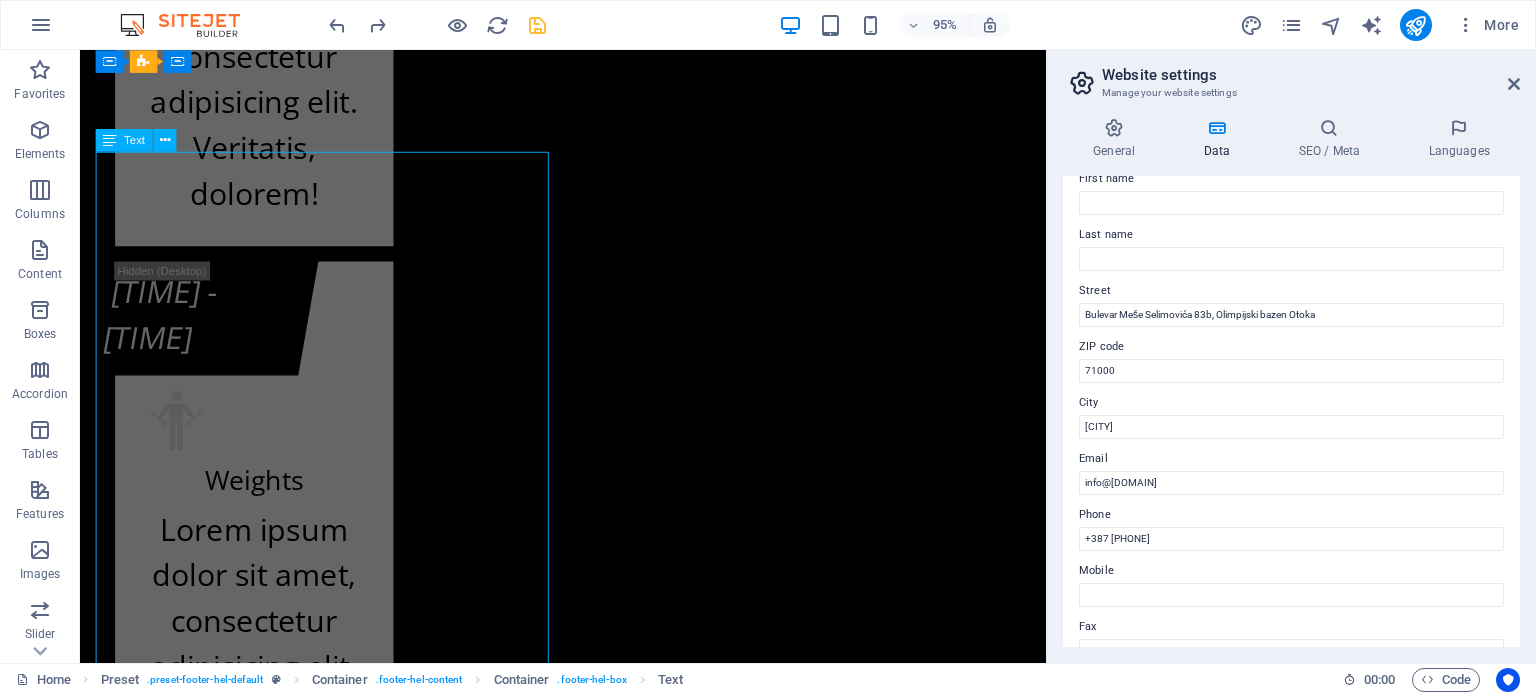 click on "kf-fitnes.ba Adresa Fitness centra KF (BHRT): [STREET_ADDRESS] [POSTAL_CODE] [CITY]      Adresa Fitnes centra K.F. (Olimp. bazen Otoka): [STREET_ADDRESS] [POSTAL_CODE] [CITY] +[PHONE] Radno vrijeme Fitness centra KF (zgrada BHRT): Od ponedeljka do subote od 07:30h do 22:00h i nedeljom ćod 09:00h do 20:00h Radno vrijeme  Fitnes centra K.F. (Olimp. bazen Otoka): Od ponedeljka do subote od 07:00h do 22:30h i nedeljom od 09:00h do 20:00h info@kf-fitnes.ba" at bounding box center [588, 22627] 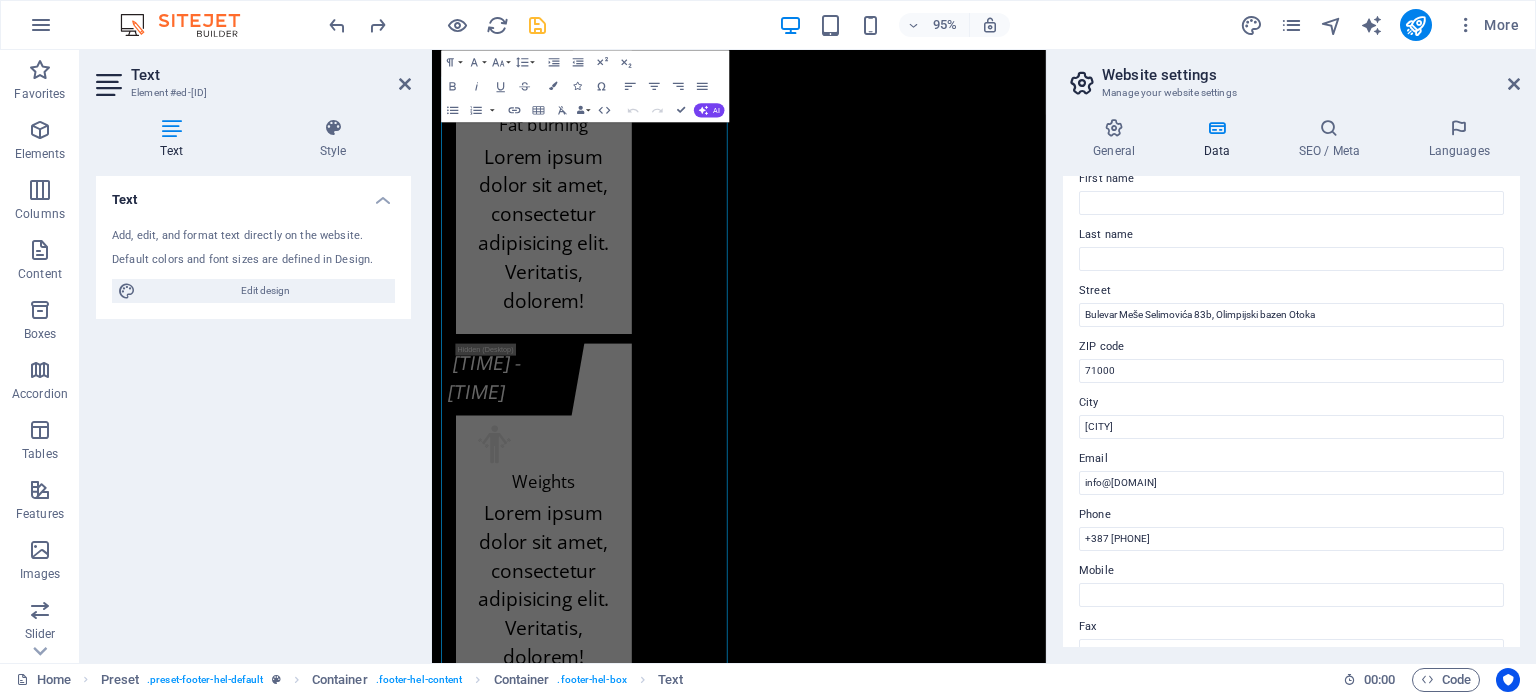 scroll, scrollTop: 24671, scrollLeft: 0, axis: vertical 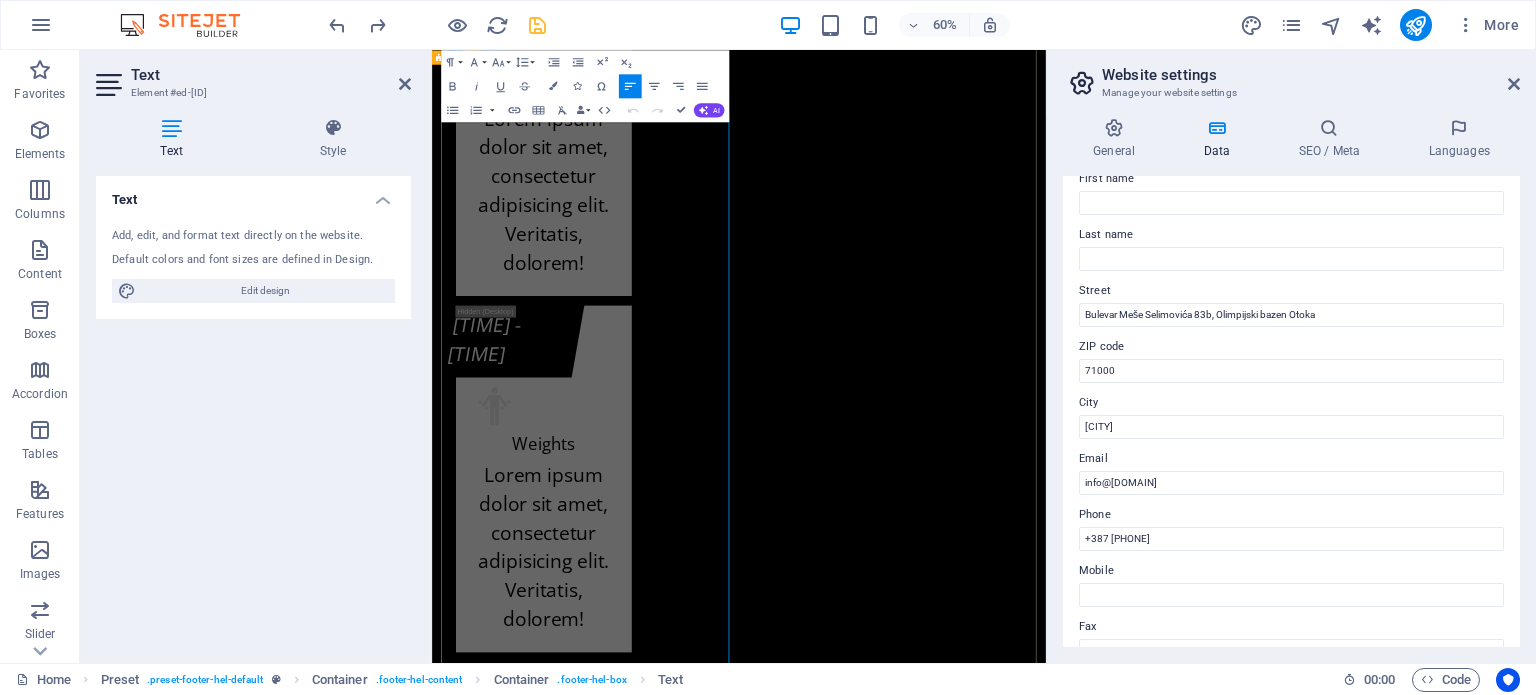 click at bounding box center [969, 22562] 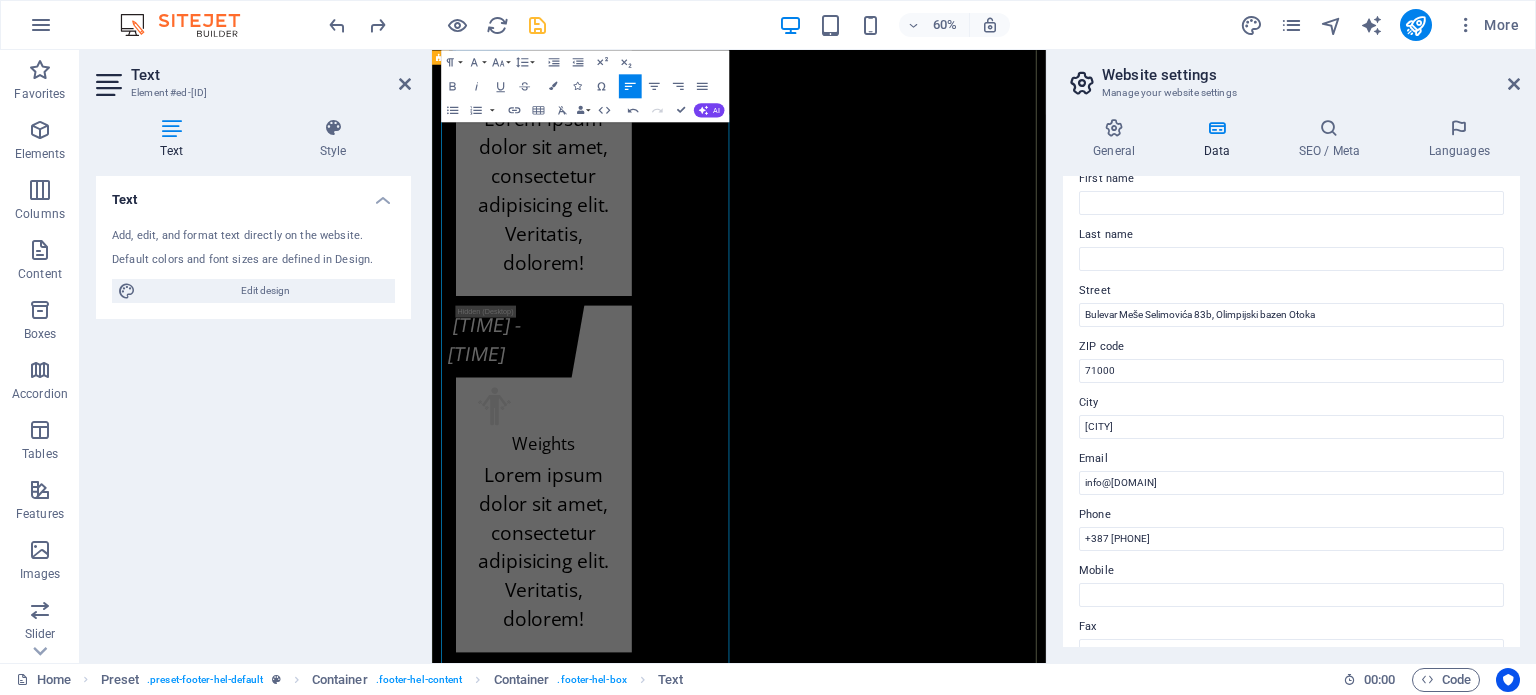 click on "Kontakt info   kf-fitnes.ba Adresa Fitness centra KF (BHRT): [STREET_ADDRESS] [POSTAL_CODE] [CITY] hhhh     Adresa Fitnes centra K.F. (Olimp. bazen Otoka): [STREET_ADDRESS] [POSTAL_CODE] [CITY] +[PHONE] Radno vrijeme Fitness centra KF (zgrada BHRT): Od ponedeljka do subote od 07:30h do 22:00h i nedeljom ćod 09:00h do 20:00h Radno vrijeme  Fitnes centra K.F. (Olimp. bazen Otoka): Od ponedeljka do subote od 07:00h do 22:30h i nedeljom od 09:00h do 20:00h info@kf-fitnes.ba Učlani se   Cjenovni plan fitnes centra
K.F. O.b. Otoka - Osnovni plan K.F. O.b. Otoka - Povlašteni plan K.F. O.b. Otoka - Aerobik plan K.F. O.b. Otoka - AQUA Aerobik plan   I have read and understand the privacy policy. Unreadable? Load new PODNESI ZAHTJEV" at bounding box center (943, 23278) 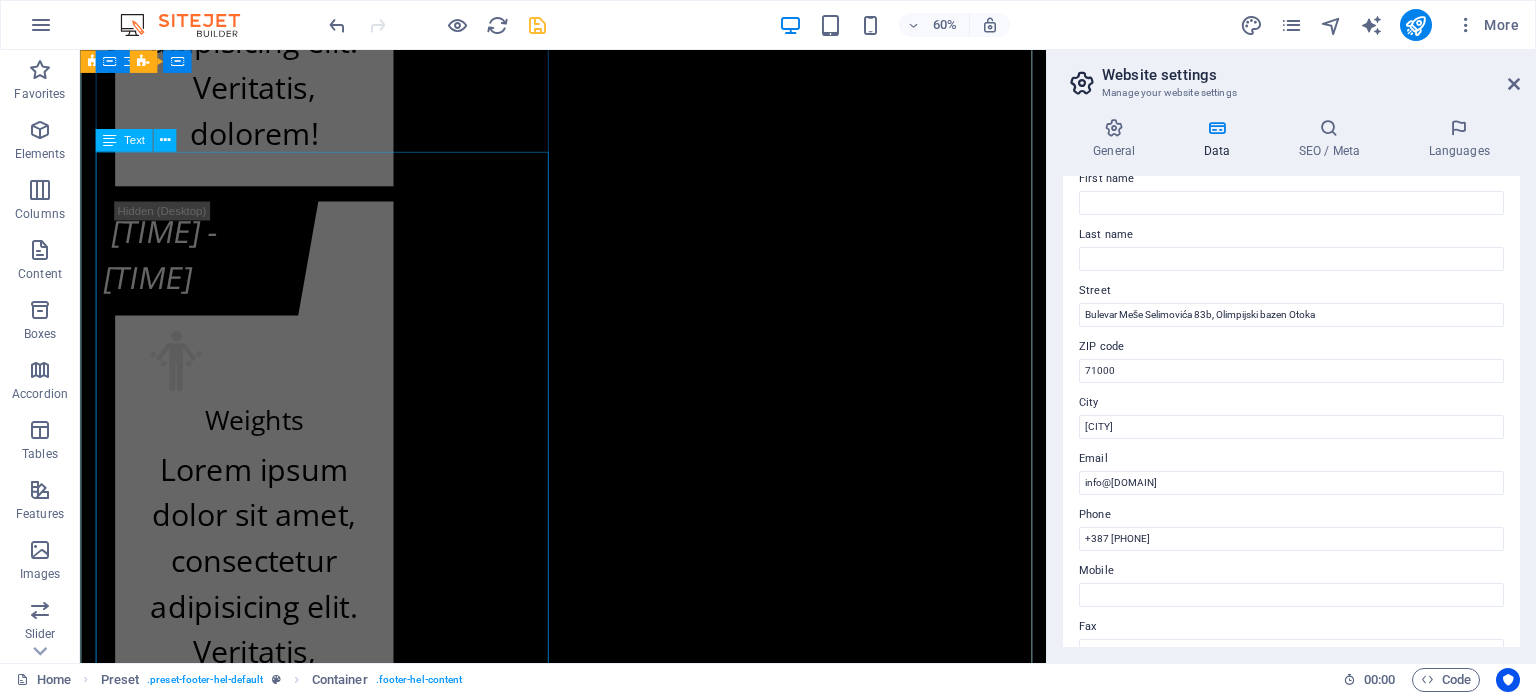 scroll, scrollTop: 24608, scrollLeft: 0, axis: vertical 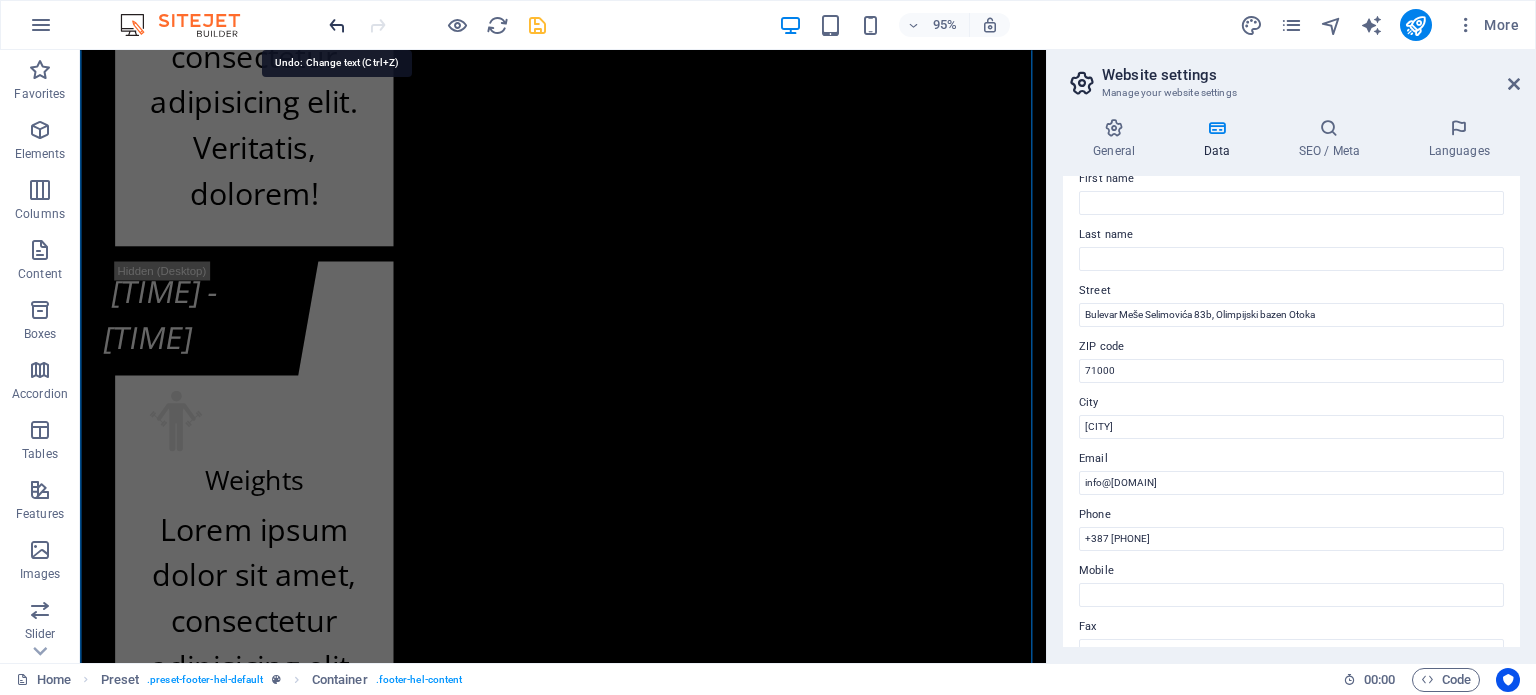 click at bounding box center (337, 25) 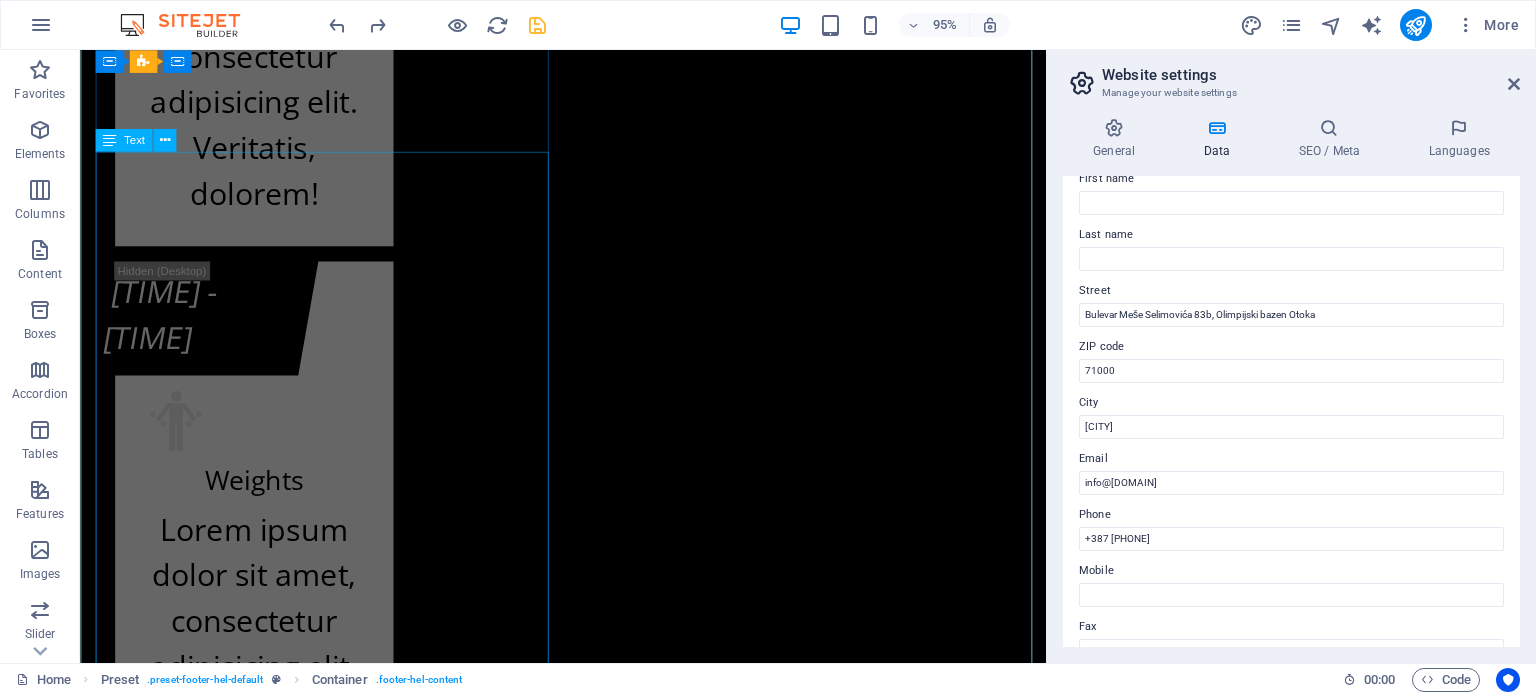 click on "kf-fitnes.ba Adresa Fitness centra KF (BHRT): [STREET_ADDRESS] [POSTAL_CODE] [CITY]      Adresa Fitnes centra K.F. (Olimp. bazen Otoka): [STREET_ADDRESS] [POSTAL_CODE] [CITY] +[PHONE] Radno vrijeme Fitness centra KF (zgrada BHRT): Od ponedeljka do subote od 07:30h do 22:00h i nedeljom ćod 09:00h do 20:00h Radno vrijeme  Fitnes centra K.F. (Olimp. bazen Otoka): Od ponedeljka do subote od 07:00h do 22:30h i nedeljom od 09:00h do 20:00h info@kf-fitnes.ba" at bounding box center [588, 22627] 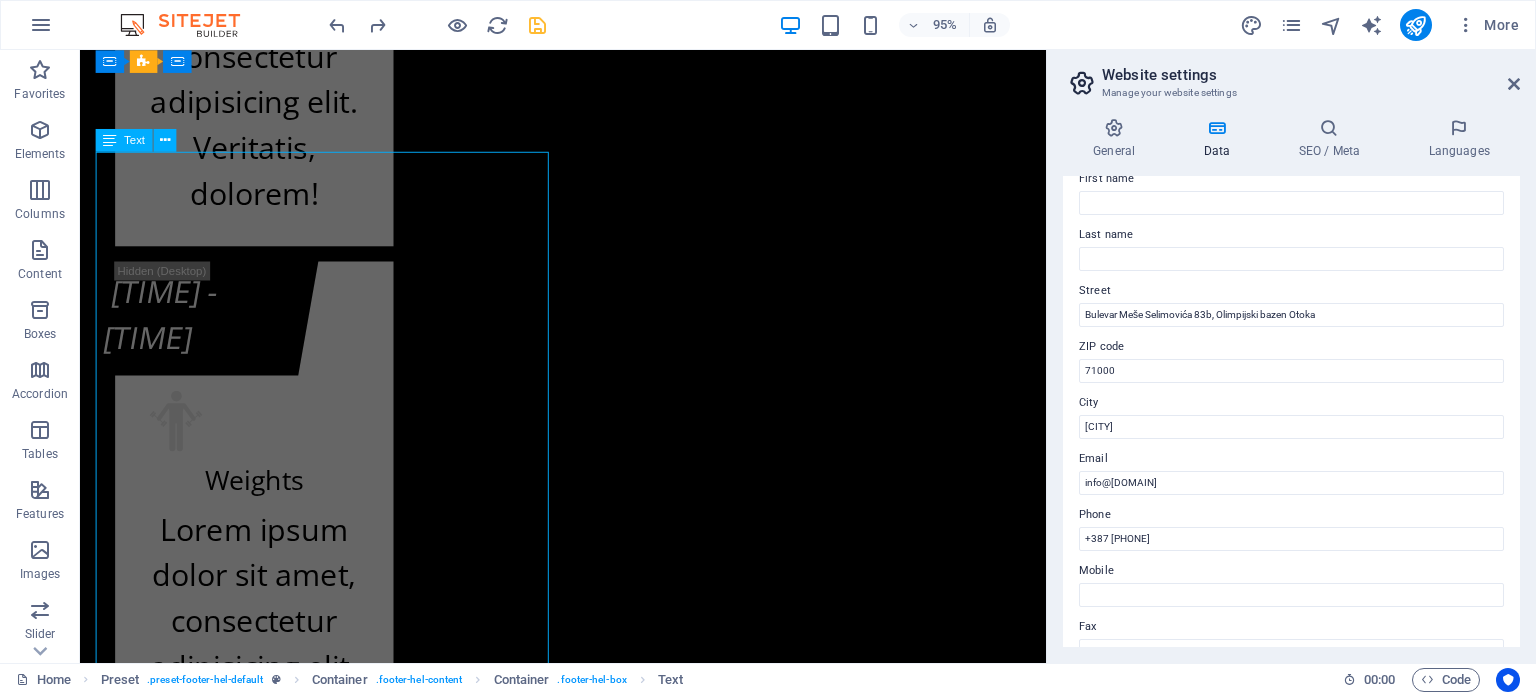 click on "kf-fitnes.ba Adresa Fitness centra KF (BHRT): [STREET_ADDRESS] [POSTAL_CODE] [CITY]      Adresa Fitnes centra K.F. (Olimp. bazen Otoka): [STREET_ADDRESS] [POSTAL_CODE] [CITY] +[PHONE] Radno vrijeme Fitness centra KF (zgrada BHRT): Od ponedeljka do subote od 07:30h do 22:00h i nedeljom ćod 09:00h do 20:00h Radno vrijeme  Fitnes centra K.F. (Olimp. bazen Otoka): Od ponedeljka do subote od 07:00h do 22:30h i nedeljom od 09:00h do 20:00h info@kf-fitnes.ba" at bounding box center [588, 22627] 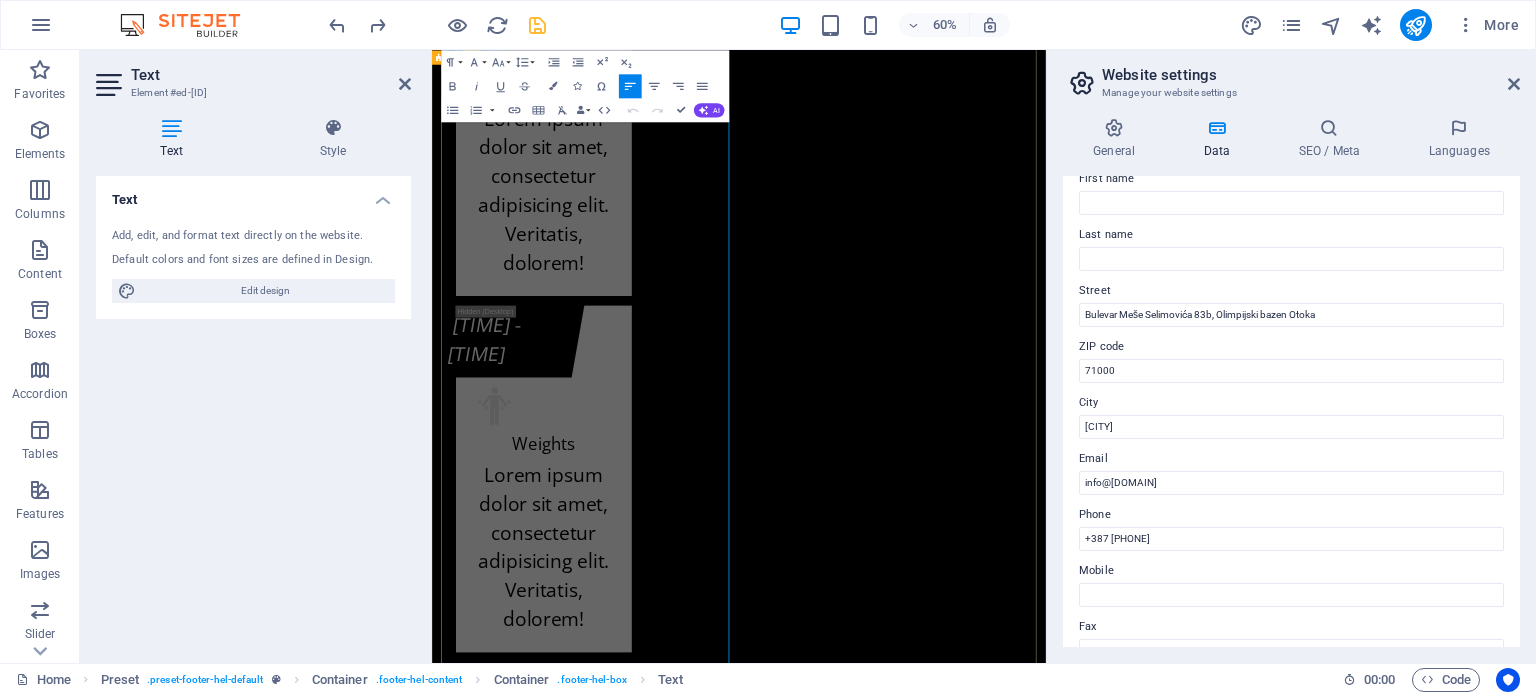 click on "[POSTAL_CODE] [CITY]" at bounding box center [969, 22506] 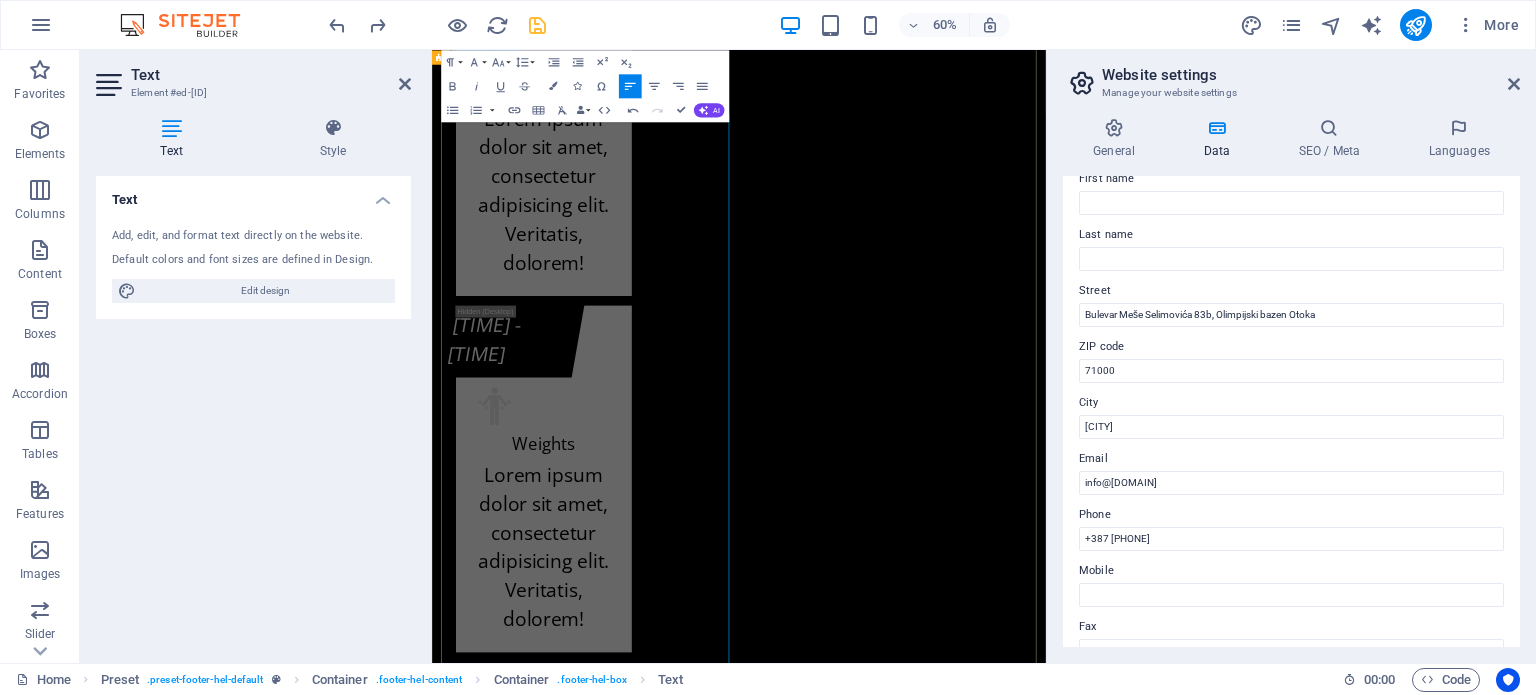 click on "Kontakt info   kf-fitnes.ba Adresa Fitness centra KF (BHRT): [STREET] [NUMBER],  [POSTAL_CODE] [CITY] Adresa Fitnes centra K.F.  (Olimp. bazen Otoka): [STREET] [NUMBER]b,  [POSTAL_CODE] [CITY] +[PHONE] Radno vrijeme Fitness centra KF (zgrada BHRT): Od ponedeljka do subote od 07:30h do 22:00h i nedeljom ćod 09:00h do 20:00h Radno vrijeme  Fitnes centra K.F. (Olimp. bazen Otoka): Od ponedeljka do subote od 07:00h do 22:30h i nedeljom od 09:00h do 20:00h info@kf-fitnes.ba Učlani se   Cjenovni plan fitnes centra
K.F. O.b. Otoka - Osnovni plan K.F. O.b. Otoka - Povlašteni plan K.F. O.b. Otoka - Aerobik plan K.F. O.b. Otoka - AQUA Aerobik plan   I have read and understand the privacy policy. Unreadable? Load new PODNESI ZAHTJEV" at bounding box center (943, 23250) 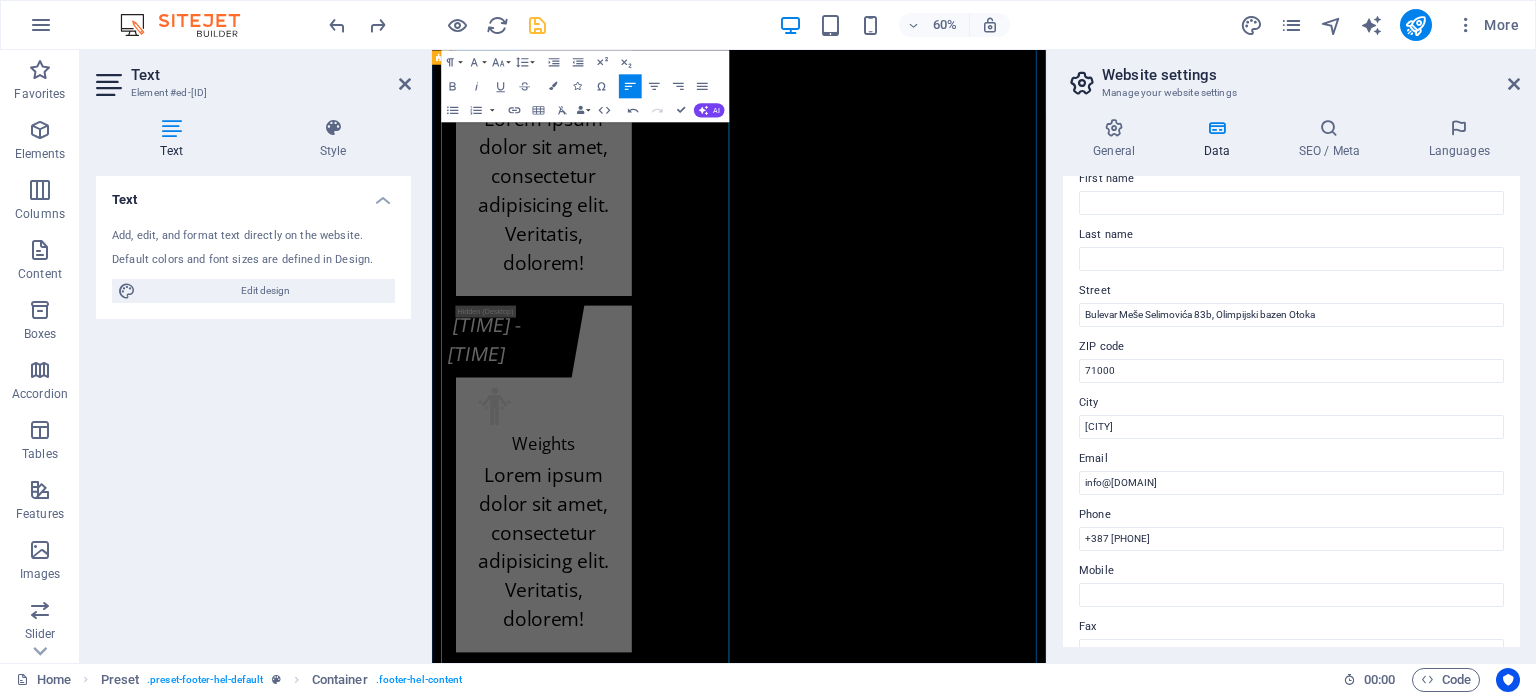 scroll, scrollTop: 24608, scrollLeft: 0, axis: vertical 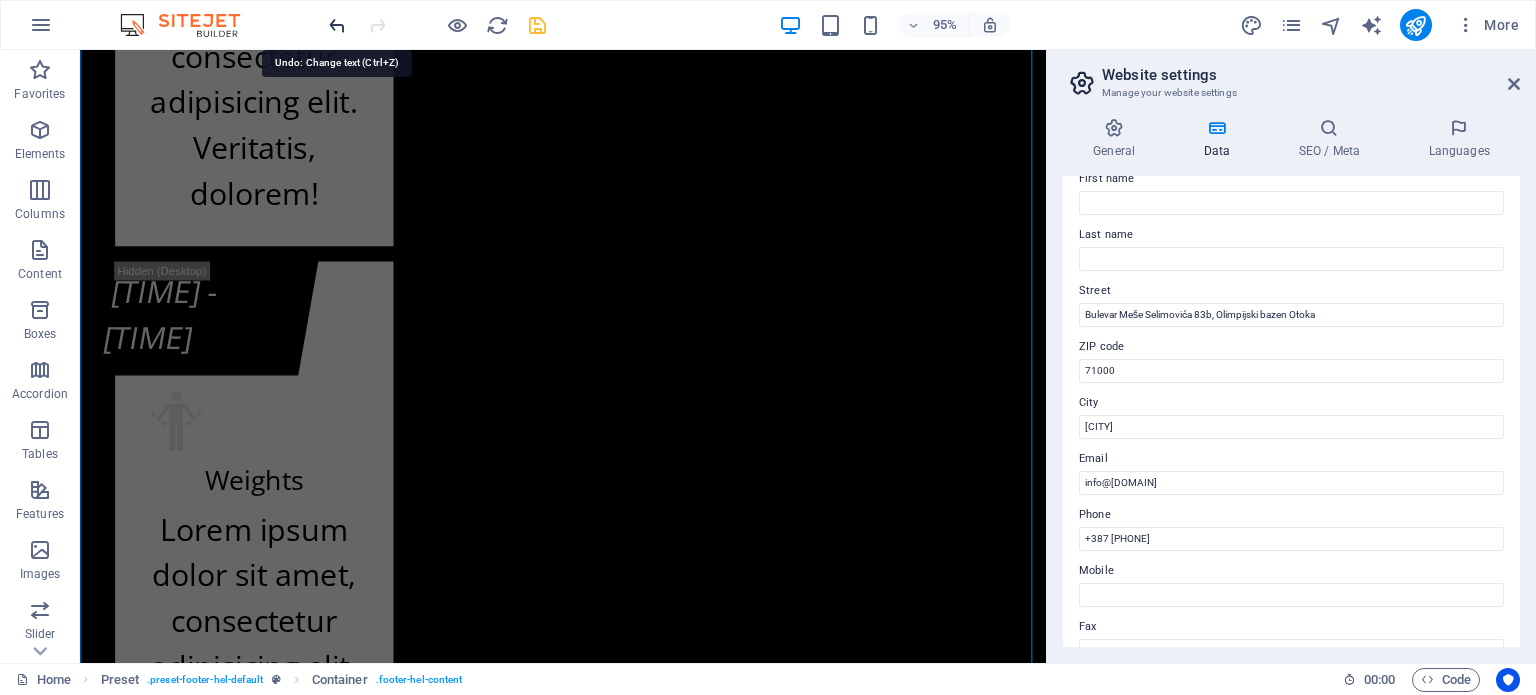 click at bounding box center [337, 25] 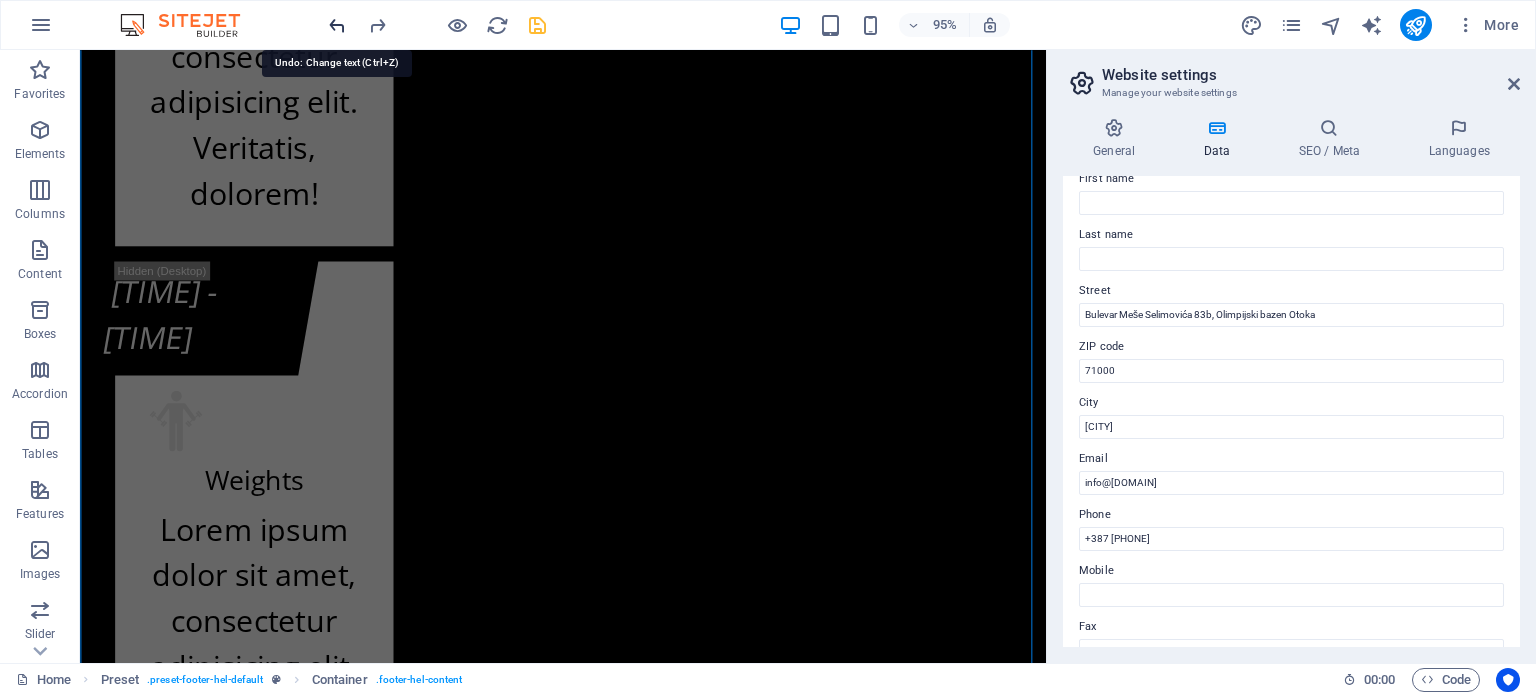 click at bounding box center (337, 25) 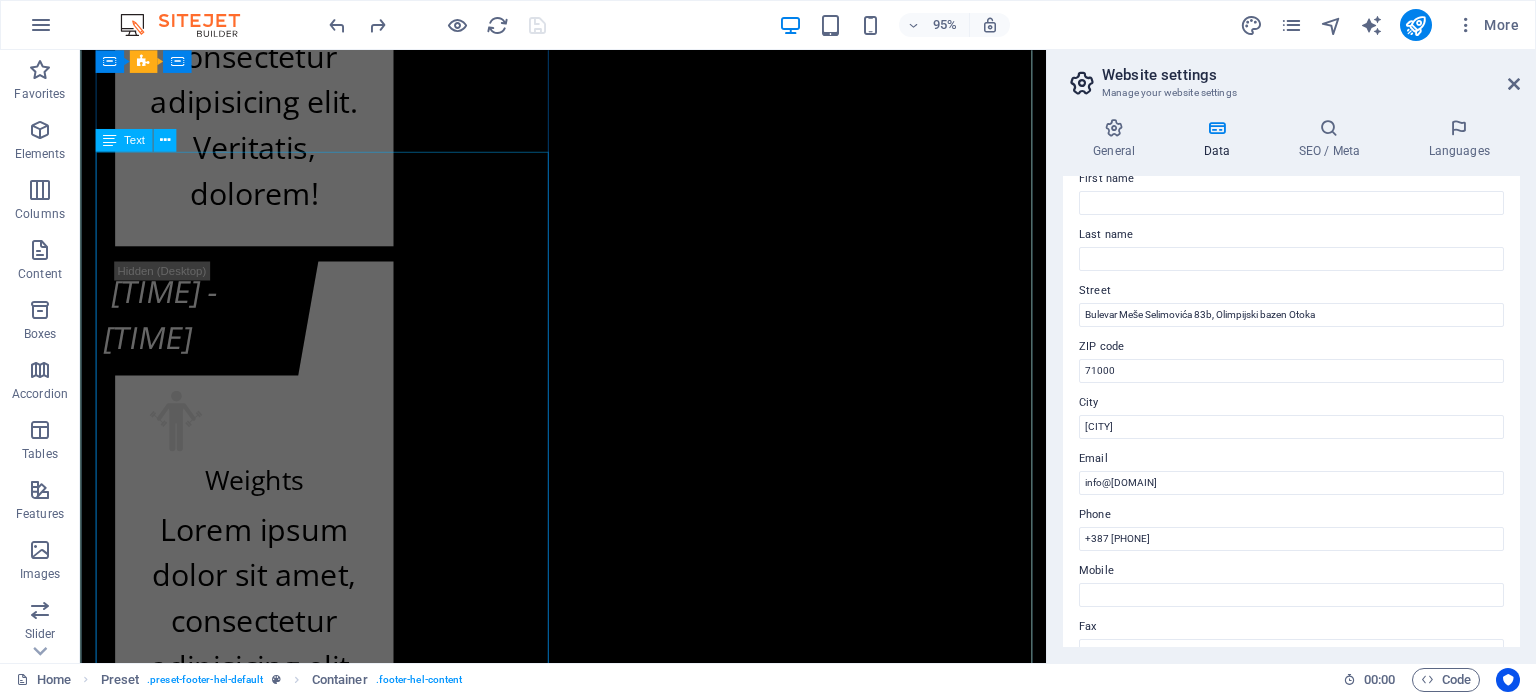 click on "kf-fitnes.ba Adresa Fitness centra KF (BHRT): Bulevar Meše Selimovića 12,  [POSTAL_CODE] [CITY] jhjh      Adresa Fitnes centra K.F.  (Olimp. bazen Otoka): Bulevar Meše Selimovića 83b,  [POSTAL_CODE] [CITY] +387 62 119 702 Radno vrijeme Fitness centra KF (zgrada BHRT): Od ponedeljka do subote od 07:30h do 22:00h i nedeljom ćod 09:00h do 20:00h Radno vrijeme  Fitnes centra K.F. (Olimp. bazen Otoka): Od ponedeljka do subote od 07:00h do 22:30h i nedeljom od 09:00h do 20:00h info@kf-fitnes.ba" at bounding box center (588, 22655) 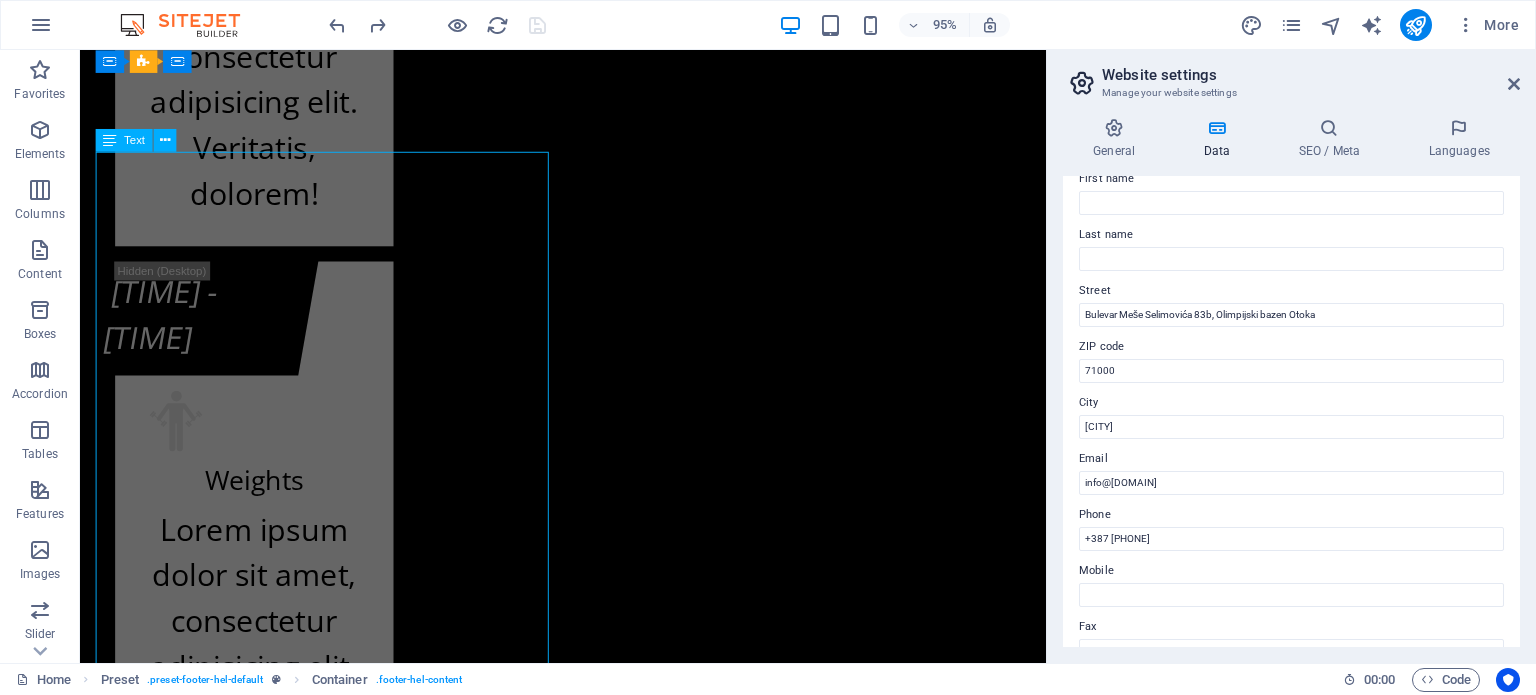 click on "kf-fitnes.ba Adresa Fitness centra KF (BHRT): Bulevar Meše Selimovića 12,  [POSTAL_CODE] [CITY] jhjh      Adresa Fitnes centra K.F.  (Olimp. bazen Otoka): Bulevar Meše Selimovića 83b,  [POSTAL_CODE] [CITY] +387 62 119 702 Radno vrijeme Fitness centra KF (zgrada BHRT): Od ponedeljka do subote od 07:30h do 22:00h i nedeljom ćod 09:00h do 20:00h Radno vrijeme  Fitnes centra K.F. (Olimp. bazen Otoka): Od ponedeljka do subote od 07:00h do 22:30h i nedeljom od 09:00h do 20:00h info@kf-fitnes.ba" at bounding box center (588, 22655) 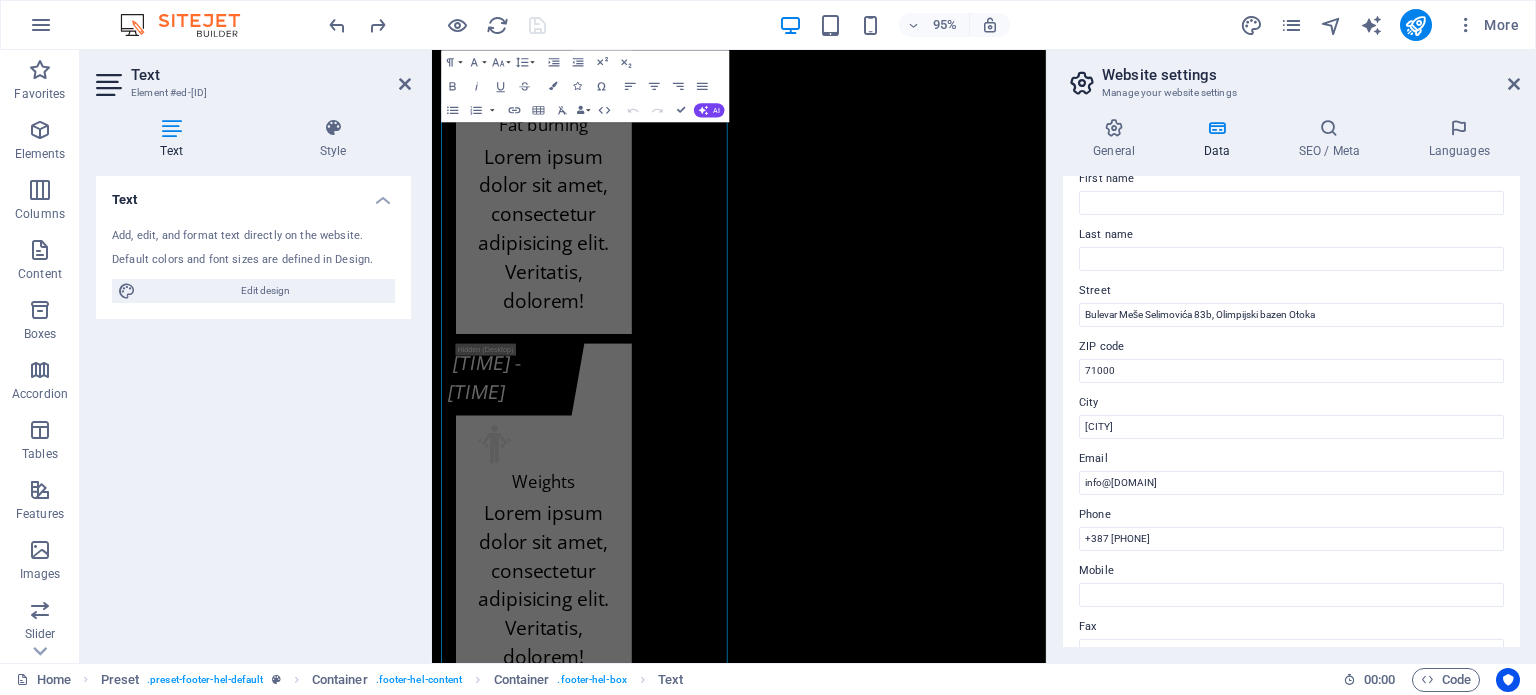 scroll, scrollTop: 24671, scrollLeft: 0, axis: vertical 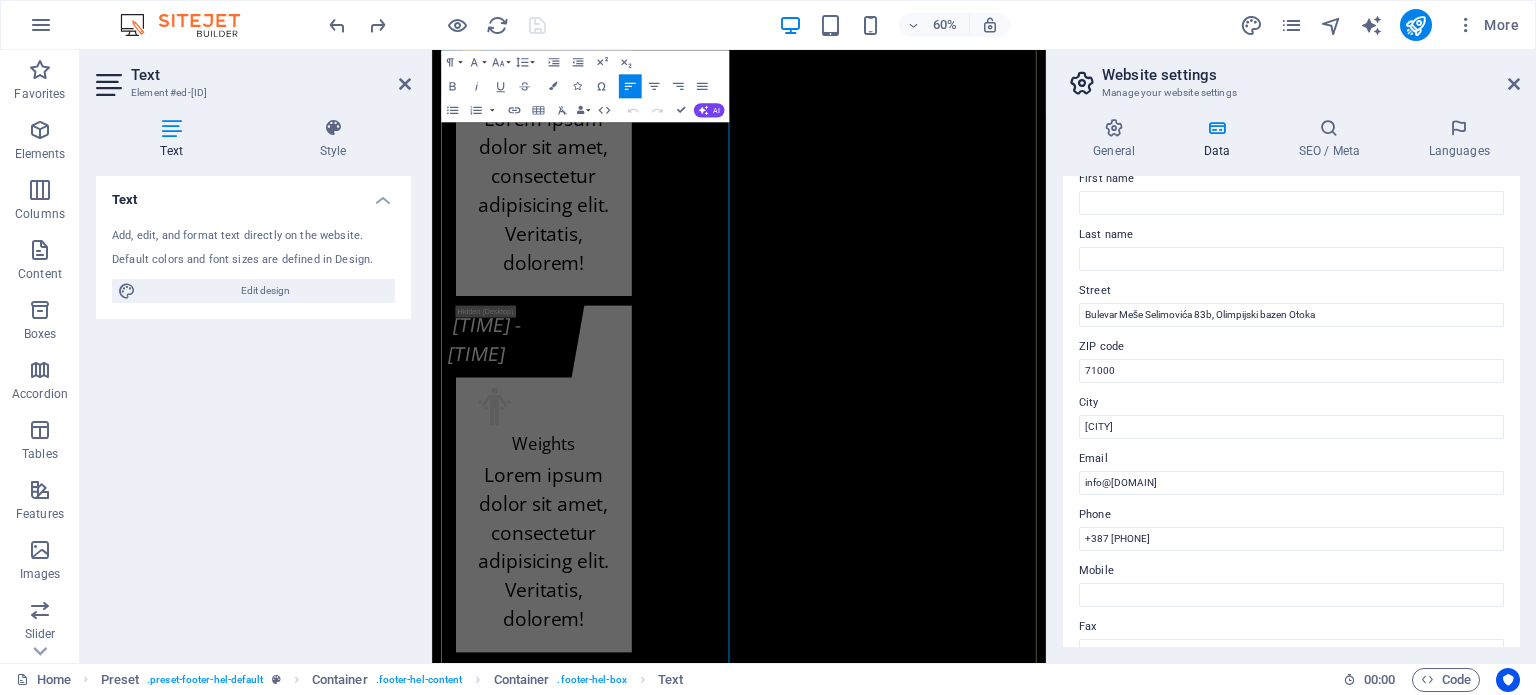 click at bounding box center (969, 22618) 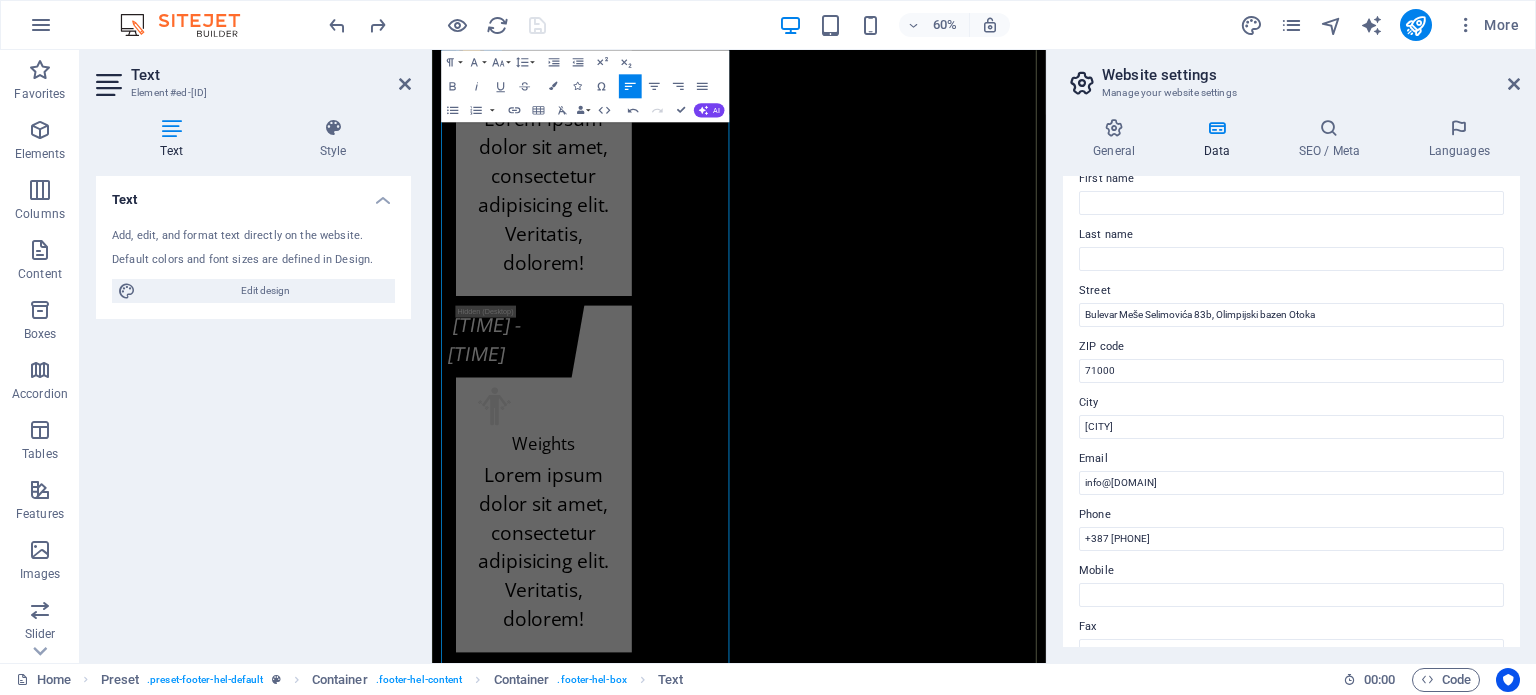 type 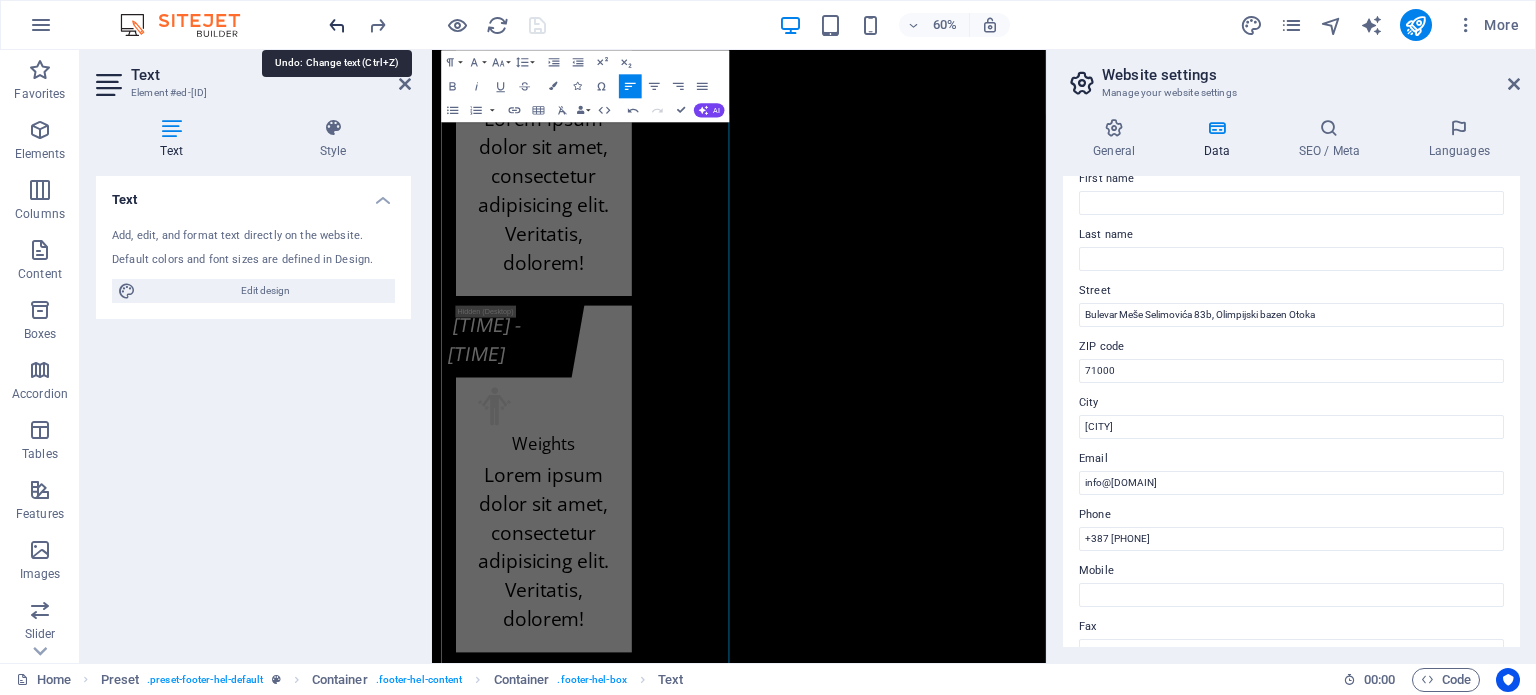 click at bounding box center (337, 25) 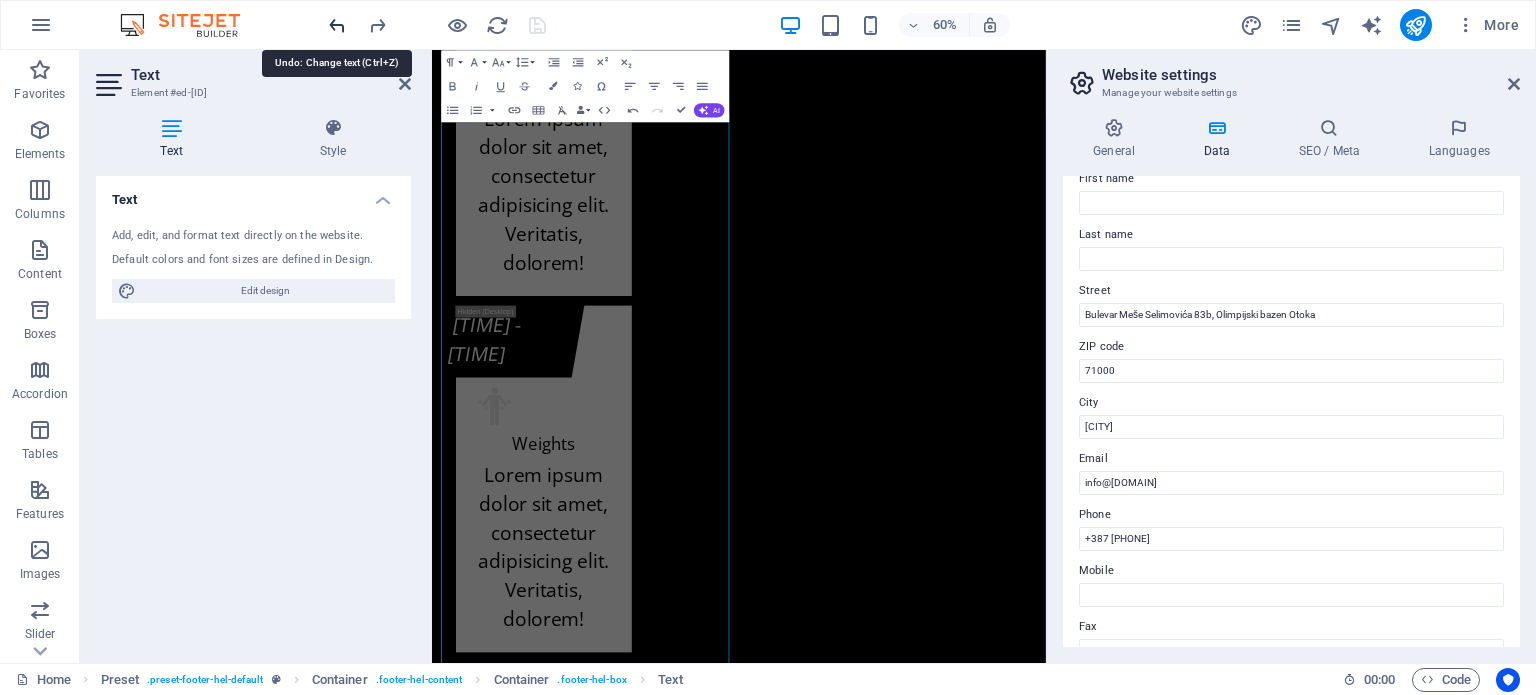 click at bounding box center [337, 25] 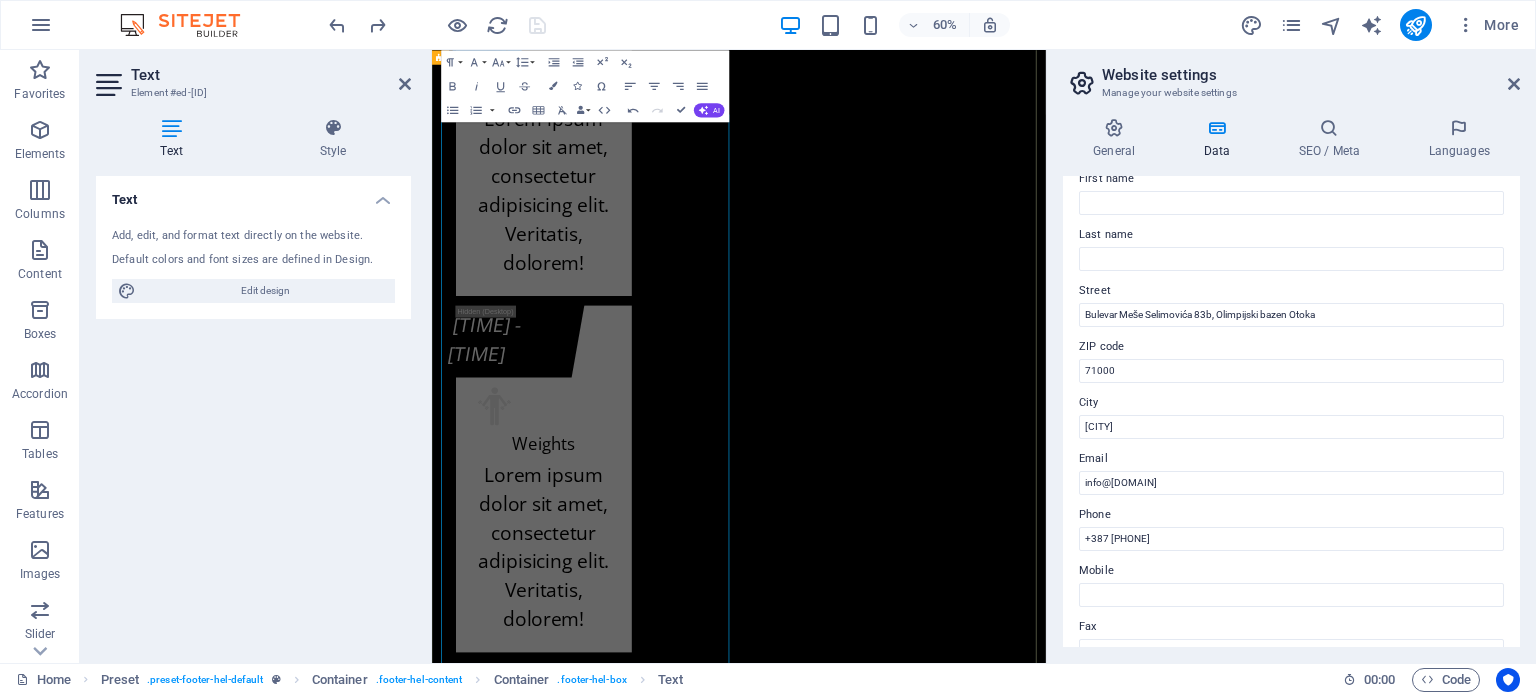click on "Kontakt info   kf-fitnes.ba Adresa Fitness centra KF (BHRT): [STREET_ADDRESS] [POSTAL_CODE] [CITY] 03 Adresa Fitnes centra K.F. (Olimp. bazen Otoka): [STREET_ADDRESS] [POSTAL_CODE] [CITY] +[PHONE] Radno vrijeme Fitness centra KF (zgrada BHRT): Od ponedeljka do subote od 07:30h do 22:00h i nedeljom ćod 09:00h do 20:00h Radno vrijeme  Fitnes centra K.F. (Olimp. bazen Otoka): Od ponedeljka do subote od 07:00h do 22:30h i nedeljom od 09:00h do 20:00h info@kf-fitnes.ba Učlani se   Cjenovni plan fitnes centra
K.F. O.b. Otoka - Osnovni plan K.F. O.b. Otoka - Povlašteni plan K.F. O.b. Otoka - Aerobik plan K.F. O.b. Otoka - AQUA Aerobik plan   I have read and understand the privacy policy. Unreadable? Load new PODNESI ZAHTJEV" at bounding box center (943, 23278) 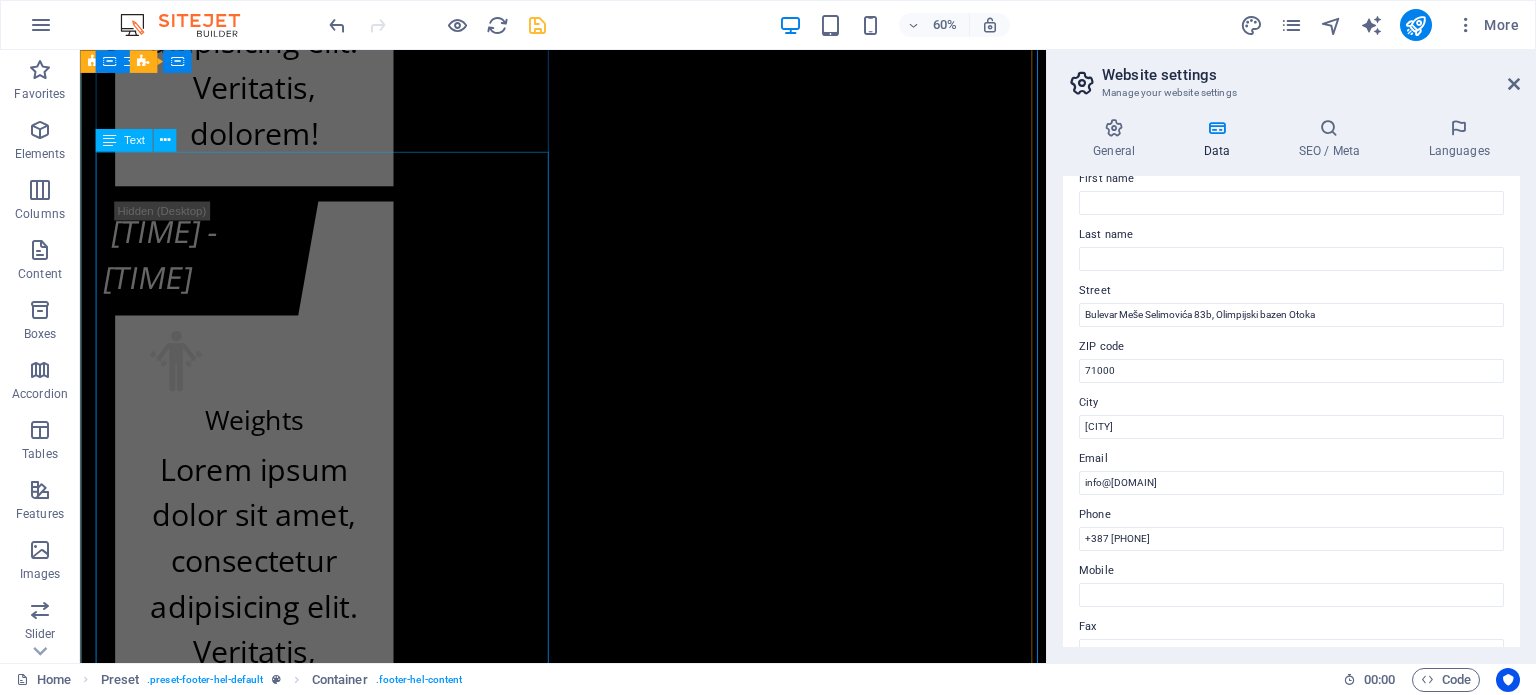 scroll, scrollTop: 24608, scrollLeft: 0, axis: vertical 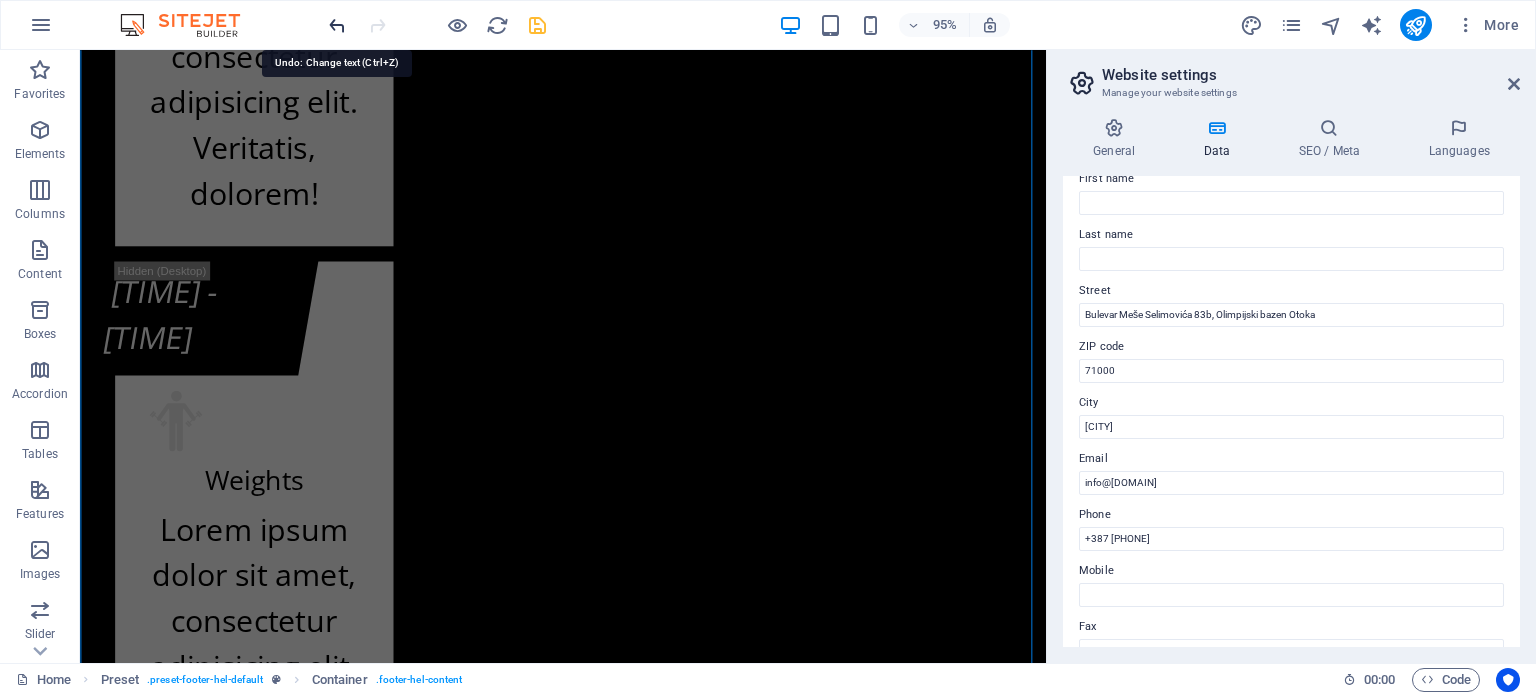 click at bounding box center (337, 25) 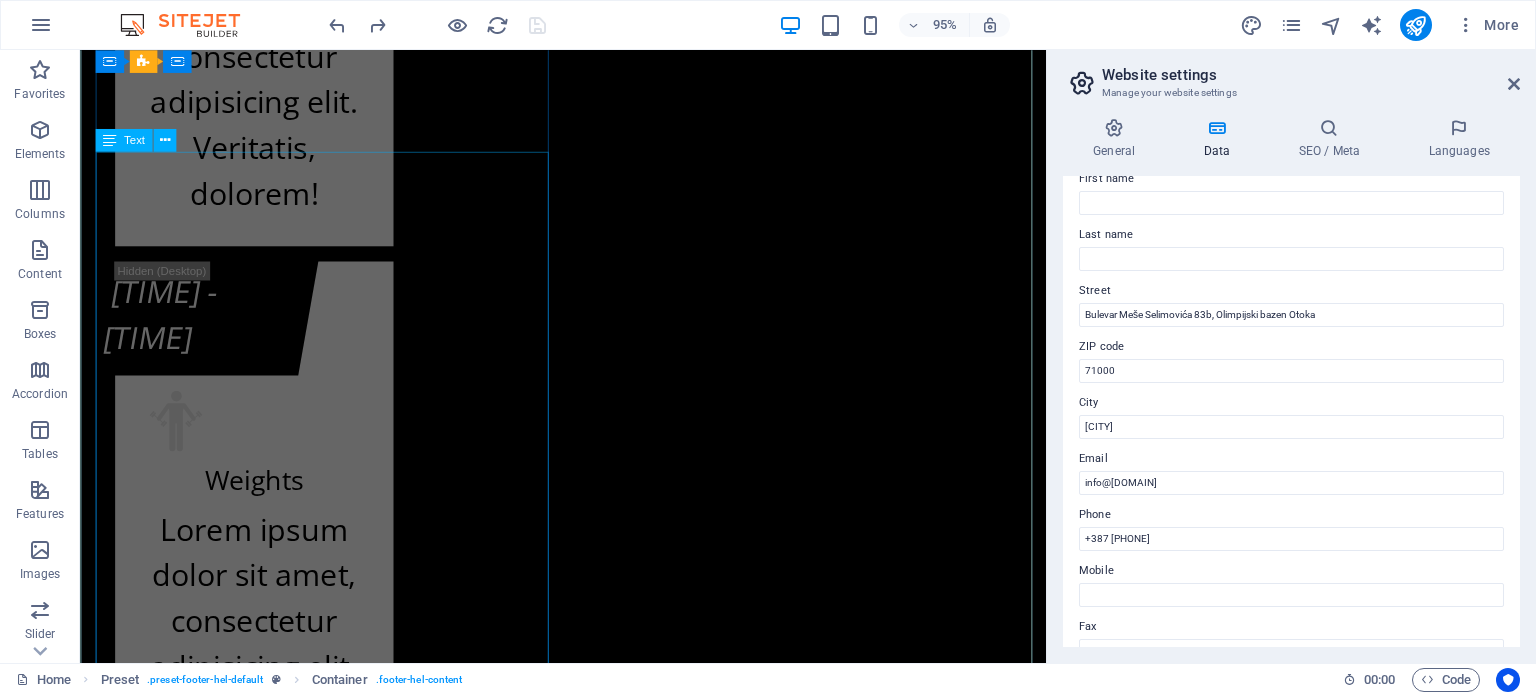 click on "kf-fitnes.ba Adresa Fitness centra KF (BHRT): Bulevar Meše Selimovića 12,  [POSTAL_CODE] [CITY] jhjh      Adresa Fitnes centra K.F.  (Olimp. bazen Otoka): Bulevar Meše Selimovića 83b,  [POSTAL_CODE] [CITY] +387 62 119 702 Radno vrijeme Fitness centra KF (zgrada BHRT): Od ponedeljka do subote od 07:30h do 22:00h i nedeljom ćod 09:00h do 20:00h Radno vrijeme  Fitnes centra K.F. (Olimp. bazen Otoka): Od ponedeljka do subote od 07:00h do 22:30h i nedeljom od 09:00h do 20:00h info@kf-fitnes.ba" at bounding box center [588, 22655] 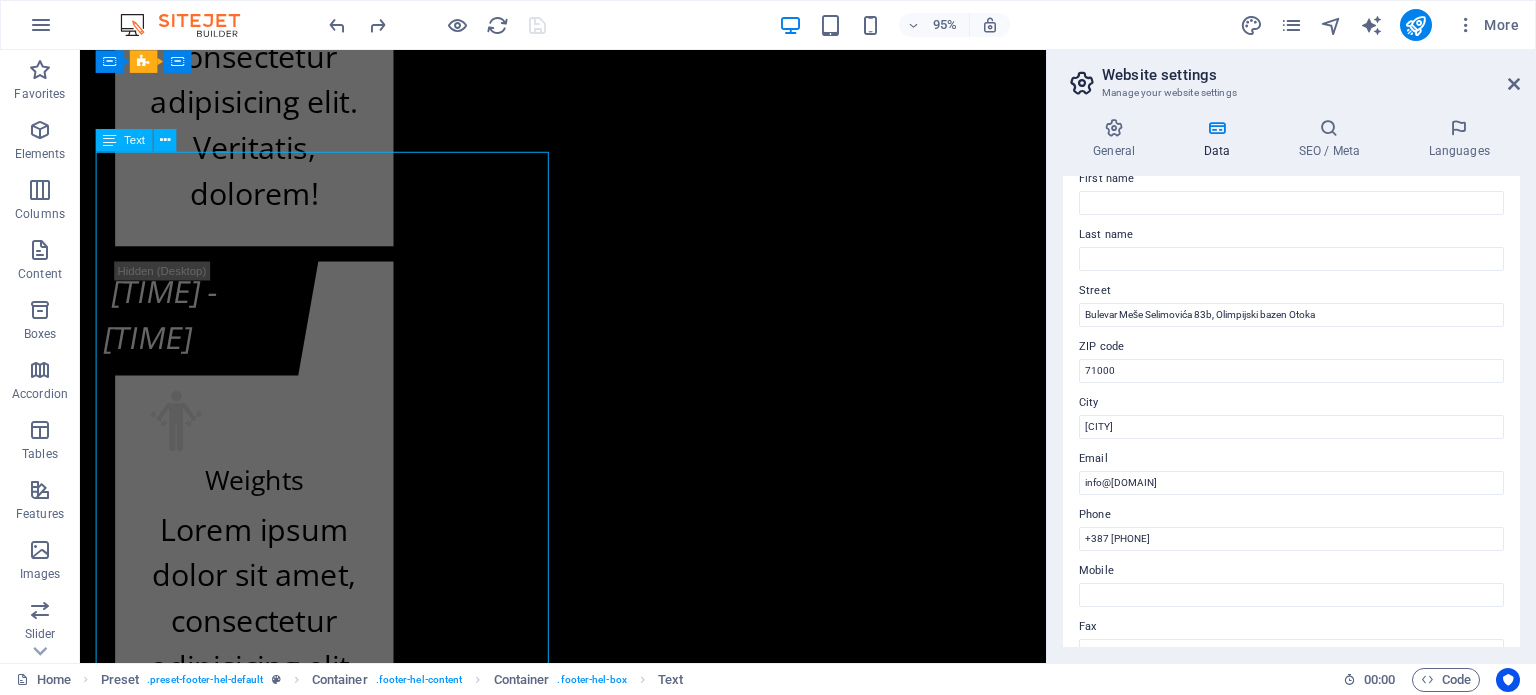 click on "kf-fitnes.ba Adresa Fitness centra KF (BHRT): Bulevar Meše Selimovića 12,  [POSTAL_CODE] [CITY] jhjh      Adresa Fitnes centra K.F.  (Olimp. bazen Otoka): Bulevar Meše Selimovića 83b,  [POSTAL_CODE] [CITY] +387 62 119 702 Radno vrijeme Fitness centra KF (zgrada BHRT): Od ponedeljka do subote od 07:30h do 22:00h i nedeljom ćod 09:00h do 20:00h Radno vrijeme  Fitnes centra K.F. (Olimp. bazen Otoka): Od ponedeljka do subote od 07:00h do 22:30h i nedeljom od 09:00h do 20:00h info@kf-fitnes.ba" at bounding box center (588, 22655) 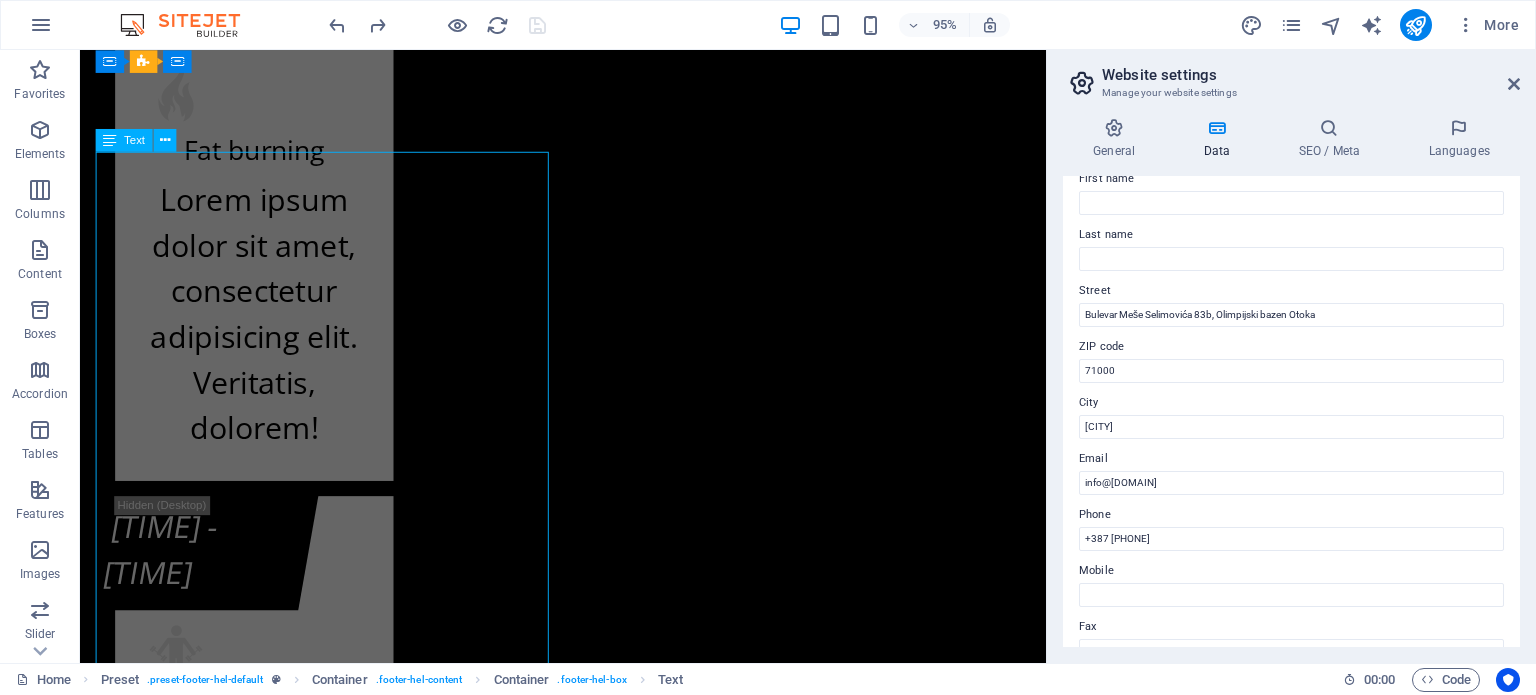 scroll, scrollTop: 24671, scrollLeft: 0, axis: vertical 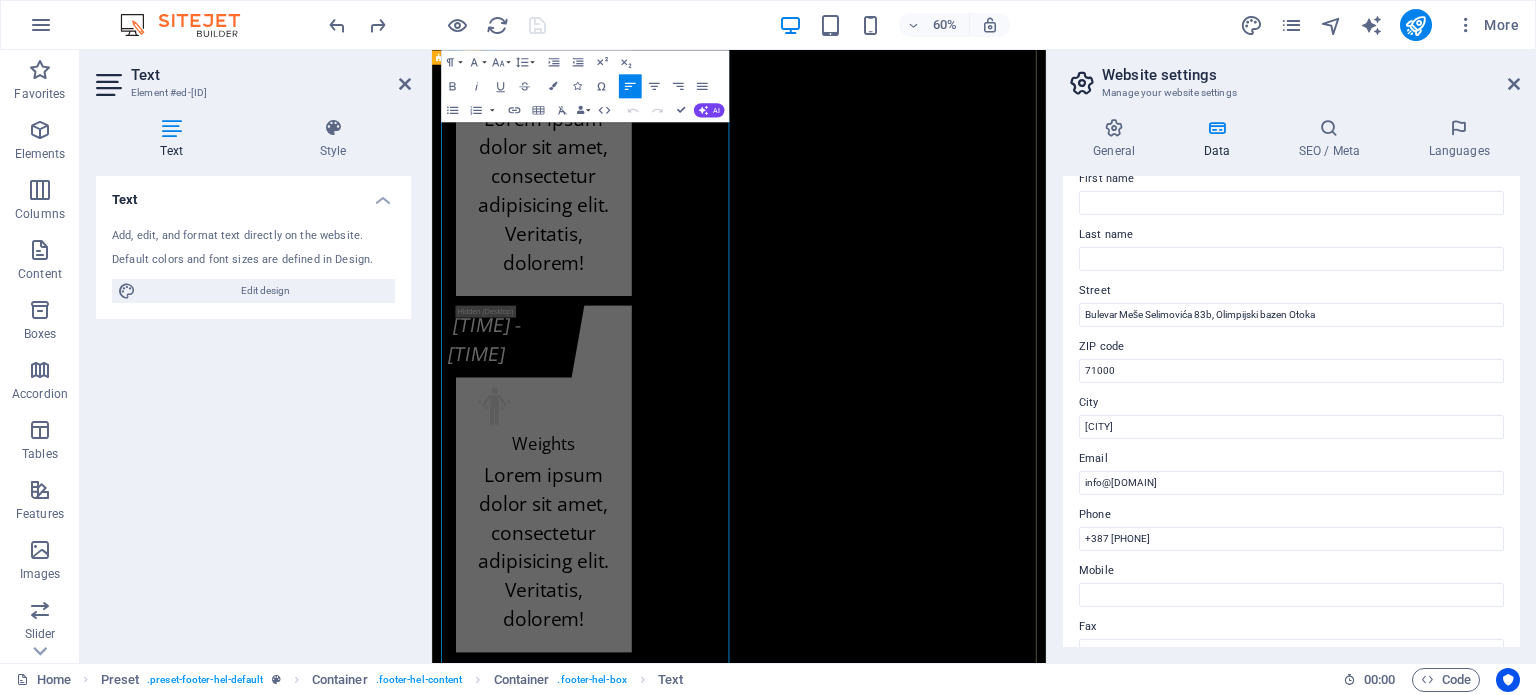 click at bounding box center (969, 22618) 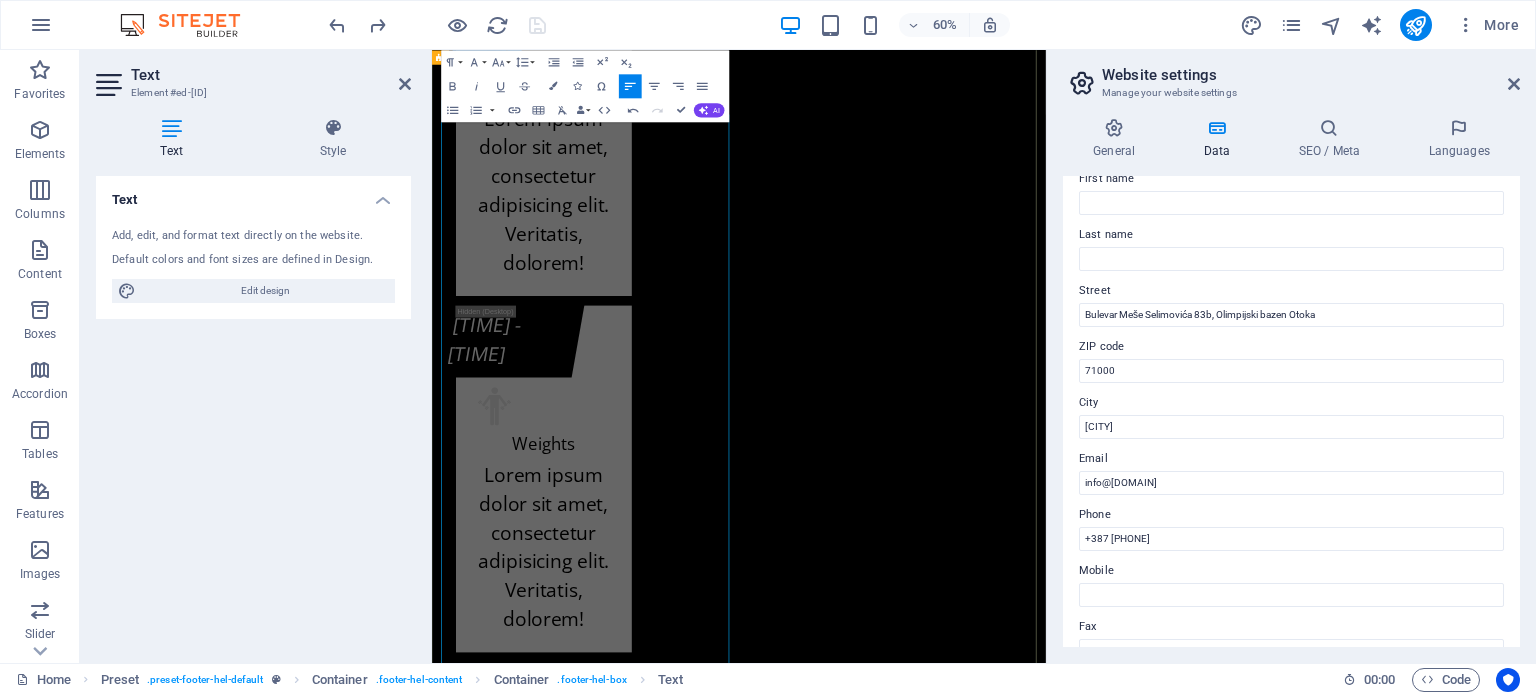 click on "Kontakt info   kf-fitnes.ba Adresa Fitness centra KF (BHRT): Bulevar Meše Selimovića 12,  [POSTAL_CODE] [CITY] jhjh      Adresa Fitnes centra K.F.  (Olimp. bazen Otoka): Bulevar Meše Selimovića 83b,  [POSTAL_CODE] [CITY] +387 62 119 702 Radno vrijeme Fitness centra KF (zgrada BHRT): Od ponedeljka do subote od 07:30h do 22:00h i nedeljom ćod 09:00h do 20:00h Radno vrijeme  Fitnes centra K.F. (Olimp. bazen Otoka): Od ponedeljka do subote od 07:00h do 22:30h i nedeljom od 09:00h do 20:00h info@kf-fitnes.ba Učlani se   Cjenovni plan fitnes centra
K.F. O.b. Otoka - Osnovni plan K.F. O.b. Otoka - Povlašteni plan K.F. O.b. Otoka - Aerobik plan K.F. O.b. Otoka - AQUA Aerobik plan   I have read and understand the privacy policy. Unreadable? Load new PODNESI ZAHTJEV" at bounding box center (943, 23278) 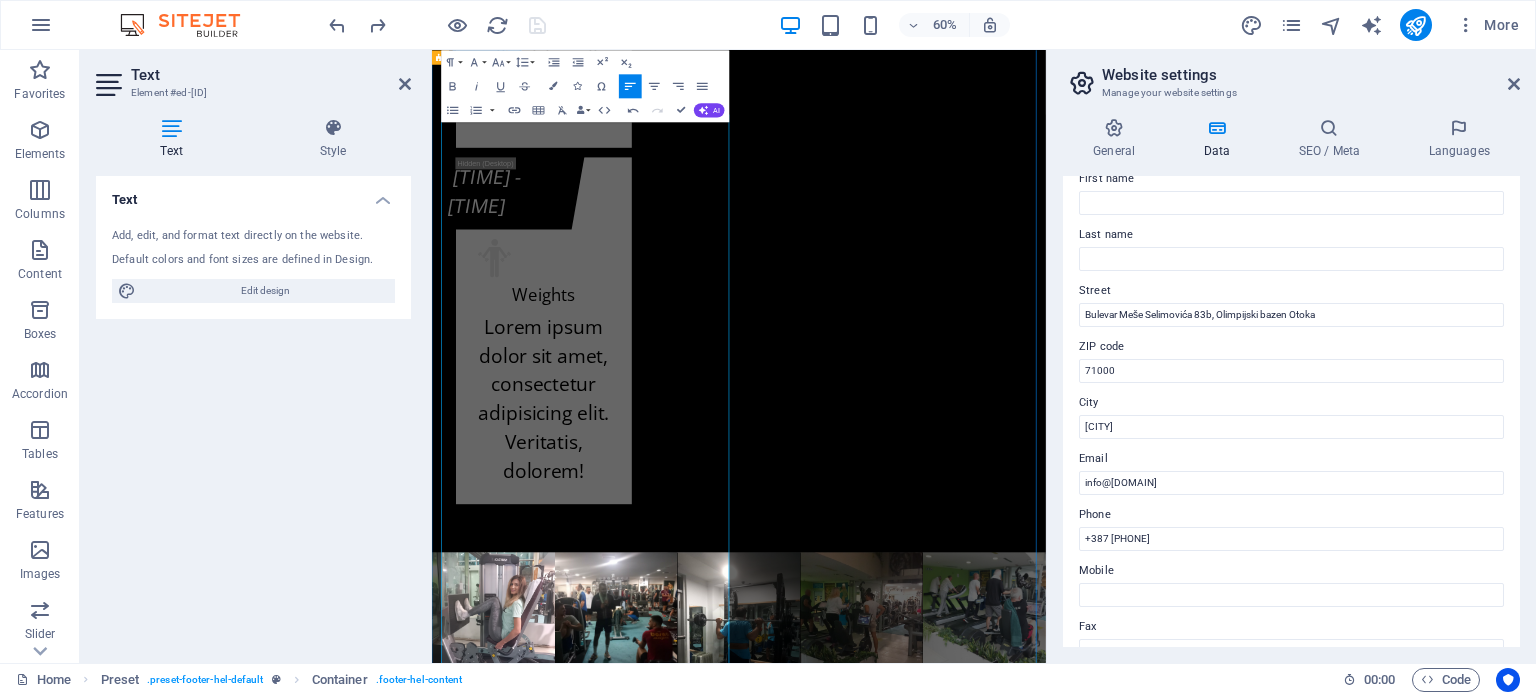 scroll, scrollTop: 24608, scrollLeft: 0, axis: vertical 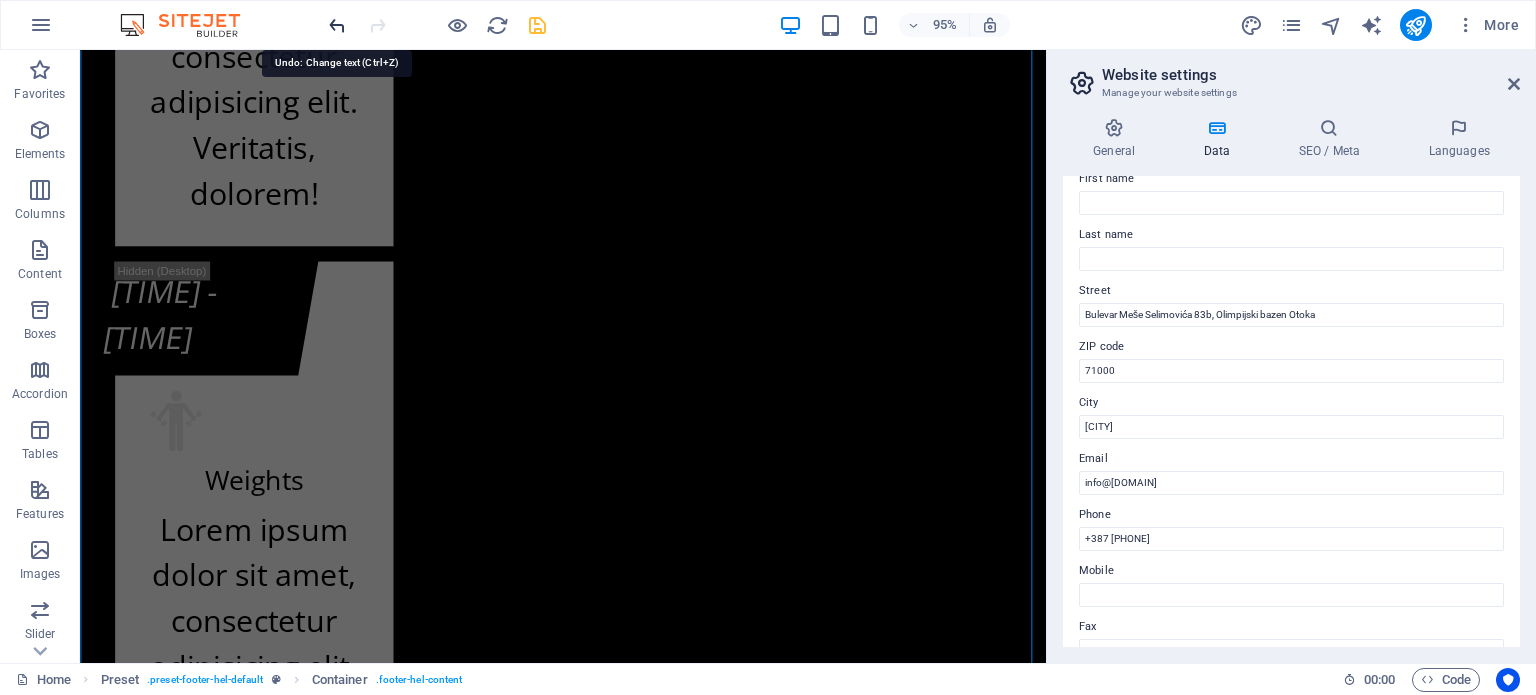 click at bounding box center [337, 25] 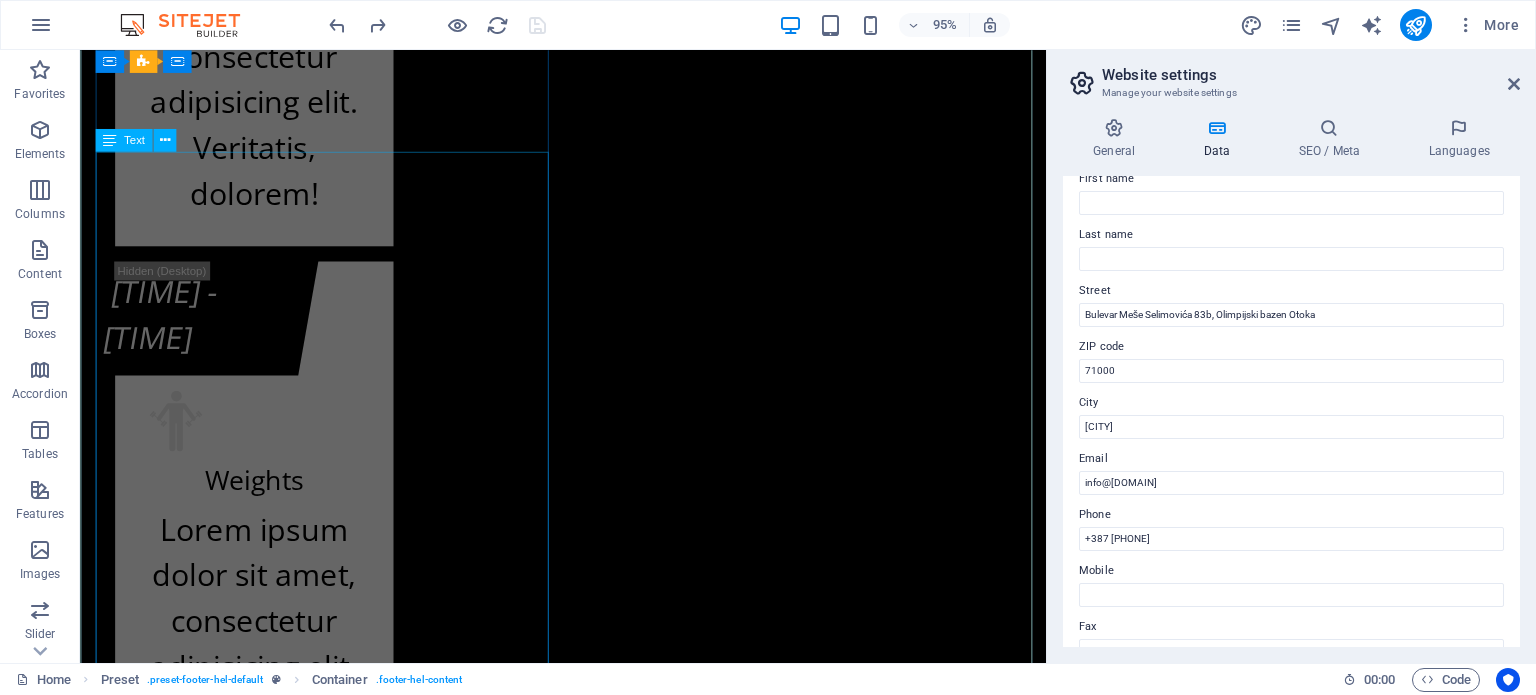 click on "kf-fitnes.ba Adresa Fitness centra KF (BHRT): Bulevar Meše Selimovića 12,  [POSTAL_CODE] [CITY] jhjh      Adresa Fitnes centra K.F.  (Olimp. bazen Otoka): Bulevar Meše Selimovića 83b,  [POSTAL_CODE] [CITY] +387 62 119 702 Radno vrijeme Fitness centra KF (zgrada BHRT): Od ponedeljka do subote od 07:30h do 22:00h i nedeljom ćod 09:00h do 20:00h Radno vrijeme  Fitnes centra K.F. (Olimp. bazen Otoka): Od ponedeljka do subote od 07:00h do 22:30h i nedeljom od 09:00h do 20:00h info@kf-fitnes.ba" at bounding box center [588, 22655] 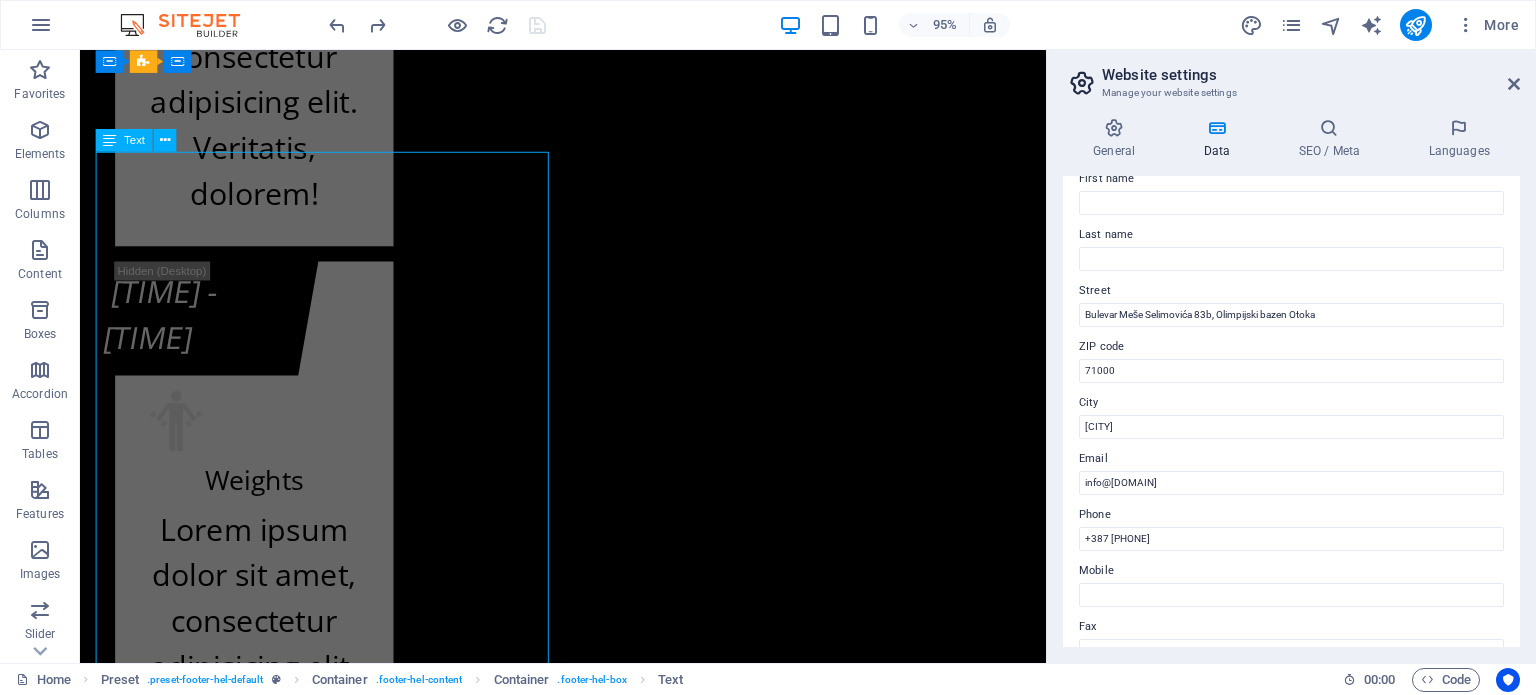 click on "kf-fitnes.ba Adresa Fitness centra KF (BHRT): Bulevar Meše Selimovića 12,  [POSTAL_CODE] [CITY] jhjh      Adresa Fitnes centra K.F.  (Olimp. bazen Otoka): Bulevar Meše Selimovića 83b,  [POSTAL_CODE] [CITY] +387 62 119 702 Radno vrijeme Fitness centra KF (zgrada BHRT): Od ponedeljka do subote od 07:30h do 22:00h i nedeljom ćod 09:00h do 20:00h Radno vrijeme  Fitnes centra K.F. (Olimp. bazen Otoka): Od ponedeljka do subote od 07:00h do 22:30h i nedeljom od 09:00h do 20:00h info@kf-fitnes.ba" at bounding box center (588, 22655) 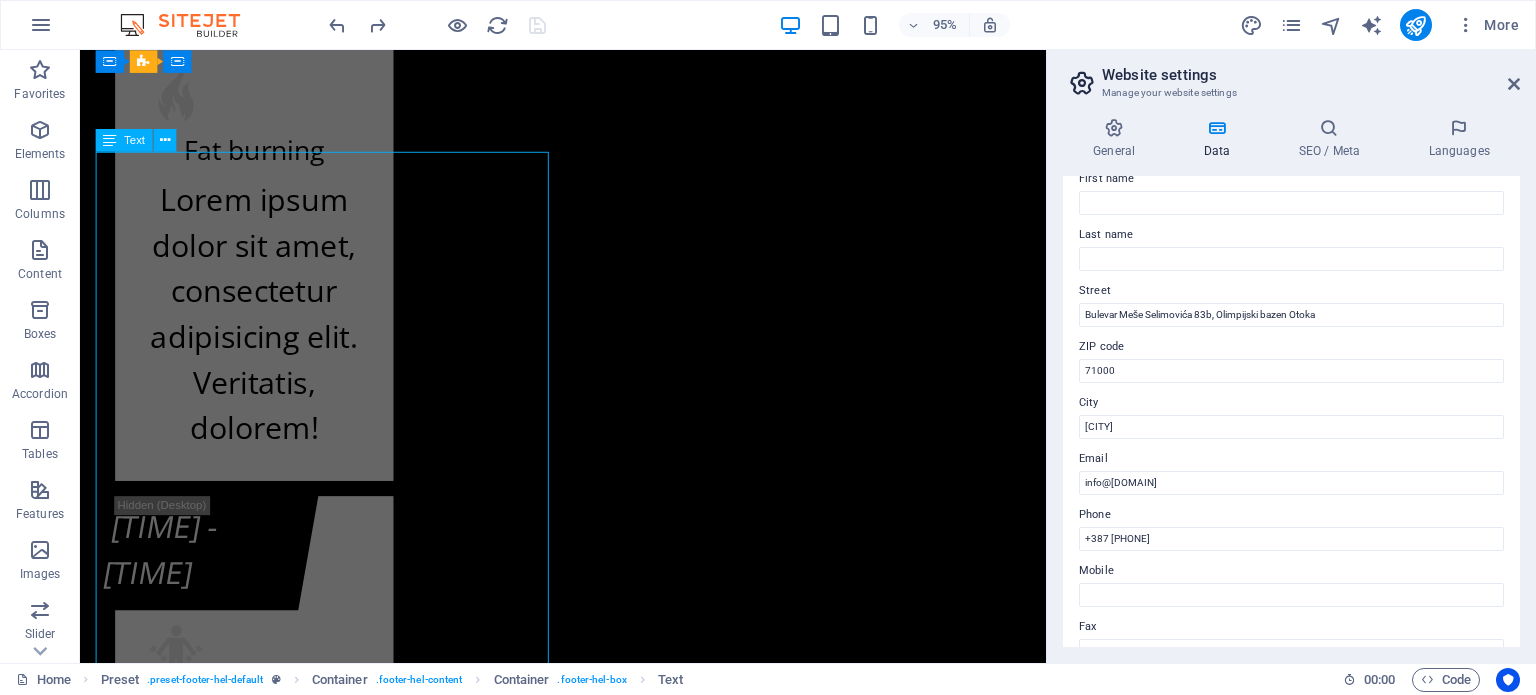 scroll, scrollTop: 24671, scrollLeft: 0, axis: vertical 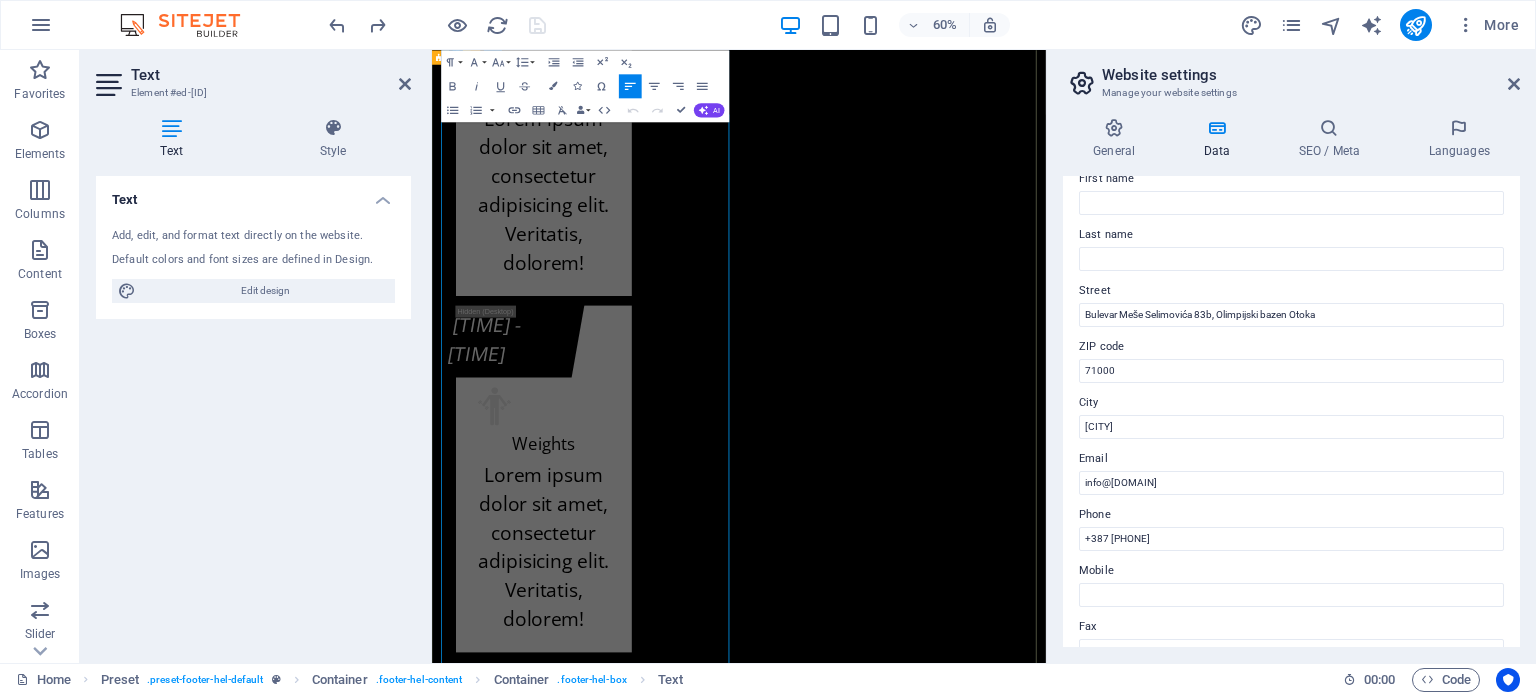 click at bounding box center [464, 22617] 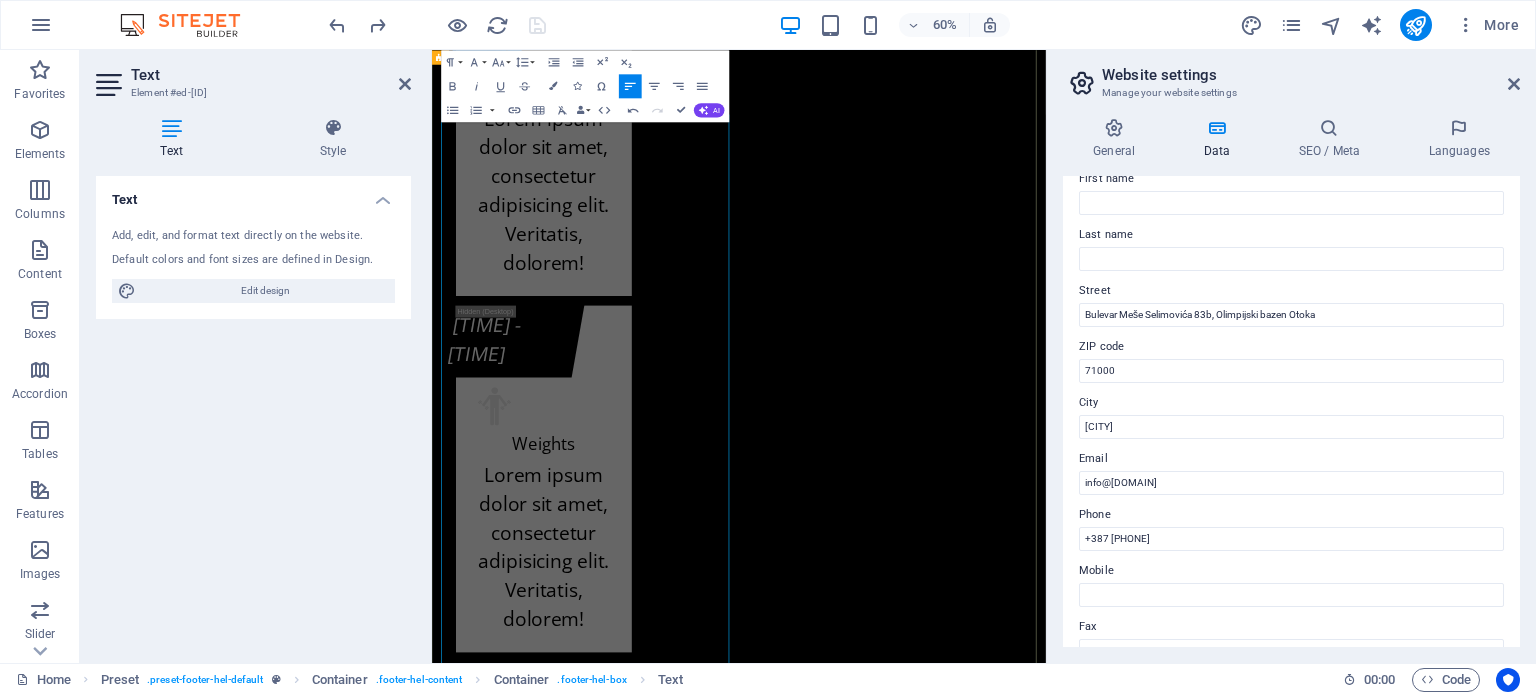 click on "Kontakt info   kf-fitnes.ba Adresa Fitness centra KF (BHRT): Bulevar Meše Selimovića 12,  71000 Sarajevo jhjh Adresa Fitnes centra K.F.  (Olimp. bazen Otoka): Bulevar Meše Selimovića 83b,  71000 Sarajevo +387 [PHONE] Radno vrijeme Fitness centra KF (zgrada BHRT): Od ponedeljka do subote od 07:30h do 22:00h i nedeljom ćod 09:00h do 20:00h Radno vrijeme  Fitnes centra K.F. (Olimp. bazen Otoka): Od ponedeljka do subote od 07:00h do 22:30h i nedeljom od 09:00h do 20:00h info@kf-fitnes.ba Učlani se   Cjenovni plan fitnes centra
K.F. O.b. Otoka - Osnovni plan K.F. O.b. Otoka - Povlašteni plan K.F. O.b. Otoka - Aerobik plan K.F. O.b. Otoka - AQUA Aerobik plan   I have read and understand the privacy policy. Unreadable? Load new PODNESI ZAHTJEV" at bounding box center [943, 23278] 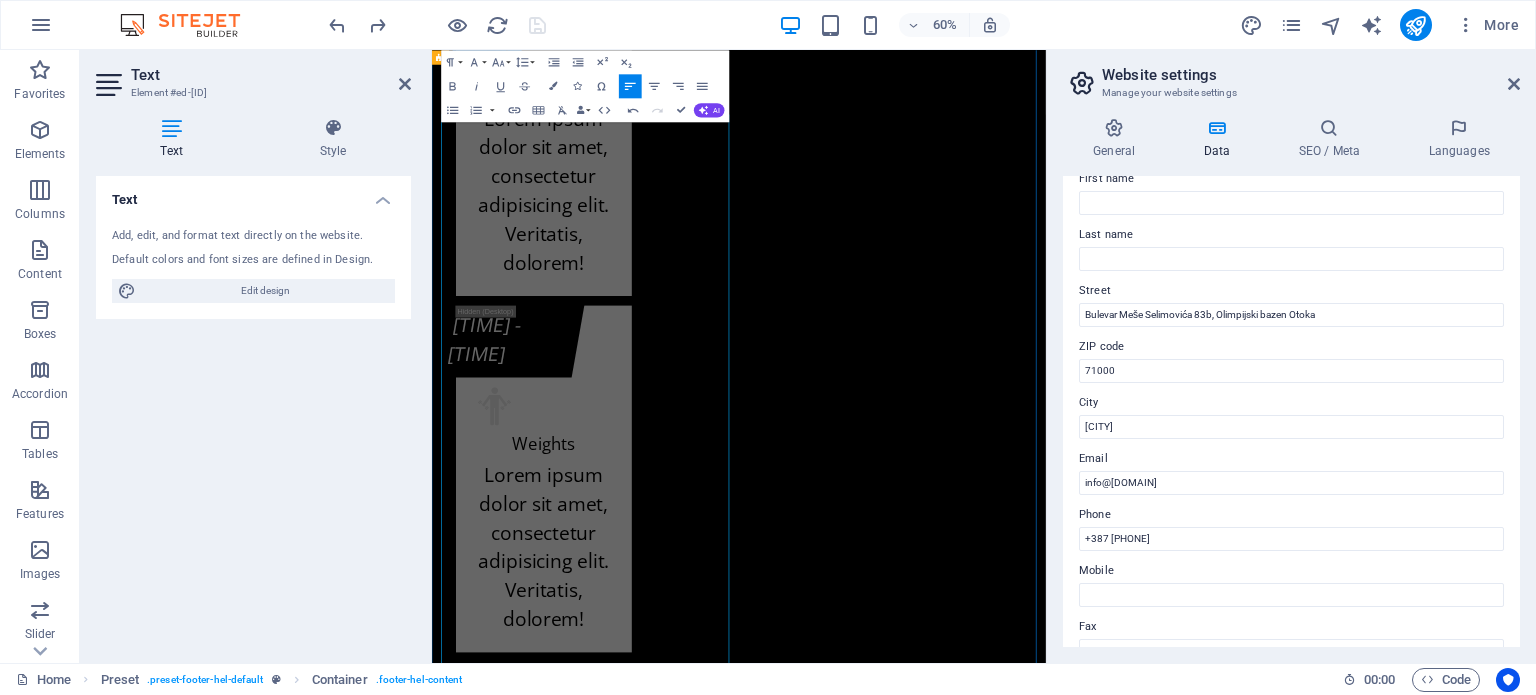 scroll, scrollTop: 24608, scrollLeft: 0, axis: vertical 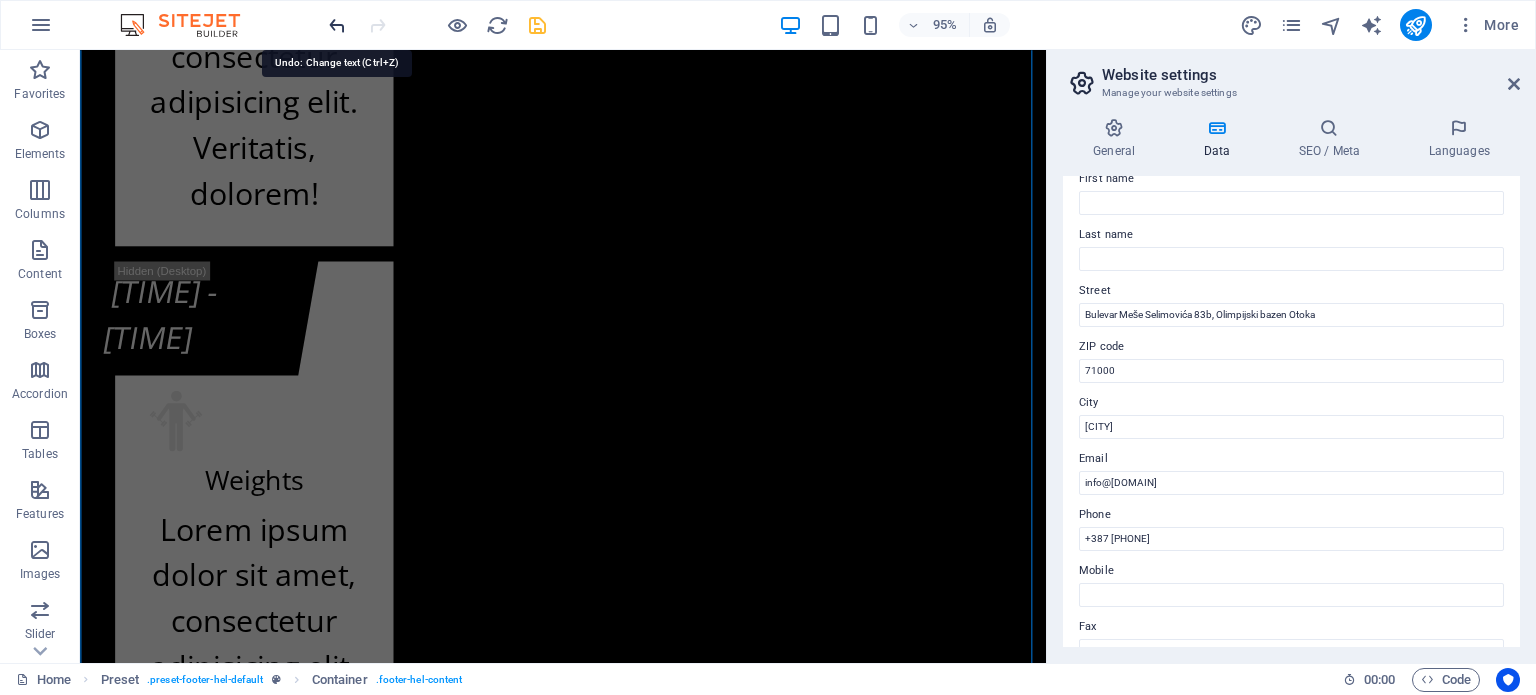 click at bounding box center [337, 25] 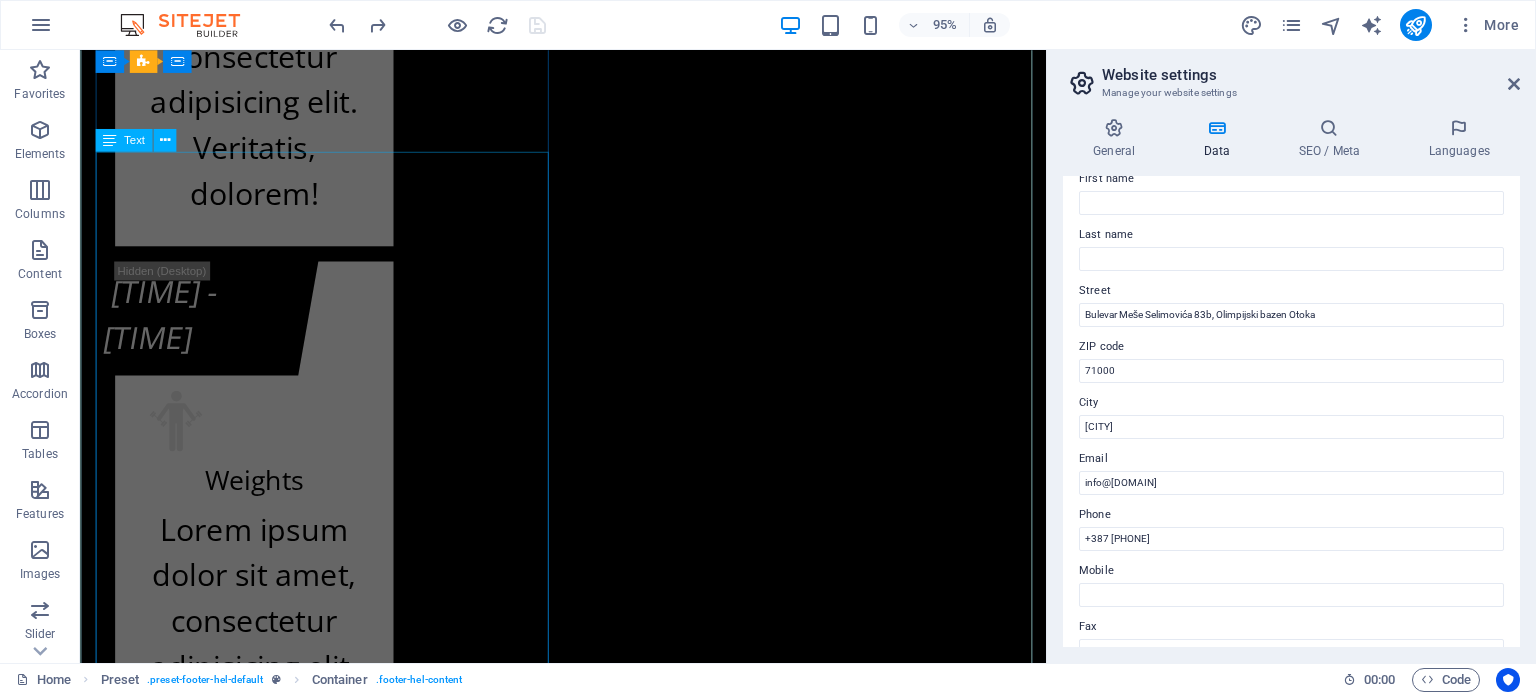 click on "kf-fitnes.ba Adresa Fitness centra KF (BHRT): Bulevar Meše Selimovića 12,  [POSTAL_CODE] [CITY] jhjh      Adresa Fitnes centra K.F.  (Olimp. bazen Otoka): Bulevar Meše Selimovića 83b,  [POSTAL_CODE] [CITY] +387 62 119 702 Radno vrijeme Fitness centra KF (zgrada BHRT): Od ponedeljka do subote od 07:30h do 22:00h i nedeljom ćod 09:00h do 20:00h Radno vrijeme  Fitnes centra K.F. (Olimp. bazen Otoka): Od ponedeljka do subote od 07:00h do 22:30h i nedeljom od 09:00h do 20:00h info@kf-fitnes.ba" at bounding box center [588, 22655] 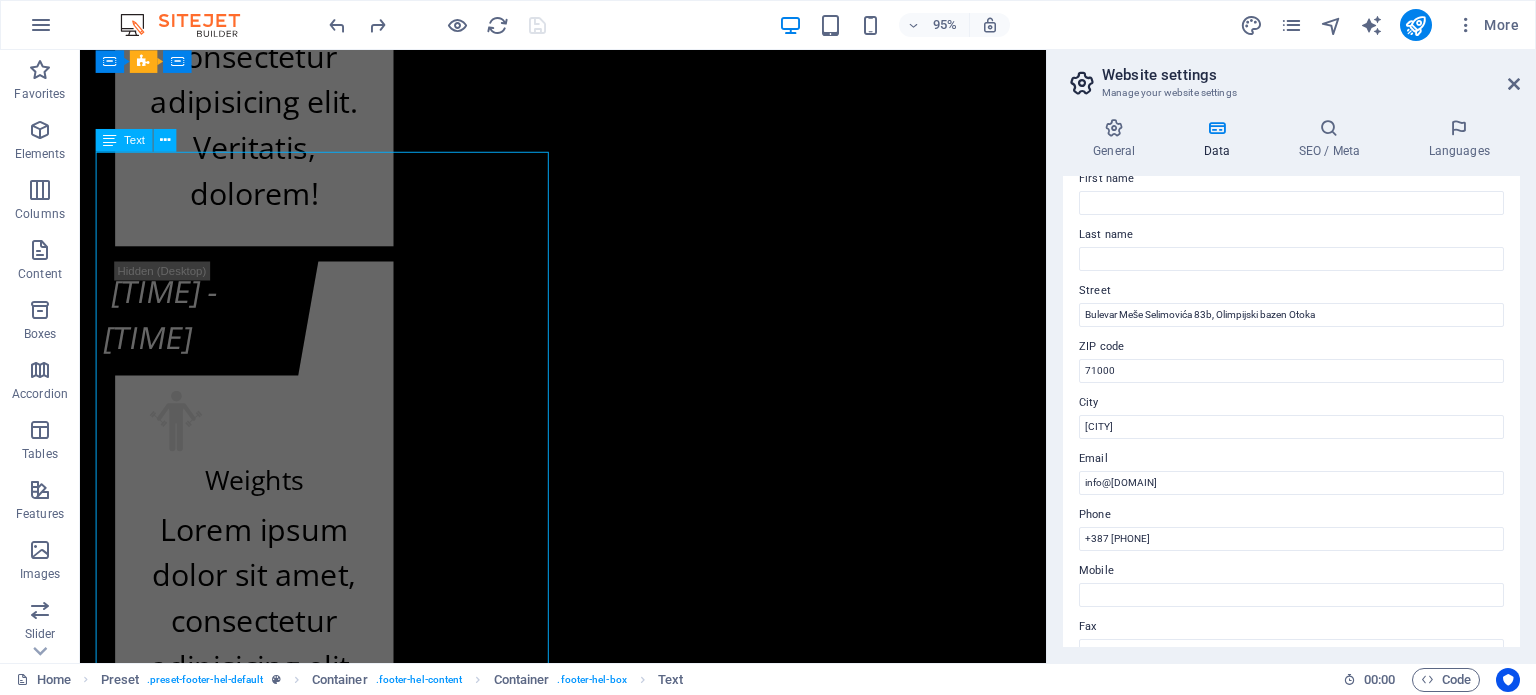 click on "kf-fitnes.ba Adresa Fitness centra KF (BHRT): Bulevar Meše Selimovića 12,  [POSTAL_CODE] [CITY] jhjh      Adresa Fitnes centra K.F.  (Olimp. bazen Otoka): Bulevar Meše Selimovića 83b,  [POSTAL_CODE] [CITY] +387 62 119 702 Radno vrijeme Fitness centra KF (zgrada BHRT): Od ponedeljka do subote od 07:30h do 22:00h i nedeljom ćod 09:00h do 20:00h Radno vrijeme  Fitnes centra K.F. (Olimp. bazen Otoka): Od ponedeljka do subote od 07:00h do 22:30h i nedeljom od 09:00h do 20:00h info@kf-fitnes.ba" at bounding box center [588, 22655] 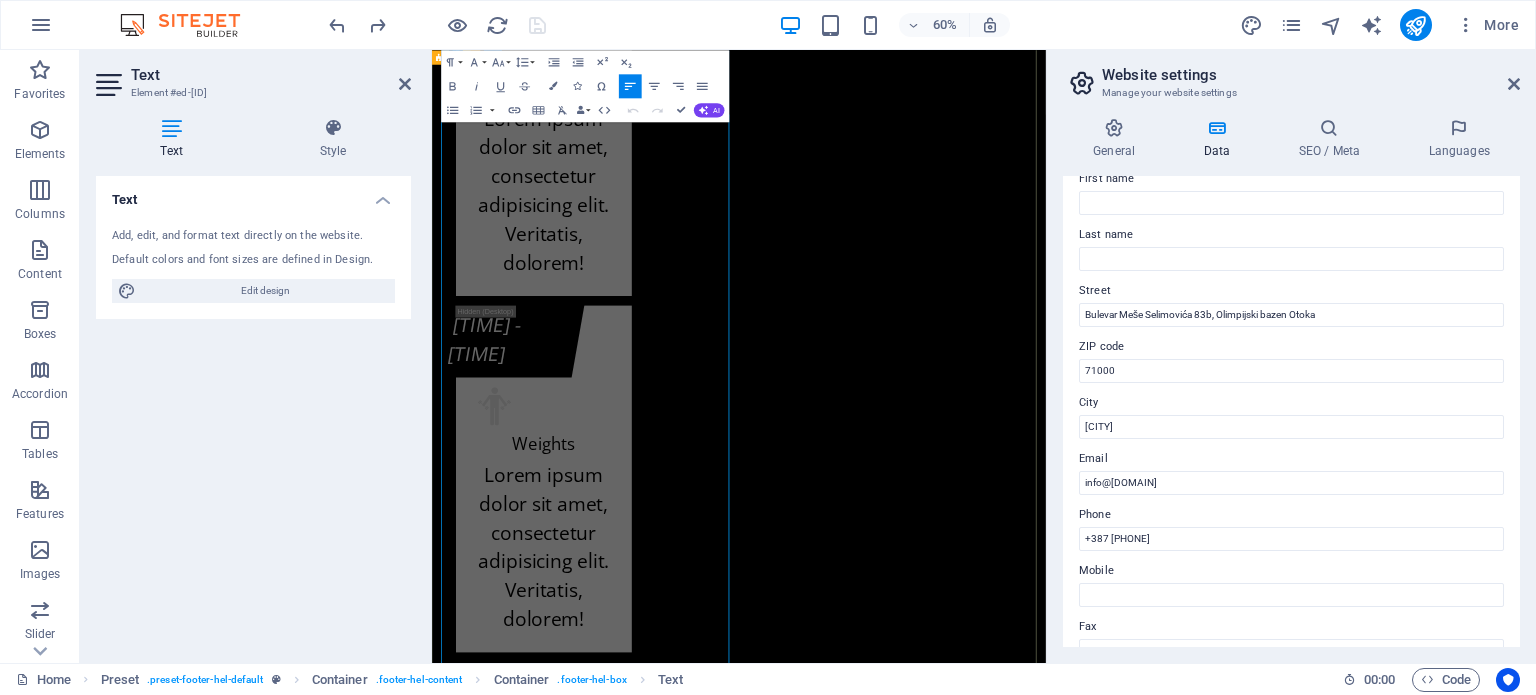 click at bounding box center [464, 22617] 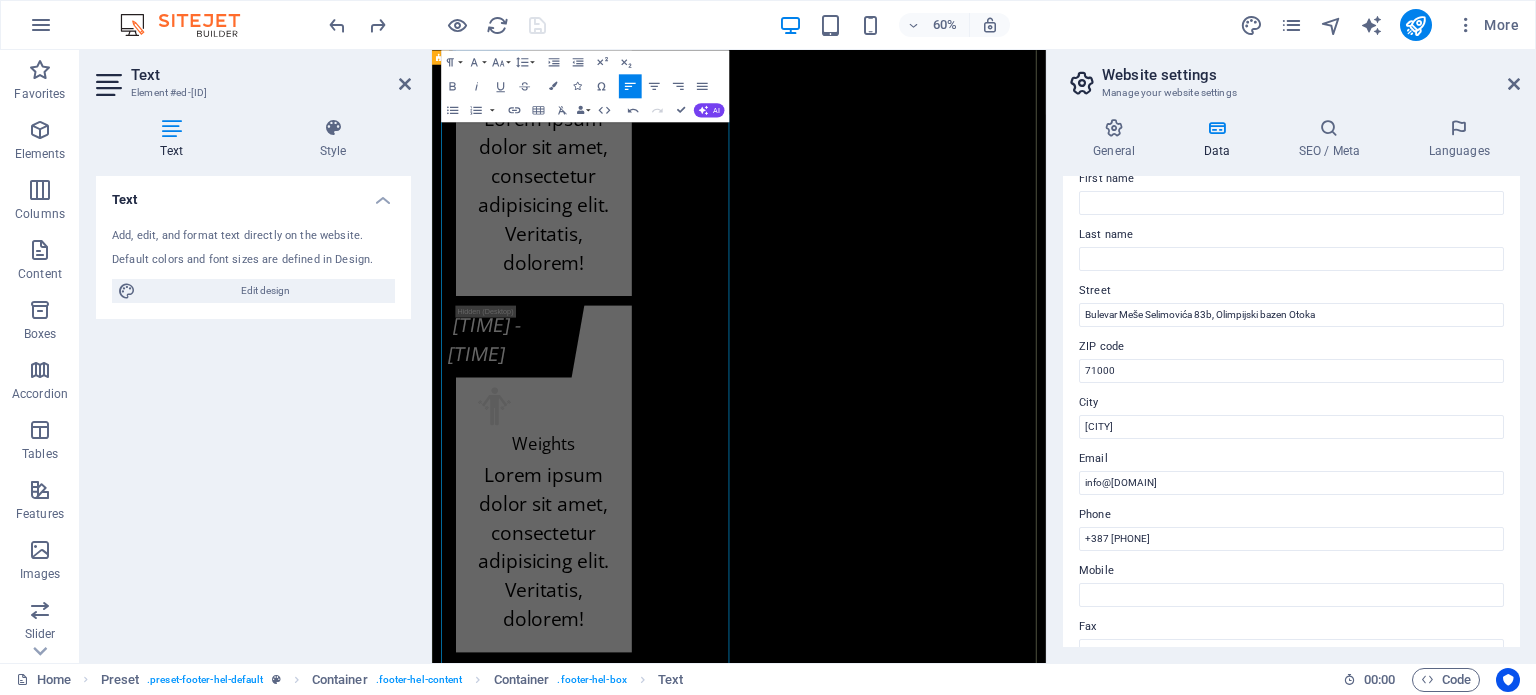 click on "Kontakt info   kf-fitnes.ba Adresa Fitness centra KF (BHRT): Bulevar Meše Selimovića 12,  71000 Sarajevo jhjh     Adresa Fitnes centra K.F.  (Olimp. bazen Otoka): Bulevar Meše Selimovića 83b,  71000 Sarajevo +387 [PHONE] Radno vrijeme Fitness centra KF (zgrada BHRT): Od ponedeljka do subote od 07:30h do 22:00h i nedeljom ćod 09:00h do 20:00h Radno vrijeme  Fitnes centra K.F. (Olimp. bazen Otoka): Od ponedeljka do subote od 07:00h do 22:30h i nedeljom od 09:00h do 20:00h info@kf-fitnes.ba Učlani se   Cjenovni plan fitnes centra
K.F. O.b. Otoka - Osnovni plan K.F. O.b. Otoka - Povlašteni plan K.F. O.b. Otoka - Aerobik plan K.F. O.b. Otoka - AQUA Aerobik plan   I have read and understand the privacy policy. Unreadable? Load new PODNESI ZAHTJEV" at bounding box center (943, 23278) 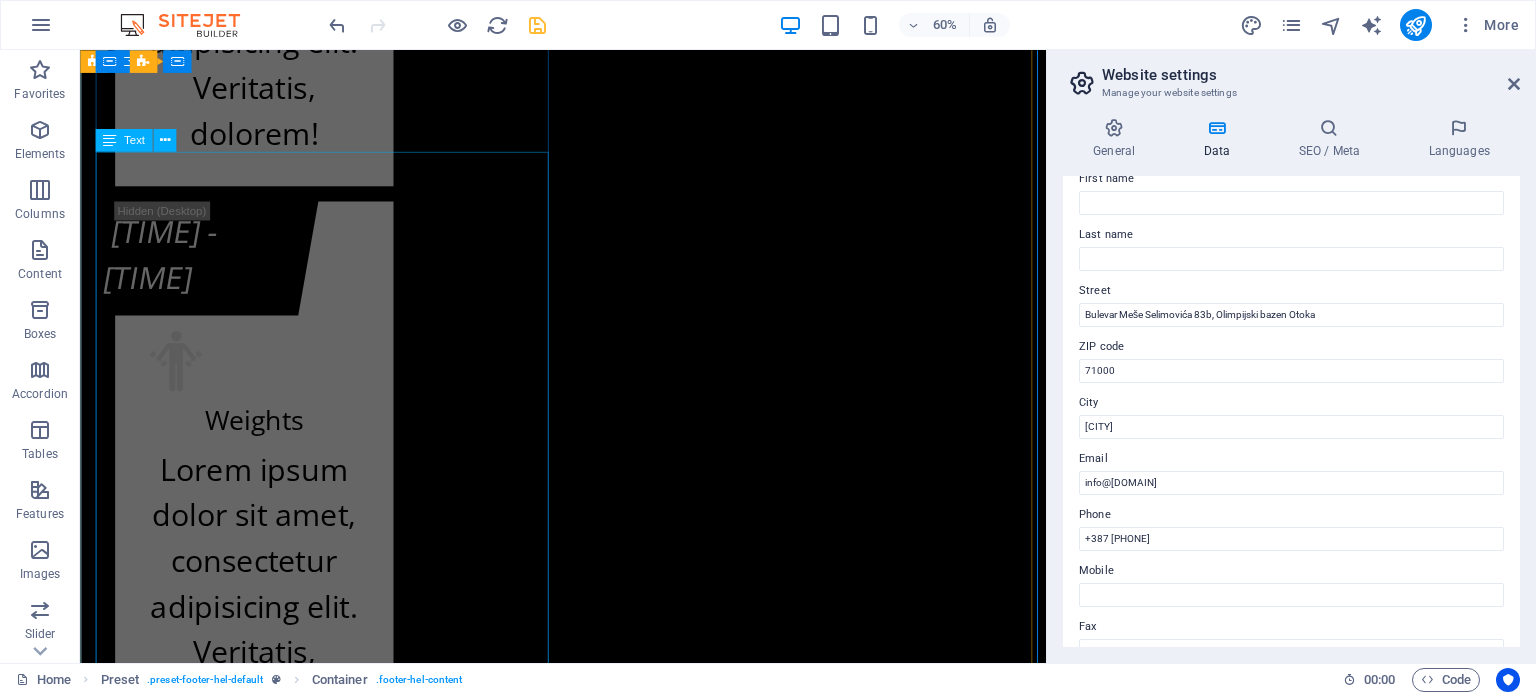 scroll, scrollTop: 24608, scrollLeft: 0, axis: vertical 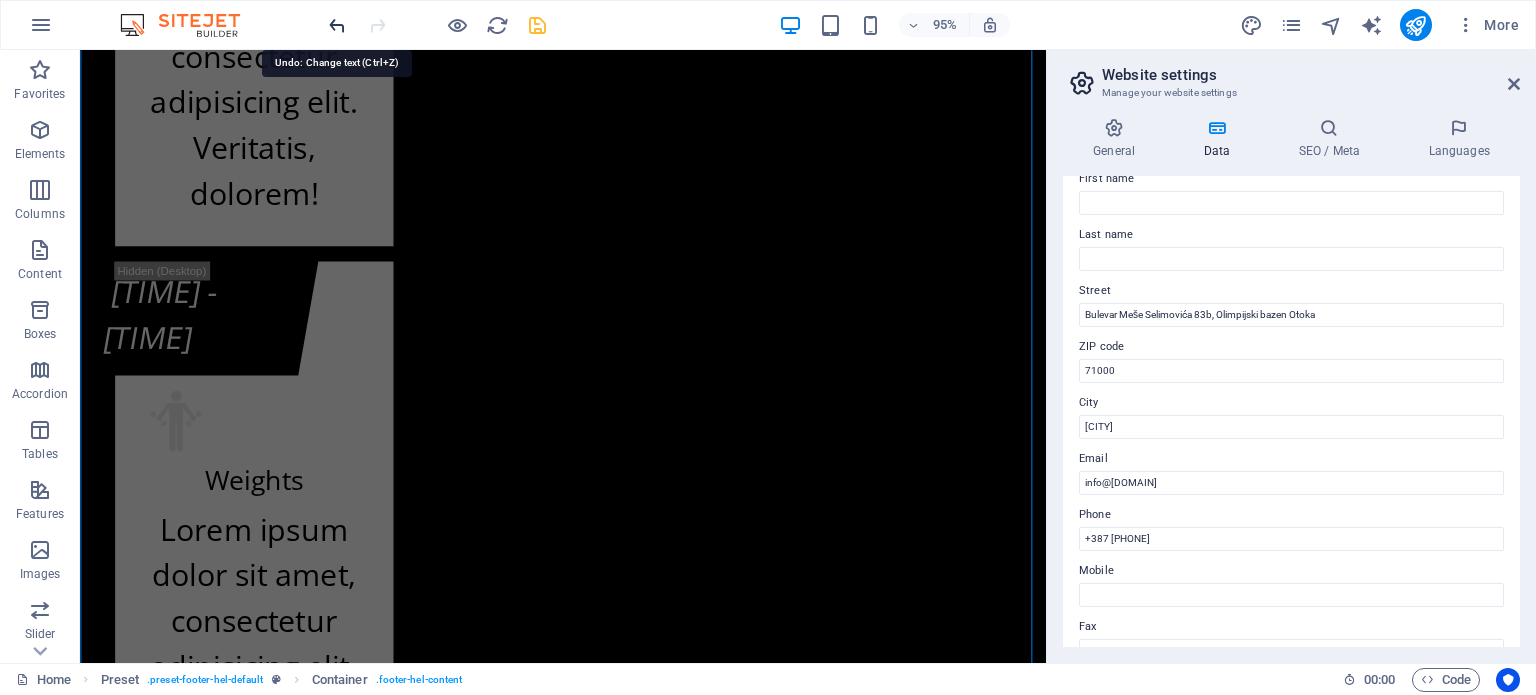click at bounding box center [337, 25] 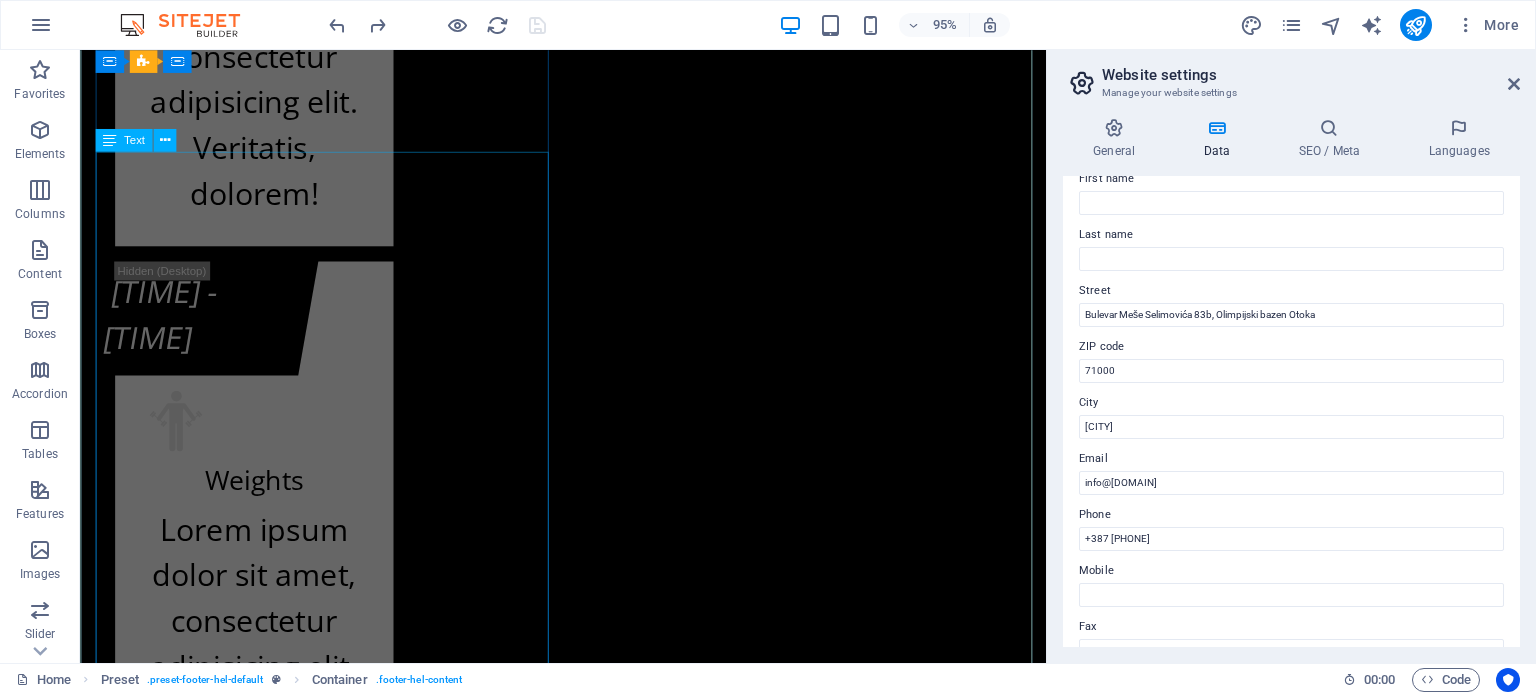click on "kf-fitnes.ba Adresa Fitness centra KF (BHRT): Bulevar Meše Selimovića 12,  [POSTAL_CODE] [CITY] jhjh      Adresa Fitnes centra K.F.  (Olimp. bazen Otoka): Bulevar Meše Selimovića 83b,  [POSTAL_CODE] [CITY] +387 62 119 702 Radno vrijeme Fitness centra KF (zgrada BHRT): Od ponedeljka do subote od 07:30h do 22:00h i nedeljom ćod 09:00h do 20:00h Radno vrijeme  Fitnes centra K.F. (Olimp. bazen Otoka): Od ponedeljka do subote od 07:00h do 22:30h i nedeljom od 09:00h do 20:00h info@kf-fitnes.ba" at bounding box center (588, 22655) 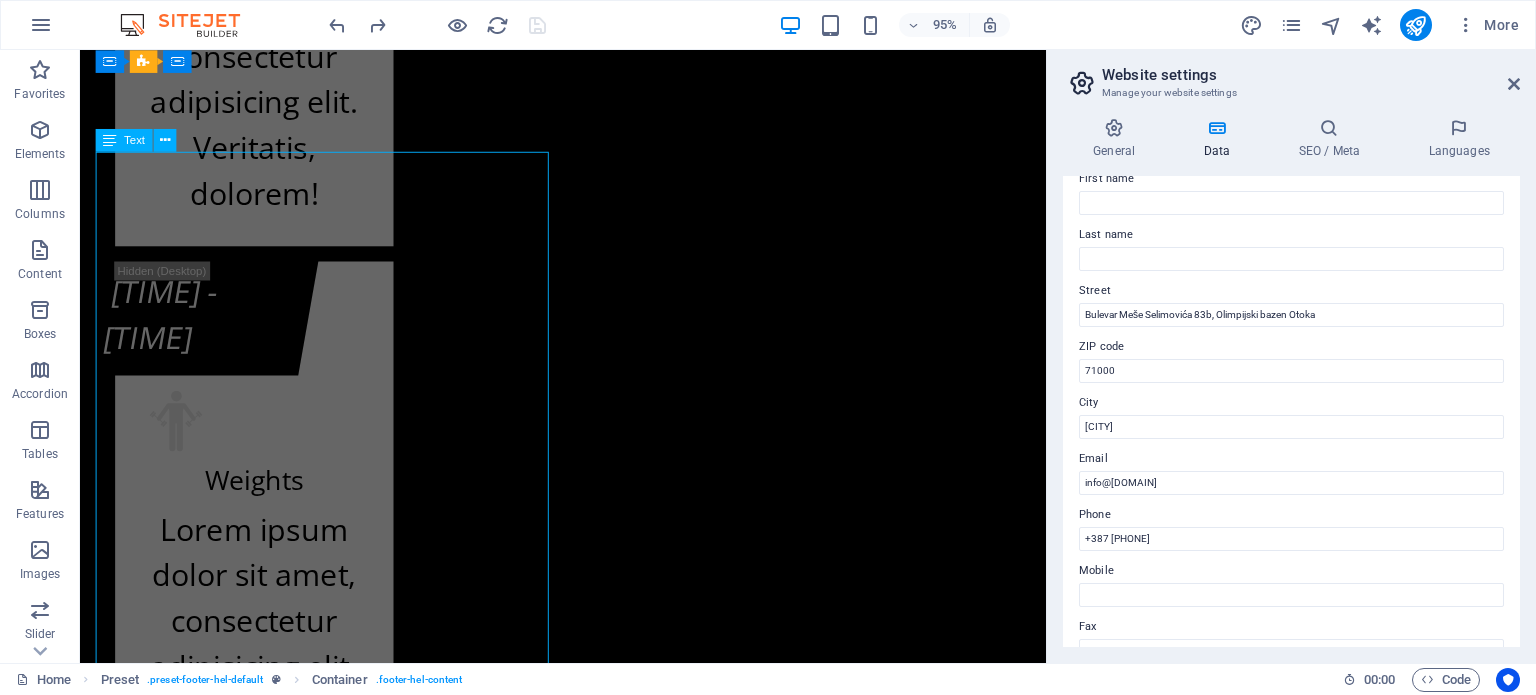 click on "kf-fitnes.ba Adresa Fitness centra KF (BHRT): Bulevar Meše Selimovića 12,  [POSTAL_CODE] [CITY] jhjh      Adresa Fitnes centra K.F.  (Olimp. bazen Otoka): Bulevar Meše Selimovića 83b,  [POSTAL_CODE] [CITY] +387 62 119 702 Radno vrijeme Fitness centra KF (zgrada BHRT): Od ponedeljka do subote od 07:30h do 22:00h i nedeljom ćod 09:00h do 20:00h Radno vrijeme  Fitnes centra K.F. (Olimp. bazen Otoka): Od ponedeljka do subote od 07:00h do 22:30h i nedeljom od 09:00h do 20:00h info@kf-fitnes.ba" at bounding box center (588, 22655) 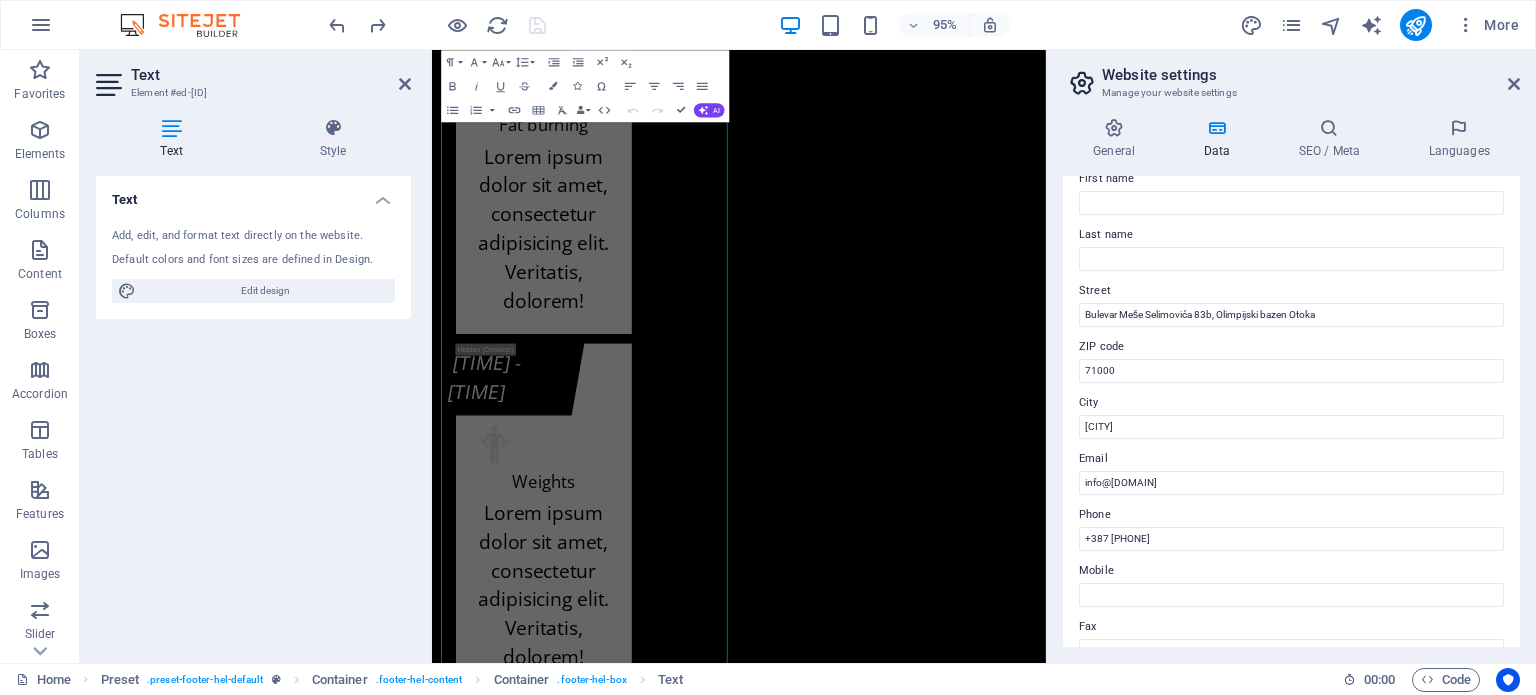 scroll, scrollTop: 24671, scrollLeft: 0, axis: vertical 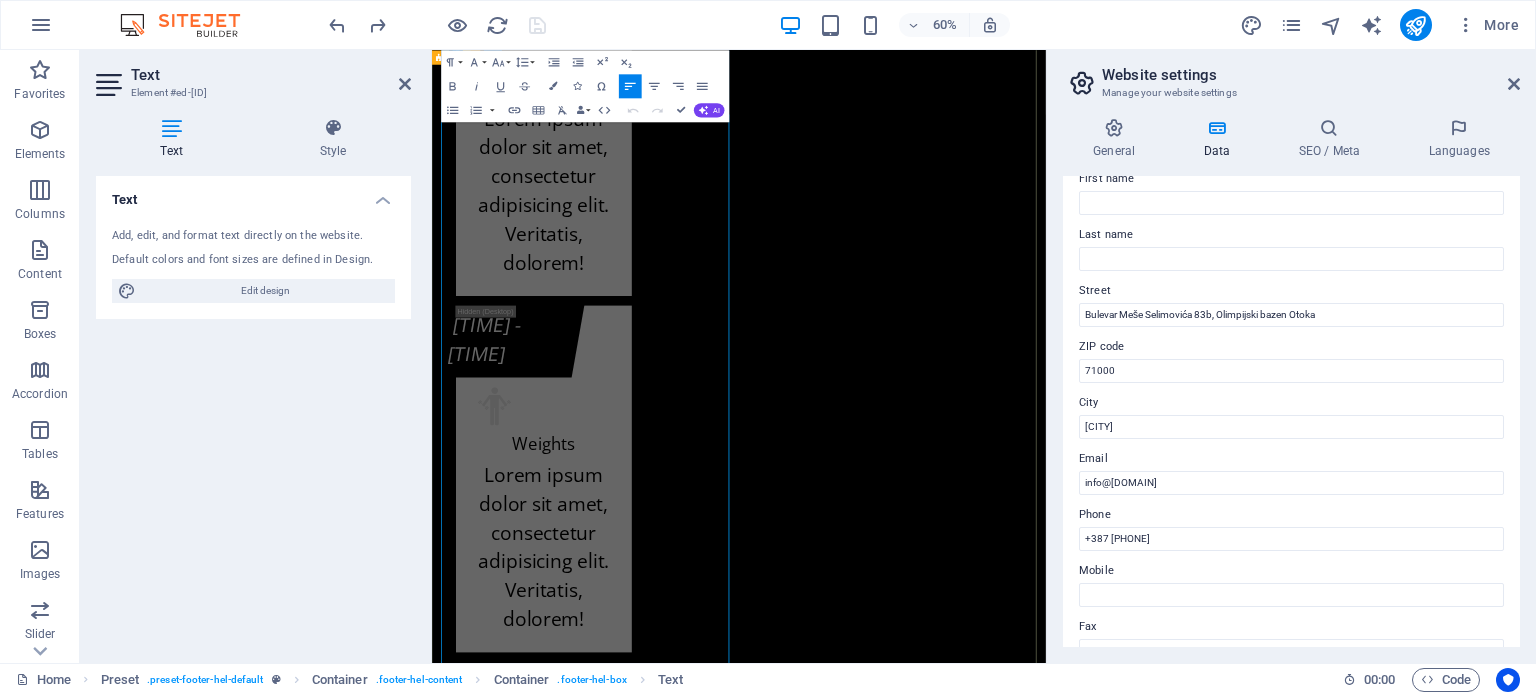 click at bounding box center (464, 22617) 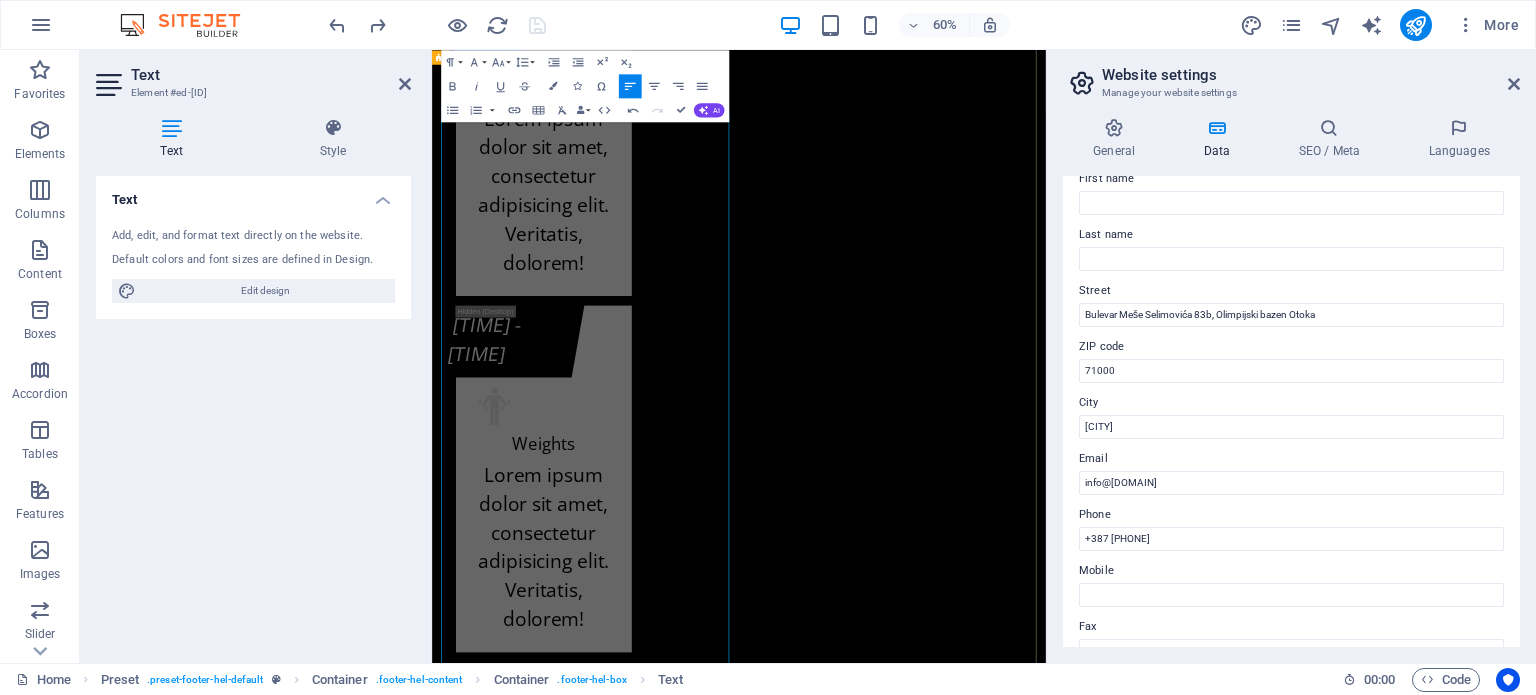 click on "Kontakt info   kf-fitnes.ba Adresa Fitness centra KF (BHRT): Bulevar Meše Selimovića 12,  [POSTAL_CODE] [CITY] jhjh   Adresa Fitnes centra K.F.  (Olimp. bazen Otoka): Bulevar Meše Selimovića 83b,  [POSTAL_CODE] [CITY] +387 62 119 702 Radno vrijeme Fitness centra KF (zgrada BHRT): Od ponedeljka do subote od 07:30h do 22:00h i nedeljom ćod 09:00h do 20:00h Radno vrijeme  Fitnes centra K.F. (Olimp. bazen Otoka): Od ponedeljka do subote od 07:00h do 22:30h i nedeljom od 09:00h do 20:00h info@kf-fitnes.ba Učlani se   Cjenovni plan fitnes centra
K.F. O.b. Otoka - Osnovni plan K.F. O.b. Otoka - Povlašteni plan K.F. O.b. Otoka - Aerobik plan K.F. O.b. Otoka - AQUA Aerobik plan   I have read and understand the privacy policy. Unreadable? Load new PODNESI ZAHTJEV" at bounding box center (943, 23278) 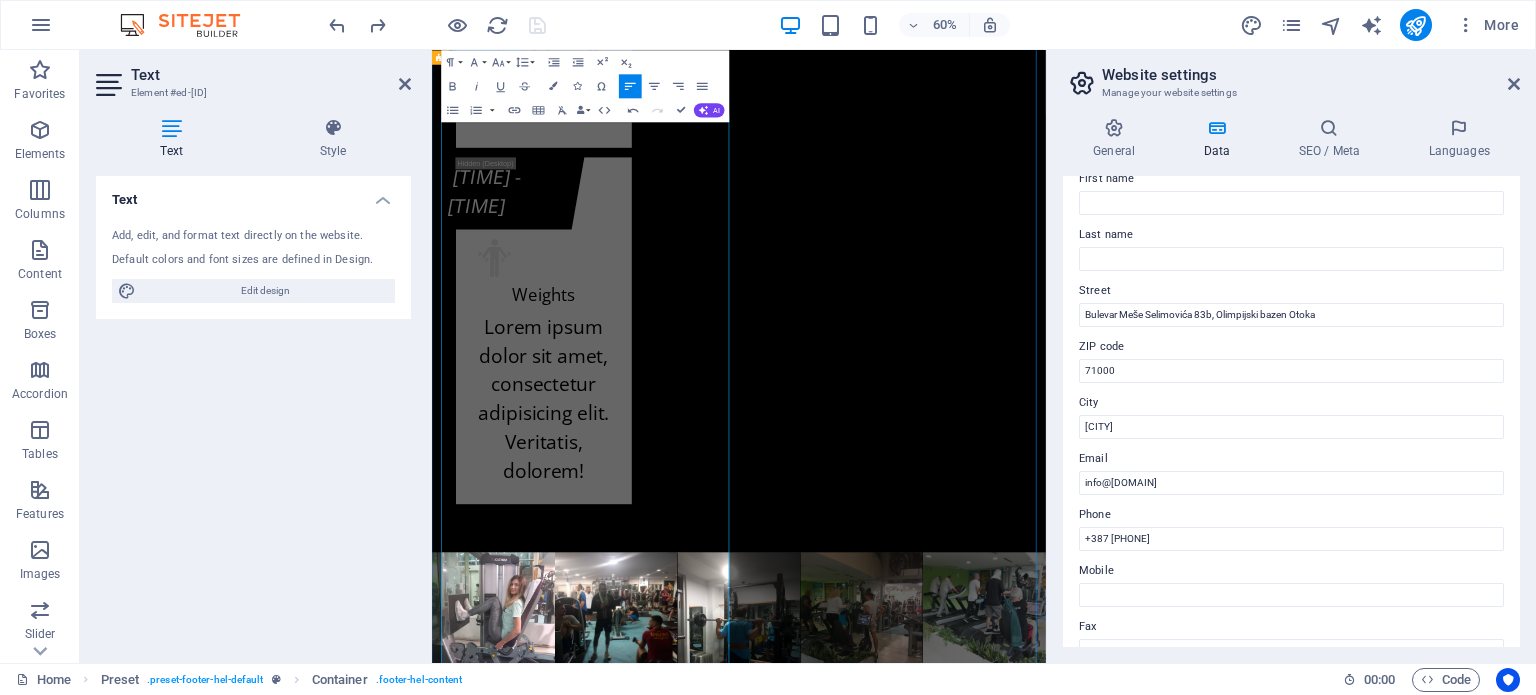 scroll, scrollTop: 24608, scrollLeft: 0, axis: vertical 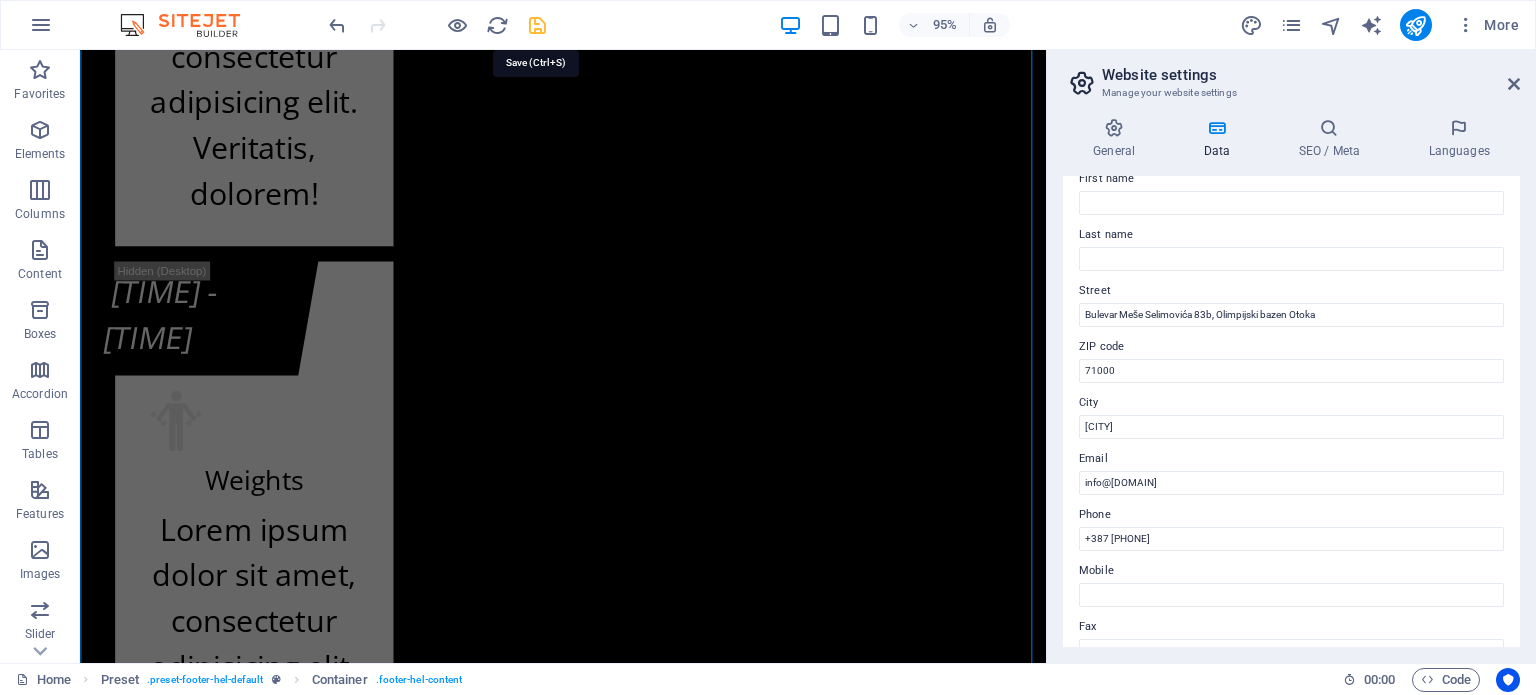 click at bounding box center [537, 25] 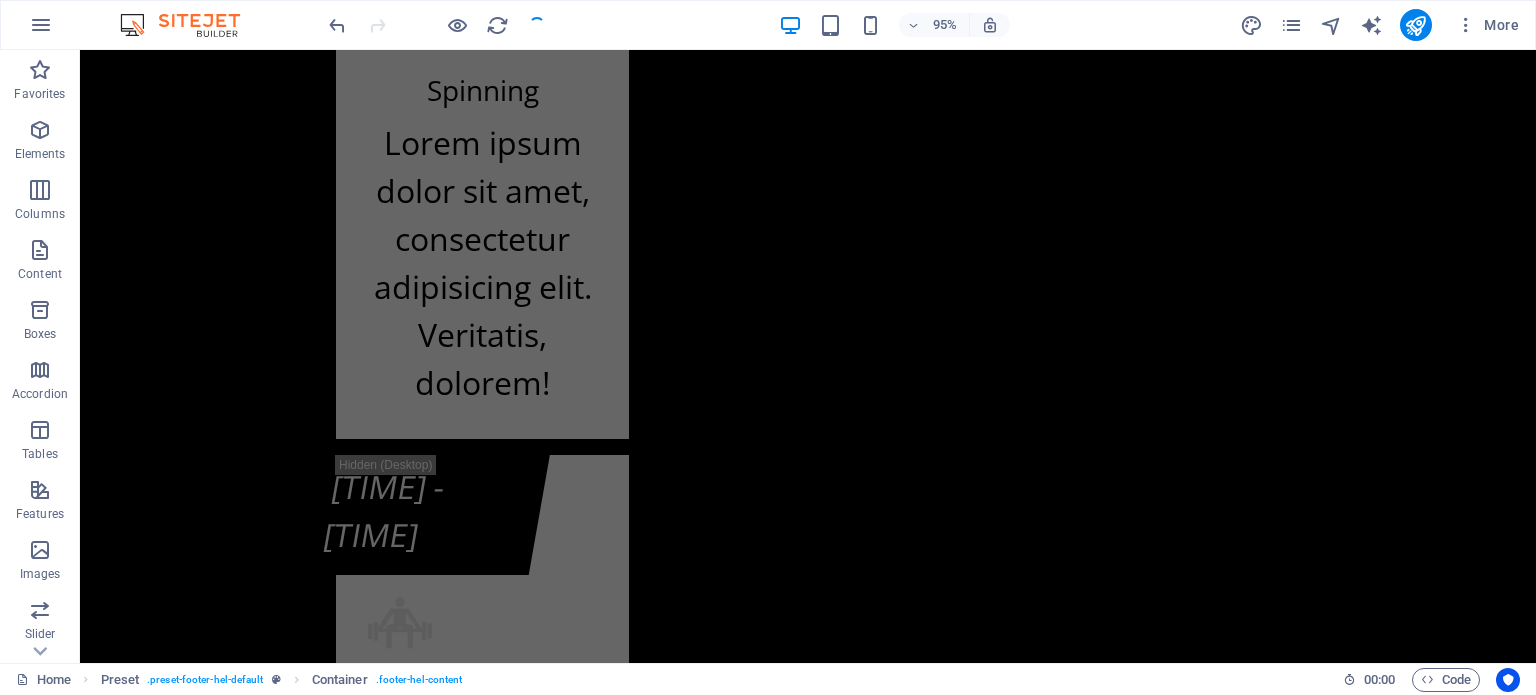 scroll, scrollTop: 24872, scrollLeft: 0, axis: vertical 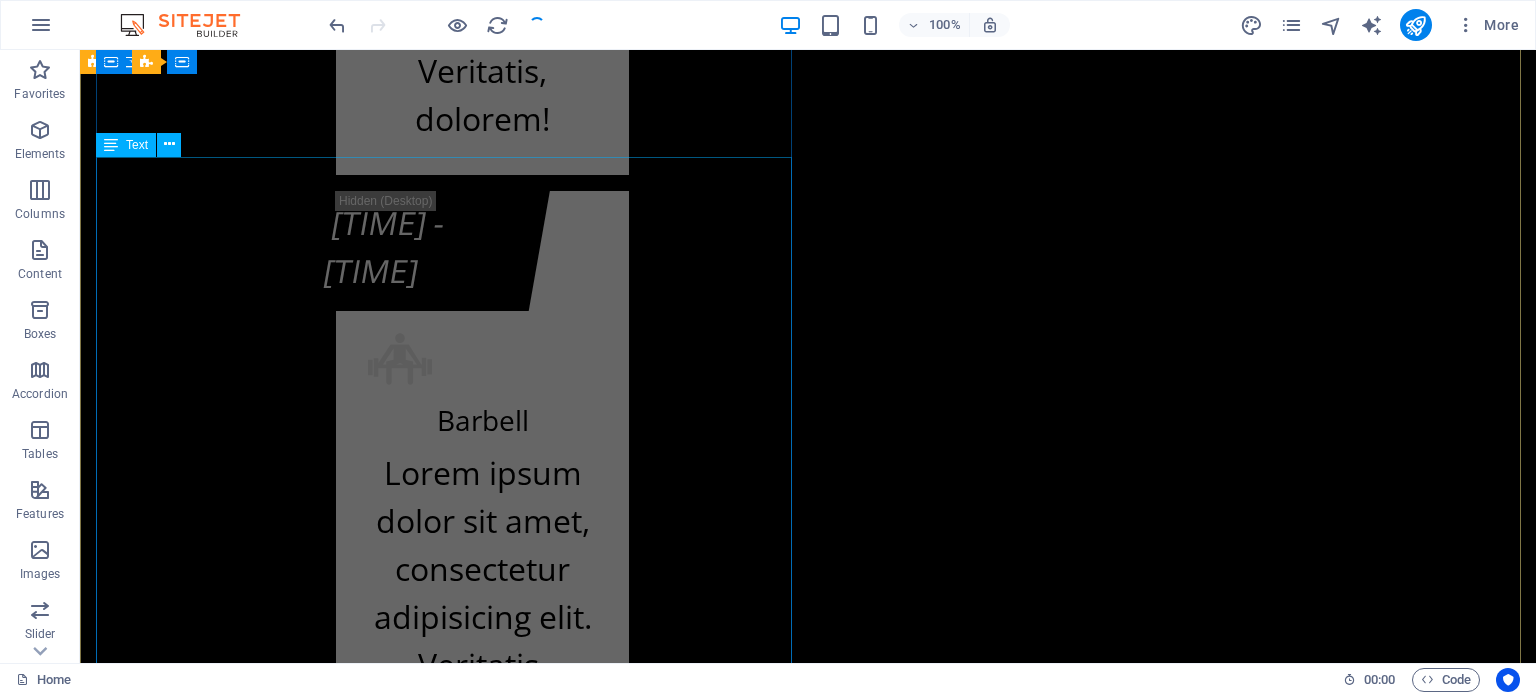 click on "kf-fitnes.ba Adresa Fitness centra KF (BHRT): Bulevar Meše Selimovića 12,  [POSTAL_CODE] [CITY] jhjh   Adresa Fitnes centra K.F.  (Olimp. bazen Otoka): Bulevar Meše Selimovića 83b,  [POSTAL_CODE] [CITY] +387 62 119 702 Radno vrijeme Fitness centra KF (zgrada BHRT): Od ponedeljka do subote od 07:30h do 22:00h i nedeljom ćod 09:00h do 20:00h Radno vrijeme  Fitnes centra K.F. (Olimp. bazen Otoka): Od ponedeljka do subote od 07:00h do 22:30h i nedeljom od 09:00h do 20:00h info@kf-fitnes.ba" at bounding box center [808, 23949] 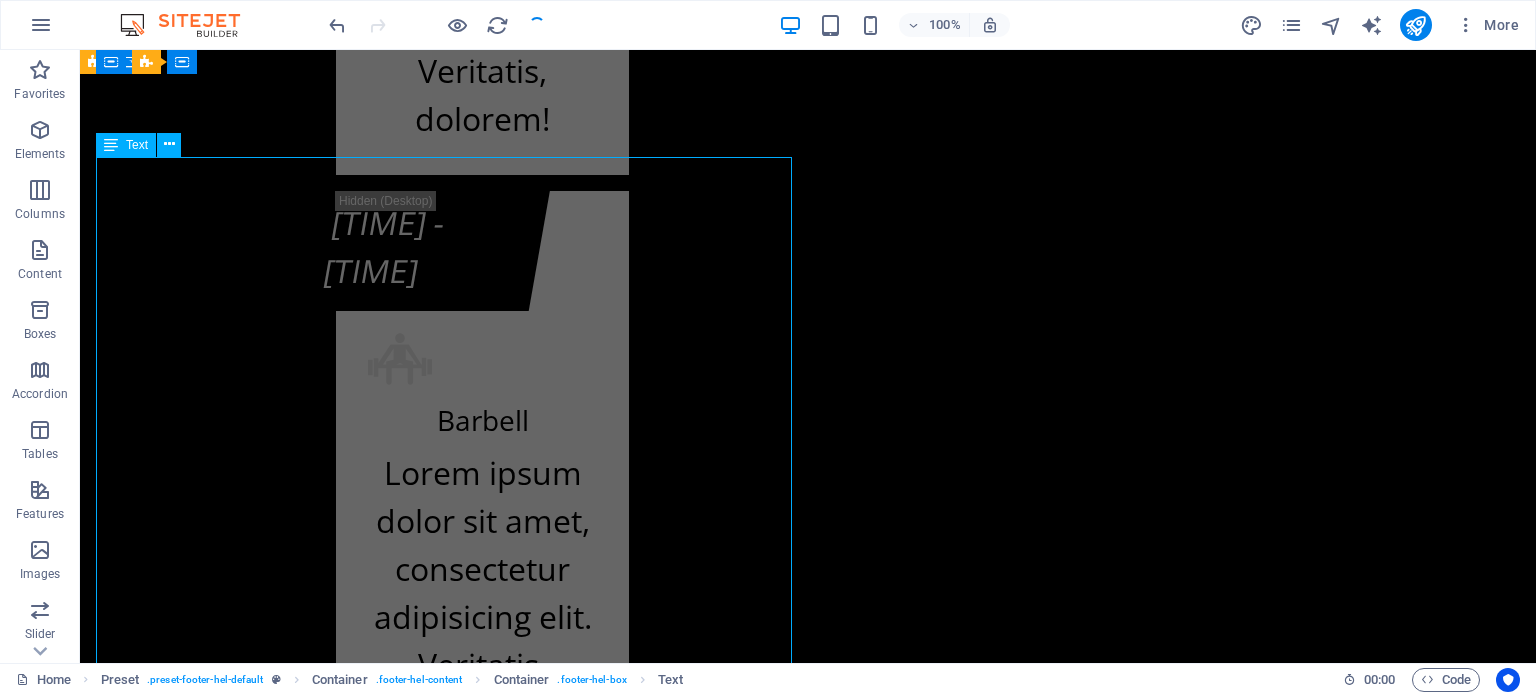 click on "kf-fitnes.ba Adresa Fitness centra KF (BHRT): Bulevar Meše Selimovića 12,  [POSTAL_CODE] [CITY] jhjh   Adresa Fitnes centra K.F.  (Olimp. bazen Otoka): Bulevar Meše Selimovića 83b,  [POSTAL_CODE] [CITY] +387 62 119 702 Radno vrijeme Fitness centra KF (zgrada BHRT): Od ponedeljka do subote od 07:30h do 22:00h i nedeljom ćod 09:00h do 20:00h Radno vrijeme  Fitnes centra K.F. (Olimp. bazen Otoka): Od ponedeljka do subote od 07:00h do 22:30h i nedeljom od 09:00h do 20:00h info@kf-fitnes.ba" at bounding box center (808, 23949) 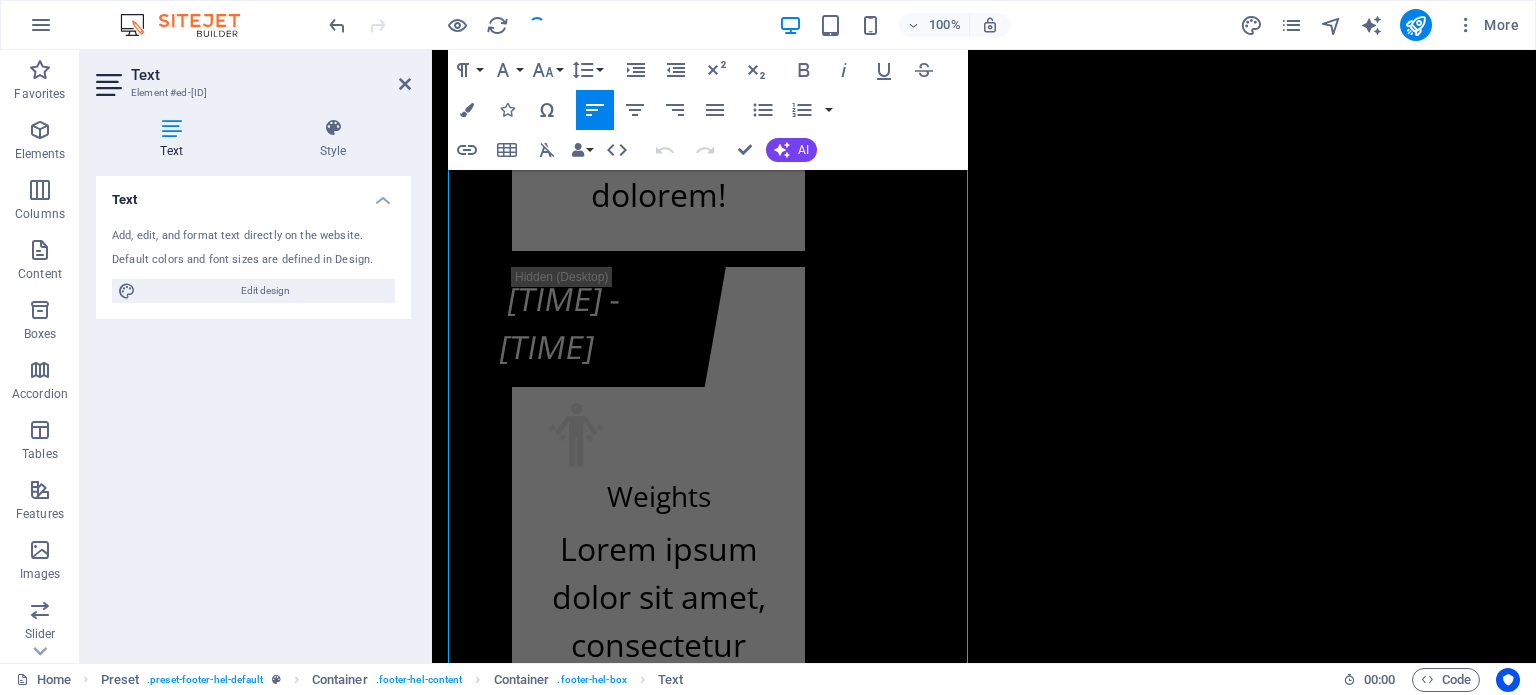 scroll, scrollTop: 24660, scrollLeft: 0, axis: vertical 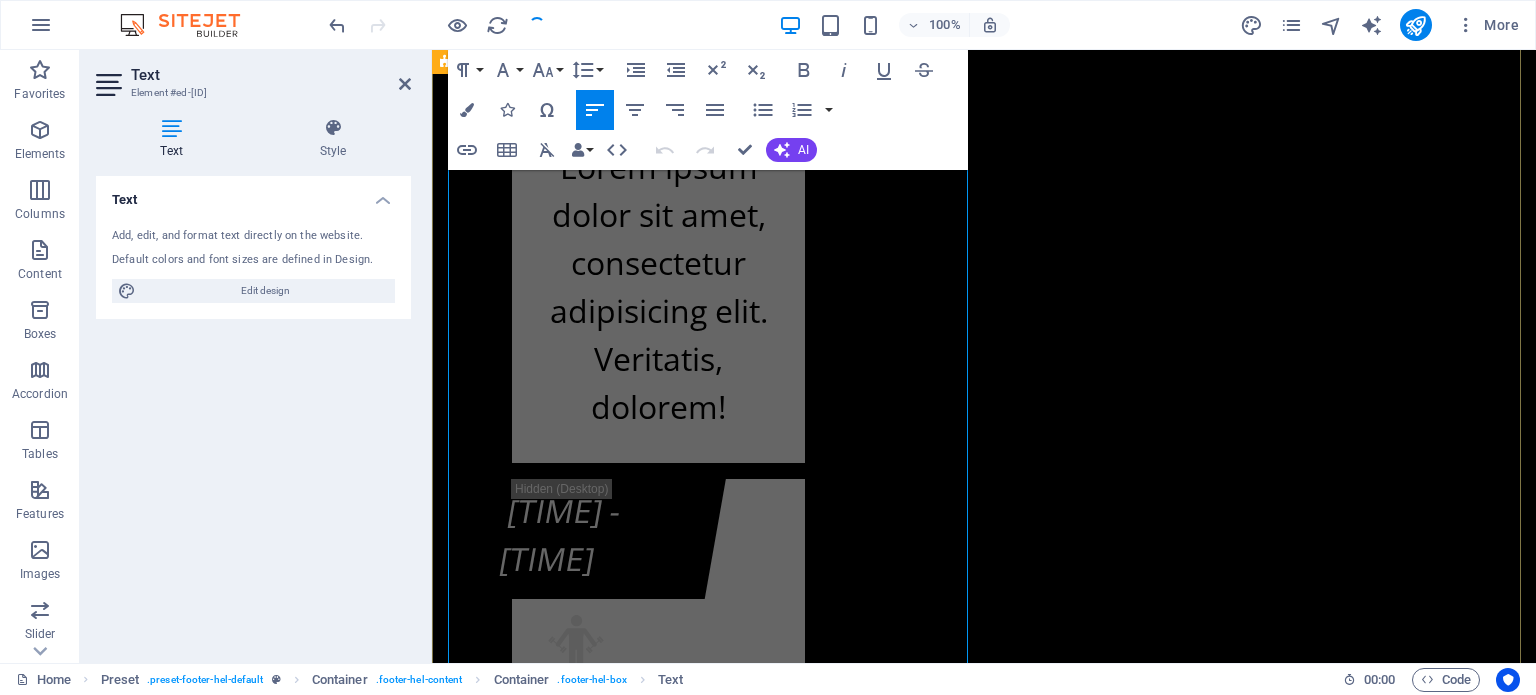 click on "jhjh" at bounding box center [1009, 22614] 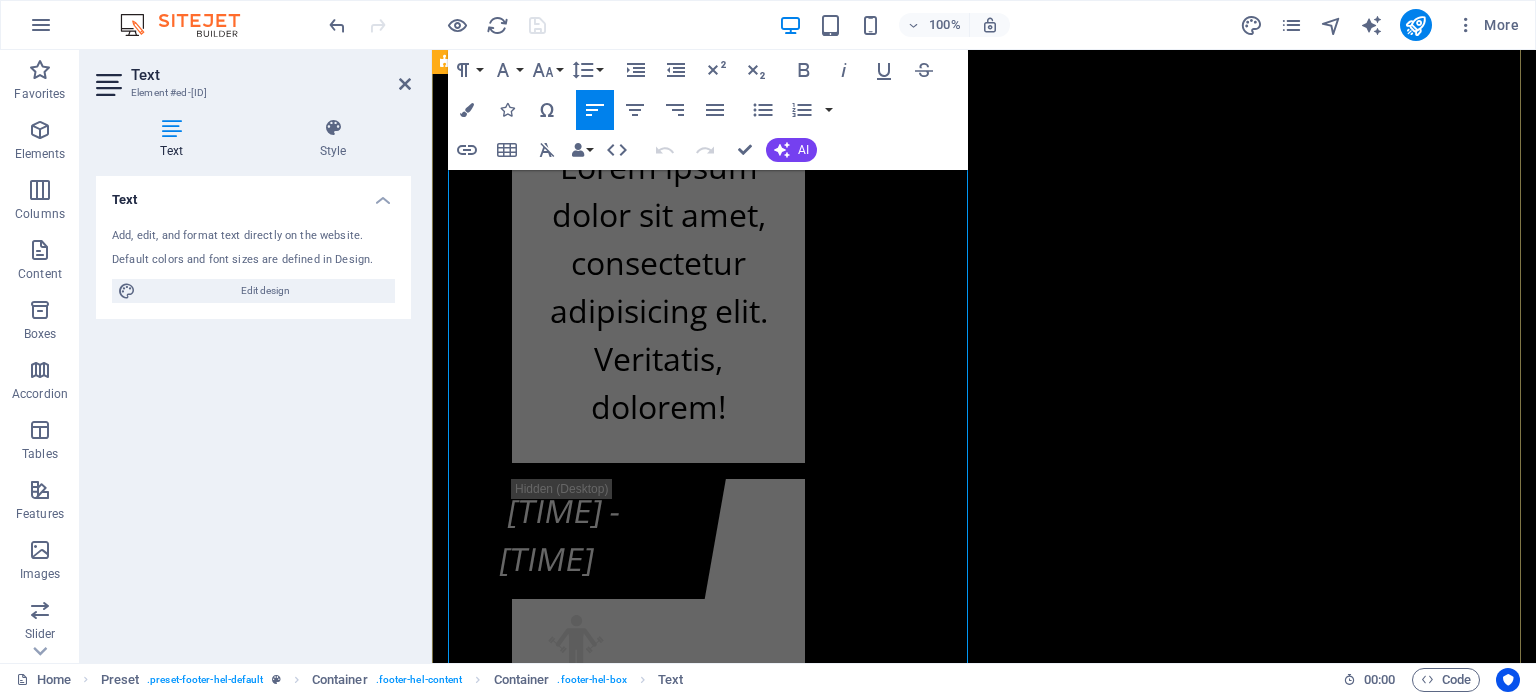 type 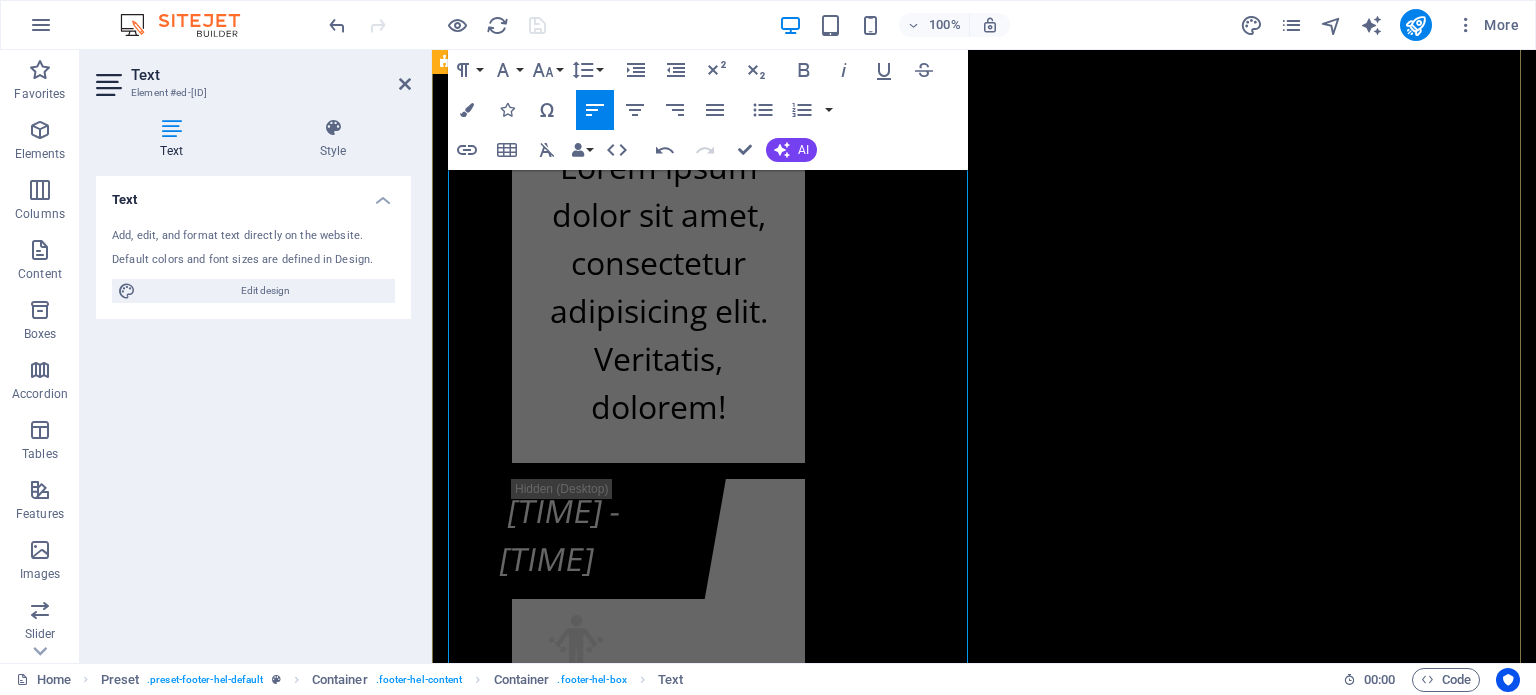 click on "kk" at bounding box center (521, 22613) 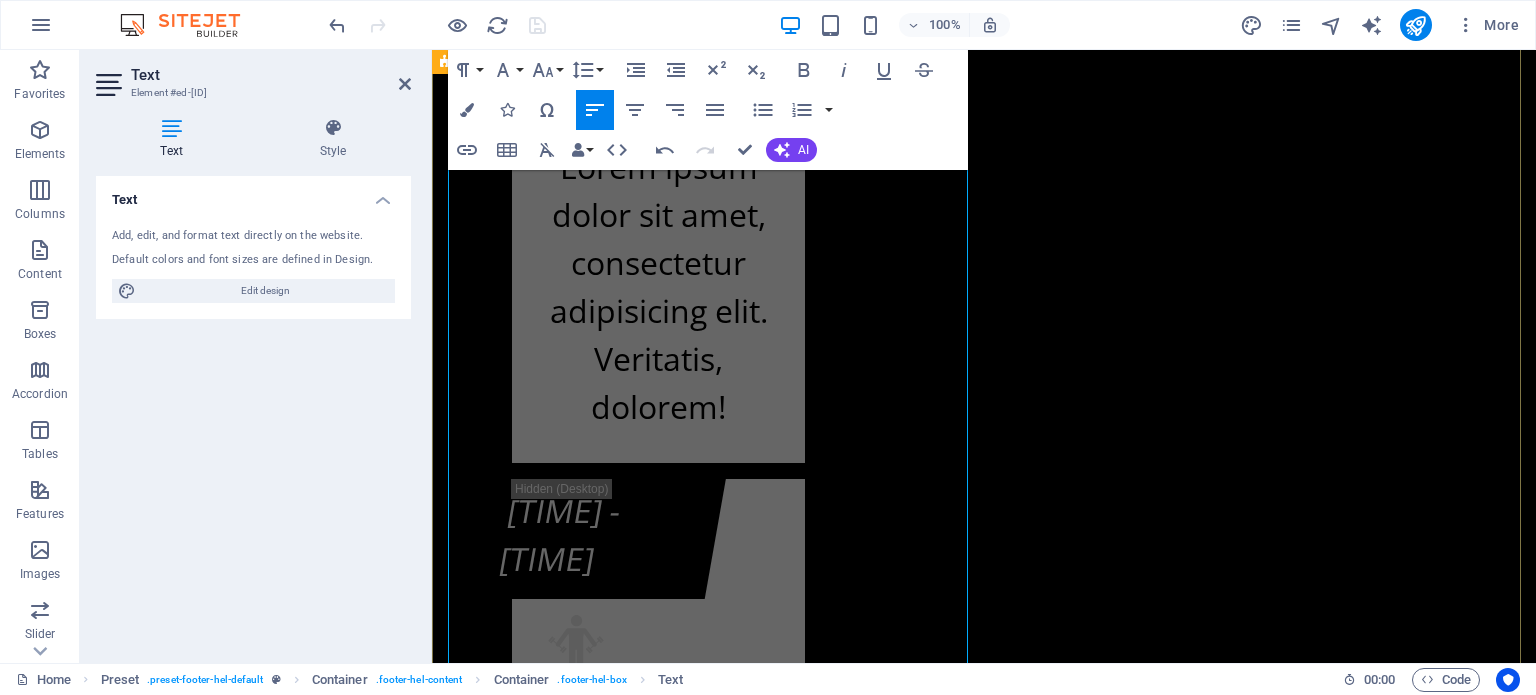 click on "Kontakt info   kf-fitnes.ba Adresa Fitness centra KF (BHRT): Bulevar Meše Selimovića 12,  [POSTAL_CODE] [CITY] jhjh kk Adresa Fitnes centra K.F.  (Olimp. bazen Otoka): Bulevar Meše Selimovića 83b,  [POSTAL_CODE] [CITY] +387 62 119 702 Radno vrijeme Fitness centra KF (zgrada BHRT): Od ponedeljka do subote od 07:30h do 22:00h i nedeljom ćod 09:00h do 20:00h Radno vrijeme  Fitnes centra K.F. (Olimp. bazen Otoka): Od ponedeljka do subote od 07:00h do 22:30h i nedeljom od 09:00h do 20:00h info@kf-fitnes.ba Učlani se   Cjenovni plan fitnes centra
K.F. O.b. Otoka - Osnovni plan K.F. O.b. Otoka - Povlašteni plan K.F. O.b. Otoka - Aerobik plan K.F. O.b. Otoka - AQUA Aerobik plan   I have read and understand the privacy policy. Unreadable? Load new PODNESI ZAHTJEV" at bounding box center (984, 23330) 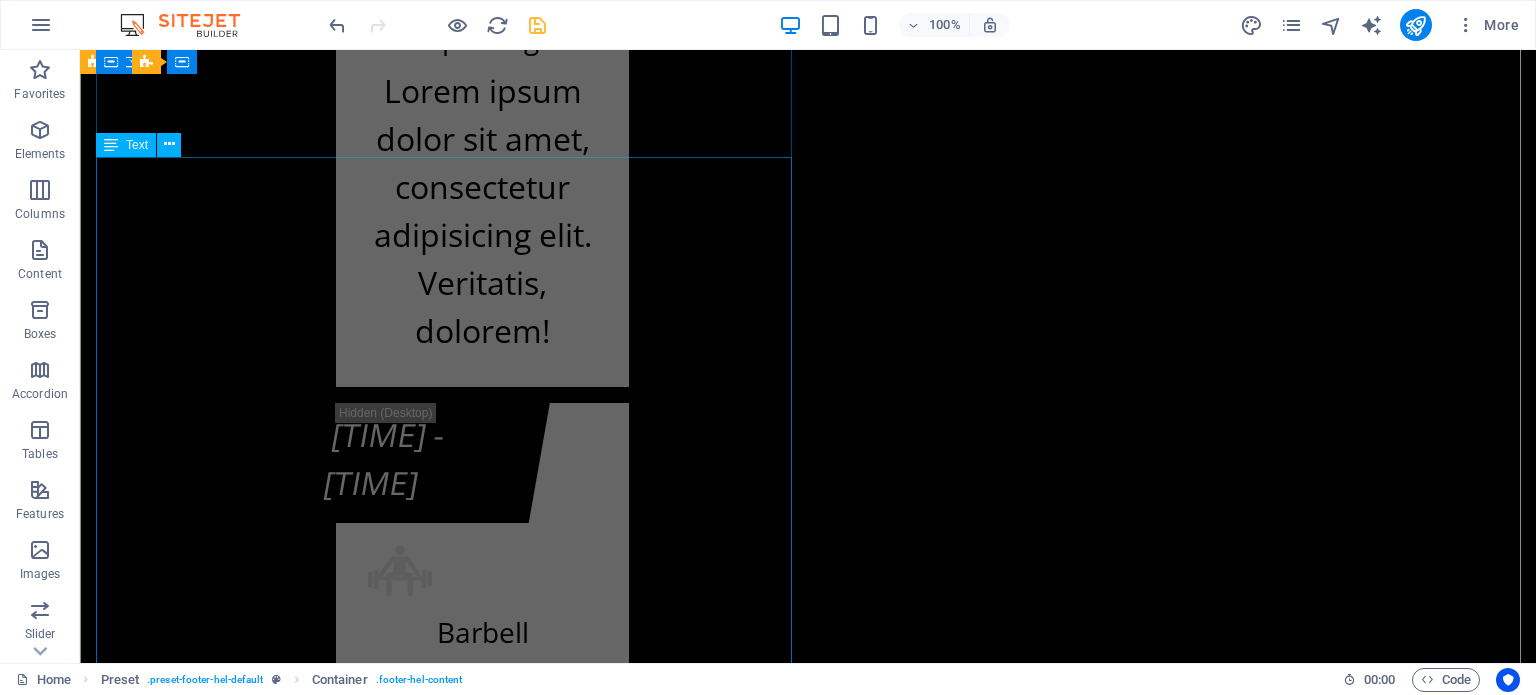 scroll, scrollTop: 24872, scrollLeft: 0, axis: vertical 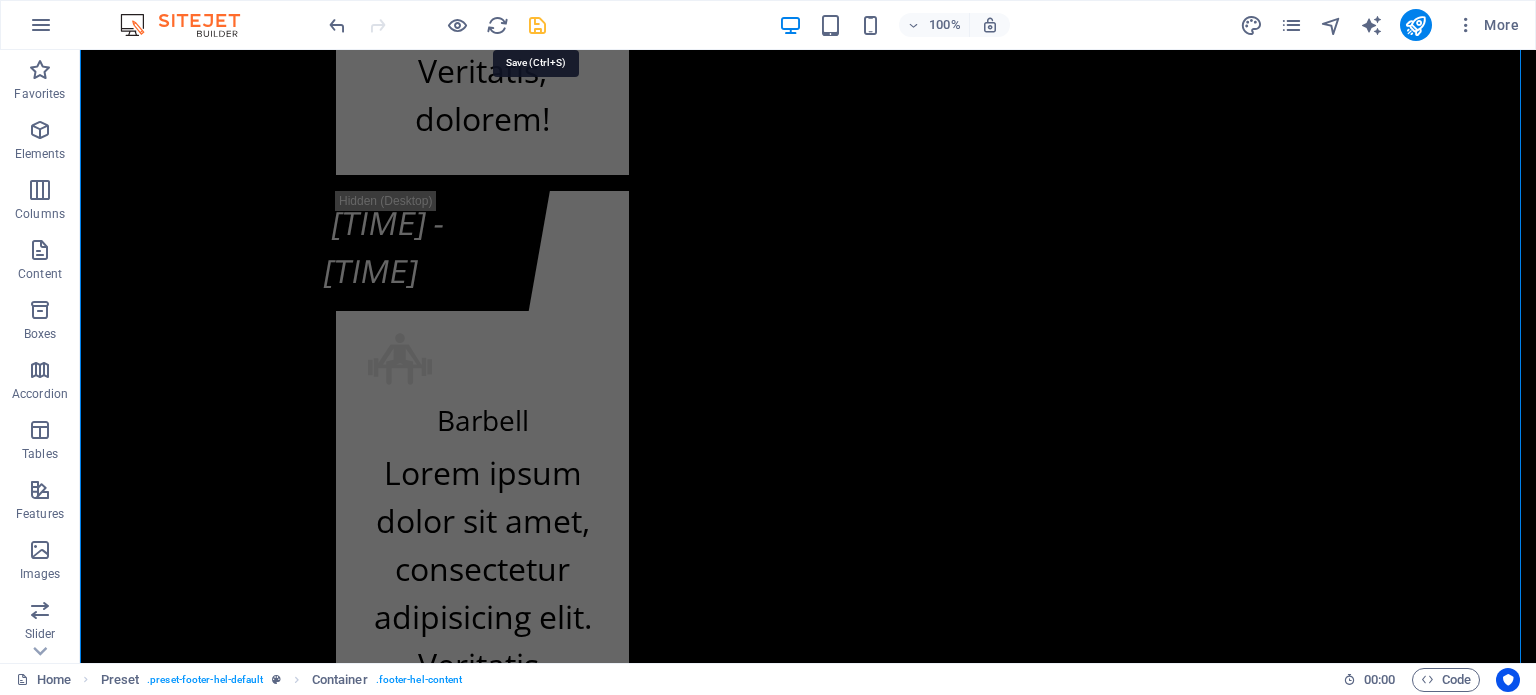 click at bounding box center (537, 25) 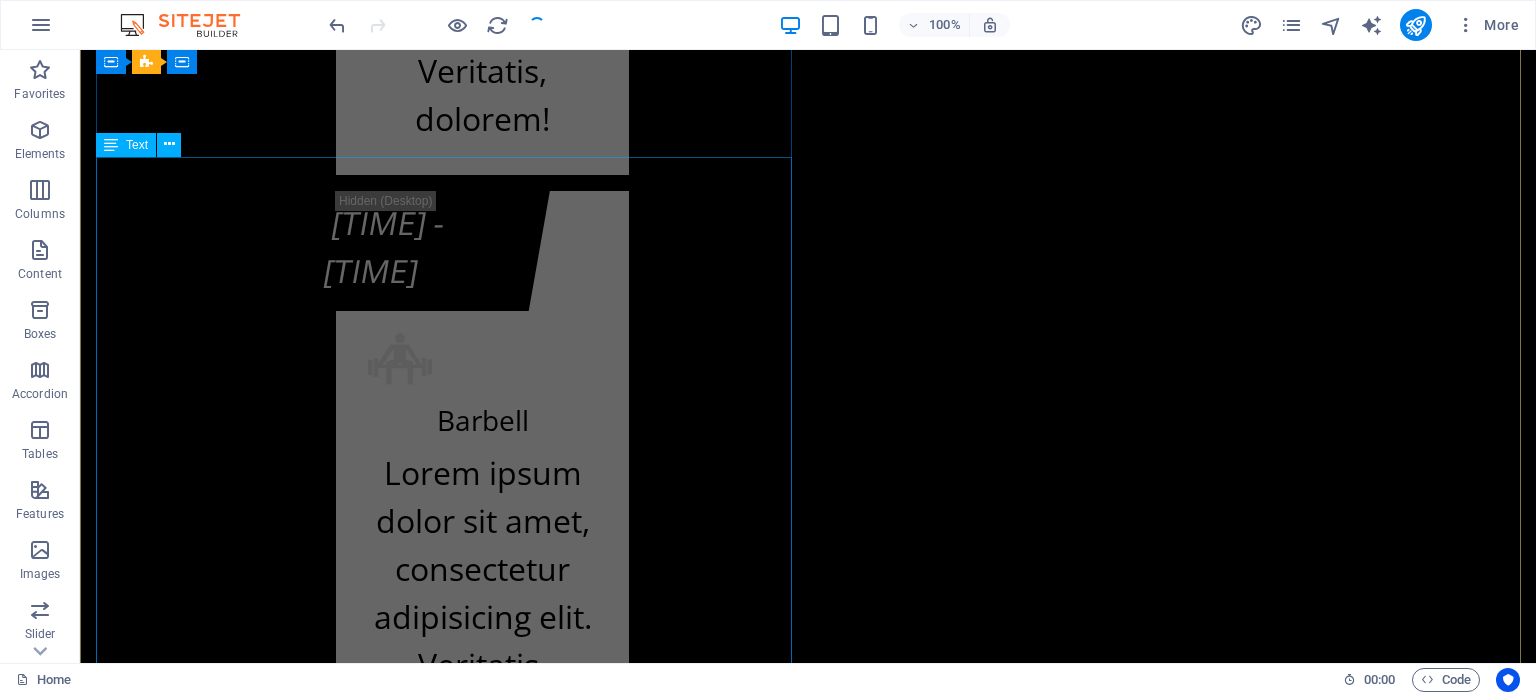click on "kf-fitnes.ba Adresa Fitness centra KF (BHRT): [STREET_ADDRESS] [POSTAL_CODE] [CITY] jhjh kk Adresa Fitnes centra K.F. (Olimp. bazen Otoka): [STREET_ADDRESS] [POSTAL_CODE] [CITY] +[PHONE] Radno vrijeme Fitness centra KF (zgrada BHRT): Od ponedeljka do subote od 07:30h do 22:00h i nedeljom ćod 09:00h do 20:00h Radno vrijeme  Fitnes centra K.F. (Olimp. bazen Otoka): Od ponedeljka do subote od 07:00h do 22:30h i nedeljom od 09:00h do 20:00h info@kf-fitnes.ba" at bounding box center (808, 23949) 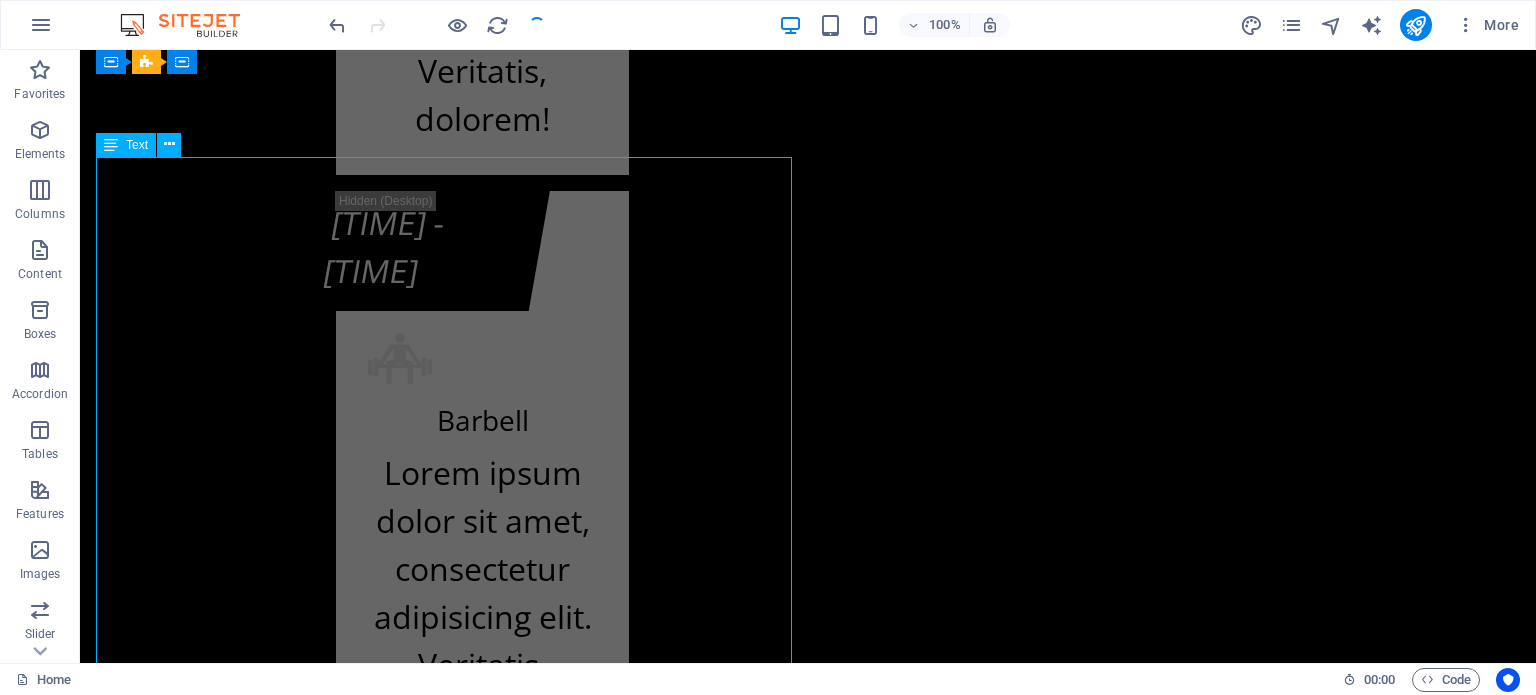 click on "kf-fitnes.ba Adresa Fitness centra KF (BHRT): [STREET_ADDRESS] [POSTAL_CODE] [CITY] jhjh kk Adresa Fitnes centra K.F. (Olimp. bazen Otoka): [STREET_ADDRESS] [POSTAL_CODE] [CITY] +[PHONE] Radno vrijeme Fitness centra KF (zgrada BHRT): Od ponedeljka do subote od 07:30h do 22:00h i nedeljom ćod 09:00h do 20:00h Radno vrijeme  Fitnes centra K.F. (Olimp. bazen Otoka): Od ponedeljka do subote od 07:00h do 22:30h i nedeljom od 09:00h do 20:00h info@kf-fitnes.ba" at bounding box center (808, 23949) 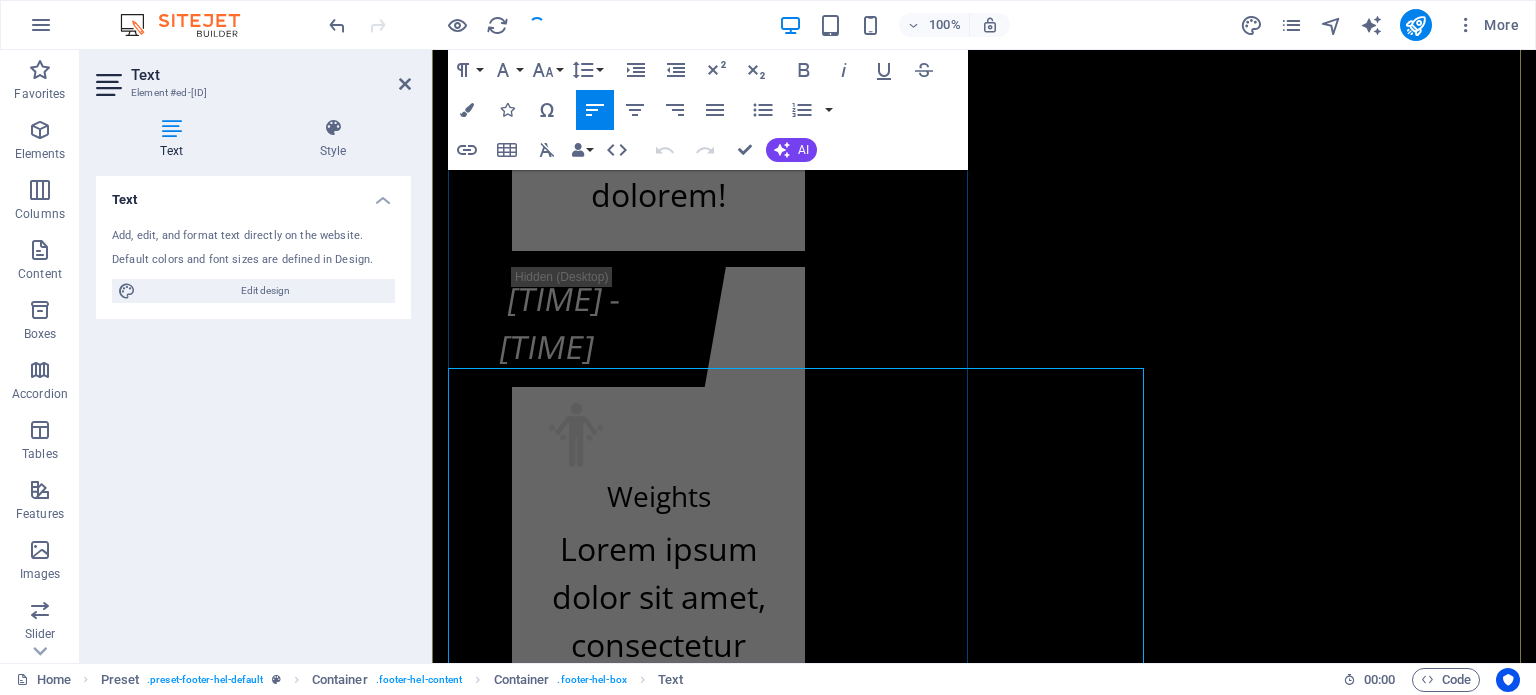 scroll, scrollTop: 24660, scrollLeft: 0, axis: vertical 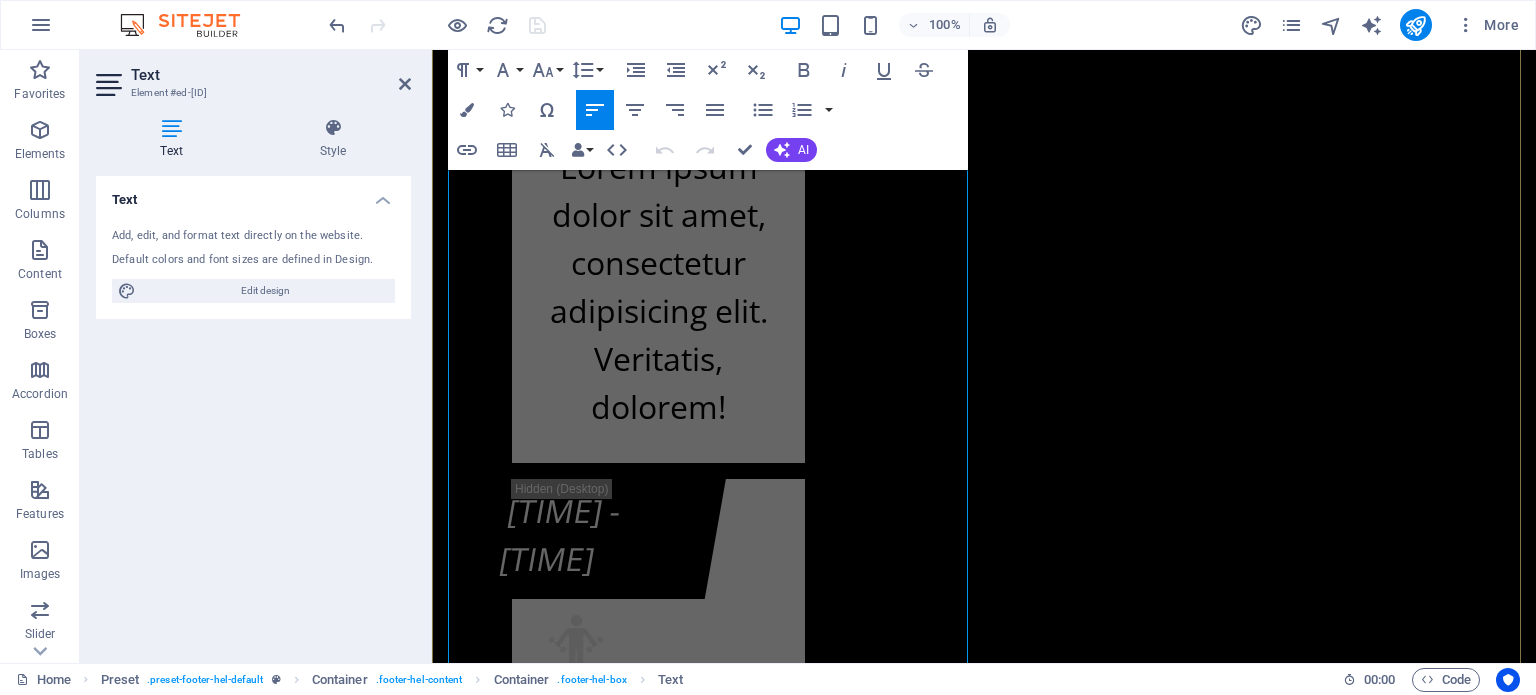 click on "jhjh" at bounding box center (476, 22613) 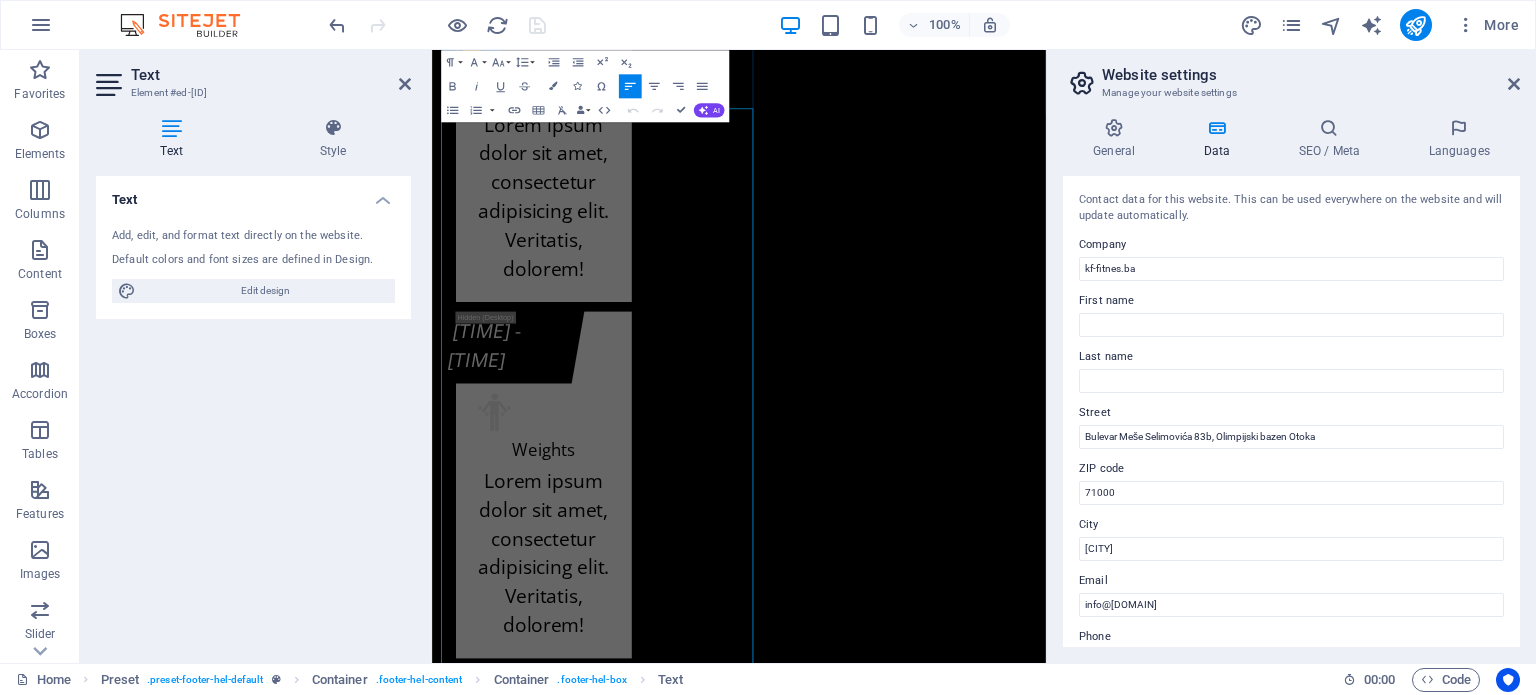 scroll, scrollTop: 24671, scrollLeft: 0, axis: vertical 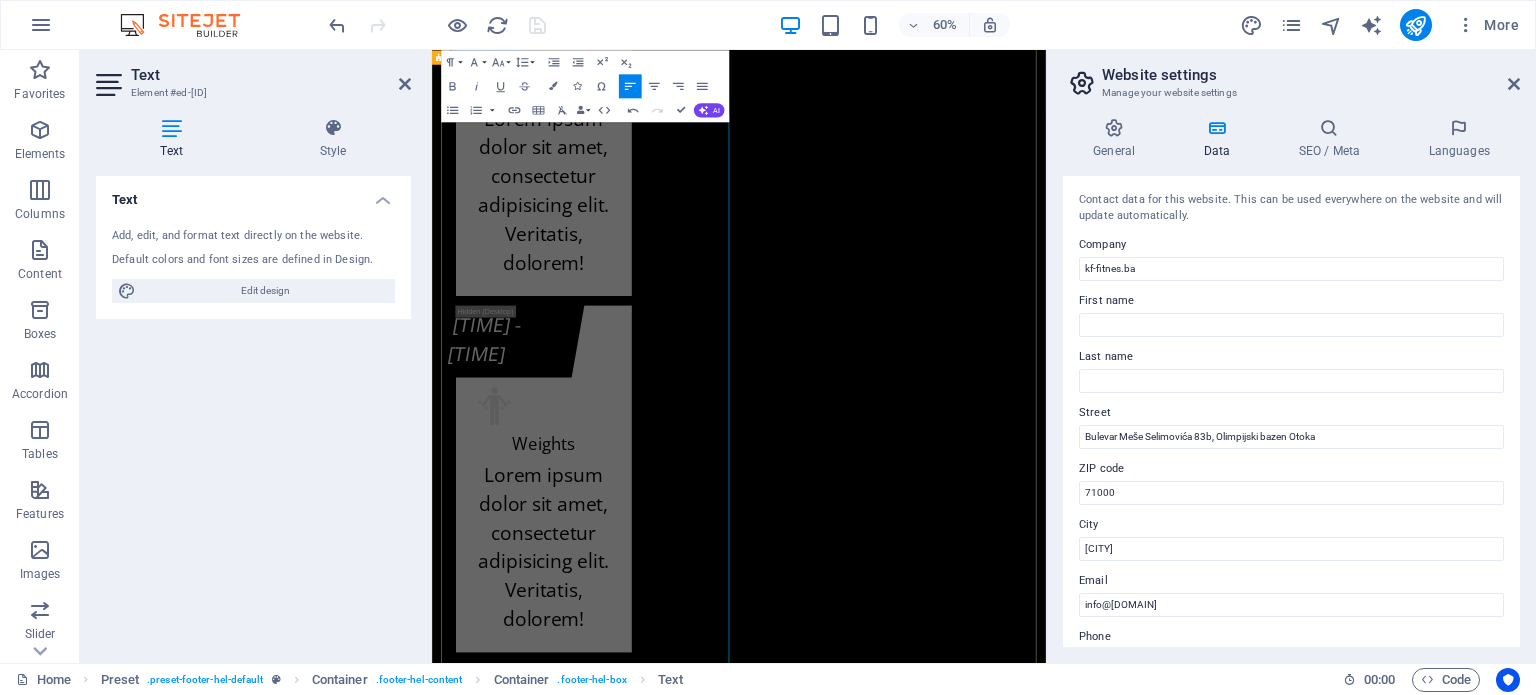 click on "Kontakt info   kf-fitnes.ba Adresa Fitness centra KF (BHRT): Bulevar Meše Selimovića 12,  71000 Sarajevo ​ kk Adresa Fitnes centra K.F.  (Olimp. bazen Otoka): Bulevar Meše Selimovića 83b,  71000 Sarajevo +387 [PHONE] Radno vrijeme Fitness centra KF (zgrada BHRT): Od ponedeljka do subote od 07:30h do 22:00h i nedeljom ćod 09:00h do 20:00h Radno vrijeme  Fitnes centra K.F. (Olimp. bazen Otoka): Od ponedeljka do subote od 07:00h do 22:30h i nedeljom od 09:00h do 20:00h info@kf-fitnes.ba Učlani se   Cjenovni plan fitnes centra
K.F. O.b. Otoka - Osnovni plan K.F. O.b. Otoka - Povlašteni plan K.F. O.b. Otoka - Aerobik plan K.F. O.b. Otoka - AQUA Aerobik plan   I have read and understand the privacy policy. Unreadable? Load new PODNESI ZAHTJEV" at bounding box center [943, 23278] 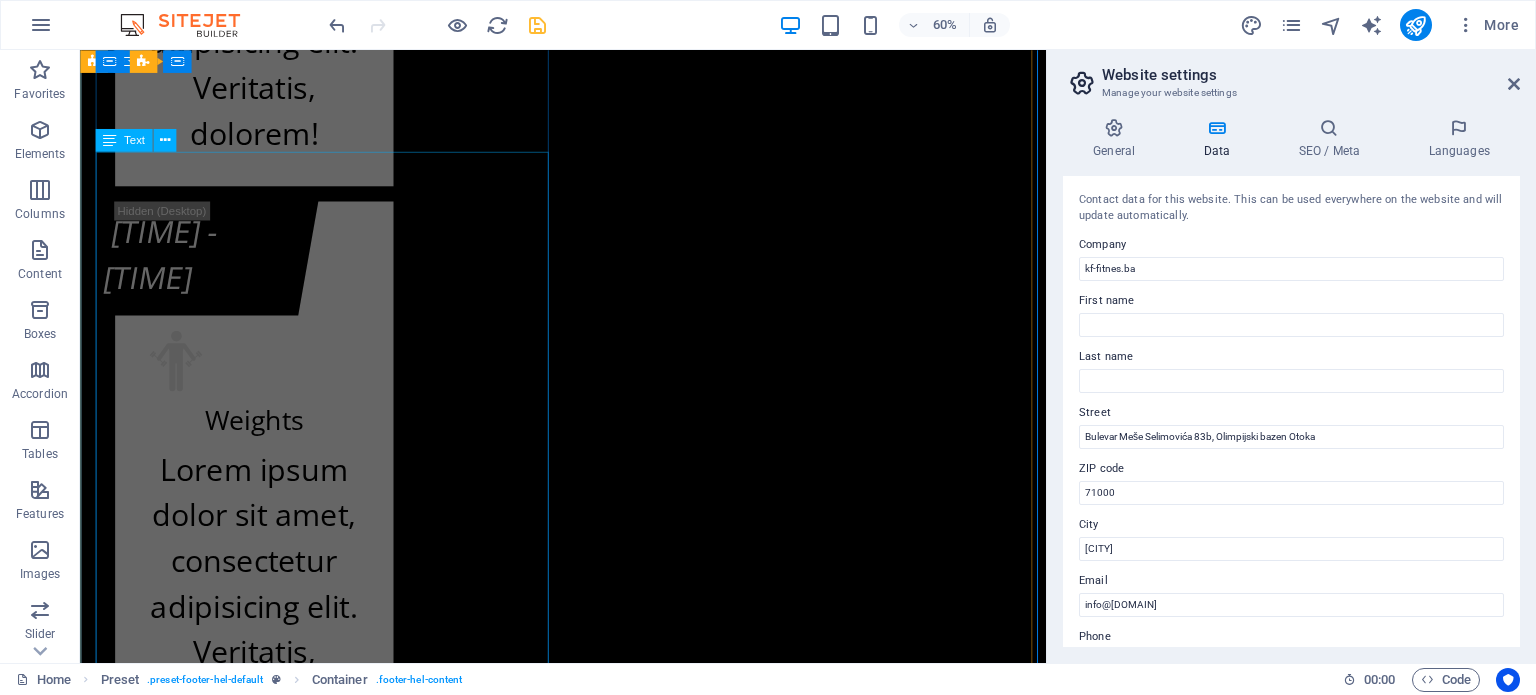 scroll, scrollTop: 24608, scrollLeft: 0, axis: vertical 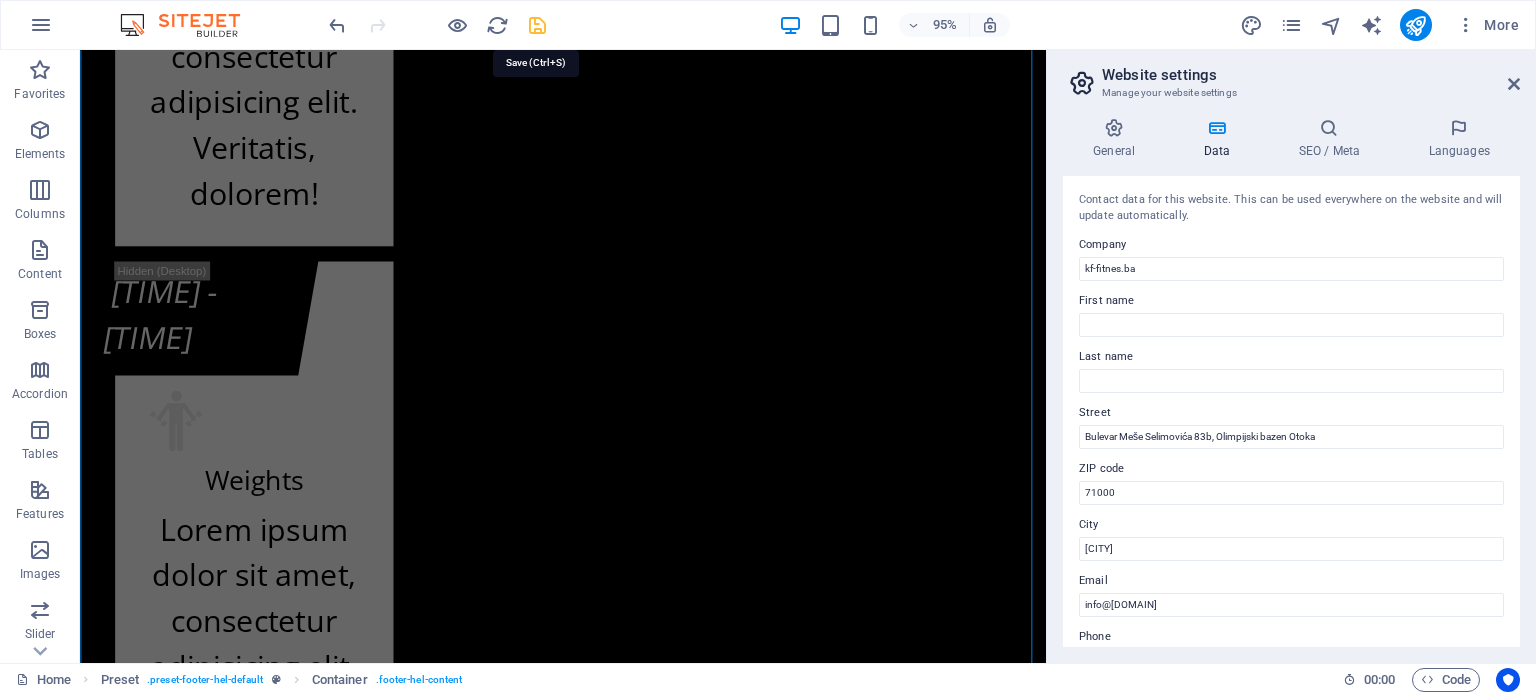 click at bounding box center (537, 25) 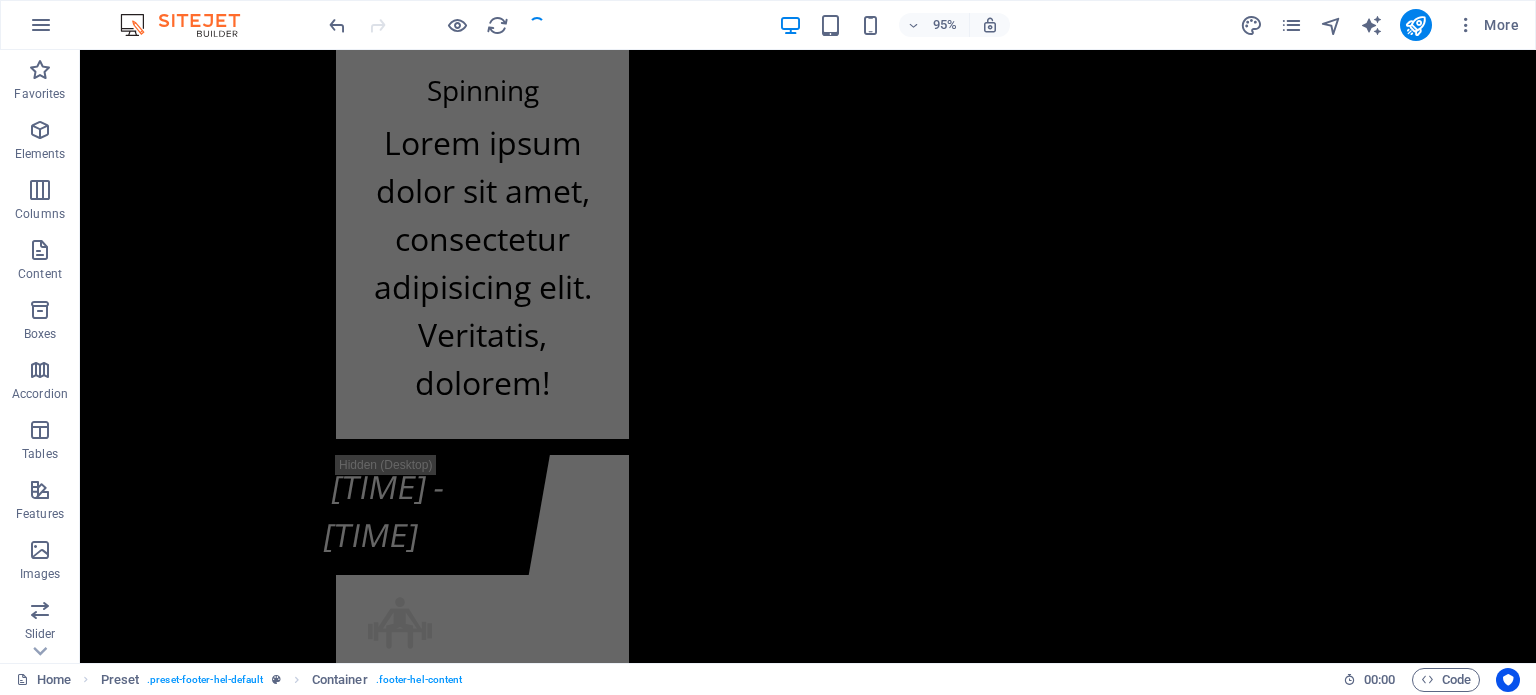 scroll, scrollTop: 24872, scrollLeft: 0, axis: vertical 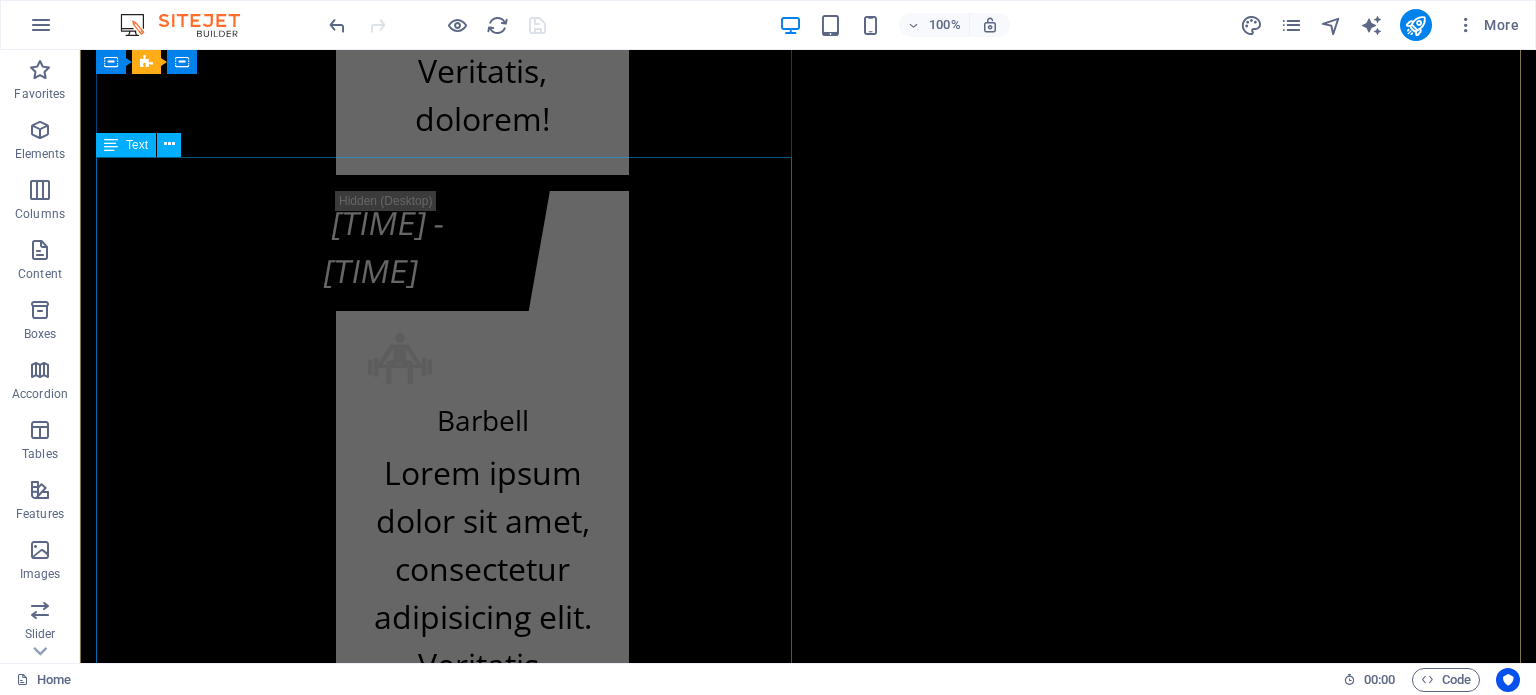 click on "kf-fitnes.ba Adresa Fitness centra KF (BHRT): [STREET] [NUMBER],  [POSTAL_CODE] [CITY] kk Adresa Fitnes centra K.F.  (Olimp. bazen Otoka): [STREET] [NUMBER]b,  [POSTAL_CODE] [CITY] +[PHONE] Radno vrijeme Fitness centra KF (zgrada BHRT): Od ponedeljka do subote od 07:30h do 22:00h i nedeljom ćod 09:00h do 20:00h Radno vrijeme  Fitnes centra K.F. (Olimp. bazen Otoka): Od ponedeljka do subote od 07:00h do 22:30h i nedeljom od 09:00h do 20:00h info@kf-fitnes.ba" at bounding box center [808, 23949] 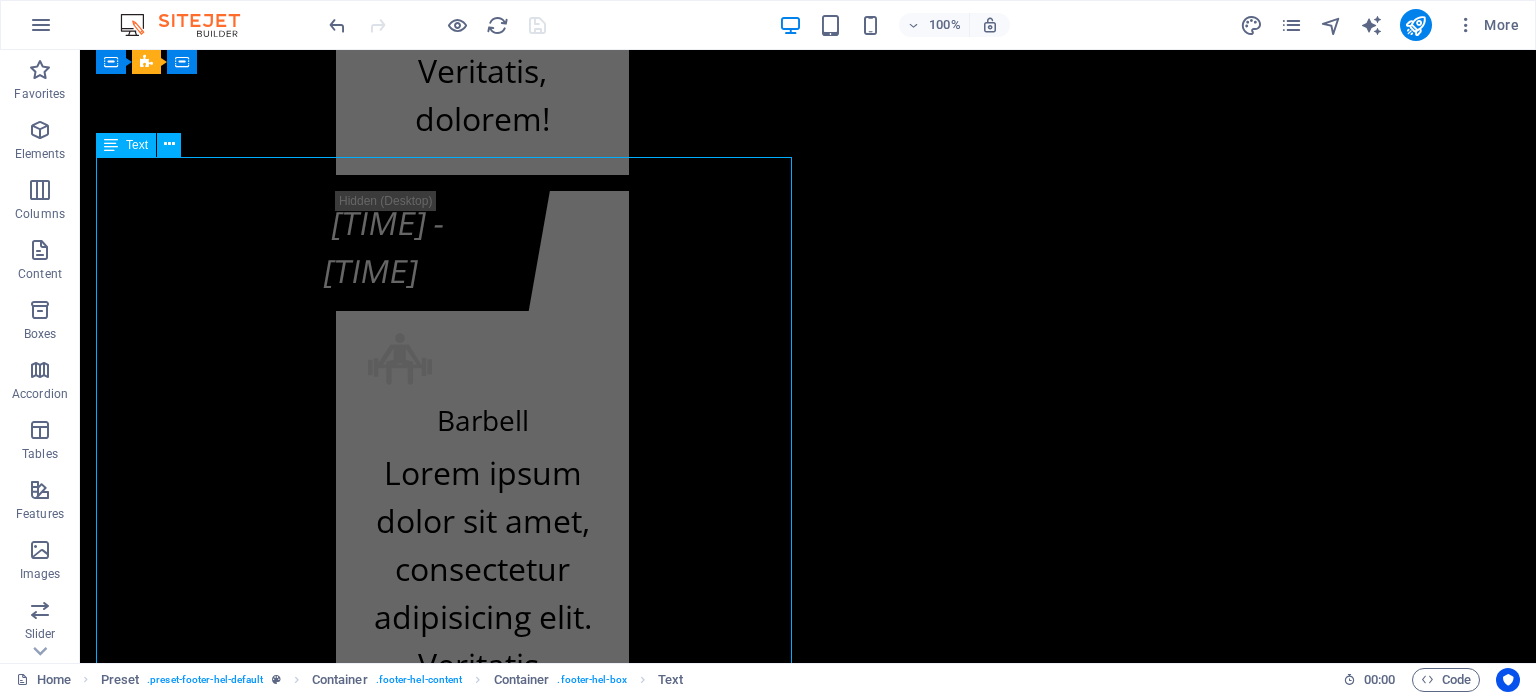 click on "kf-fitnes.ba Adresa Fitness centra KF (BHRT): [STREET] [NUMBER],  [POSTAL_CODE] [CITY] kk Adresa Fitnes centra K.F.  (Olimp. bazen Otoka): [STREET] [NUMBER]b,  [POSTAL_CODE] [CITY] +[PHONE] Radno vrijeme Fitness centra KF (zgrada BHRT): Od ponedeljka do subote od 07:30h do 22:00h i nedeljom ćod 09:00h do 20:00h Radno vrijeme  Fitnes centra K.F. (Olimp. bazen Otoka): Od ponedeljka do subote od 07:00h do 22:30h i nedeljom od 09:00h do 20:00h info@kf-fitnes.ba" at bounding box center [808, 23949] 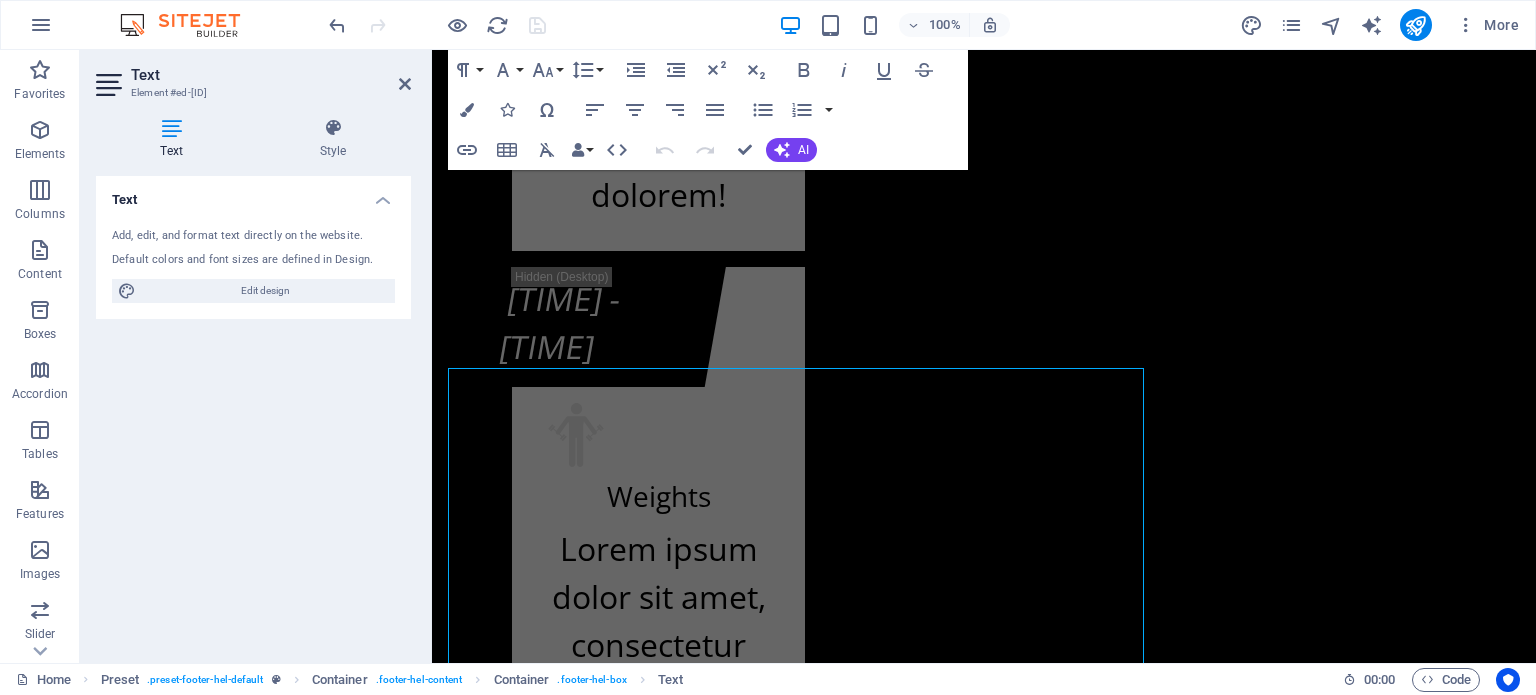 scroll, scrollTop: 24660, scrollLeft: 0, axis: vertical 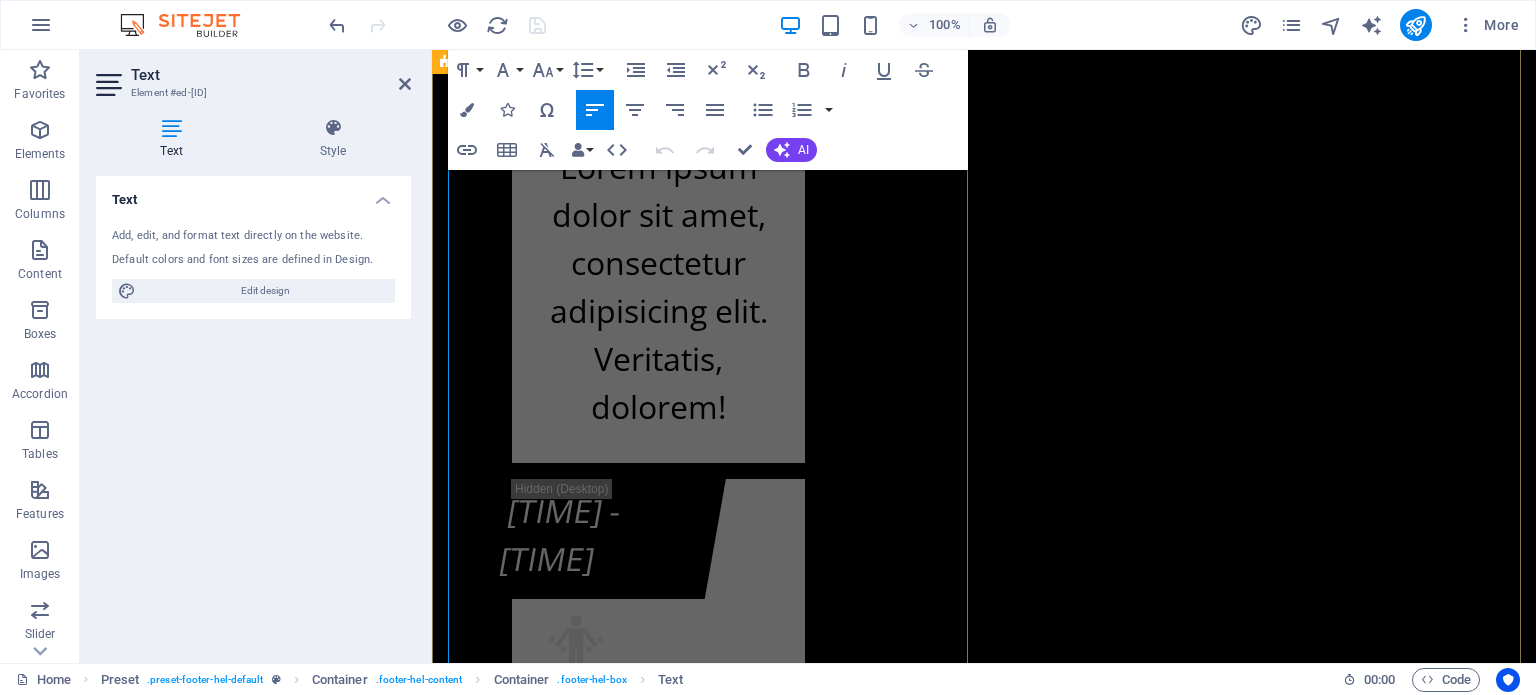 click on "kk" at bounding box center [465, 22613] 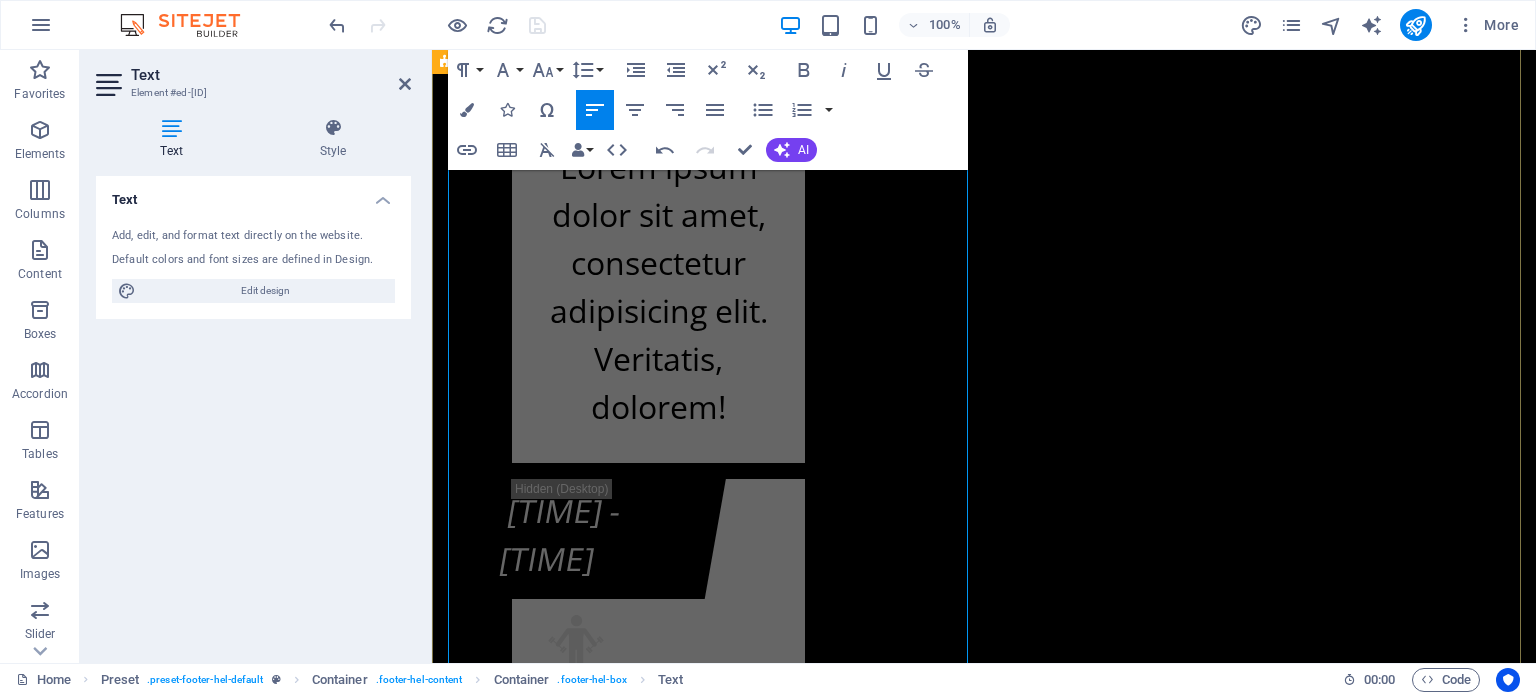 click on "[PHONE]" at bounding box center (1009, 22670) 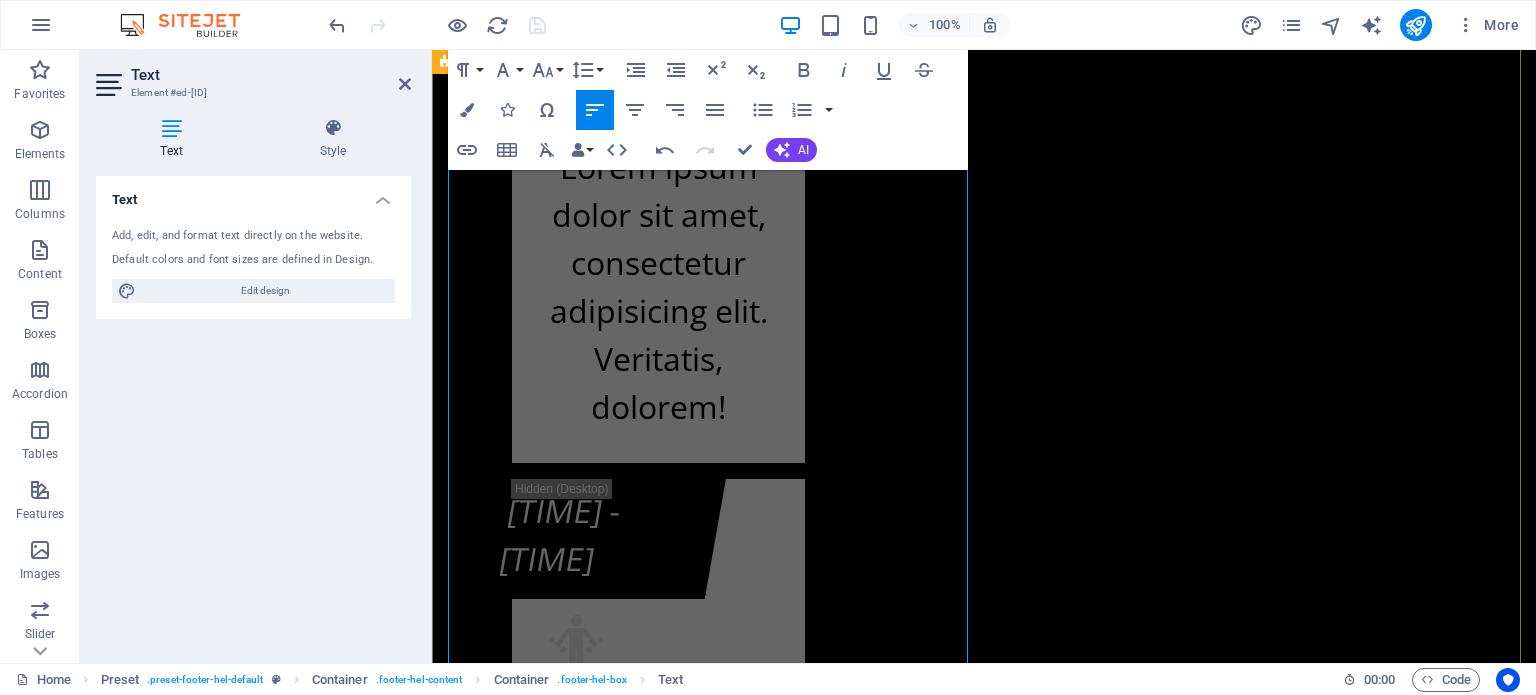 click on "Kontakt info   kf-fitnes.ba Adresa Fitness centra KF (BHRT): Bulevar Meše Selimovića 12,  71000 Sarajevo [PHONE] lokal 2523 [PHONE] Adresa Fitnes centra K.F.  (Olimp. bazen Otoka): Bulevar Meše Selimovića 83b,  71000 Sarajevo +387 [PHONE] Radno vrijeme Fitness centra KF (zgrada BHRT): Od ponedeljka do subote od 07:30h do 22:00h i nedeljom ćod 09:00h do 20:00h Radno vrijeme  Fitnes centra K.F. (Olimp. bazen Otoka): Od ponedeljka do subote od 07:00h do 22:30h i nedeljom od 09:00h do 20:00h info@kf-fitnes.ba Učlani se   Cjenovni plan fitnes centra
K.F. O.b. Otoka - Osnovni plan K.F. O.b. Otoka - Povlašteni plan K.F. O.b. Otoka - Aerobik plan K.F. O.b. Otoka - AQUA Aerobik plan   I have read and understand the privacy policy. Unreadable? Load new PODNESI ZAHTJEV" at bounding box center [984, 23358] 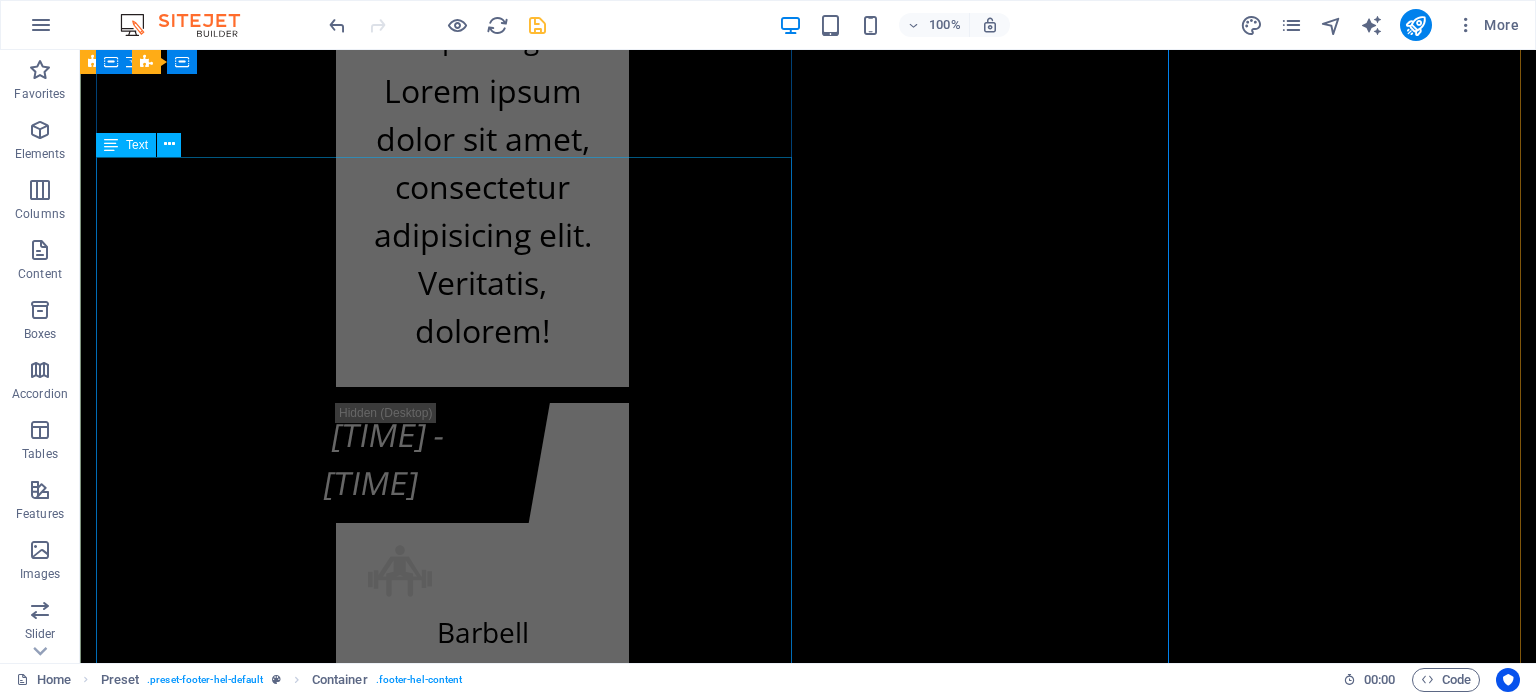 scroll, scrollTop: 24872, scrollLeft: 0, axis: vertical 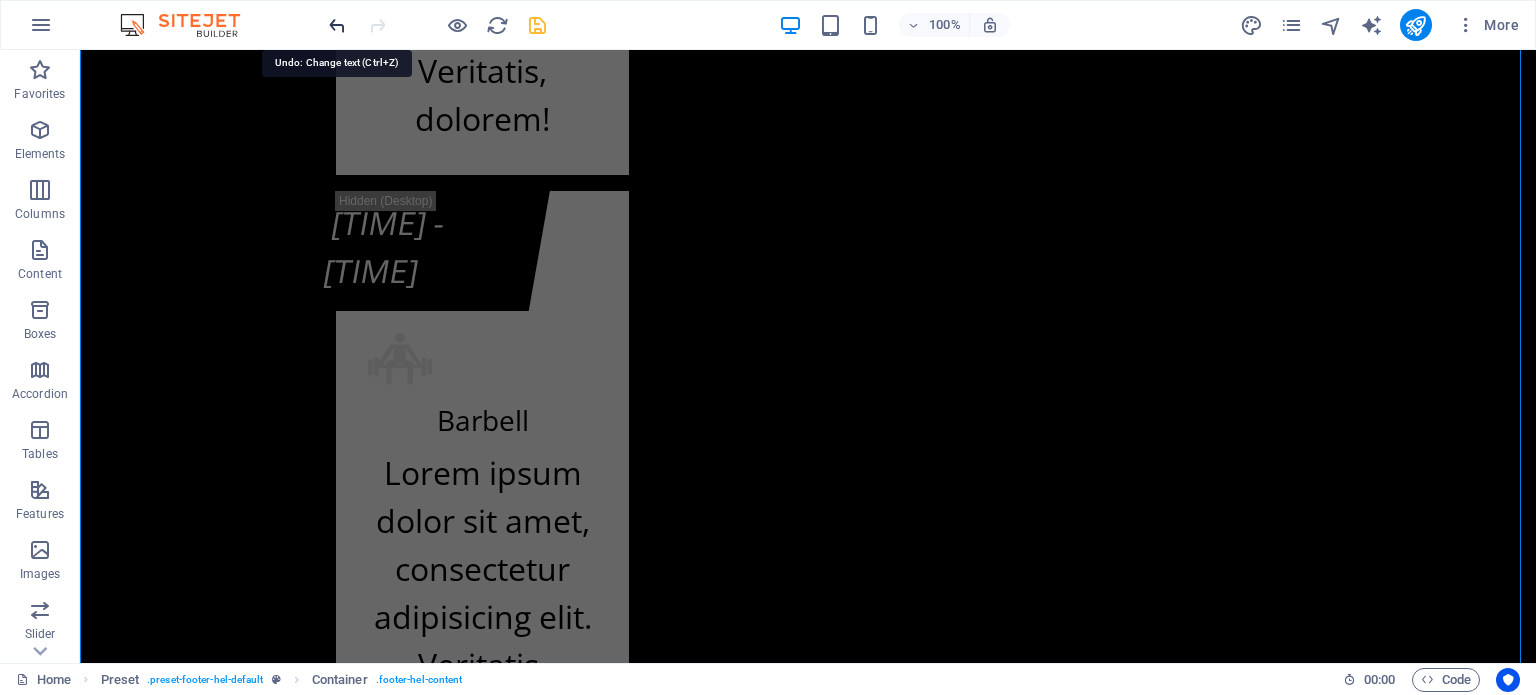 click at bounding box center (337, 25) 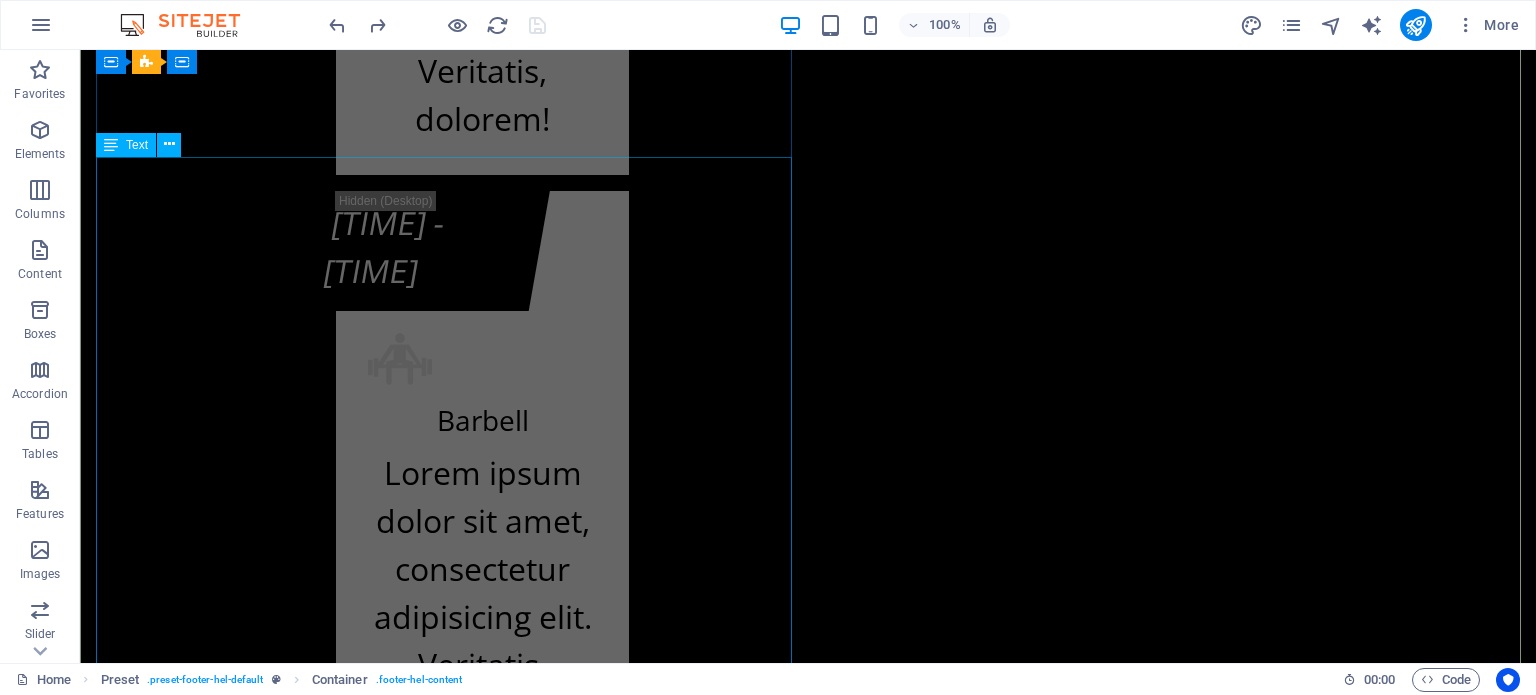 click on "kf-fitnes.ba Adresa Fitness centra KF (BHRT): [STREET] [NUMBER],  [POSTAL_CODE] [CITY] kk Adresa Fitnes centra K.F.  (Olimp. bazen Otoka): [STREET] [NUMBER]b,  [POSTAL_CODE] [CITY] +[PHONE] Radno vrijeme Fitness centra KF (zgrada BHRT): Od ponedeljka do subote od 07:30h do 22:00h i nedeljom ćod 09:00h do 20:00h Radno vrijeme  Fitnes centra K.F. (Olimp. bazen Otoka): Od ponedeljka do subote od 07:00h do 22:30h i nedeljom od 09:00h do 20:00h info@kf-fitnes.ba" at bounding box center [808, 23949] 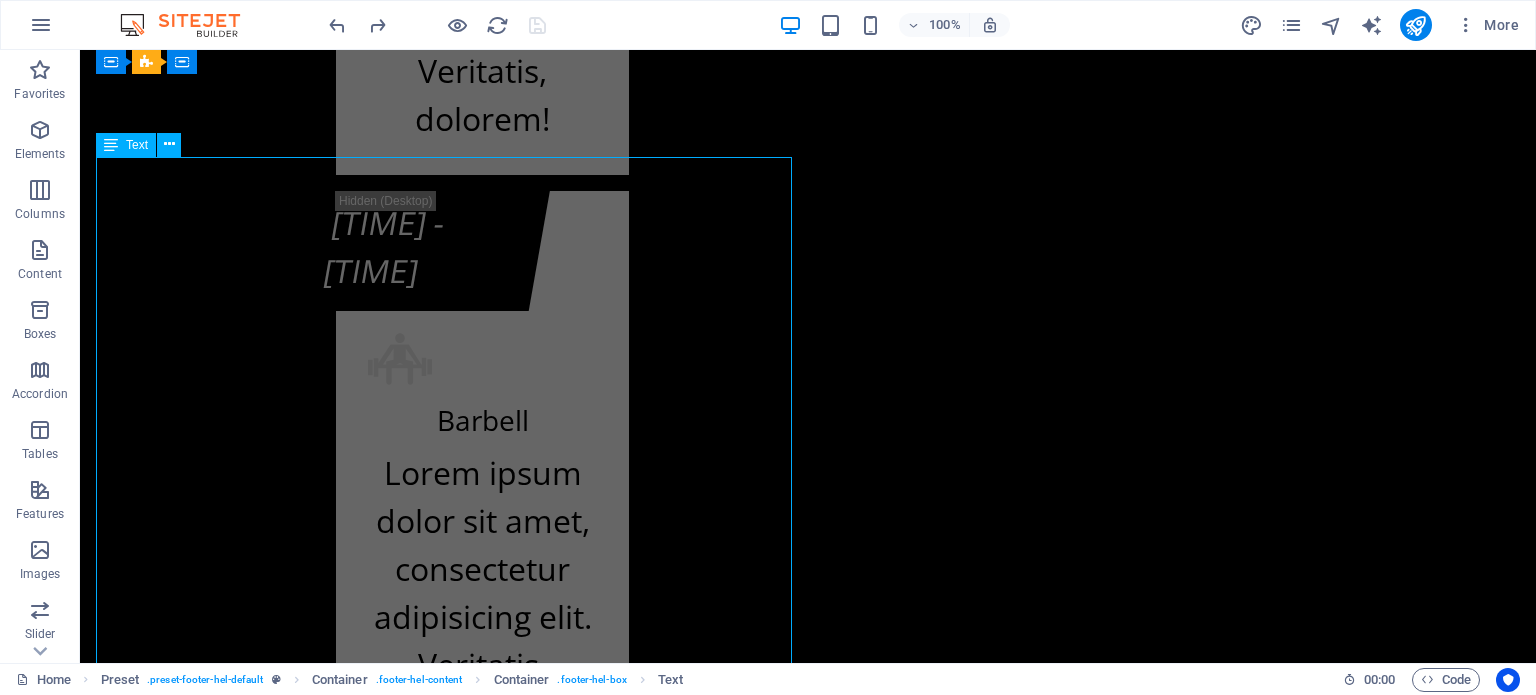 click on "kf-fitnes.ba Adresa Fitness centra KF (BHRT): [STREET] [NUMBER],  [POSTAL_CODE] [CITY] kk Adresa Fitnes centra K.F.  (Olimp. bazen Otoka): [STREET] [NUMBER]b,  [POSTAL_CODE] [CITY] +[PHONE] Radno vrijeme Fitness centra KF (zgrada BHRT): Od ponedeljka do subote od 07:30h do 22:00h i nedeljom ćod 09:00h do 20:00h Radno vrijeme  Fitnes centra K.F. (Olimp. bazen Otoka): Od ponedeljka do subote od 07:00h do 22:30h i nedeljom od 09:00h do 20:00h info@kf-fitnes.ba" at bounding box center [808, 23949] 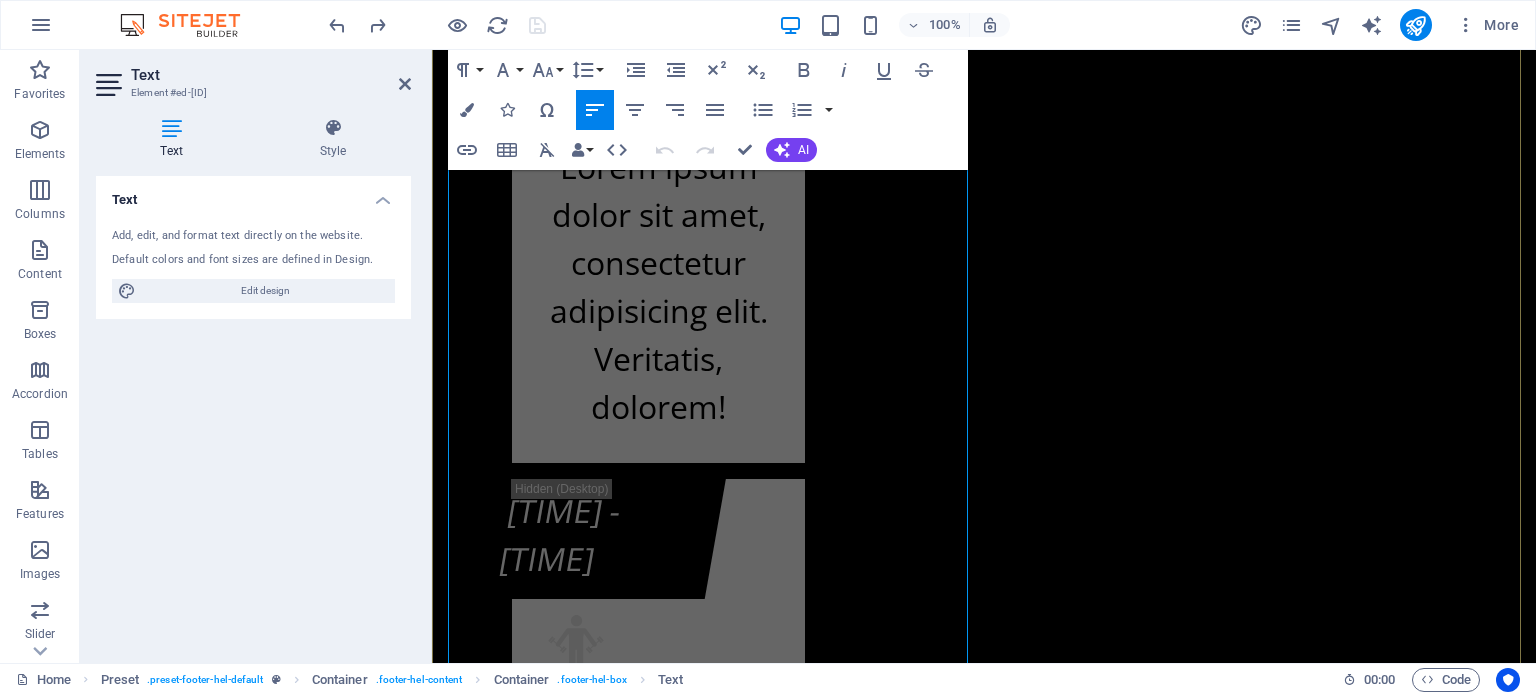 click on "kk" at bounding box center [1009, 22614] 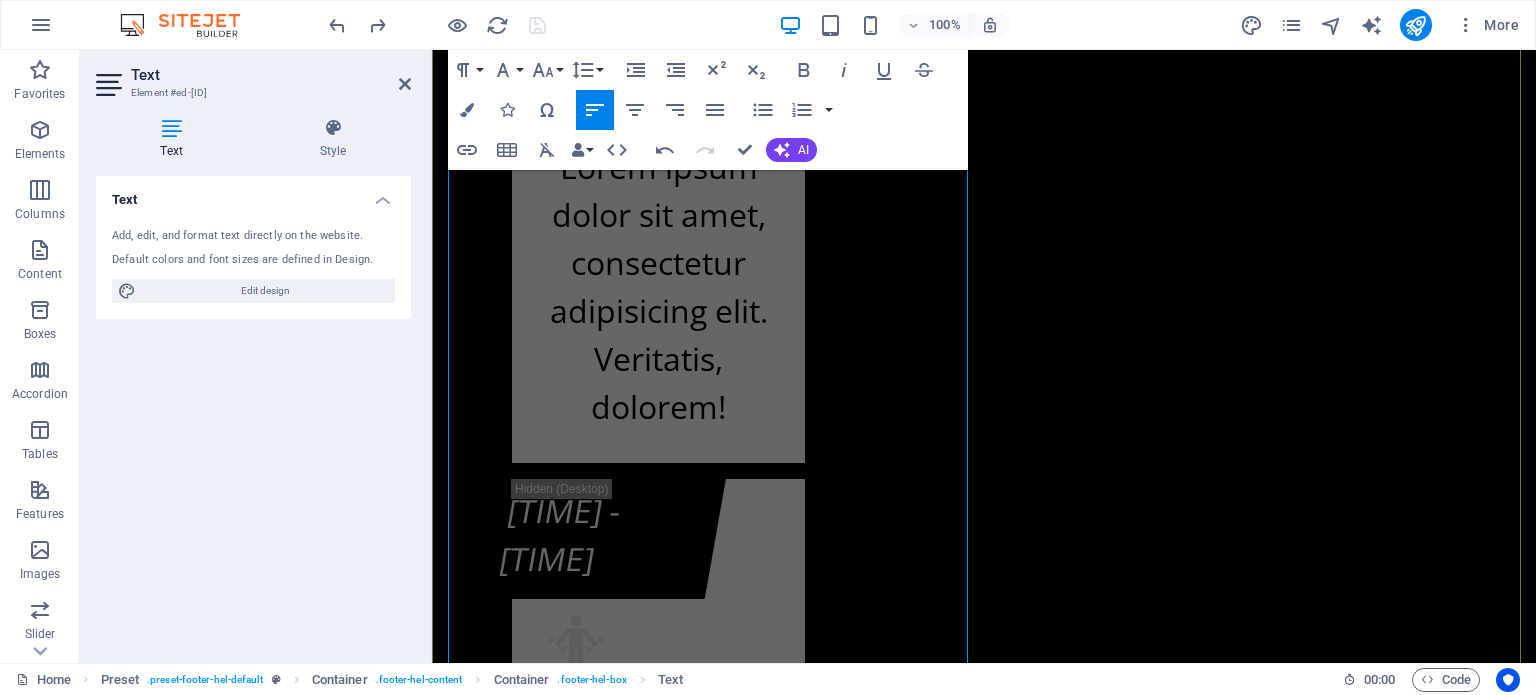 click on "kk[PHONE] lokal 2523" at bounding box center [609, 22613] 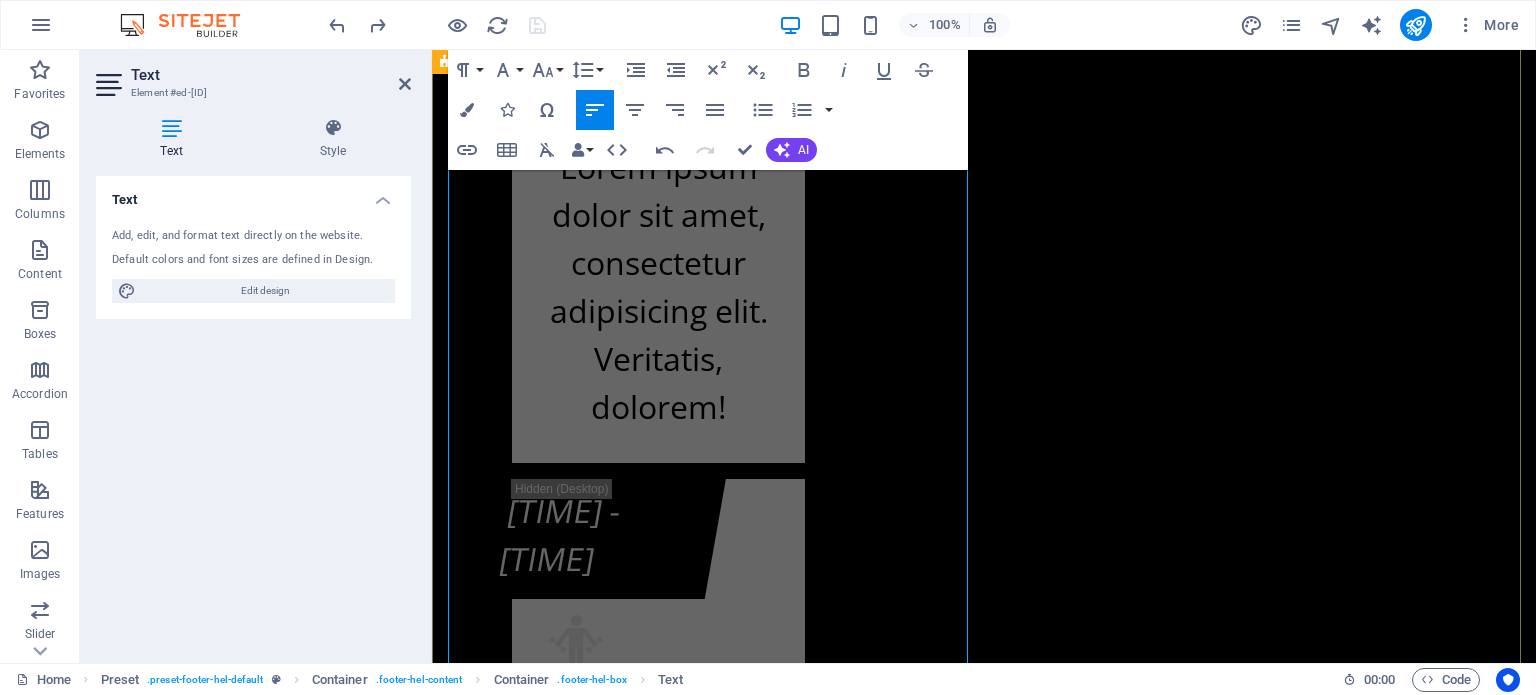 click on "Kontakt info   kf-fitnes.ba Adresa Fitness centra KF (BHRT): Bulevar Meše Selimovića 12,  71000 Sarajevo [PHONE] lokal 2523 [PHONE] Adresa Fitnes centra K.F.  (Olimp. bazen Otoka): Bulevar Meše Selimovića 83b,  71000 Sarajevo +387 [PHONE] Radno vrijeme Fitness centra KF (zgrada BHRT): Od ponedeljka do subote od 07:30h do 22:00h i nedeljom ćod 09:00h do 20:00h Radno vrijeme  Fitnes centra K.F. (Olimp. bazen Otoka): Od ponedeljka do subote od 07:00h do 22:30h i nedeljom od 09:00h do 20:00h info@kf-fitnes.ba Učlani se   Cjenovni plan fitnes centra
K.F. O.b. Otoka - Osnovni plan K.F. O.b. Otoka - Povlašteni plan K.F. O.b. Otoka - Aerobik plan K.F. O.b. Otoka - AQUA Aerobik plan   I have read and understand the privacy policy. Unreadable? Load new PODNESI ZAHTJEV" at bounding box center [984, 23358] 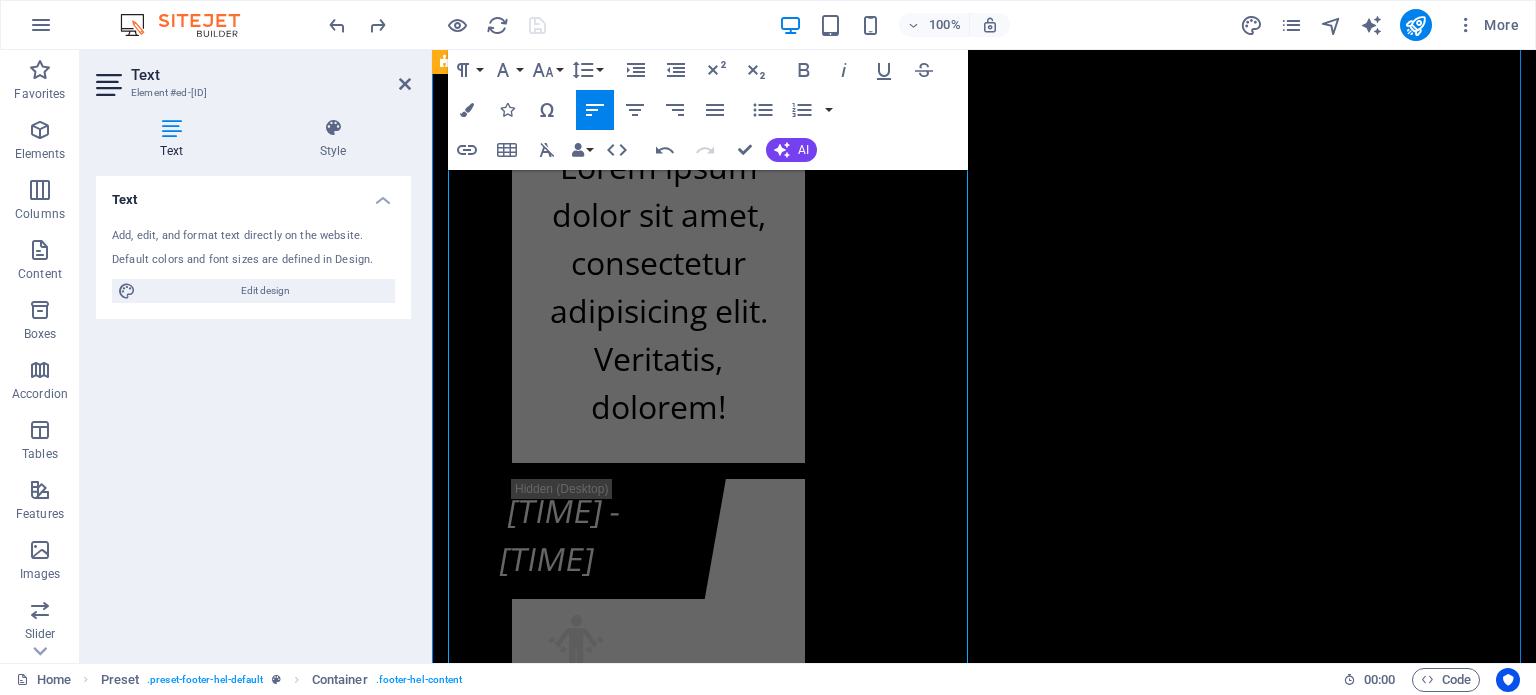 scroll, scrollTop: 24872, scrollLeft: 0, axis: vertical 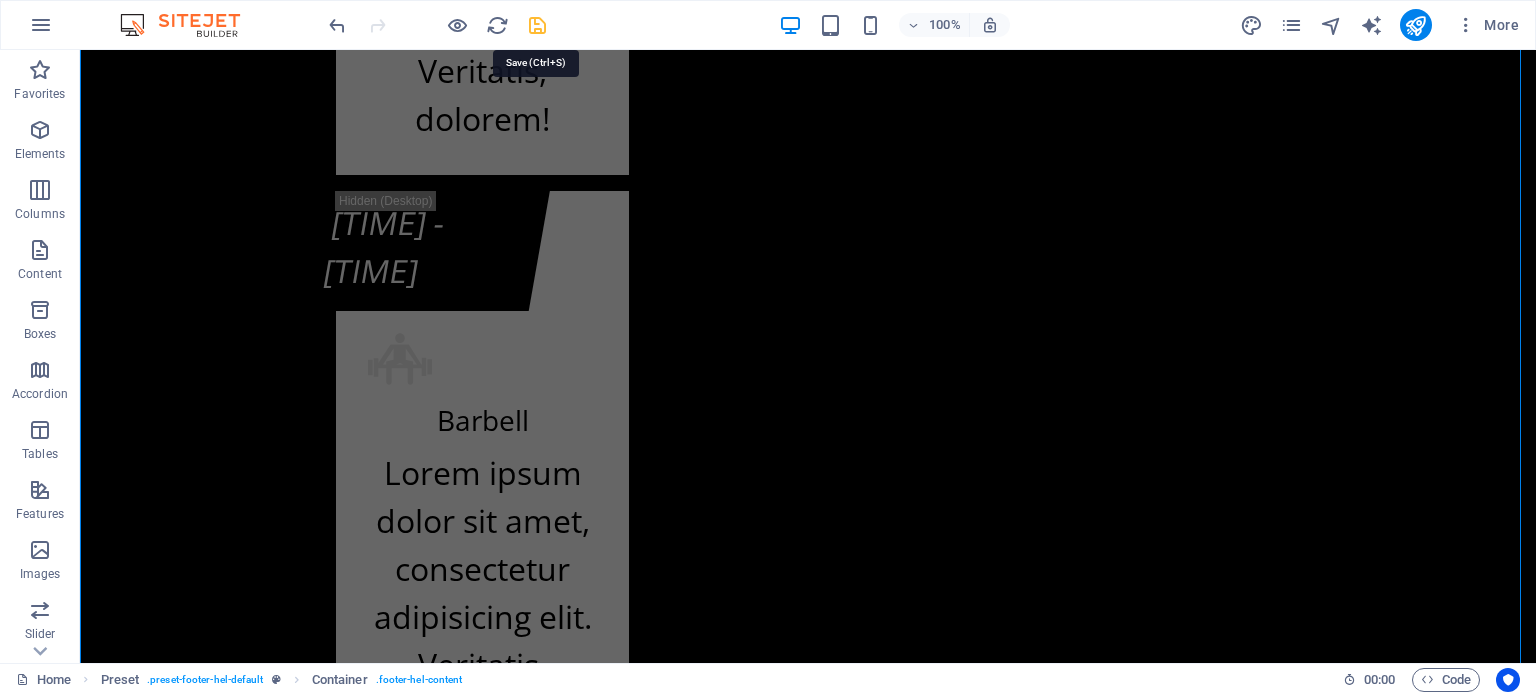 click at bounding box center (537, 25) 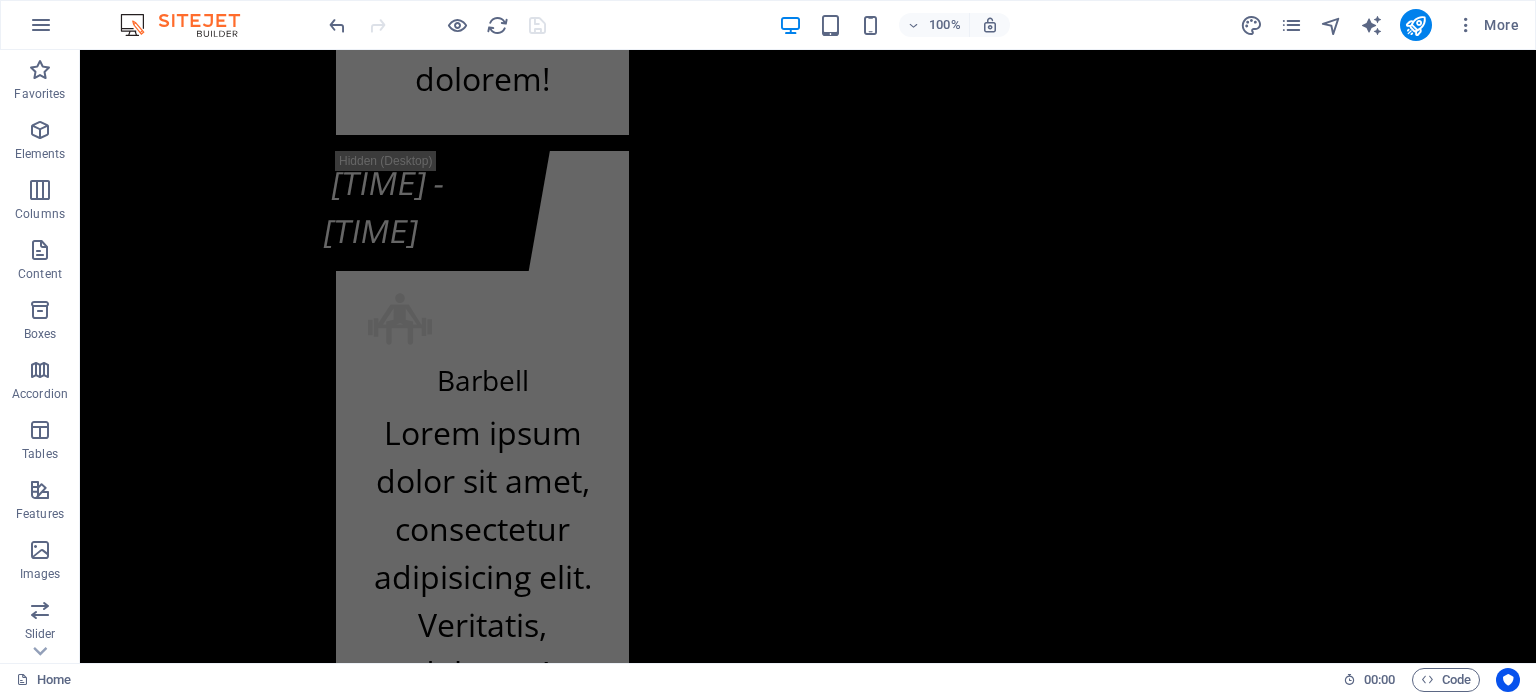 scroll, scrollTop: 25004, scrollLeft: 0, axis: vertical 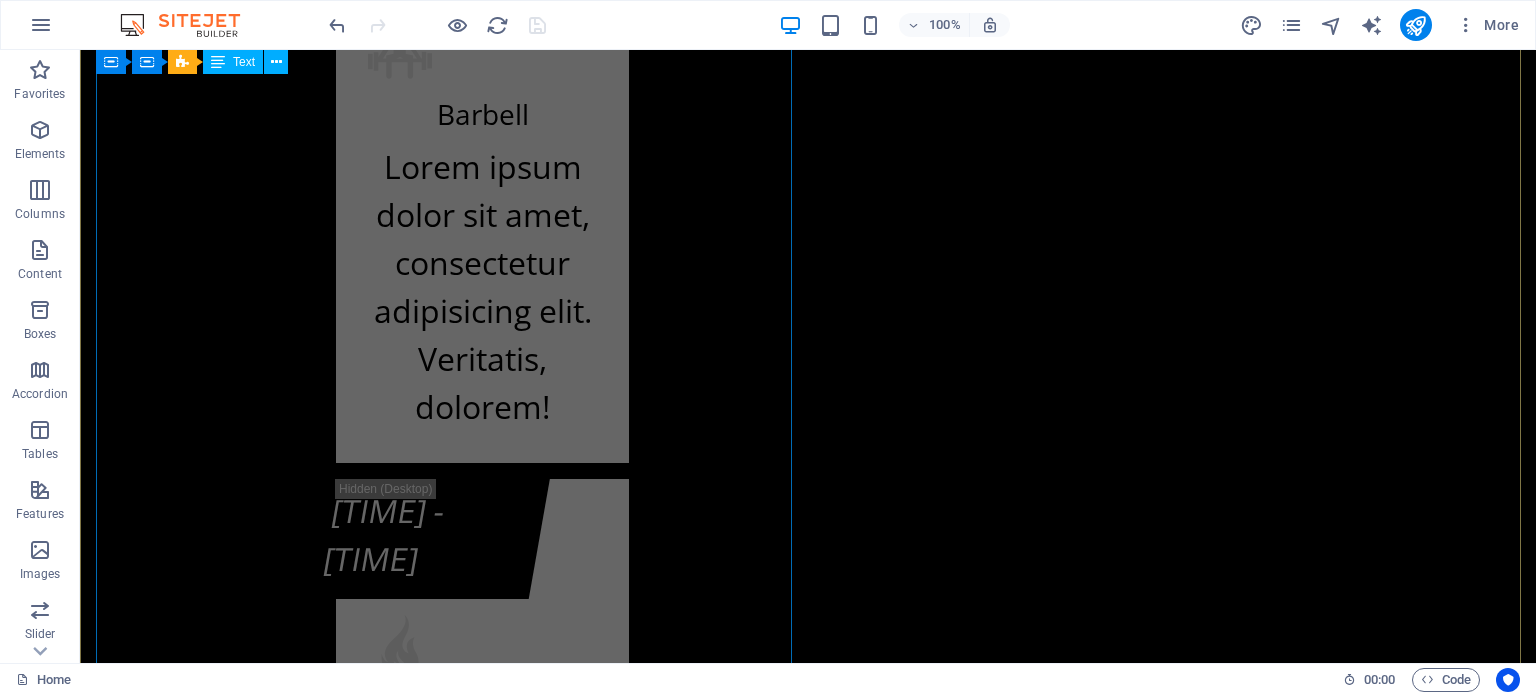 click on "kf-fitnes.ba Adresa Fitness centra KF (BHRT): [STREET_ADDRESS] [POSTAL_CODE] [CITY] 033 461 101 lokal 2523 [PHONE] Adresa Fitnes centra K.F. (Olimp. bazen Otoka): [STREET_ADDRESS] [POSTAL_CODE] [CITY] +[PHONE] Radno vrijeme Fitness centra KF (zgrada BHRT): Od ponedeljka do subote od 07:30h do 22:00h i nedeljom ćod 09:00h do 20:00h Radno vrijeme  Fitnes centra K.F. (Olimp. bazen Otoka): Od ponedeljka do subote od 07:00h do 22:30h i nedeljom od 09:00h do 20:00h info@kf-fitnes.ba" at bounding box center (808, 23671) 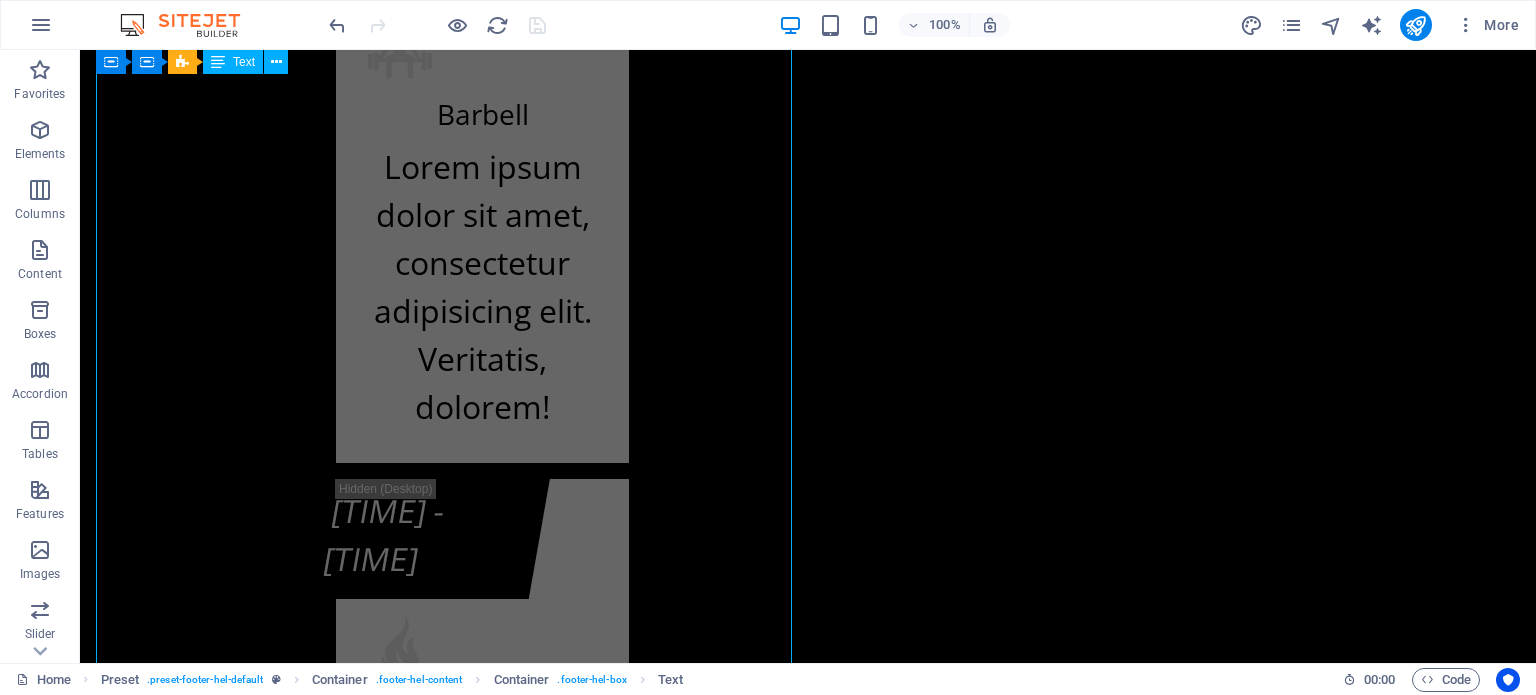 click on "kf-fitnes.ba Adresa Fitness centra KF (BHRT): [STREET_ADDRESS] [POSTAL_CODE] [CITY] 033 461 101 lokal 2523 [PHONE] Adresa Fitnes centra K.F. (Olimp. bazen Otoka): [STREET_ADDRESS] [POSTAL_CODE] [CITY] +[PHONE] Radno vrijeme Fitness centra KF (zgrada BHRT): Od ponedeljka do subote od 07:30h do 22:00h i nedeljom ćod 09:00h do 20:00h Radno vrijeme  Fitnes centra K.F. (Olimp. bazen Otoka): Od ponedeljka do subote od 07:00h do 22:30h i nedeljom od 09:00h do 20:00h info@kf-fitnes.ba" at bounding box center (808, 23671) 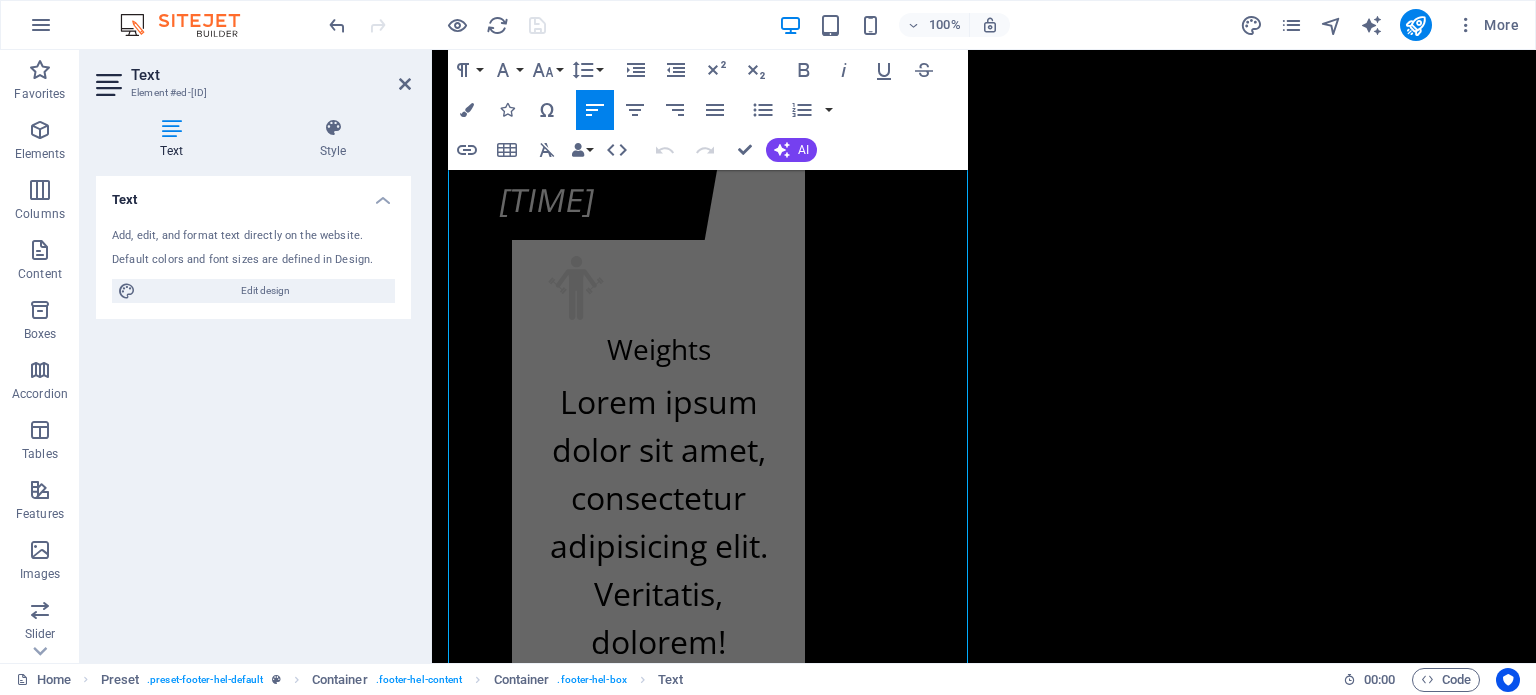 scroll, scrollTop: 25020, scrollLeft: 0, axis: vertical 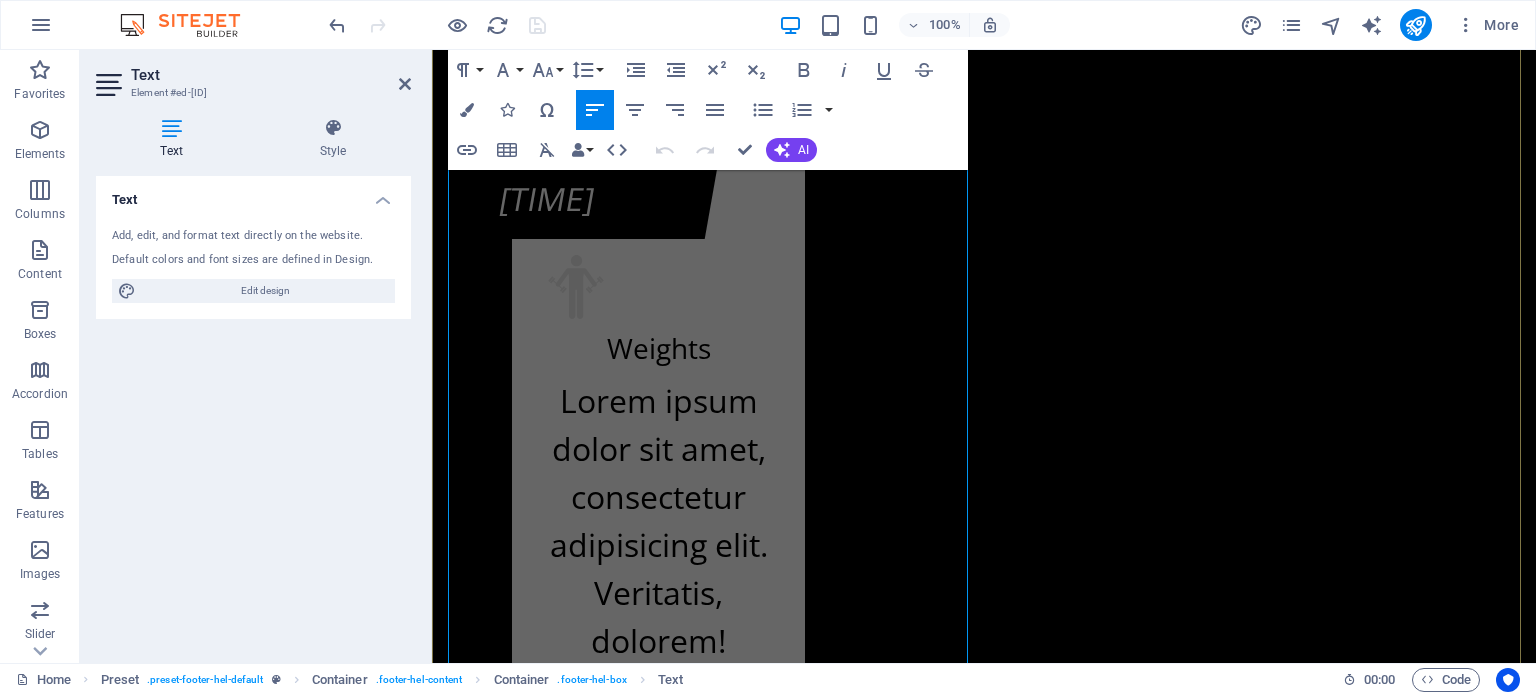 click on "+387 [PHONE]" at bounding box center [553, 22589] 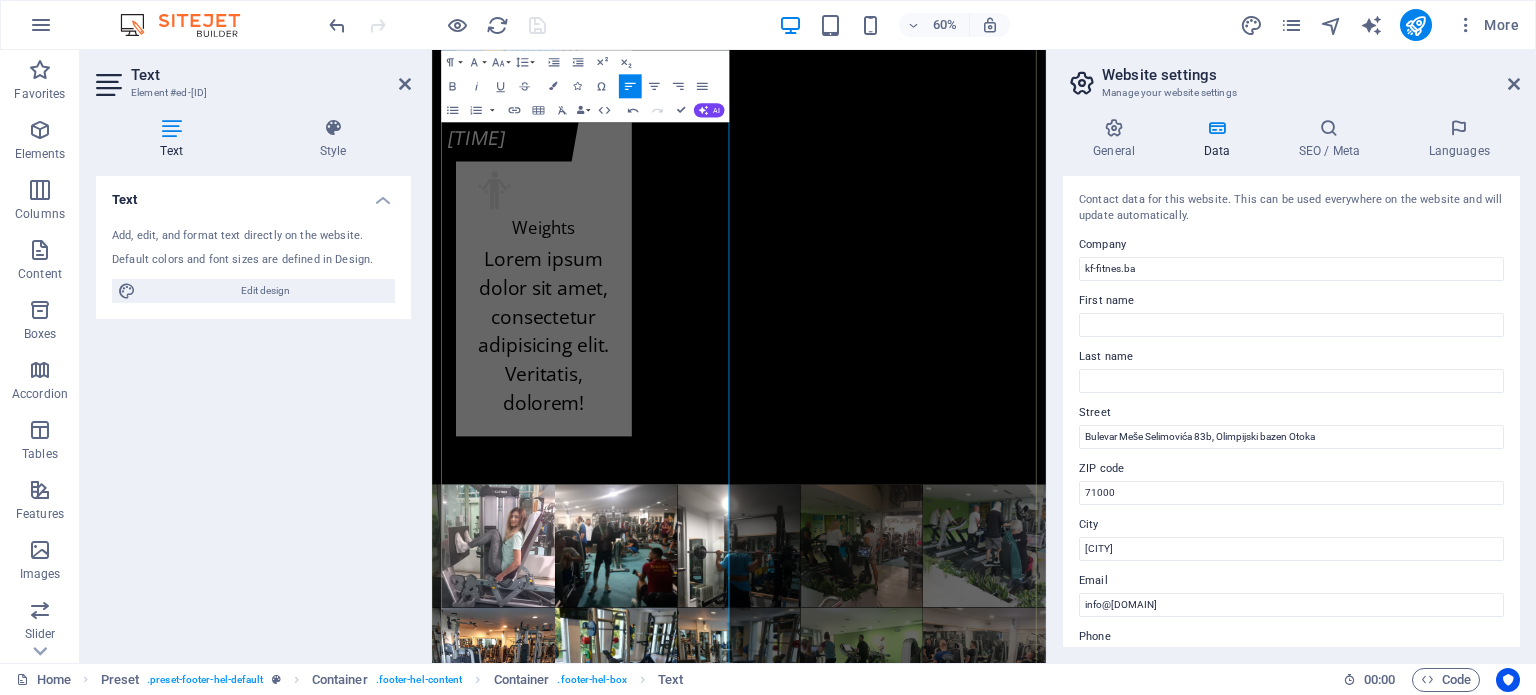 type 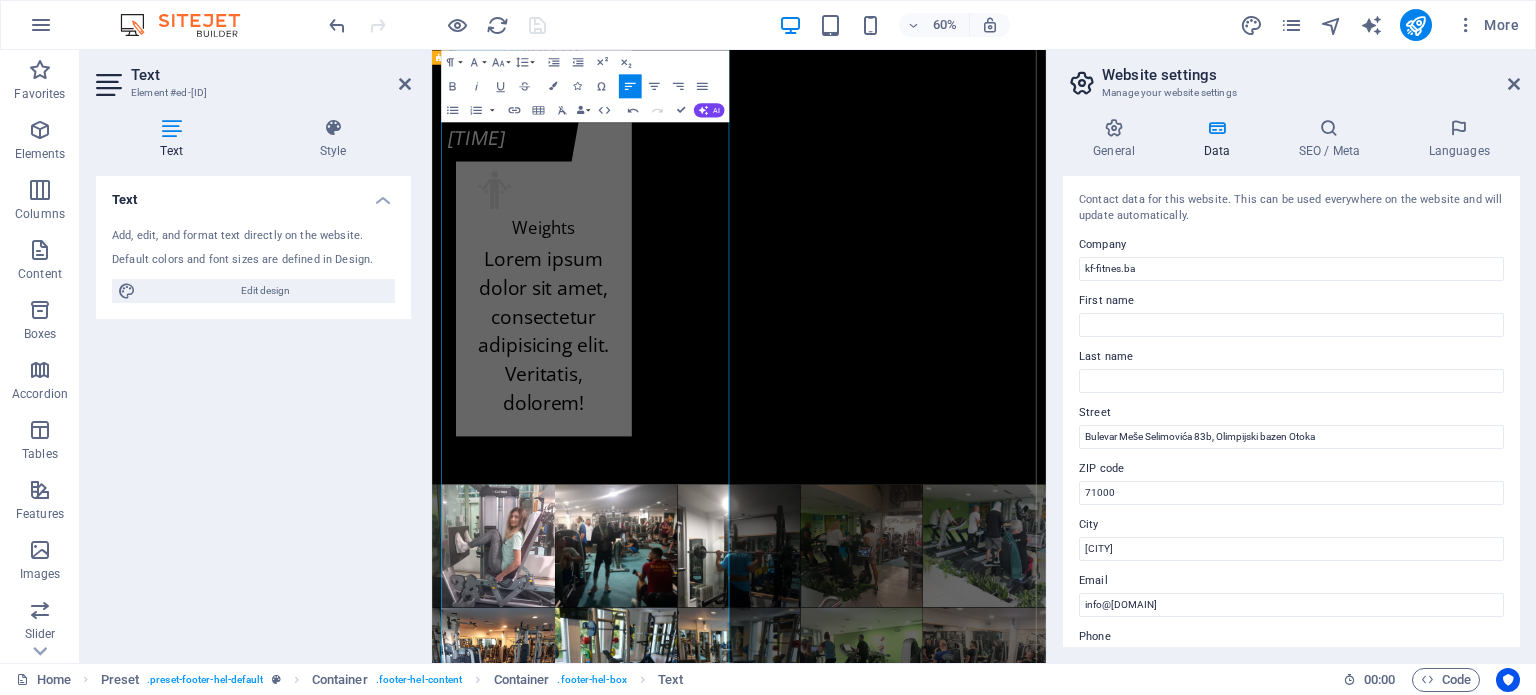 click on "Kontakt info   kf-fitnes.ba Adresa Fitness centra KF (BHRT): Bulevar Meše Selimovića 12,  71000 Sarajevo [PHONE] lokal 2523 [PHONE] Adresa Fitnes centra K.F.  (Olimp. bazen Otoka): Bulevar Meše Selimovića 83b,  71000 Sarajevo [PHONE] Radno vrijeme Fitness centra KF (zgrada BHRT): Od ponedeljka do subote od 07:30h do 22:00h i nedeljom ćod 09:00h do 20:00h Radno vrijeme  Fitnes centra K.F. (Olimp. bazen Otoka): Od ponedeljka do subote od 07:00h do 22:30h i nedeljom od 09:00h do 20:00h info@kf-fitnes.ba Učlani se   Cjenovni plan fitnes centra
K.F. O.b. Otoka - Osnovni plan K.F. O.b. Otoka - Povlašteni plan K.F. O.b. Otoka - Aerobik plan K.F. O.b. Otoka - AQUA Aerobik plan   I have read and understand the privacy policy. Unreadable? Load new PODNESI ZAHTJEV" at bounding box center [943, 22946] 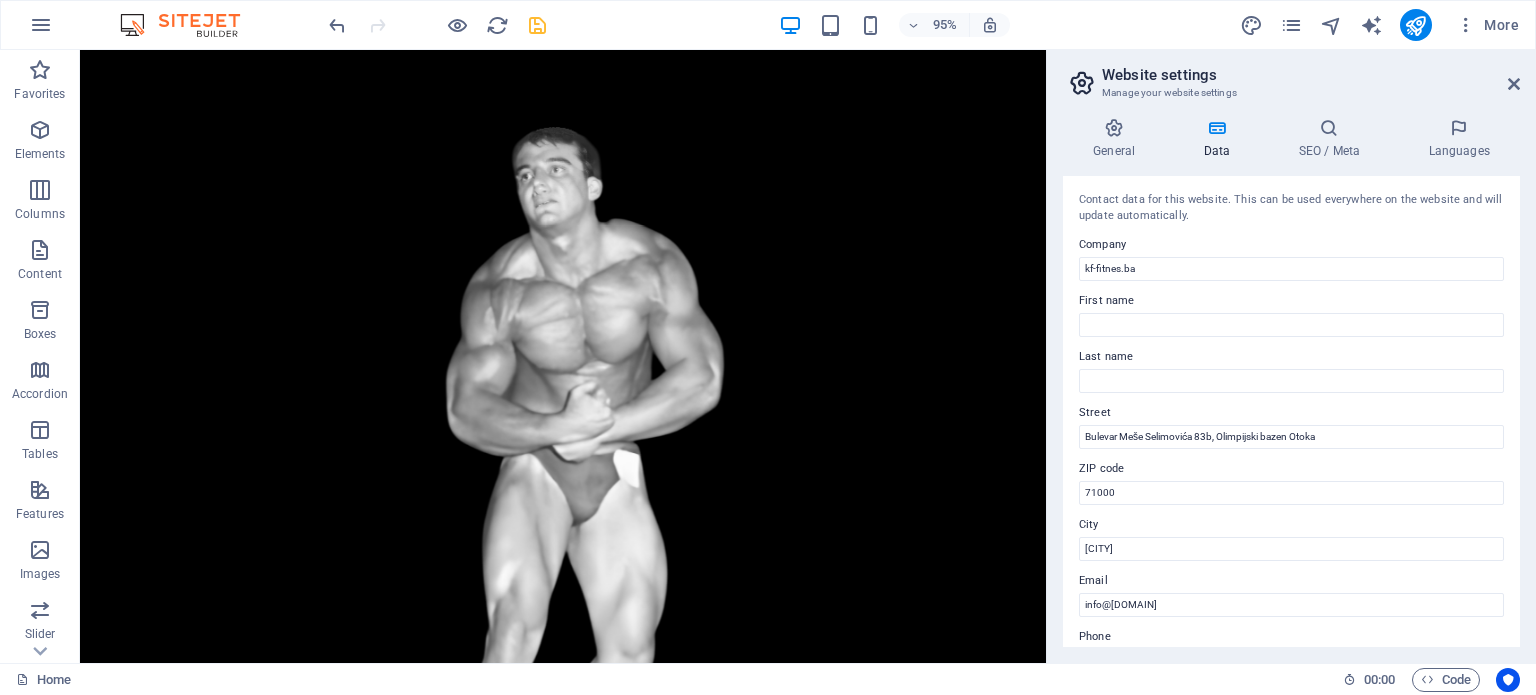 scroll, scrollTop: 0, scrollLeft: 0, axis: both 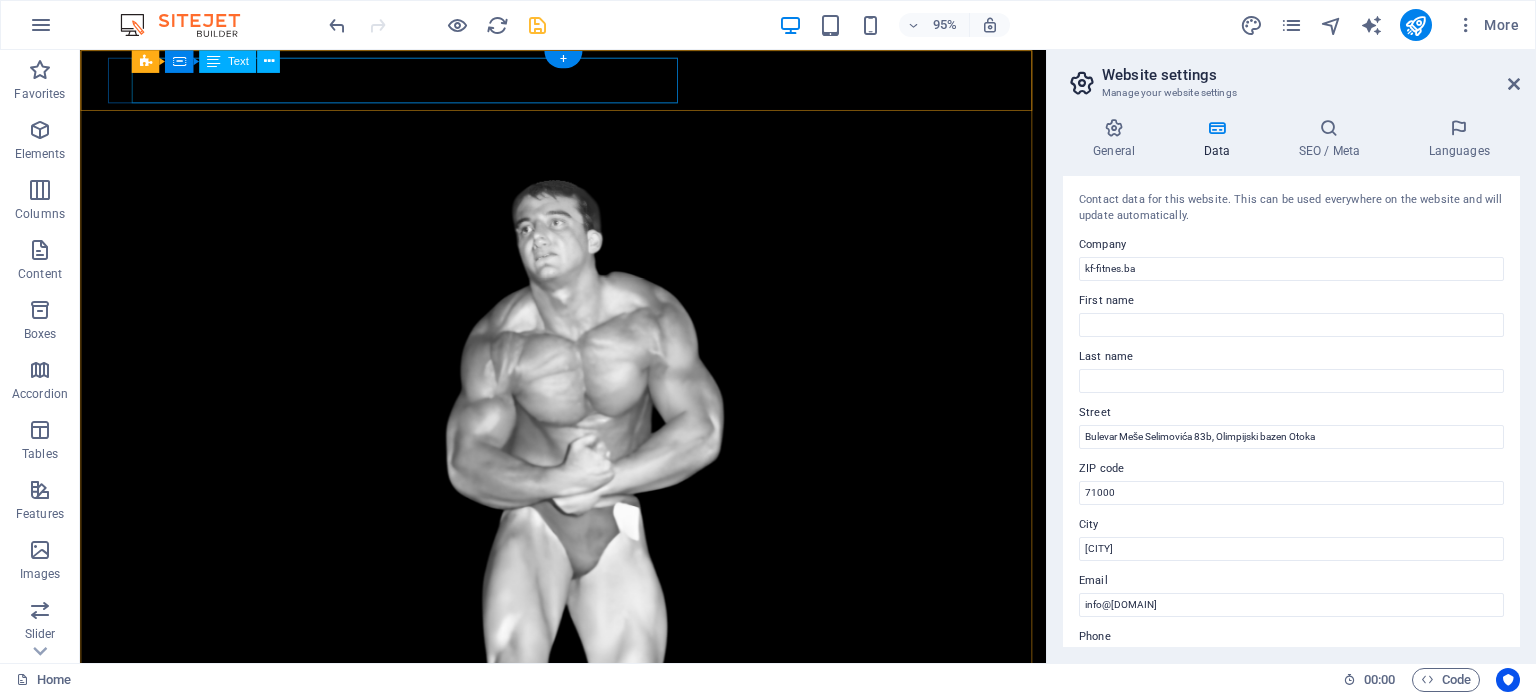 click on "Fitnes centar K.F. Olimp. bazen Otoka, [STREET_ADDRESS] [CITY] Fitnes centar K.F. BHRT, [STREET_ADDRESS] [CITY]" at bounding box center (581, 1061) 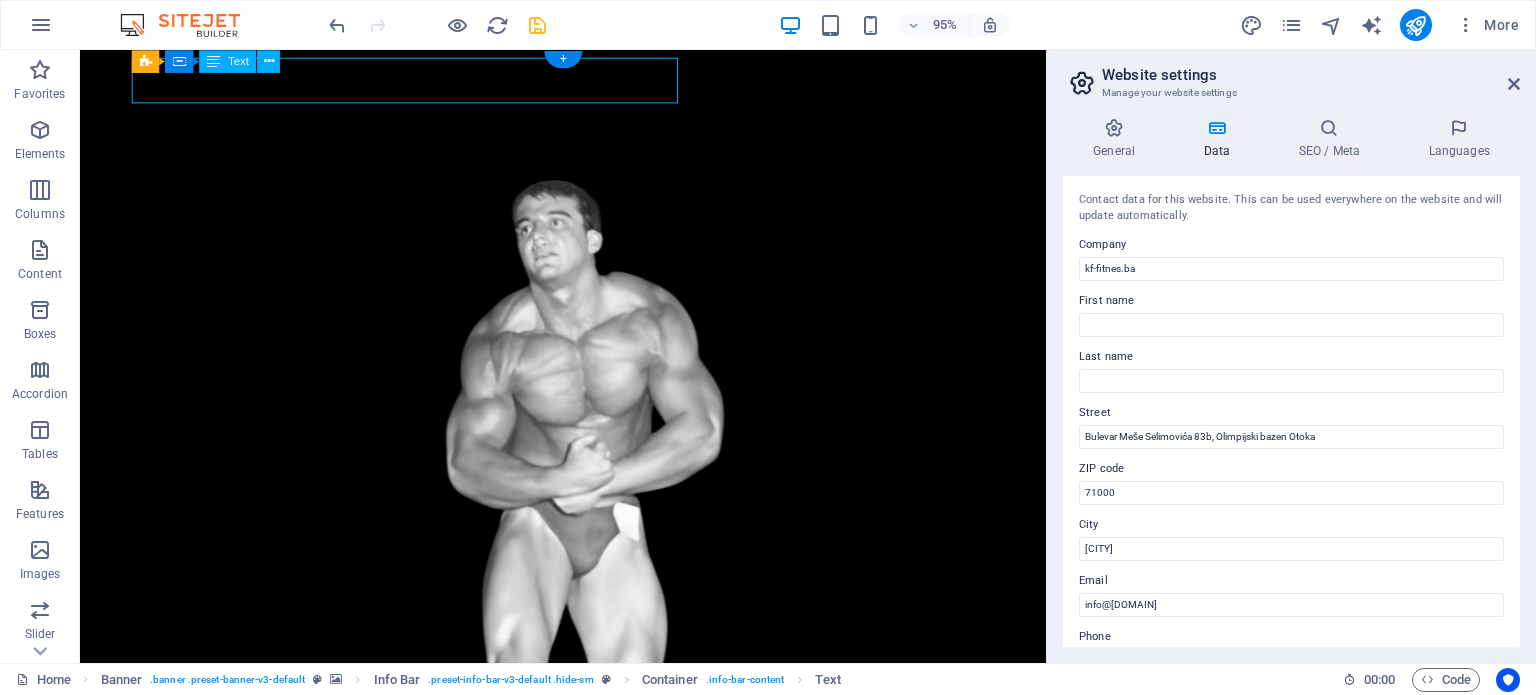 click on "Fitnes centar K.F. Olimp. bazen Otoka, [STREET_ADDRESS] [CITY] Fitnes centar K.F. BHRT, [STREET_ADDRESS] [CITY]" at bounding box center (581, 1061) 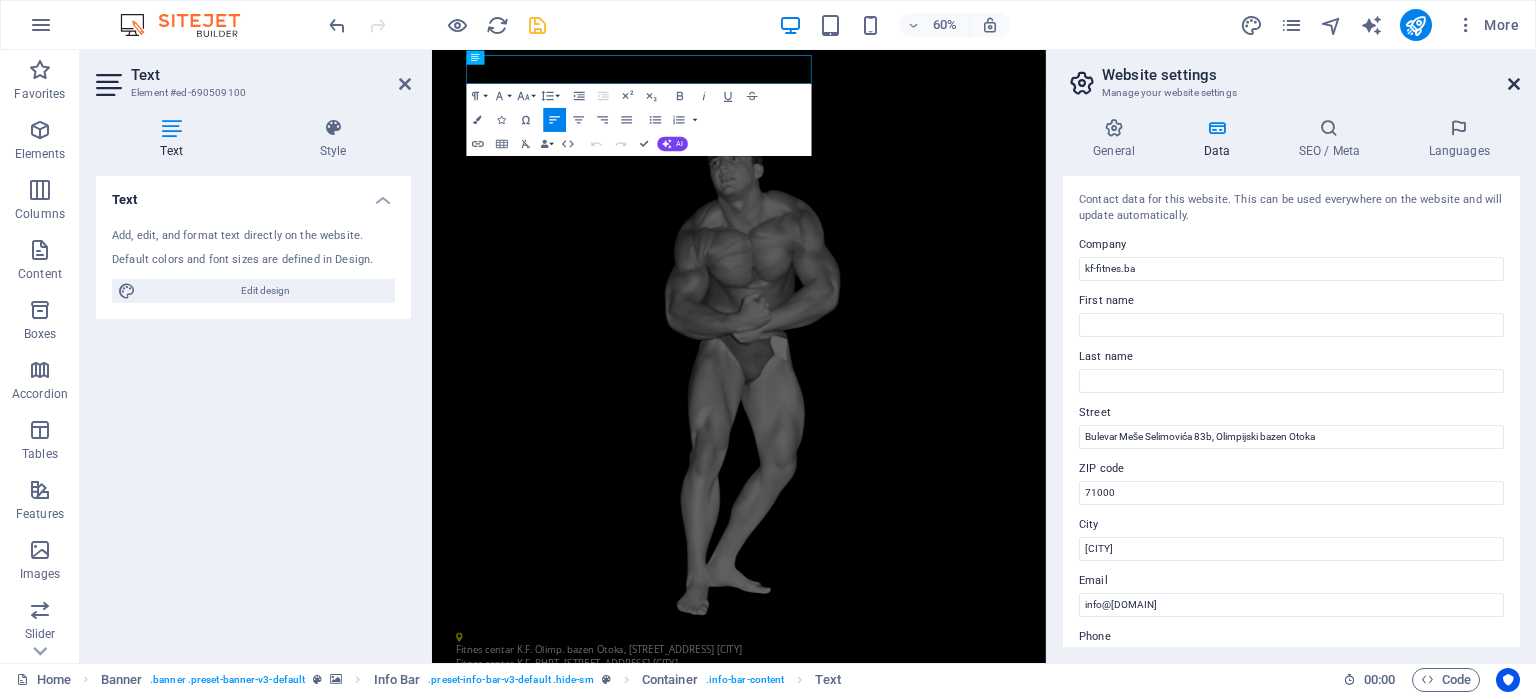 click at bounding box center [1514, 84] 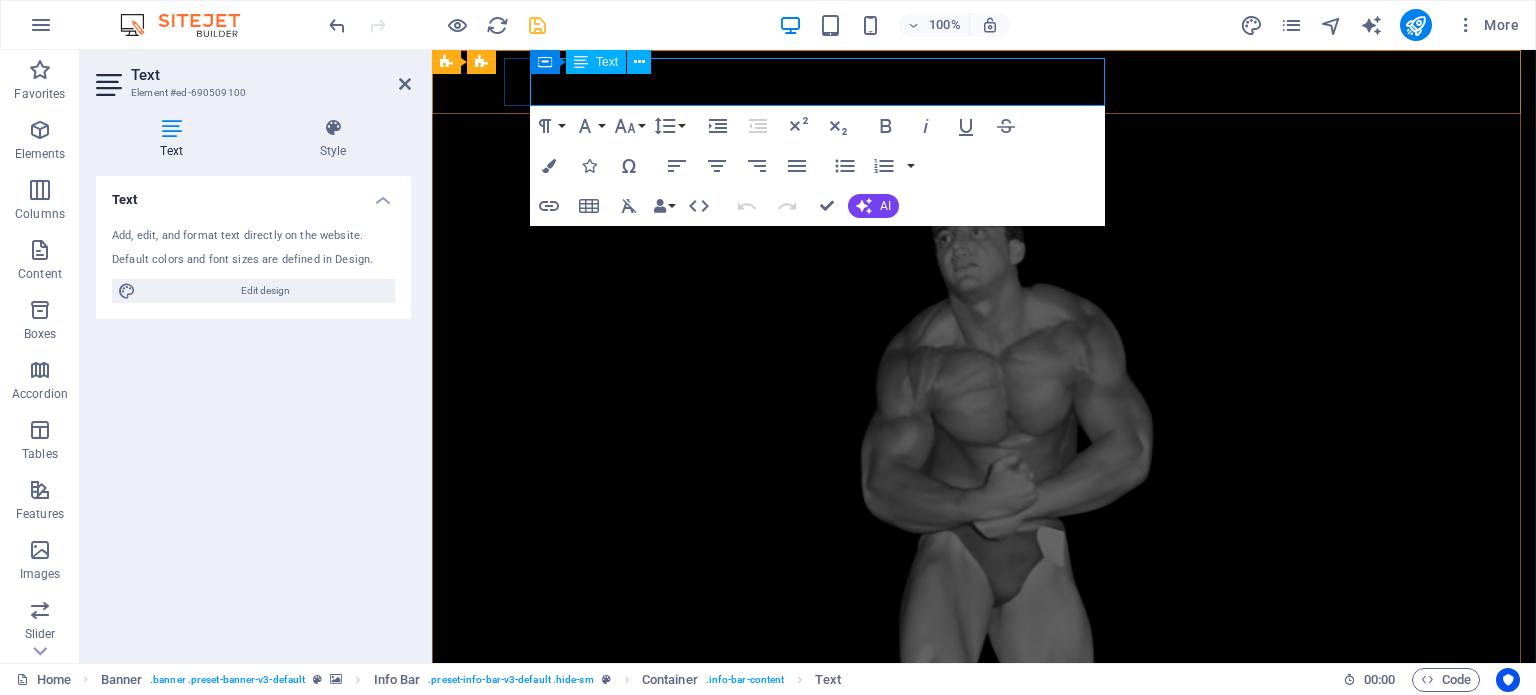 click on "Fitnes centar K.F. BHRT, [STREET_ADDRESS] [CITY]" at bounding box center (976, 1073) 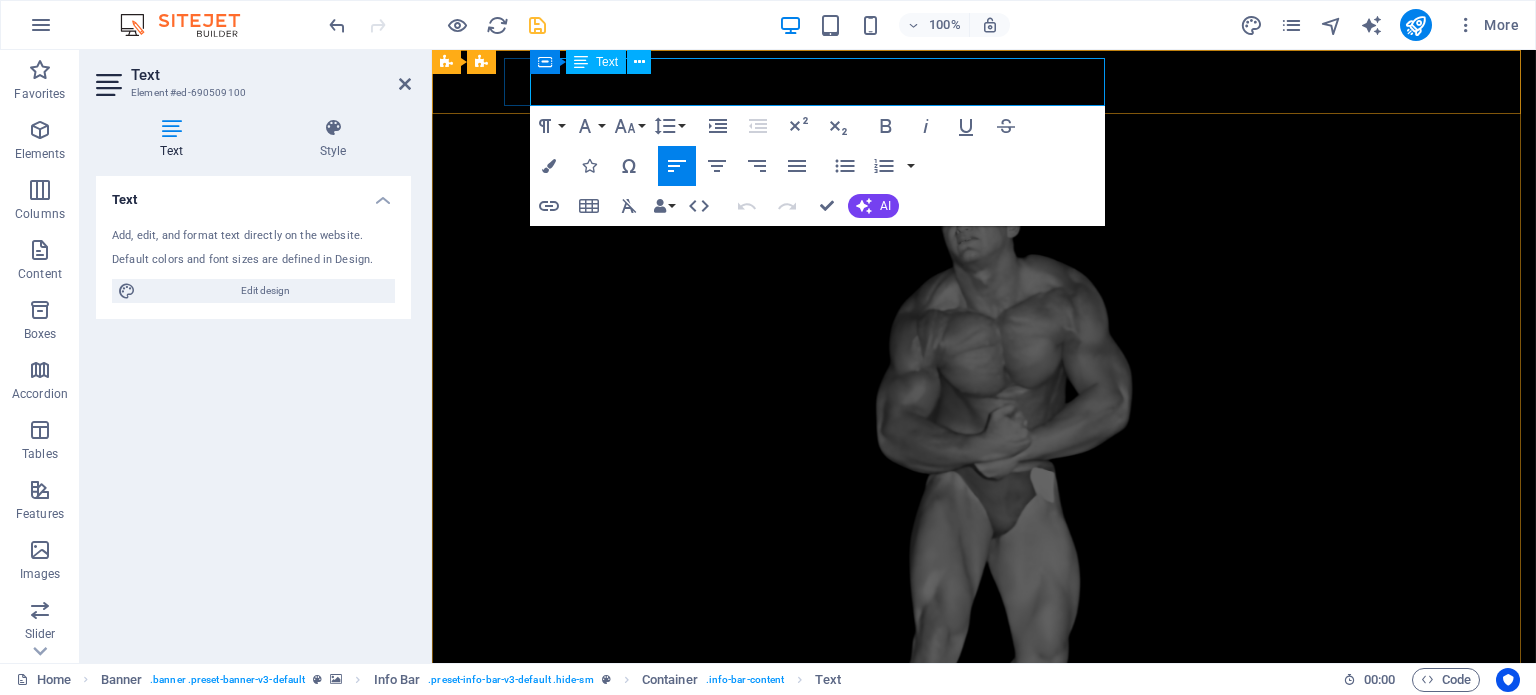 type 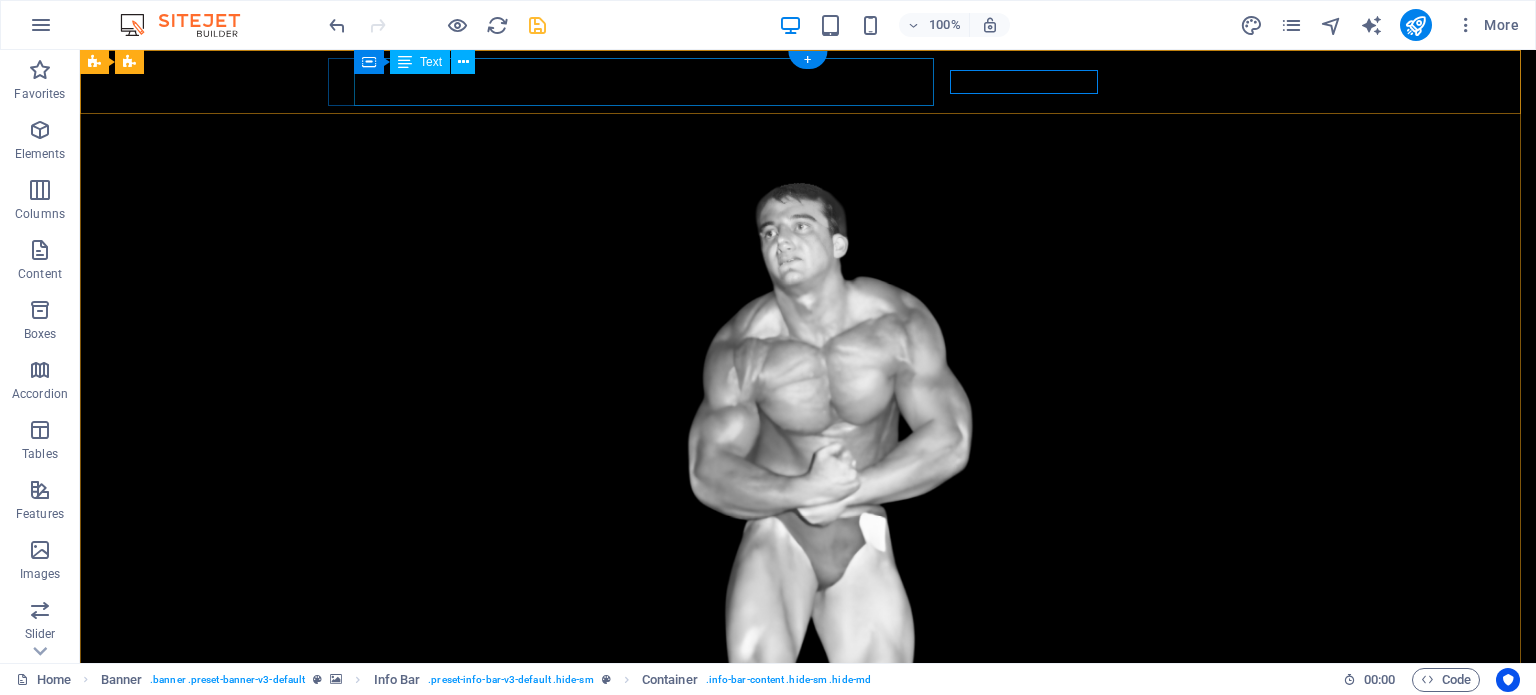 click on "Fitnes centar K.F. Olimp. bazen Otoka, [STREET_ADDRESS] [CITY] Fitnes centar K.F. BHRT, [STREET_ADDRESS] [CITY]" at bounding box center [800, 942] 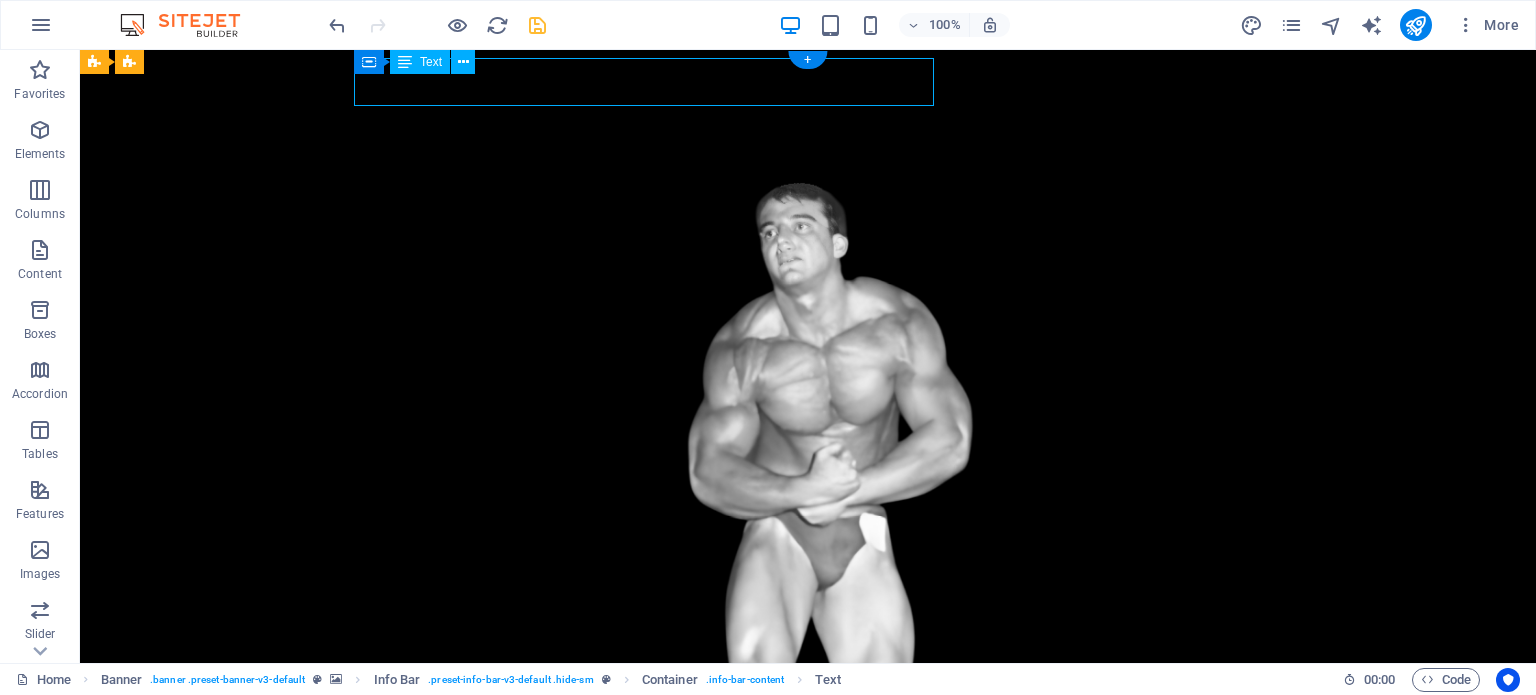 click on "Fitnes centar K.F. Olimp. bazen Otoka, [STREET_ADDRESS] [CITY] Fitnes centar K.F. BHRT, [STREET_ADDRESS] [CITY]" at bounding box center (800, 942) 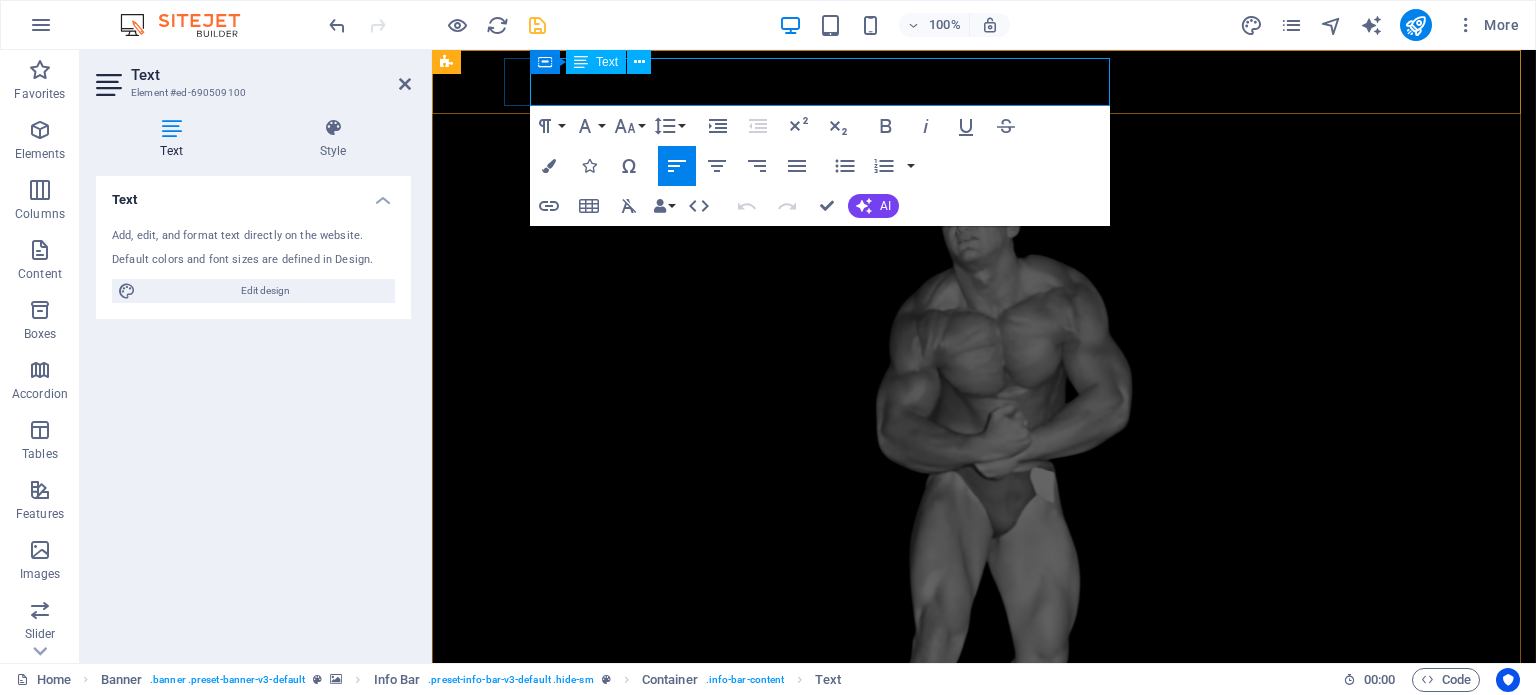 click on "Fitnes centar K.F. (Olimp. bazen Otoka, Bulevar Meše Selimovića 83b, Sarajevo" at bounding box center [976, 930] 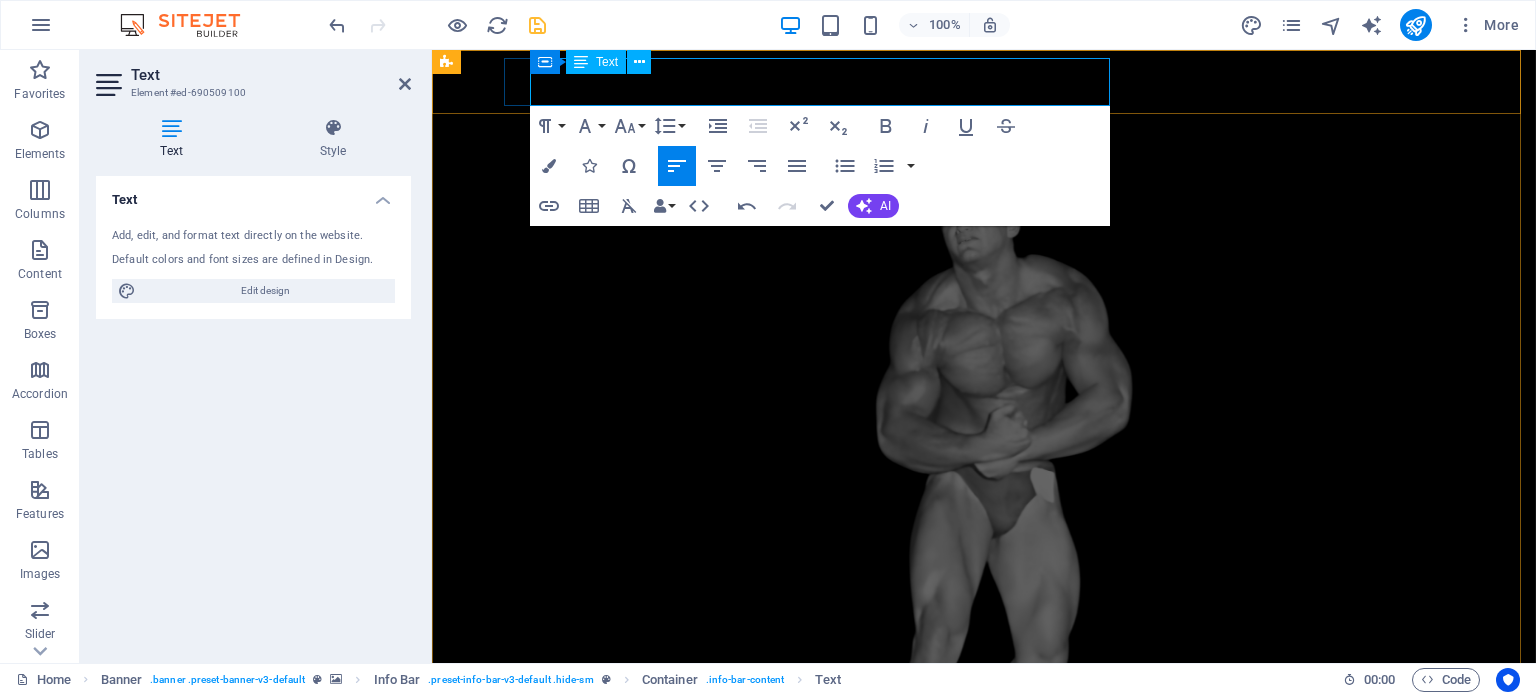 click on "Fitnes centar K.F. BHRT, [STREET_ADDRESS] [CITY]" at bounding box center [976, 954] 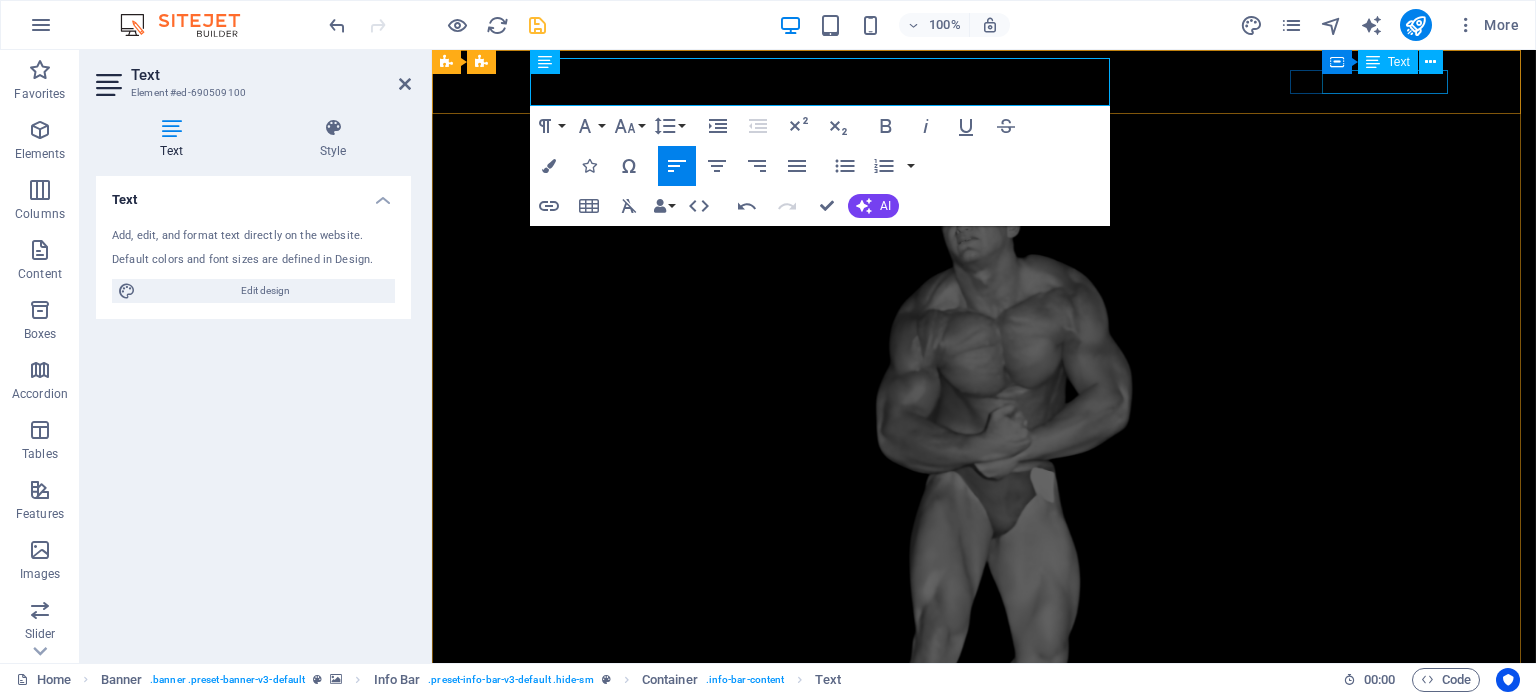 click on "info@[DOMAIN]" at bounding box center [987, 1029] 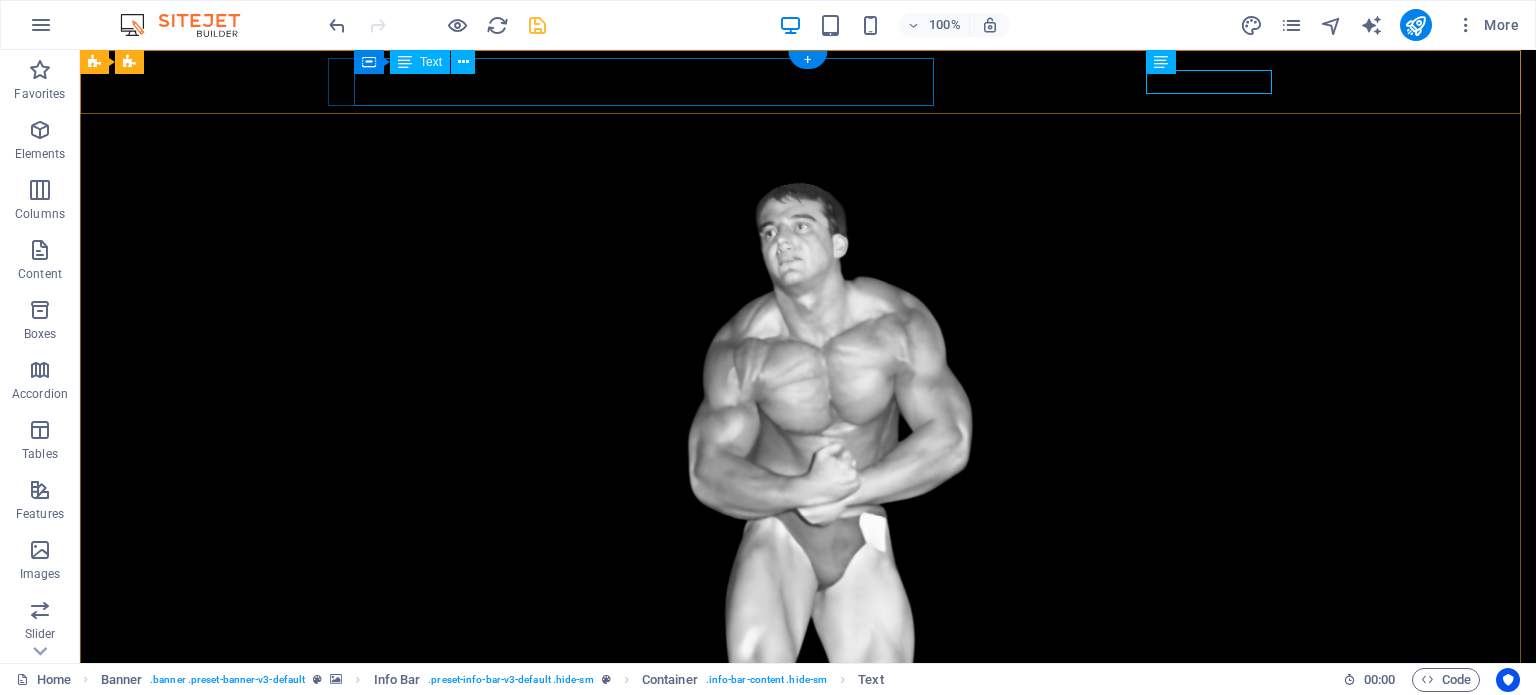 click on "Fitnes centar K.F. (Olimp.bazen Otoka), Bulevar Meše Selimovića 83b, Sarajevo Fitnes centar K.F. BHRT, Bulevar Meše Selimovića 12, Sarajevo" at bounding box center (800, 942) 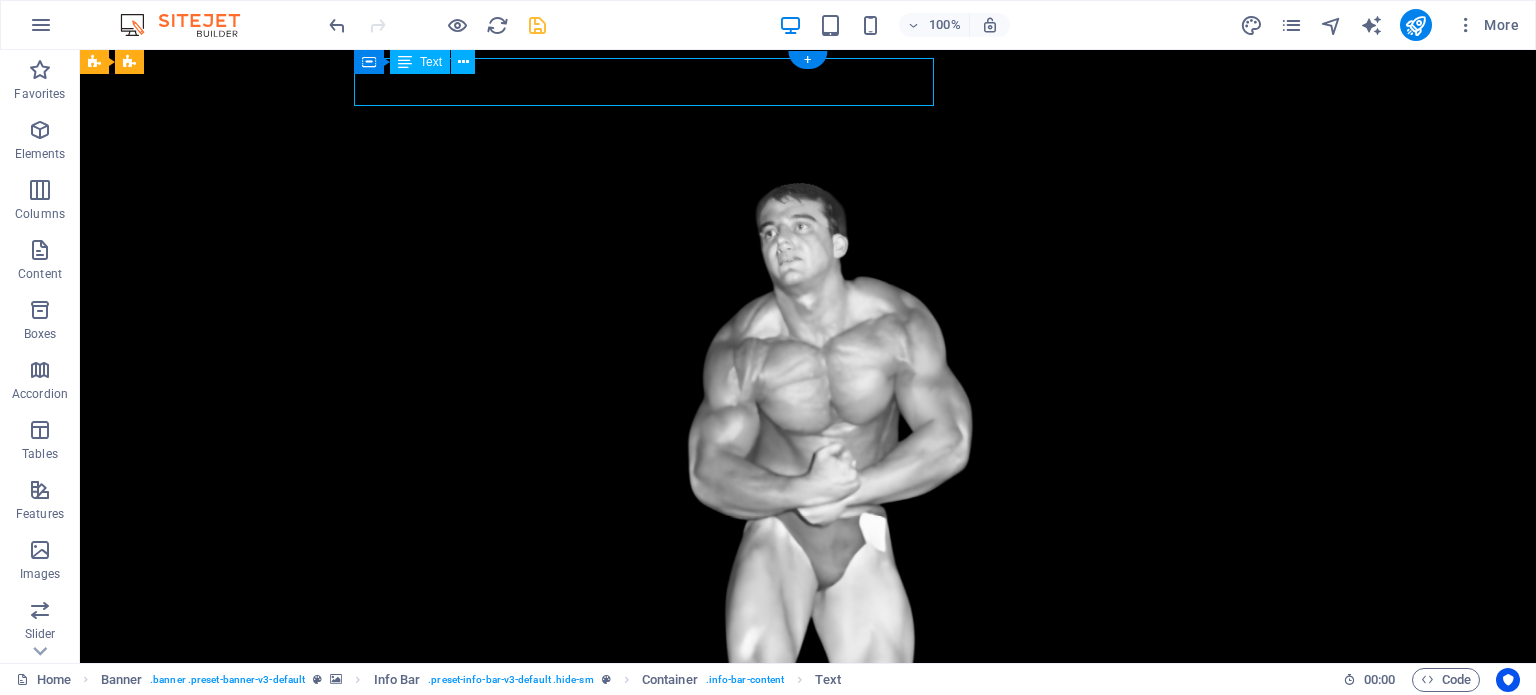 click on "Fitnes centar K.F. (Olimp.bazen Otoka), Bulevar Meše Selimovića 83b, Sarajevo Fitnes centar K.F. BHRT, Bulevar Meše Selimovića 12, Sarajevo" at bounding box center [800, 942] 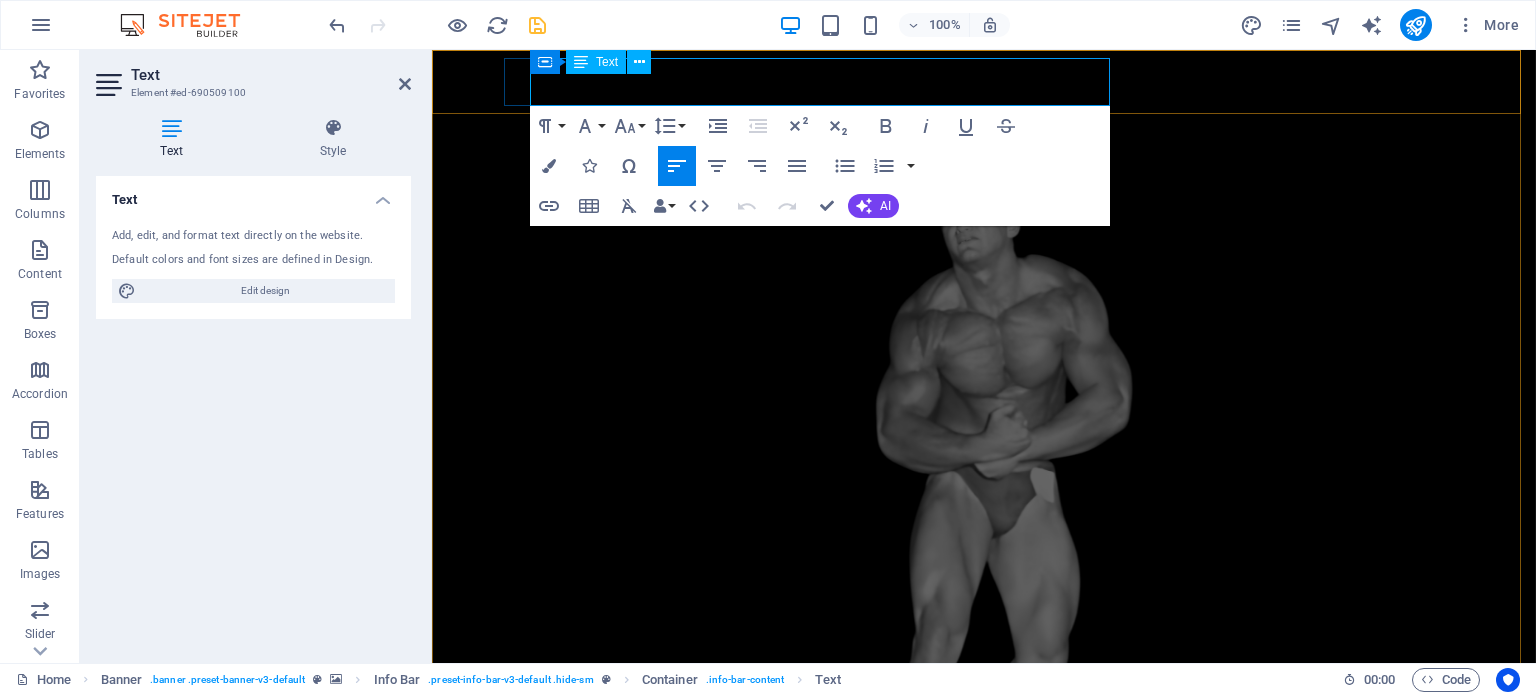 click on "Fitnes centar K.F. BHRT, [STREET_ADDRESS] [CITY]" at bounding box center [976, 954] 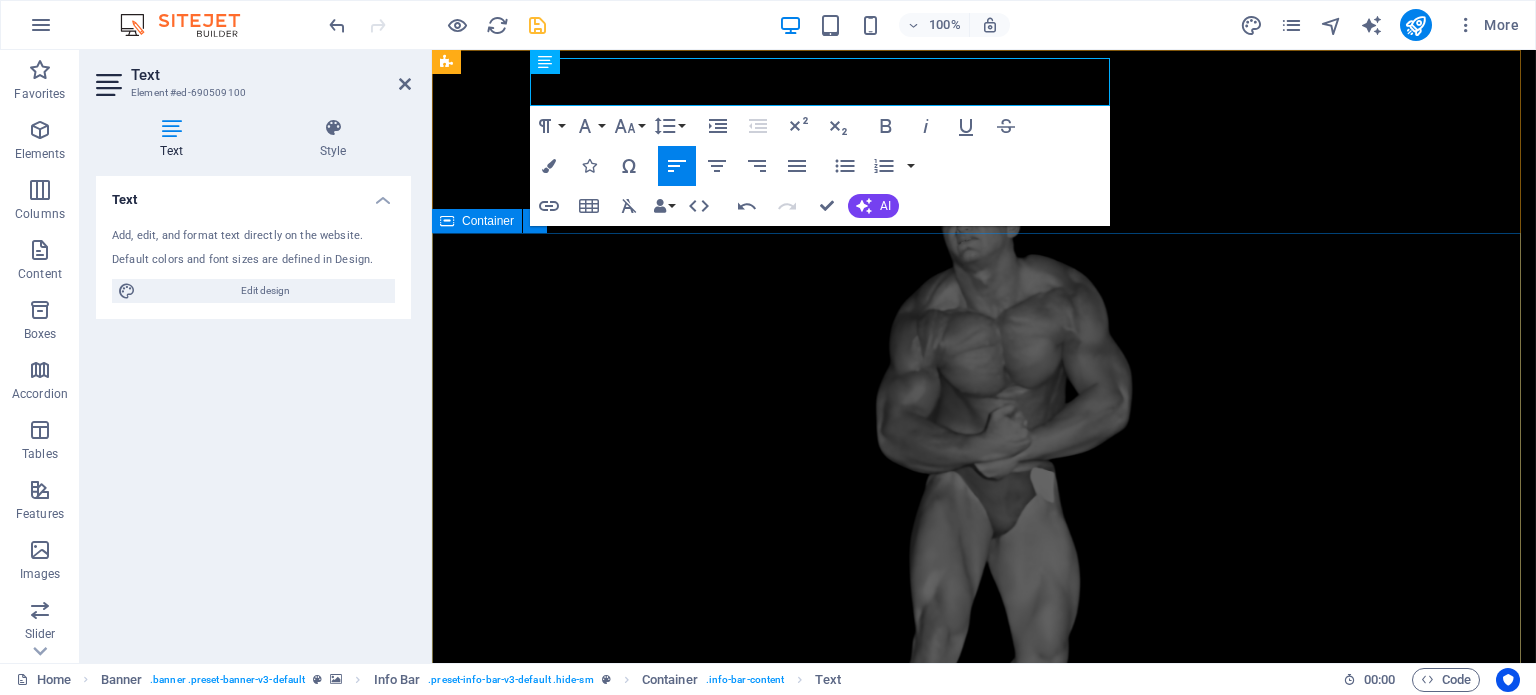click on "Sa vama zajedno od 1988. kf-fitnes.ba" at bounding box center (984, 1554) 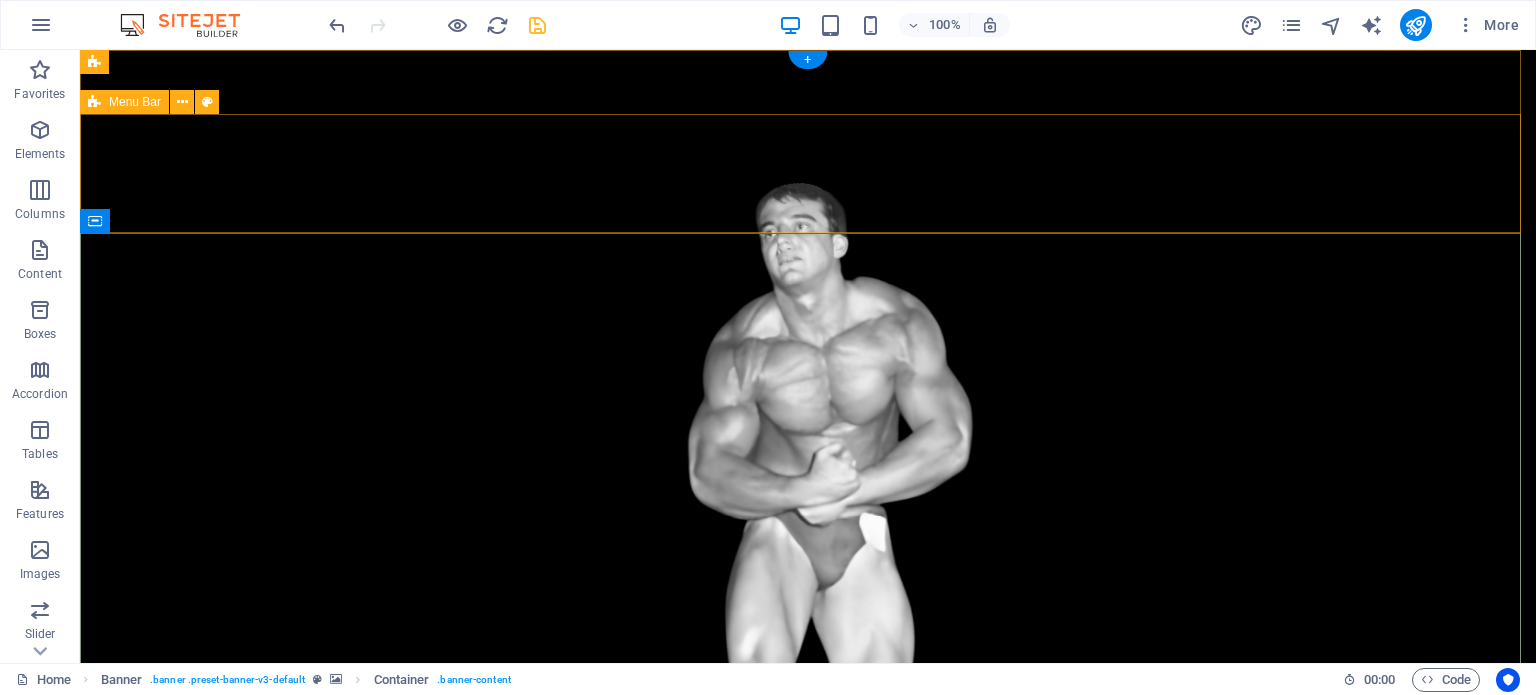 click on "Početna O nama Grupni termini Treneri Cjenovnik Kontakt" at bounding box center [808, 1136] 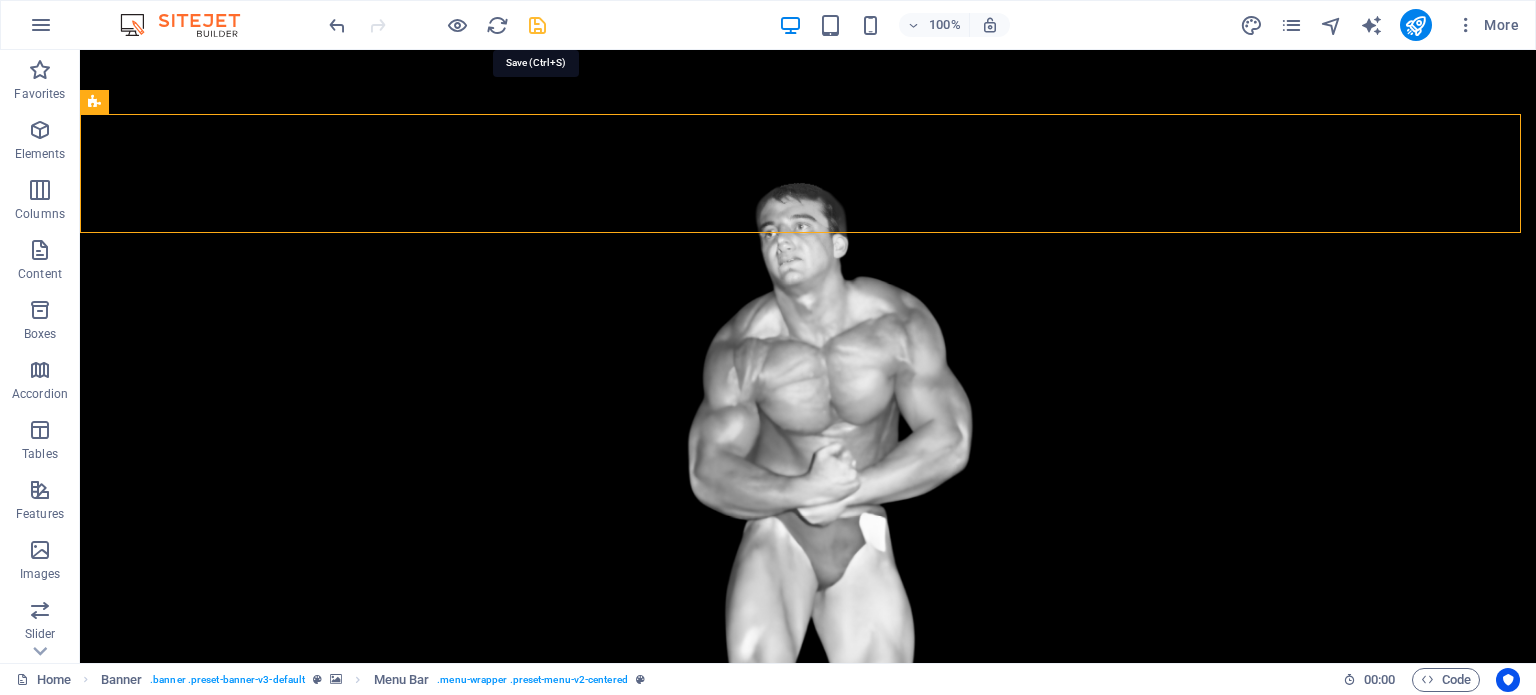 click at bounding box center (537, 25) 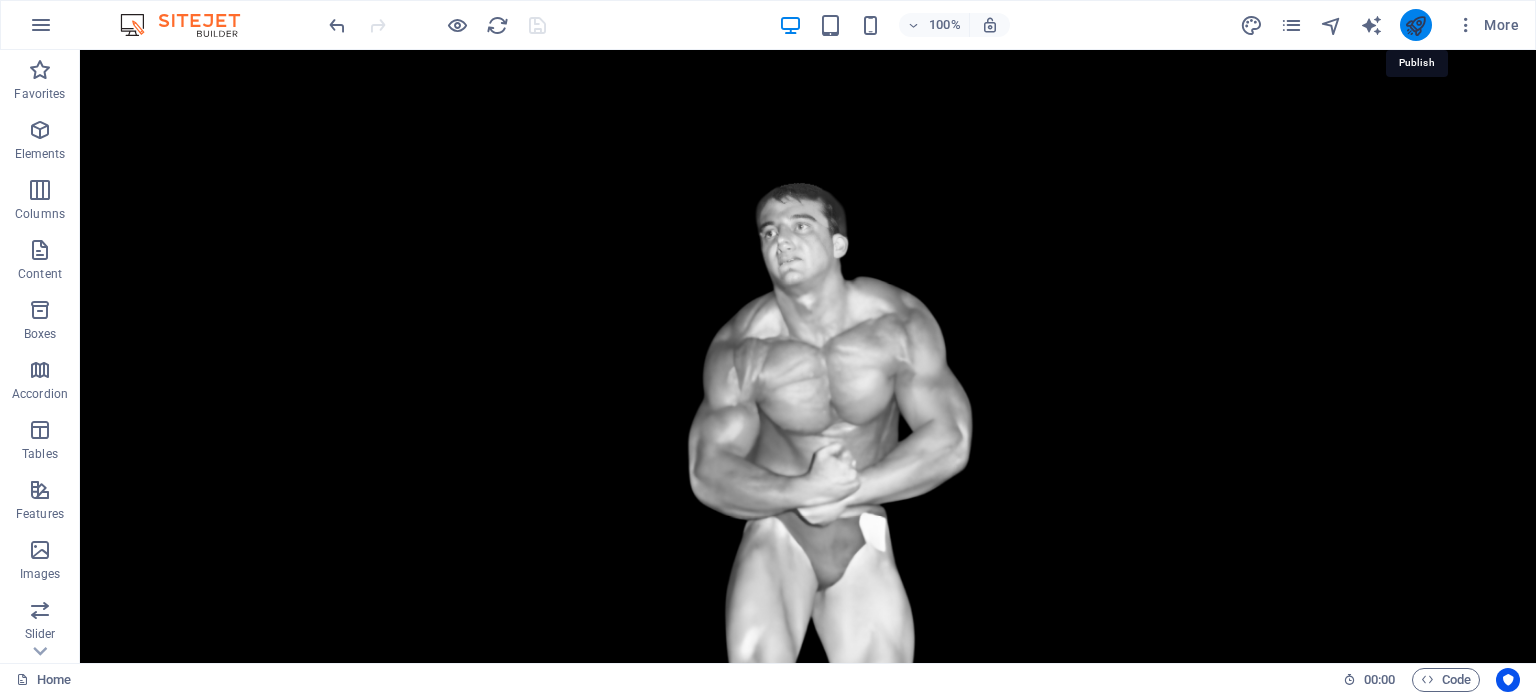 click at bounding box center (1415, 25) 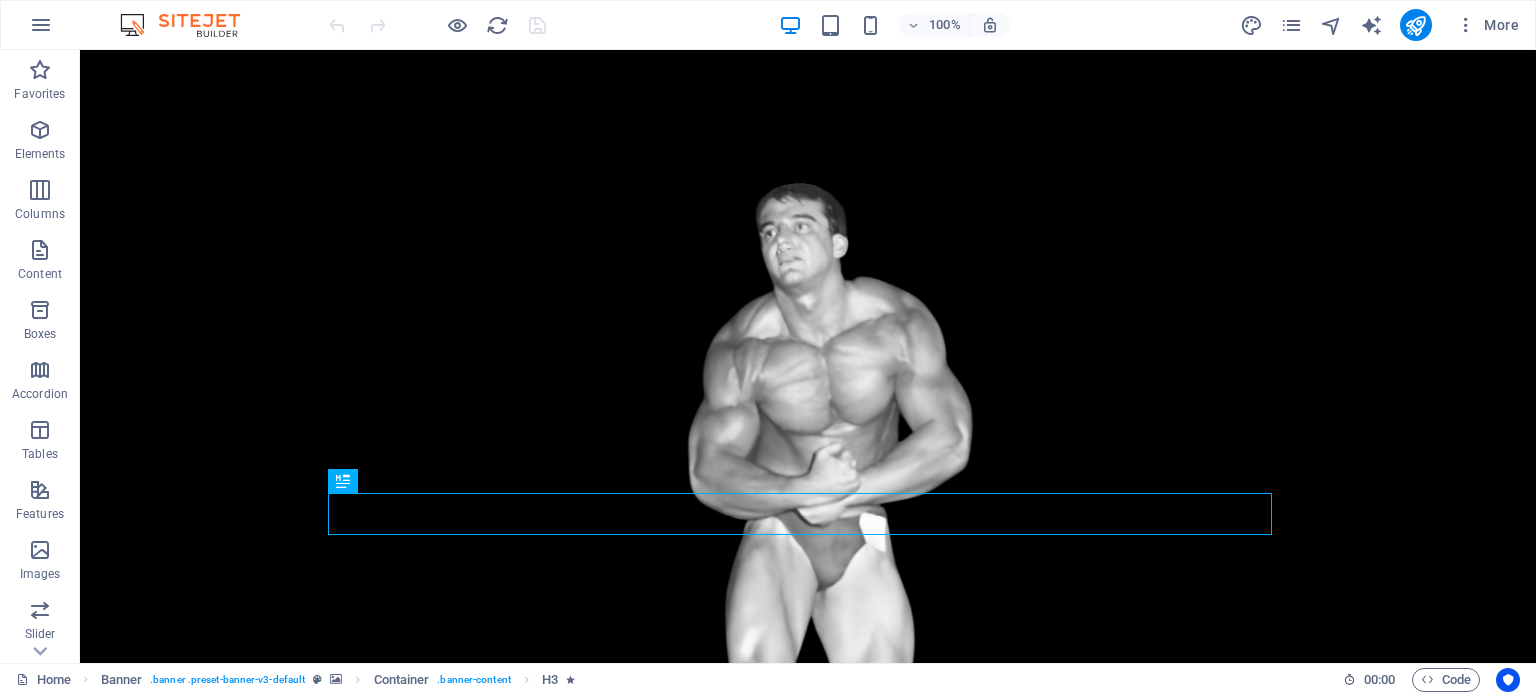 scroll, scrollTop: 0, scrollLeft: 0, axis: both 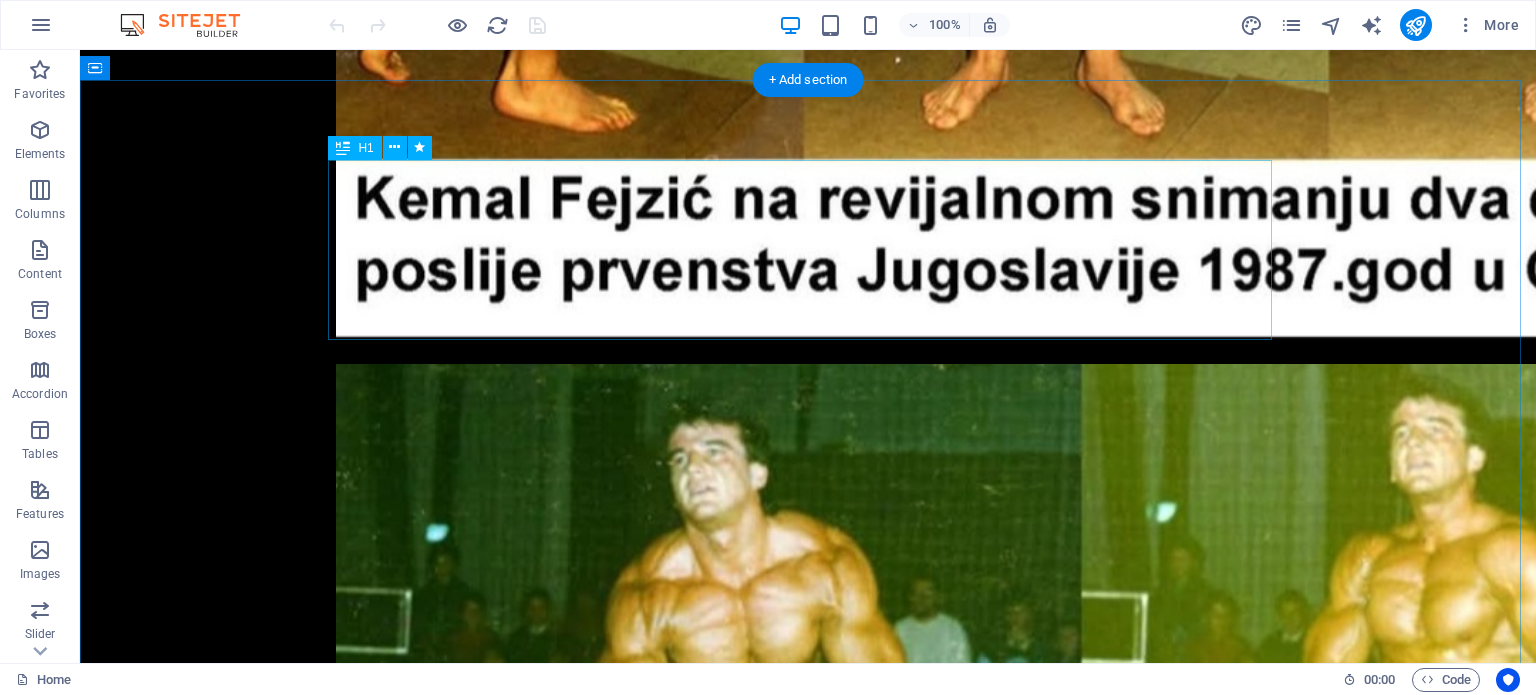 click on "Grupni termini za žene u fitnes centru  K.F. BHRT" at bounding box center (808, 4373) 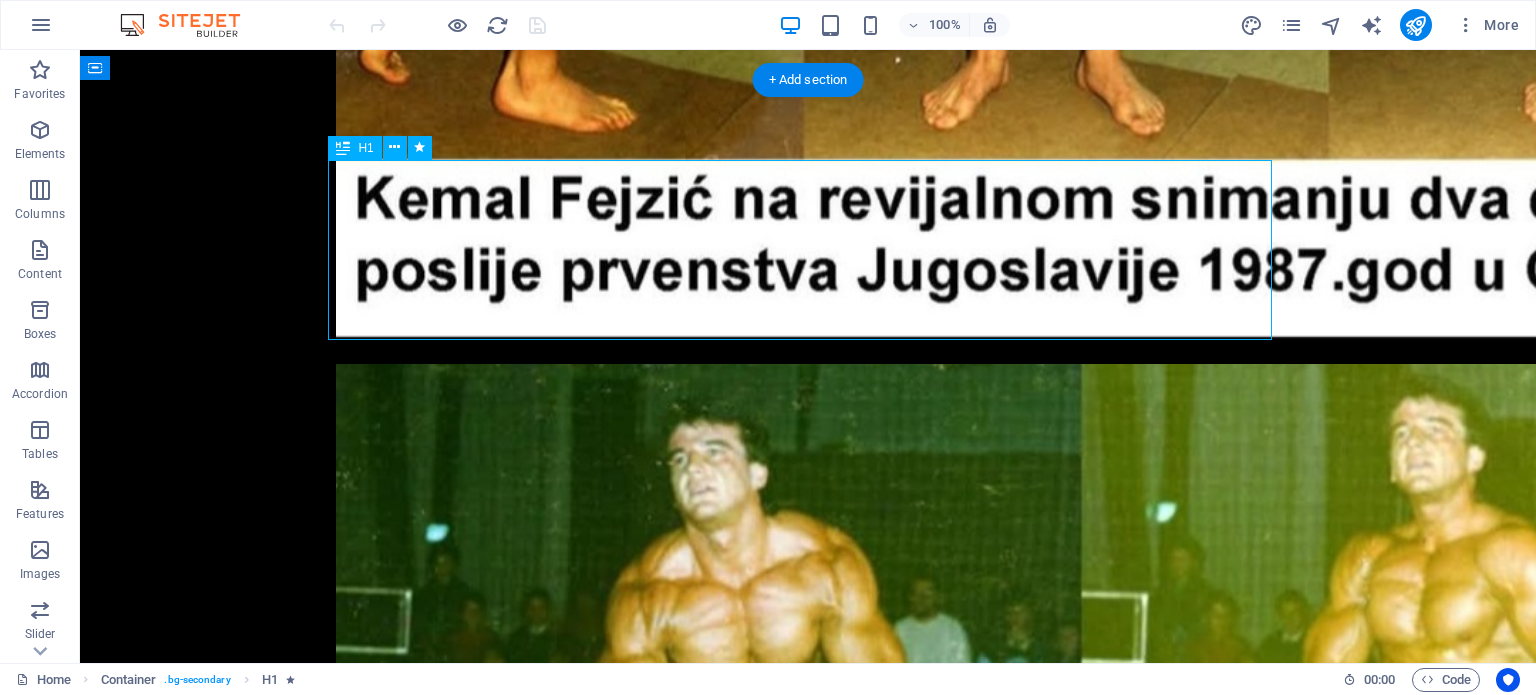 click on "Grupni termini za žene u fitnes centru  K.F. BHRT" at bounding box center (808, 4373) 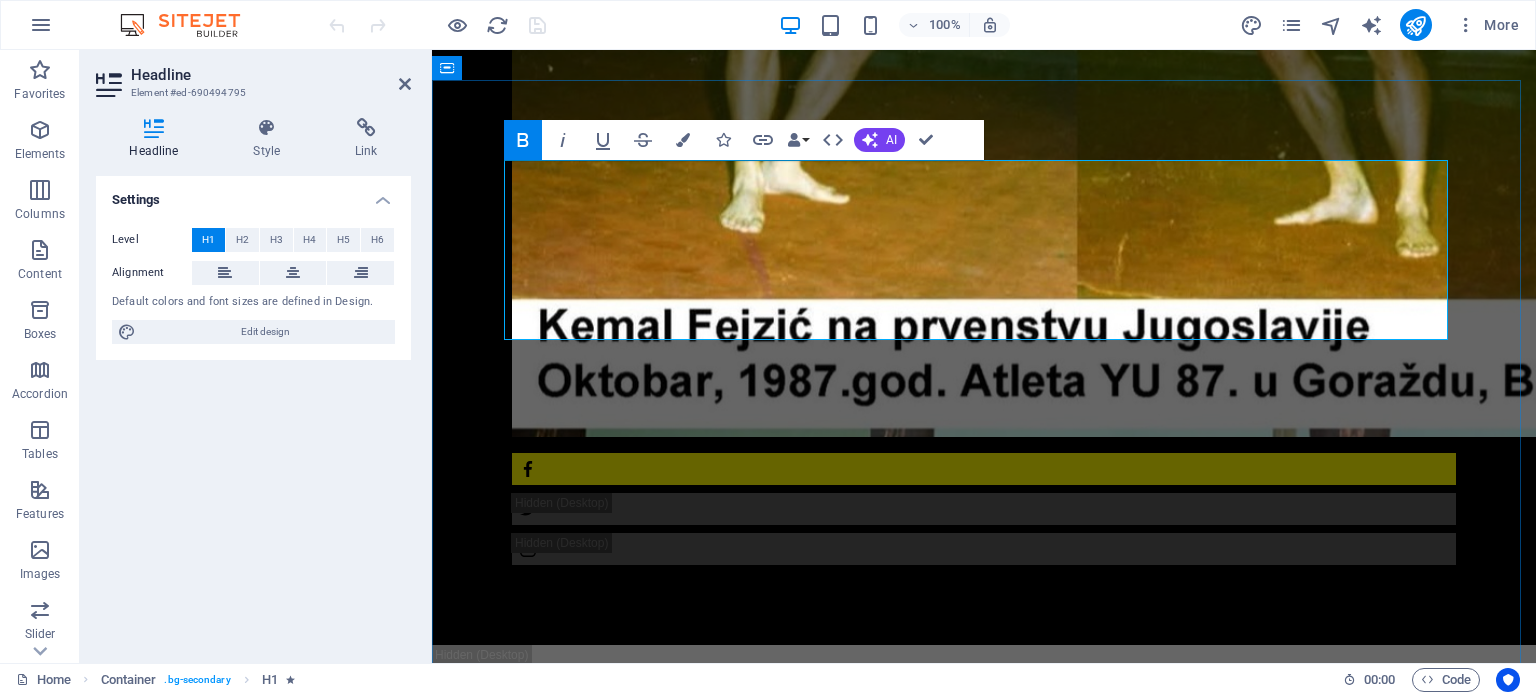 click on "Grupni termini za žene u fitnes centru  K.F. BHRT" at bounding box center (984, 3260) 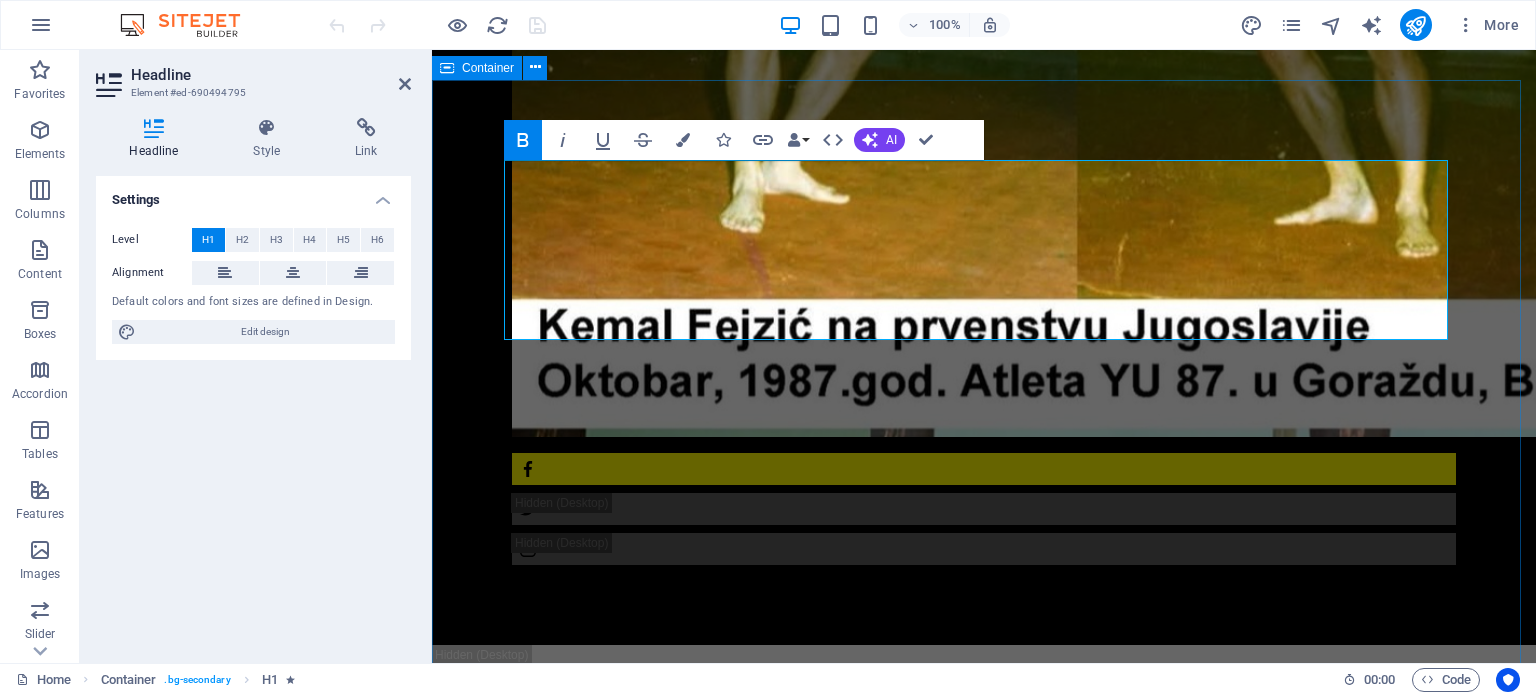 click on "Grupni termini za žene u Fitness centru  KF (BHRT) PON PON UTO SRI ČET PET Sun 07:00AM - 12:00PM Brawn Lorem ipsum dolor sit amet, consectetur adipisicing elit. Veritatis, dolorem! od 18:45 do 20:00 AEROBIK Grupni aerobik termin za žene pod vodstvom trenerice 07:00AM - 12:00PM Treadmill Lorem ipsum dolor sit amet, consectetur adipisicing elit. Veritatis, dolorem! 07:00AM - 12:00PM Barbell Lorem ipsum dolor sit amet, consectetur adipisicing elit. Veritatis, dolorem! 07:00AM - 12:00PM Fat burning Lorem ipsum dolor sit amet, consectetur adipisicing elit. Veritatis, dolorem! 07:00AM - 12:00PM Weights Lorem ipsum dolor sit amet, consectetur adipisicing elit. Veritatis, dolorem! 07:00AM - 12:00PM Brawn Lorem ipsum dolor sit amet, consectetur adipisicing elit. Veritatis, dolorem! 07:00AM - 12:00PM Treadmill Lorem ipsum dolor sit amet, consectetur adipisicing elit. Veritatis, dolorem! 07:00AM - 12:00PM Barbell Lorem ipsum dolor sit amet, consectetur adipisicing elit. Veritatis, dolorem! 07:00AM - 12:00PM Barbell" at bounding box center (984, 11164) 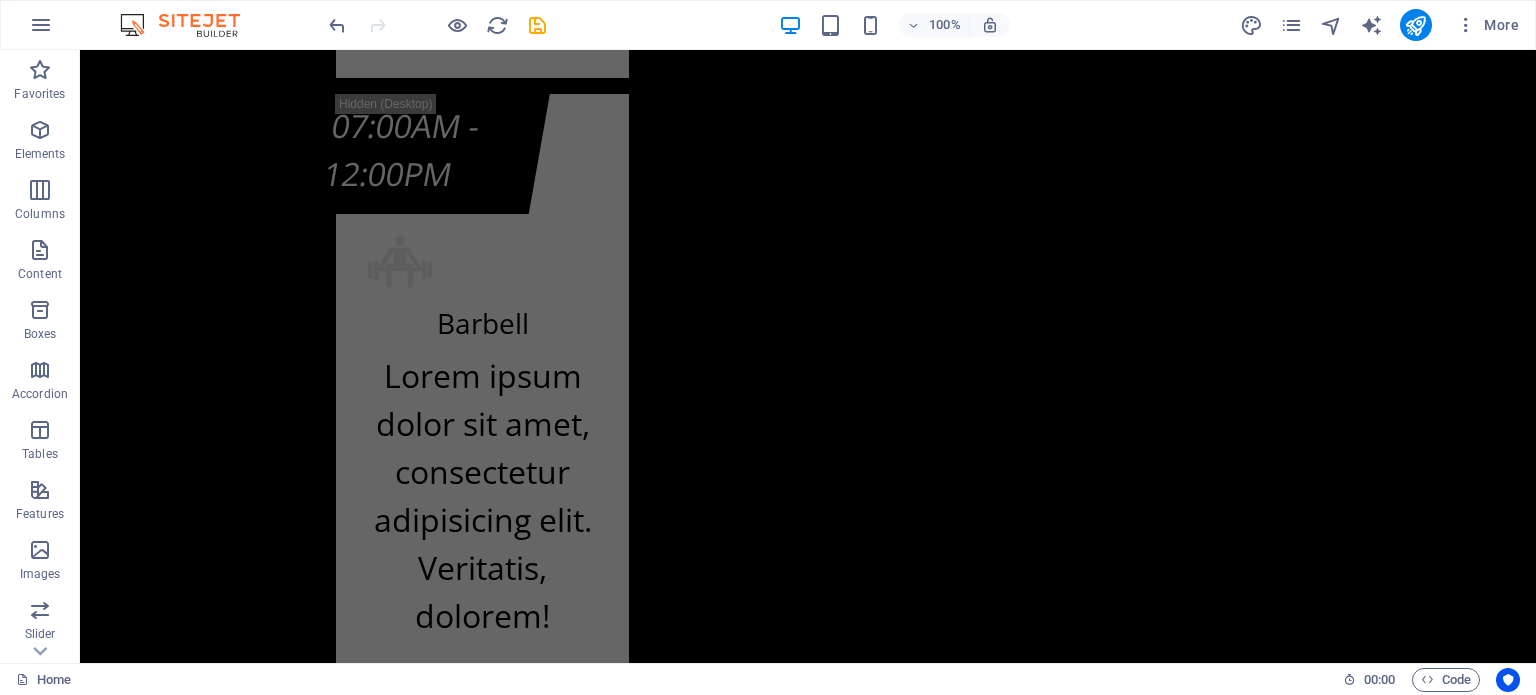 scroll, scrollTop: 20802, scrollLeft: 0, axis: vertical 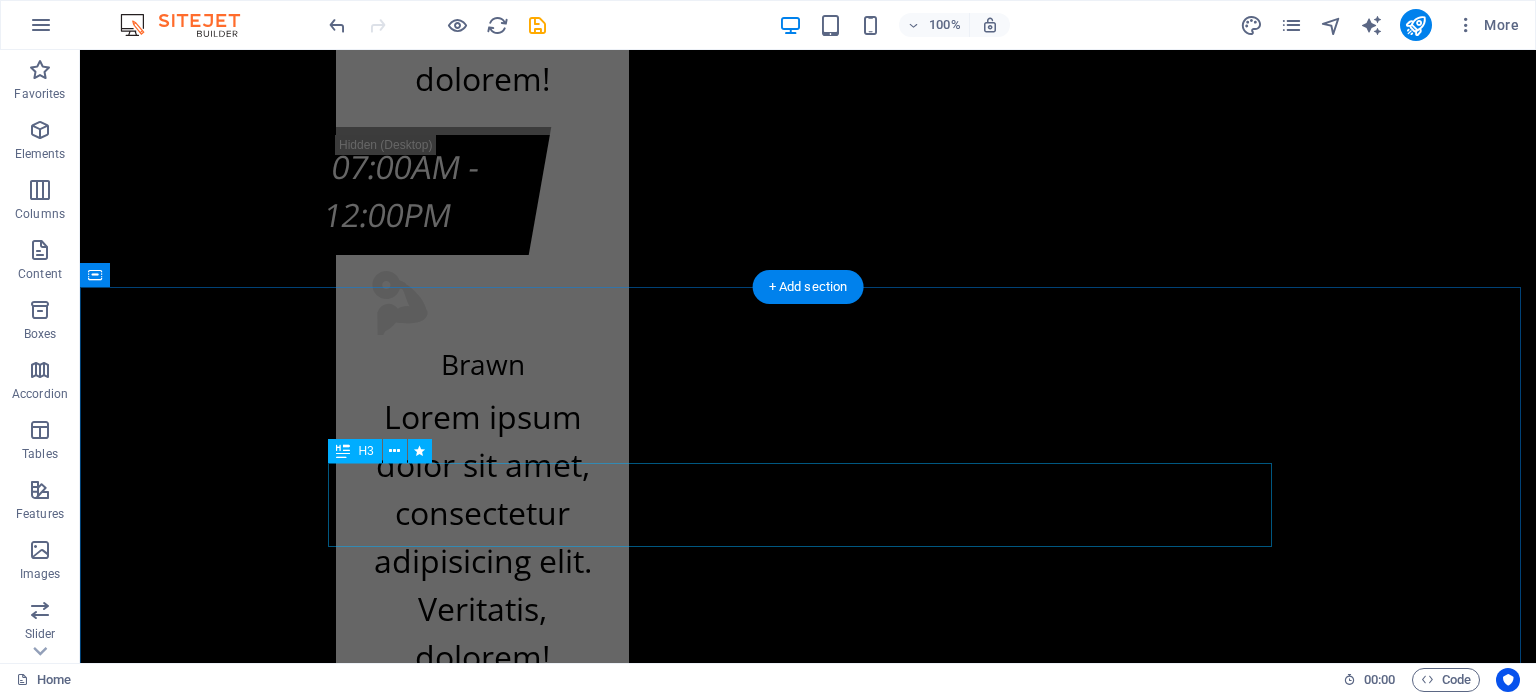 click on "Cjenovnik usluga fitnes centra K.F. Olimpijski bazen Otoka" at bounding box center (808, 22325) 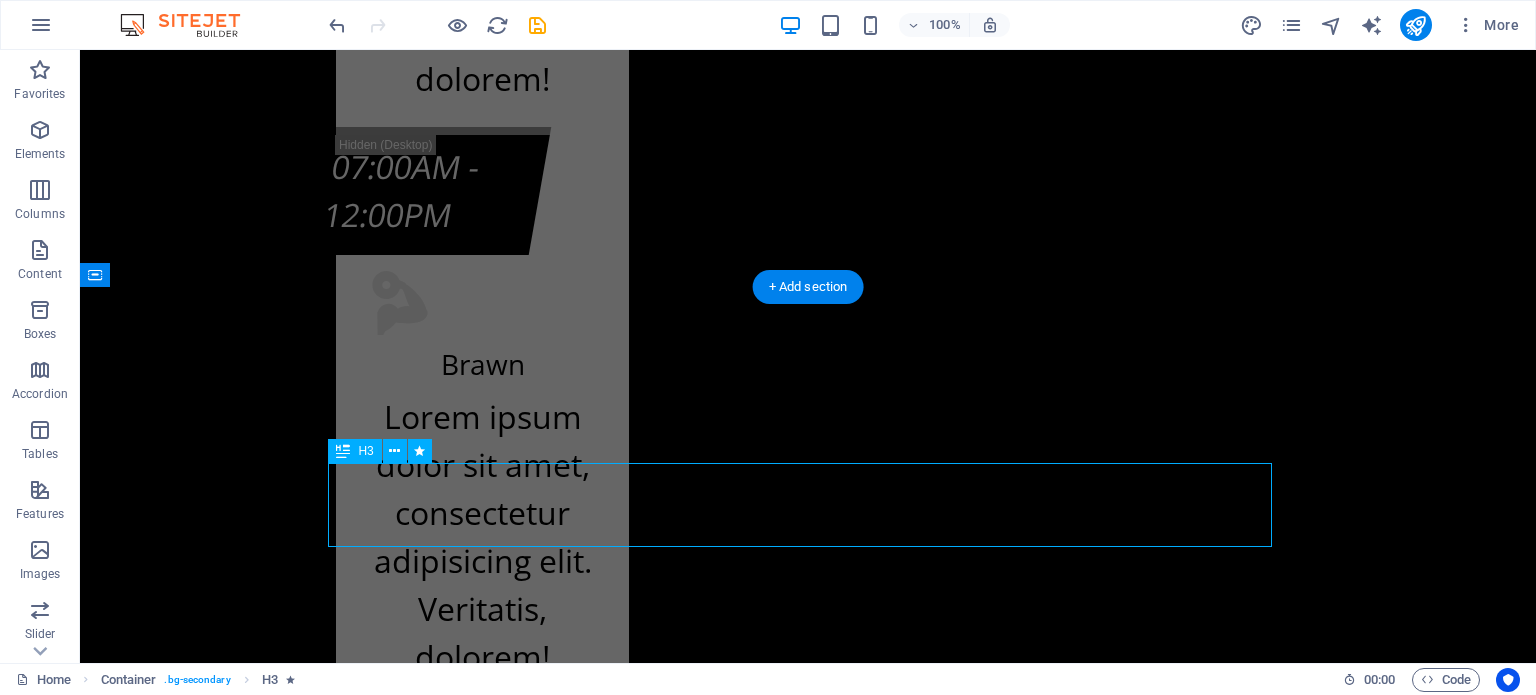 click on "Cjenovnik usluga fitnes centra K.F. Olimpijski bazen Otoka" at bounding box center (808, 22325) 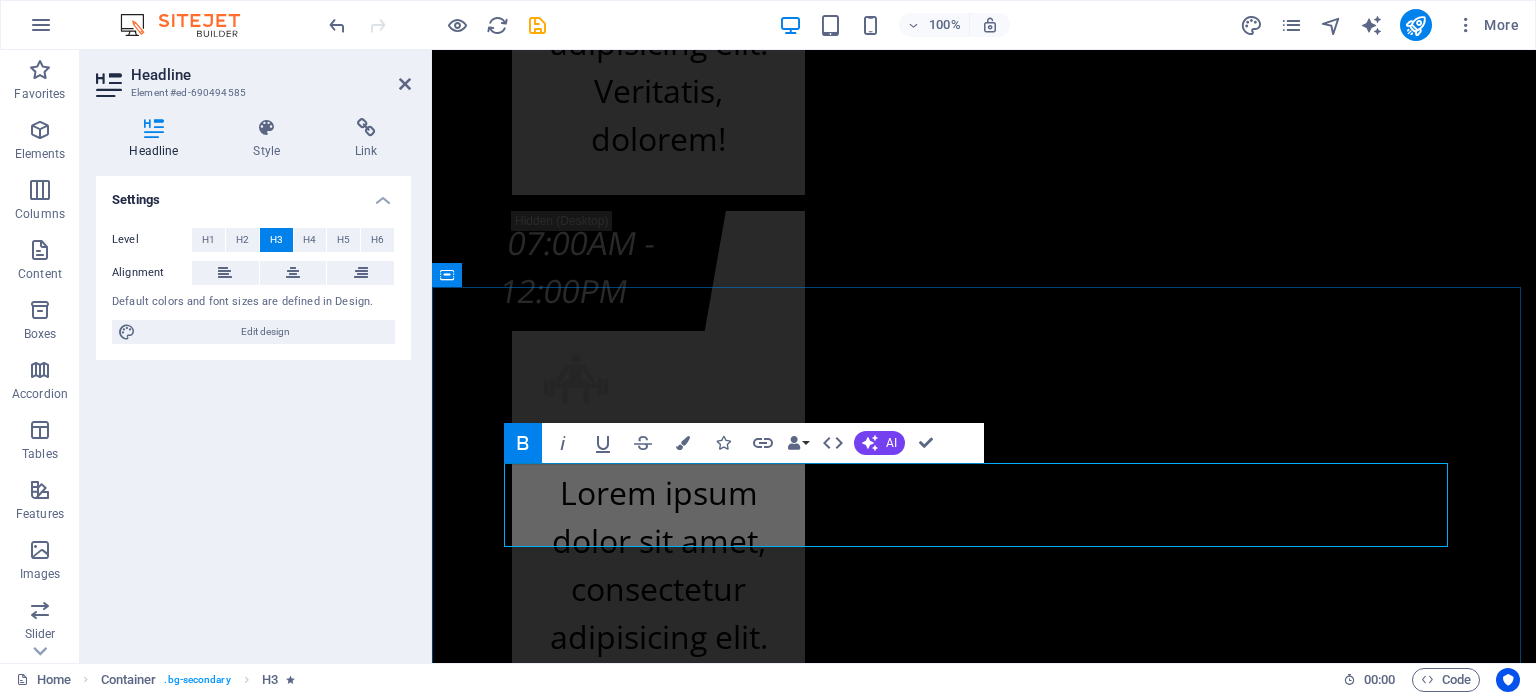 scroll, scrollTop: 20591, scrollLeft: 0, axis: vertical 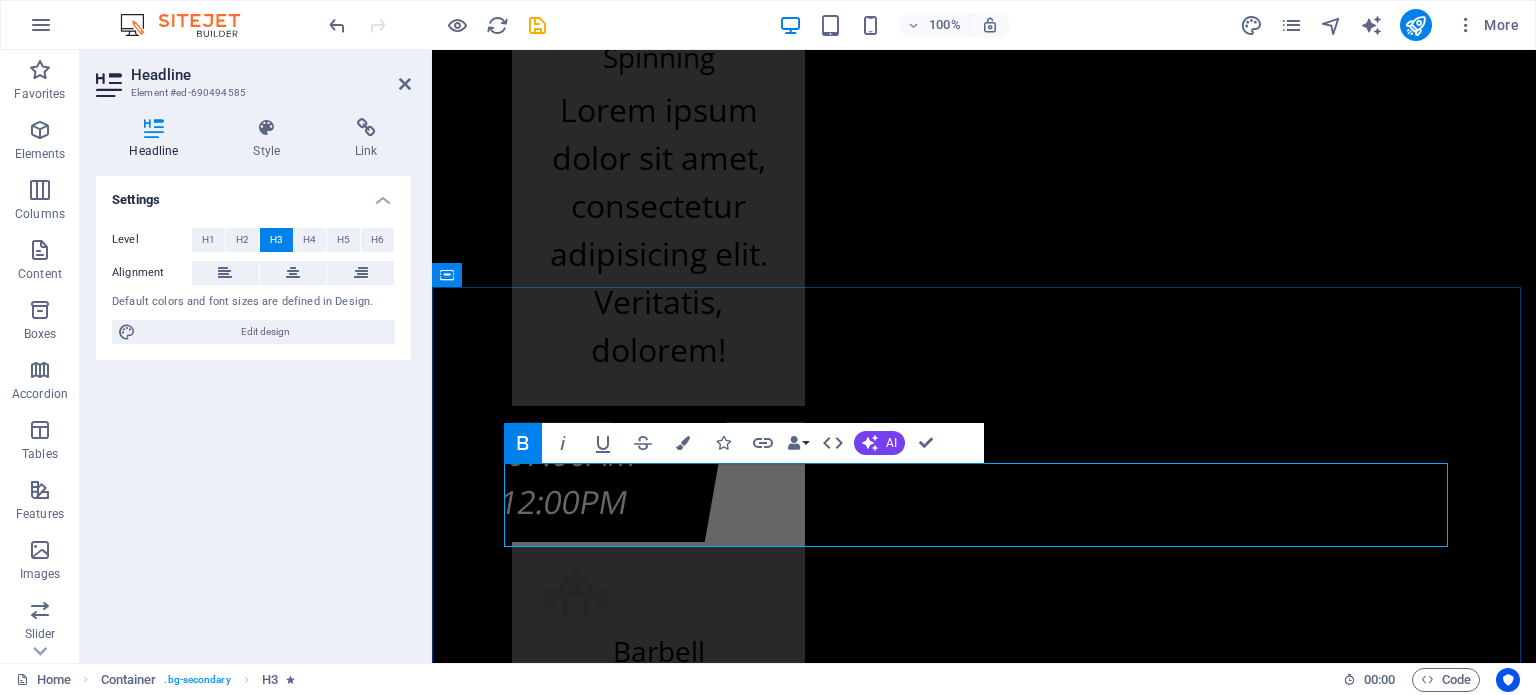 click on "Cjenovnik usluga fitnes centra K.F. Olimpijski bazen Otoka" at bounding box center [984, 21213] 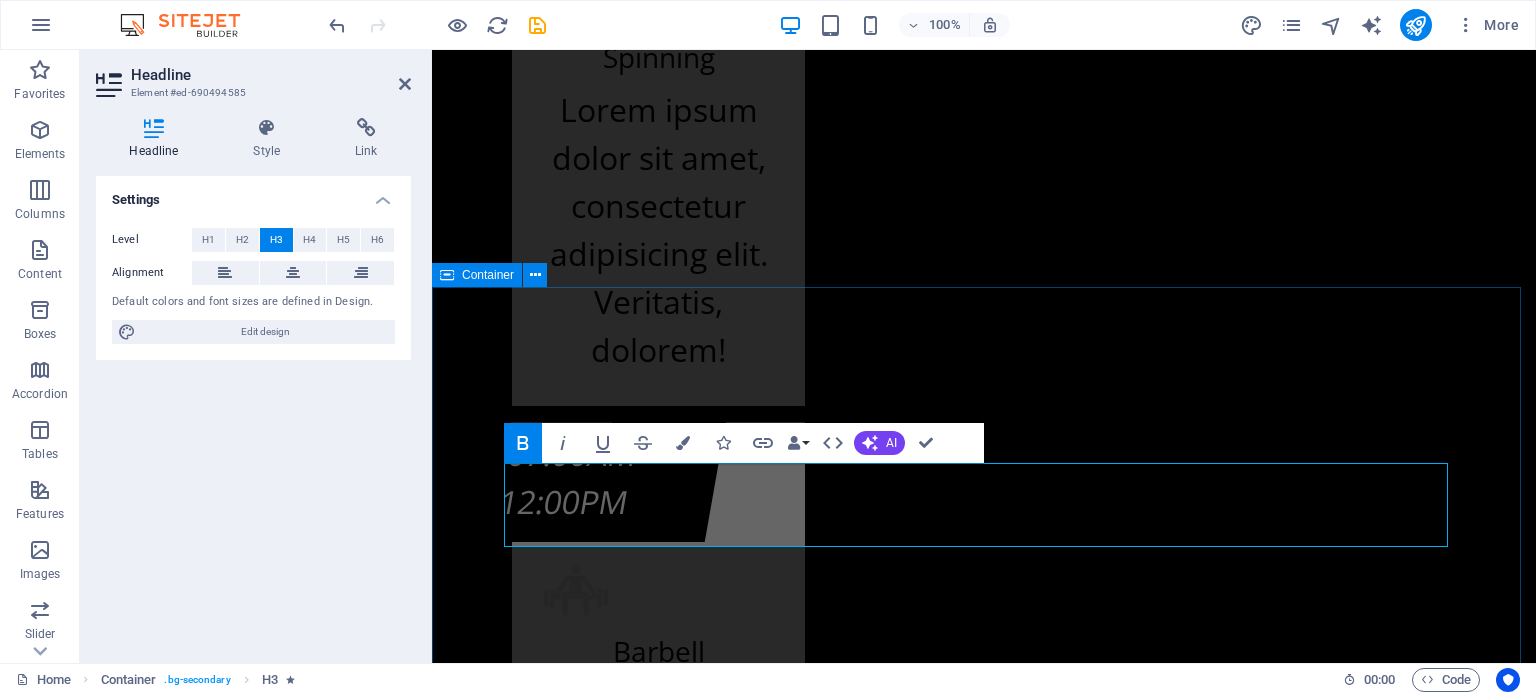 click on "Izaberi svoj plan Cjenovnik usluga Fitnes centra K.F. (Olimpijski bazen Otoka) Drop content here or  Add elements  Paste clipboard OSNOVNI PLAN Dnevno korištenje do 16h je 6KM a poslije 16h je 10KM Mjesečno korištenje do 16h KM 50,00  /mjesec Mjesečno cjelodnevno korištenje KM 65,00  /mjesec Godišnje korištenje  KM 320,00  /godina UČLANI SE Drop content here or  Add elements  Paste clipboard POVLAŠTENI PLAN Povlaštene kategorije su: učenici, studenti, penzioneri, šehidske porodice, invalidi, članovi istog domaćinstva, darivaoci krvi Dnevno korištenje do 16h je 4KM a poslije 16h je 7KM Mjesečno korištenje do 16h KM 40,00  /mjesec Mjesečno cjelodnevno korištenje KM 50,00  /mjesec Godišnje korištenje KM 180,00  /godina UČLANI SE Drop content here or  Add elements  Paste clipboard AEROBIK PLAN AQUA AEROBIK ponedeljkom i srijedom od 21:00h do 22:00h KM 60,00  /mjesec UČLANI SE" at bounding box center [984, 22922] 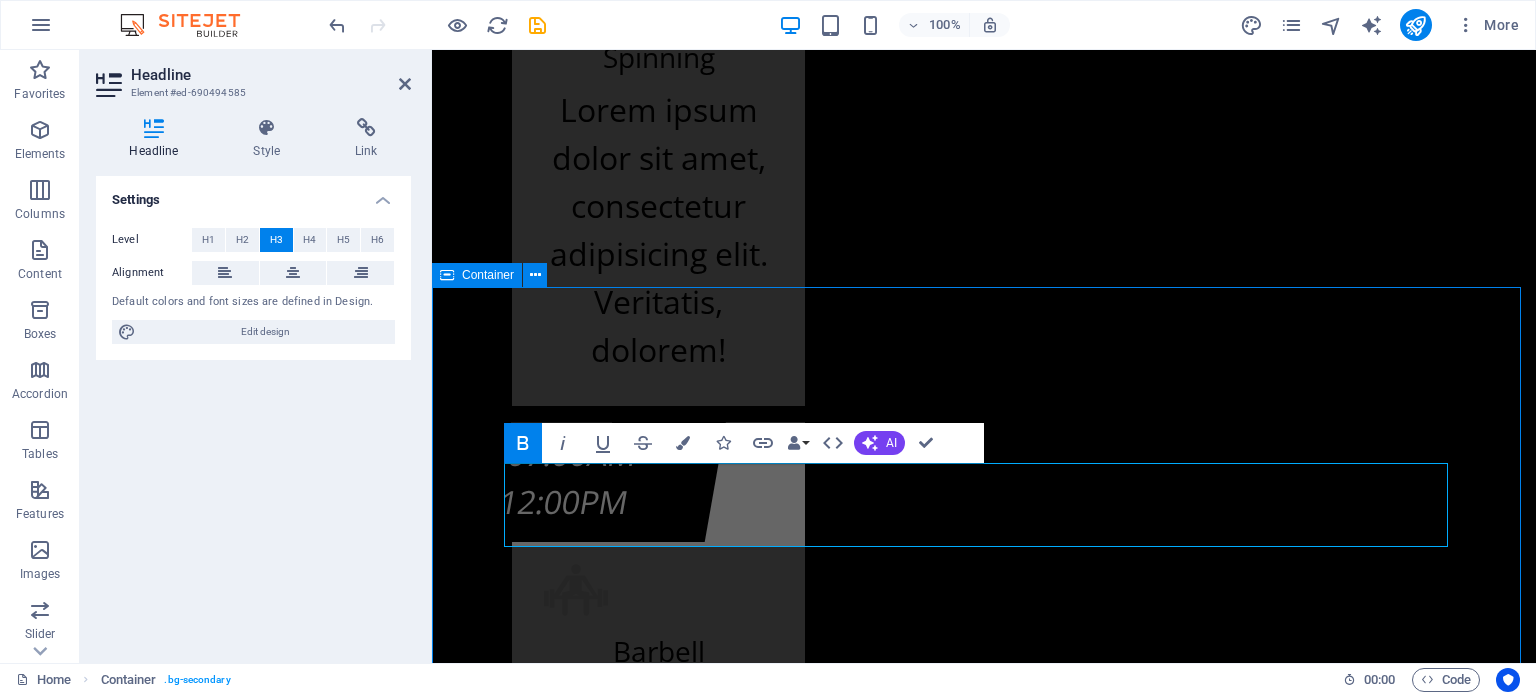 scroll, scrollTop: 20802, scrollLeft: 0, axis: vertical 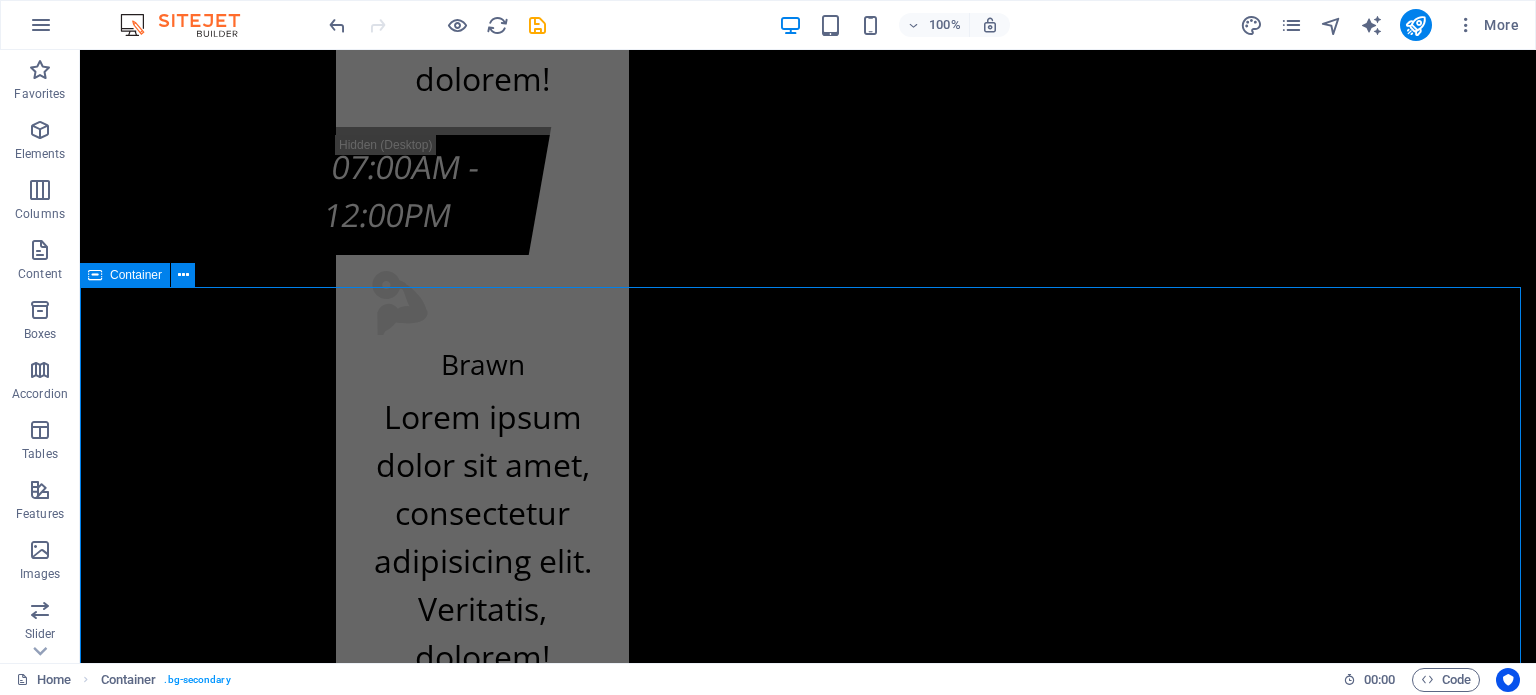 click on "Izaberi svoj plan Cjenovnik usluga Fitnes centra K.F. (Olimpijski bazen Otoka) Drop content here or  Add elements  Paste clipboard OSNOVNI PLAN Dnevno korištenje do 16h je 6KM a poslije 16h je 10KM Mjesečno korištenje do 16h KM 50,00  /mjesec Mjesečno cjelodnevno korištenje KM 65,00  /mjesec Godišnje korištenje  KM 320,00  /godina UČLANI SE Drop content here or  Add elements  Paste clipboard POVLAŠTENI PLAN Povlaštene kategorije su: učenici, studenti, penzioneri, šehidske porodice, invalidi, članovi istog domaćinstva, darivaoci krvi Dnevno korištenje do 16h je 4KM a poslije 16h je 7KM Mjesečno korištenje do 16h KM 40,00  /mjesec Mjesečno cjelodnevno korištenje KM 50,00  /mjesec Godišnje korištenje KM 180,00  /godina UČLANI SE Drop content here or  Add elements  Paste clipboard AEROBIK PLAN AQUA AEROBIK ponedeljkom i srijedom od 21:00h do 22:00h KM 60,00  /mjesec UČLANI SE" at bounding box center (808, 24034) 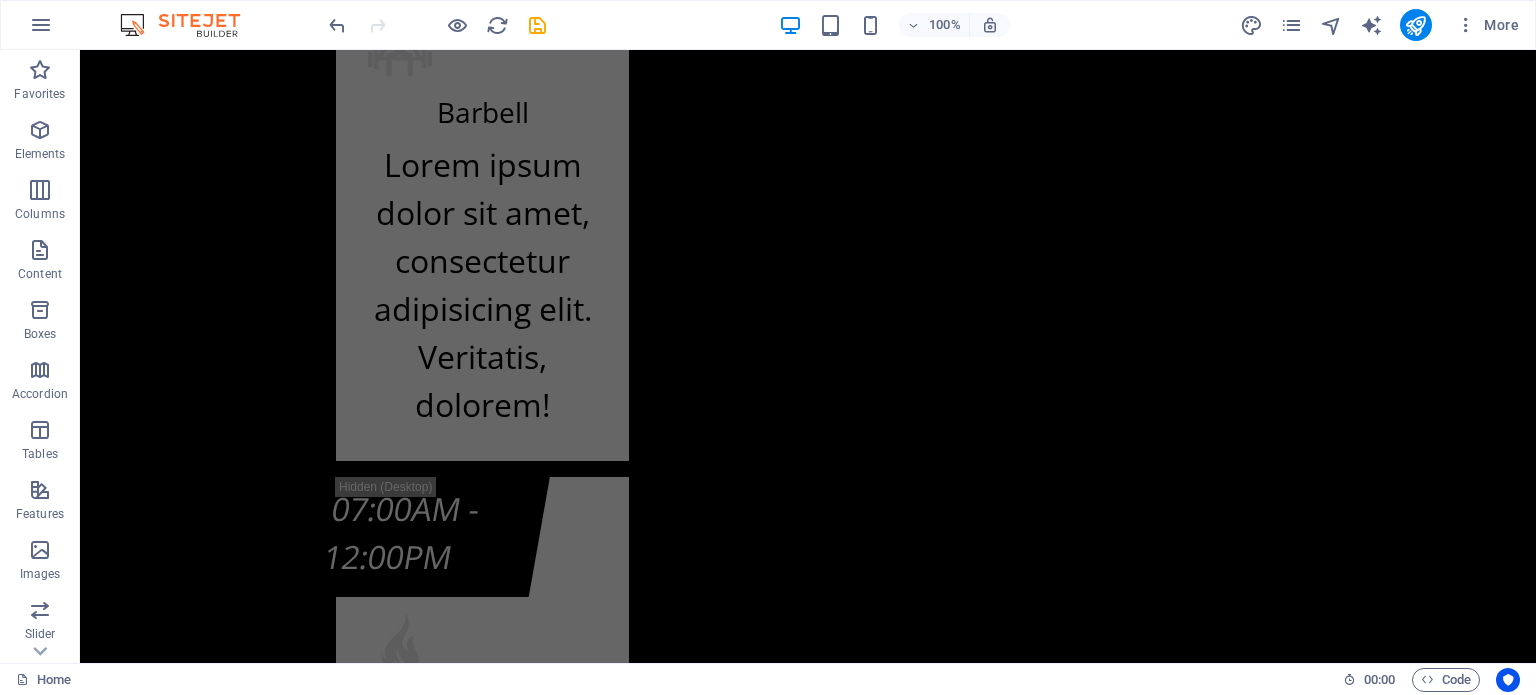 scroll, scrollTop: 25206, scrollLeft: 0, axis: vertical 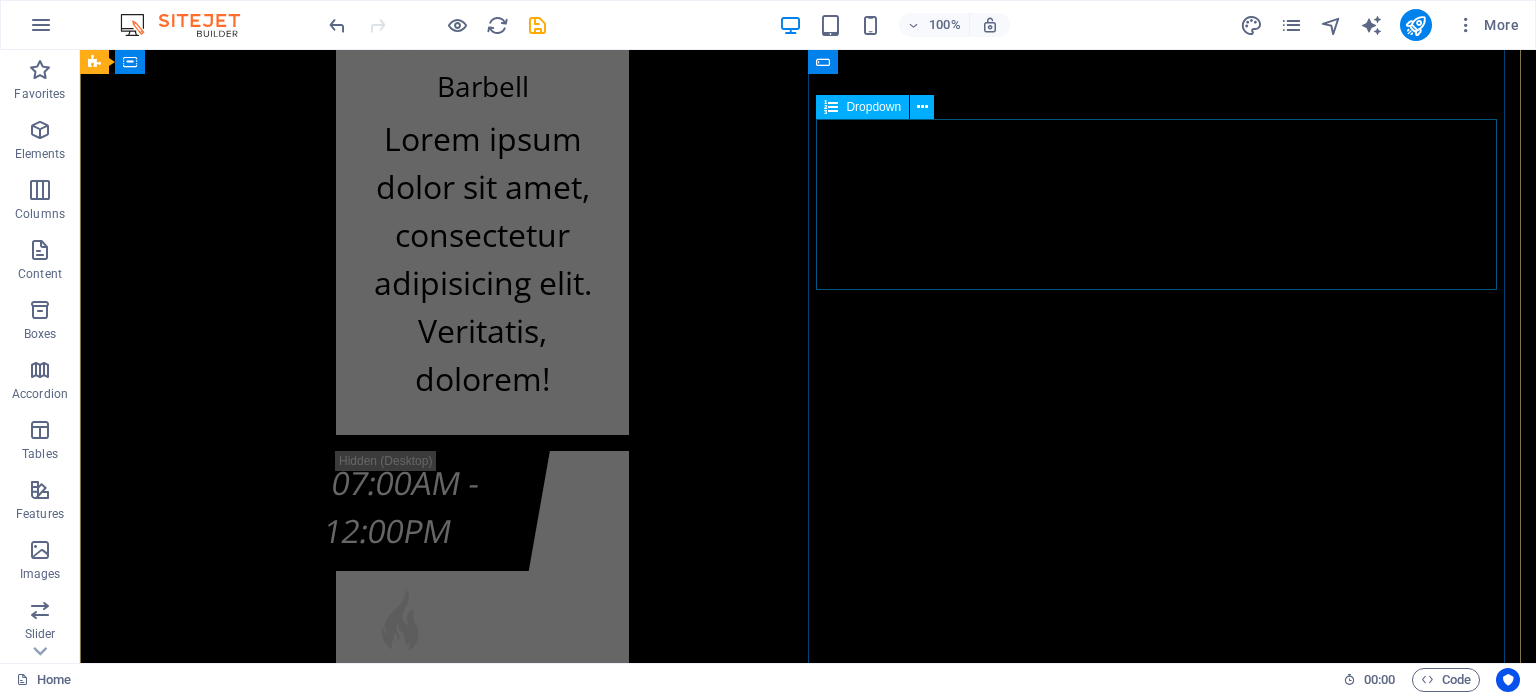 click on "Cjenovni plan fitnes centra
K.F. O.b. Otoka - Osnovni plan K.F. O.b. Otoka - Povlašteni plan K.F. O.b. Otoka - Aerobik plan K.F. O.b. Otoka - AQUA Aerobik plan" 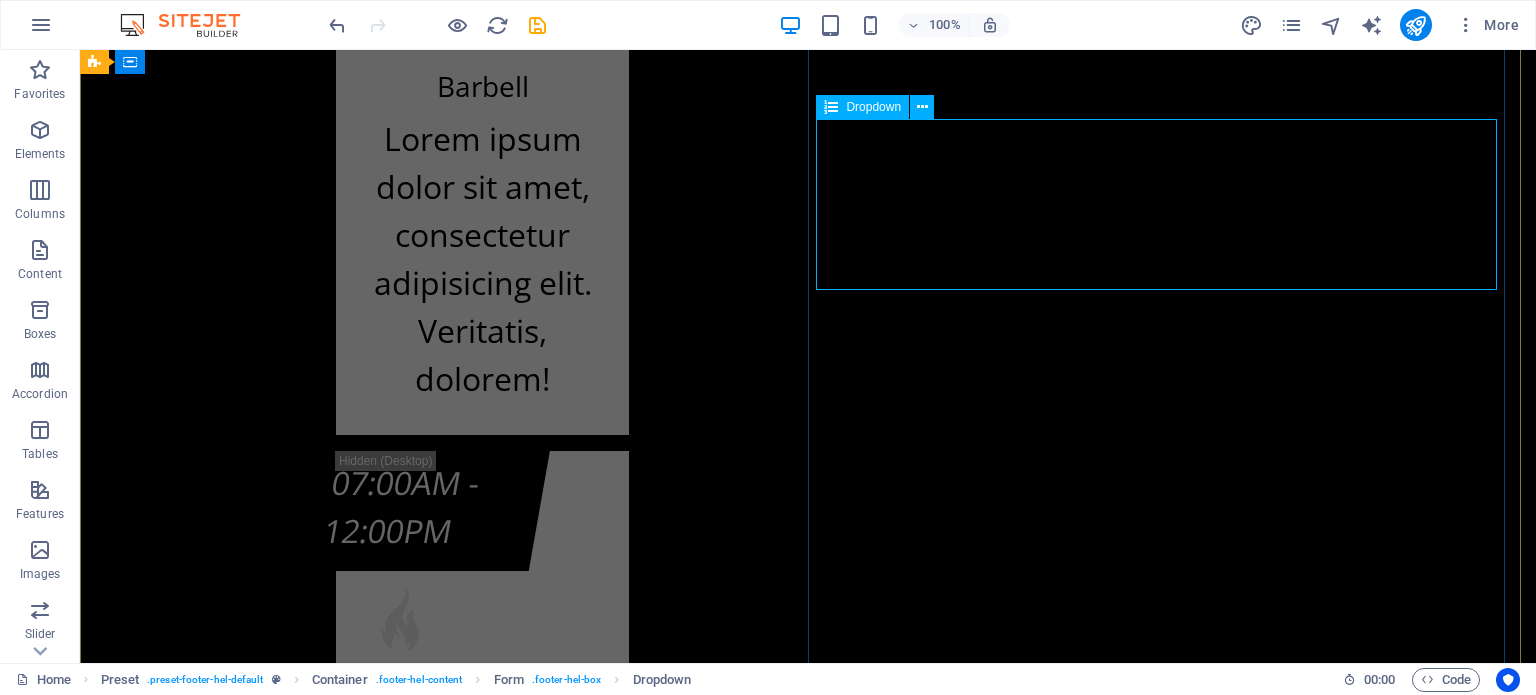 click on "Cjenovni plan fitnes centra
K.F. O.b. Otoka - Osnovni plan K.F. O.b. Otoka - Povlašteni plan K.F. O.b. Otoka - Aerobik plan K.F. O.b. Otoka - AQUA Aerobik plan" 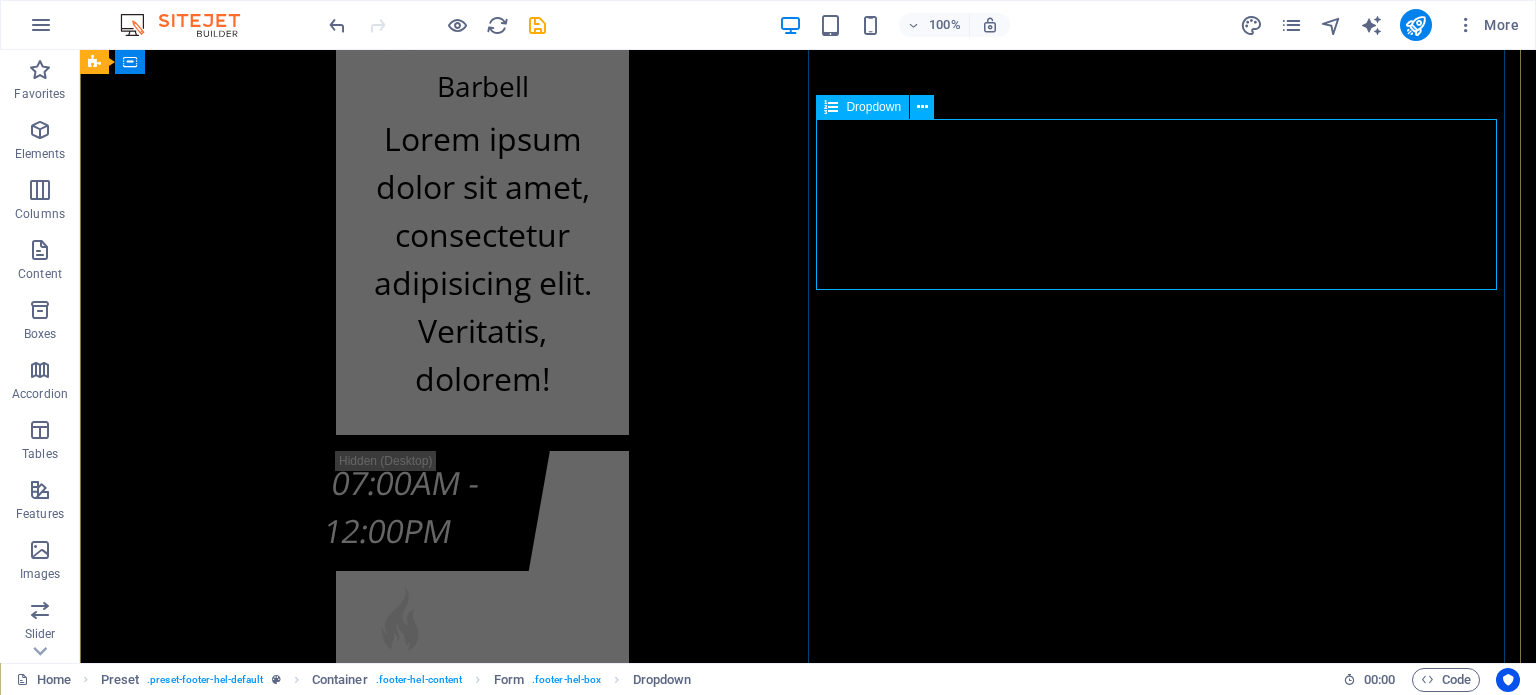 click on "Cjenovni plan fitnes centra
K.F. O.b. Otoka - Osnovni plan K.F. O.b. Otoka - Povlašteni plan K.F. O.b. Otoka - Aerobik plan K.F. O.b. Otoka - AQUA Aerobik plan" 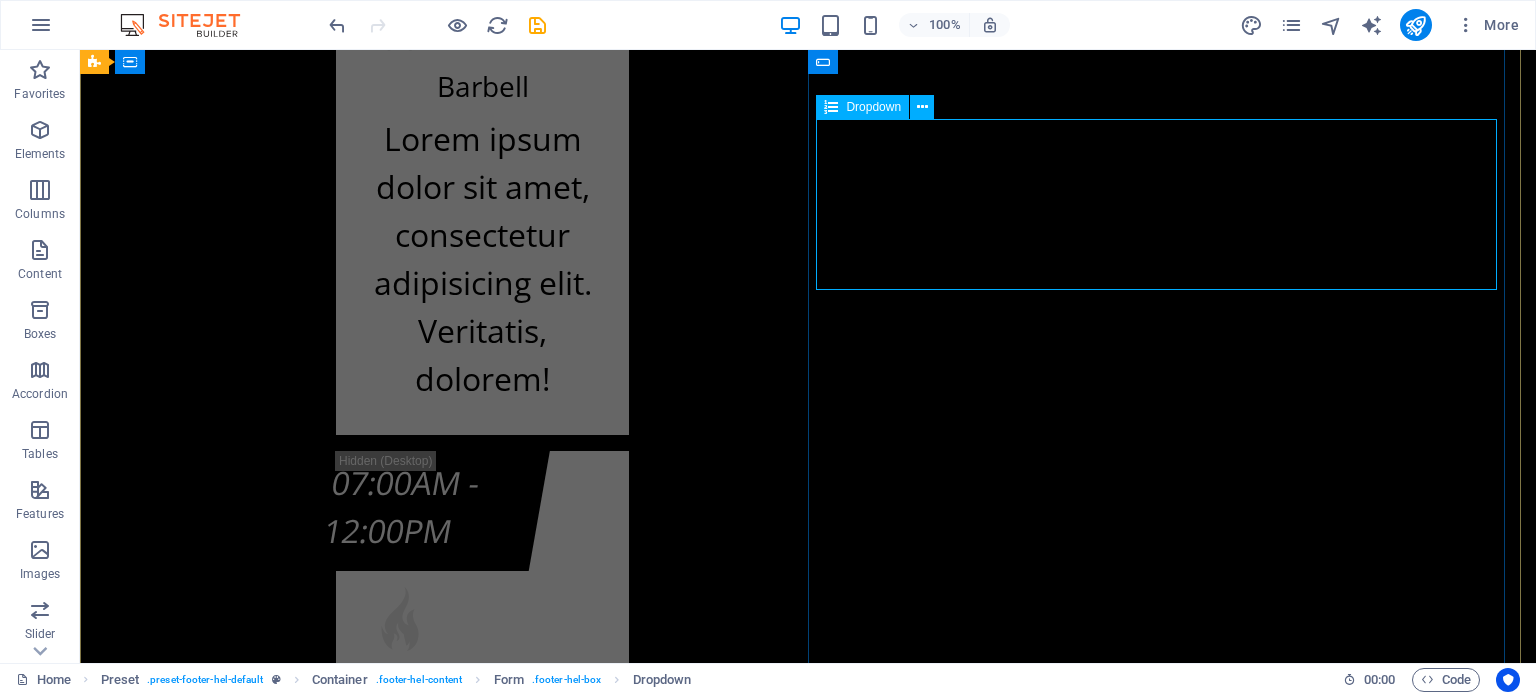 click on "Cjenovni plan fitnes centra
K.F. O.b. Otoka - Osnovni plan K.F. O.b. Otoka - Povlašteni plan K.F. O.b. Otoka - Aerobik plan K.F. O.b. Otoka - AQUA Aerobik plan" 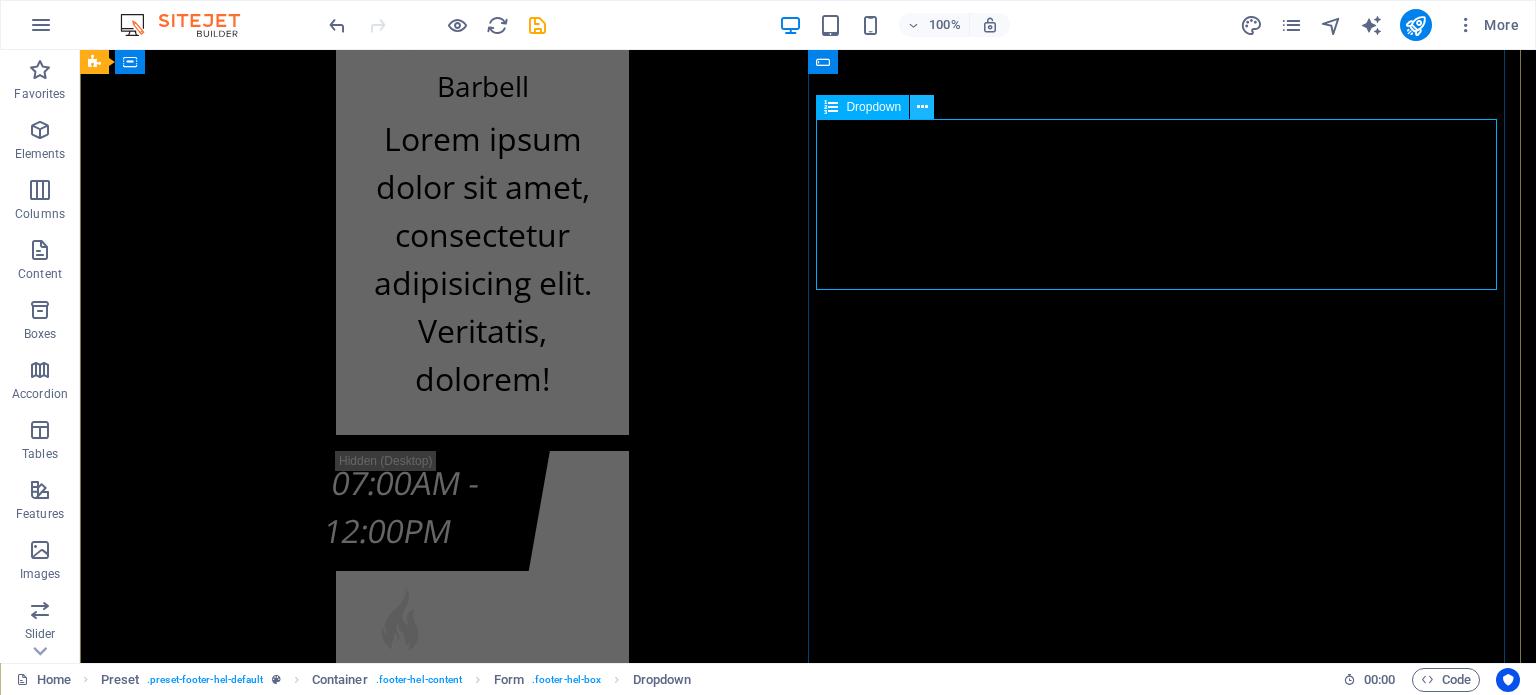 click at bounding box center [922, 107] 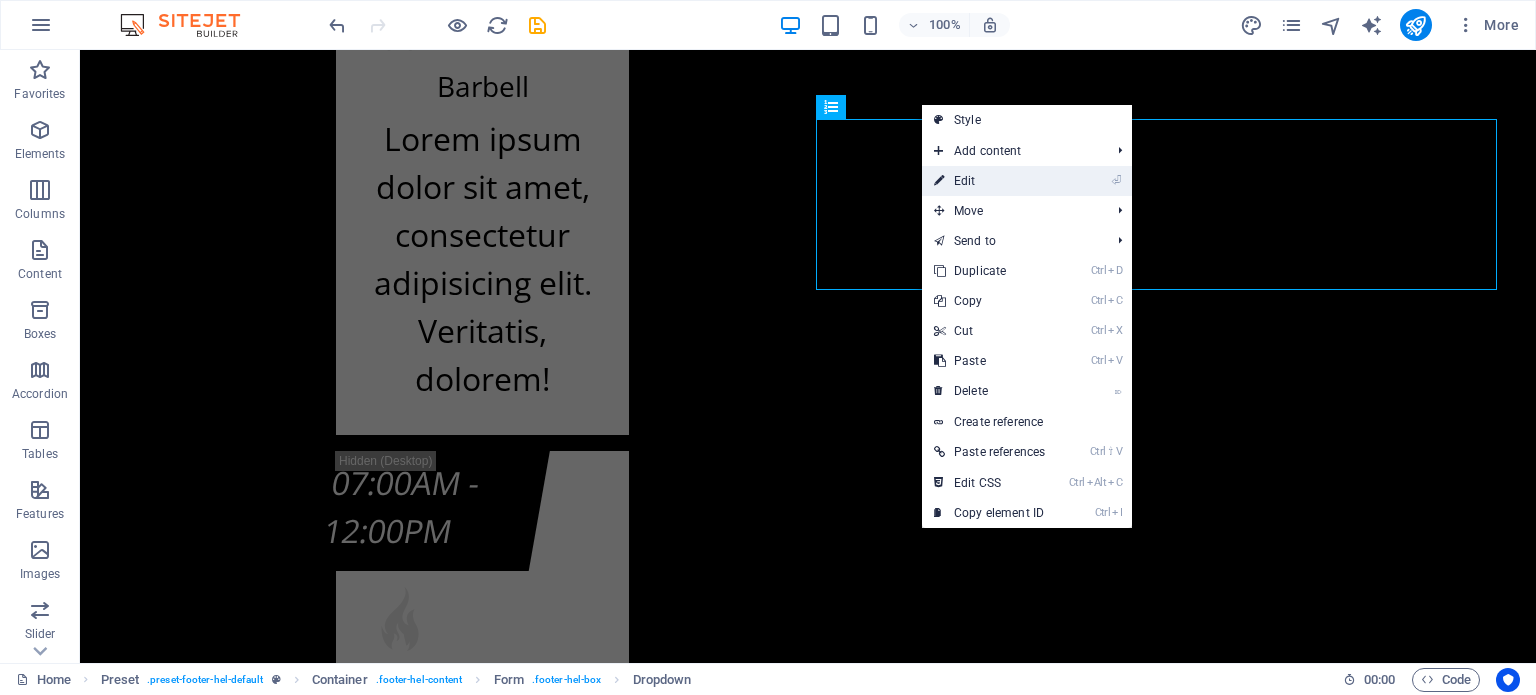 click on "⏎  Edit" at bounding box center [989, 181] 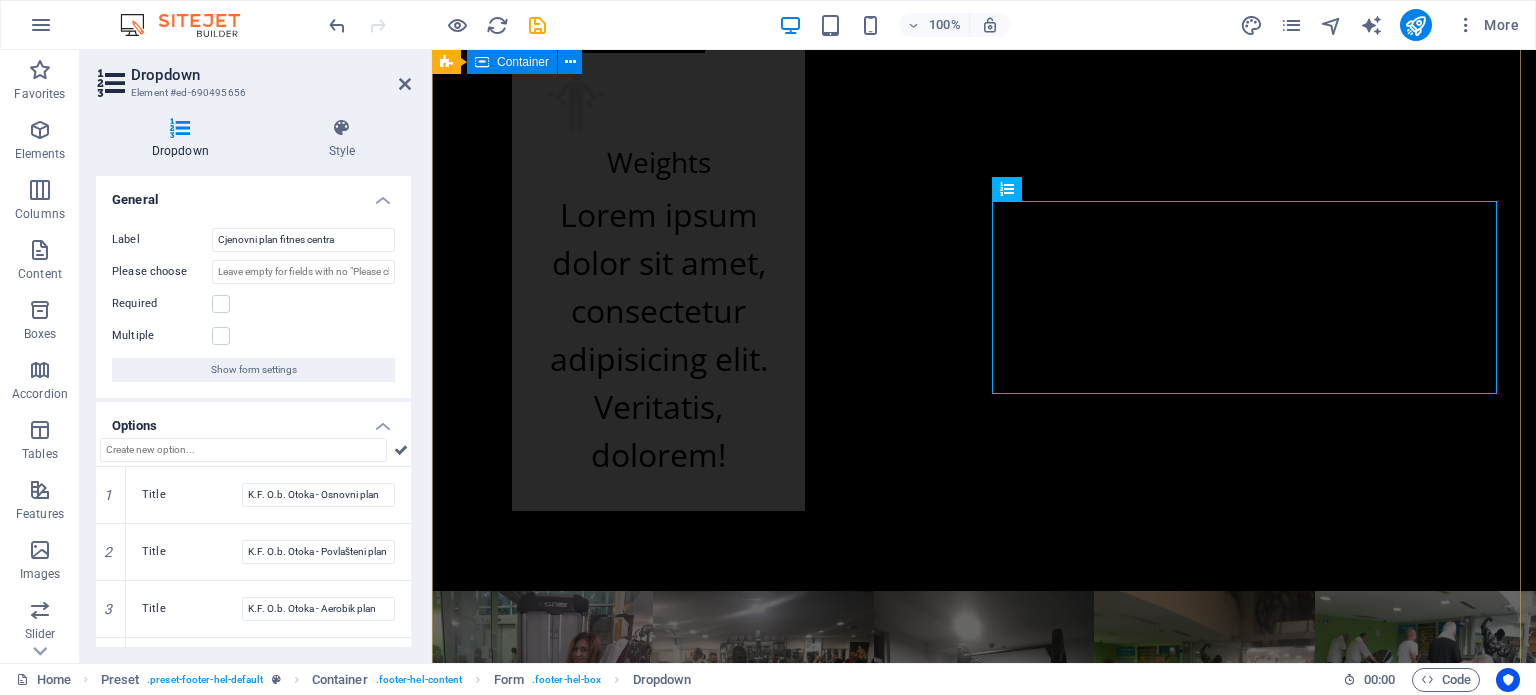 scroll, scrollTop: 25043, scrollLeft: 0, axis: vertical 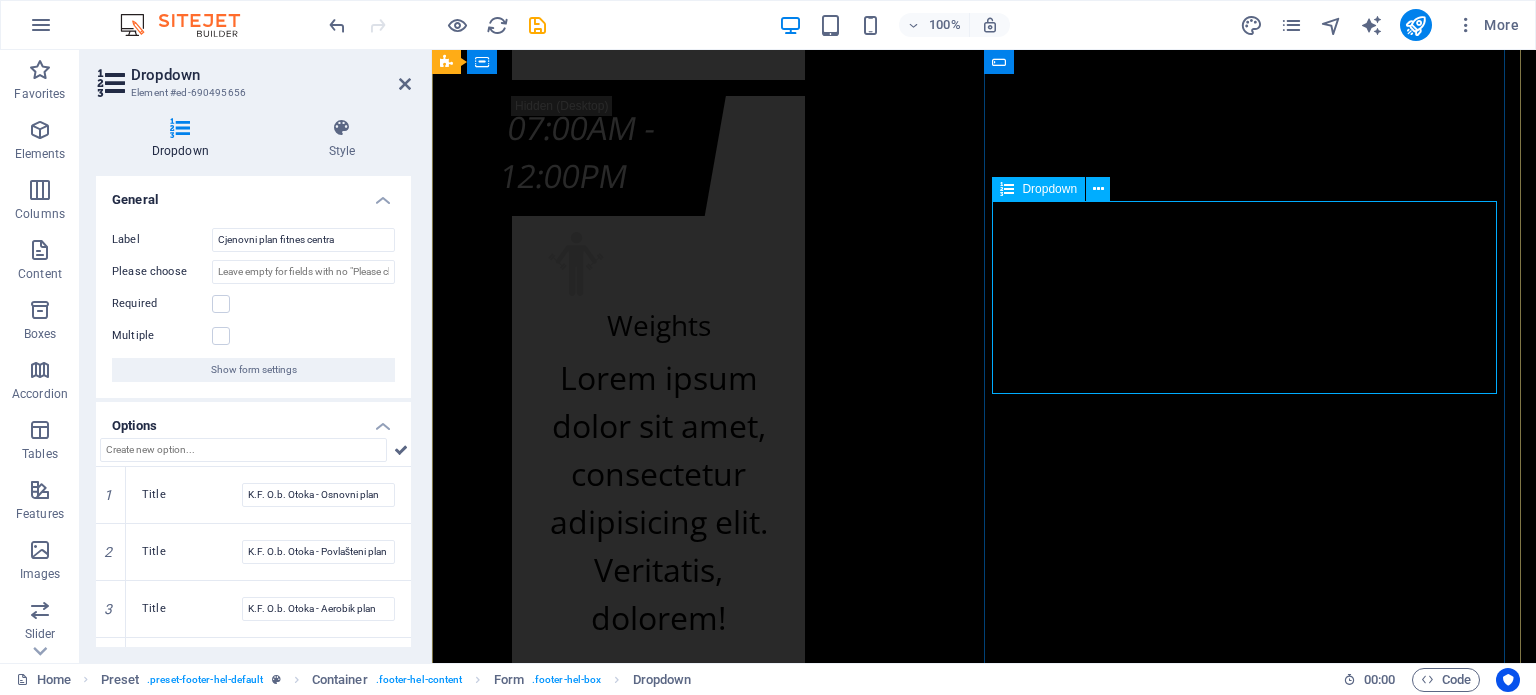 click on "Cjenovni plan fitnes centra
K.F. O.b. Otoka - Osnovni plan K.F. O.b. Otoka - Povlašteni plan K.F. O.b. Otoka - Aerobik plan K.F. O.b. Otoka - AQUA Aerobik plan" 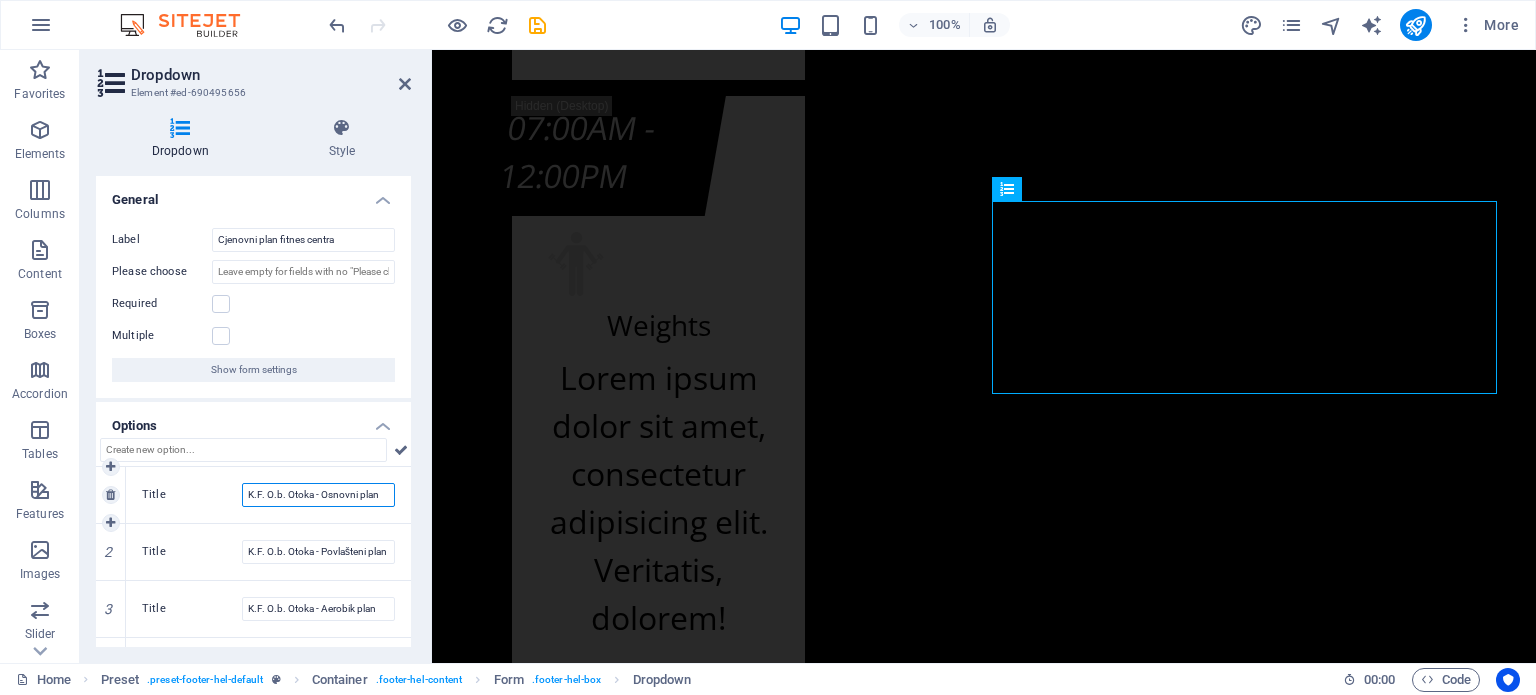 click on "K.F. O.b. Otoka - Osnovni plan" at bounding box center [318, 495] 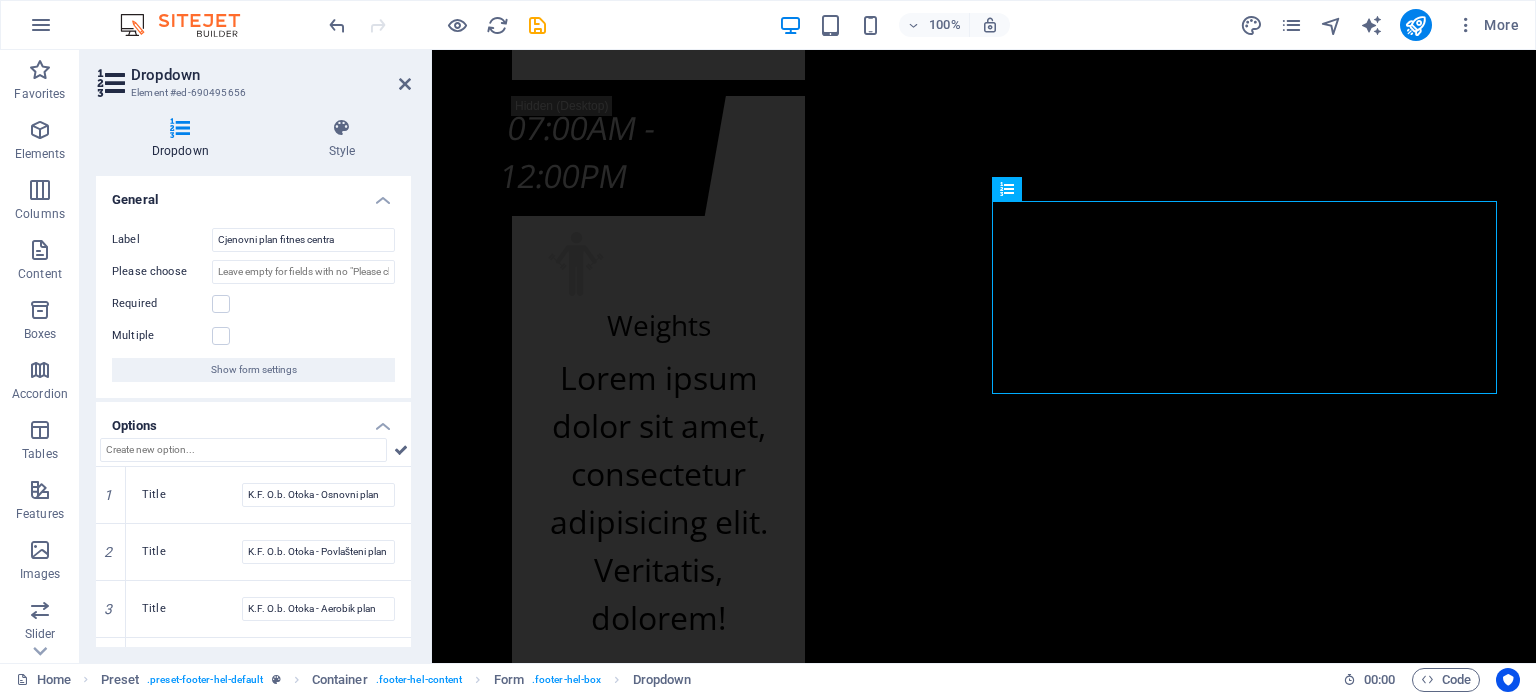 drag, startPoint x: 411, startPoint y: 595, endPoint x: 411, endPoint y: 645, distance: 50 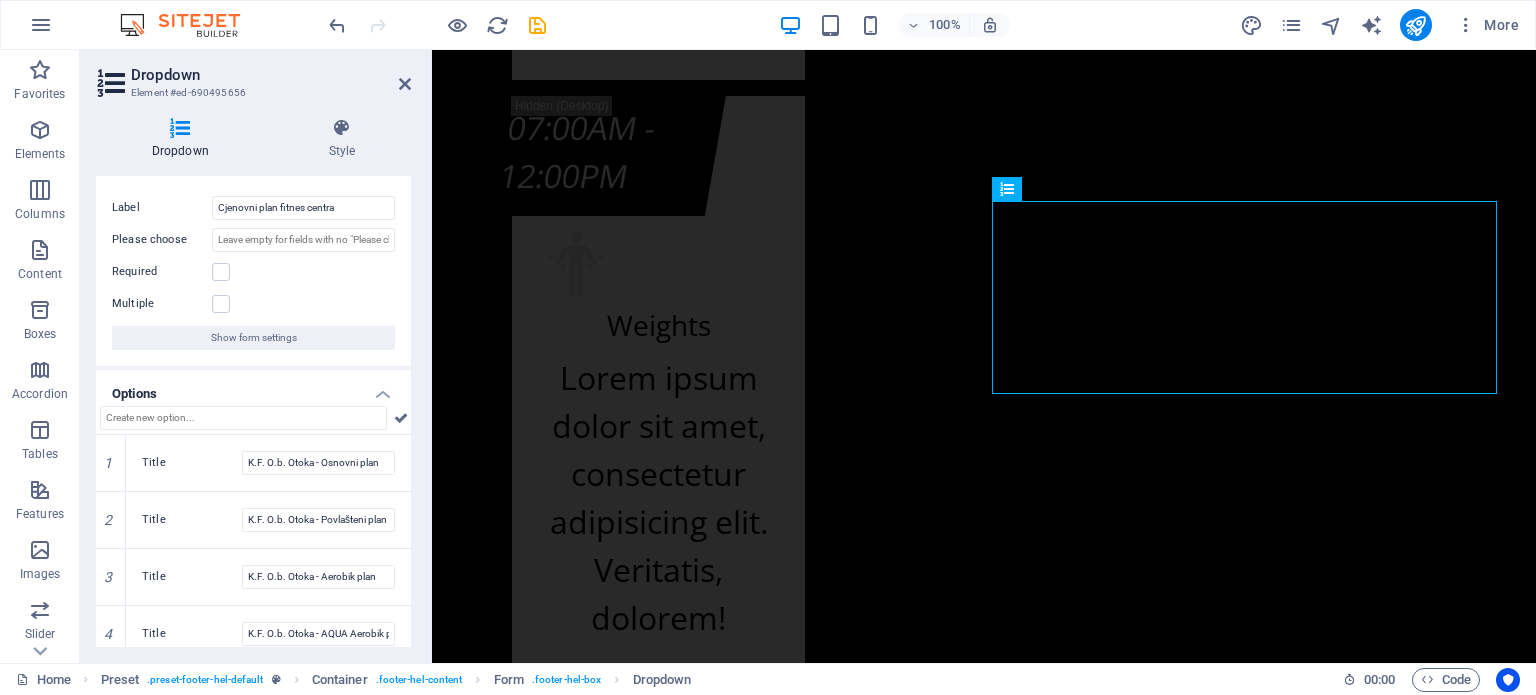 scroll, scrollTop: 45, scrollLeft: 0, axis: vertical 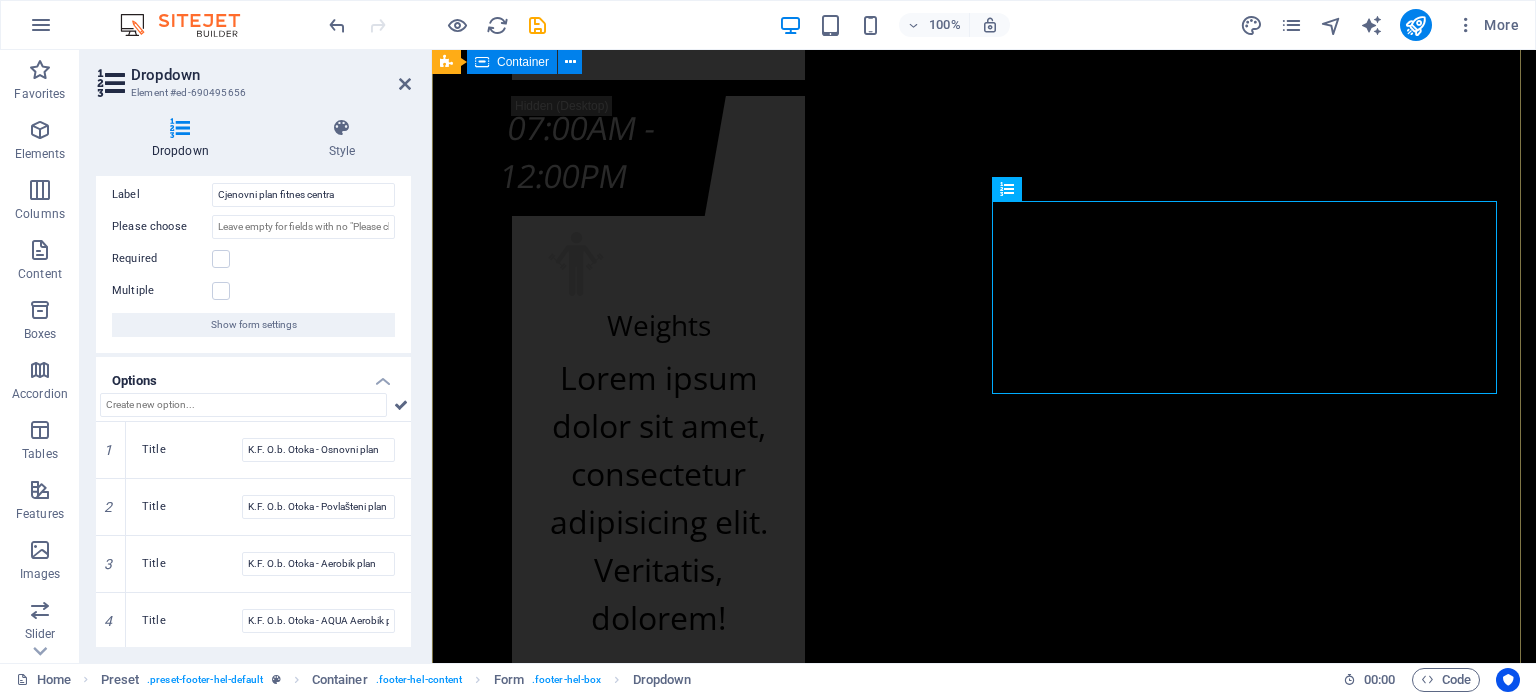 click on "Kontakt info   kf-fitnes.ba Adresa Fitness centra KF (BHRT): Bulevar Meše Selimovića 12,  71000 Sarajevo [PHONE] lokal 2523 [PHONE] Adresa Fitnes centra K.F.  (Olimp. bazen Otoka): Bulevar Meše Selimovića 83b,  71000 Sarajevo +387 [PHONE] Radno vrijeme Fitness centra KF (zgrada BHRT): Od ponedeljka do subote od 07:30h do 22:00h i nedeljom ćod 09:00h do 20:00h Radno vrijeme  Fitnes centra K.F. (Olimp. bazen Otoka): Od ponedeljka do subote od 07:00h do 22:30h i nedeljom od 09:00h do 20:00h info@kf-fitnes.ba Učlani se   Cjenovni plan fitnes centra
K.F. O.b. Otoka - Osnovni plan K.F. O.b. Otoka - Povlašteni plan K.F. O.b. Otoka - Aerobik plan K.F. O.b. Otoka - AQUA Aerobik plan   I have read and understand the privacy policy. Unreadable? Load new PODNESI ZAHTJEV" at bounding box center [984, 22927] 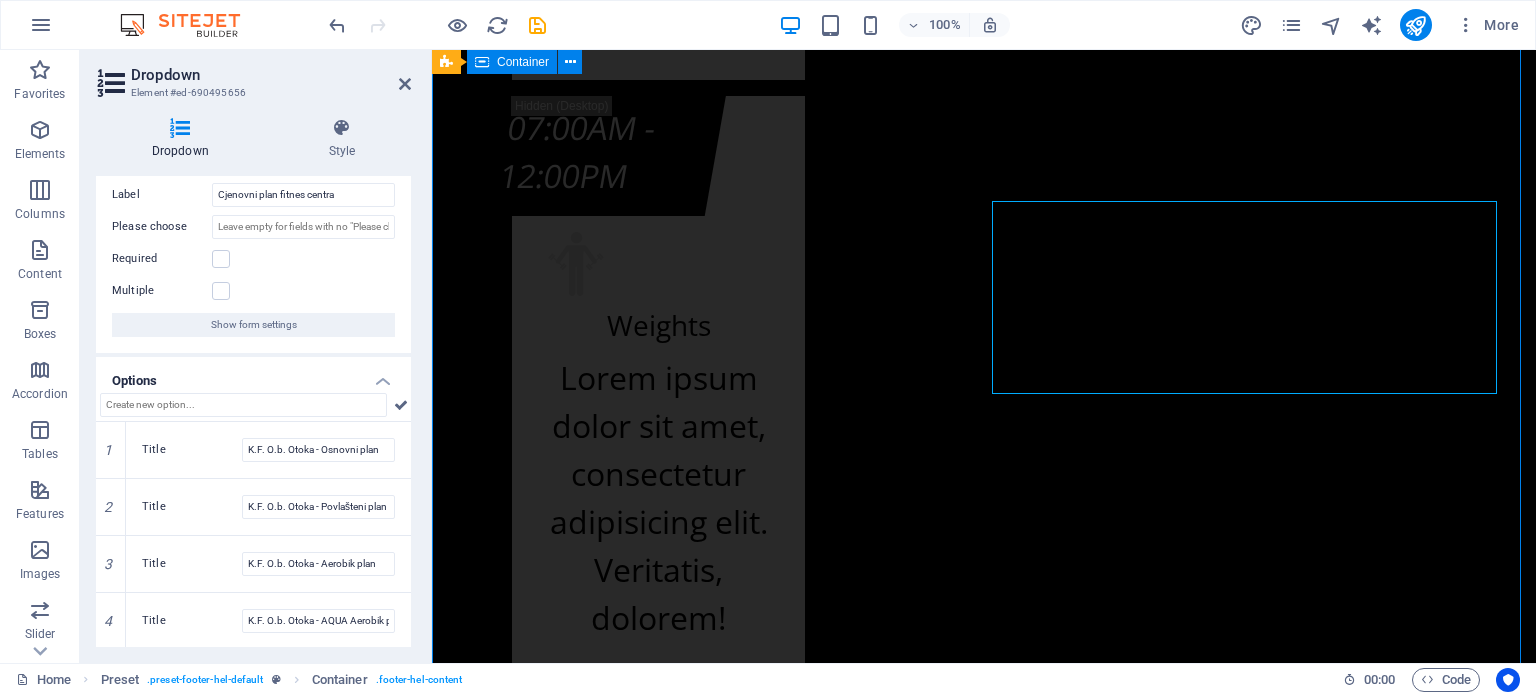 scroll, scrollTop: 25206, scrollLeft: 0, axis: vertical 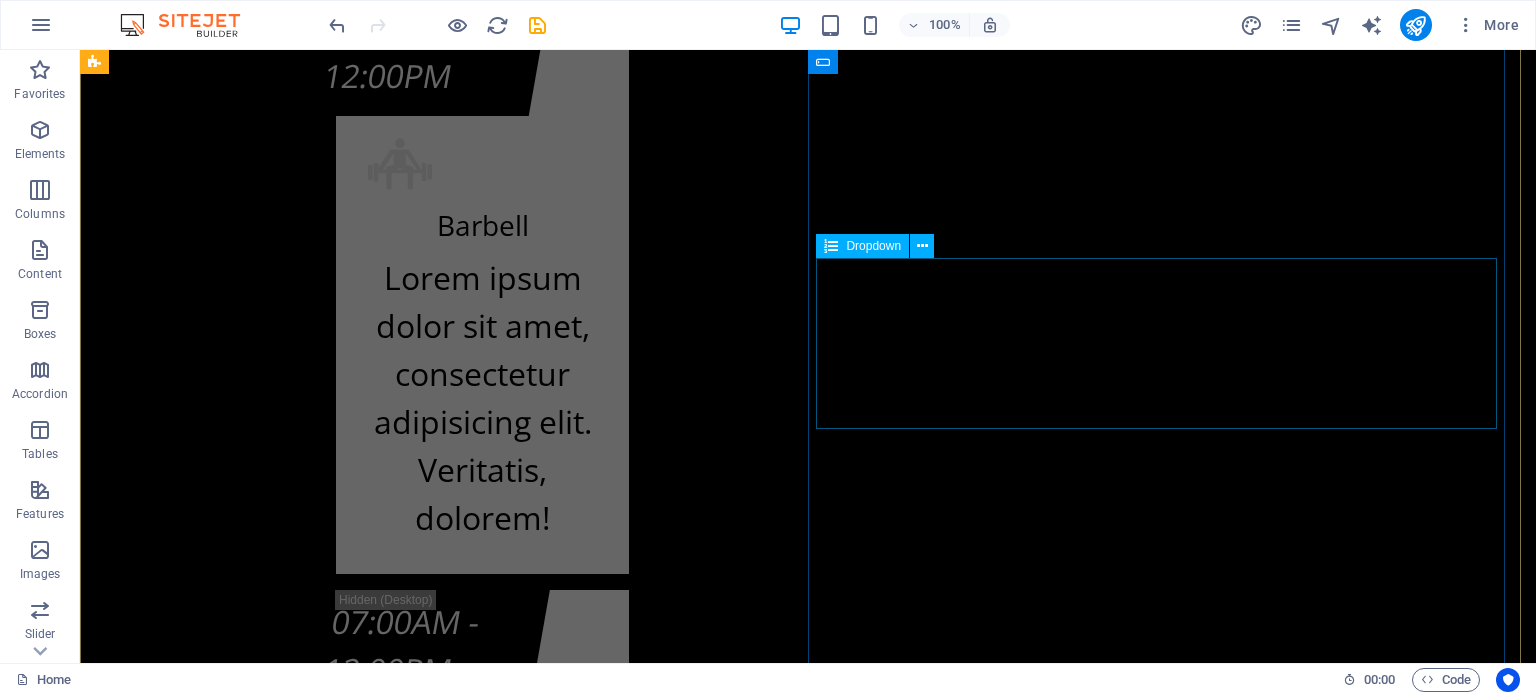 click on "Cjenovni plan fitnes centra
K.F. O.b. Otoka - Osnovni plan K.F. O.b. Otoka - Povlašteni plan K.F. O.b. Otoka - Aerobik plan K.F. O.b. Otoka - AQUA Aerobik plan" 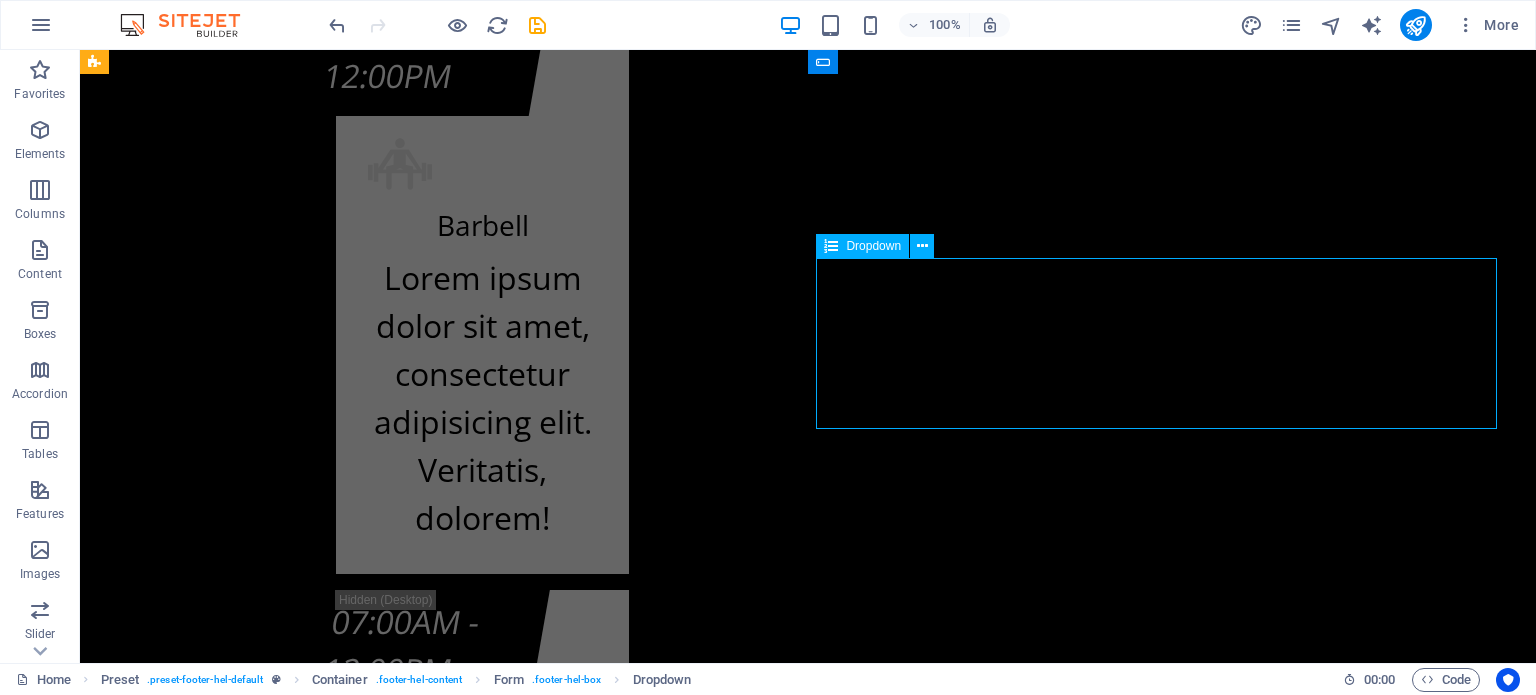 click on "Cjenovni plan fitnes centra
K.F. O.b. Otoka - Osnovni plan K.F. O.b. Otoka - Povlašteni plan K.F. O.b. Otoka - Aerobik plan K.F. O.b. Otoka - AQUA Aerobik plan" 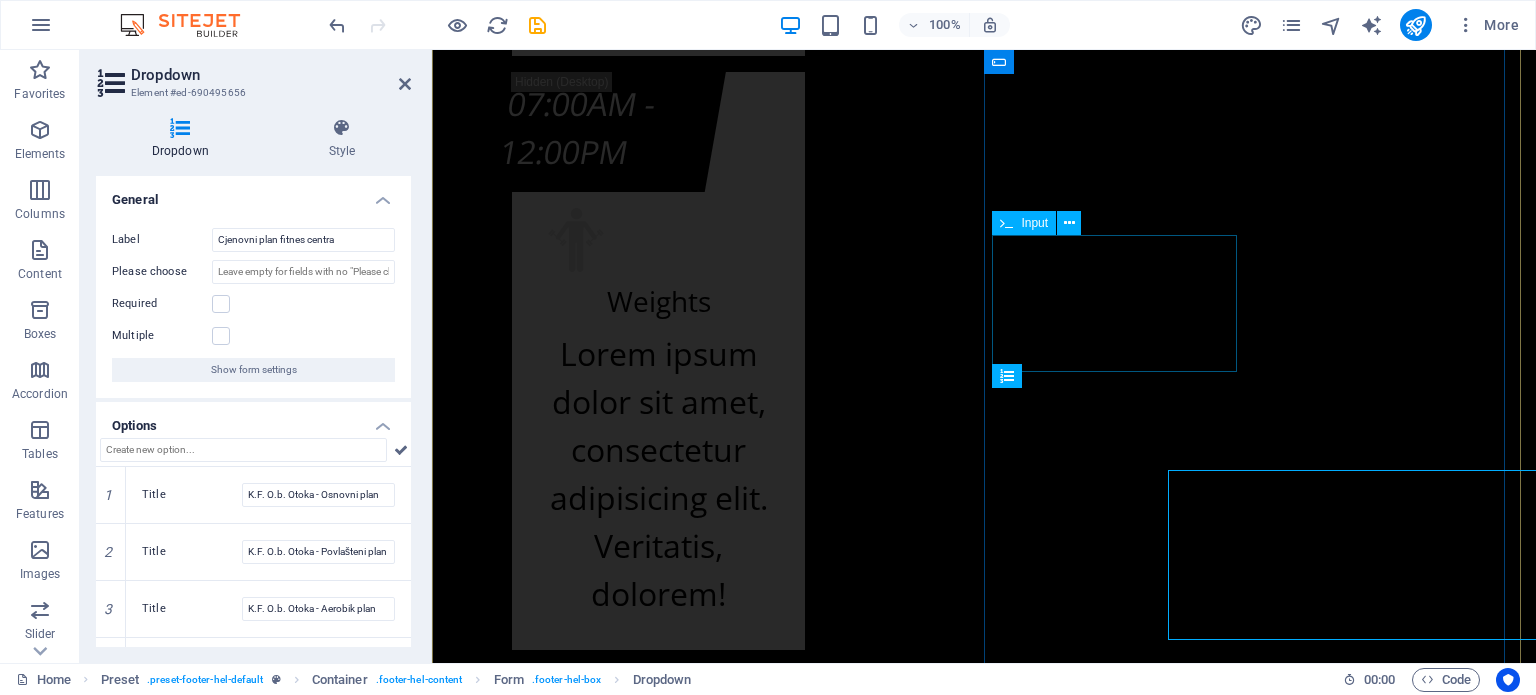 scroll, scrollTop: 24856, scrollLeft: 0, axis: vertical 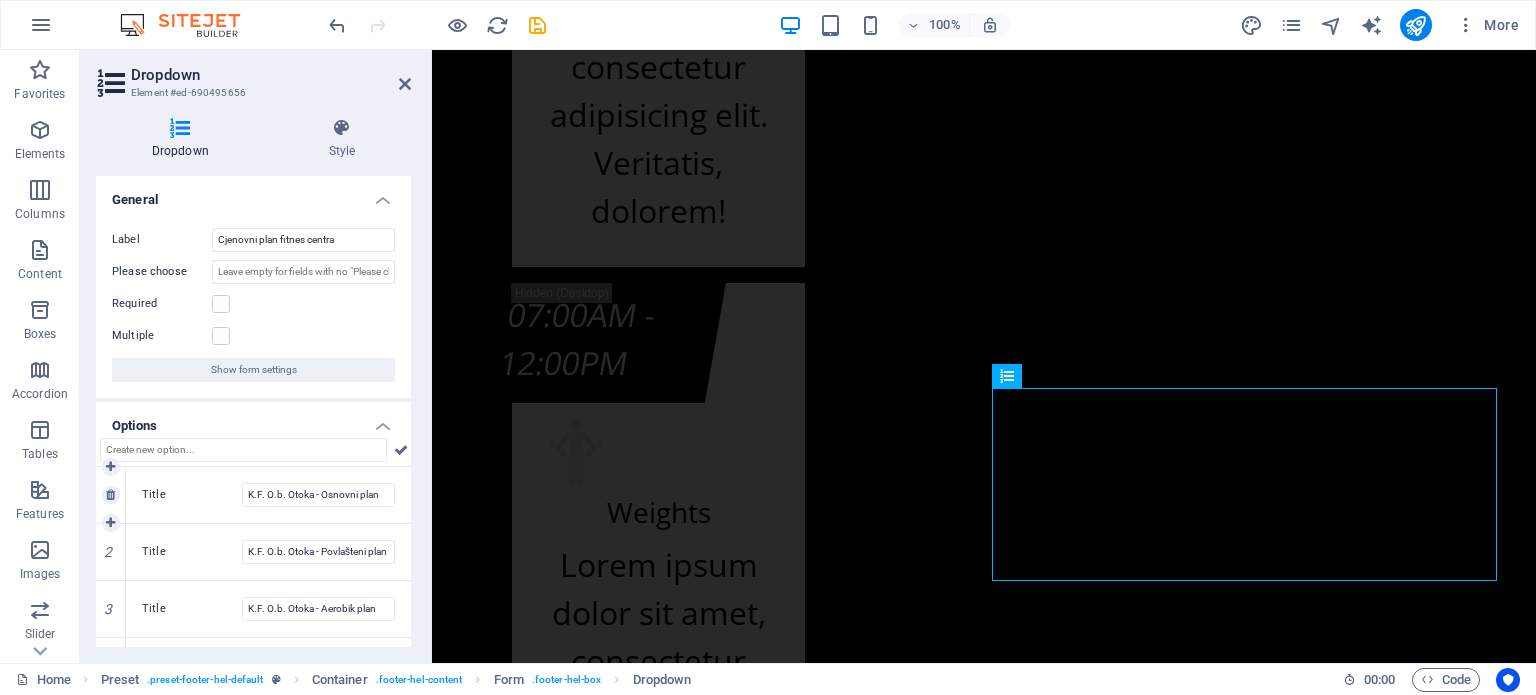 drag, startPoint x: 404, startPoint y: 498, endPoint x: 404, endPoint y: 511, distance: 13 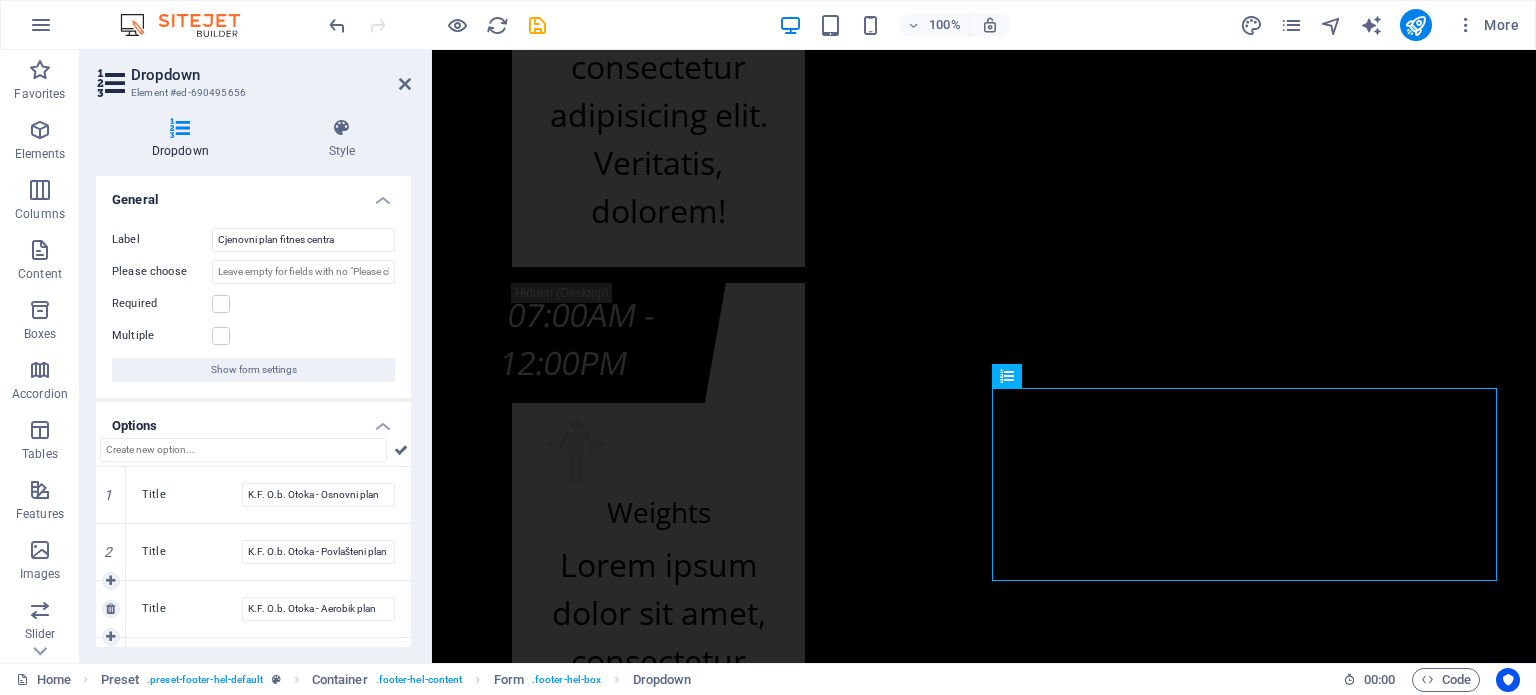 click on "Title K.F. O.b. Otoka - Aerobik plan" at bounding box center [268, 609] 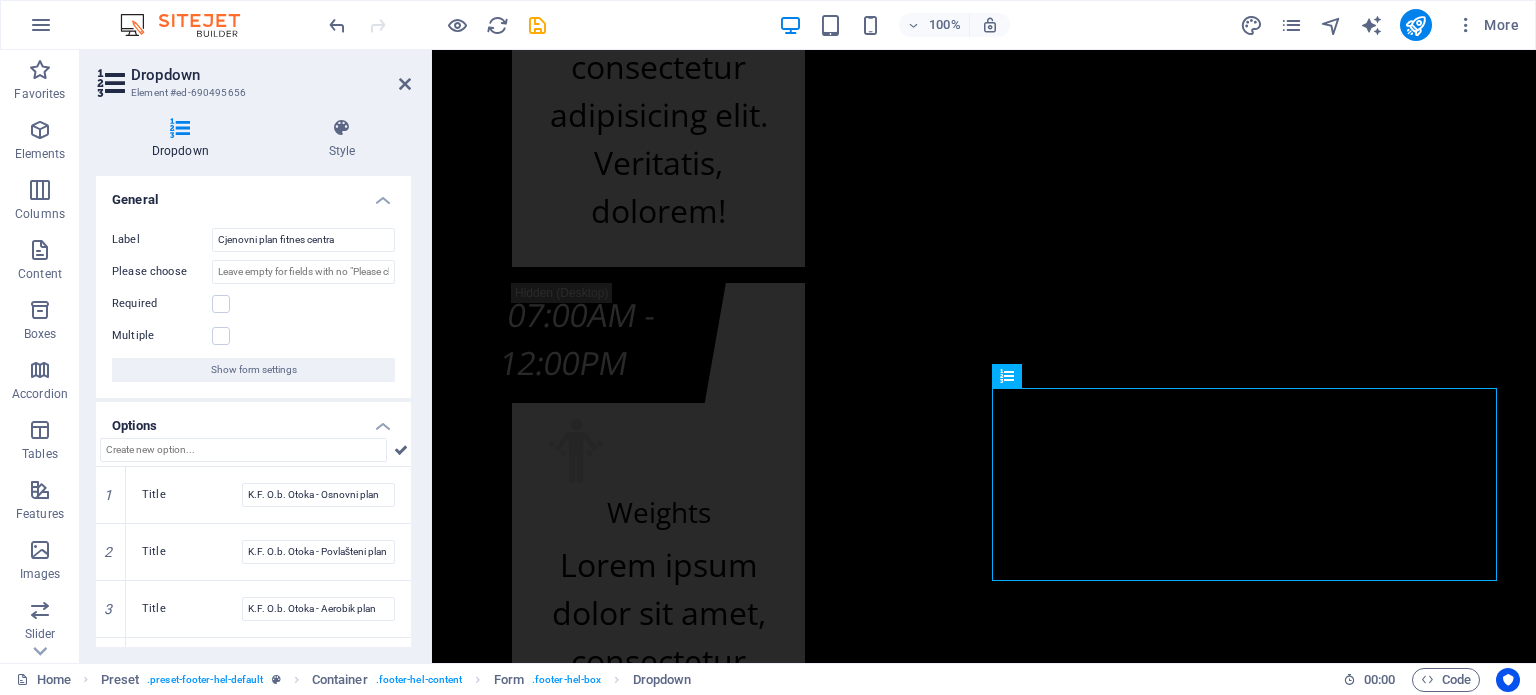 drag, startPoint x: 411, startPoint y: 587, endPoint x: 411, endPoint y: 634, distance: 47 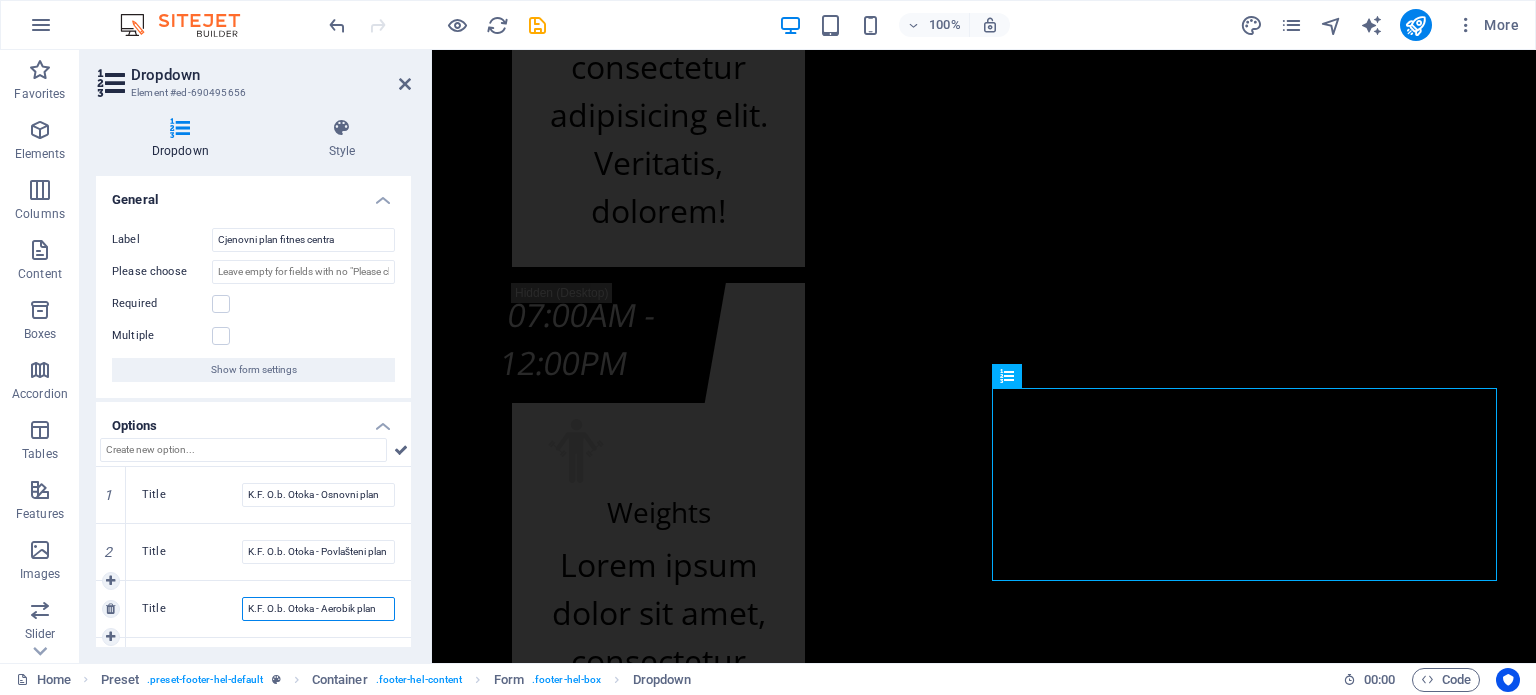 click on "K.F. O.b. Otoka - Aerobik plan" at bounding box center (318, 609) 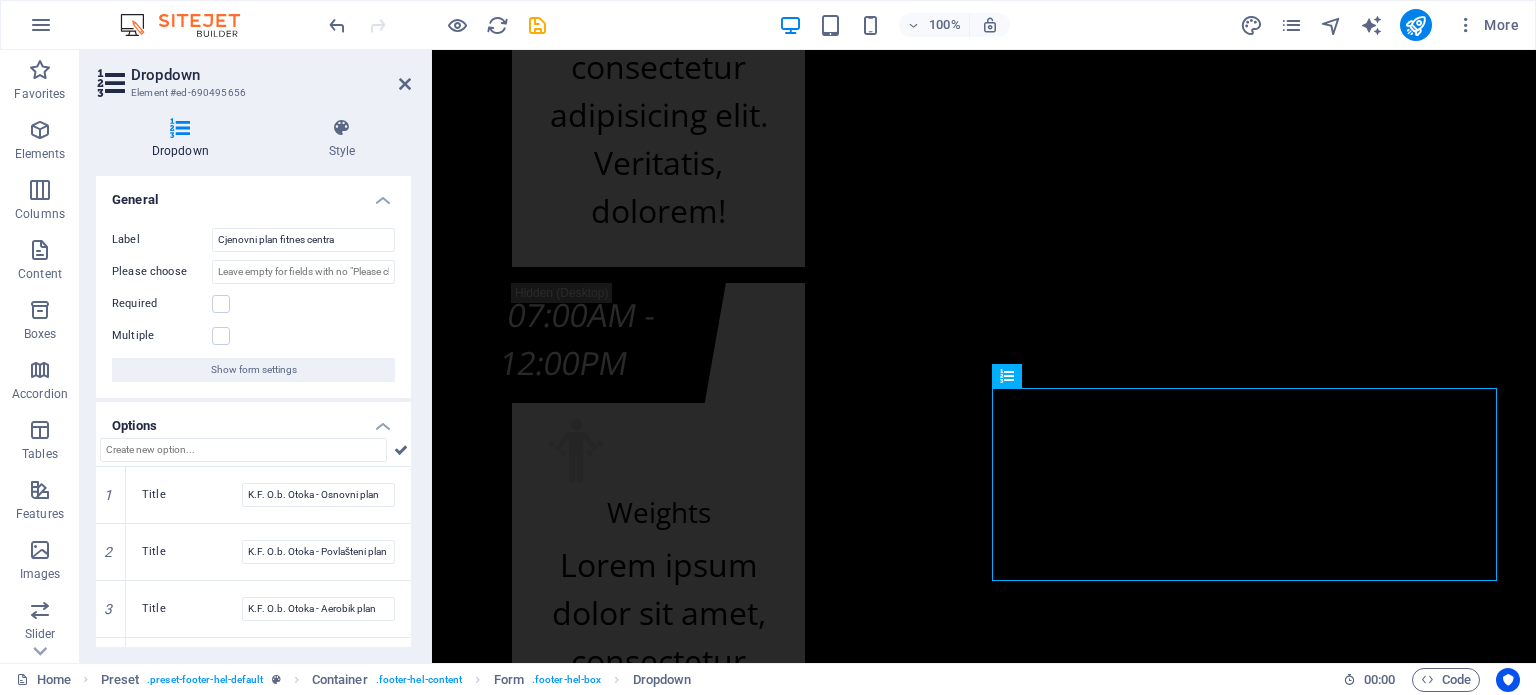 click on "Dropdown Style General Label Cjenovni plan fitnes centra Please choose Required Multiple Show form settings Options 1 Title K.F. O.b. Otoka - Osnovni plan 2 Title K.F. O.b. Otoka - Povlašteni plan 3 Title K.F. O.b. Otoka - Aerobik plan 4 Title K.F. O.b. Otoka - AQUA Aerobik plan Preset Element Layout How this element expands within the layout (Flexbox). Size Default auto px % 1/1 1/2 1/3 1/4 1/5 1/6 1/7 1/8 1/9 1/10 Grow Shrink Order Container layout Visible Visible Opacity 100 % Overflow Spacing Margin Default auto px % rem vw vh Custom Custom auto px % rem vw vh auto px % rem vw vh auto px % rem vw vh auto px % rem vw vh Padding Default px rem % vh vw Custom Custom 0 px rem % vh vw 0 px rem % vh vw 1 px rem % vh vw 0 px rem % vh vw Border Style              - Width 1 auto px rem % vh vw Custom Custom 1 auto px rem % vh vw 1 auto px rem % vh vw 1 auto px rem % vh vw 1 auto px rem % vh vw  - Color Round corners Default px rem % vh vw Custom Custom px rem % vh vw px rem % vh vw px rem % vh vw px rem" at bounding box center (253, 382) 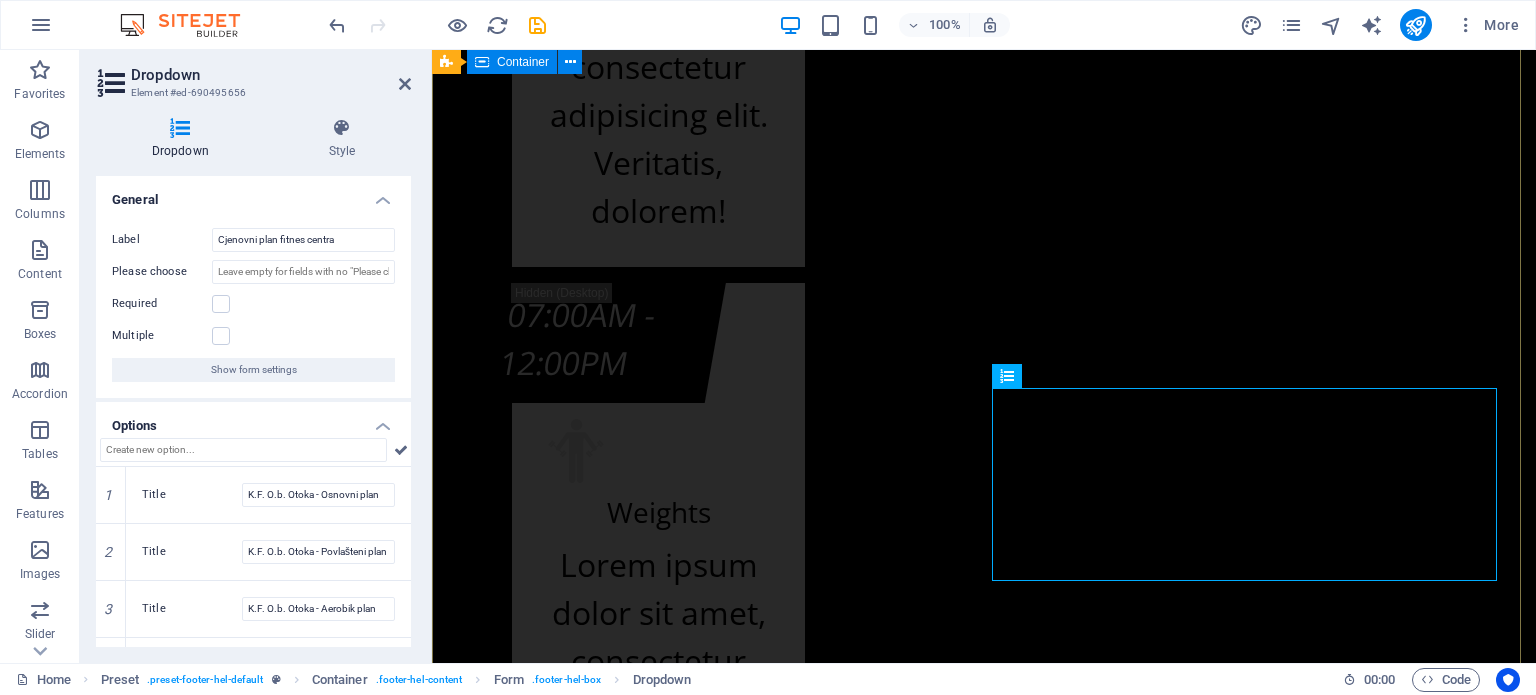 click on "Kontakt info   kf-fitnes.ba Adresa Fitness centra KF (BHRT): Bulevar Meše Selimovića 12,  71000 Sarajevo [PHONE] lokal 2523 [PHONE] Adresa Fitnes centra K.F.  (Olimp. bazen Otoka): Bulevar Meše Selimovića 83b,  71000 Sarajevo +387 [PHONE] Radno vrijeme Fitness centra KF (zgrada BHRT): Od ponedeljka do subote od 07:30h do 22:00h i nedeljom ćod 09:00h do 20:00h Radno vrijeme  Fitnes centra K.F. (Olimp. bazen Otoka): Od ponedeljka do subote od 07:00h do 22:30h i nedeljom od 09:00h do 20:00h info@kf-fitnes.ba Učlani se   Cjenovni plan fitnes centra
K.F. O.b. Otoka - Osnovni plan K.F. O.b. Otoka - Povlašteni plan K.F. O.b. Otoka - Aerobik plan K.F. O.b. Otoka - AQUA Aerobik plan   I have read and understand the privacy policy. Unreadable? Load new PODNESI ZAHTJEV" at bounding box center (984, 23114) 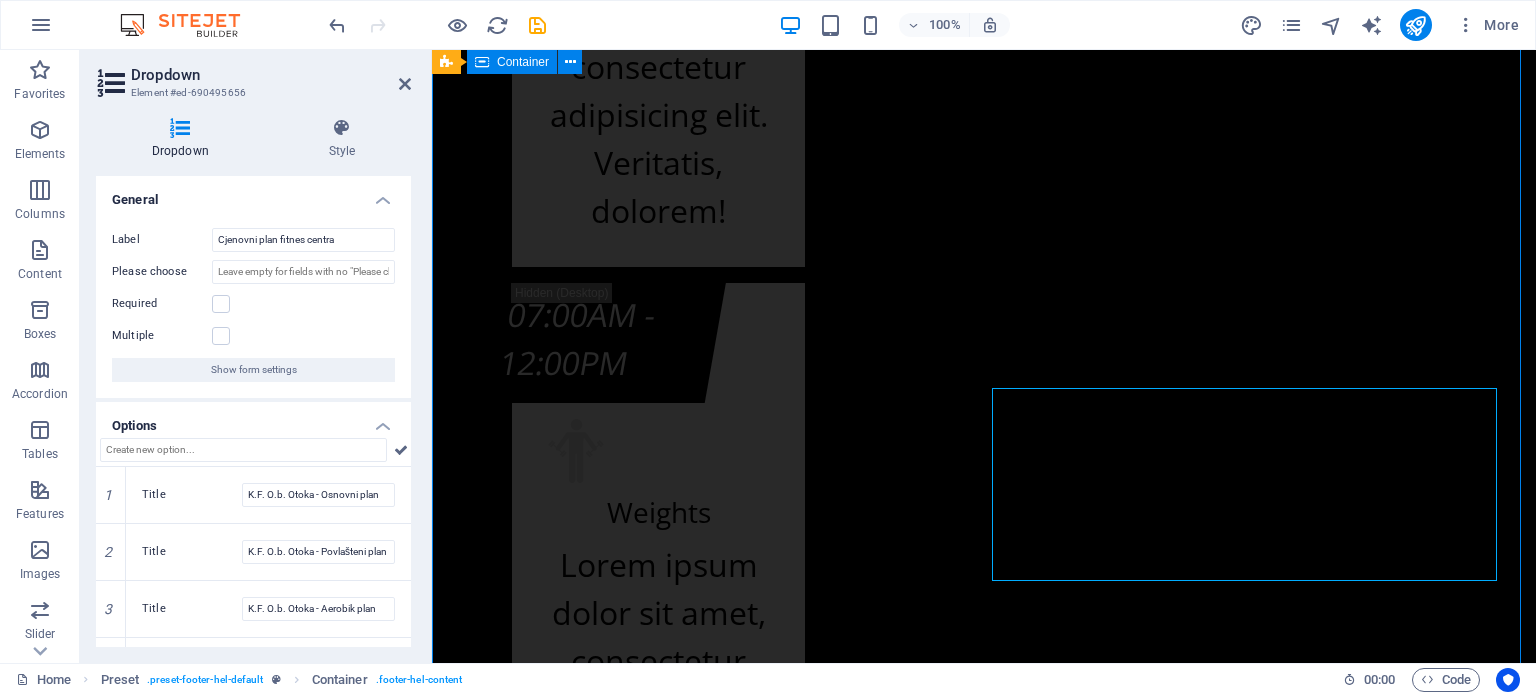 scroll, scrollTop: 25067, scrollLeft: 0, axis: vertical 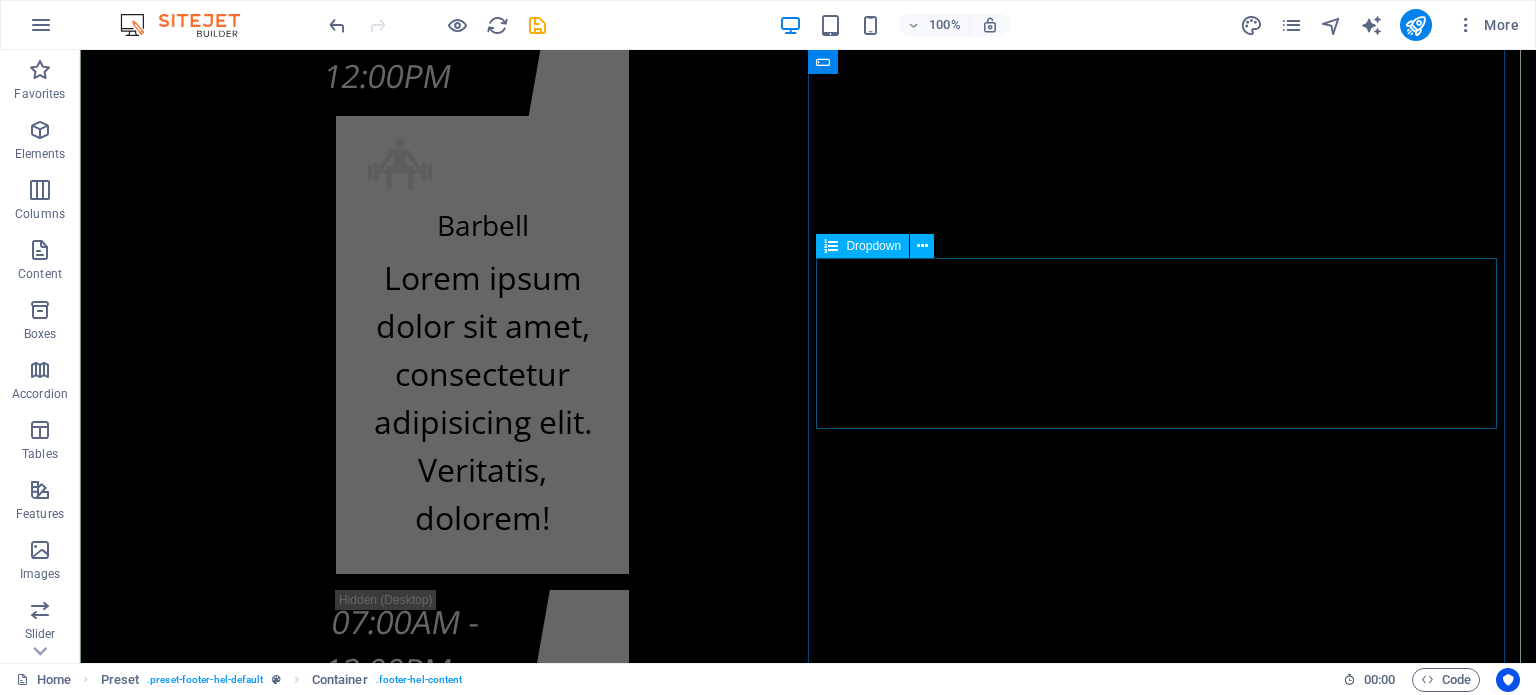 click on "Cjenovni plan fitnes centra
K.F. O.b. Otoka - Osnovni plan K.F. O.b. Otoka - Povlašteni plan K.F. O.b. Otoka - Aerobik plan K.F. O.b. Otoka - AQUA Aerobik plan" 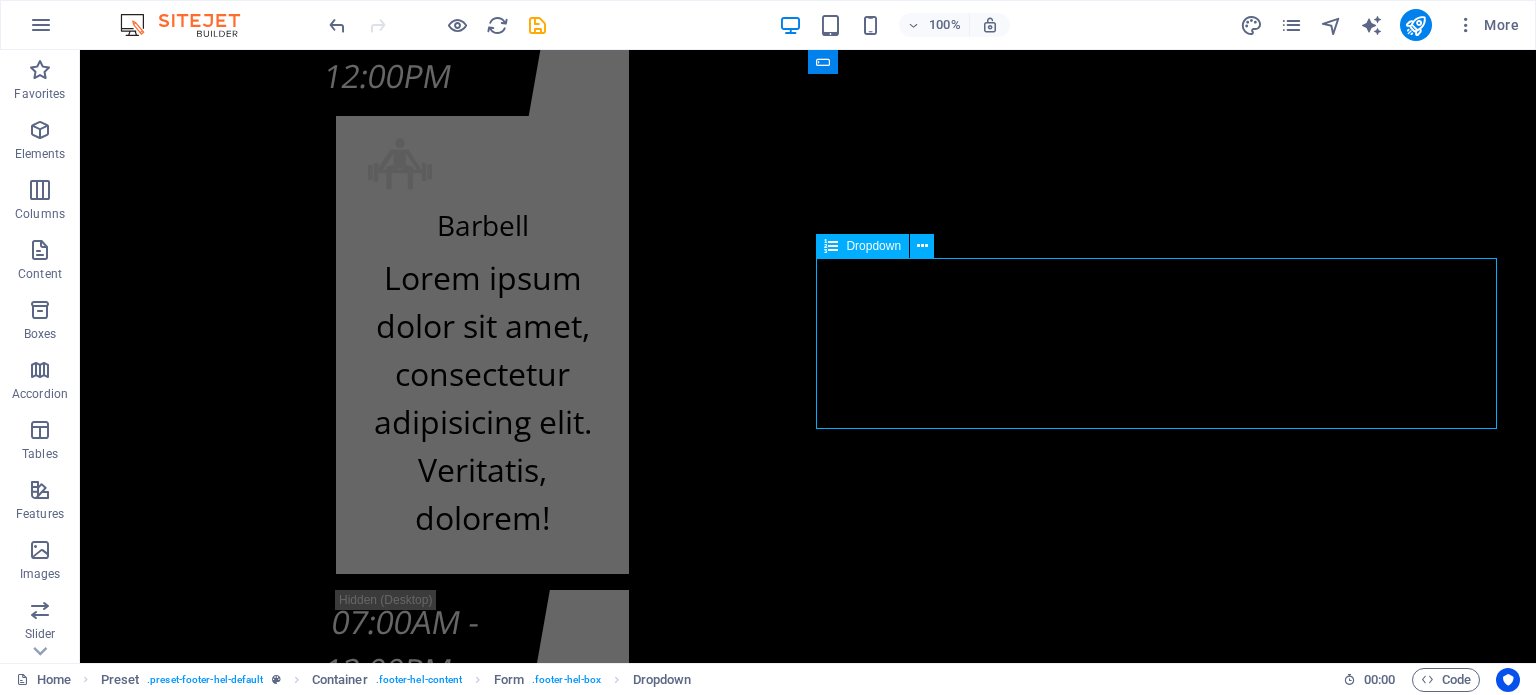click on "Cjenovni plan fitnes centra
K.F. O.b. Otoka - Osnovni plan K.F. O.b. Otoka - Povlašteni plan K.F. O.b. Otoka - Aerobik plan K.F. O.b. Otoka - AQUA Aerobik plan" 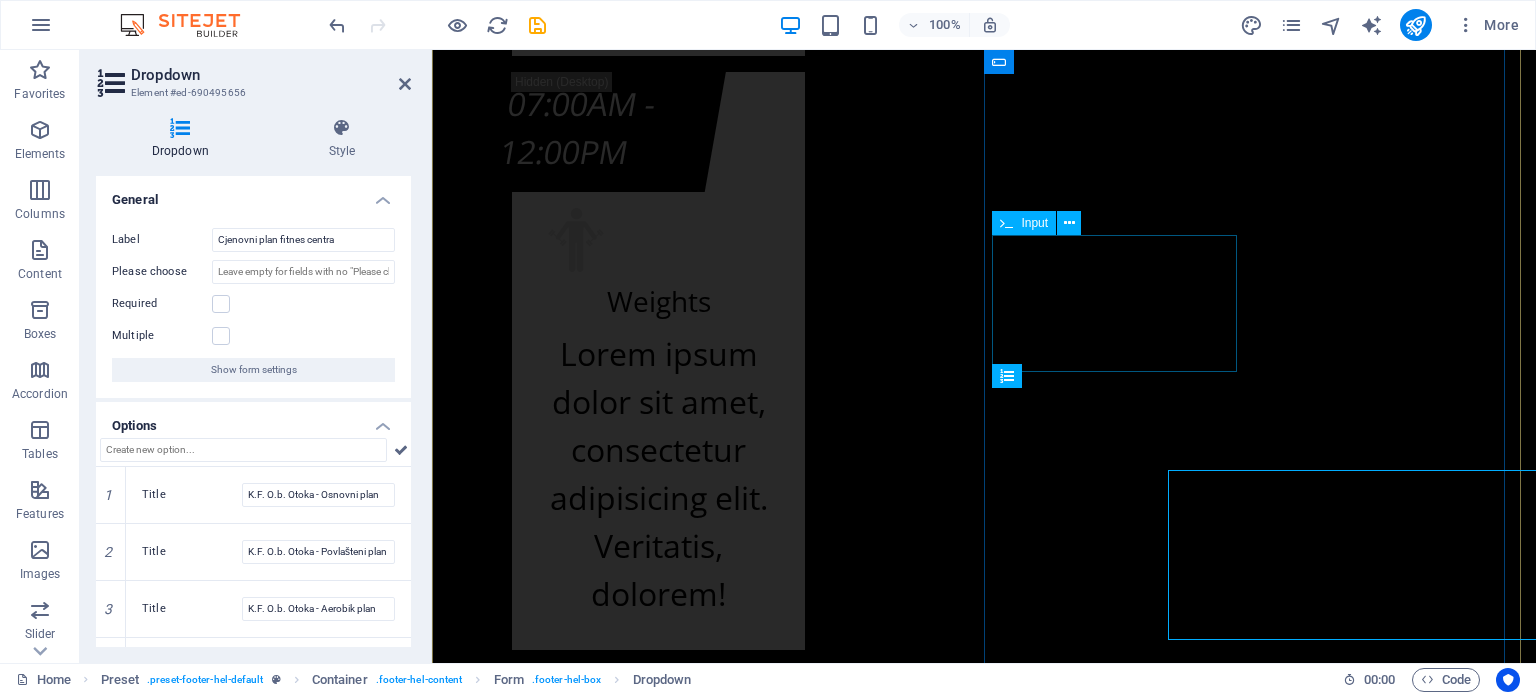 scroll, scrollTop: 24856, scrollLeft: 0, axis: vertical 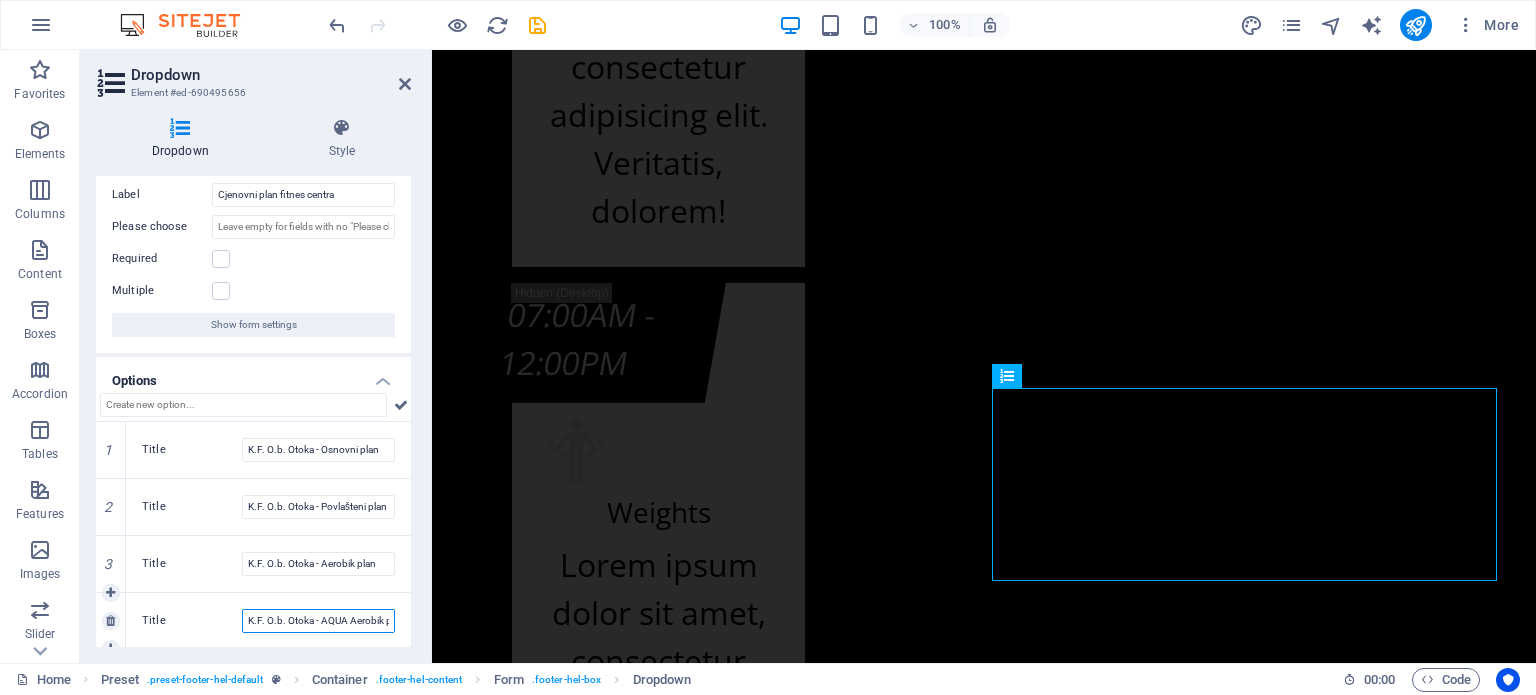 click on "K.F. O.b. Otoka - AQUA Aerobik plan" at bounding box center [318, 621] 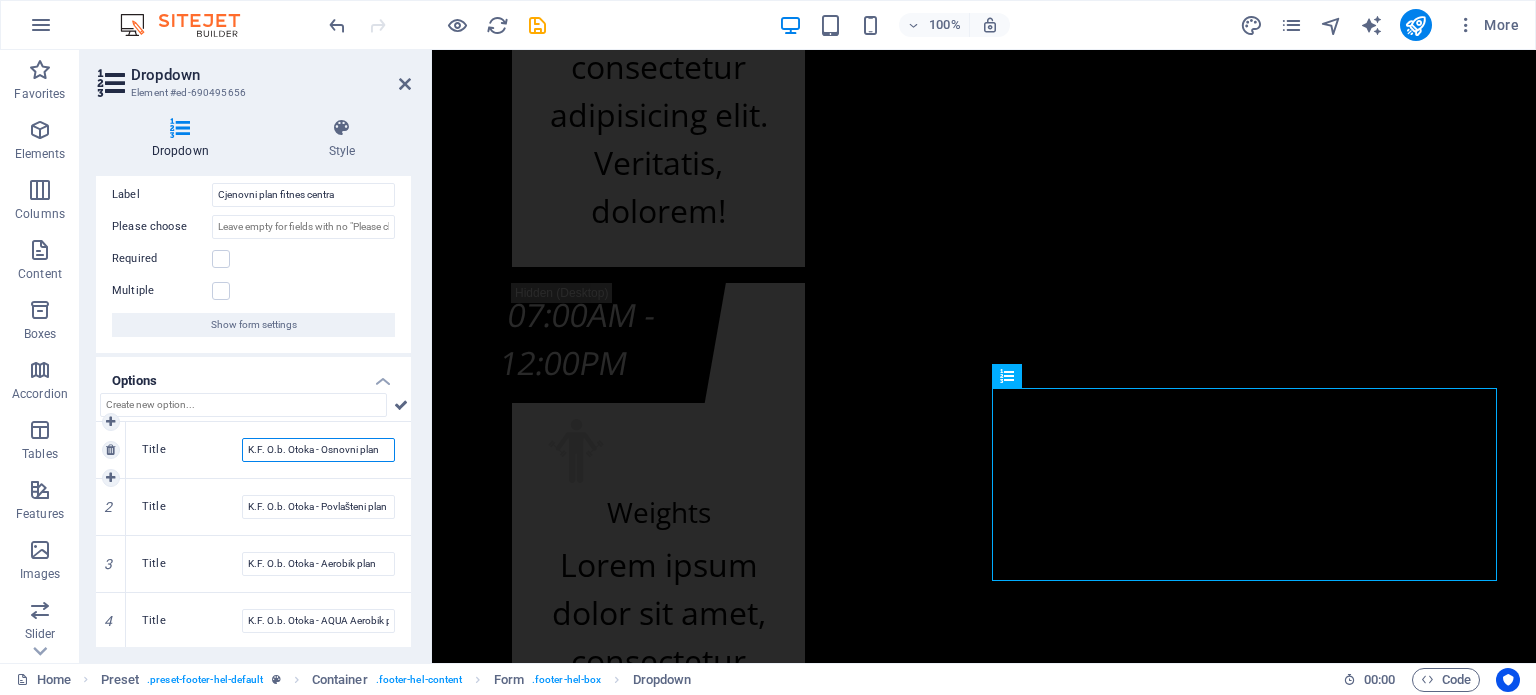 click on "K.F. O.b. Otoka - Osnovni plan" at bounding box center (318, 450) 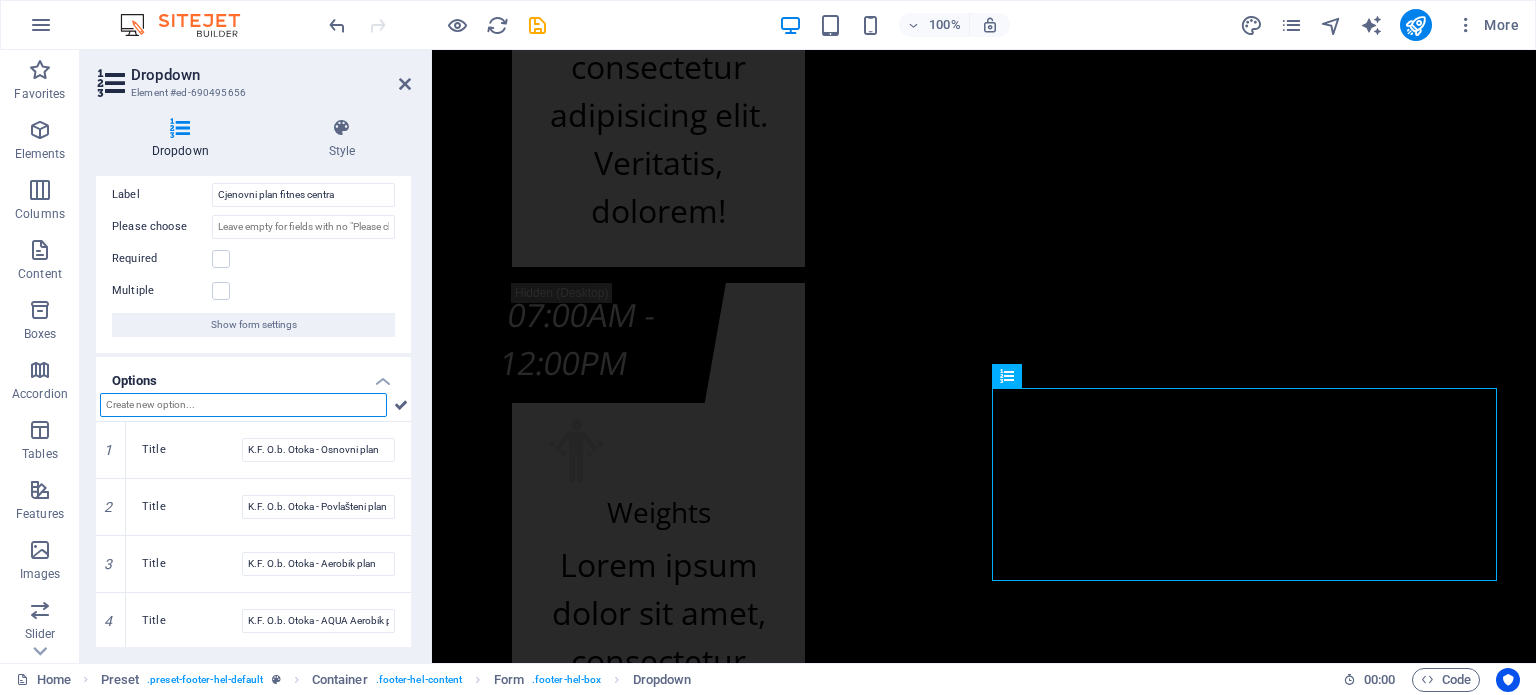 click at bounding box center [243, 405] 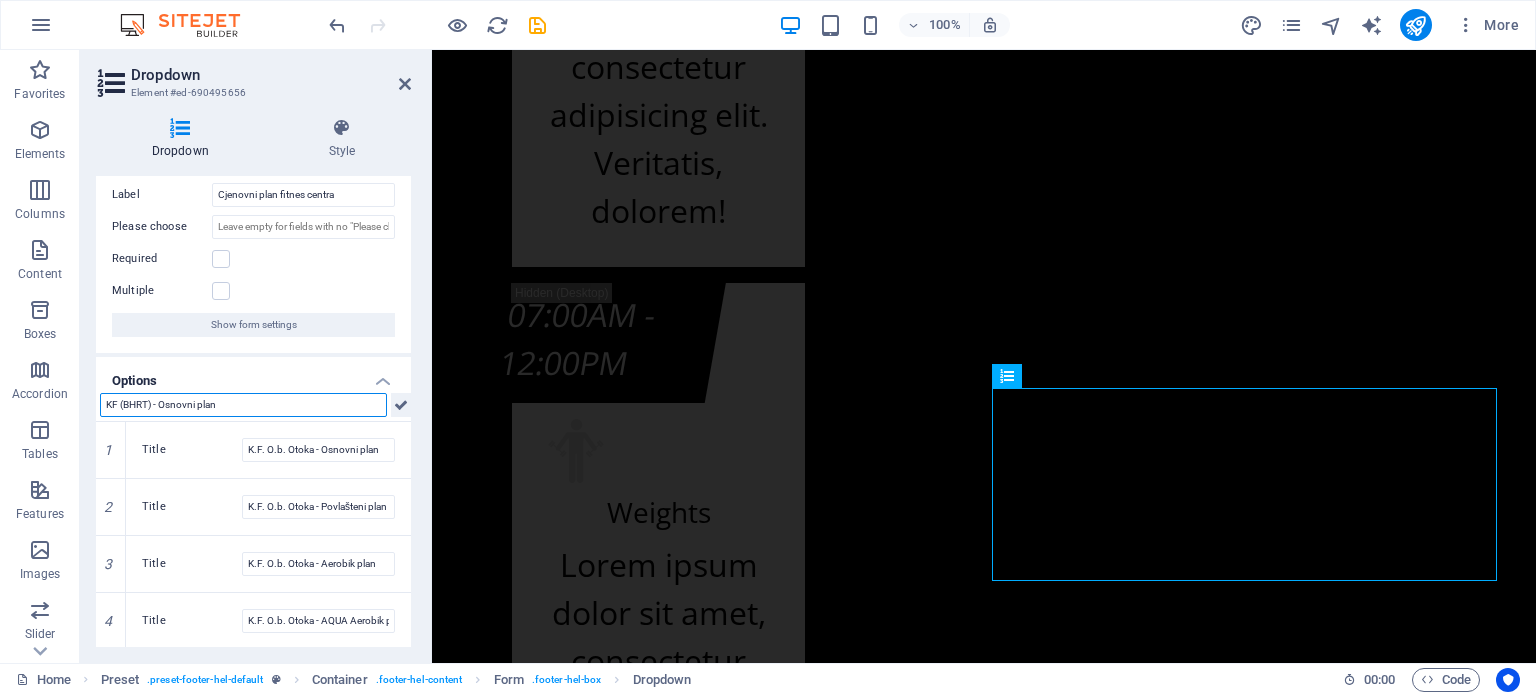 type on "KF (BHRT) - Osnovni plan" 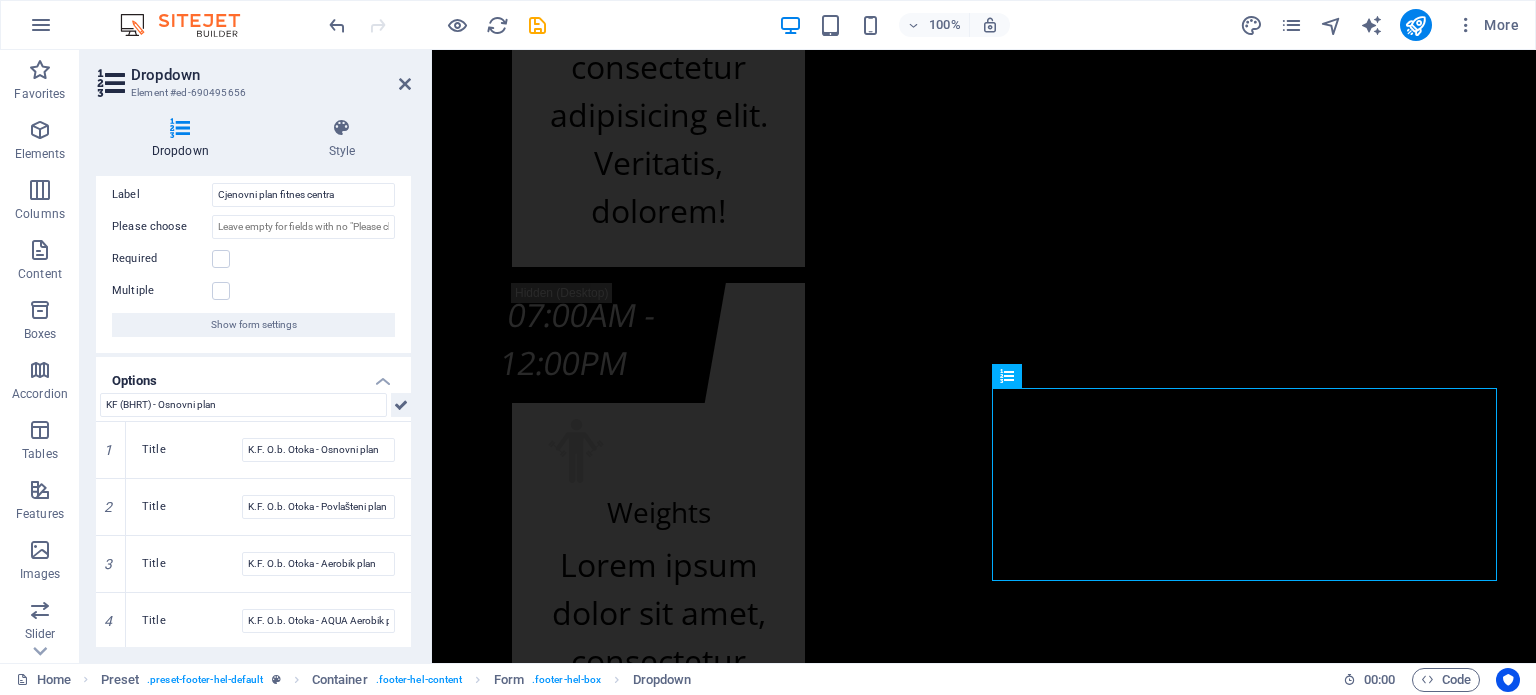 click at bounding box center [401, 405] 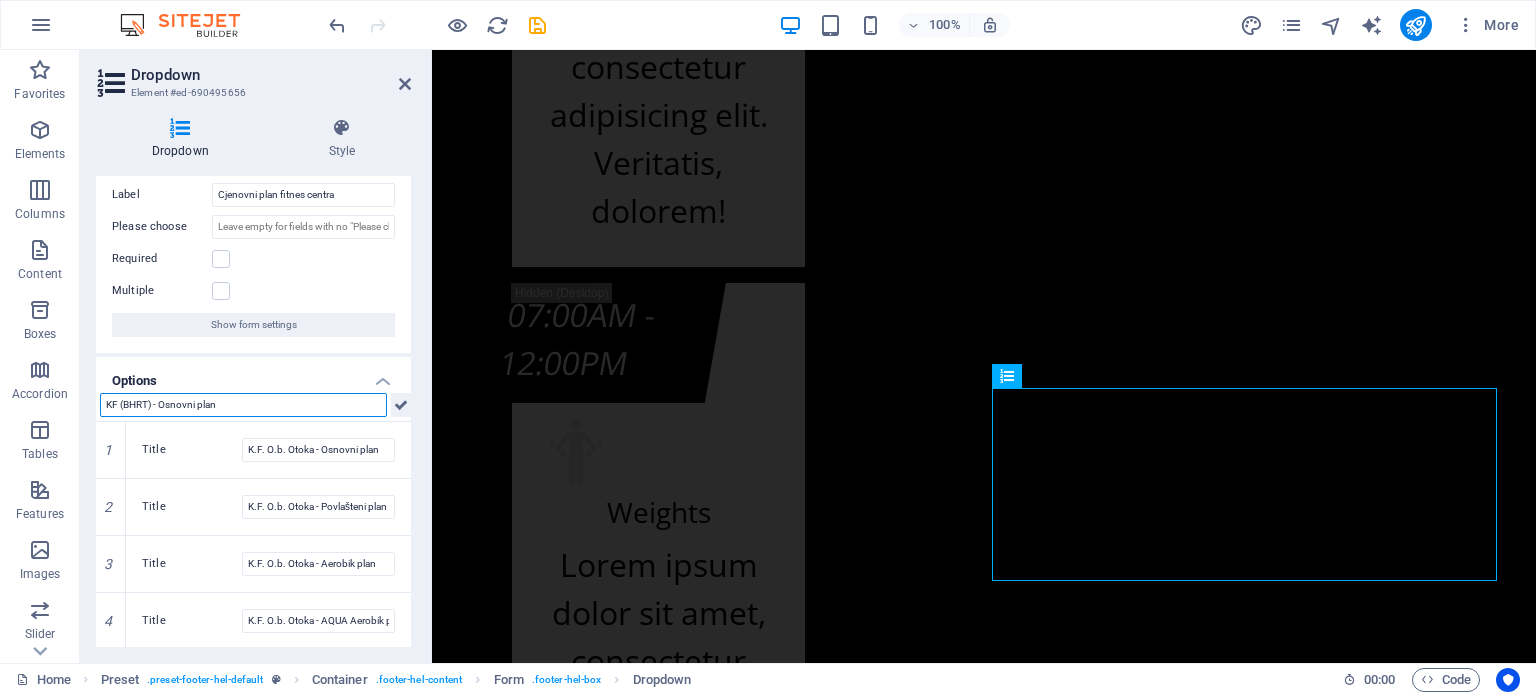 type 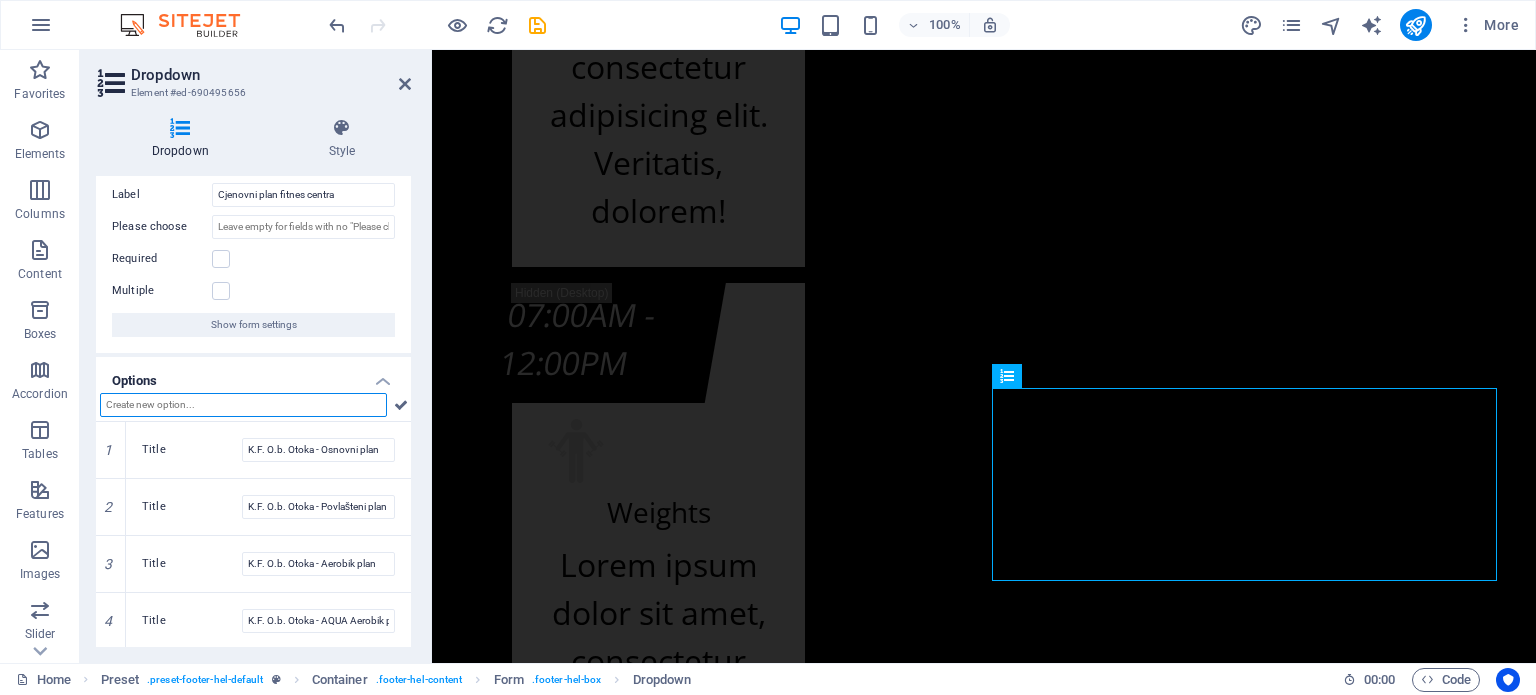 scroll, scrollTop: 102, scrollLeft: 0, axis: vertical 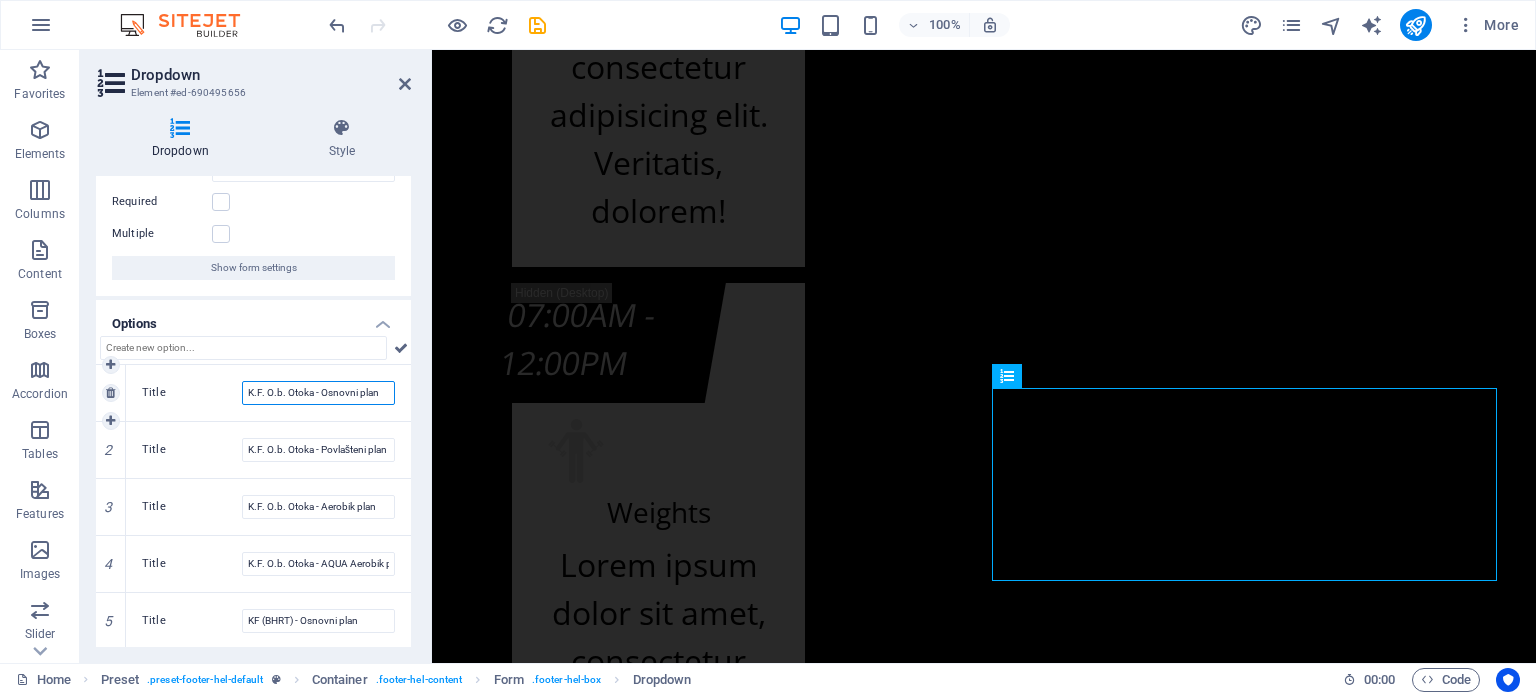 click on "K.F. O.b. Otoka - Osnovni plan" at bounding box center [318, 393] 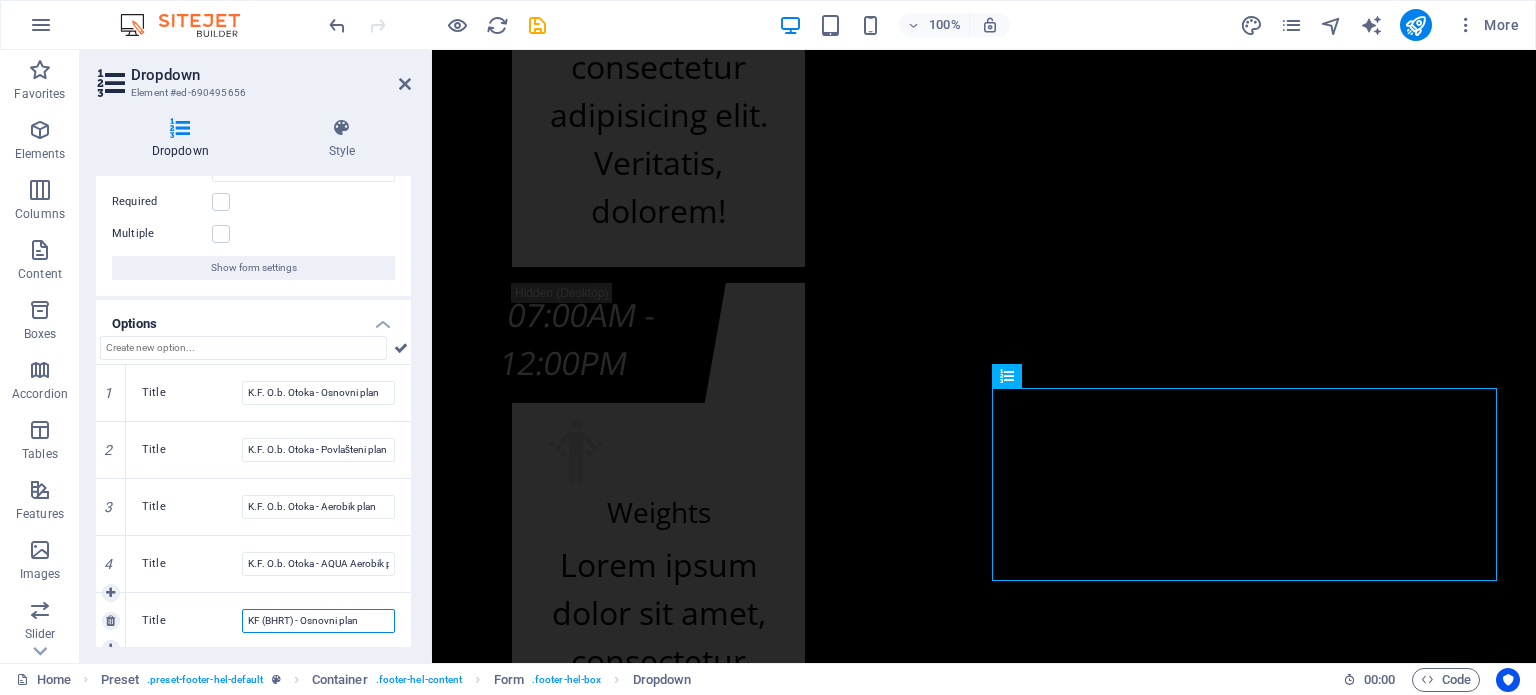 drag, startPoint x: 368, startPoint y: 620, endPoint x: 243, endPoint y: 612, distance: 125.25574 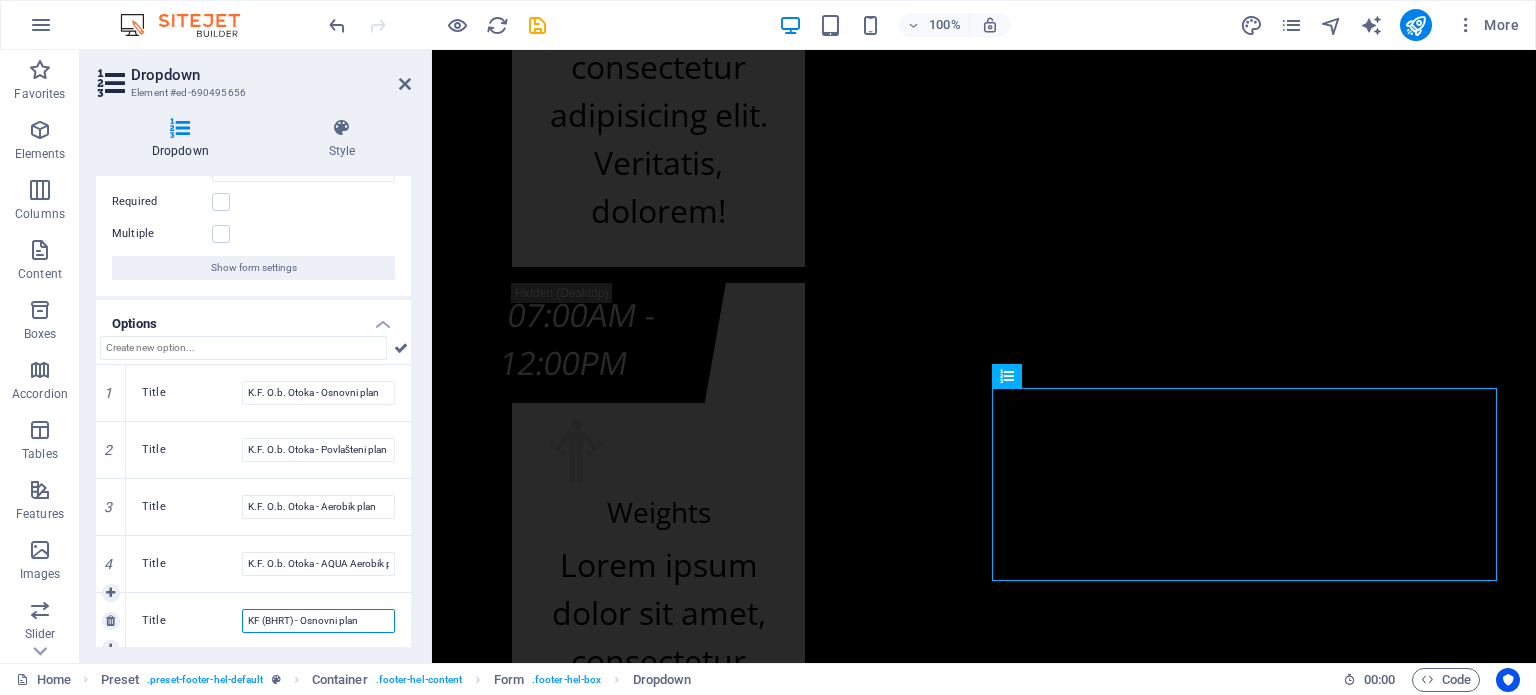 click on "KF (BHRT) - Osnovni plan" at bounding box center (318, 621) 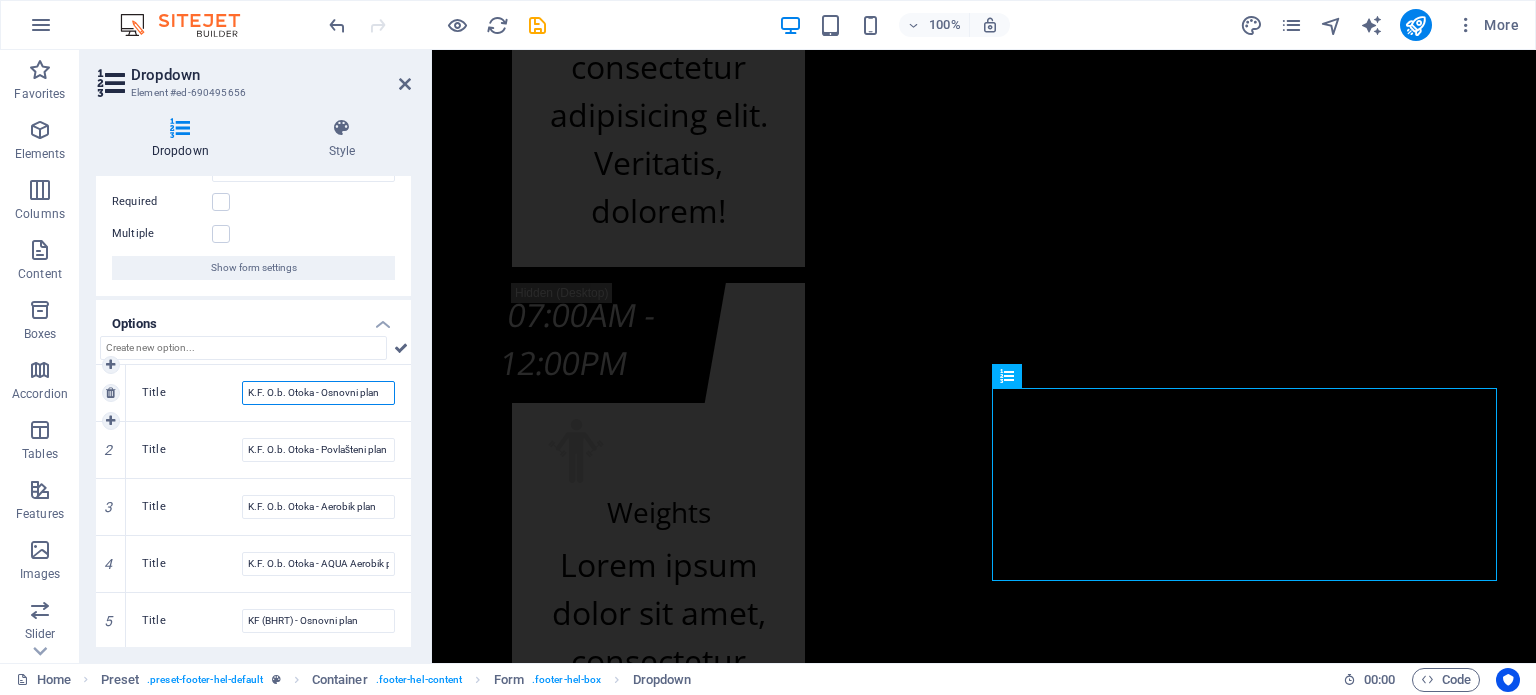 click on "K.F. O.b. Otoka - Osnovni plan" at bounding box center [318, 393] 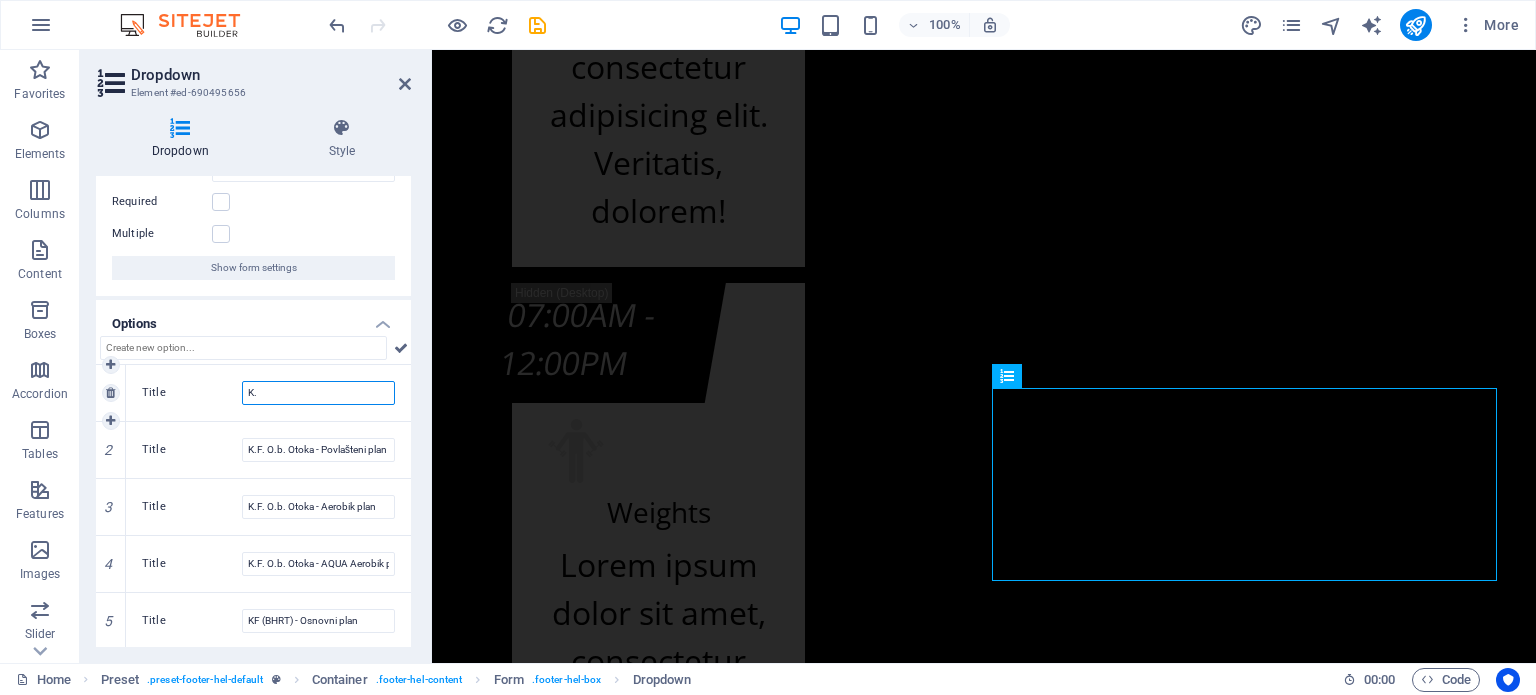 type on "K" 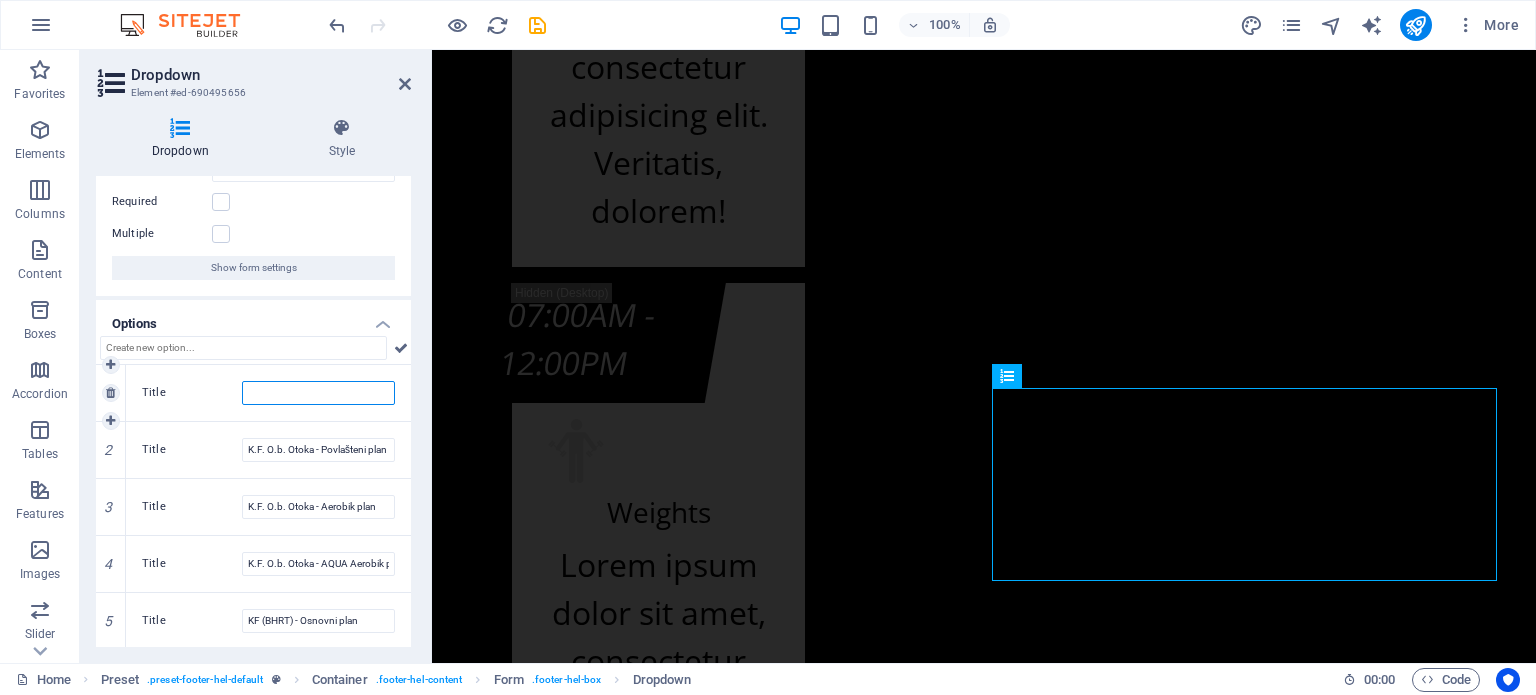 paste on "KF (BHRT) - Osnovni plan" 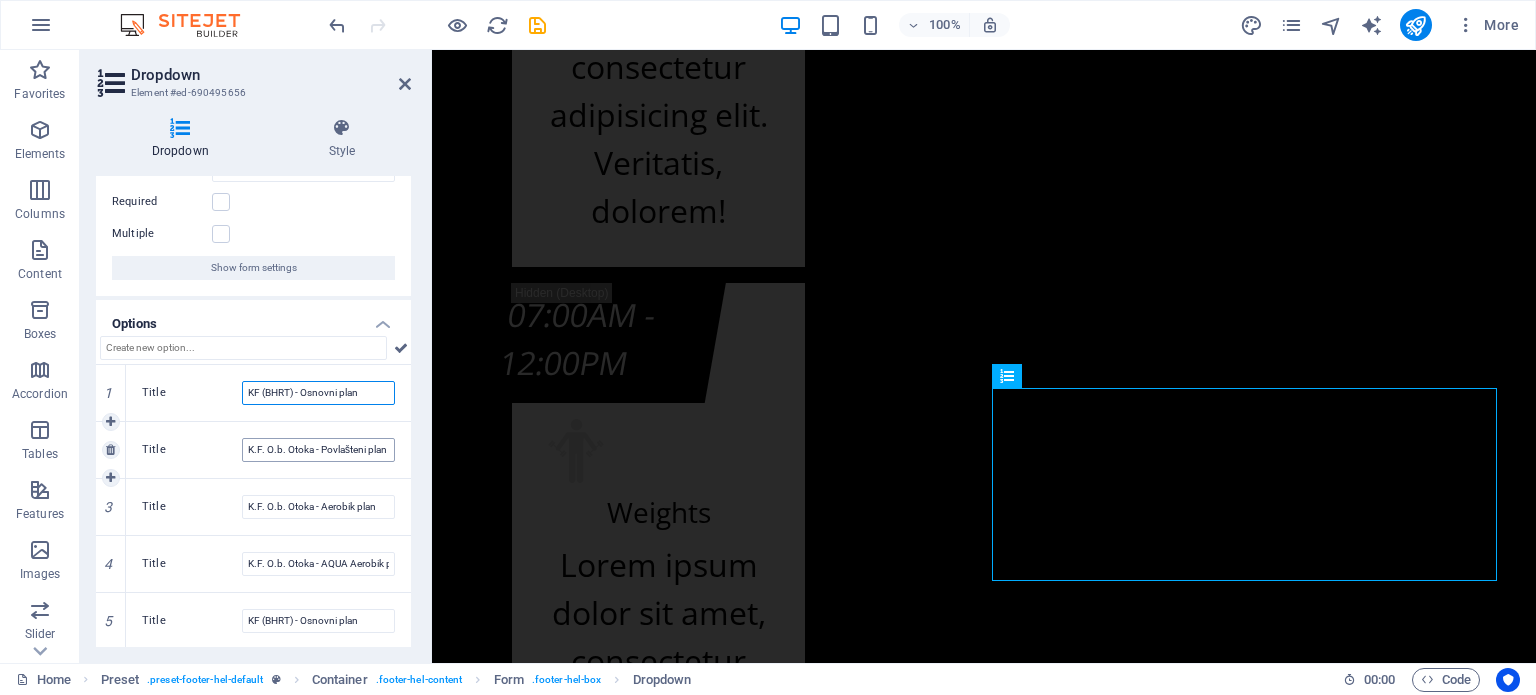 type on "KF (BHRT) - Osnovni plan" 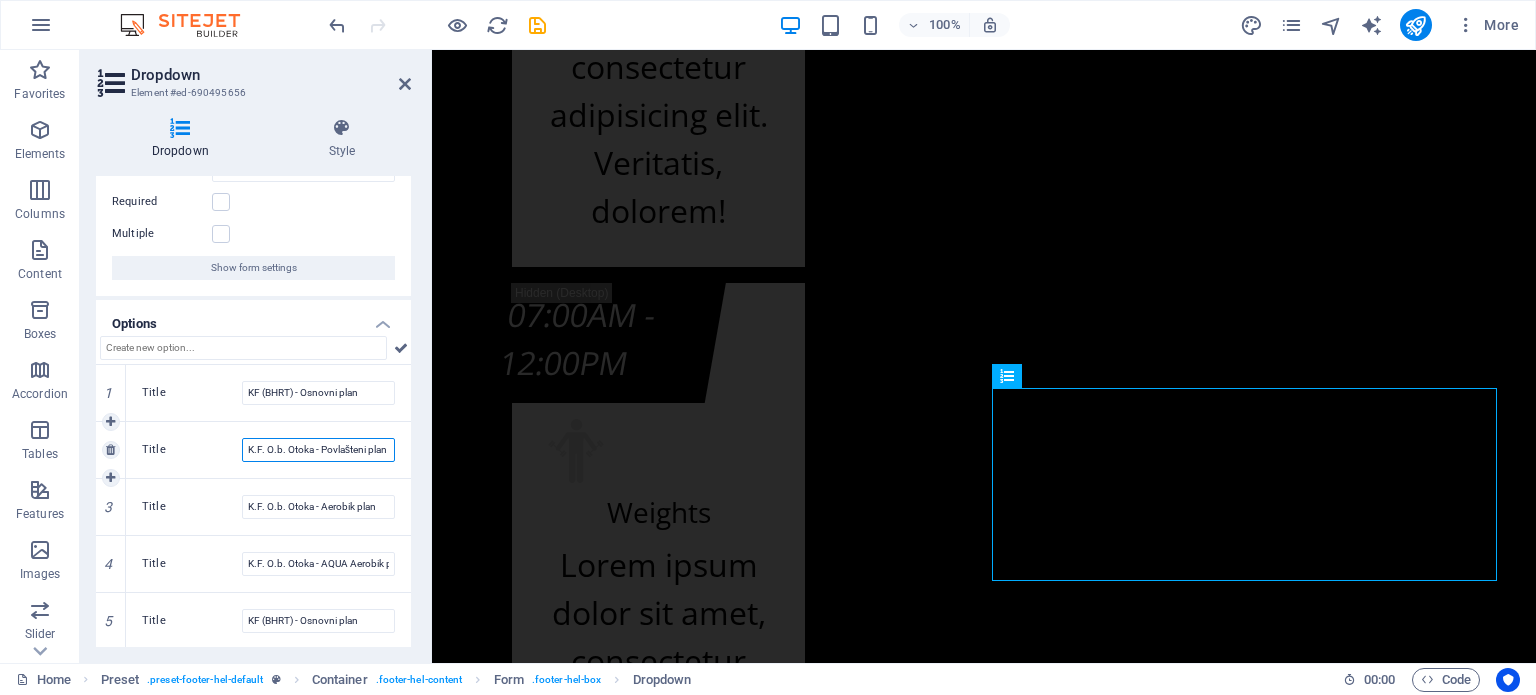 click on "K.F. O.b. Otoka - Povlašteni plan" at bounding box center (318, 450) 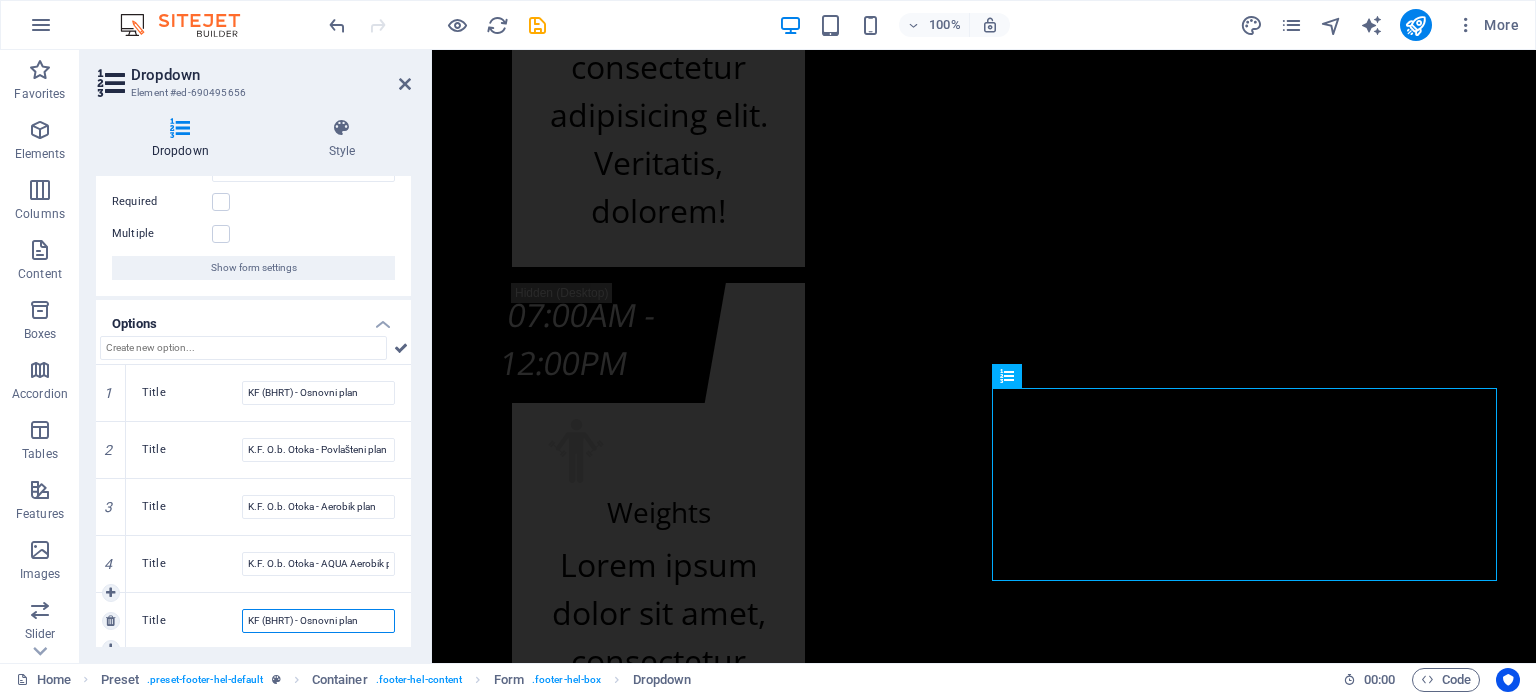 click on "KF (BHRT) - Osnovni plan" at bounding box center (318, 621) 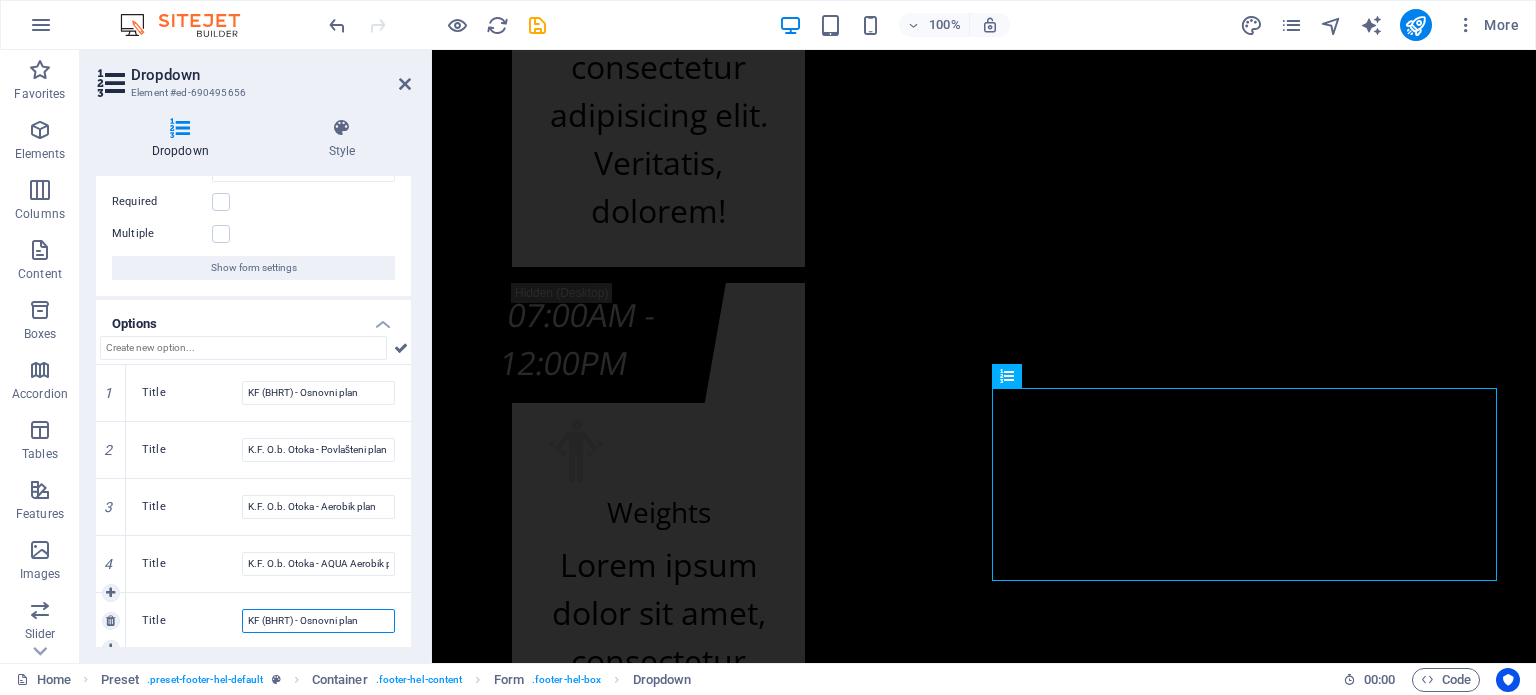 paste on ".F. O.b. Otoka - Povlašte" 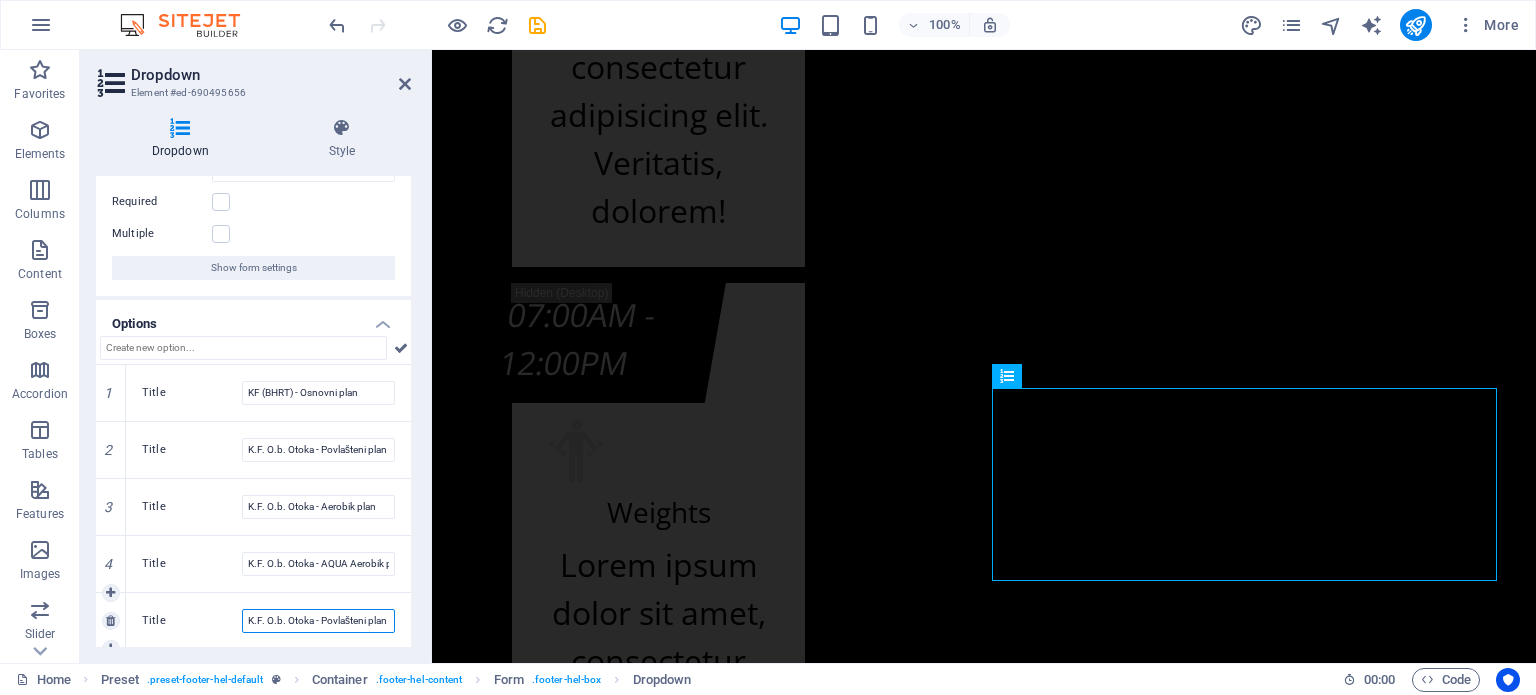 scroll, scrollTop: 0, scrollLeft: 1, axis: horizontal 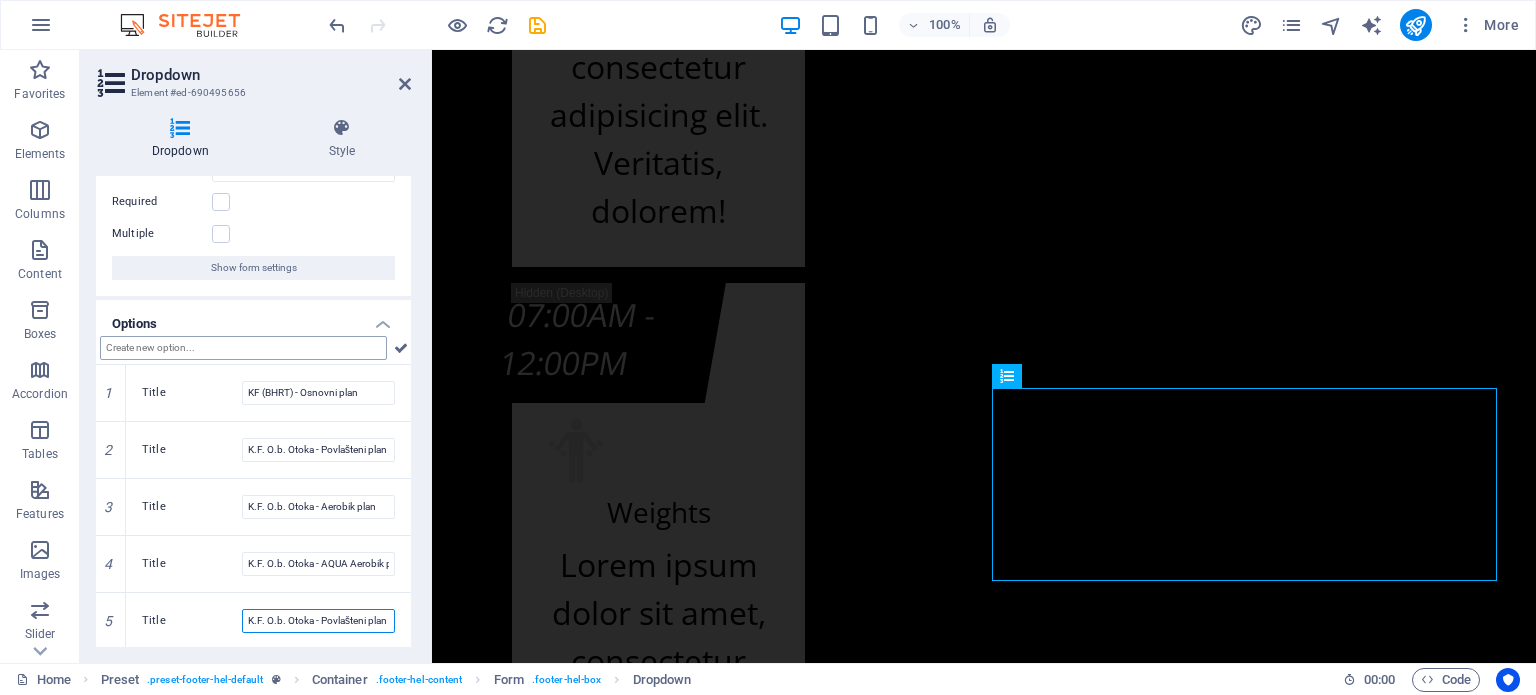 type on "K.F. O.b. Otoka - Povlašteni plan" 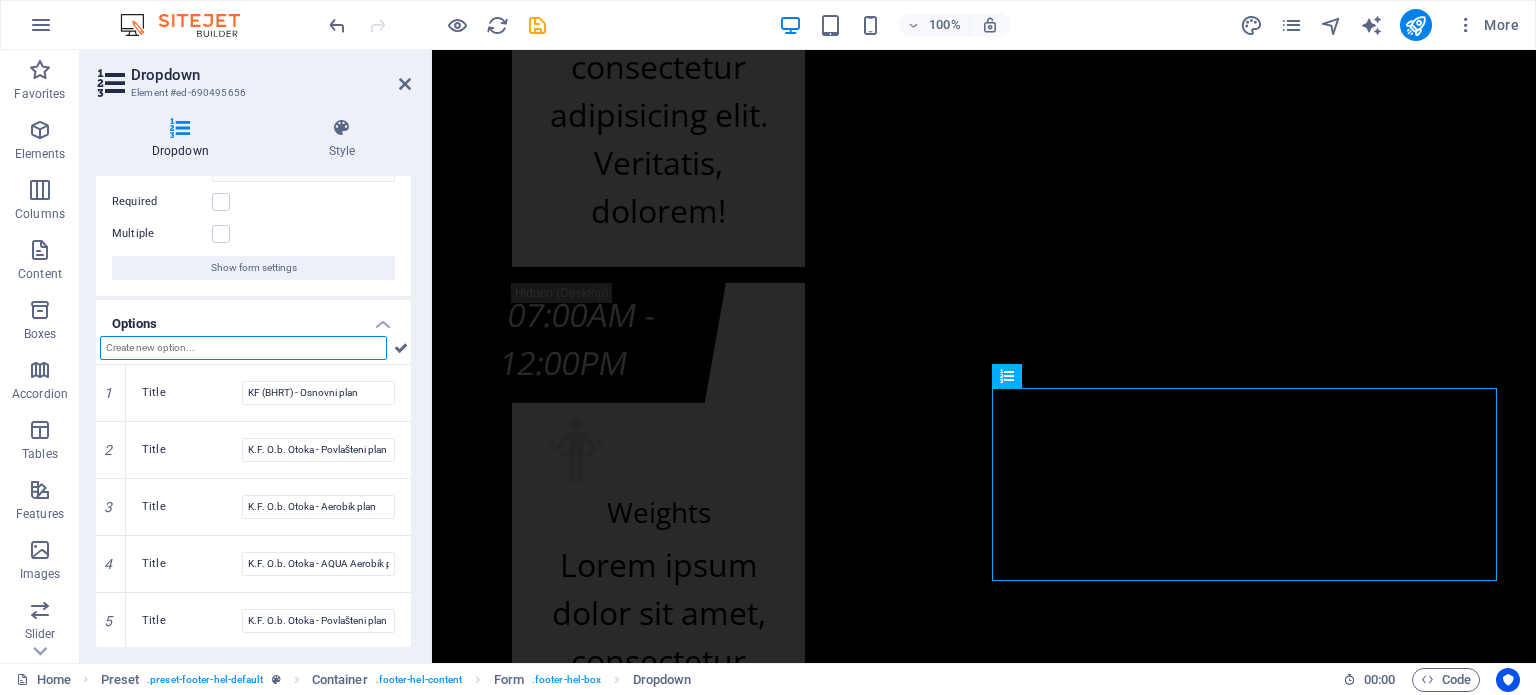 scroll, scrollTop: 0, scrollLeft: 0, axis: both 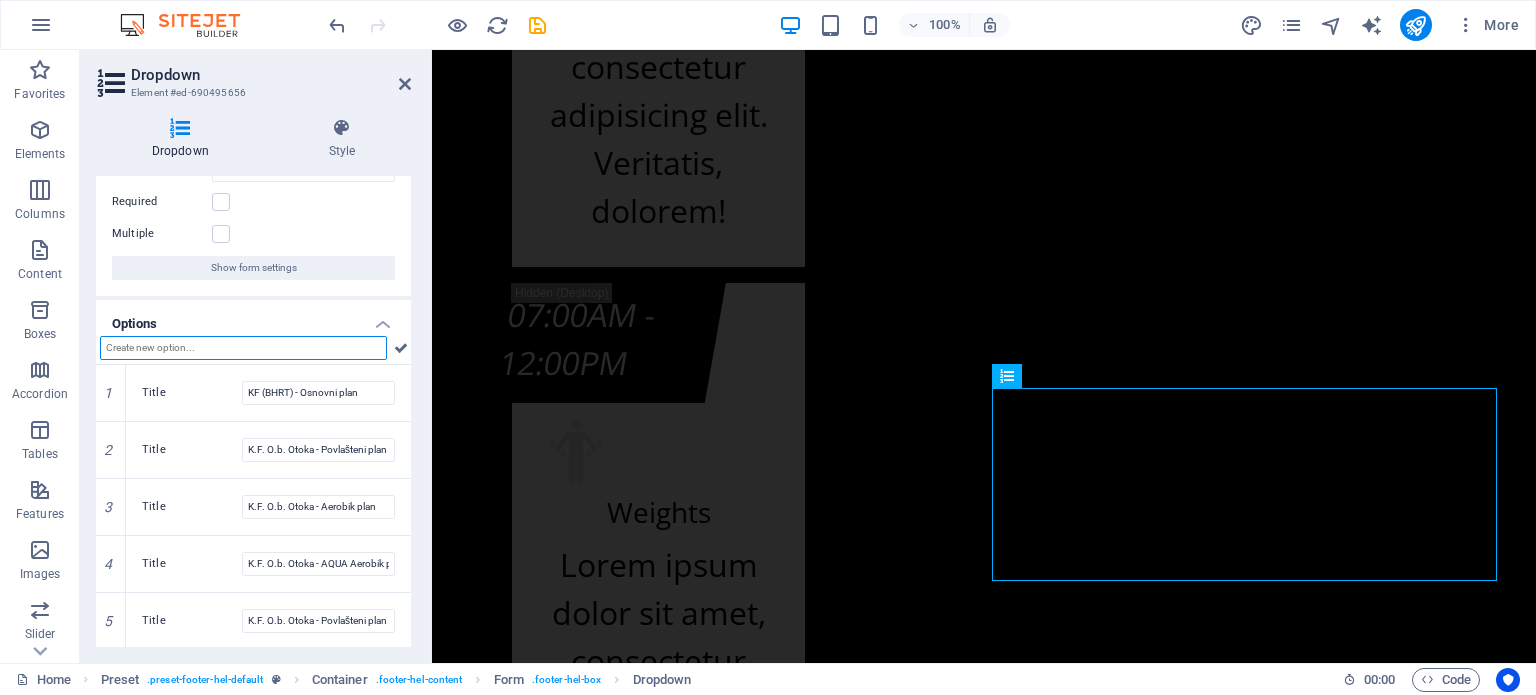 paste on "K.F. O.b. Otoka - Povlašteni plan" 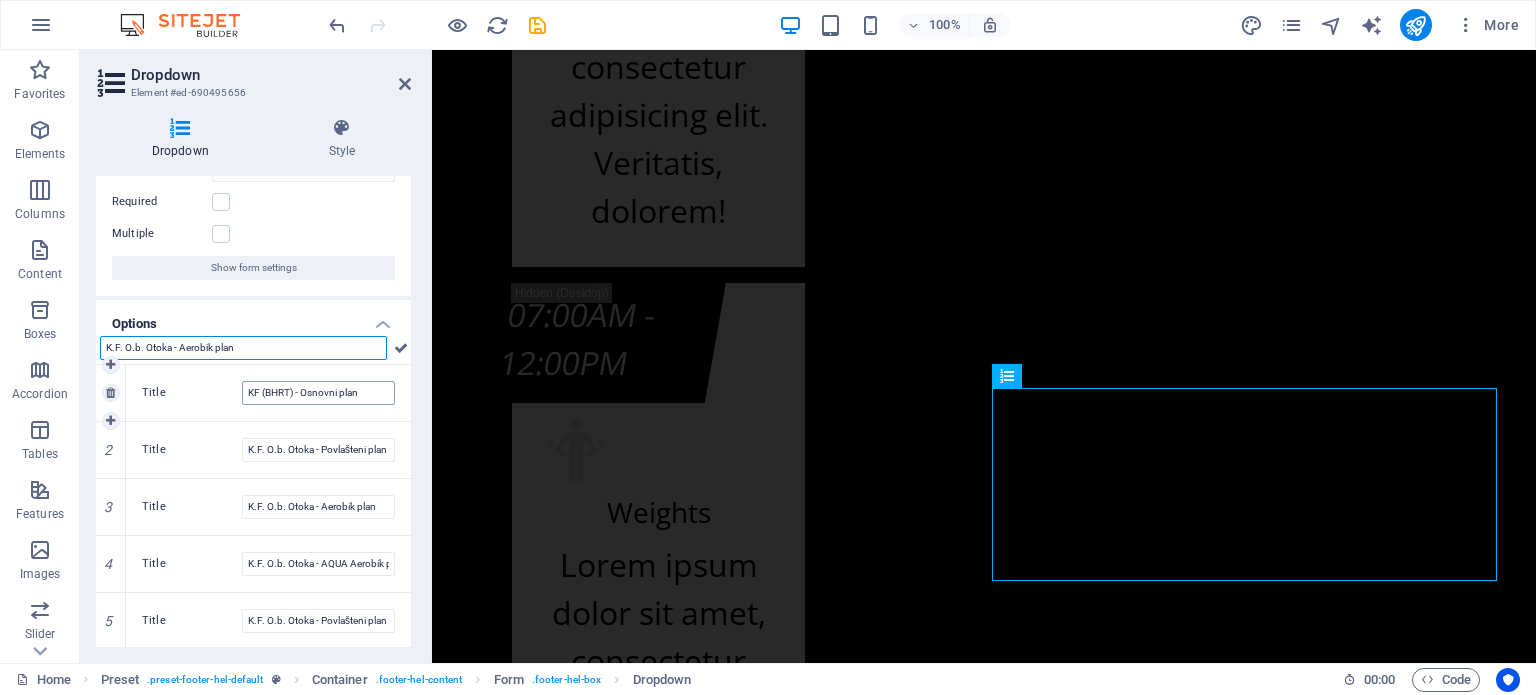 type on "K.F. O.b. Otoka - Aerobik plan" 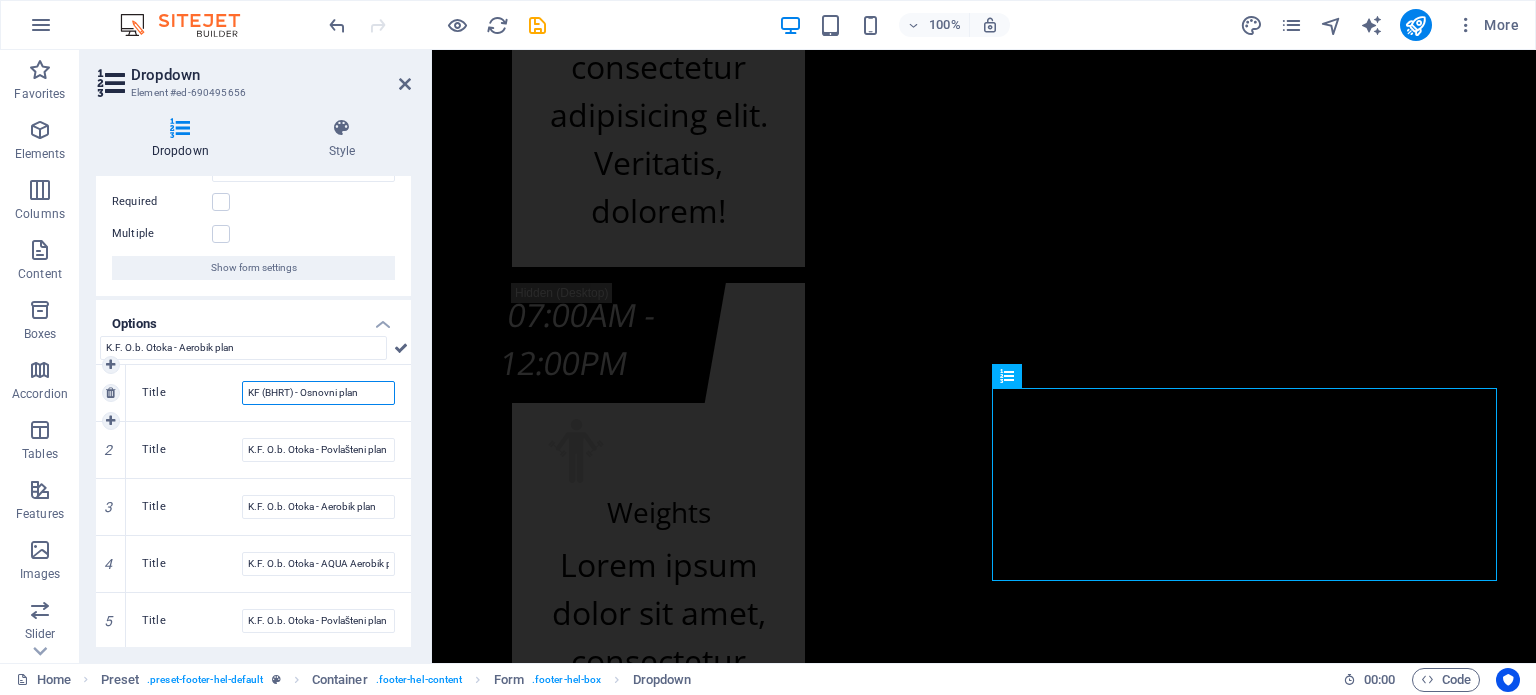 click on "KF (BHRT) - Osnovni plan" at bounding box center [318, 393] 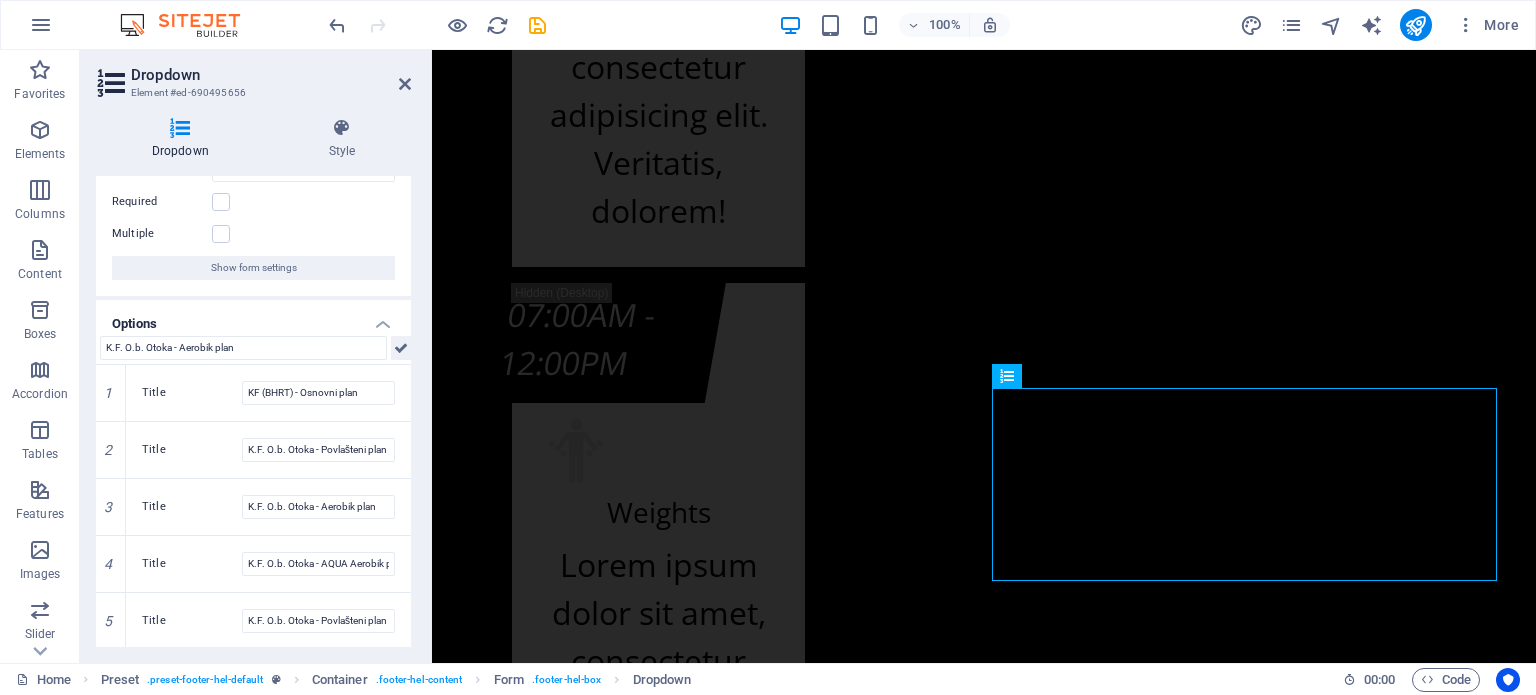 click at bounding box center (401, 348) 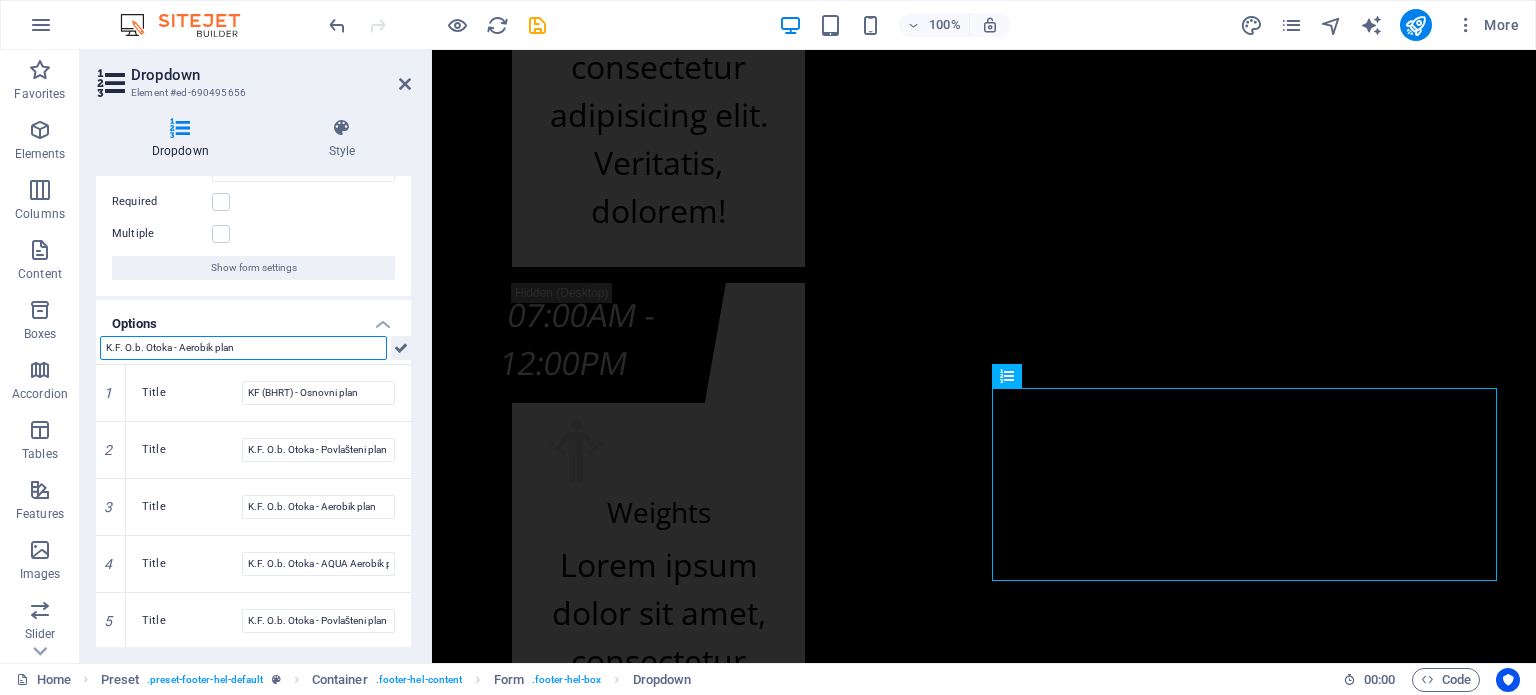 type 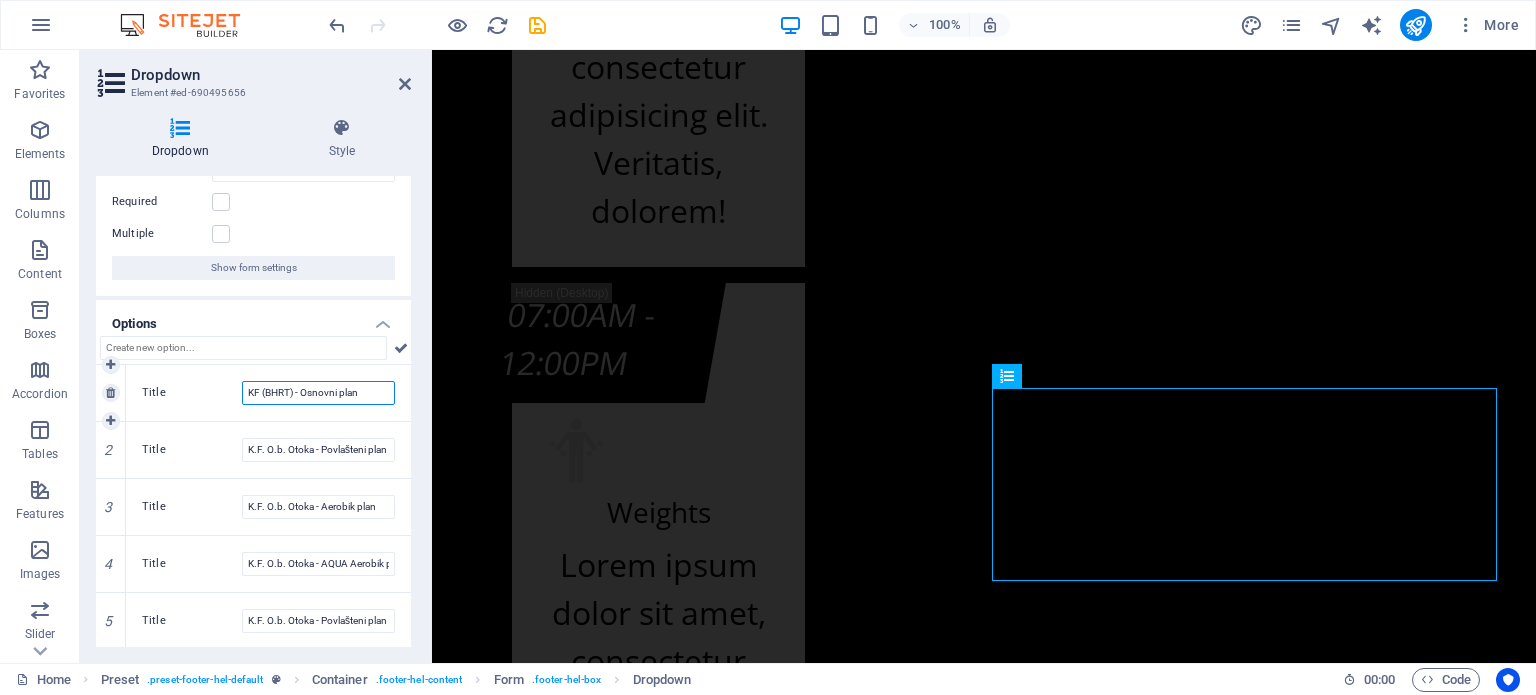 drag, startPoint x: 373, startPoint y: 393, endPoint x: 209, endPoint y: 396, distance: 164.02744 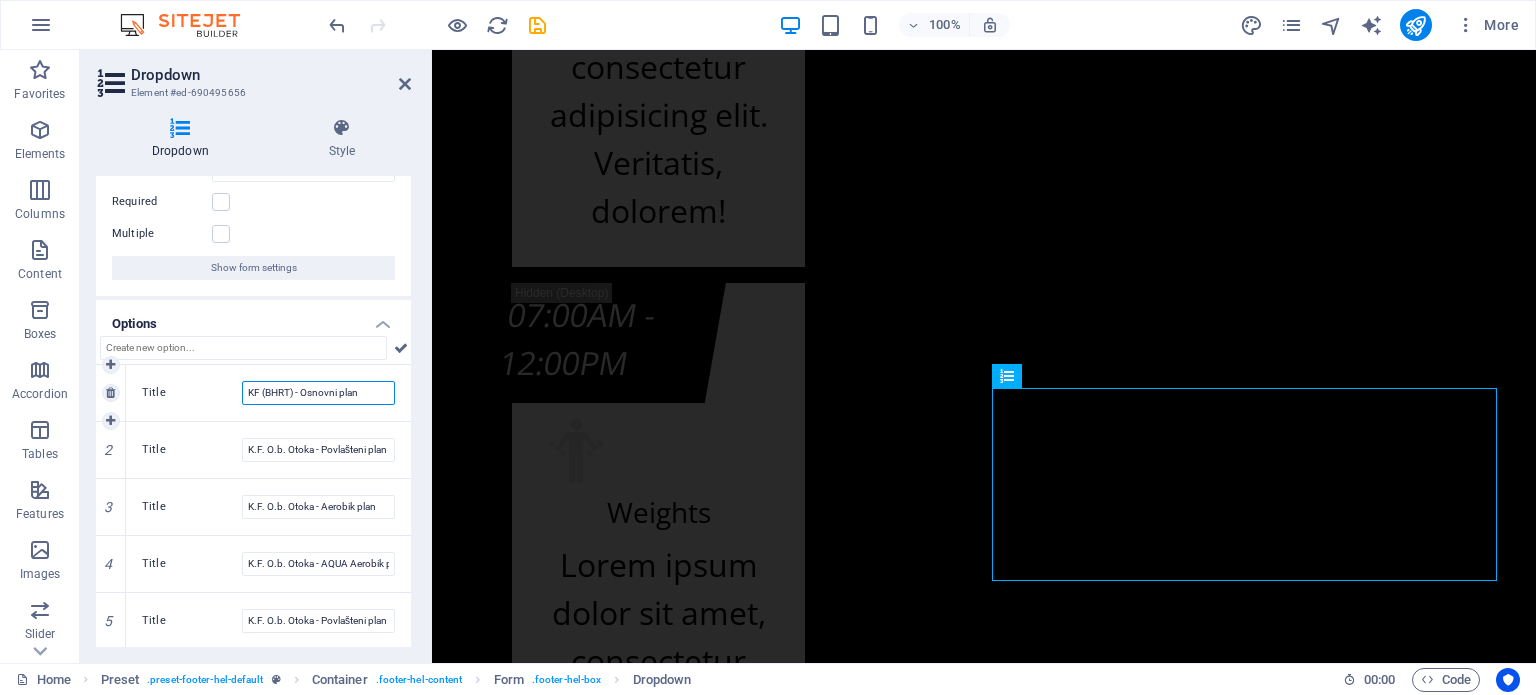 click on "Title KF (BHRT) - Osnovni plan" at bounding box center (268, 393) 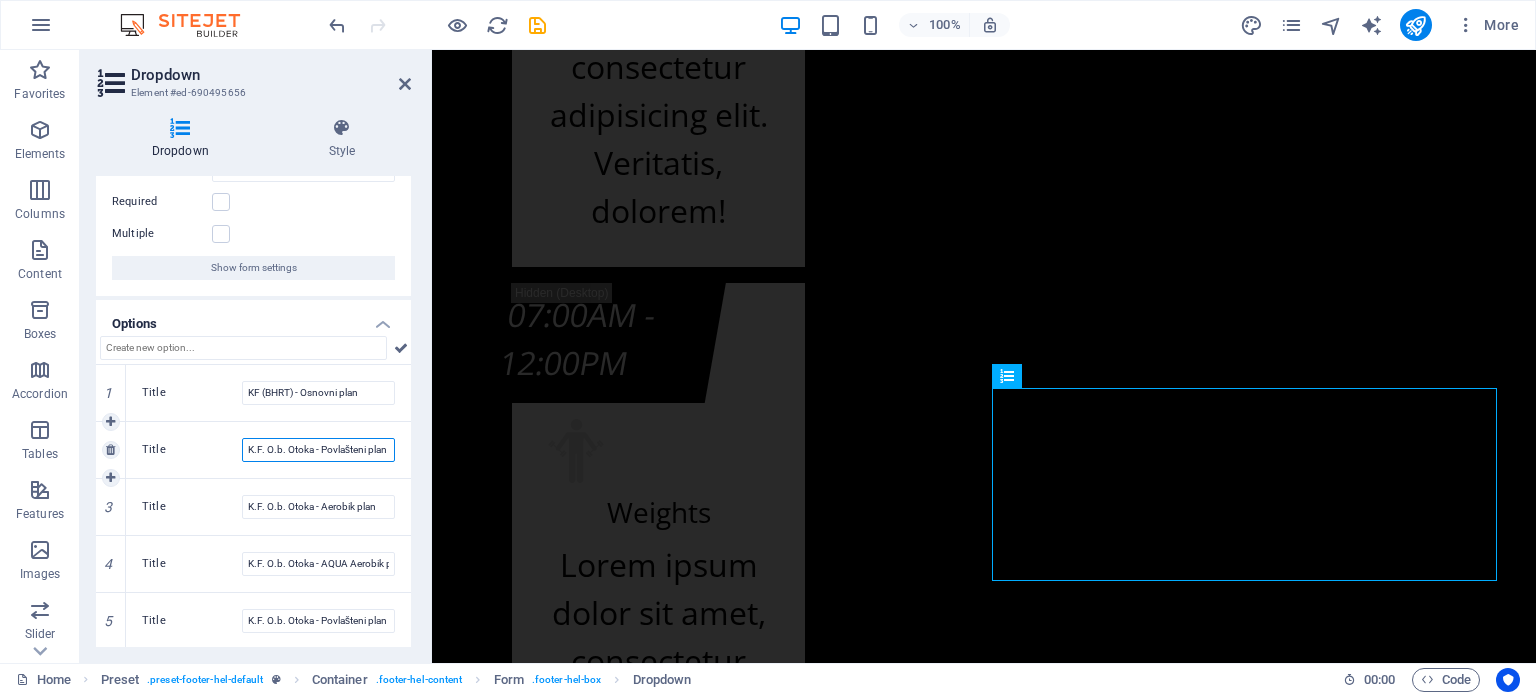 click on "K.F. O.b. Otoka - Povlašteni plan" at bounding box center (318, 450) 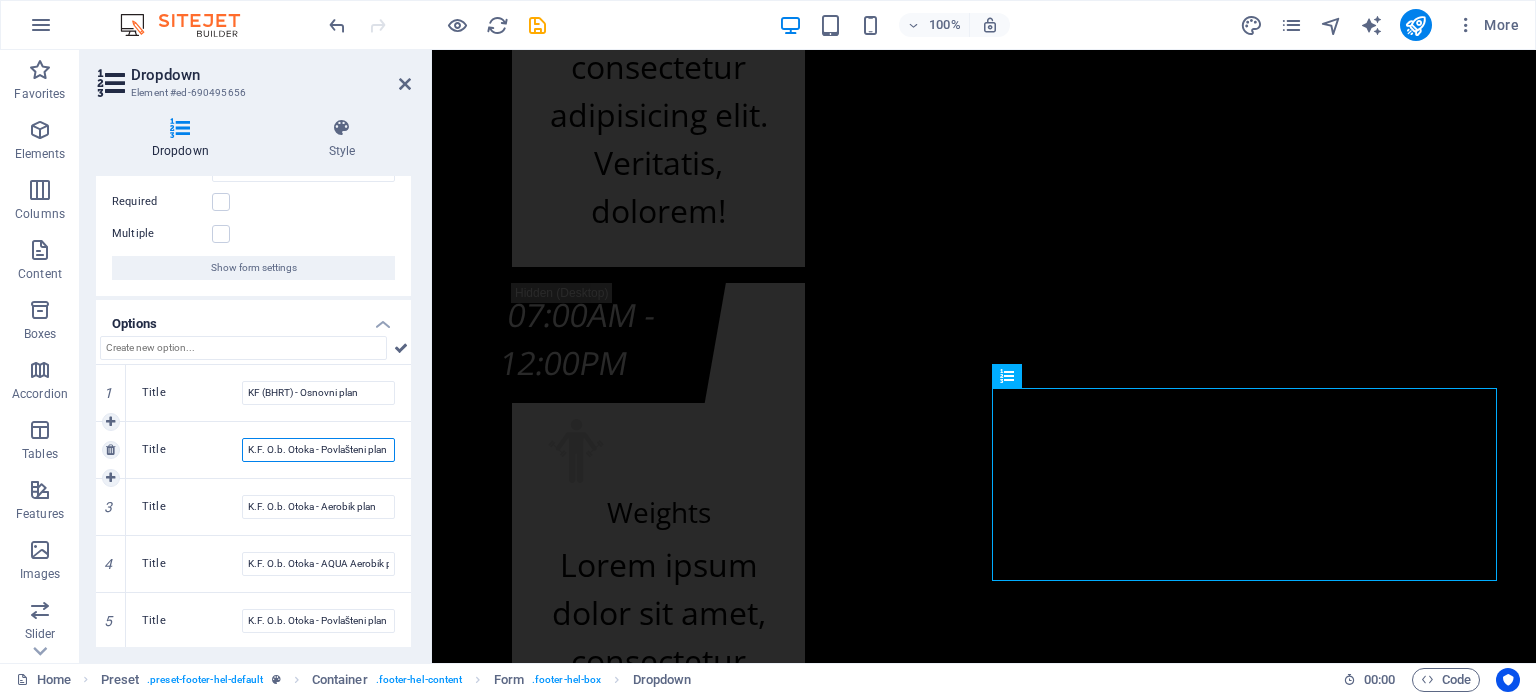 paste on "F (BHRT) - Osnov" 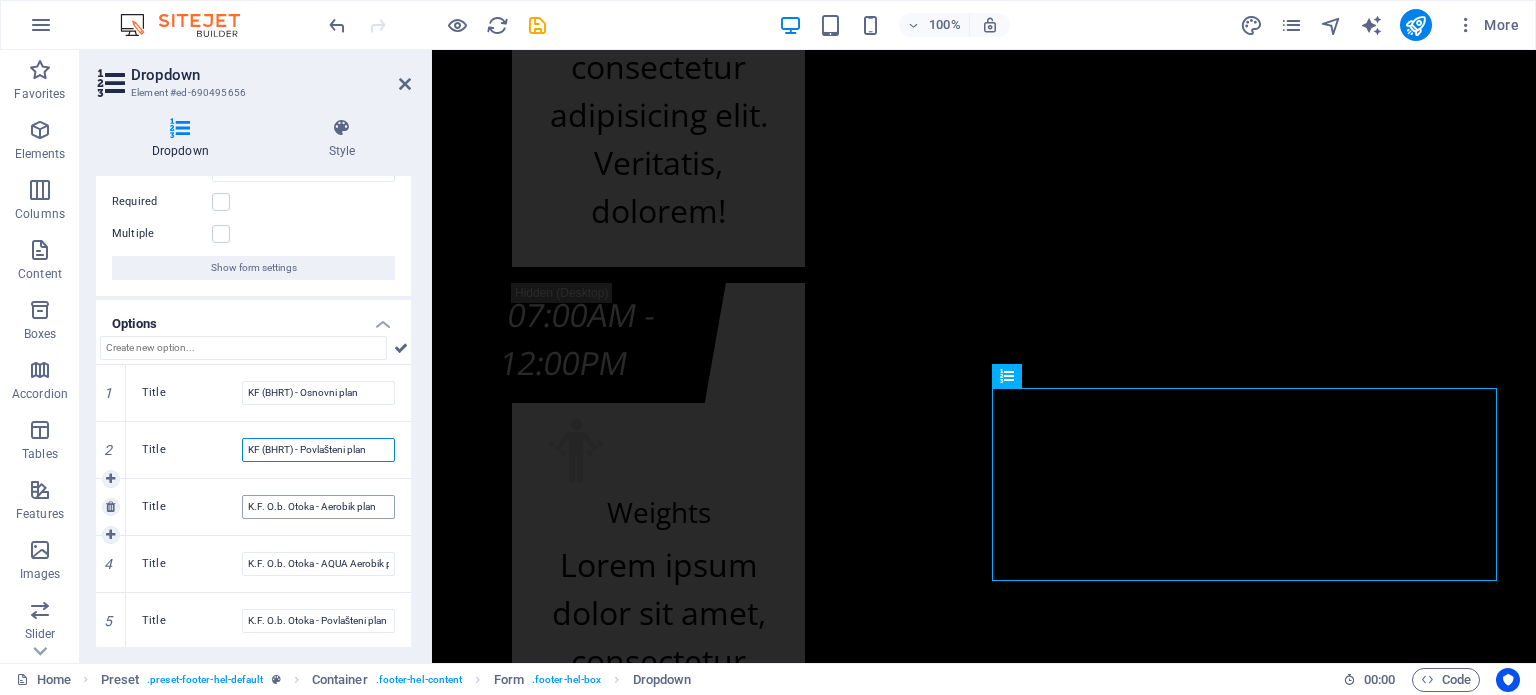 type on "KF (BHRT) - Povlašteni plan" 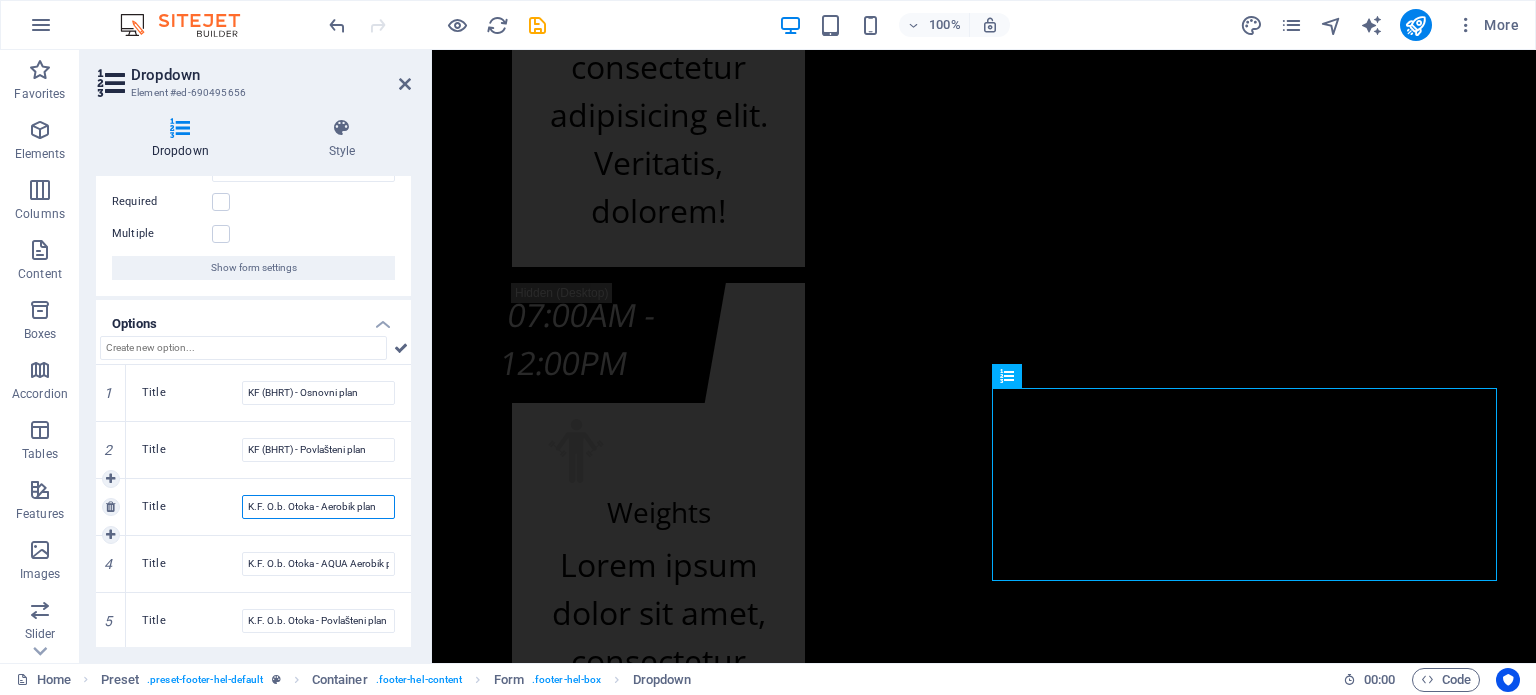 click on "K.F. O.b. Otoka - Aerobik plan" at bounding box center [318, 507] 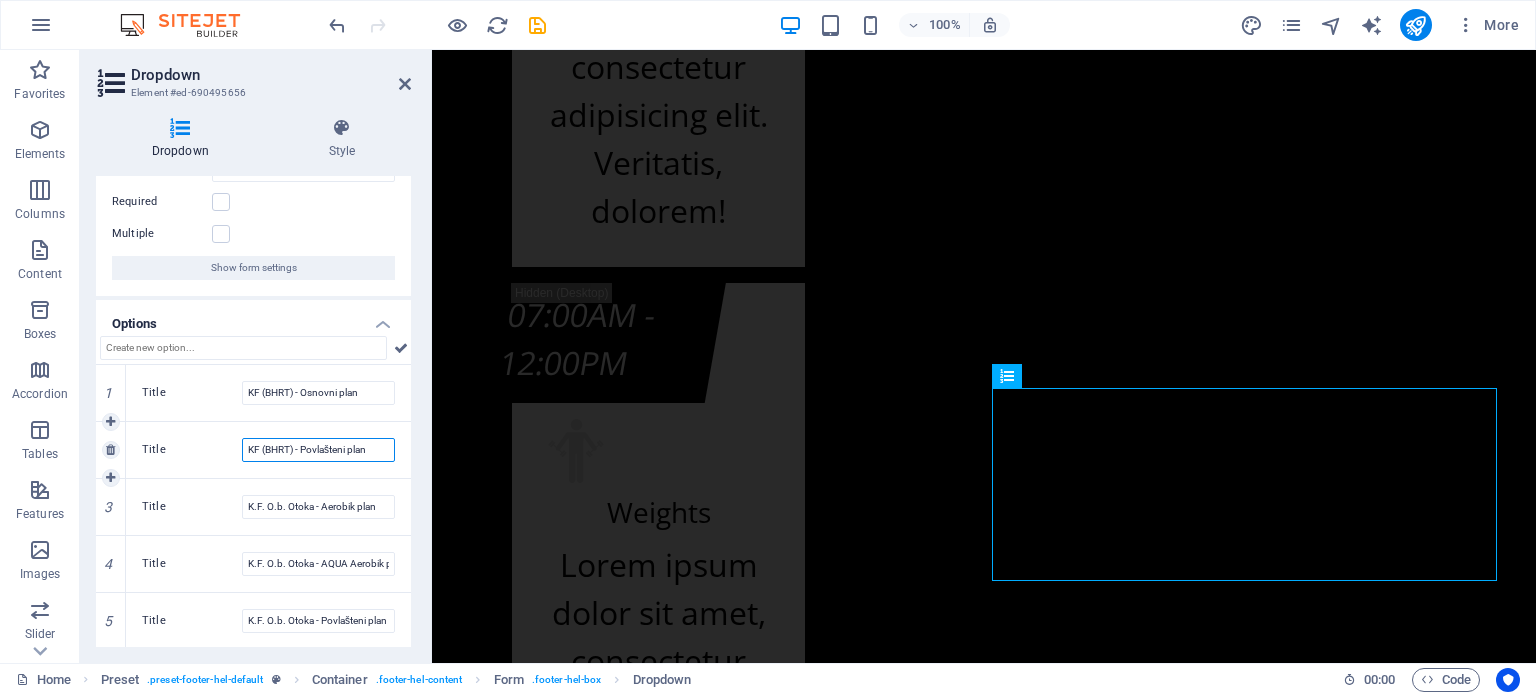 click on "KF (BHRT) - Povlašteni plan" at bounding box center (318, 450) 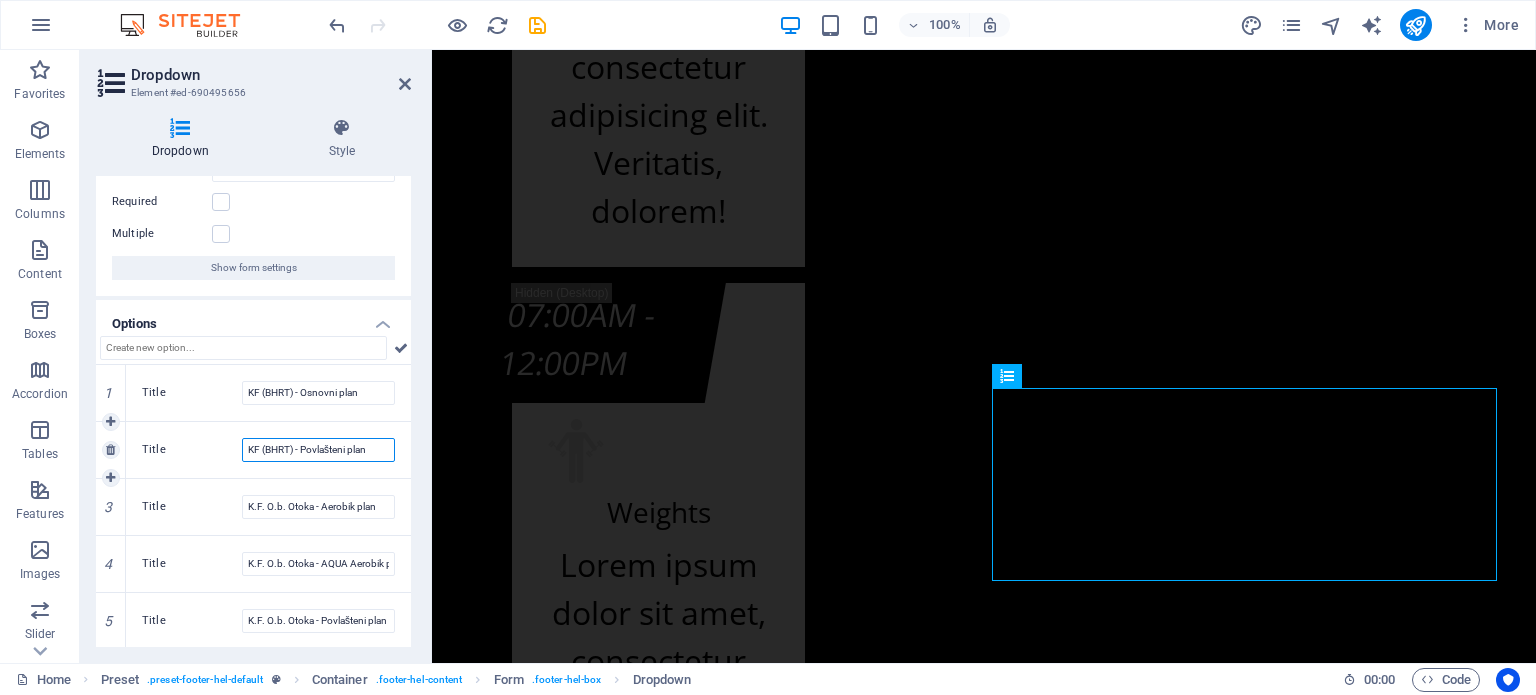 drag, startPoint x: 379, startPoint y: 451, endPoint x: 244, endPoint y: 449, distance: 135.01482 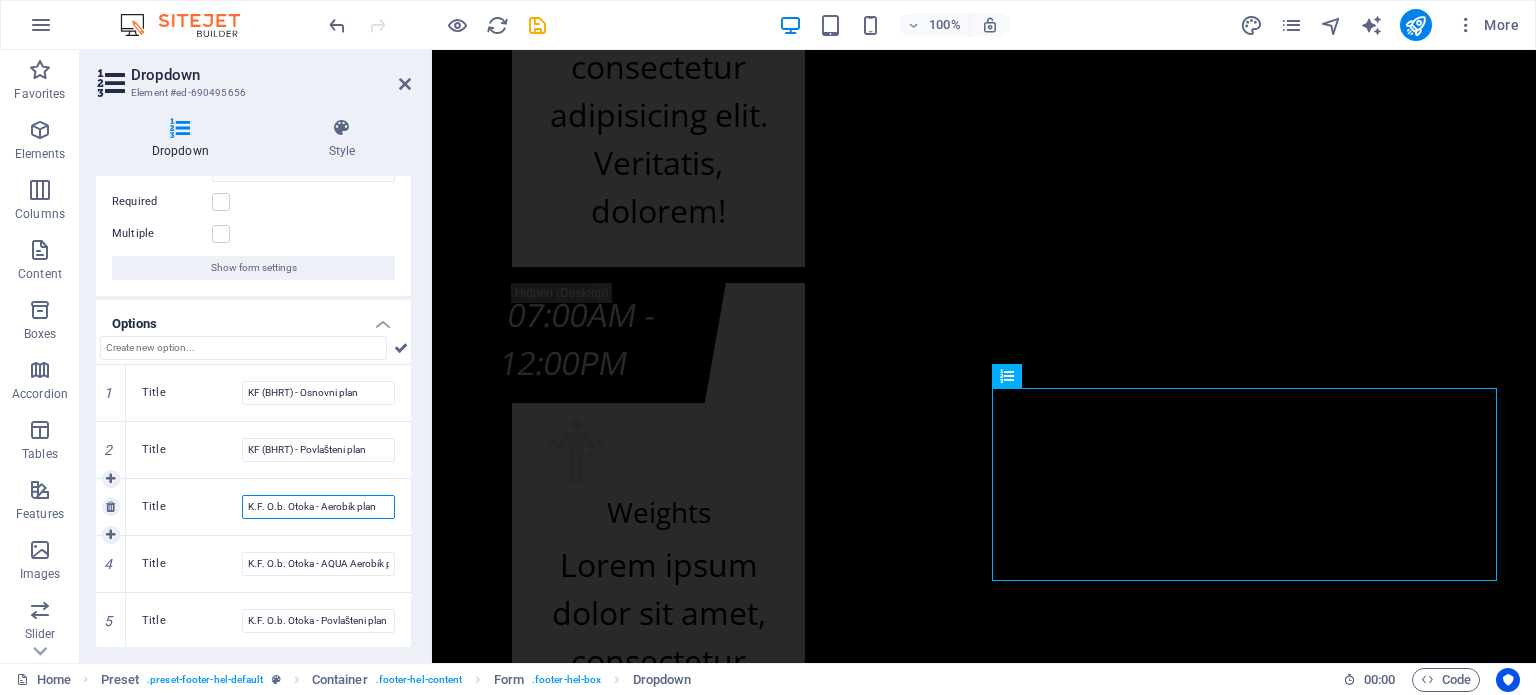 click on "K.F. O.b. Otoka - Aerobik plan" at bounding box center (318, 507) 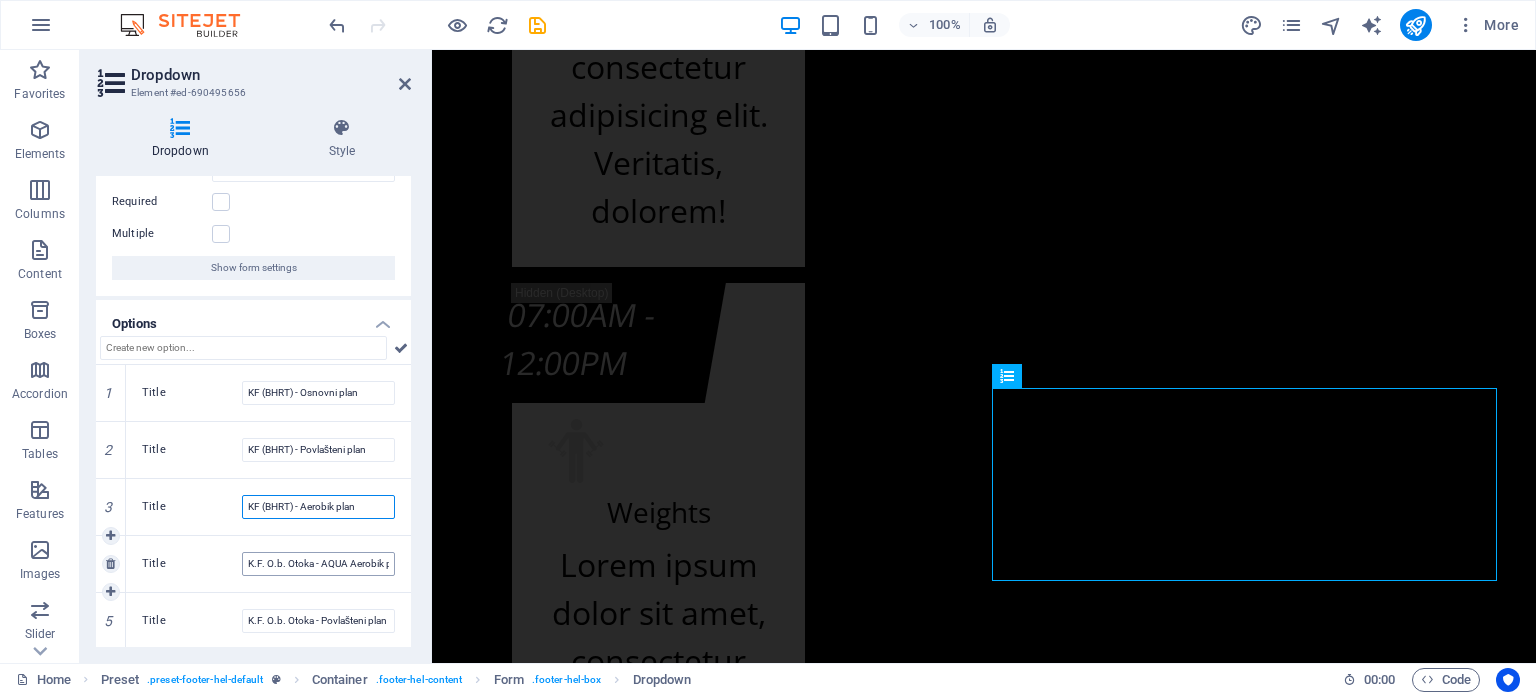 type on "KF (BHRT) - Aerobik plan" 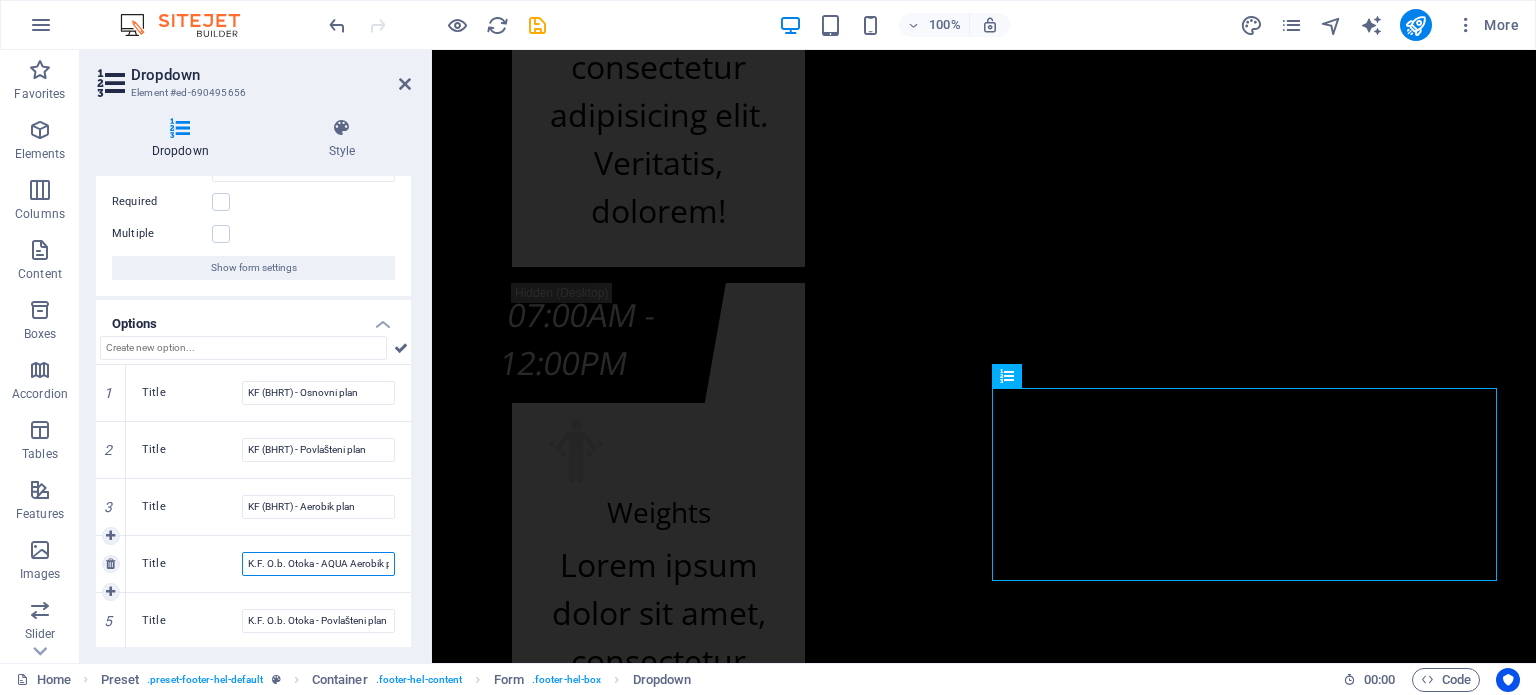 click on "K.F. O.b. Otoka - AQUA Aerobik plan" at bounding box center (318, 564) 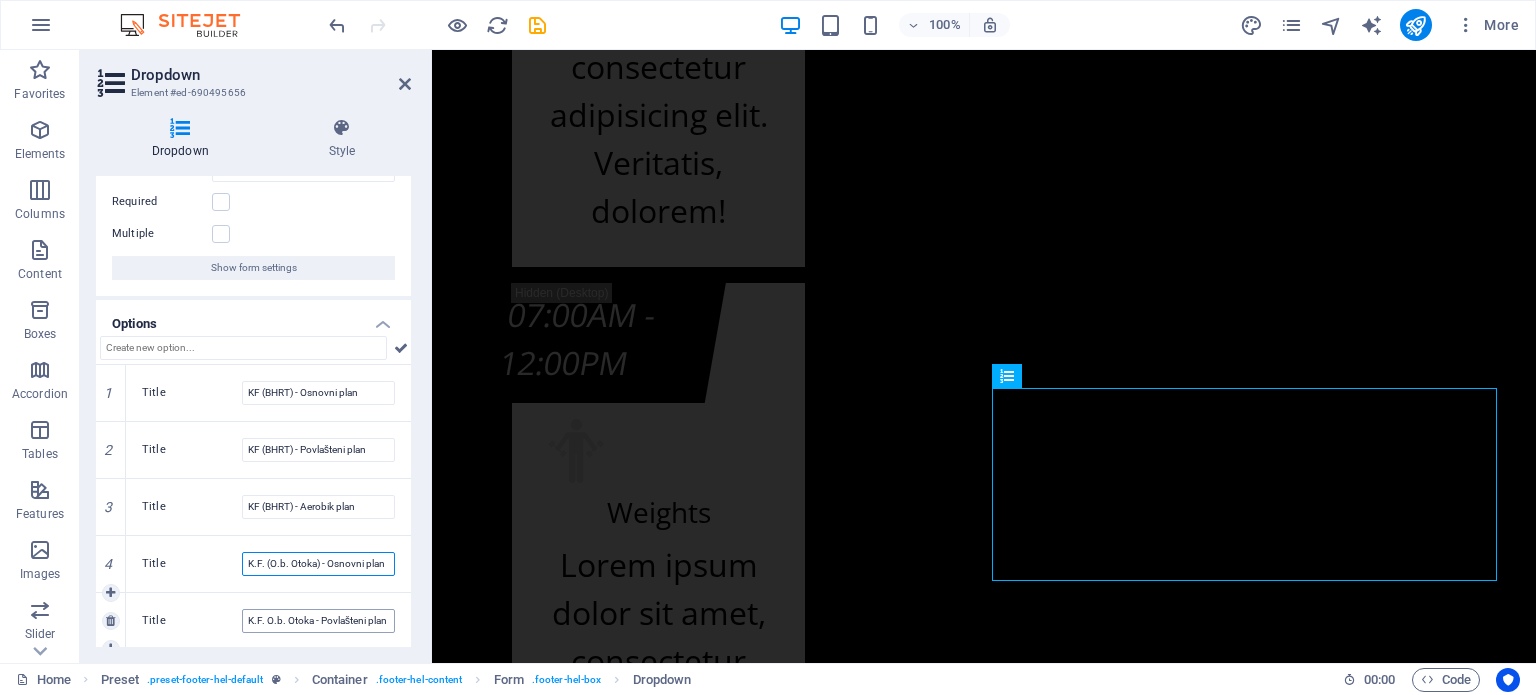 type on "K.F. (O.b. Otoka) - Osnovni plan" 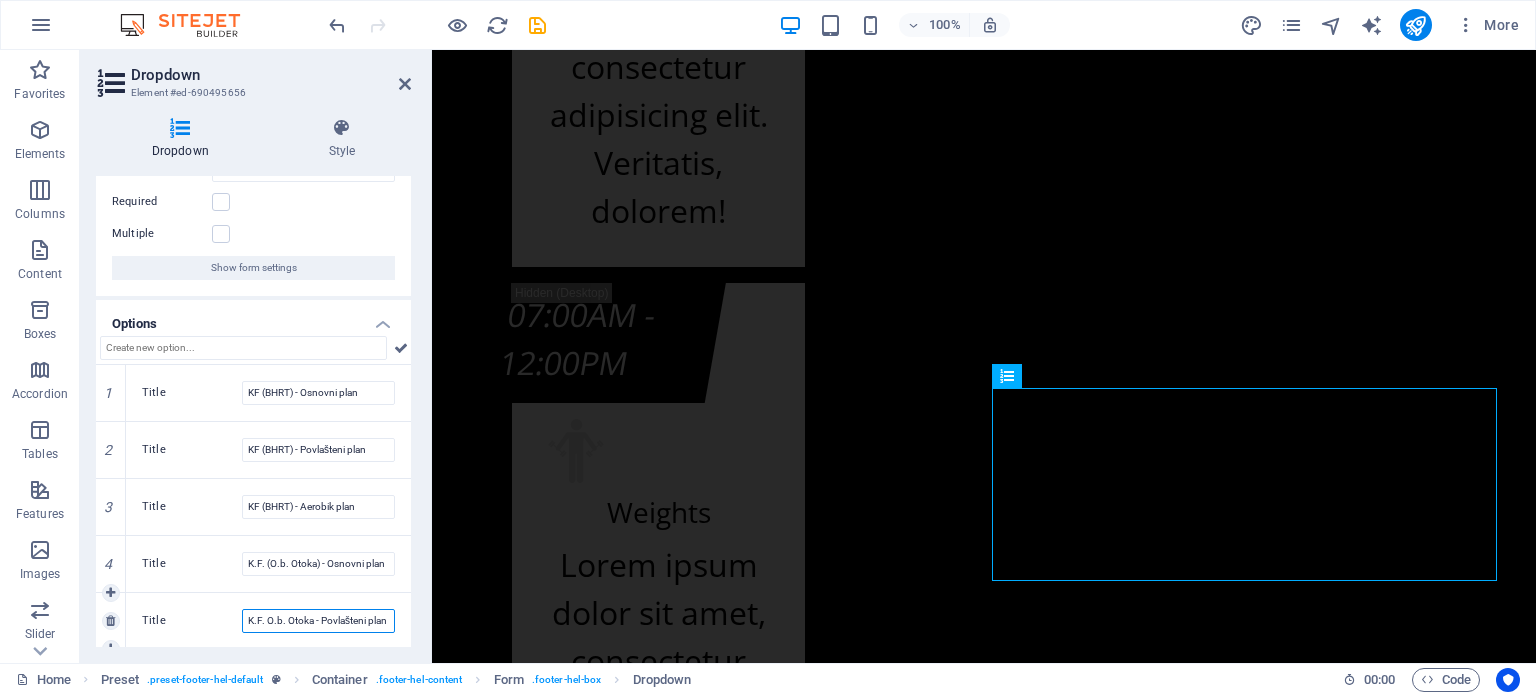 click on "K.F. O.b. Otoka - Povlašteni plan" at bounding box center [318, 621] 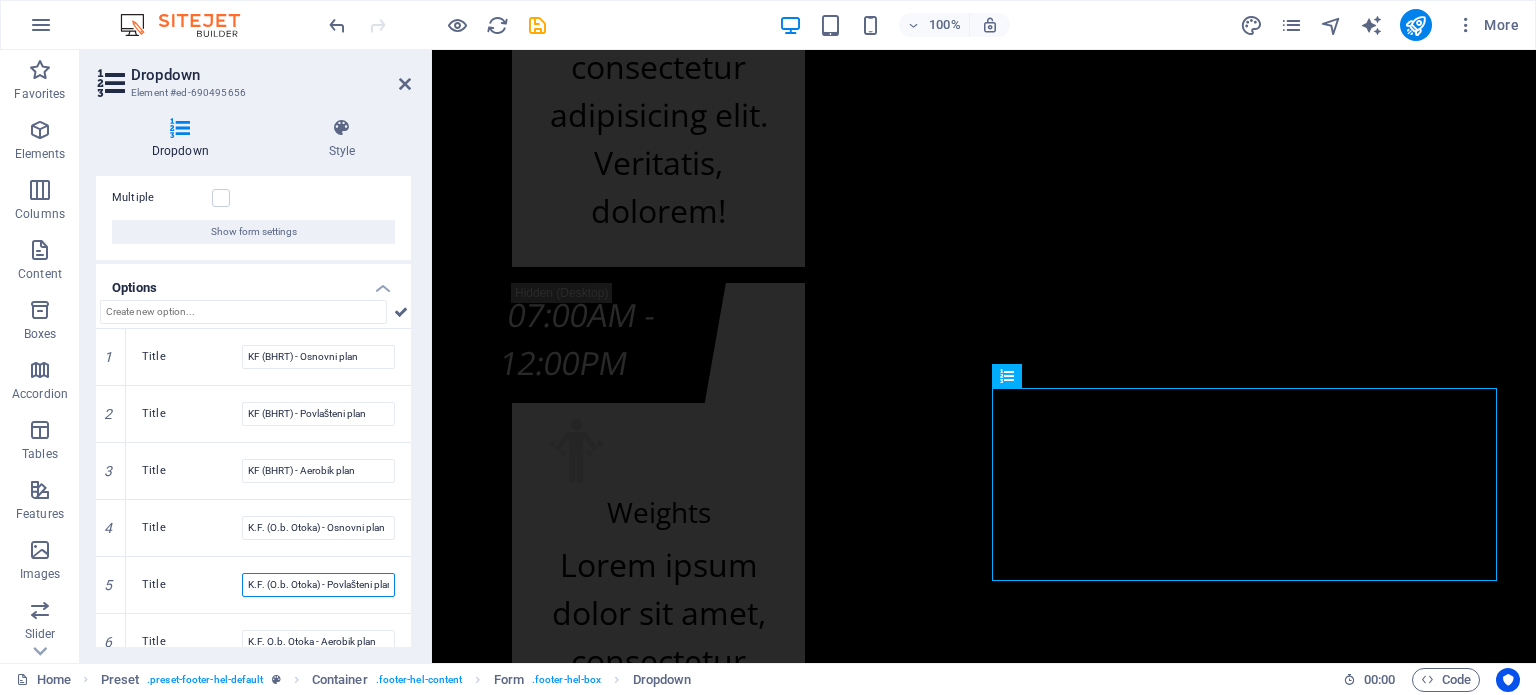 scroll, scrollTop: 159, scrollLeft: 0, axis: vertical 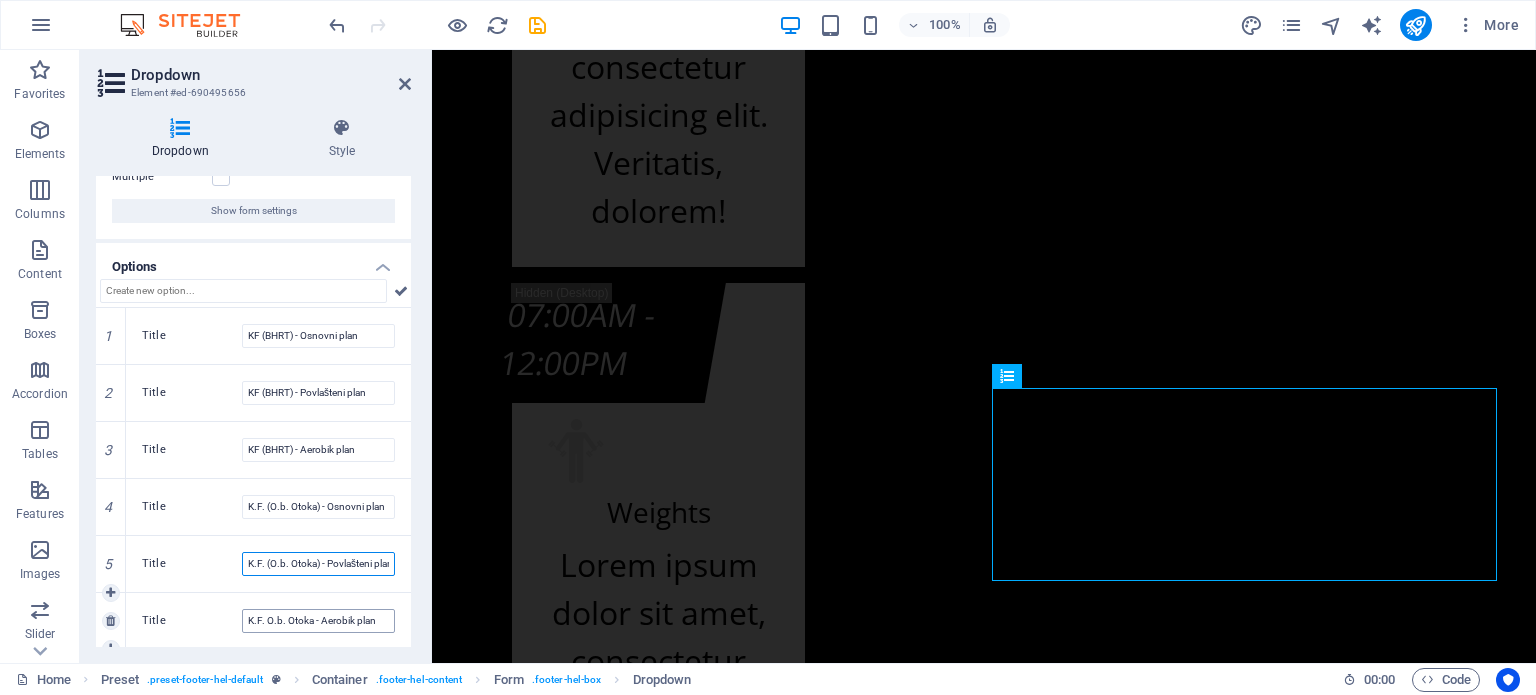 type on "K.F. (O.b. Otoka) - Povlašteni plan" 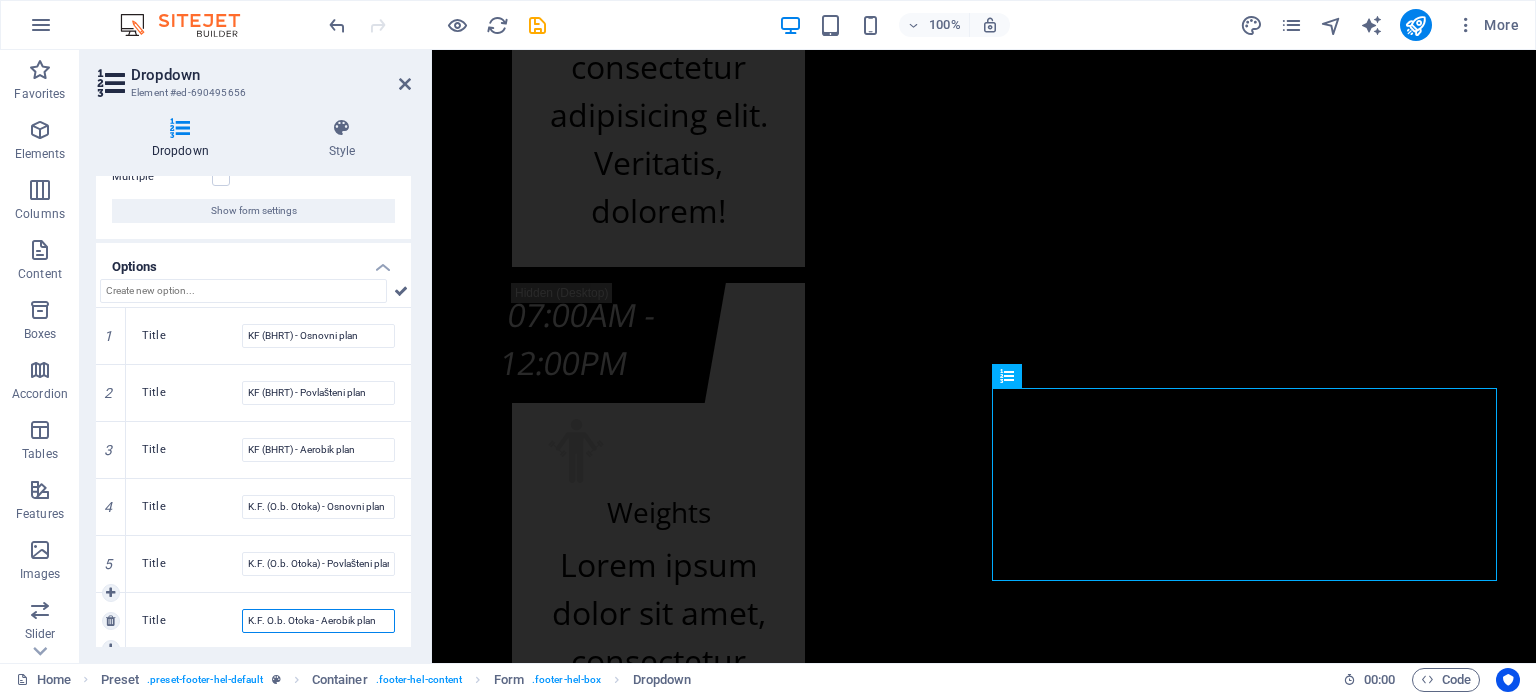 click on "K.F. O.b. Otoka - Aerobik plan" at bounding box center [318, 621] 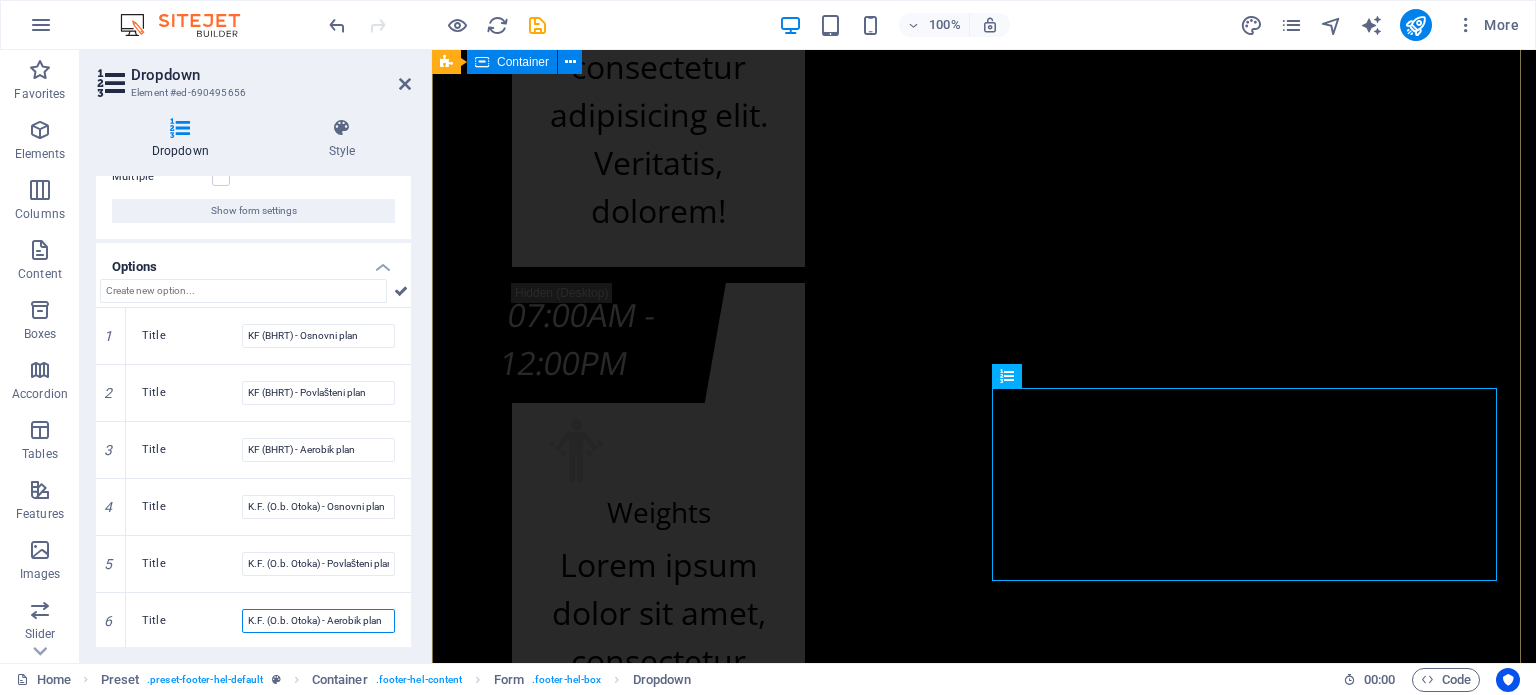 type on "K.F. (O.b. Otoka) - Aerobik plan" 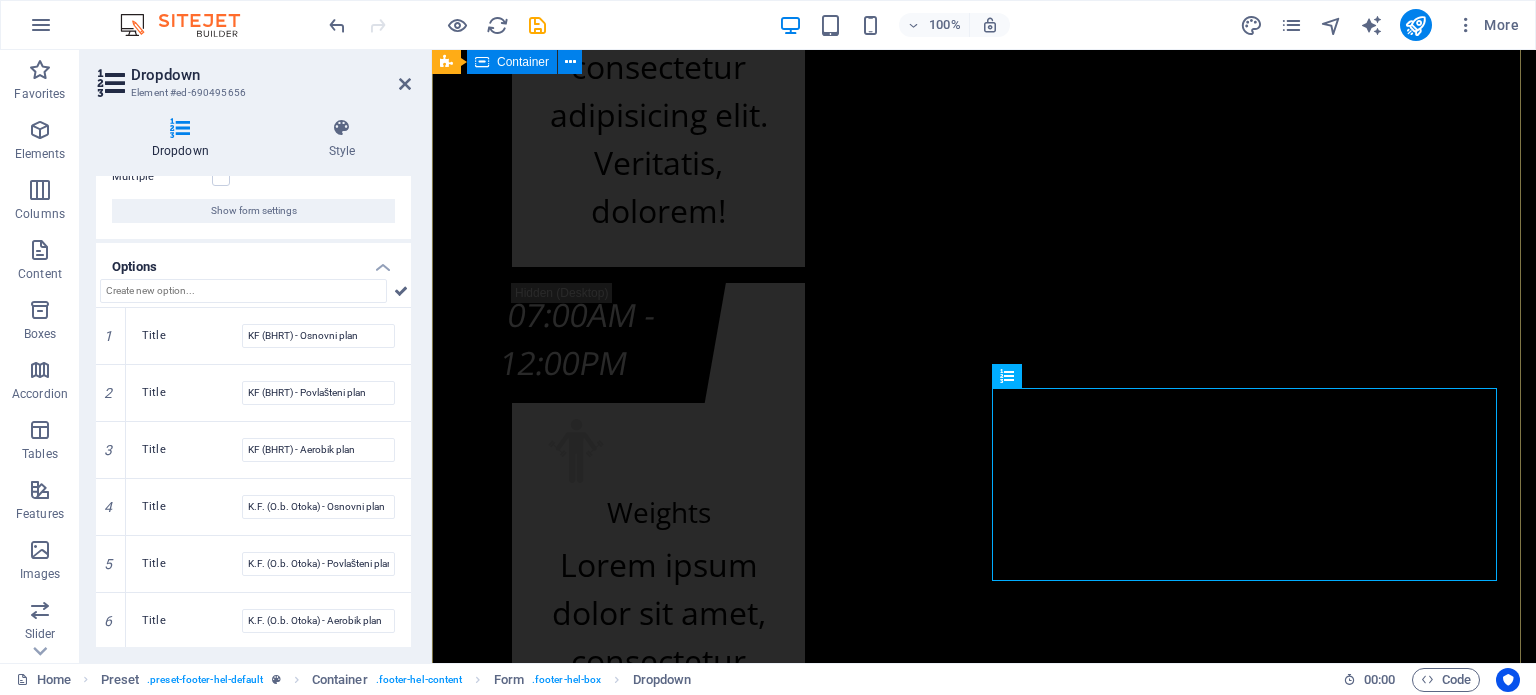 click on "Kontakt info   kf-fitnes.ba Adresa Fitness centra KF (BHRT): Bulevar Meše Selimovića 12,  71000 Sarajevo 033 461 101 lokal 2523 062 119 702 Adresa Fitnes centra K.F.  (Olimp. bazen Otoka): Bulevar Meše Selimovića 83b,  71000 Sarajevo +387 62 119 702 Radno vrijeme Fitness centra KF (zgrada BHRT): Od ponedeljka do subote od 07:30h do 22:00h i nedeljom ćod 09:00h do 20:00h Radno vrijeme  Fitnes centra K.F. (Olimp. bazen Otoka): Od ponedeljka do subote od 07:00h do 22:30h i nedeljom od 09:00h do 20:00h info@kf-fitnes.ba Učlani se   Cjenovni plan fitnes centra
KF (BHRT) - Osnovni plan KF (BHRT) - Povlašteni plan KF (BHRT) - Aerobik plan K.F. (O.b. Otoka) - Osnovni plan K.F. (O.b. Otoka) - Povlašteni plan K.F. (O.b. Otoka) - Aerobik plan   I have read and understand the privacy policy. Unreadable? Load new PODNESI ZAHTJEV" at bounding box center [984, 23114] 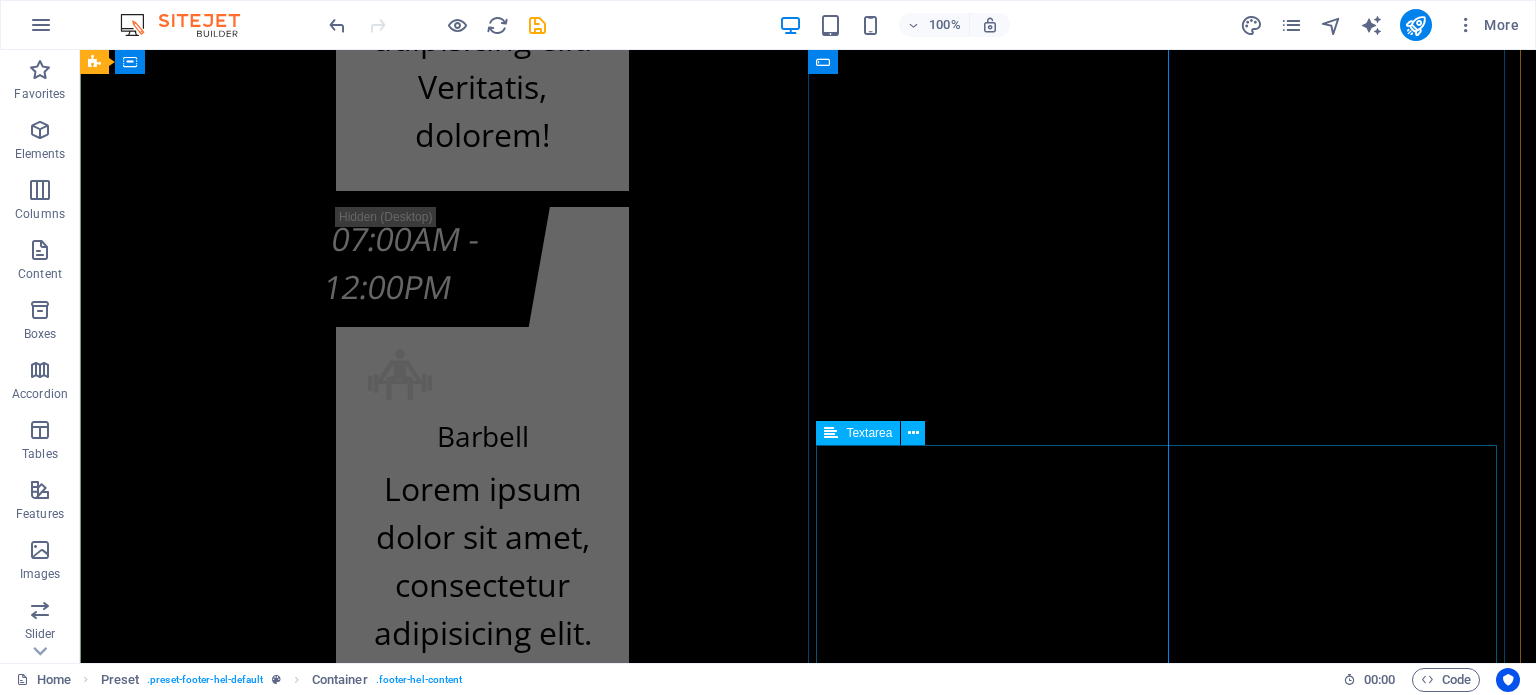 scroll, scrollTop: 25067, scrollLeft: 0, axis: vertical 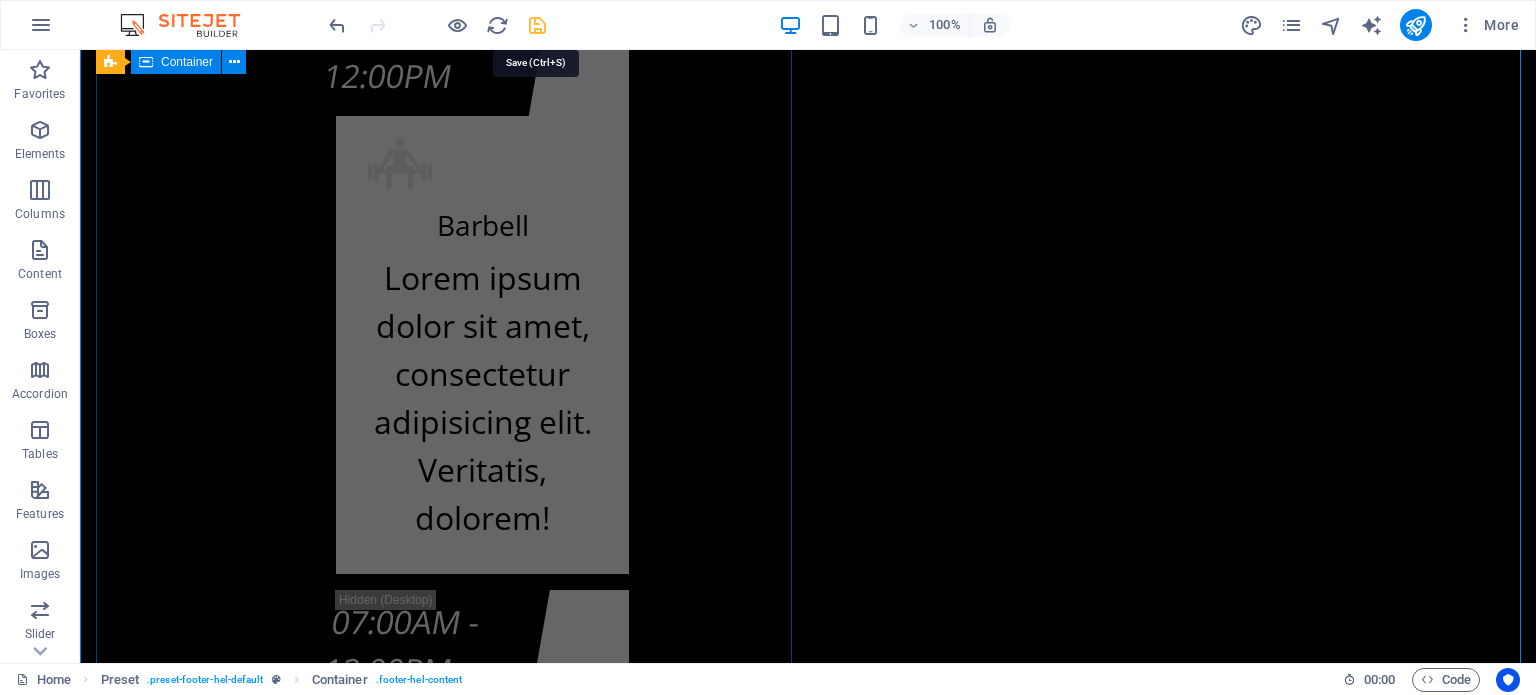 click at bounding box center (537, 25) 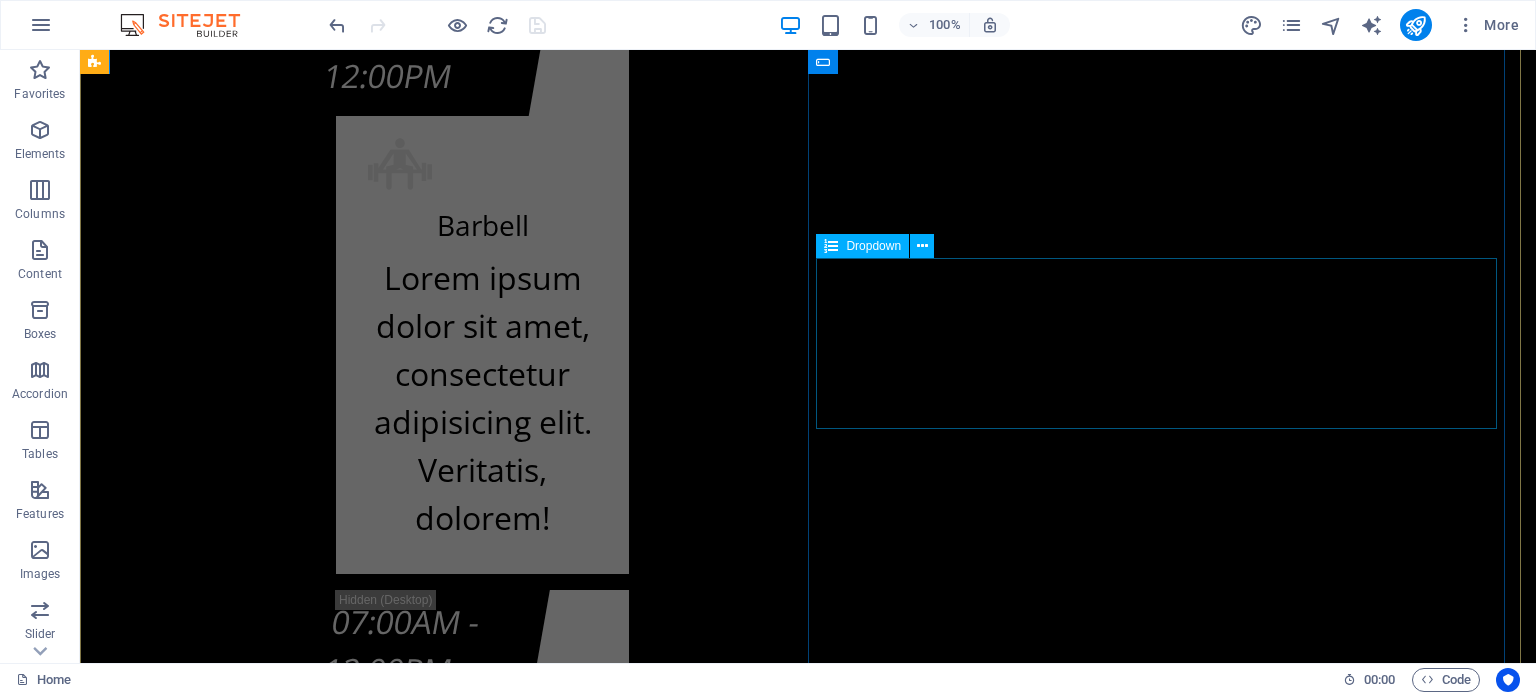 click on "Cjenovni plan fitnes centra
KF (BHRT) - Osnovni plan KF (BHRT) - Povlašteni plan KF (BHRT) - Aerobik plan K.F. (O.b. Otoka) - Osnovni plan K.F. (O.b. Otoka) - Povlašteni plan K.F. (O.b. Otoka) - Aerobik plan" 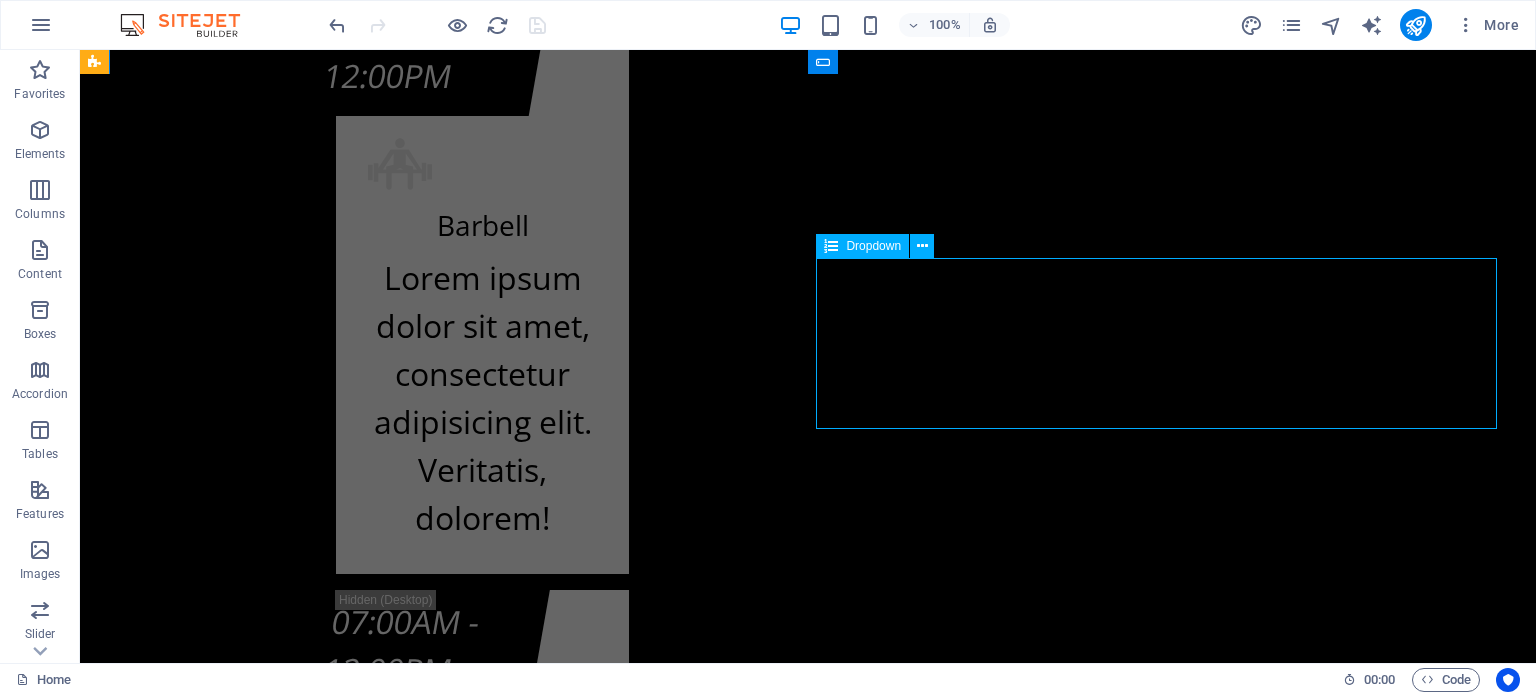 click on "Cjenovni plan fitnes centra
KF (BHRT) - Osnovni plan KF (BHRT) - Povlašteni plan KF (BHRT) - Aerobik plan K.F. (O.b. Otoka) - Osnovni plan K.F. (O.b. Otoka) - Povlašteni plan K.F. (O.b. Otoka) - Aerobik plan" 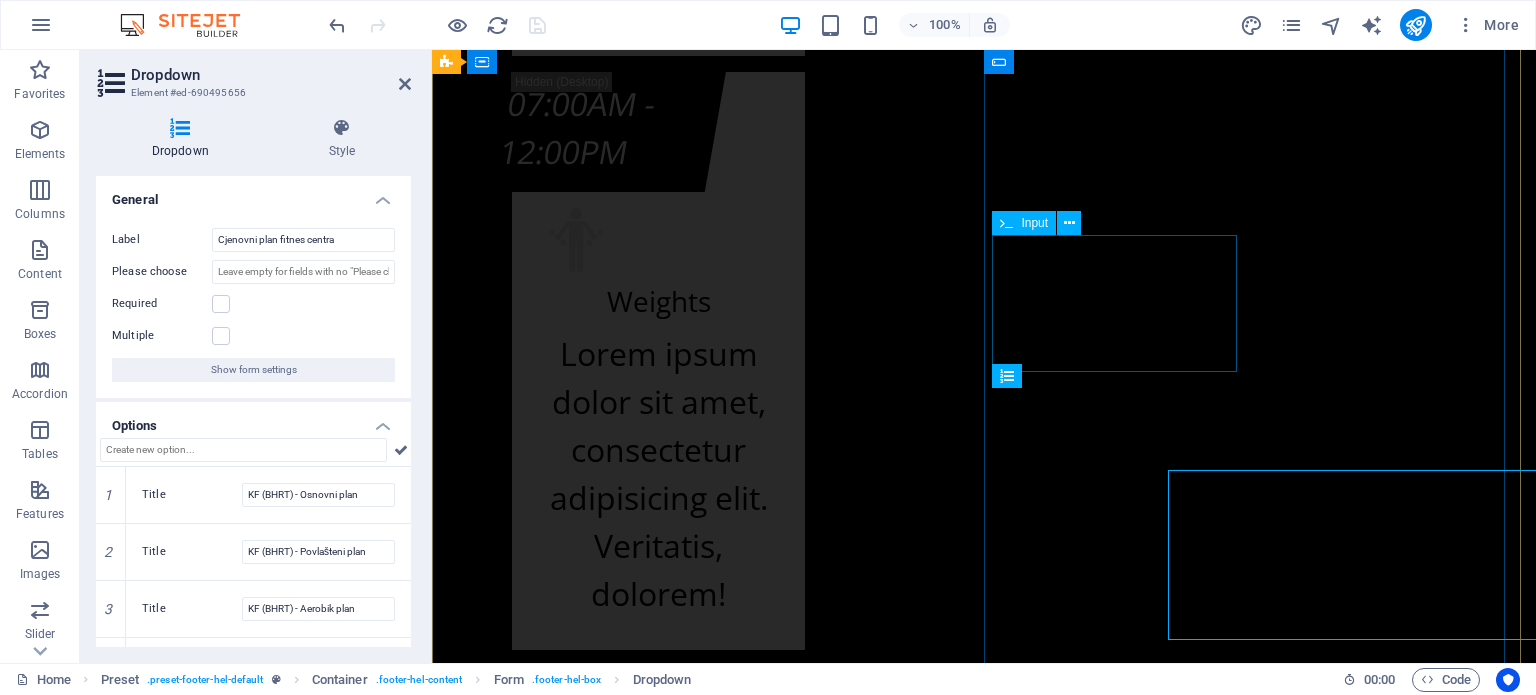 scroll, scrollTop: 24856, scrollLeft: 0, axis: vertical 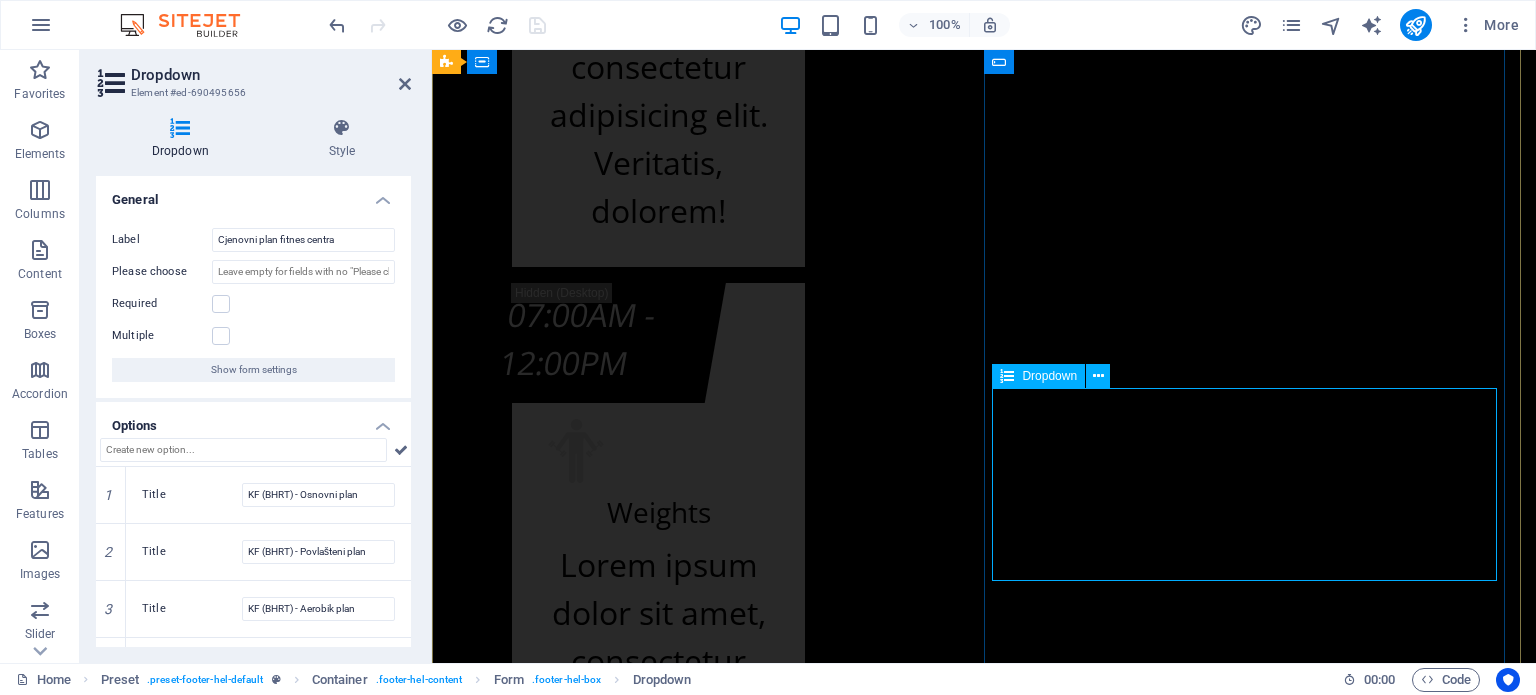click on "Cjenovni plan fitnes centra
KF (BHRT) - Osnovni plan KF (BHRT) - Povlašteni plan KF (BHRT) - Aerobik plan K.F. (O.b. Otoka) - Osnovni plan K.F. (O.b. Otoka) - Povlašteni plan K.F. (O.b. Otoka) - Aerobik plan" 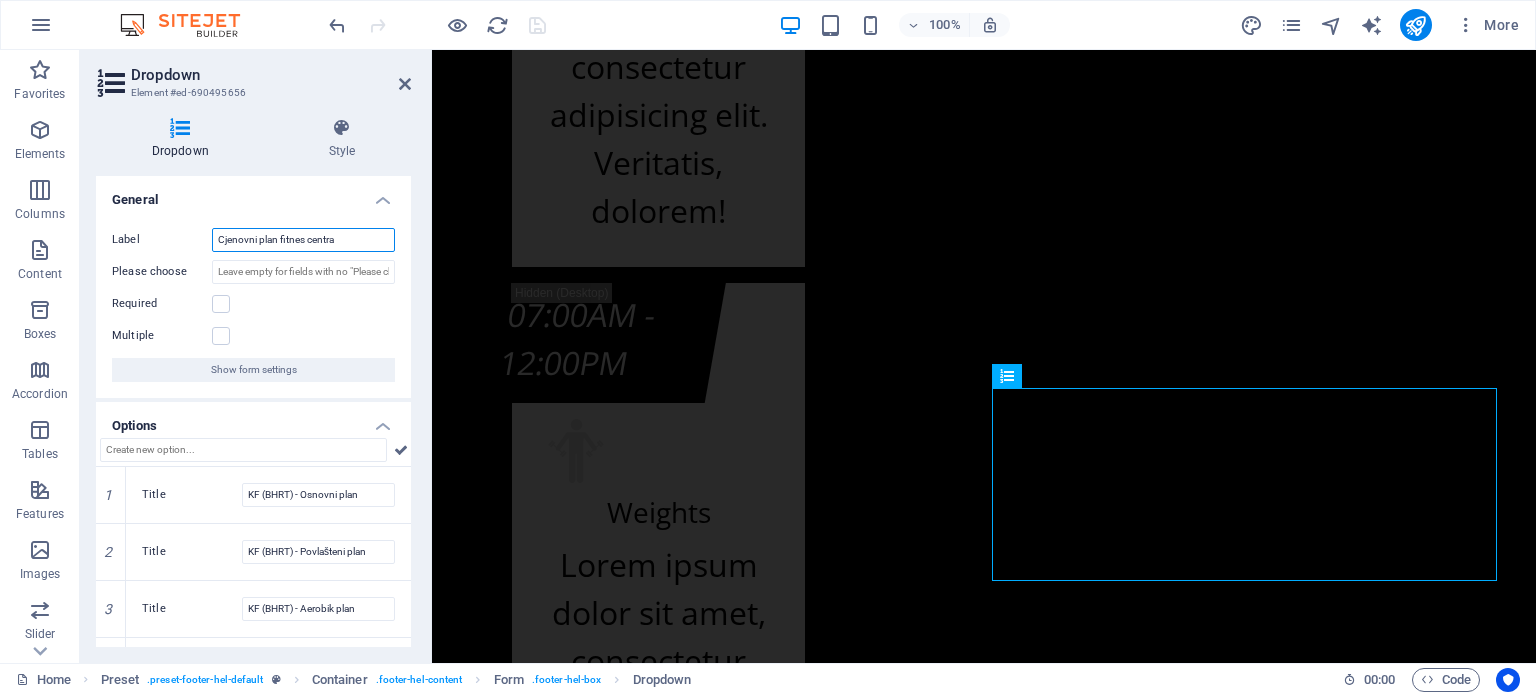 click on "Cjenovni plan fitnes centra" at bounding box center (303, 240) 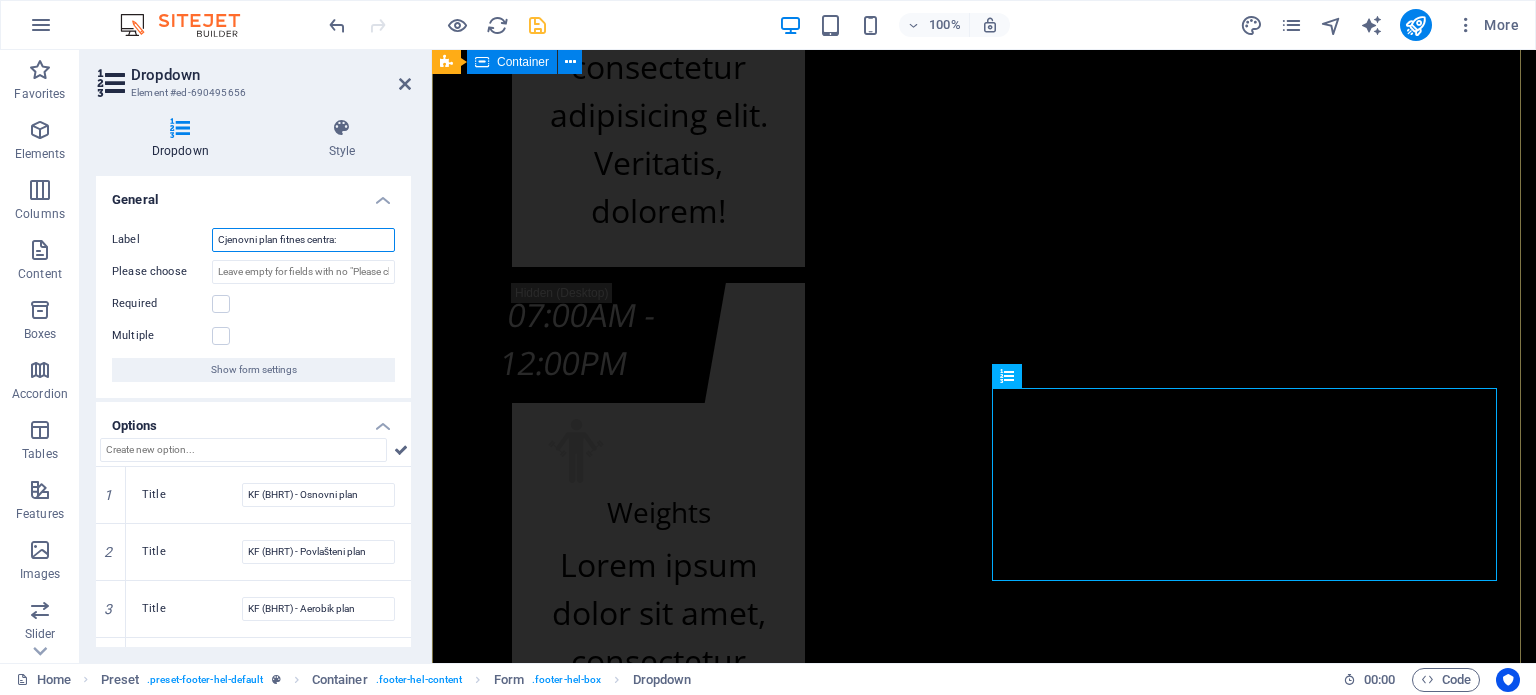 type on "Cjenovni plan fitnes centra:" 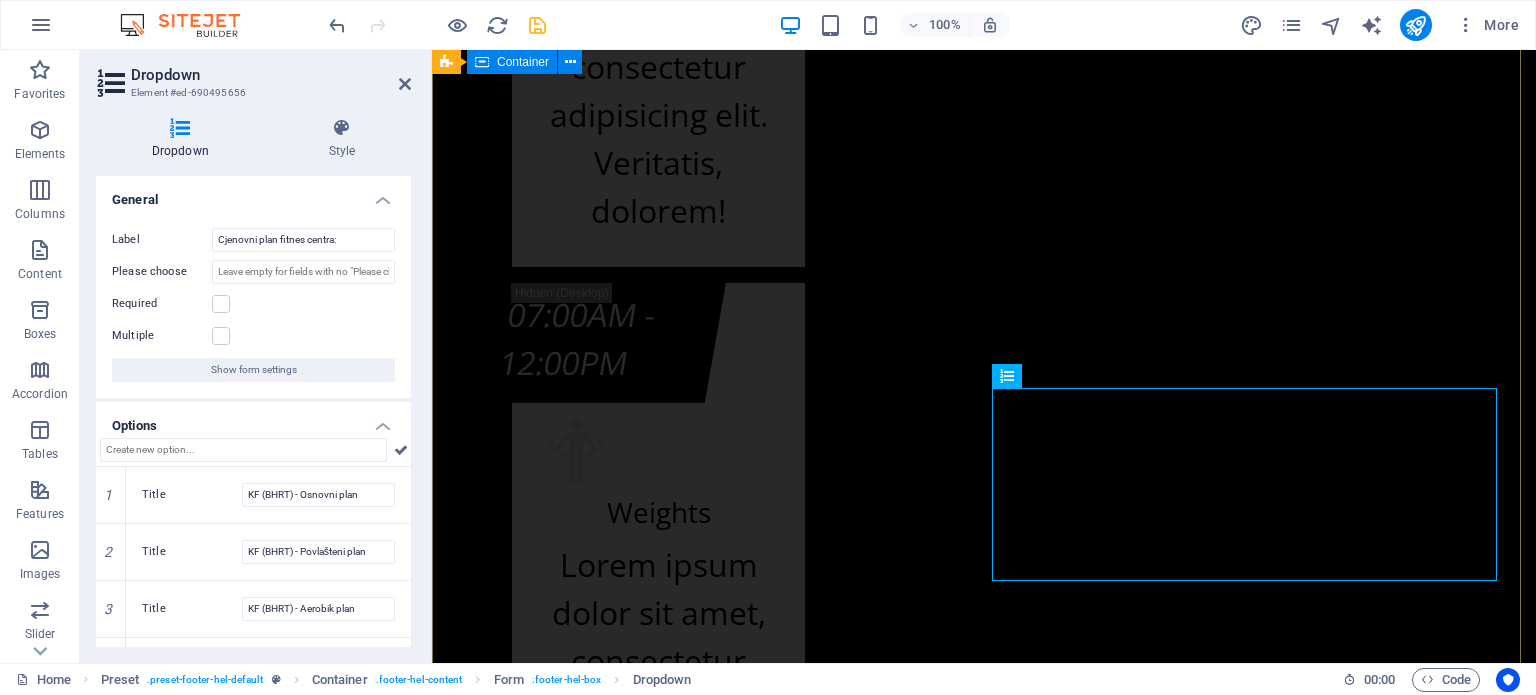 click on "Kontakt info   kf-fitnes.ba Adresa Fitness centra KF (BHRT): Bulevar Meše Selimovića 12,  71000 Sarajevo 033 461 101 lokal 2523 062 119 702 Adresa Fitnes centra K.F.  (Olimp. bazen Otoka): Bulevar Meše Selimovića 83b,  71000 Sarajevo +387 62 119 702 Radno vrijeme Fitness centra KF (zgrada BHRT): Od ponedeljka do subote od 07:30h do 22:00h i nedeljom ćod 09:00h do 20:00h Radno vrijeme  Fitnes centra K.F. (Olimp. bazen Otoka): Od ponedeljka do subote od 07:00h do 22:30h i nedeljom od 09:00h do 20:00h info@kf-fitnes.ba Učlani se   Cjenovni plan fitnes centra:
KF (BHRT) - Osnovni plan KF (BHRT) - Povlašteni plan KF (BHRT) - Aerobik plan K.F. (O.b. Otoka) - Osnovni plan K.F. (O.b. Otoka) - Povlašteni plan K.F. (O.b. Otoka) - Aerobik plan   I have read and understand the privacy policy. Unreadable? Load new PODNESI ZAHTJEV" at bounding box center [984, 23114] 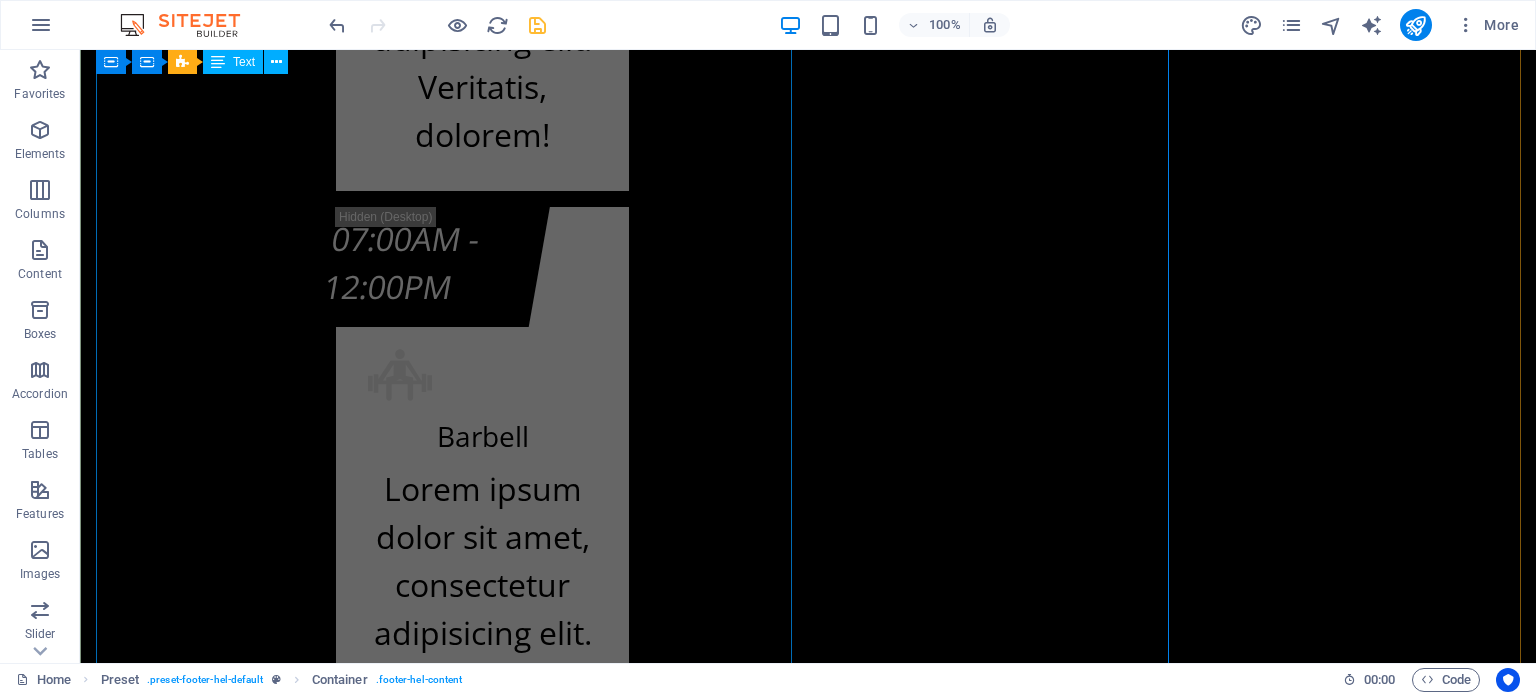 scroll, scrollTop: 25067, scrollLeft: 0, axis: vertical 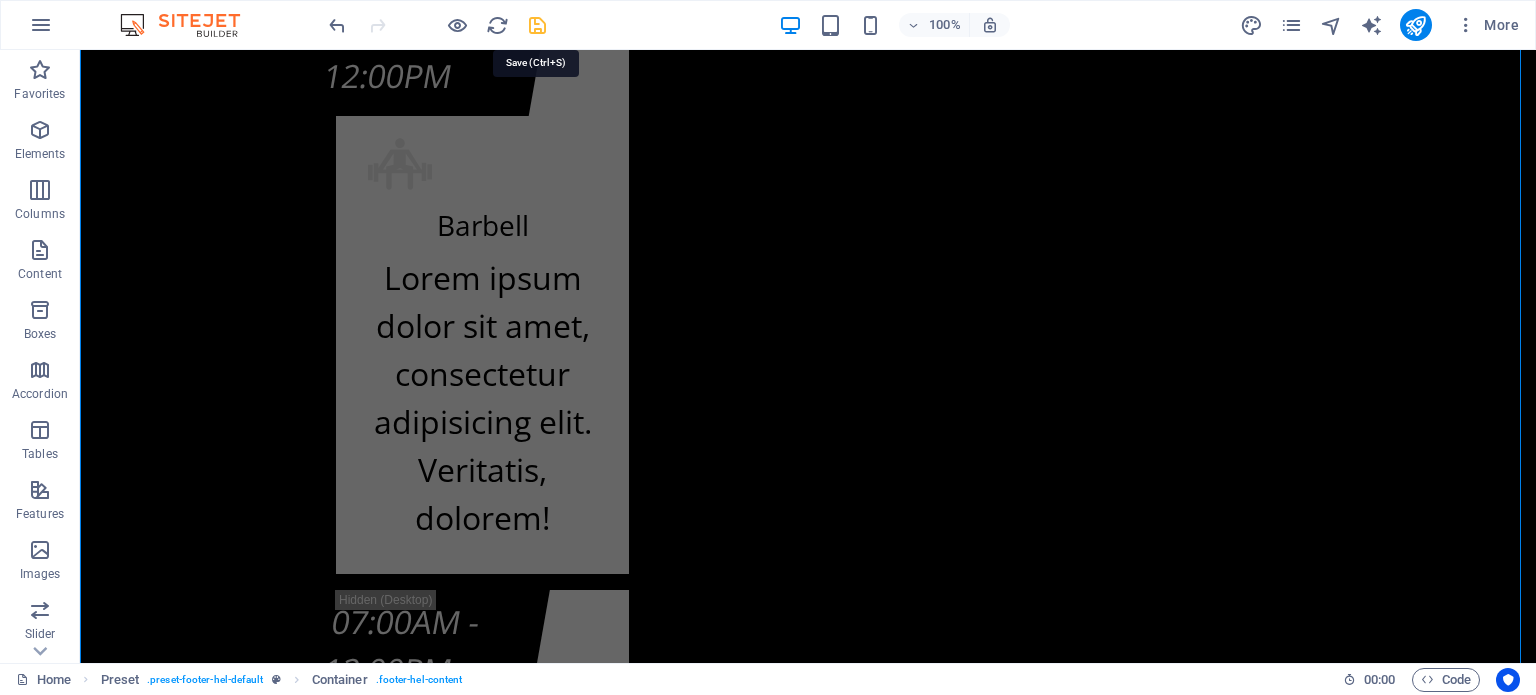 click at bounding box center (537, 25) 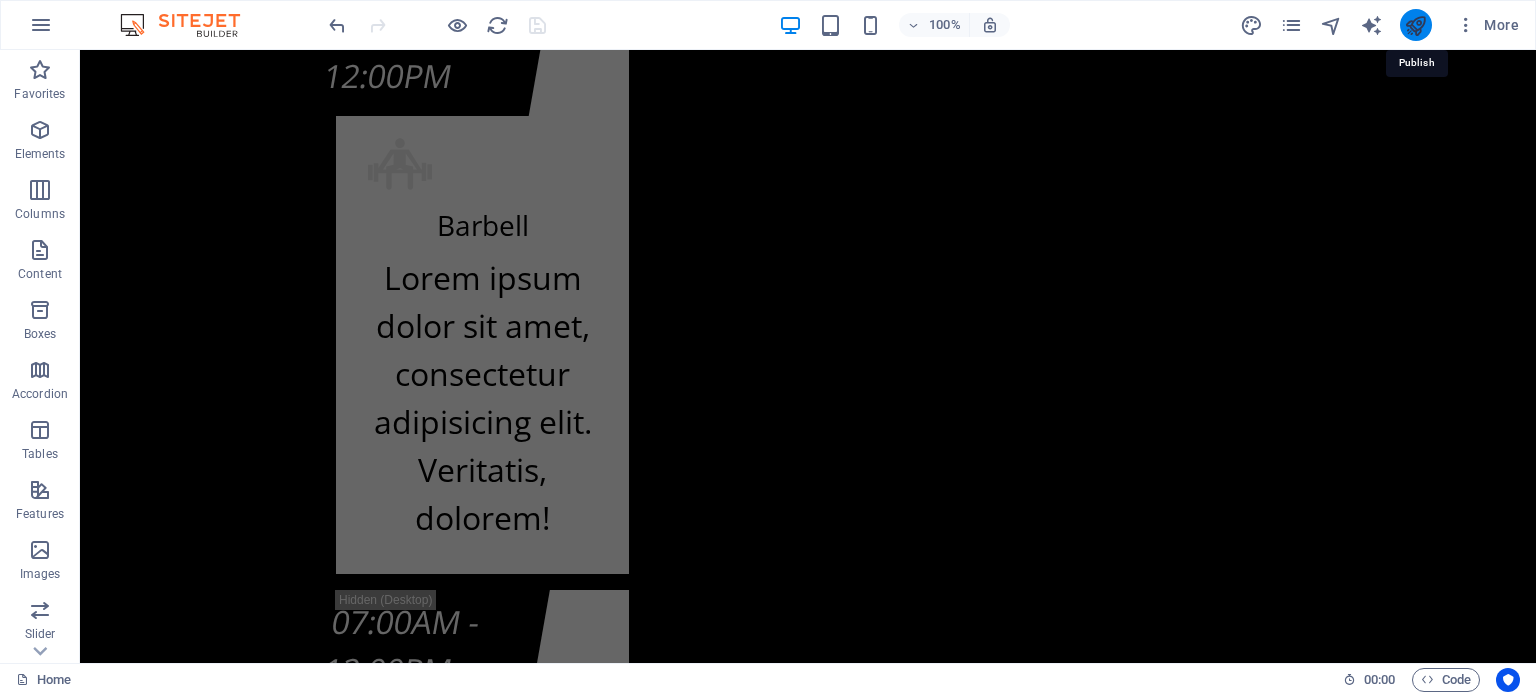 click at bounding box center [1415, 25] 